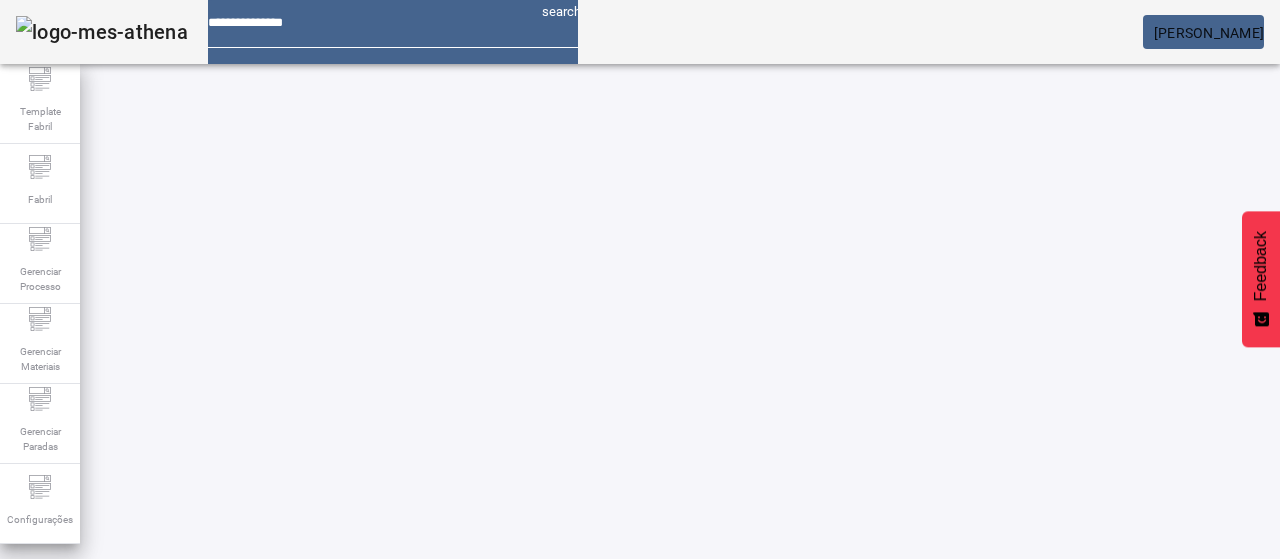 scroll, scrollTop: 0, scrollLeft: 0, axis: both 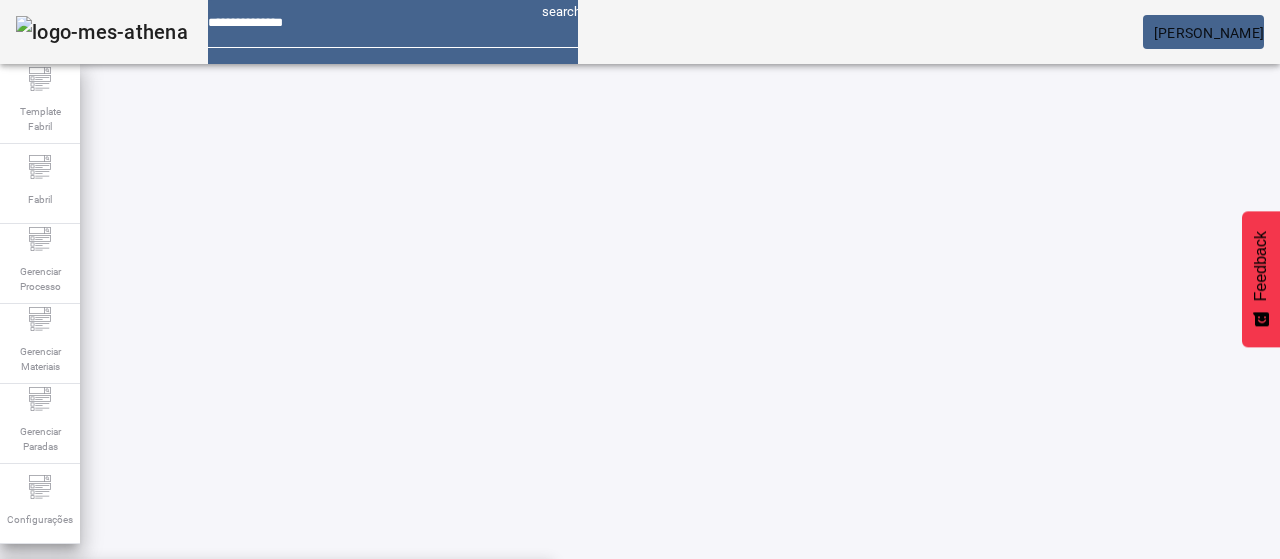 type on "**********" 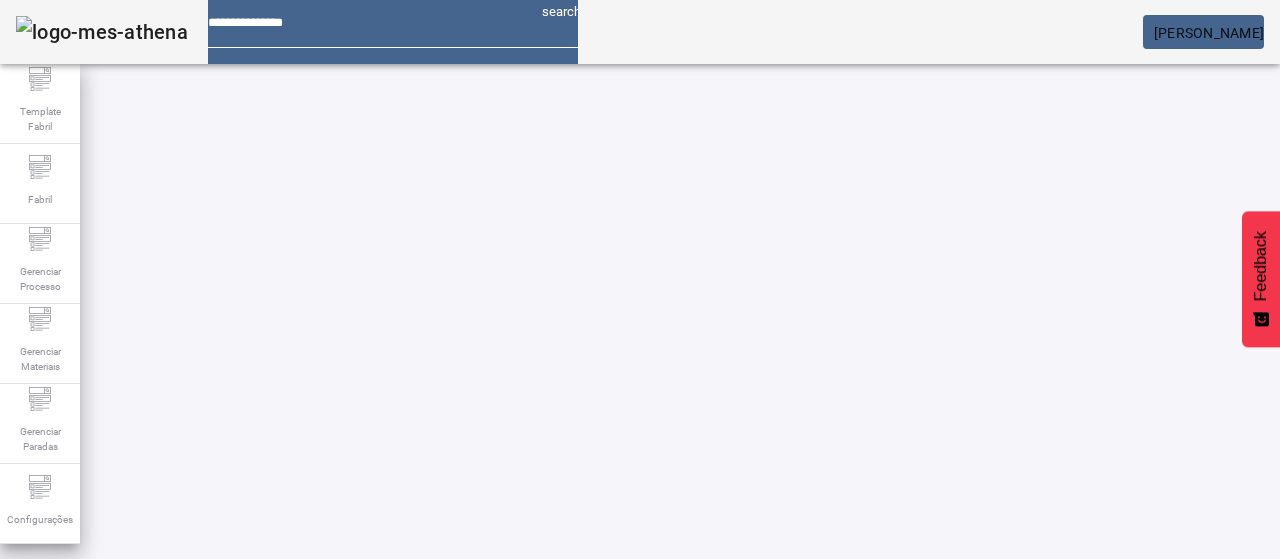 scroll, scrollTop: 0, scrollLeft: 0, axis: both 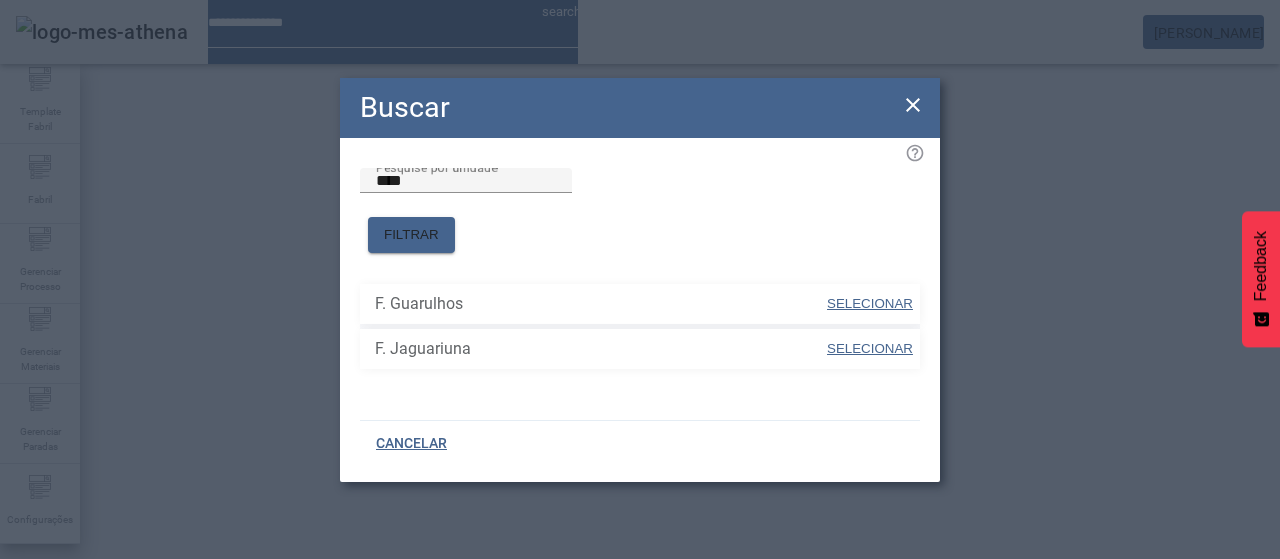 click on "SELECIONAR" at bounding box center (870, 303) 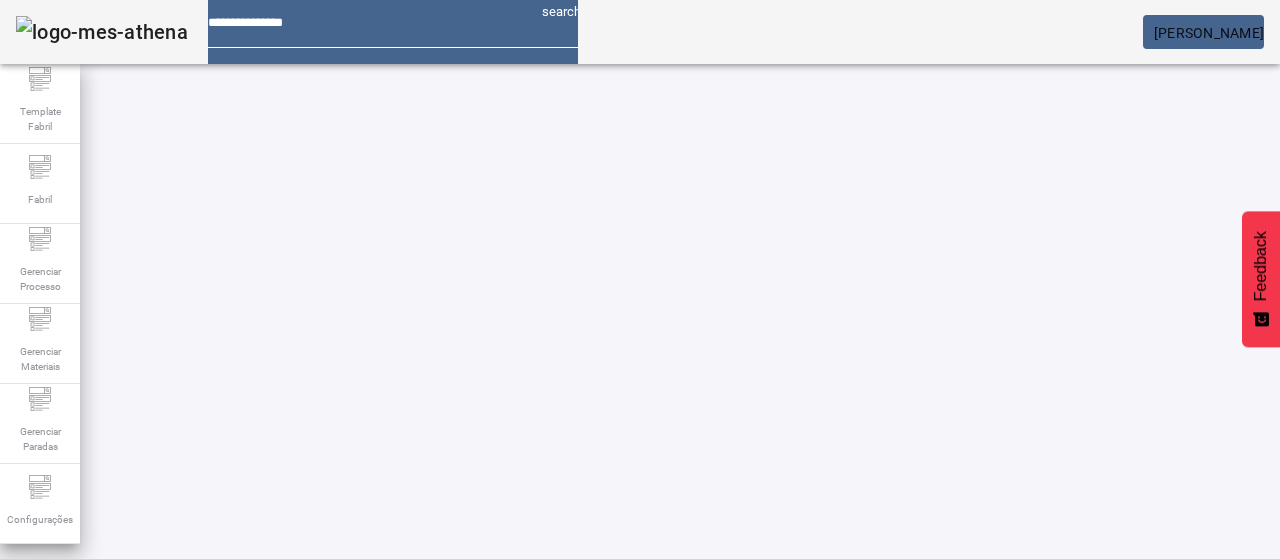 click on "add   ESPECIFICAÇÃO  LIMPAR FILTRAR" 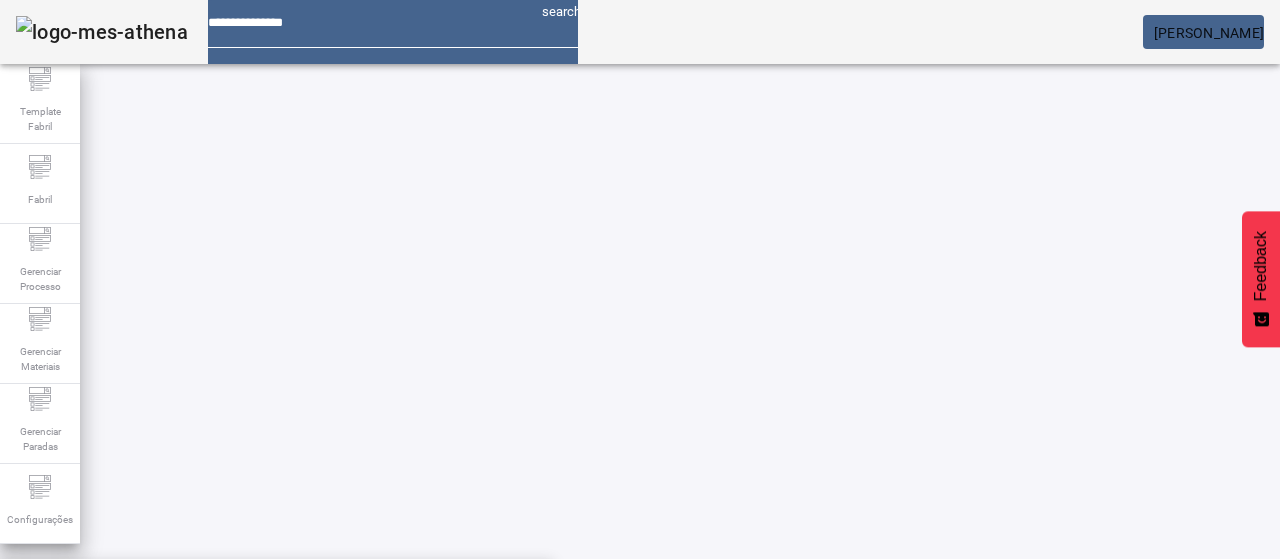 click on "**********" at bounding box center [752, 601] 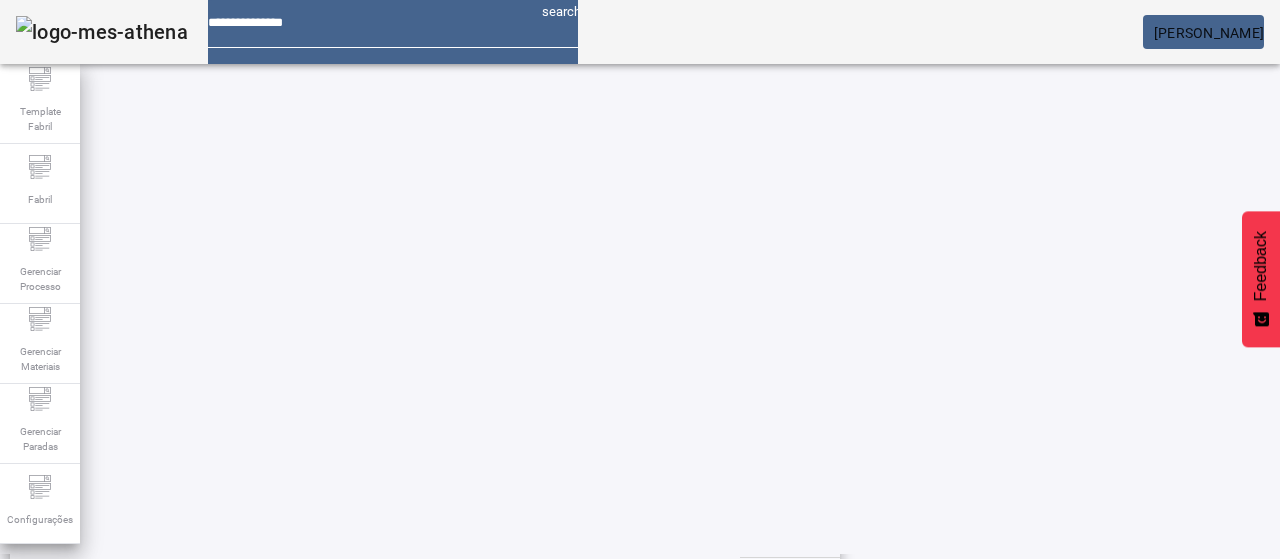 scroll, scrollTop: 323, scrollLeft: 0, axis: vertical 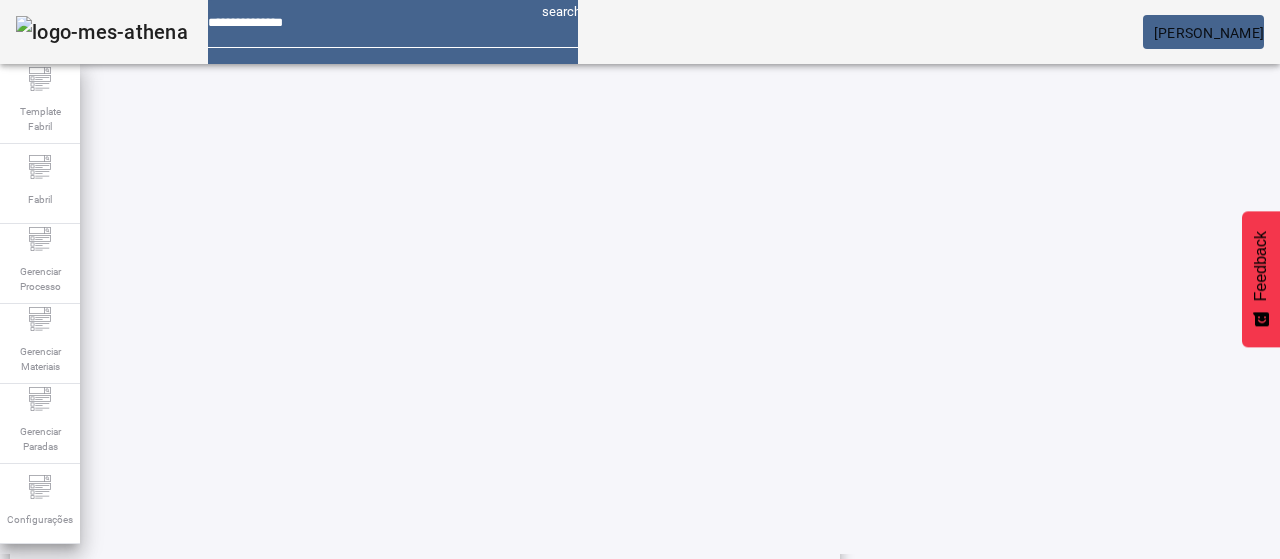 click on "ESPECIFICAÇÃO" 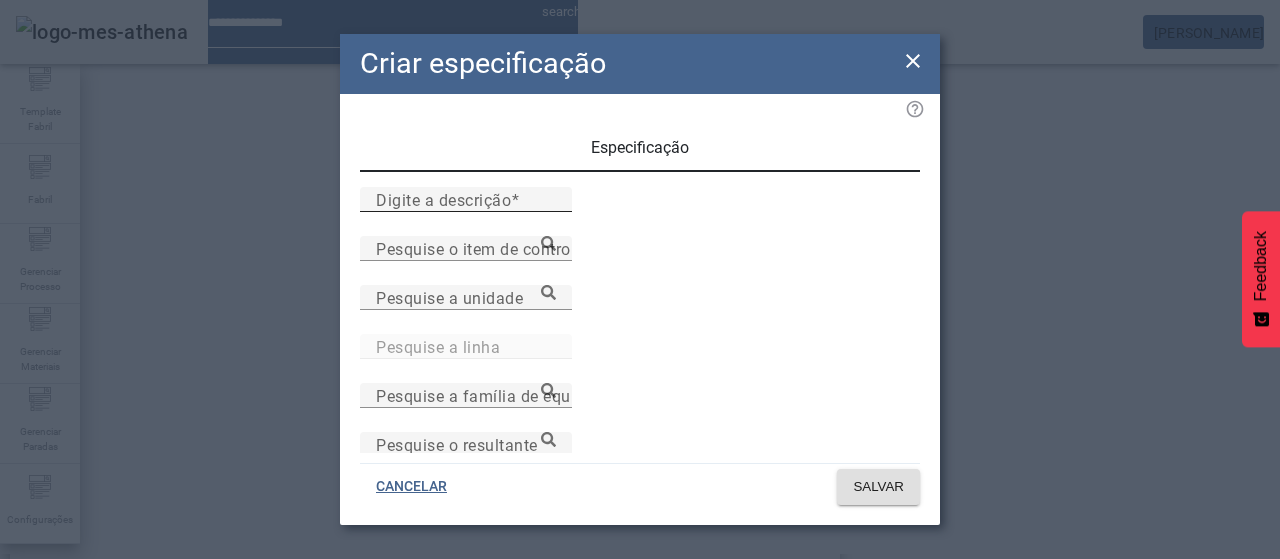click on "Digite a descrição" at bounding box center [466, 200] 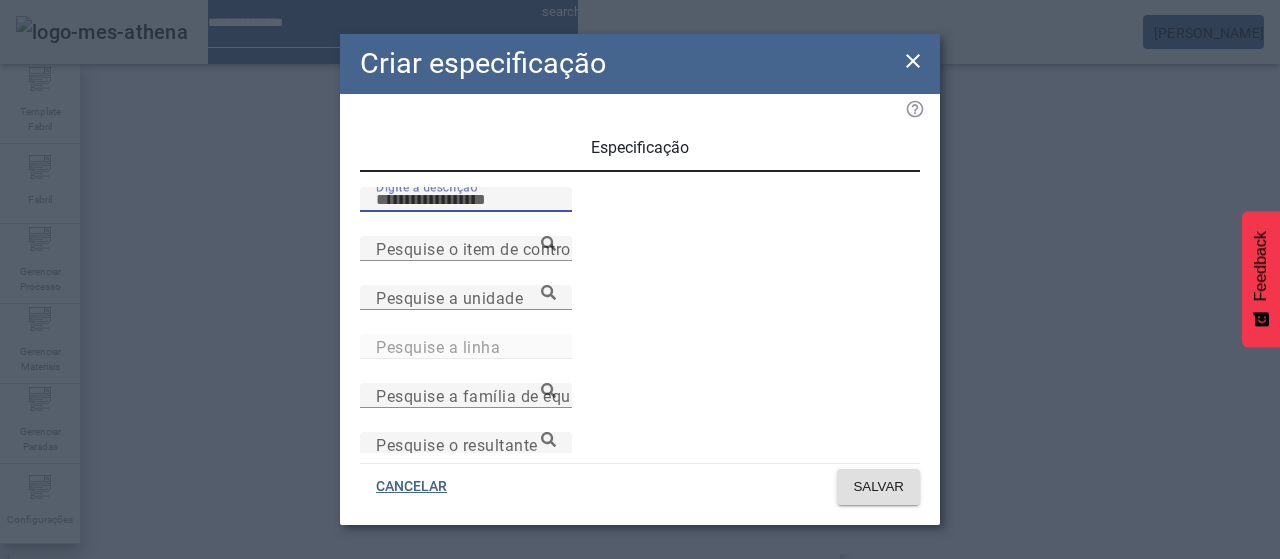 paste on "**********" 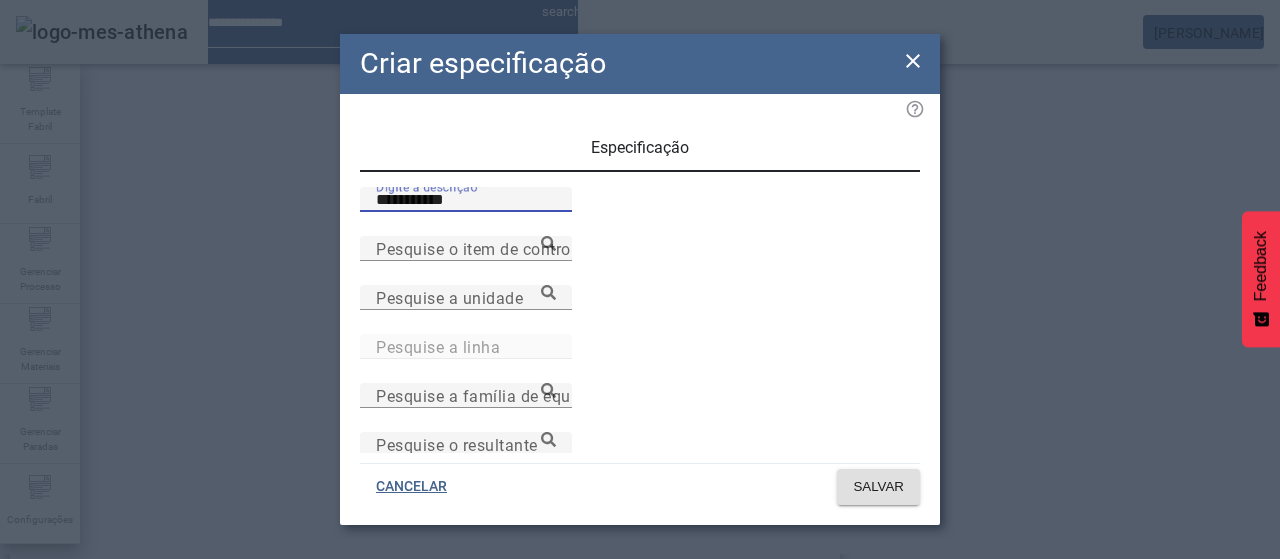 click on "**********" at bounding box center [466, 200] 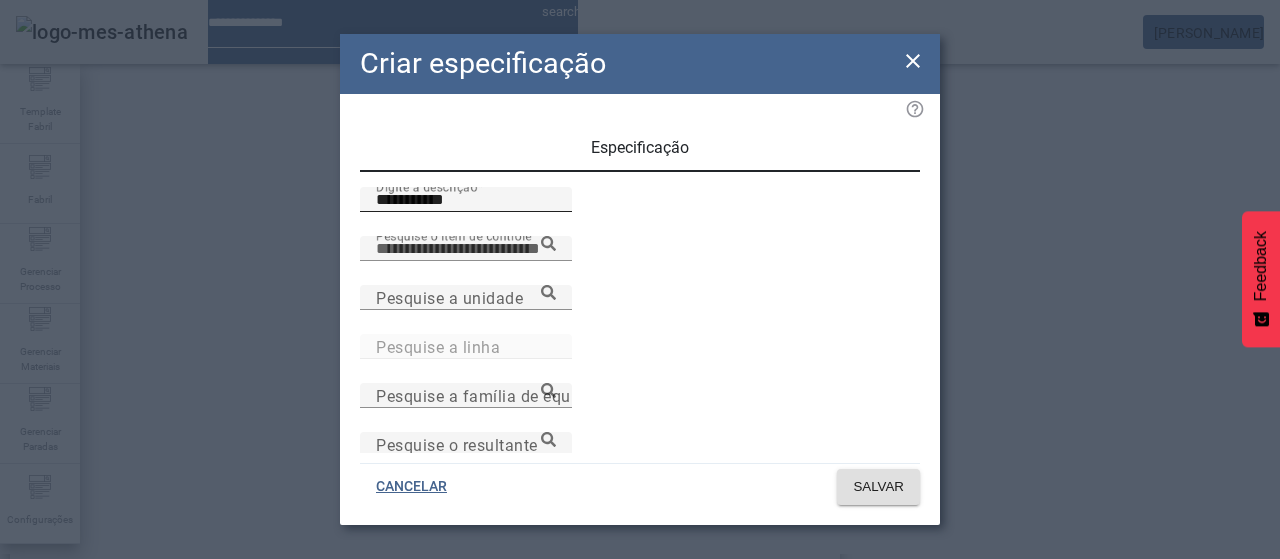 paste on "**********" 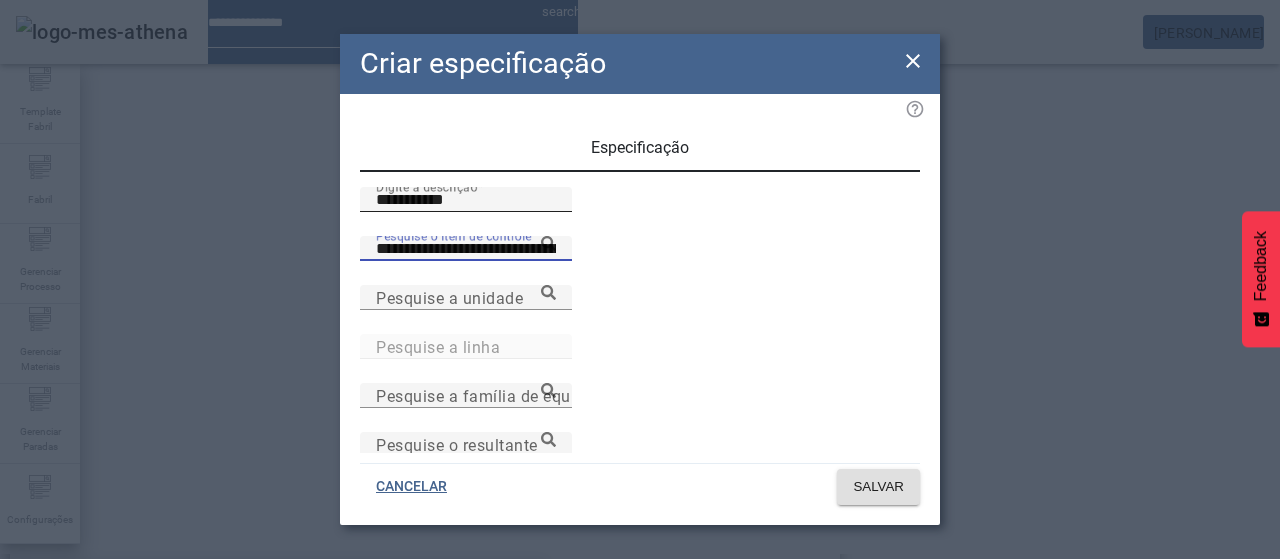 type on "**********" 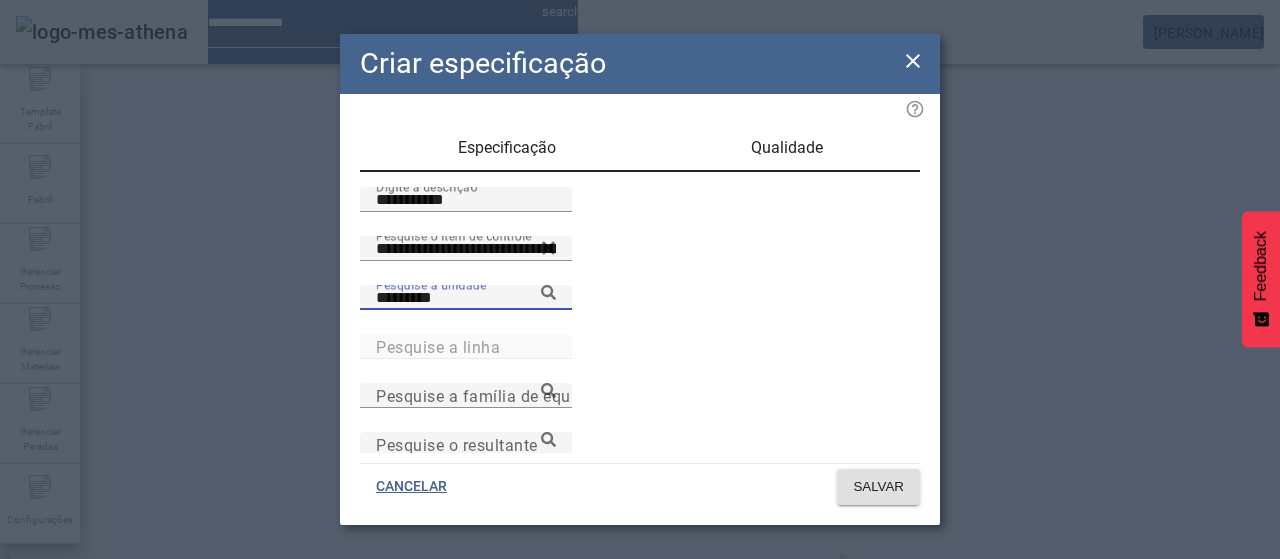 click 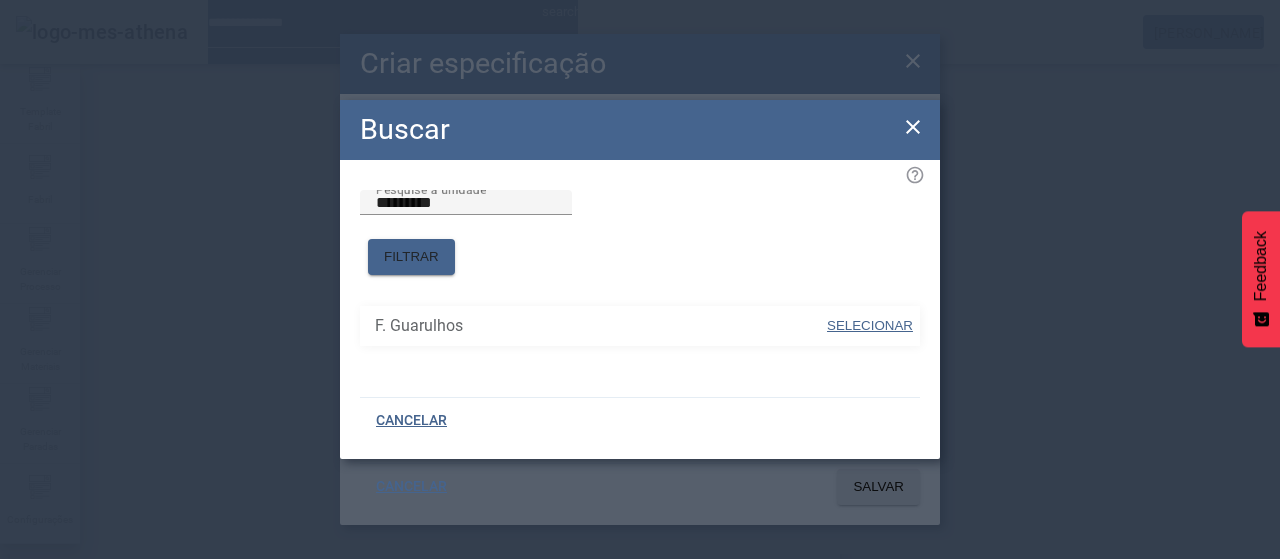 click on "SELECIONAR" at bounding box center (870, 325) 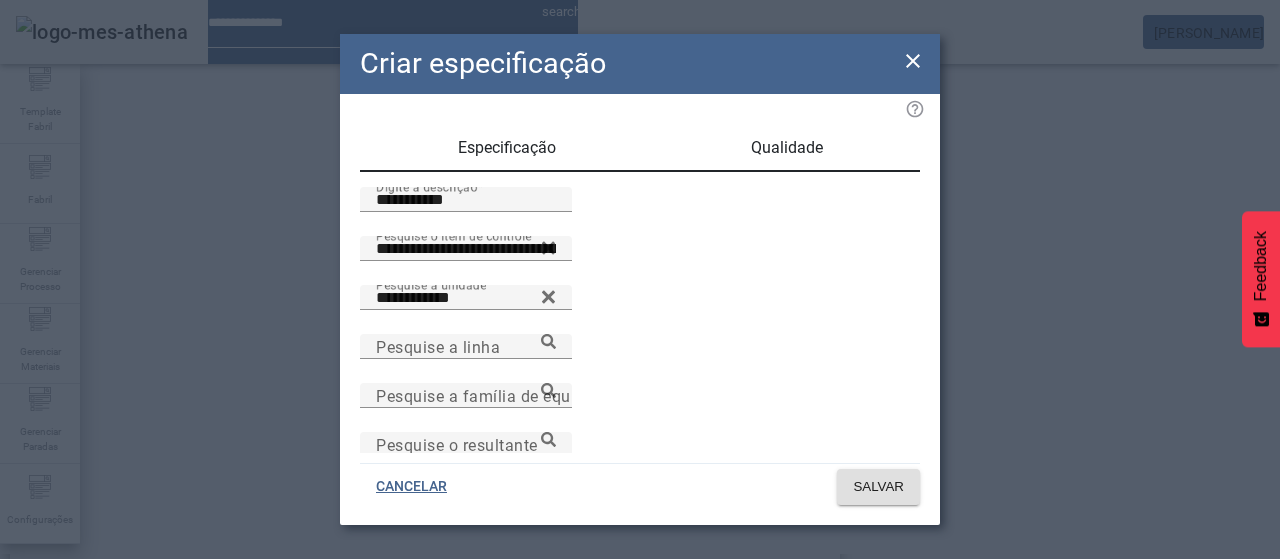 click on "Qualidade" at bounding box center [786, 148] 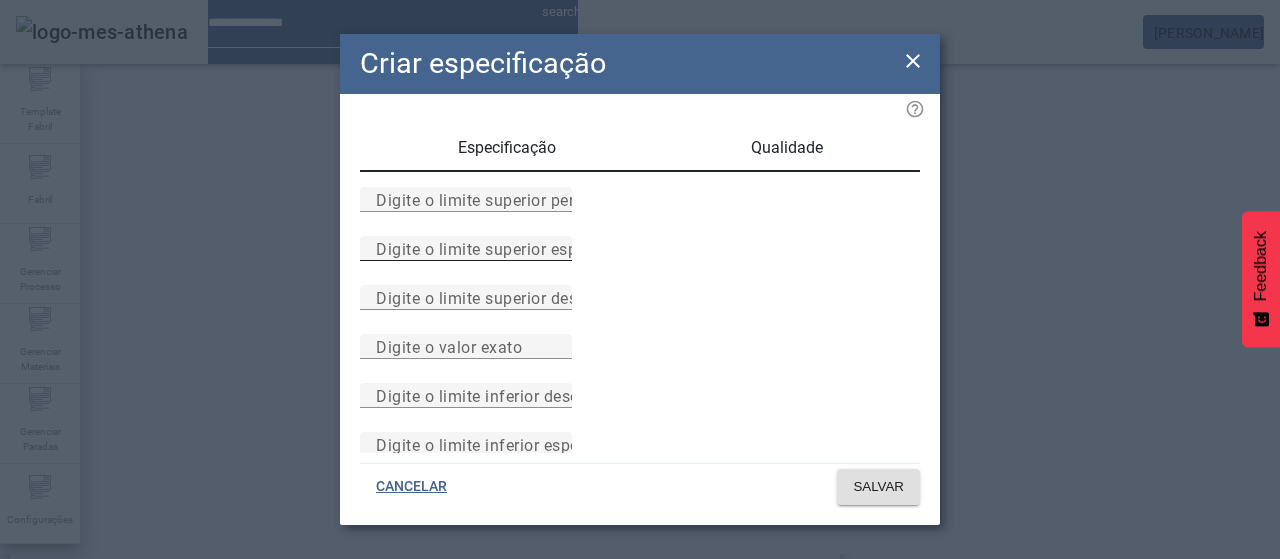 click on "Digite o limite superior especificado" at bounding box center (466, 249) 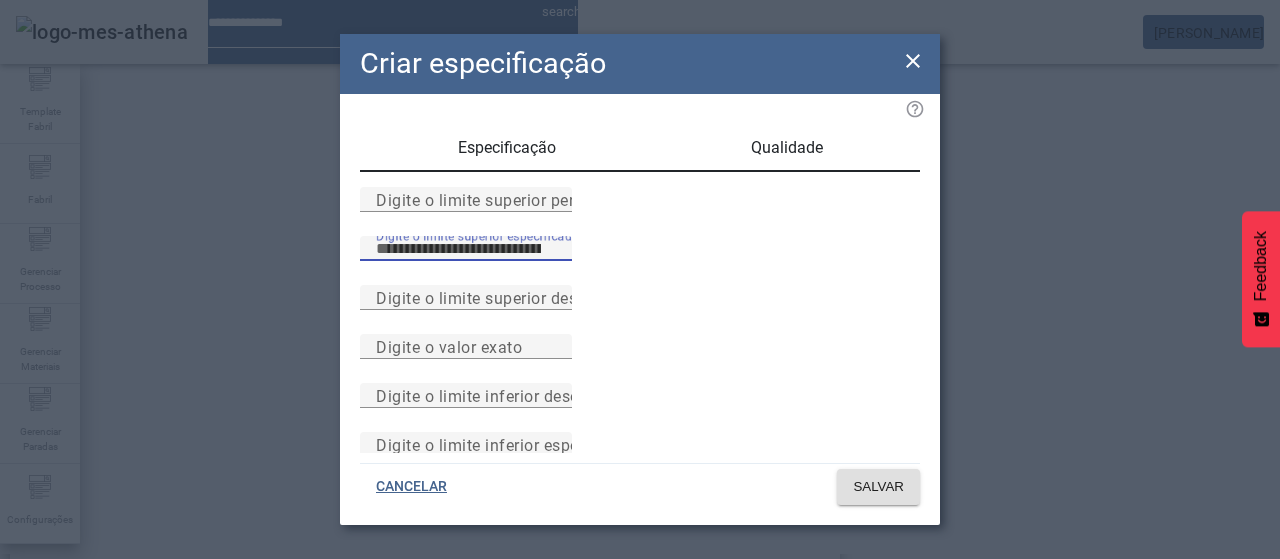 type on "***" 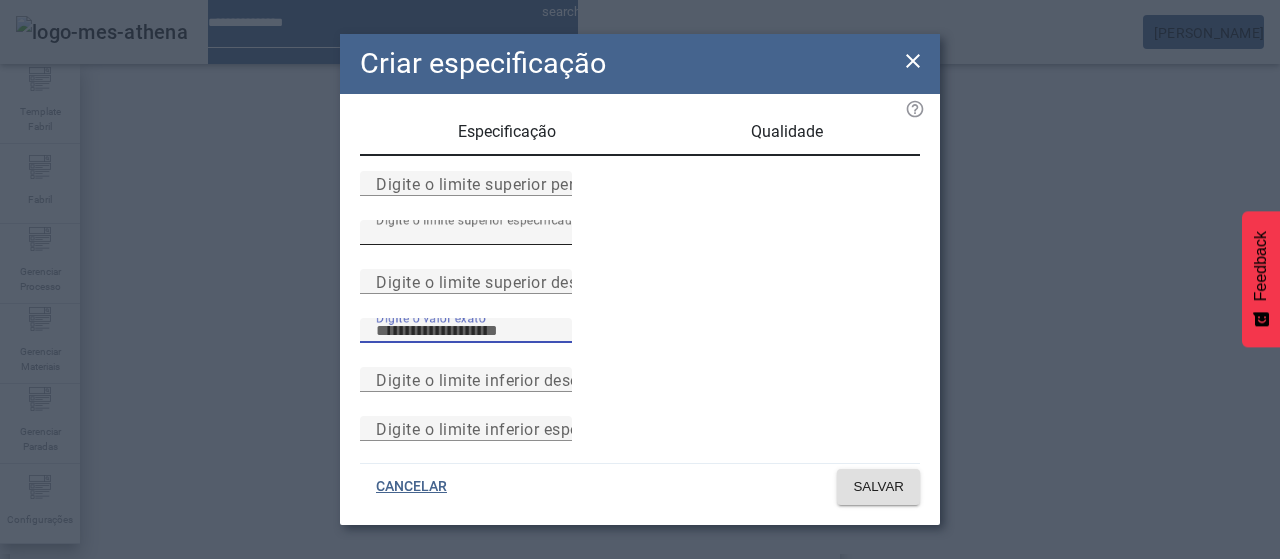 scroll, scrollTop: 261, scrollLeft: 0, axis: vertical 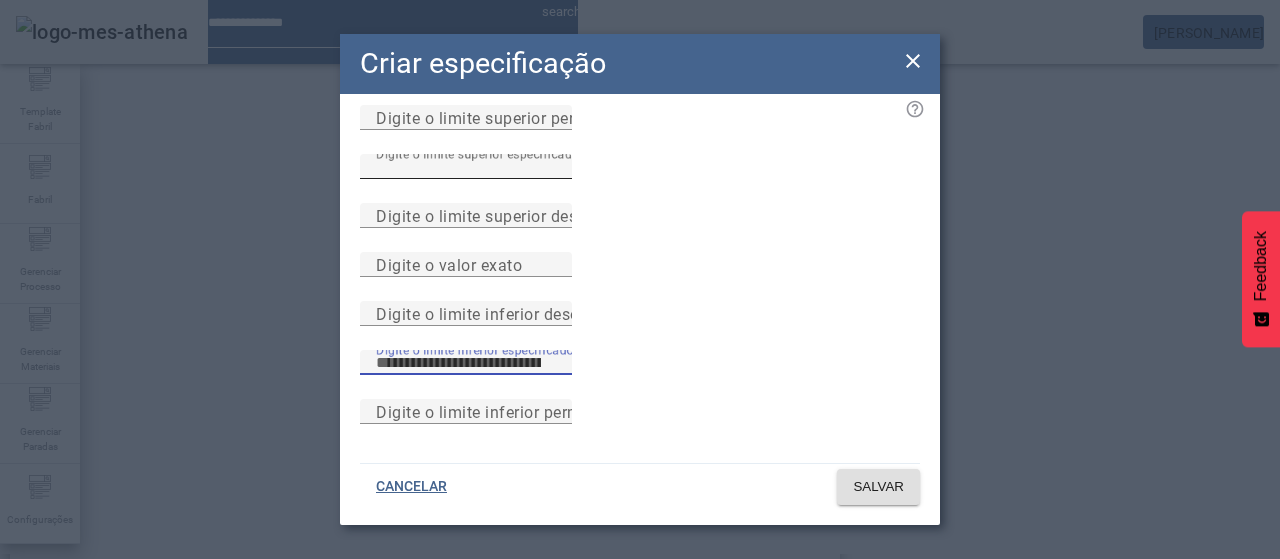 type on "***" 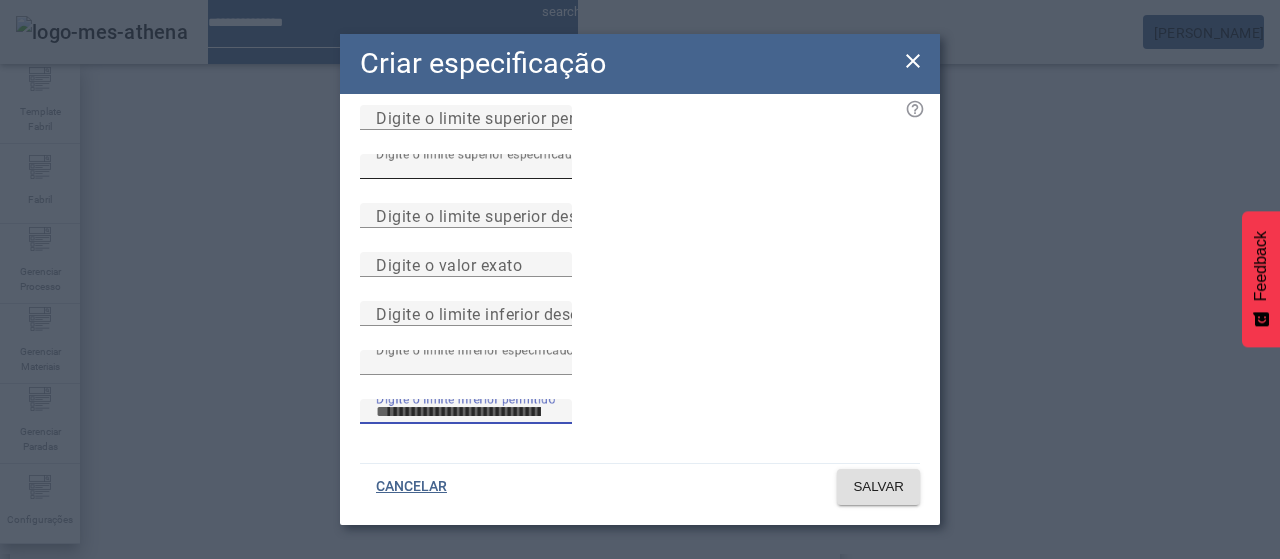 type 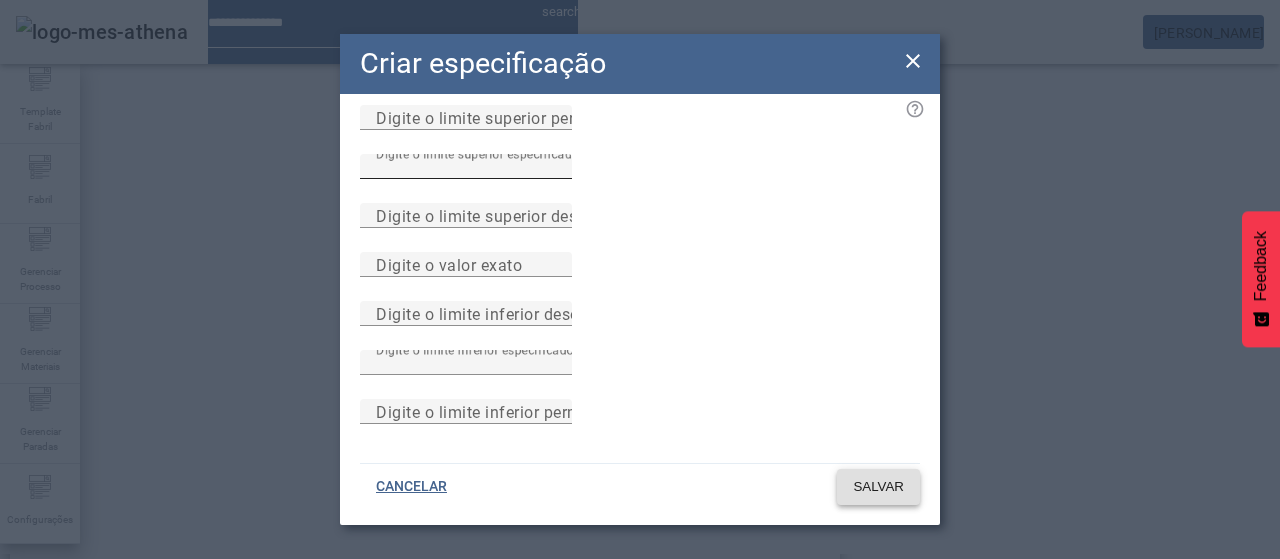 type 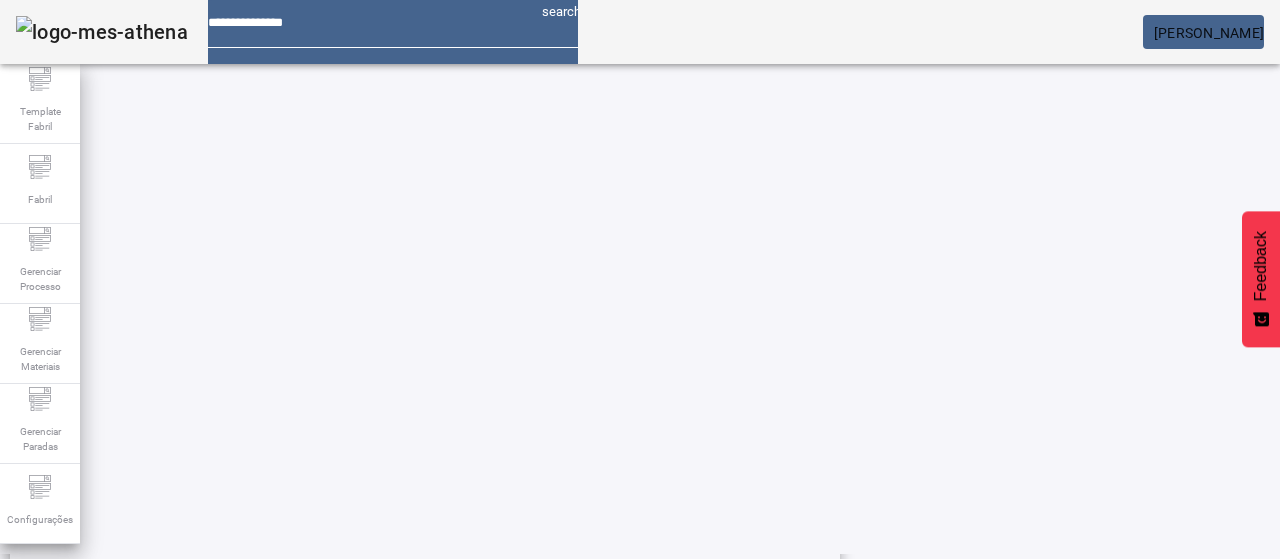 scroll, scrollTop: 696, scrollLeft: 0, axis: vertical 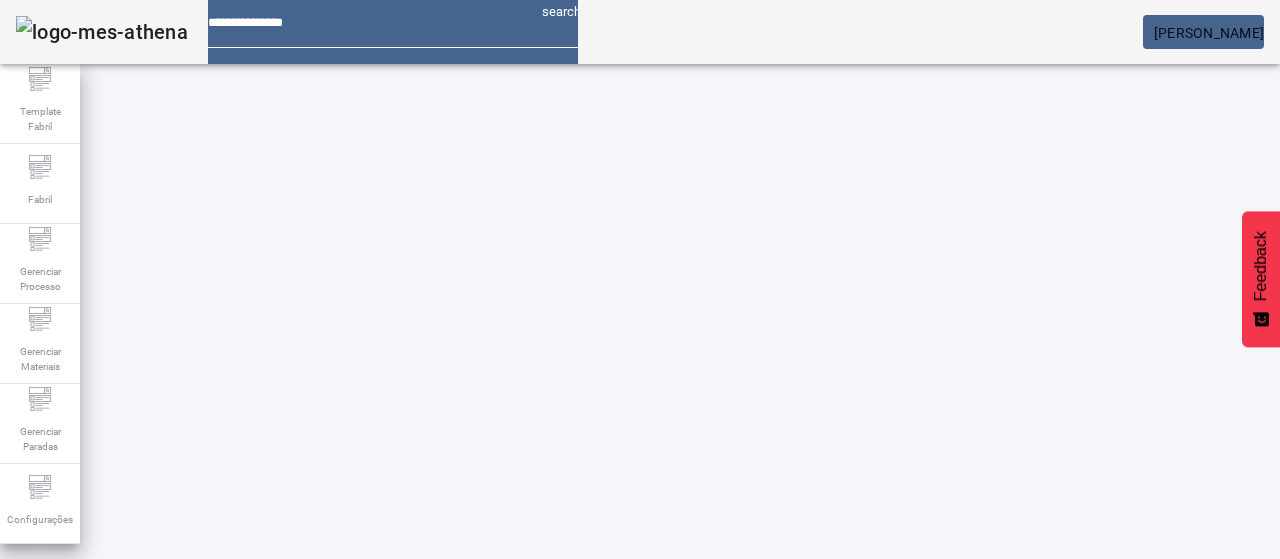 click 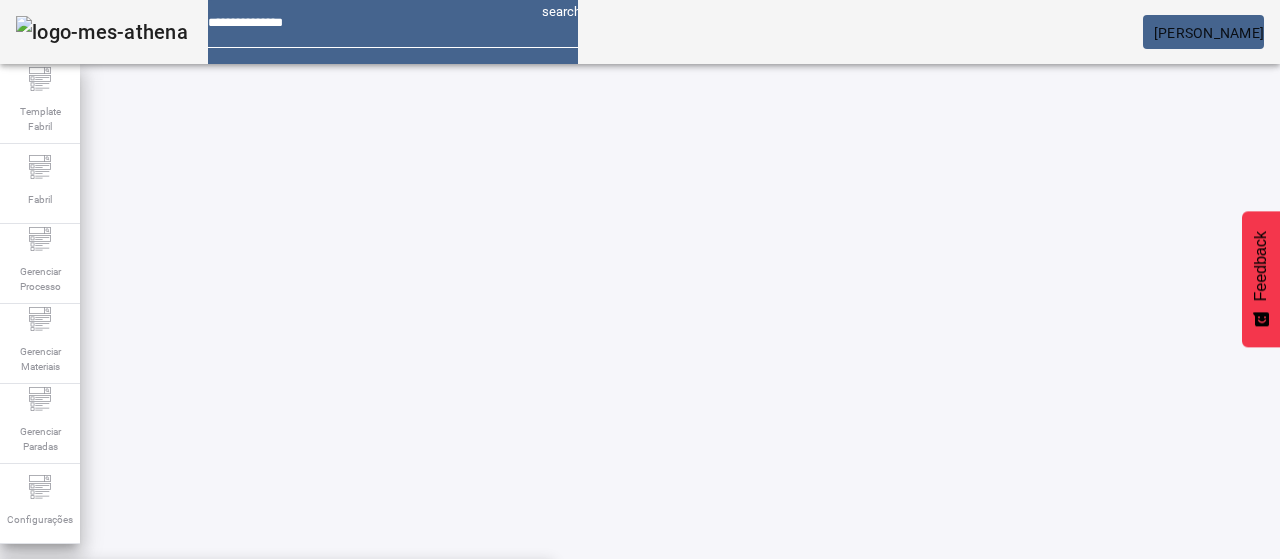 drag, startPoint x: 258, startPoint y: 237, endPoint x: 328, endPoint y: 253, distance: 71.80529 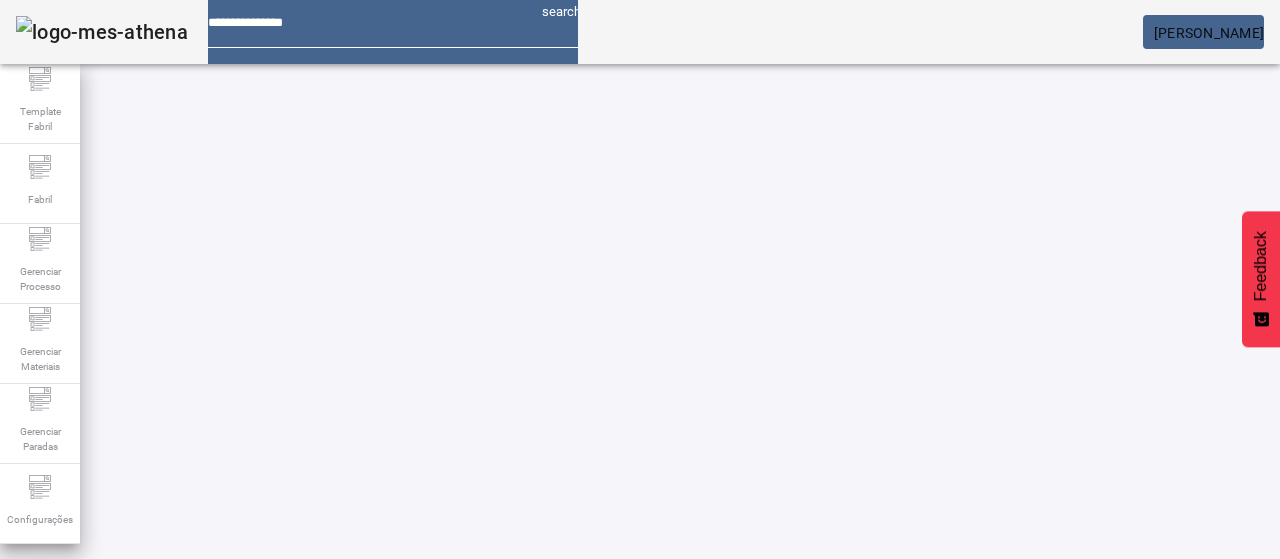 click on "FILTRAR" 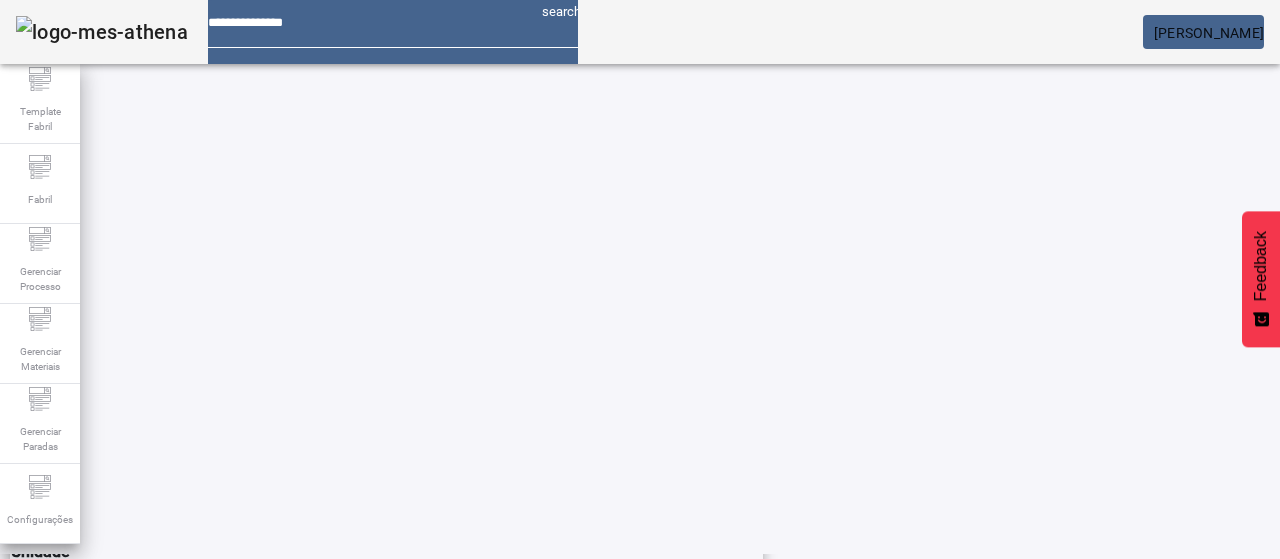 scroll, scrollTop: 123, scrollLeft: 0, axis: vertical 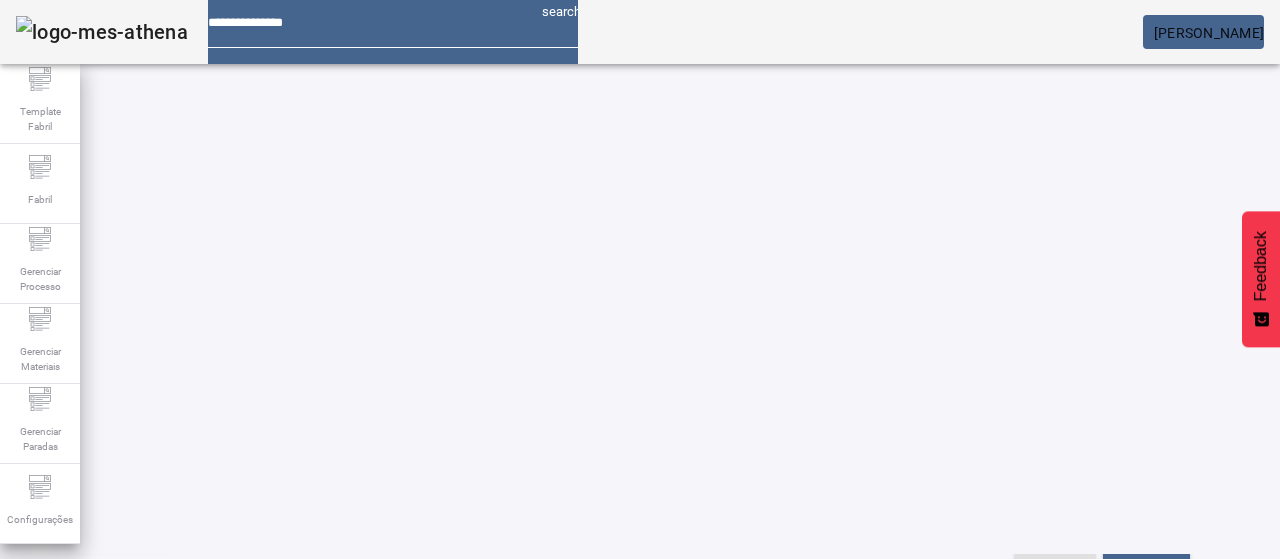 click on "Pesquise por marca" 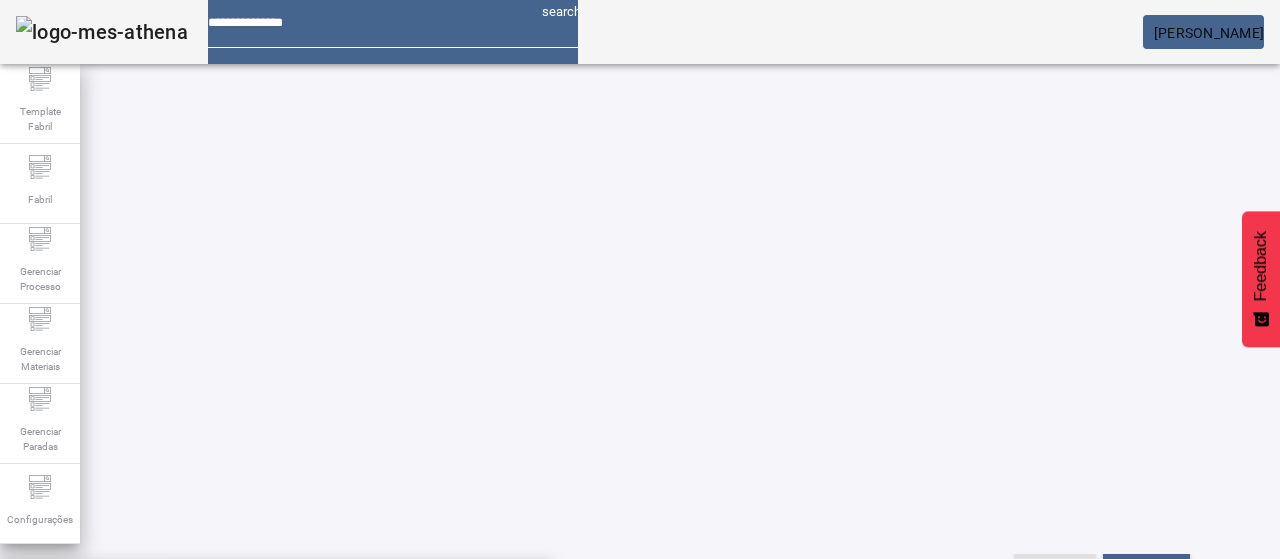 click on "QUILMES" at bounding box center (276, 687) 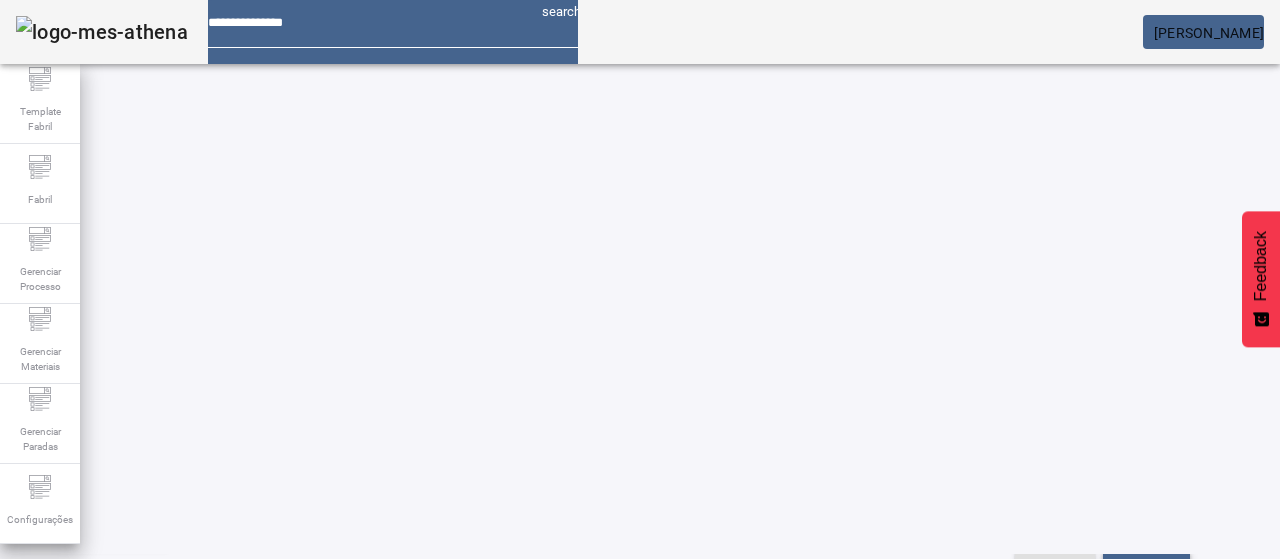 click on "FILTRAR" 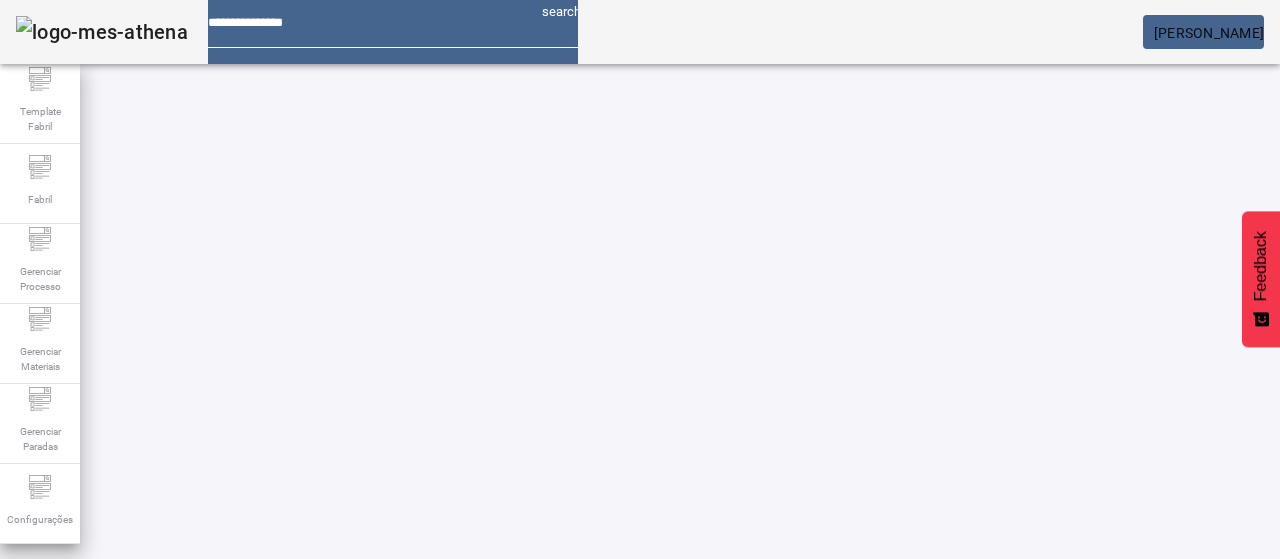 scroll, scrollTop: 240, scrollLeft: 0, axis: vertical 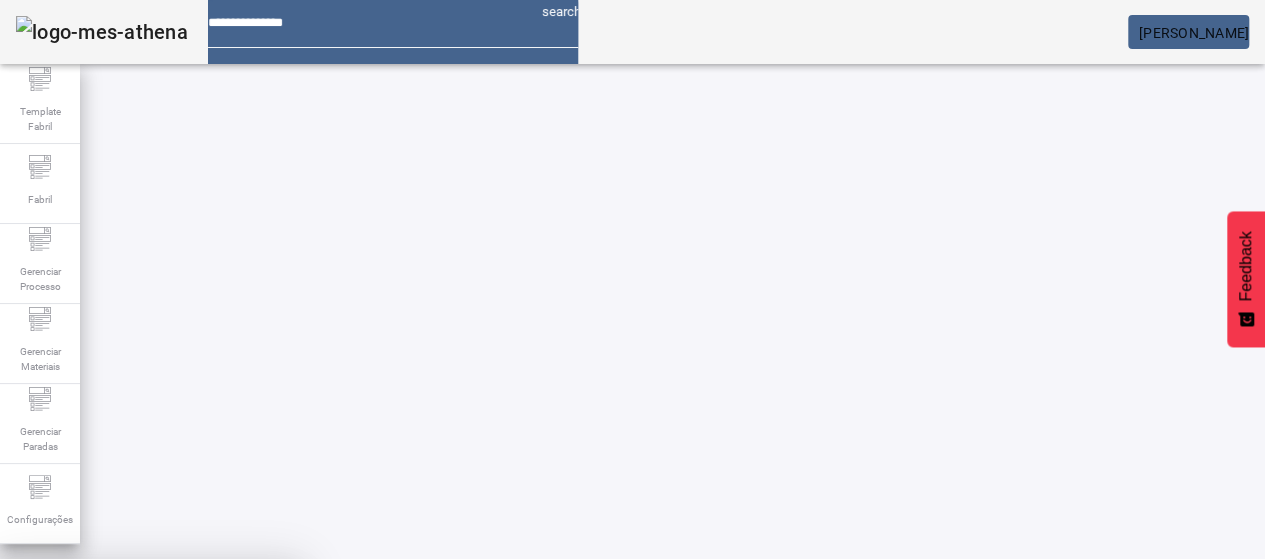 click on "SIM" at bounding box center [249, 707] 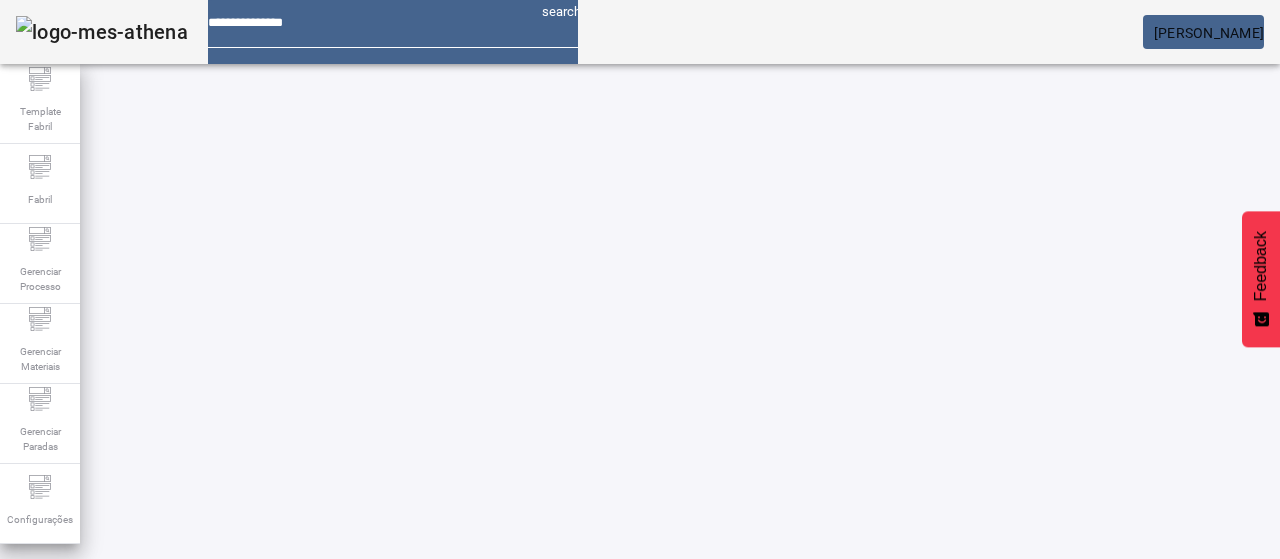 scroll, scrollTop: 190, scrollLeft: 0, axis: vertical 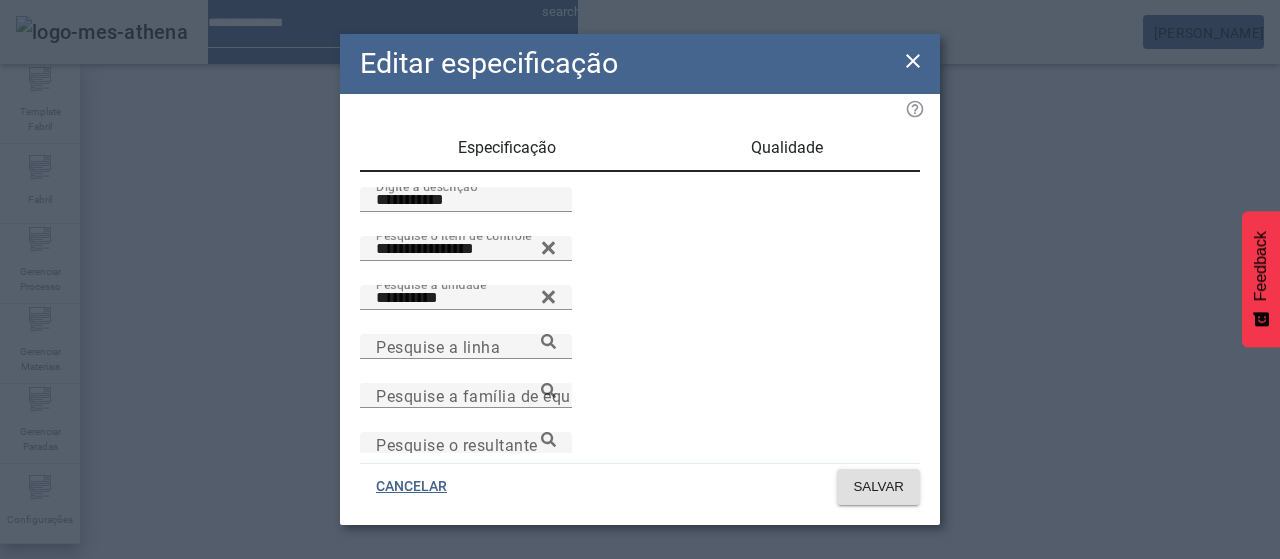 click 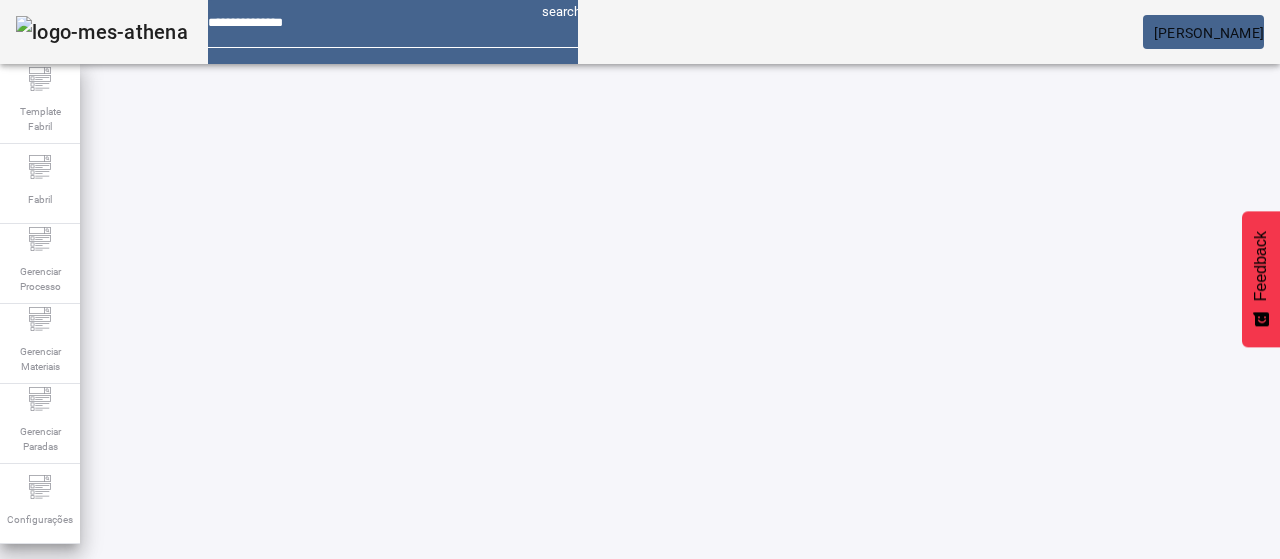 scroll, scrollTop: 0, scrollLeft: 0, axis: both 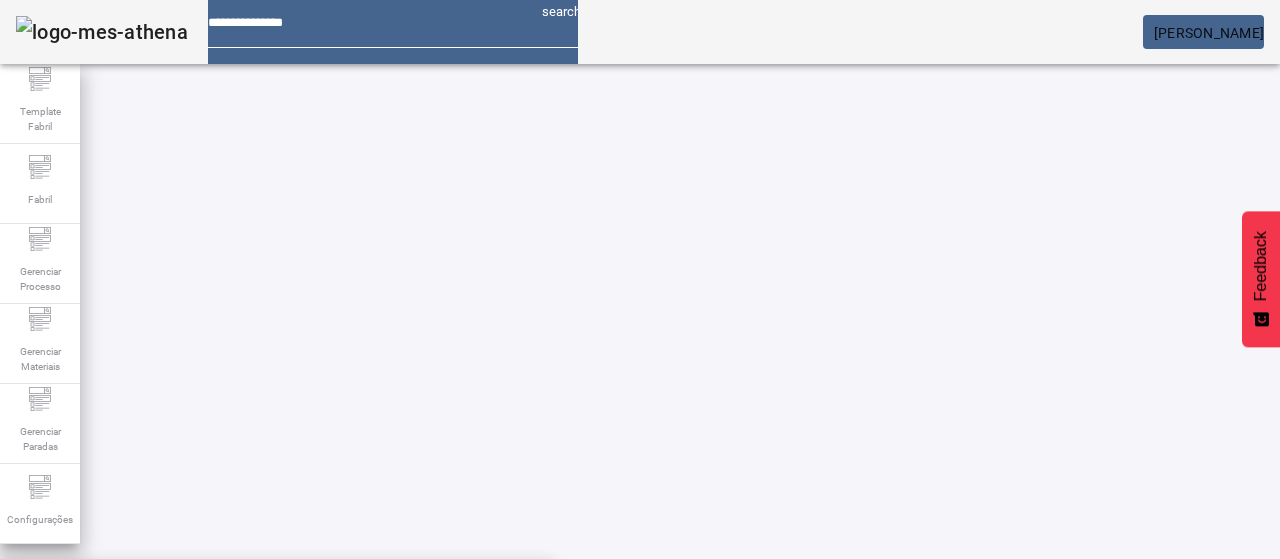 paste on "**********" 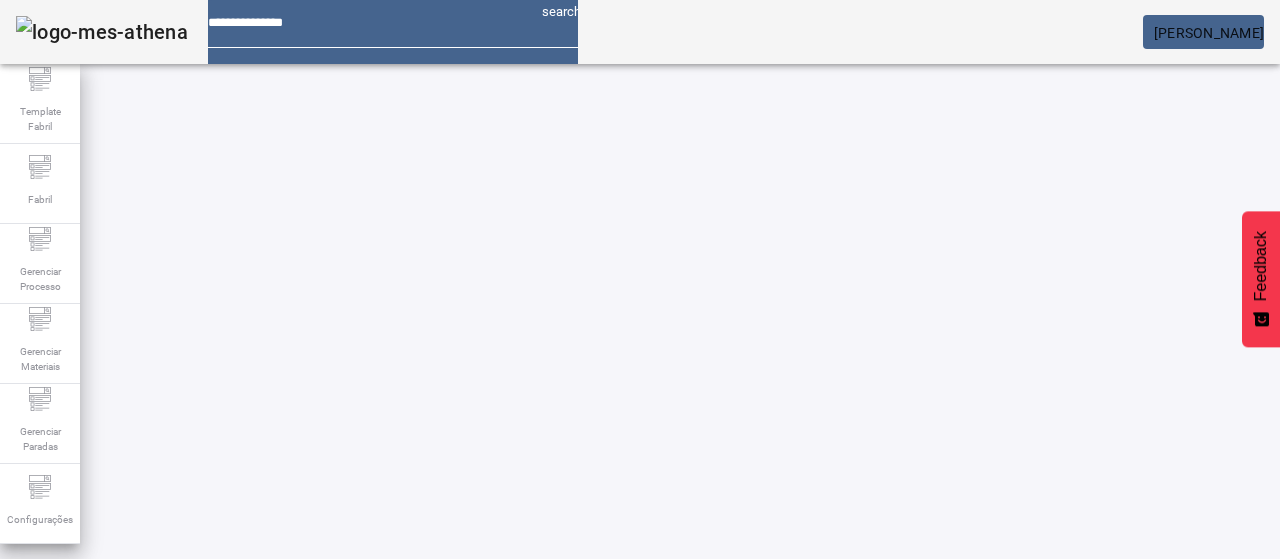 scroll, scrollTop: 190, scrollLeft: 0, axis: vertical 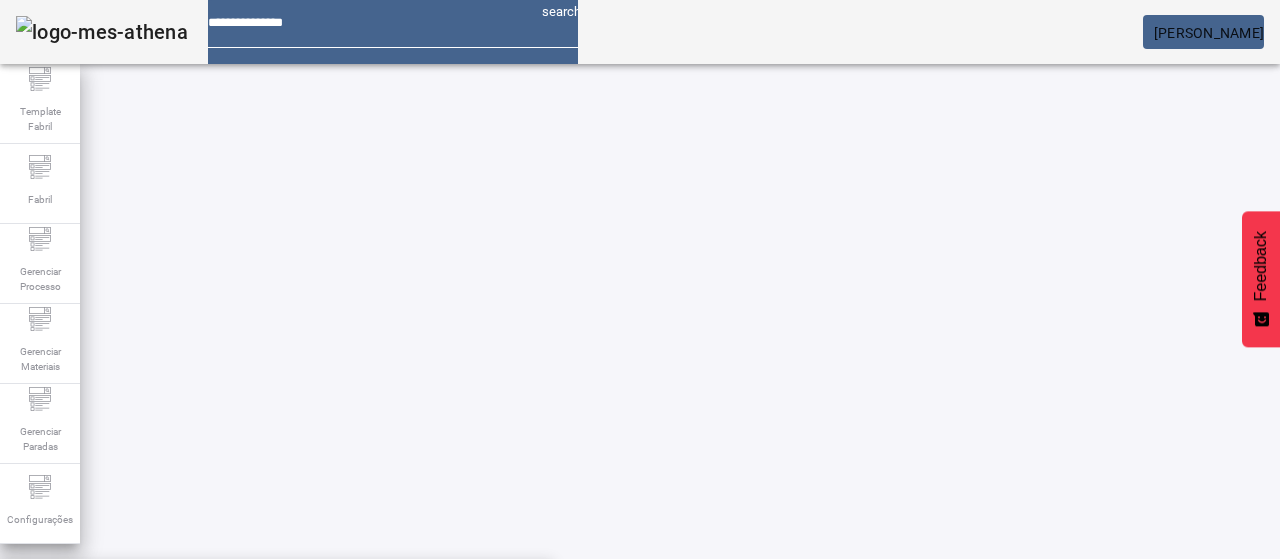 click on "BUDWEISER 66" at bounding box center [276, 591] 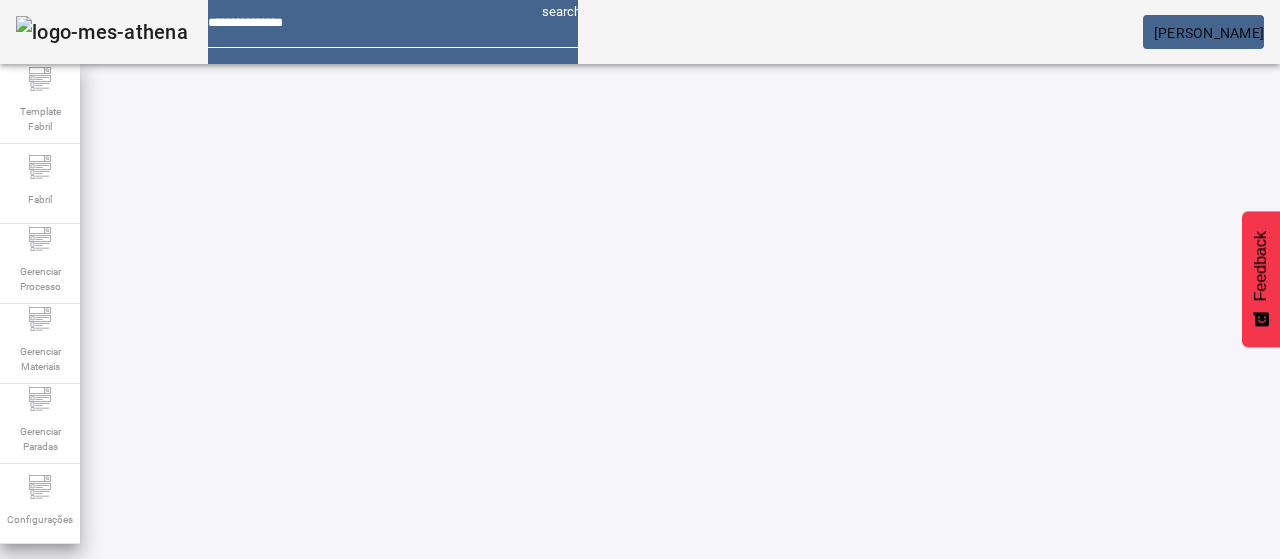 drag, startPoint x: 417, startPoint y: 191, endPoint x: 414, endPoint y: 201, distance: 10.440307 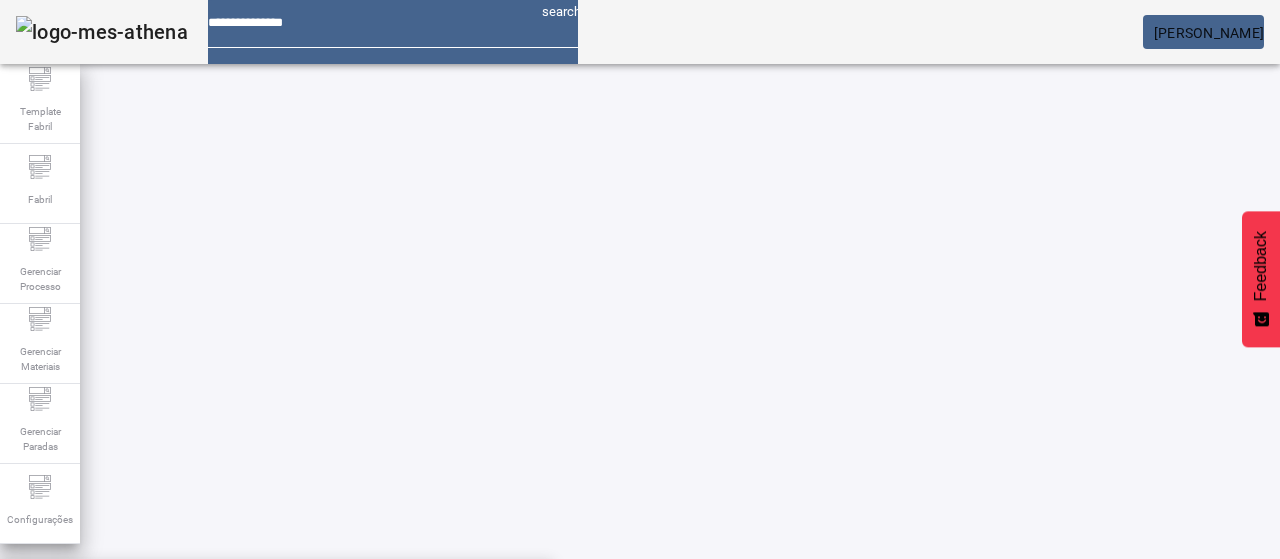click on "BUDWEISER 66-ABC" at bounding box center (276, 687) 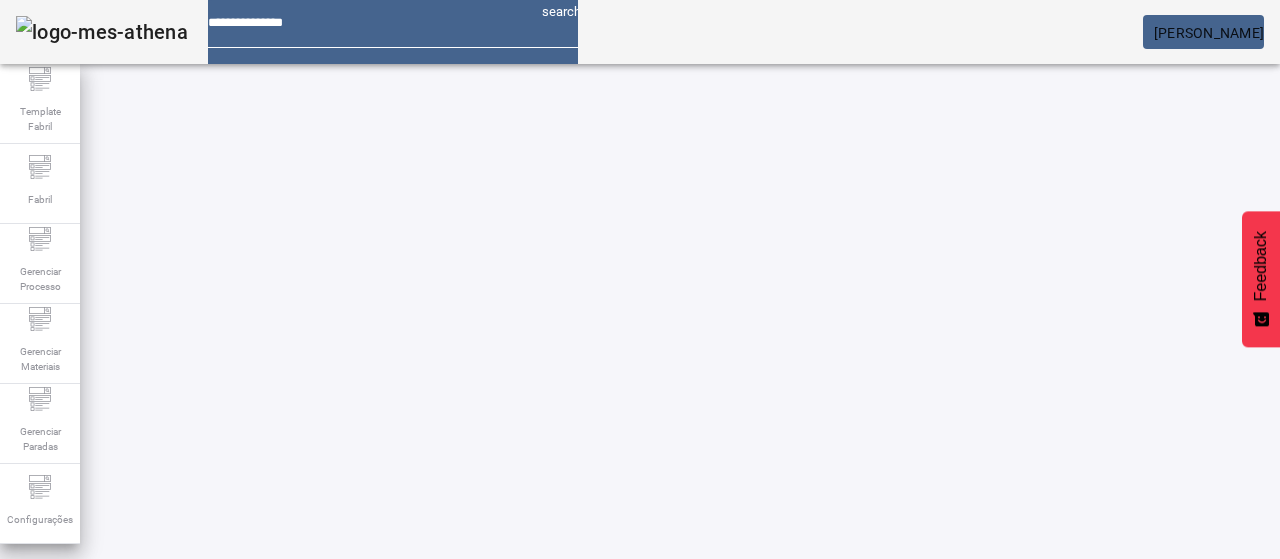 click on "PTP C-PC 03.02.01" at bounding box center (544, 799) 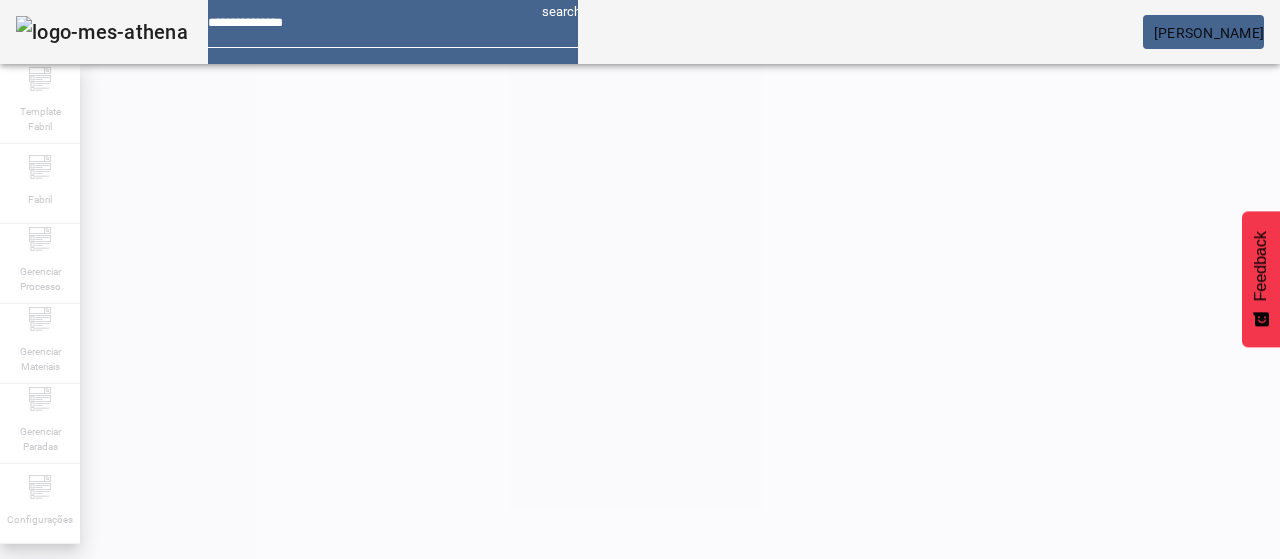 scroll, scrollTop: 158, scrollLeft: 0, axis: vertical 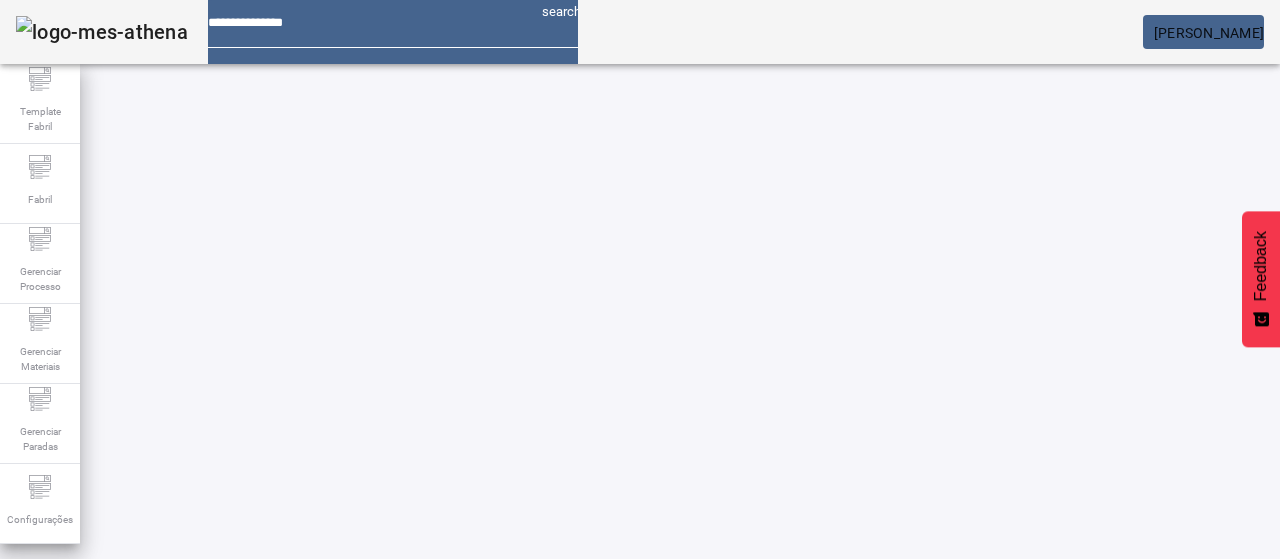 click on "ESPECIFICAÇÃO" 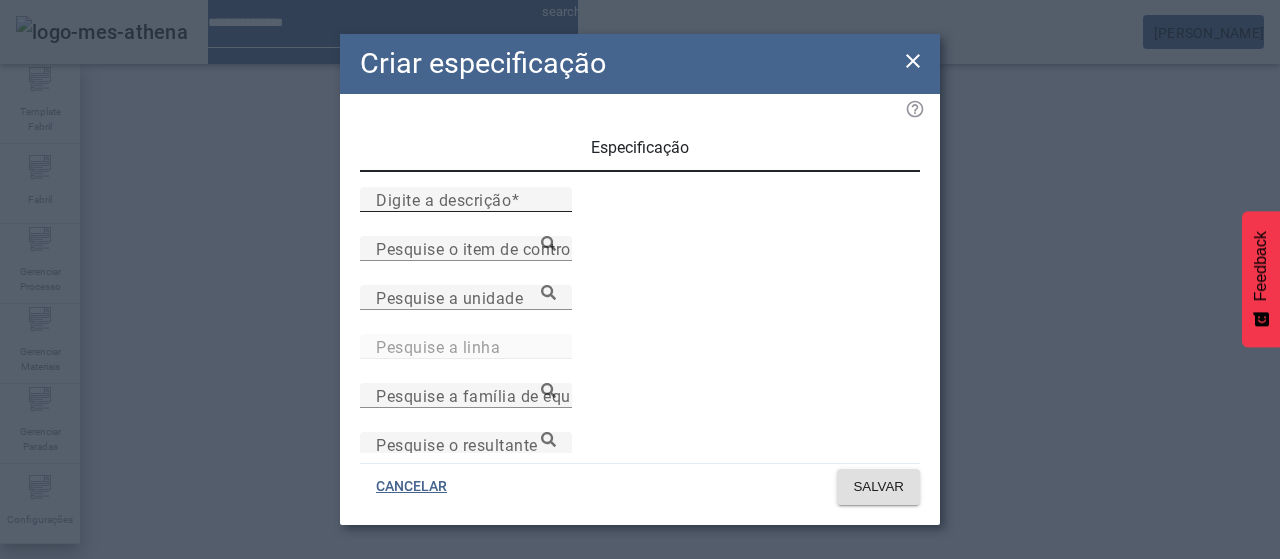 click on "Digite a descrição" at bounding box center [466, 200] 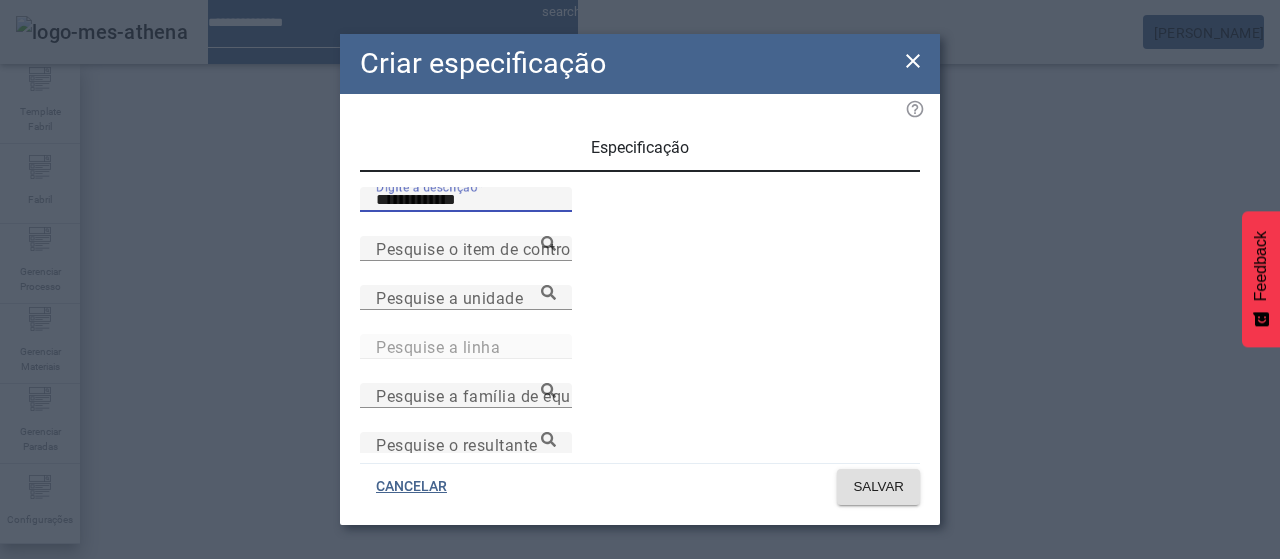 type on "**********" 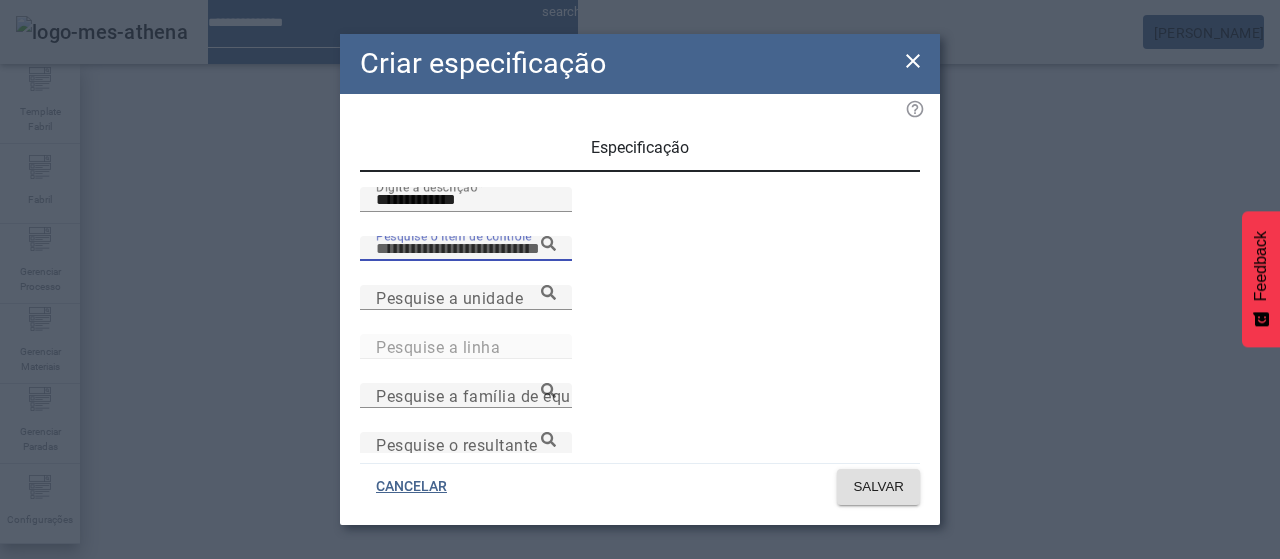 paste on "**********" 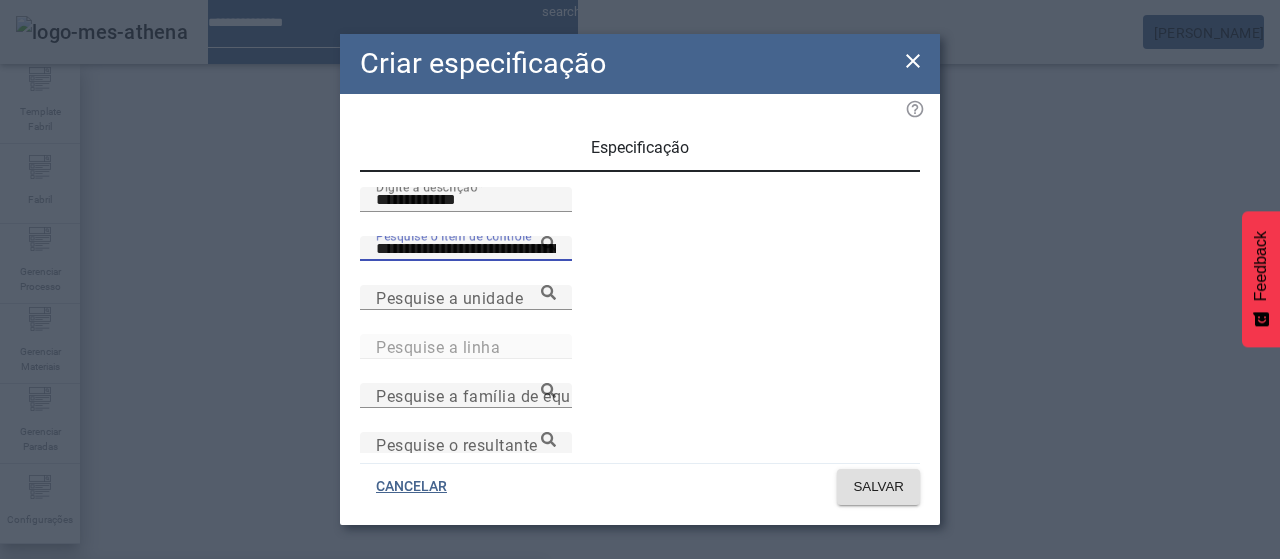 type on "**********" 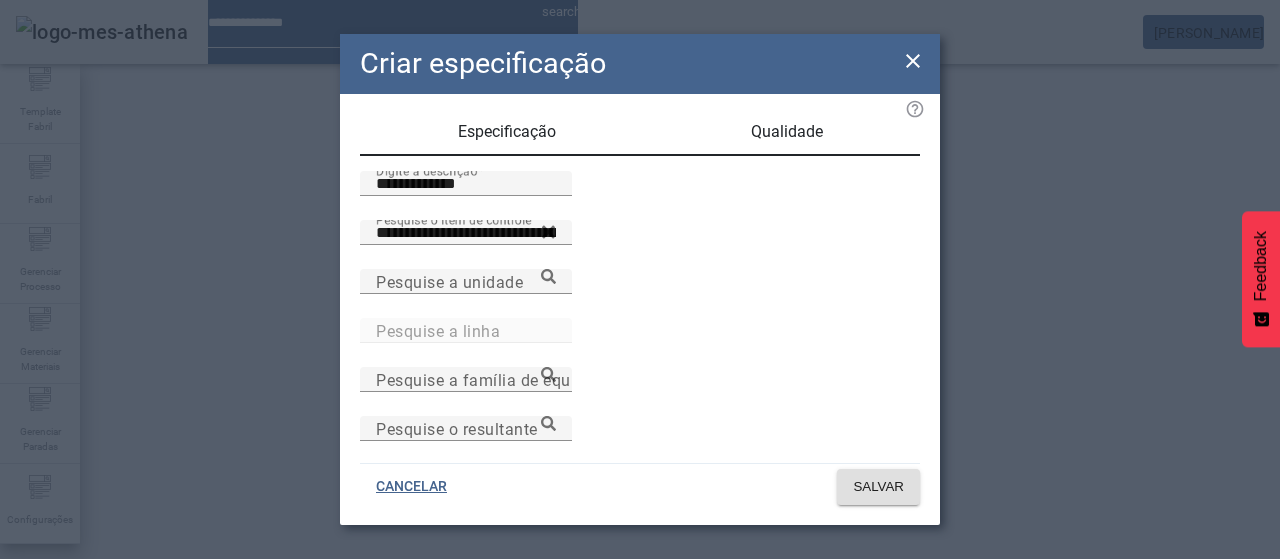 scroll, scrollTop: 206, scrollLeft: 0, axis: vertical 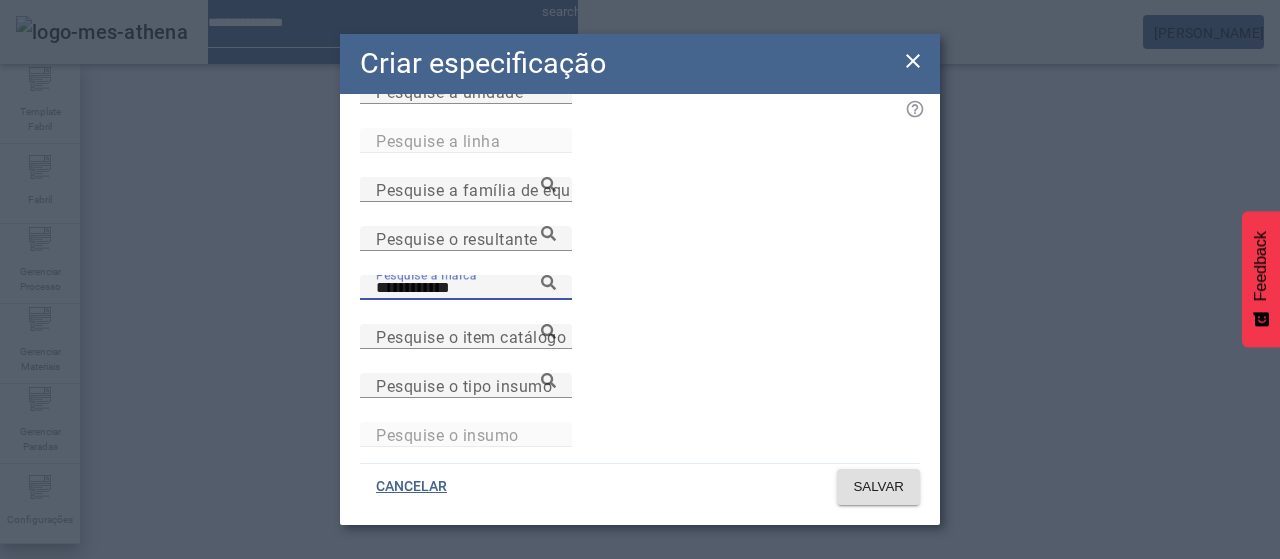 type on "**********" 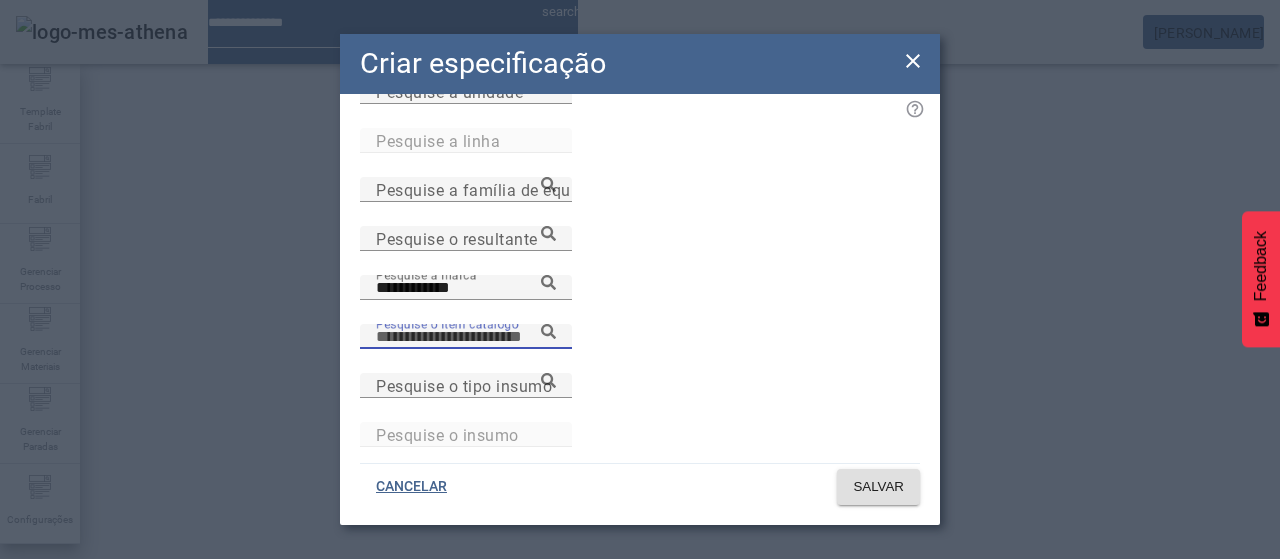 paste on "**********" 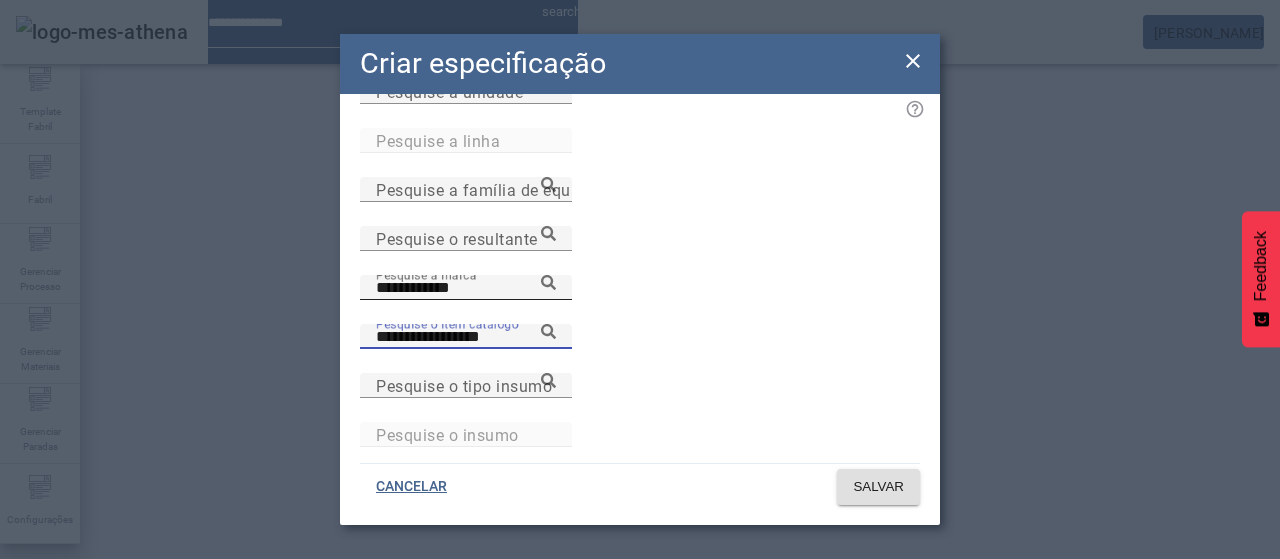 type on "**********" 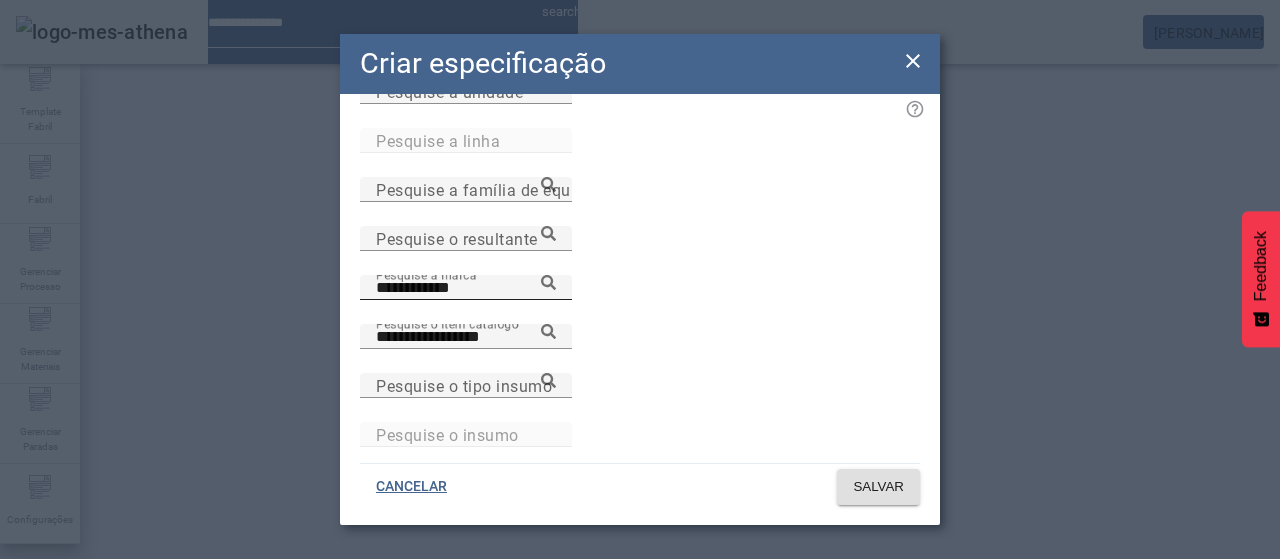 click 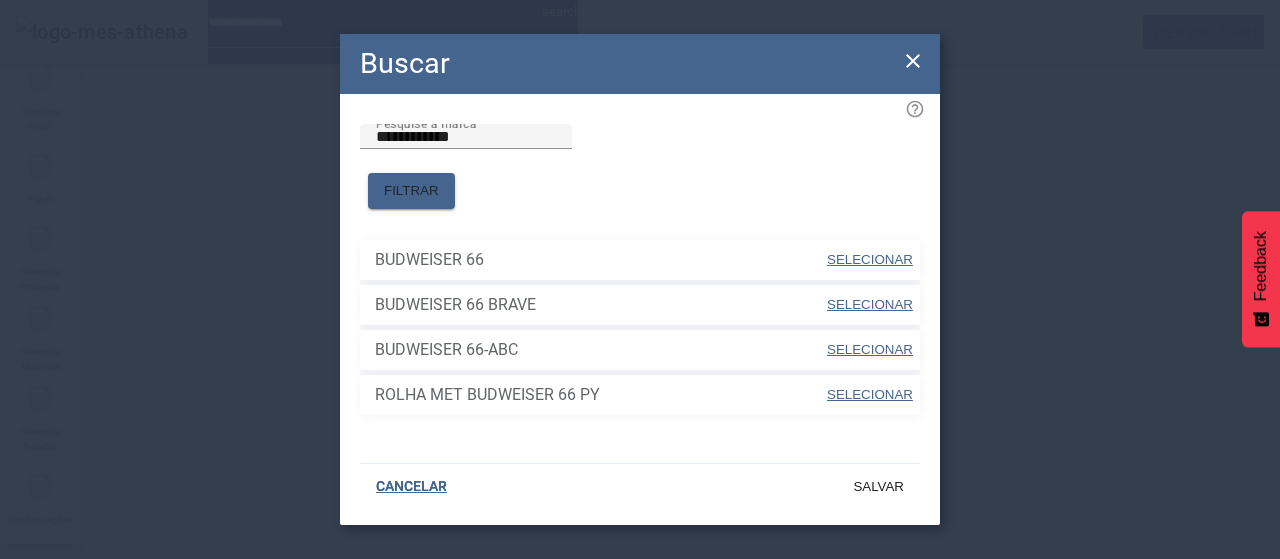 click on "SELECIONAR" at bounding box center (870, 349) 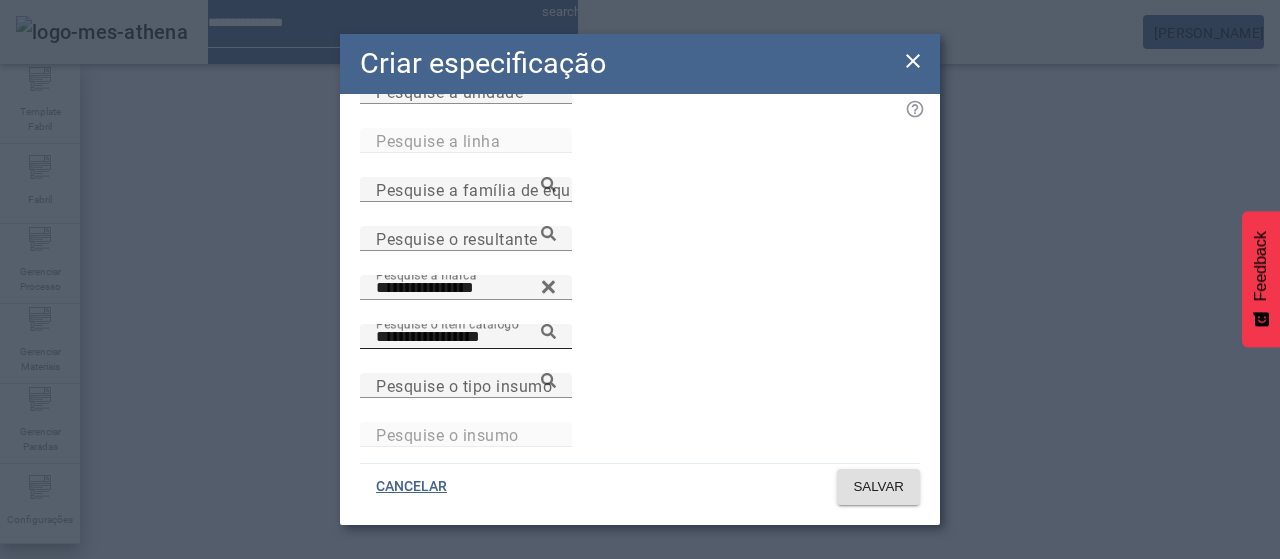 click 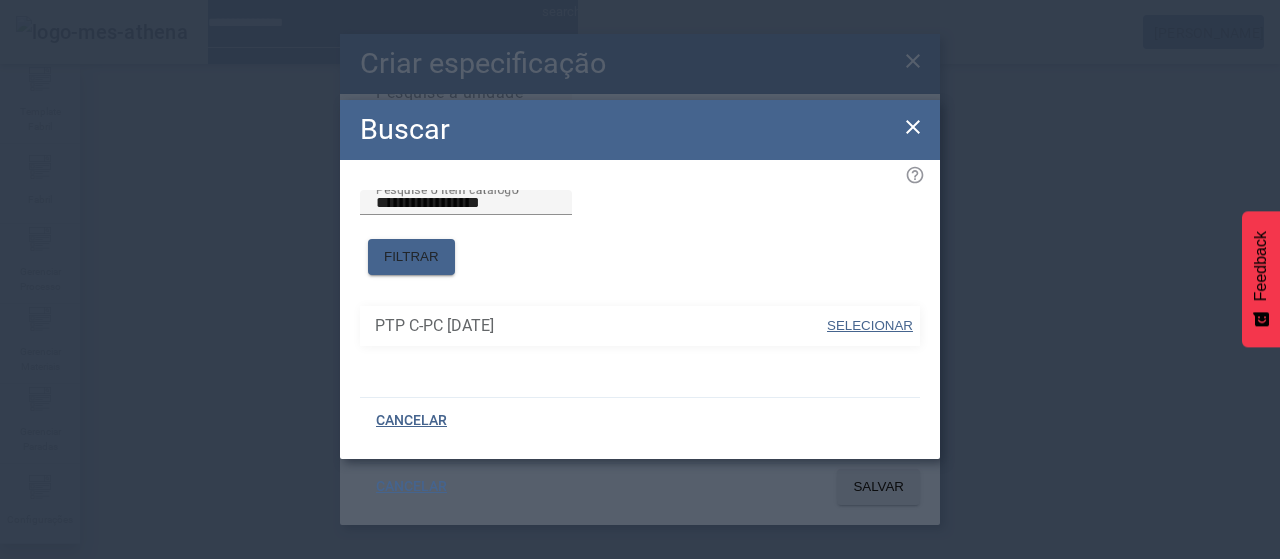 click at bounding box center (870, 326) 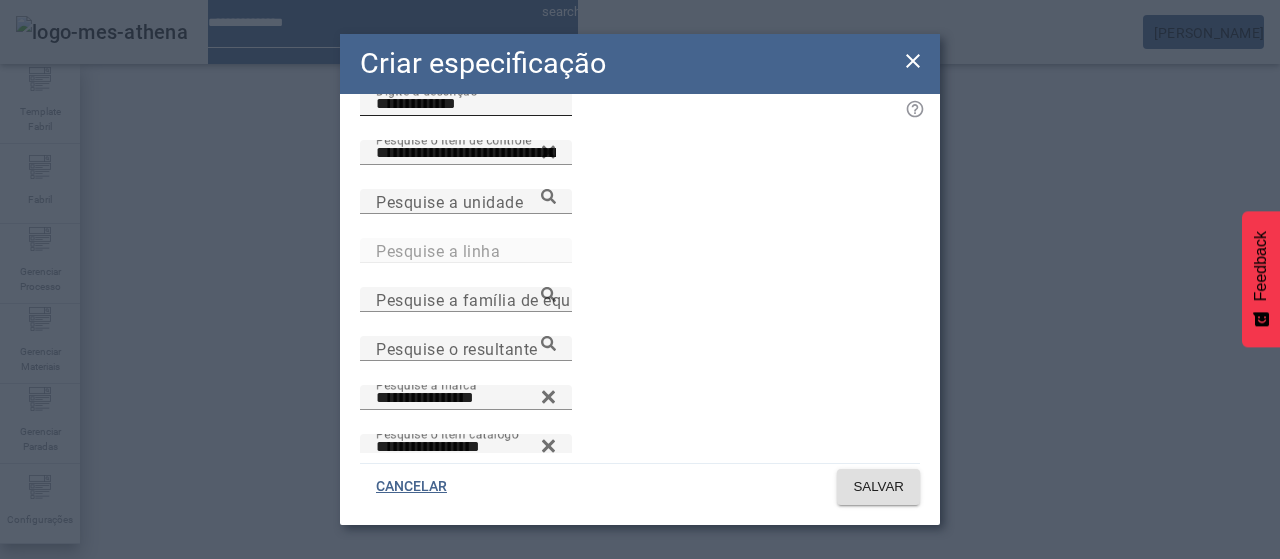 scroll, scrollTop: 0, scrollLeft: 0, axis: both 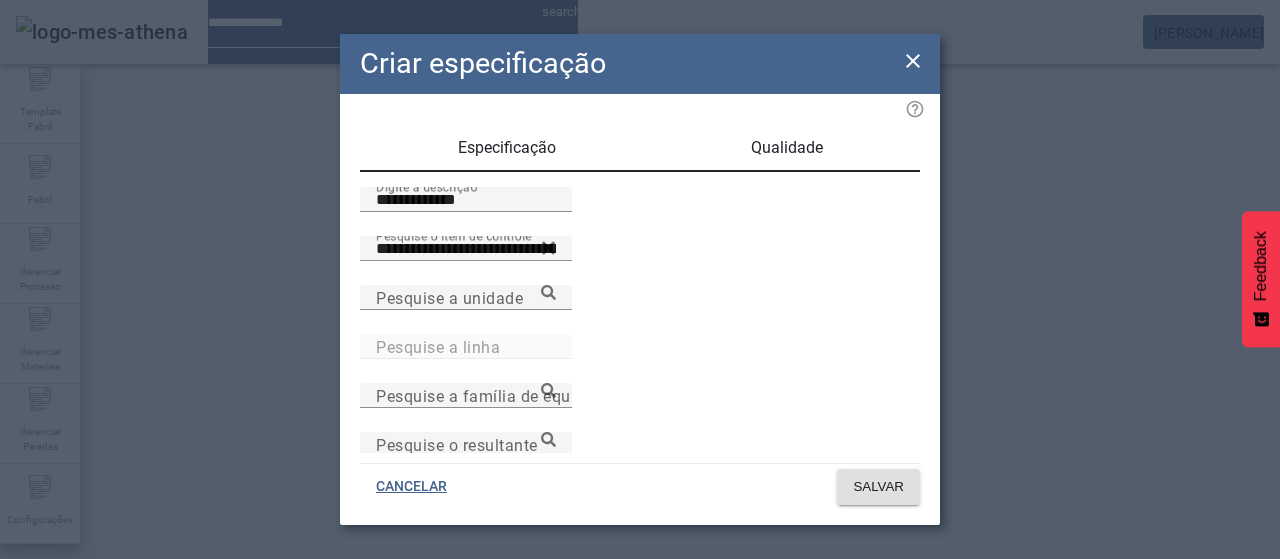 drag, startPoint x: 770, startPoint y: 149, endPoint x: 748, endPoint y: 186, distance: 43.046486 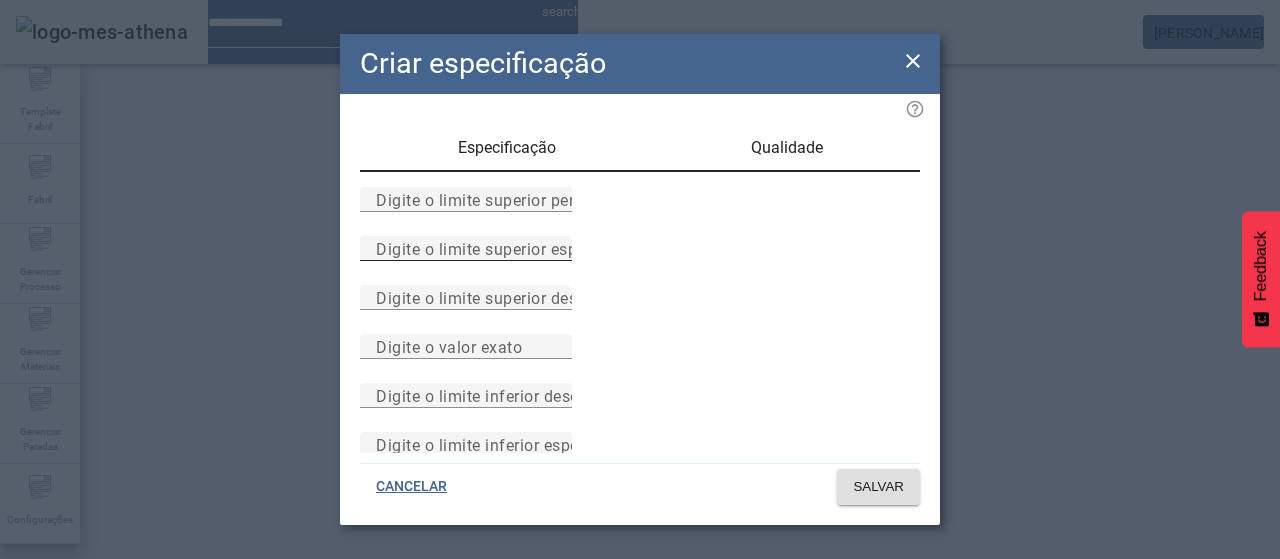 click on "Digite o limite superior especificado" at bounding box center (511, 248) 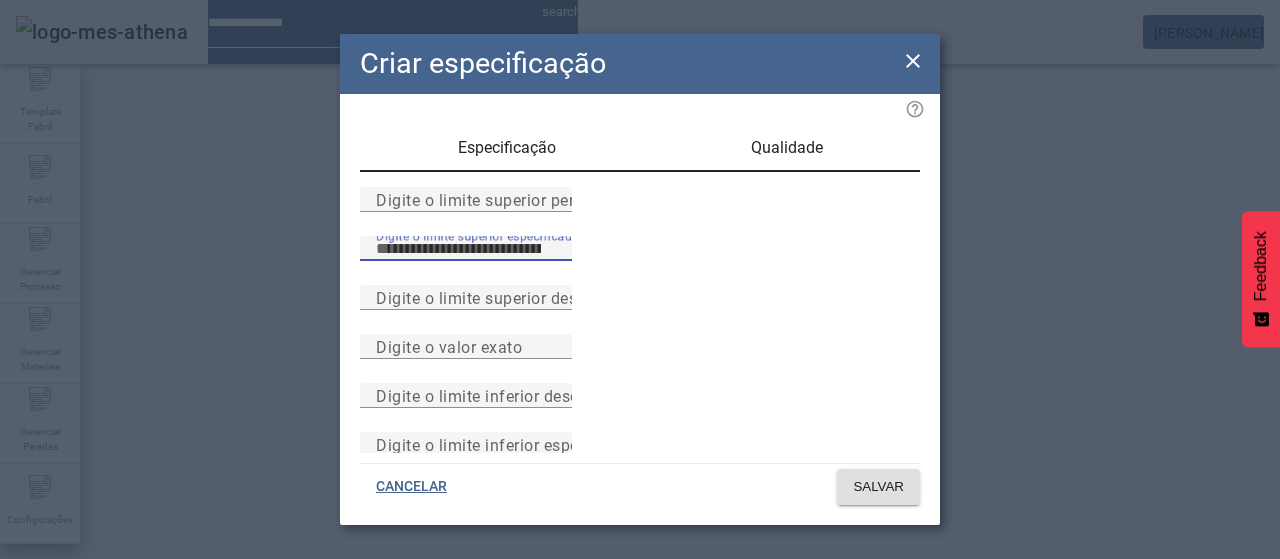 type on "****" 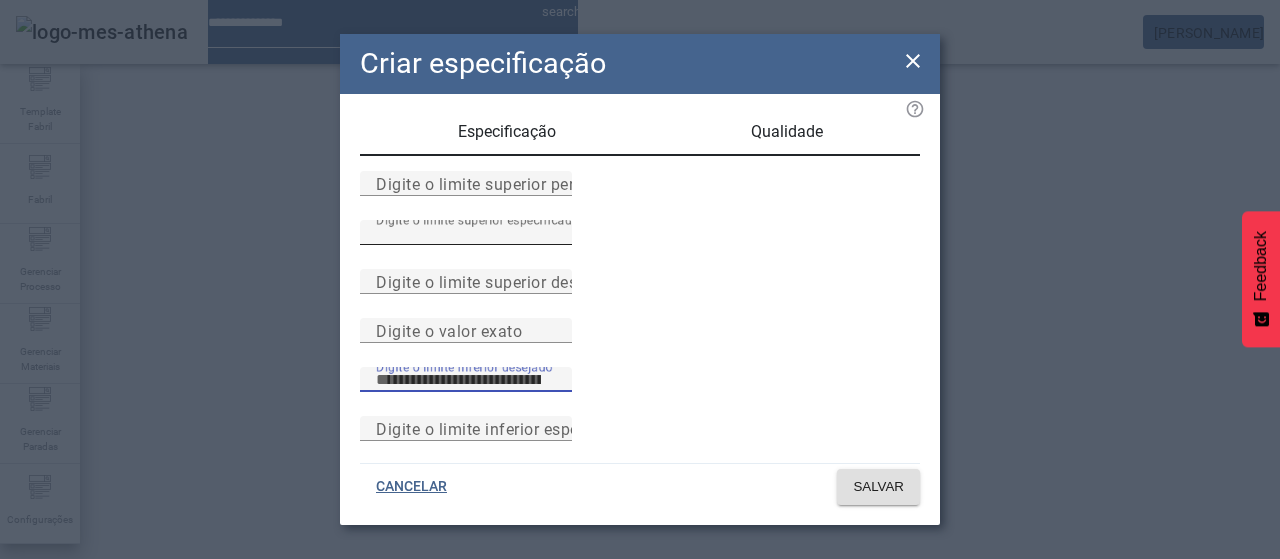 scroll, scrollTop: 261, scrollLeft: 0, axis: vertical 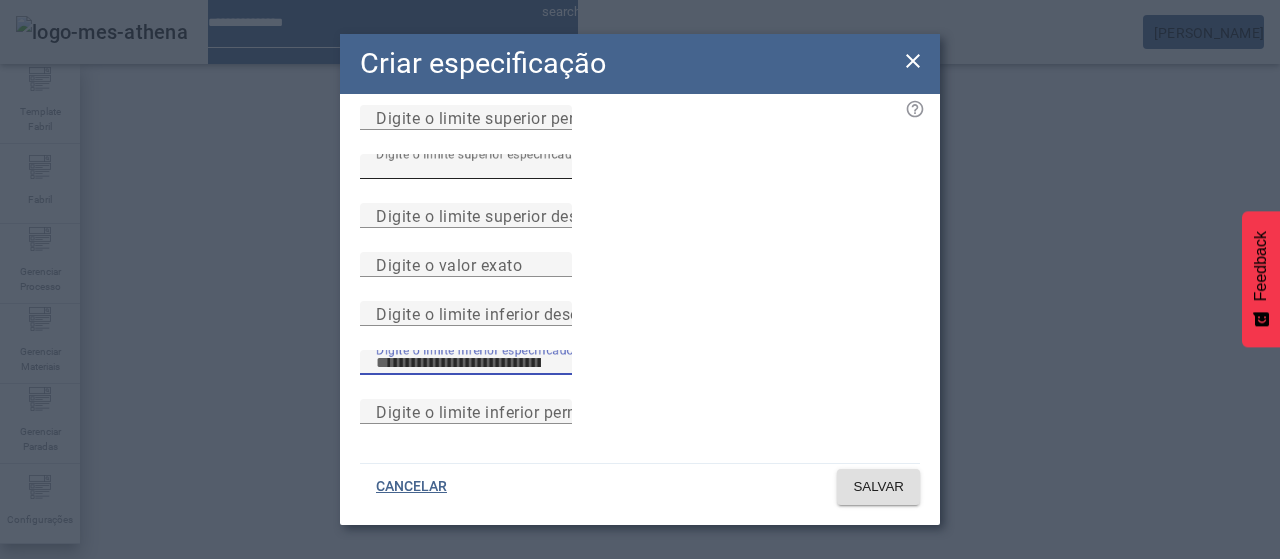 type on "****" 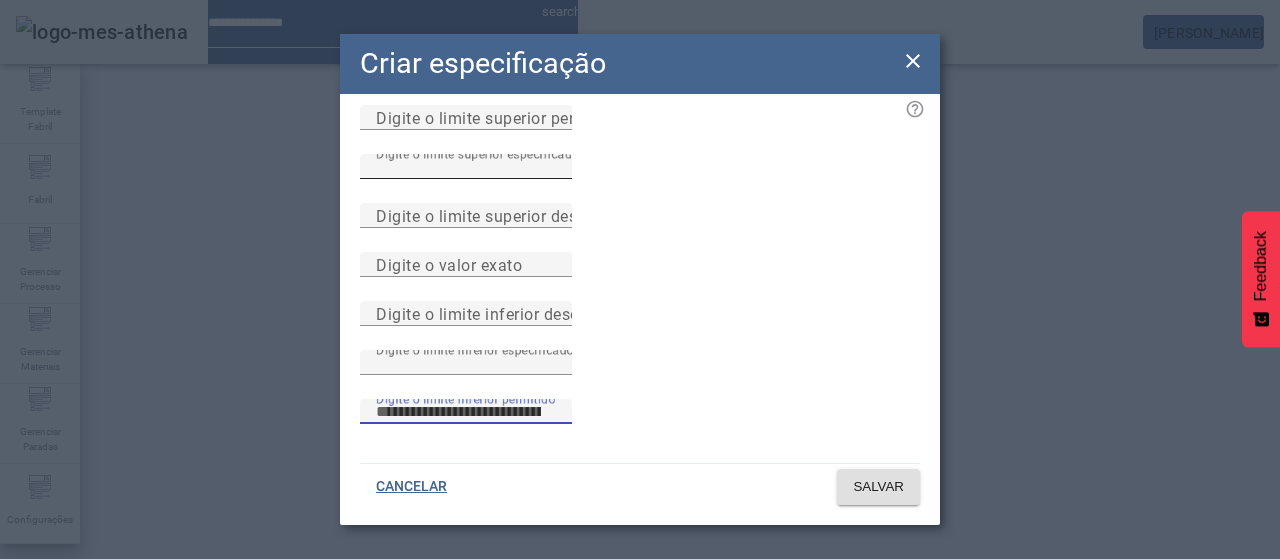type 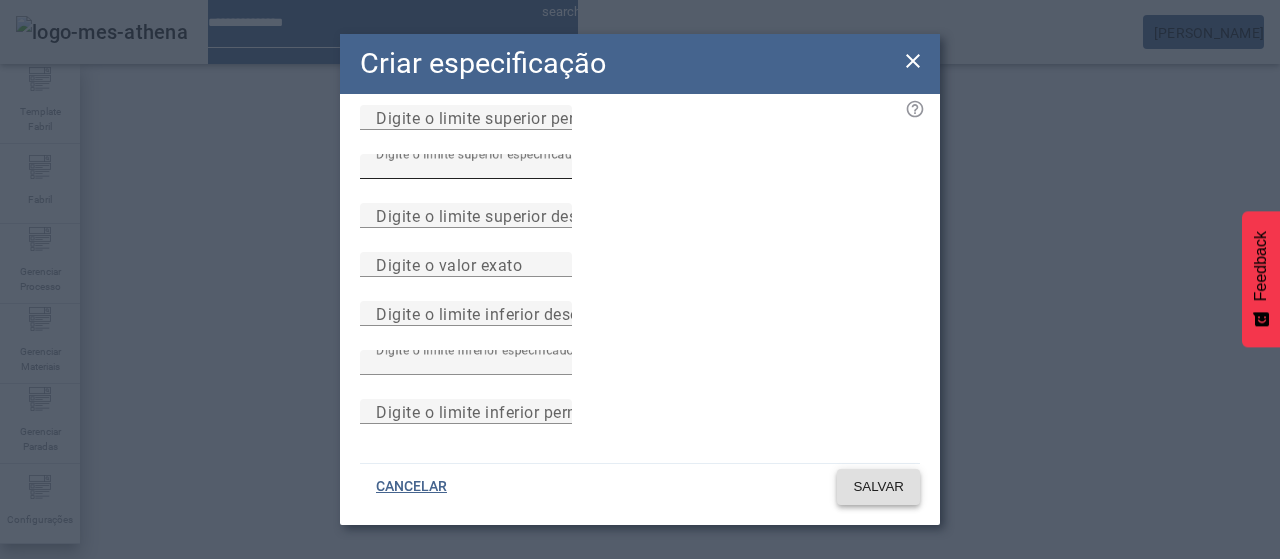 type 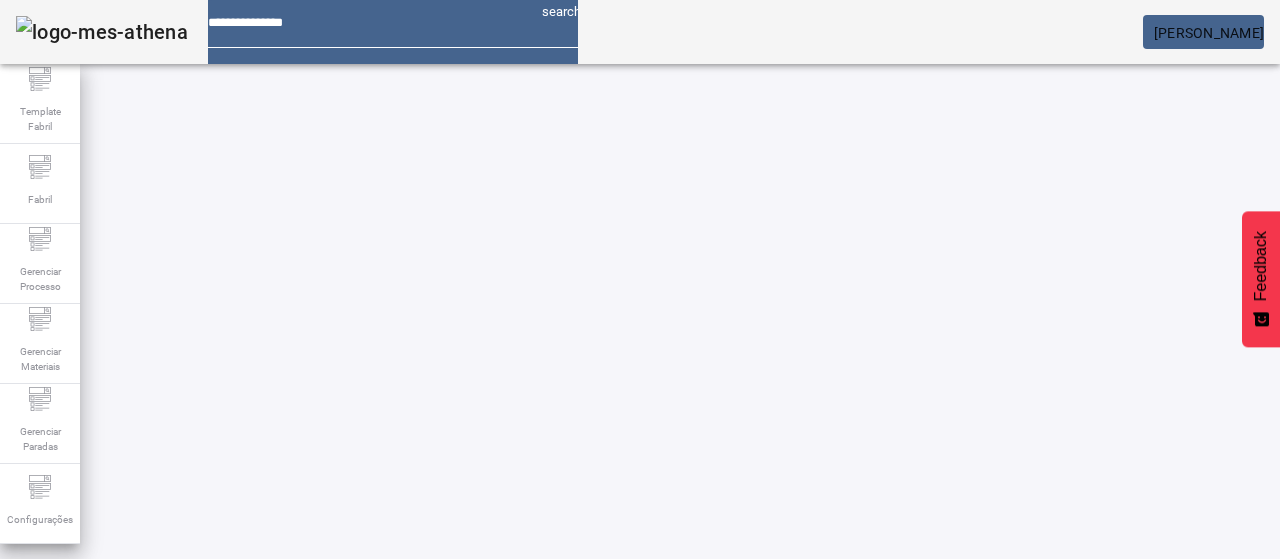 scroll, scrollTop: 0, scrollLeft: 0, axis: both 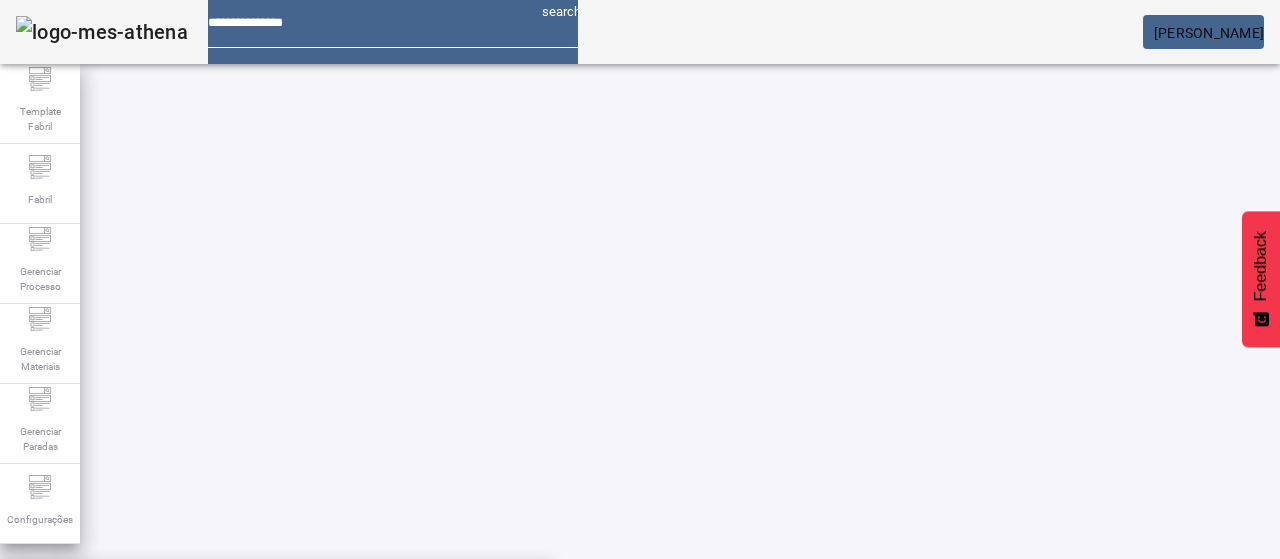 click on "Pesquise por marca" at bounding box center [1388, 601] 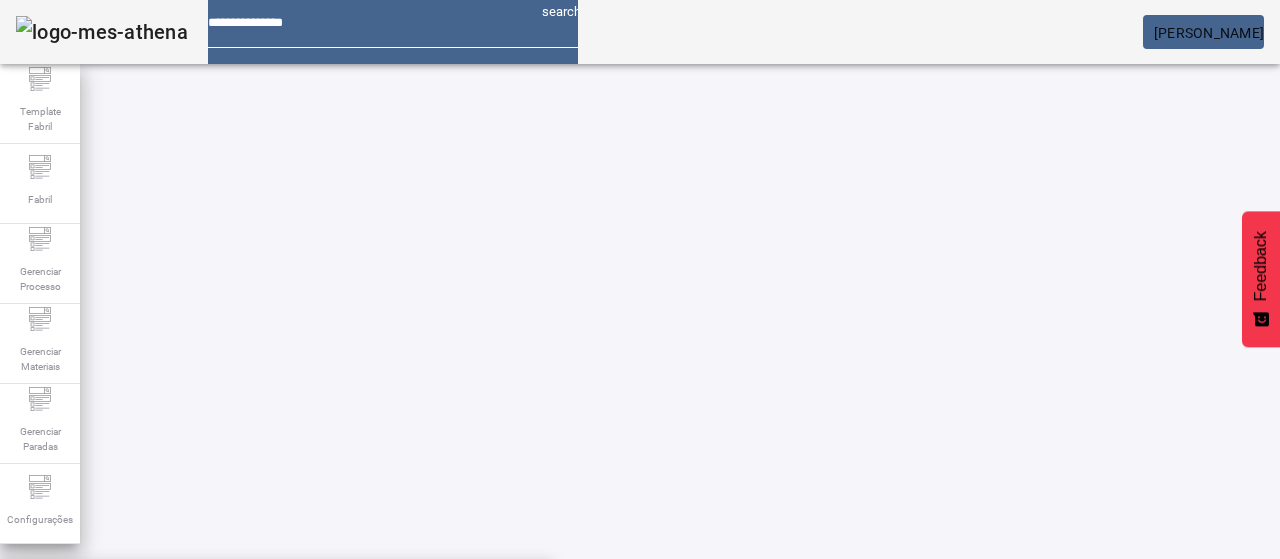 drag, startPoint x: 504, startPoint y: 284, endPoint x: 569, endPoint y: 303, distance: 67.72001 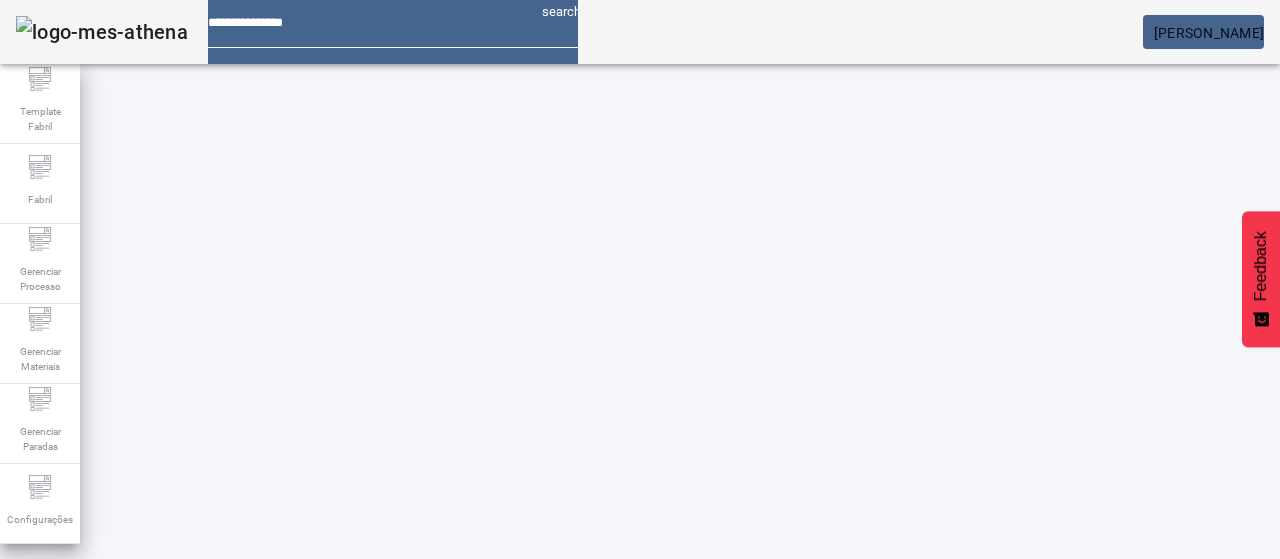 click on "FILTRAR" 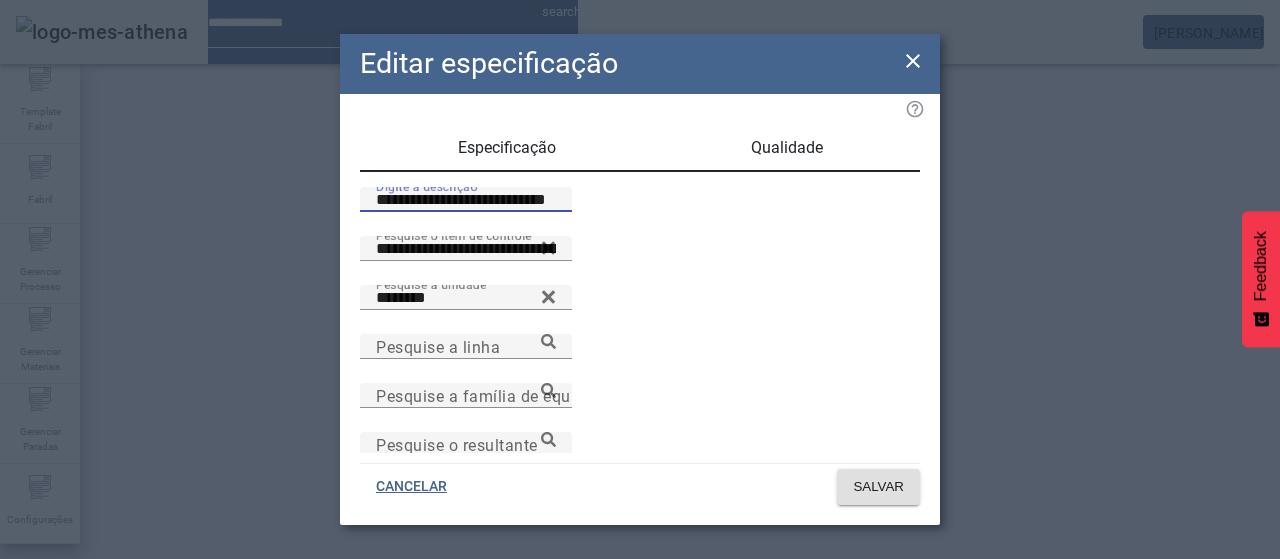 click on "**********" at bounding box center [466, 200] 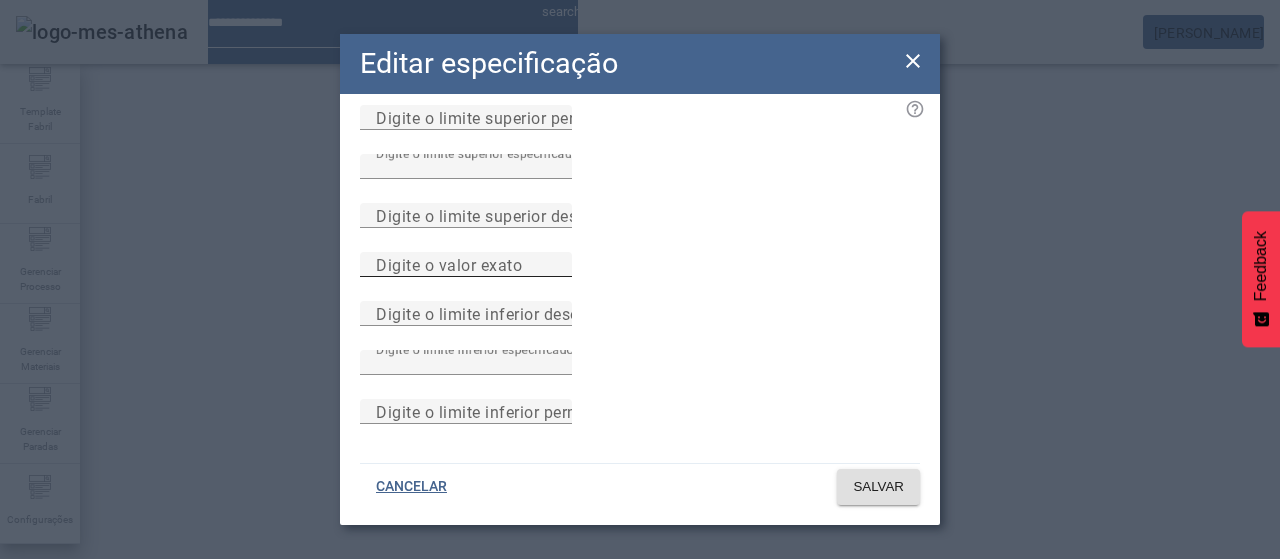 scroll, scrollTop: 184, scrollLeft: 0, axis: vertical 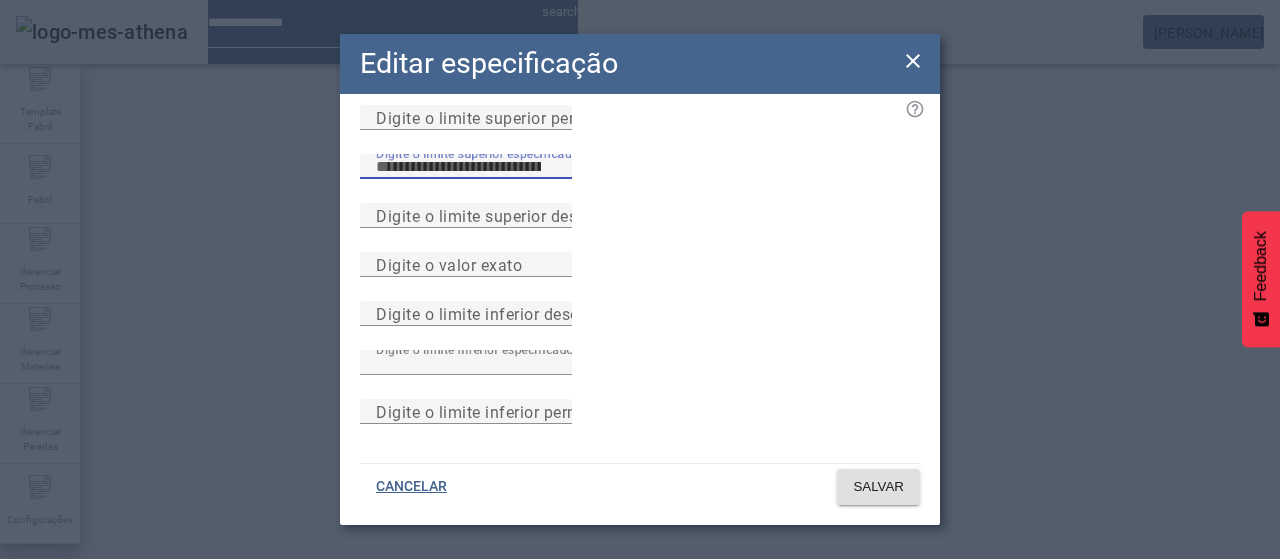drag, startPoint x: 496, startPoint y: 121, endPoint x: 482, endPoint y: 118, distance: 14.3178215 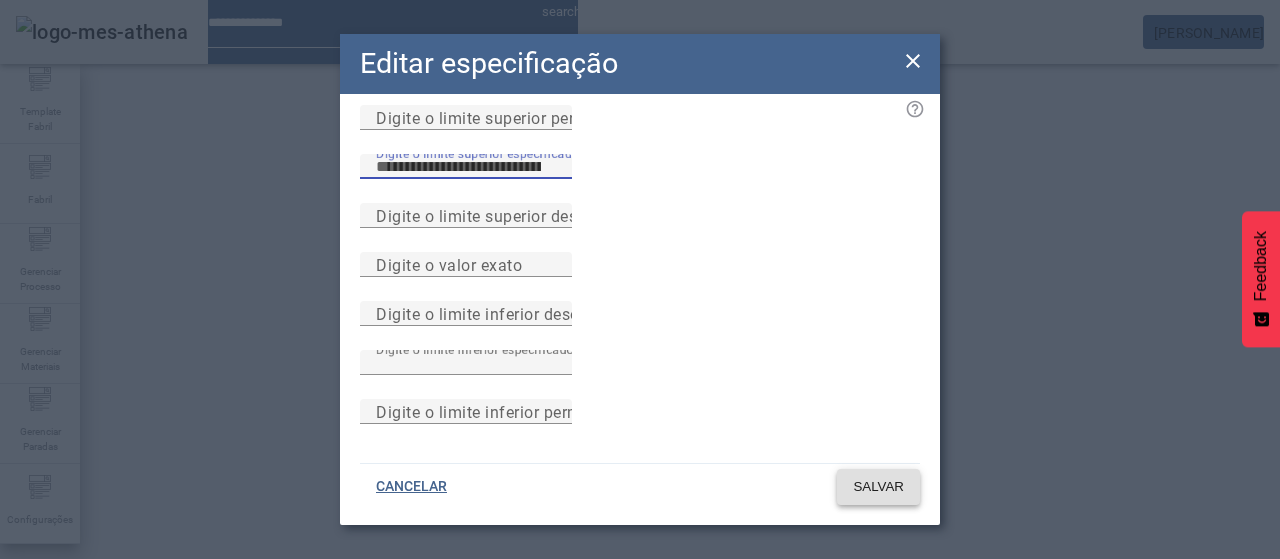 type on "****" 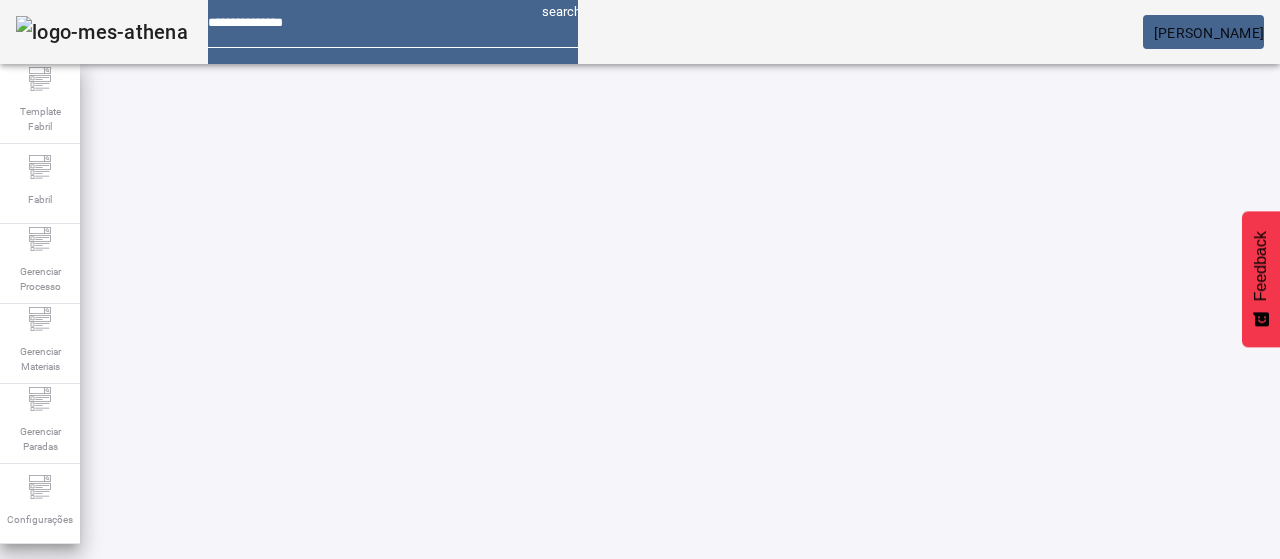scroll, scrollTop: 190, scrollLeft: 0, axis: vertical 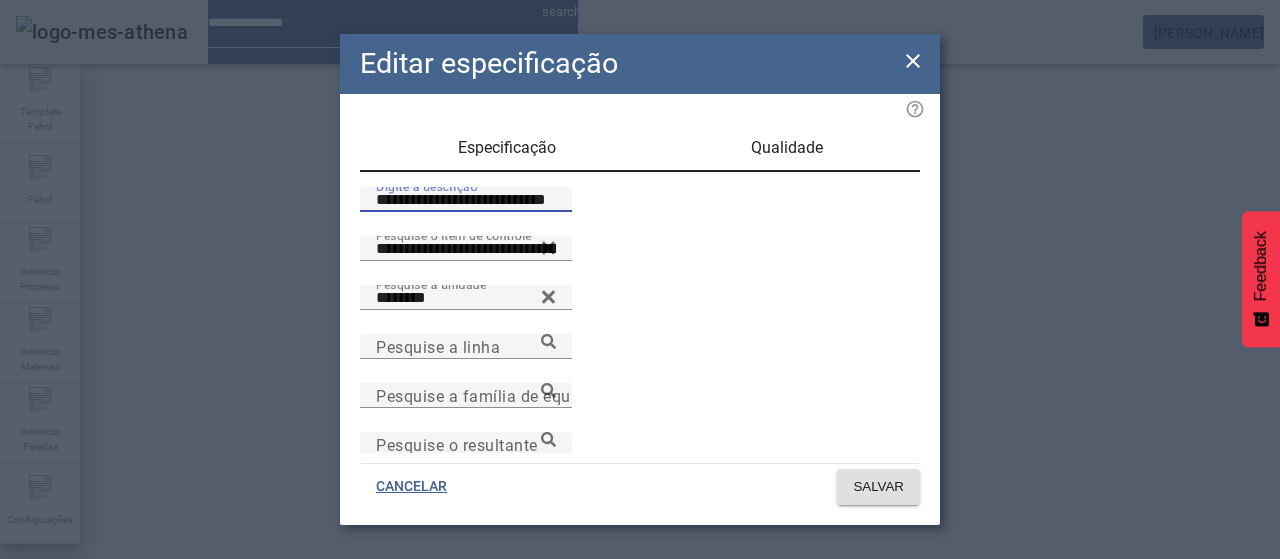 drag, startPoint x: 458, startPoint y: 223, endPoint x: 792, endPoint y: 223, distance: 334 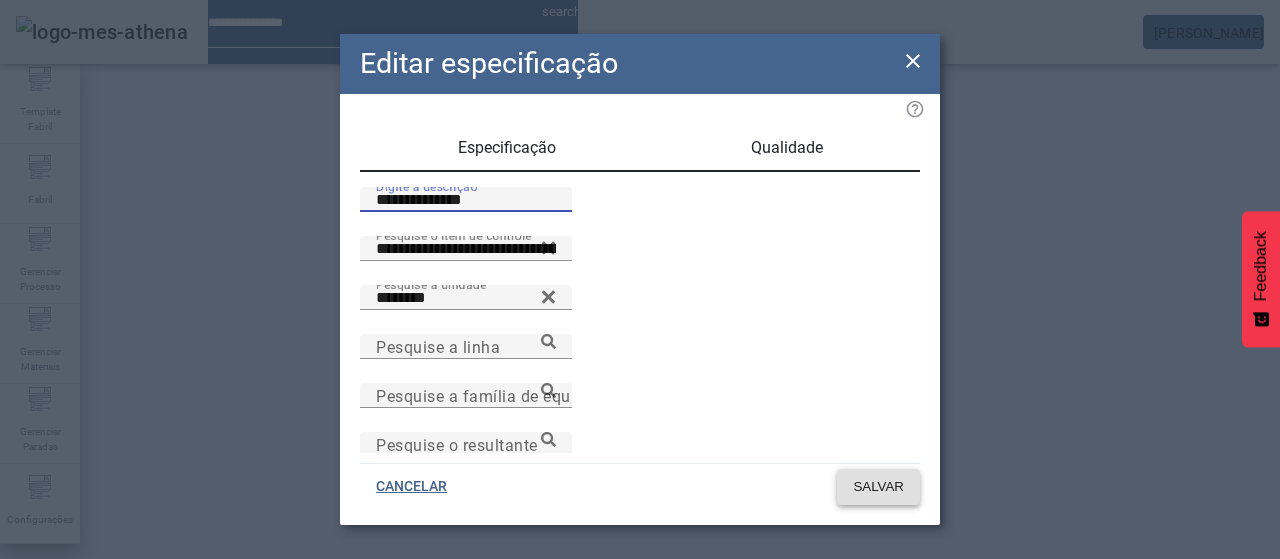 type on "**********" 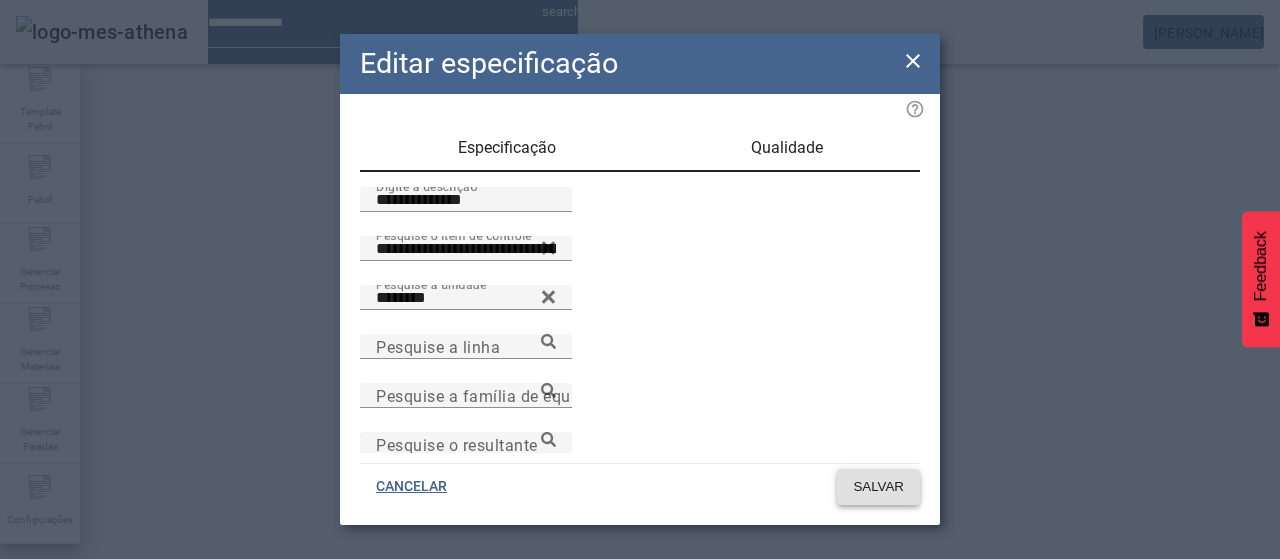 click on "SALVAR" 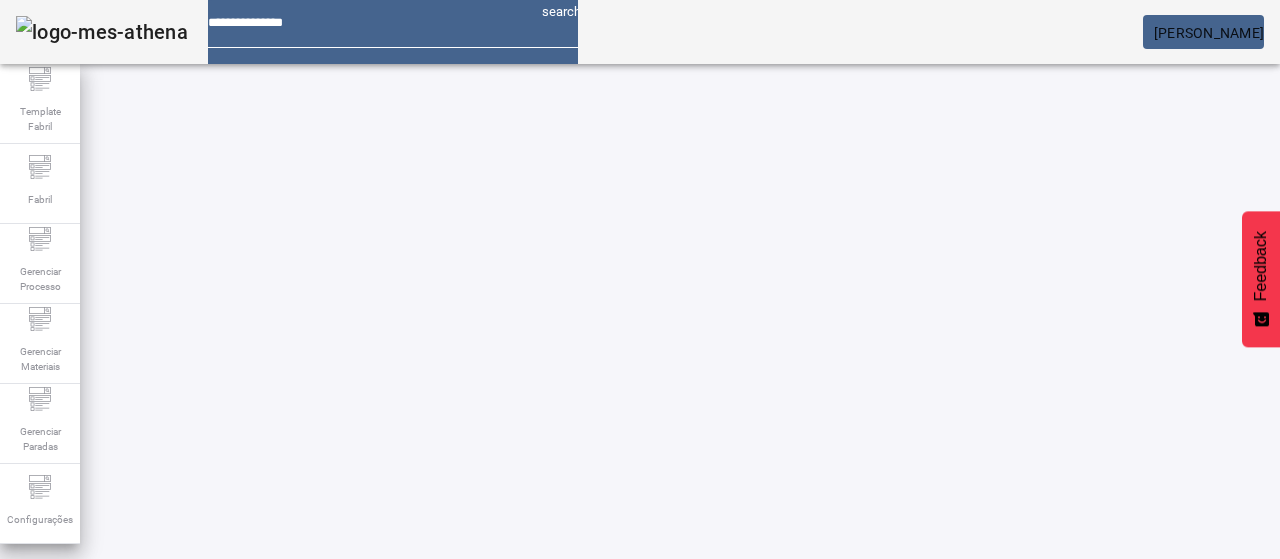 scroll, scrollTop: 0, scrollLeft: 0, axis: both 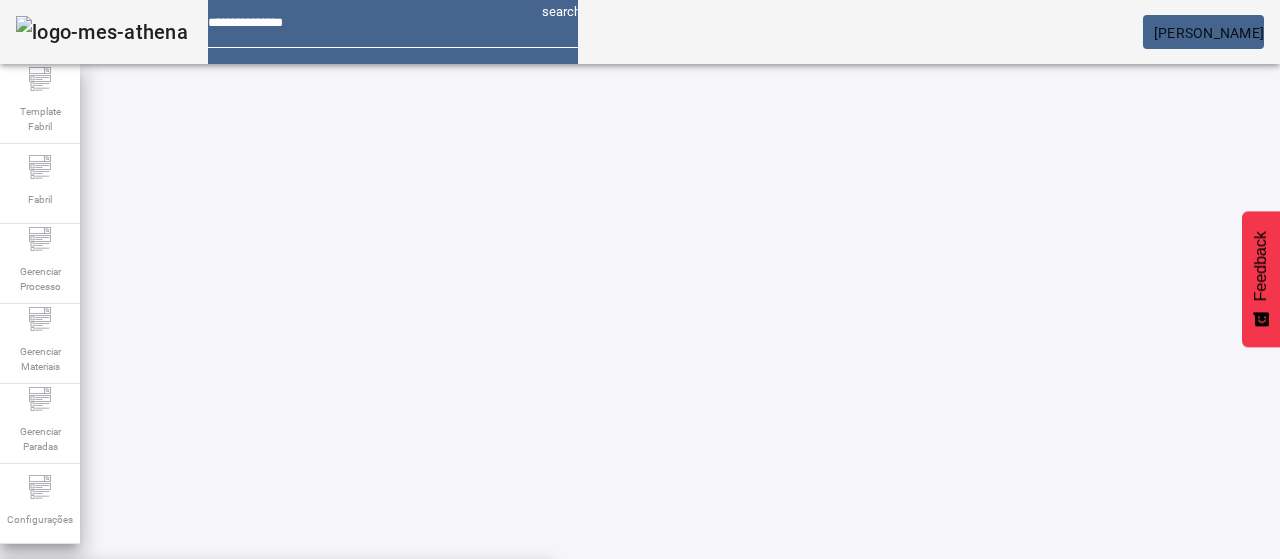 paste on "**********" 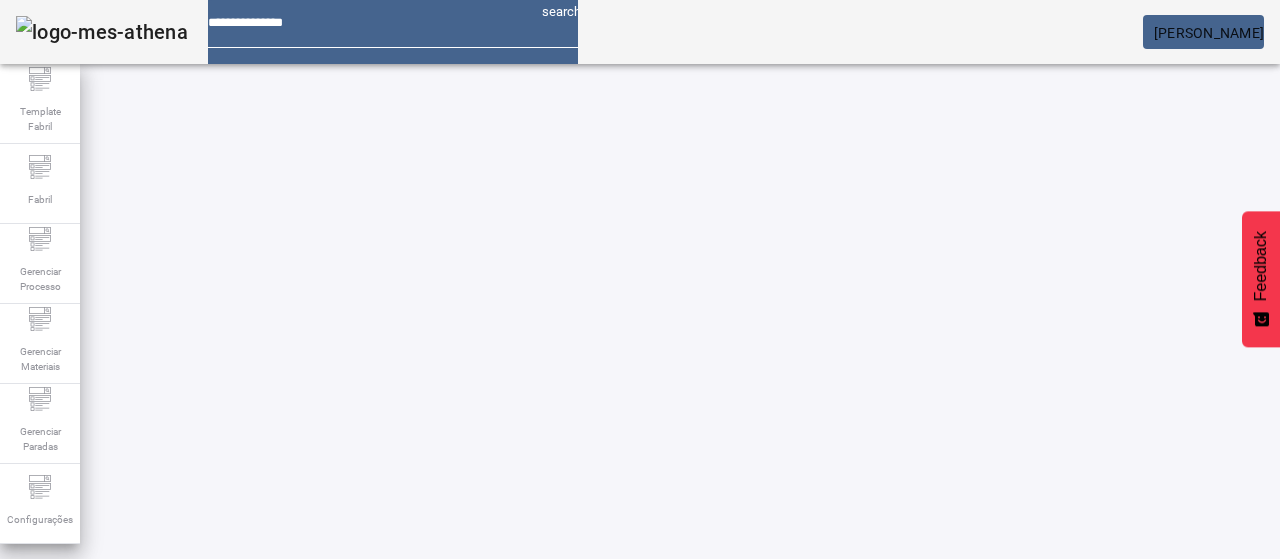 click 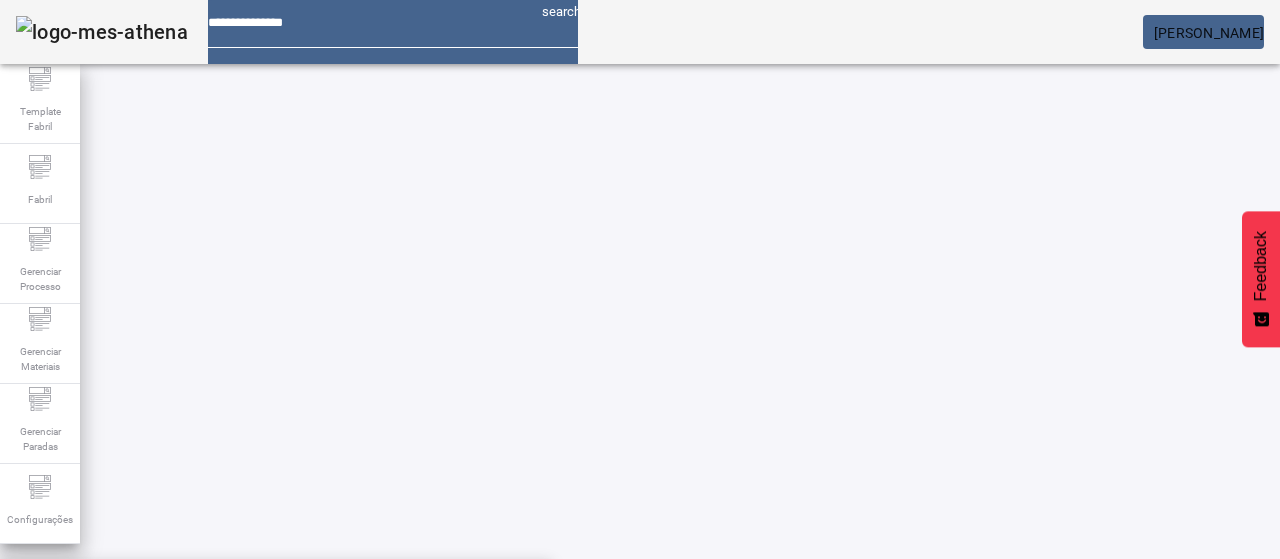 click on "FILTRAR" 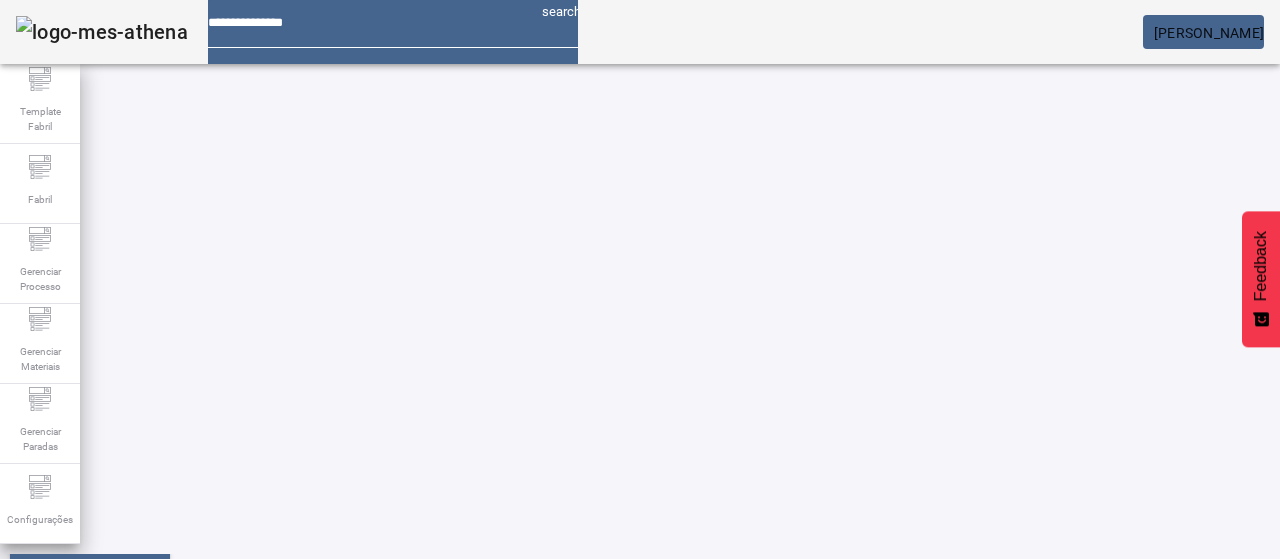 scroll, scrollTop: 390, scrollLeft: 0, axis: vertical 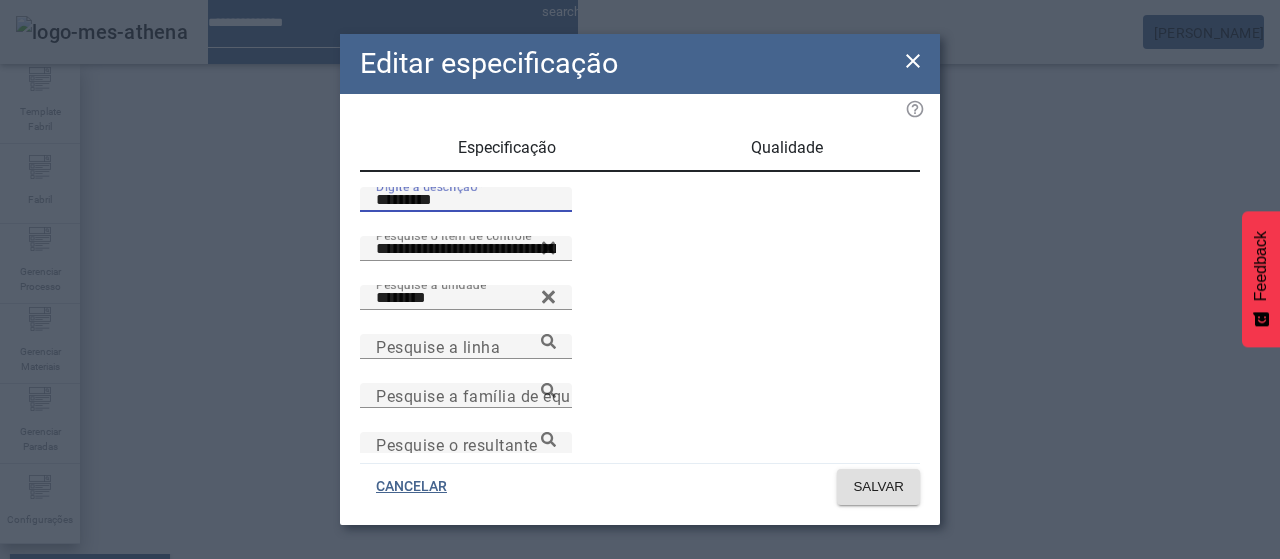 drag, startPoint x: 428, startPoint y: 226, endPoint x: 738, endPoint y: 186, distance: 312.57 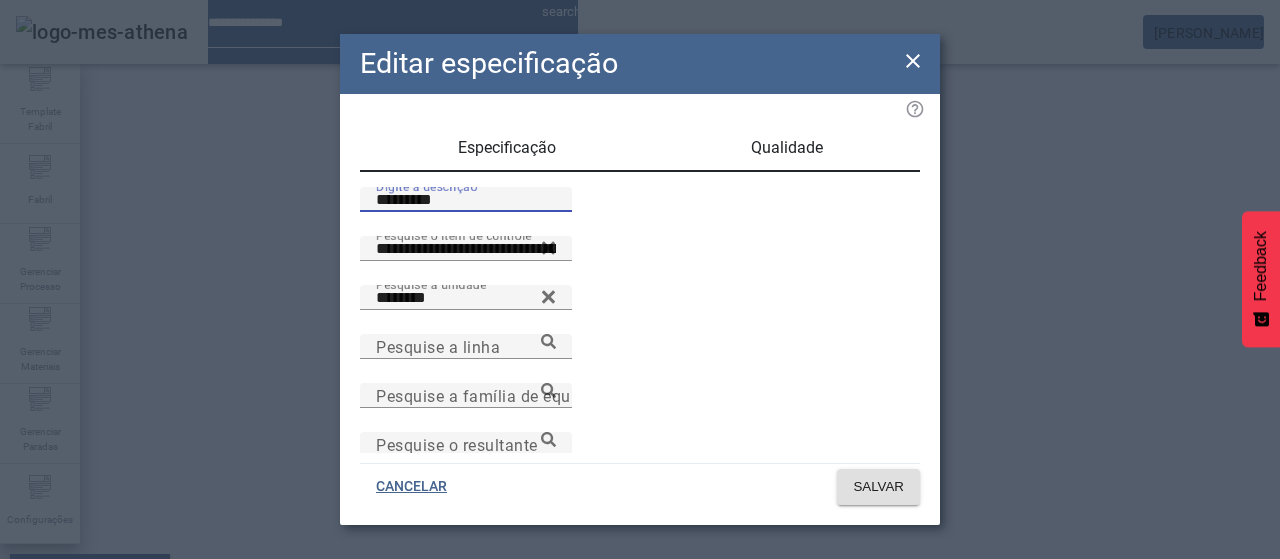 click on "Digite a descrição *********" at bounding box center (466, 199) 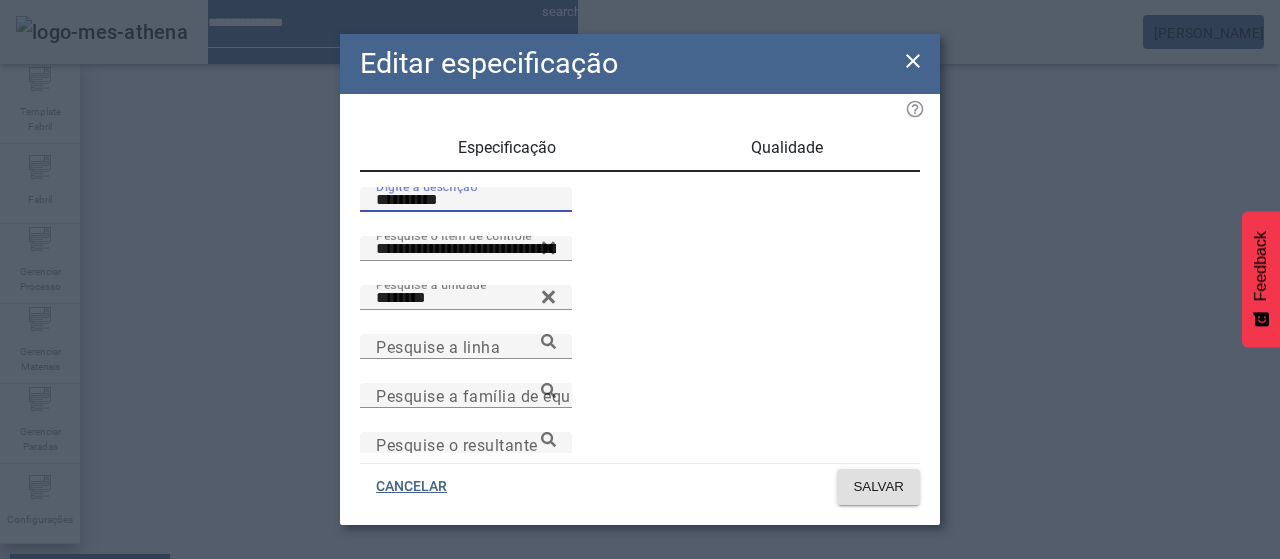 type on "**********" 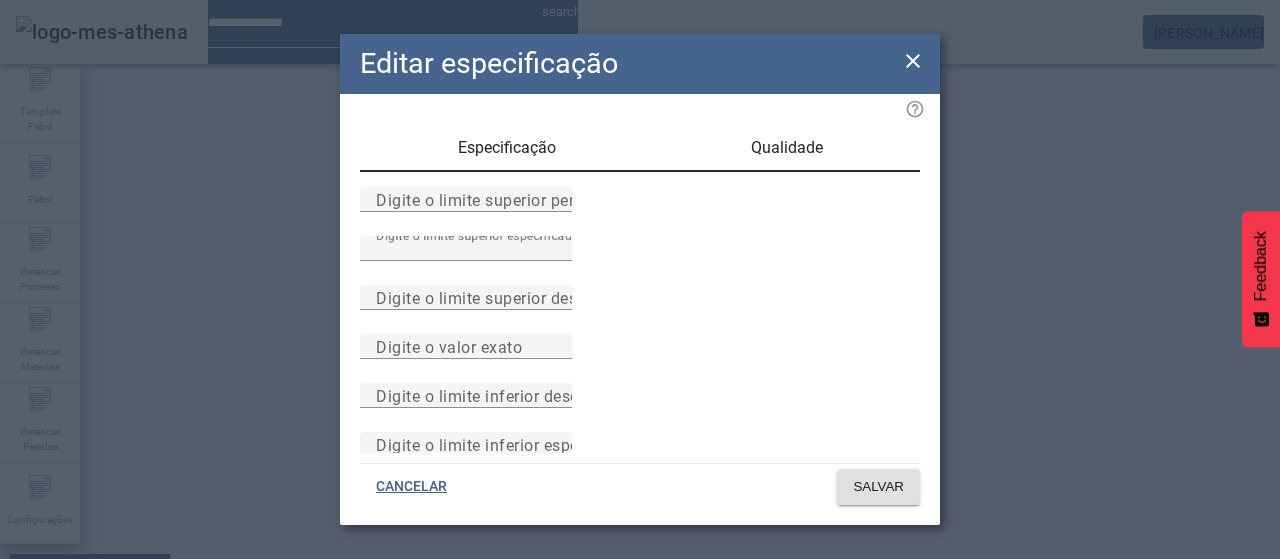 drag, startPoint x: 518, startPoint y: 311, endPoint x: 449, endPoint y: 322, distance: 69.87131 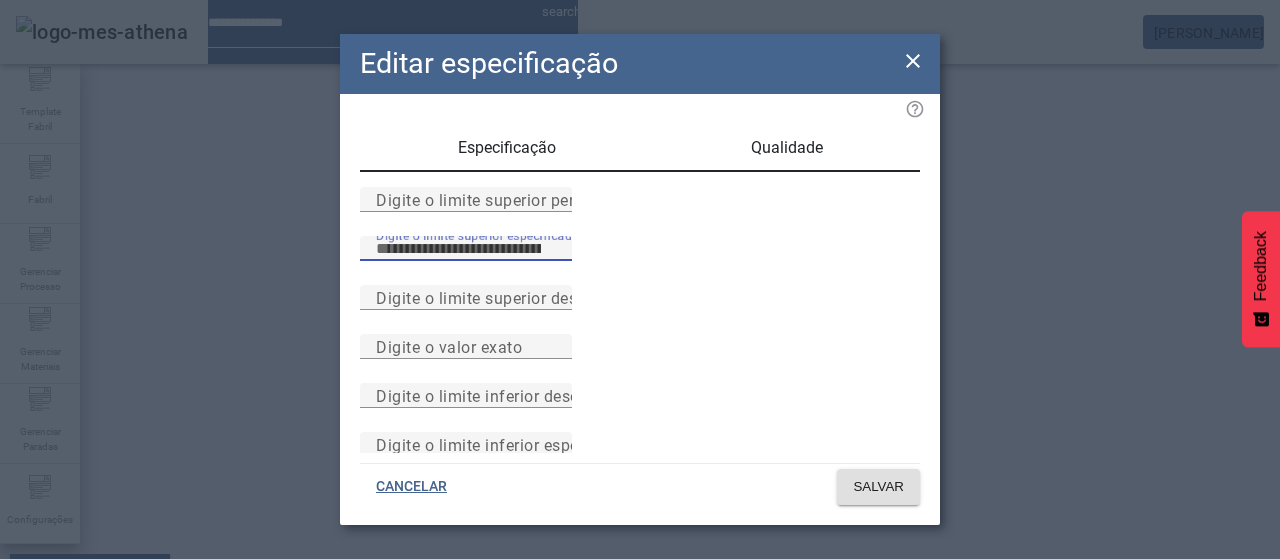 type on "****" 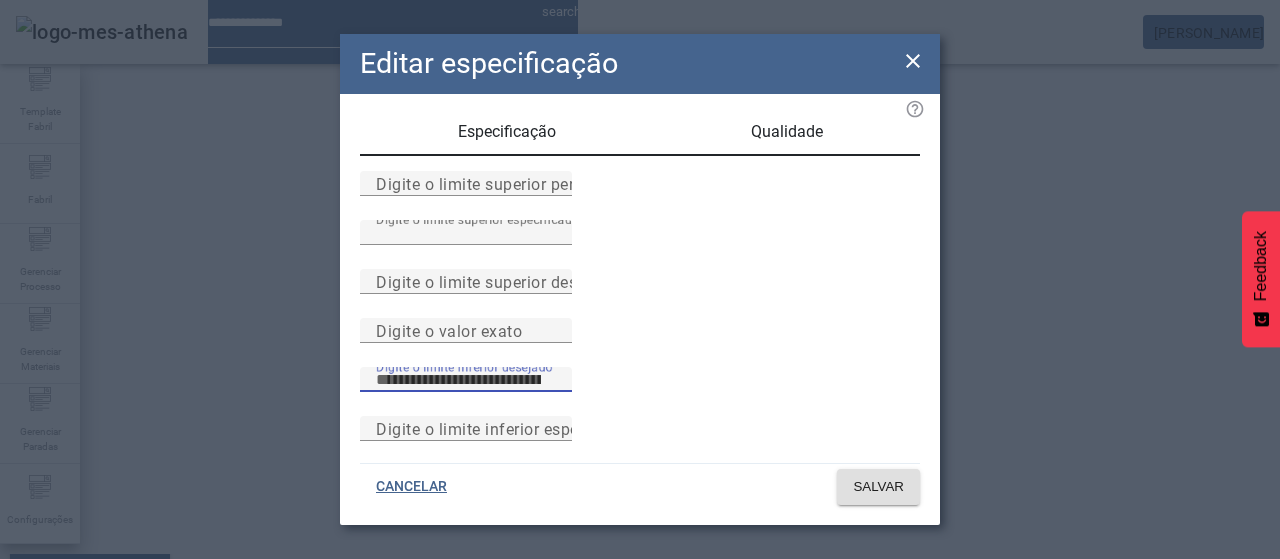scroll, scrollTop: 261, scrollLeft: 0, axis: vertical 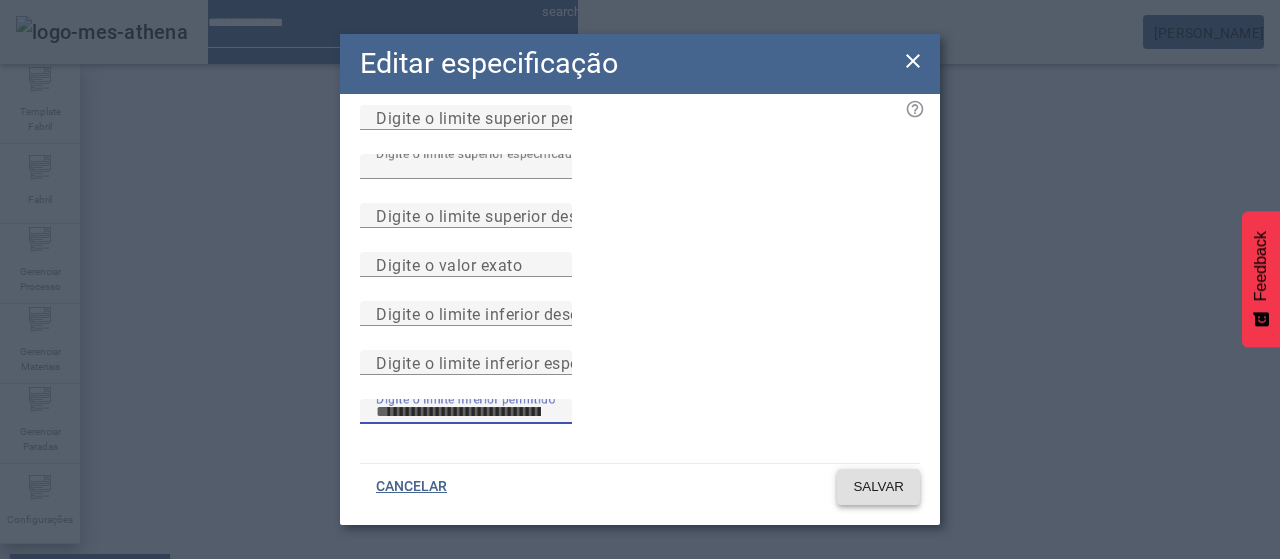 click on "SALVAR" 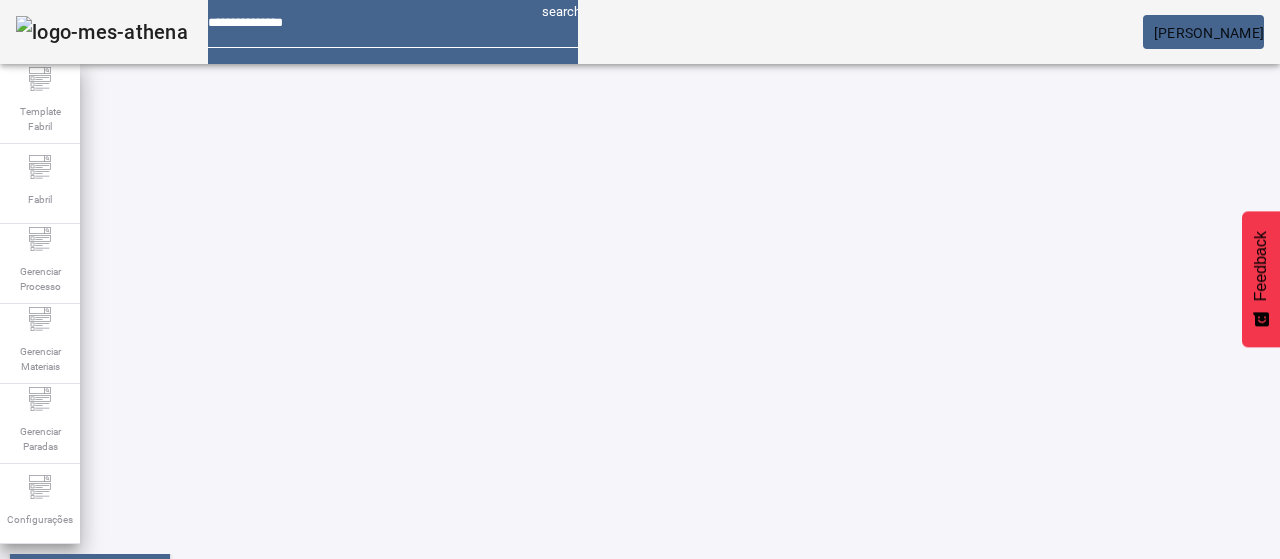 scroll, scrollTop: 0, scrollLeft: 0, axis: both 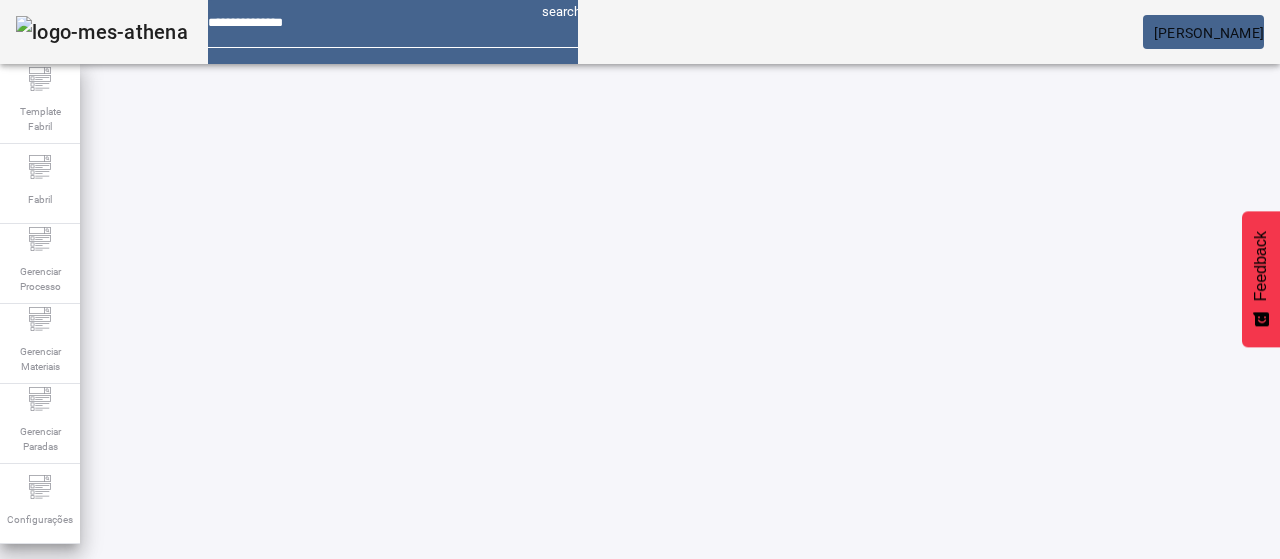 click on "**********" 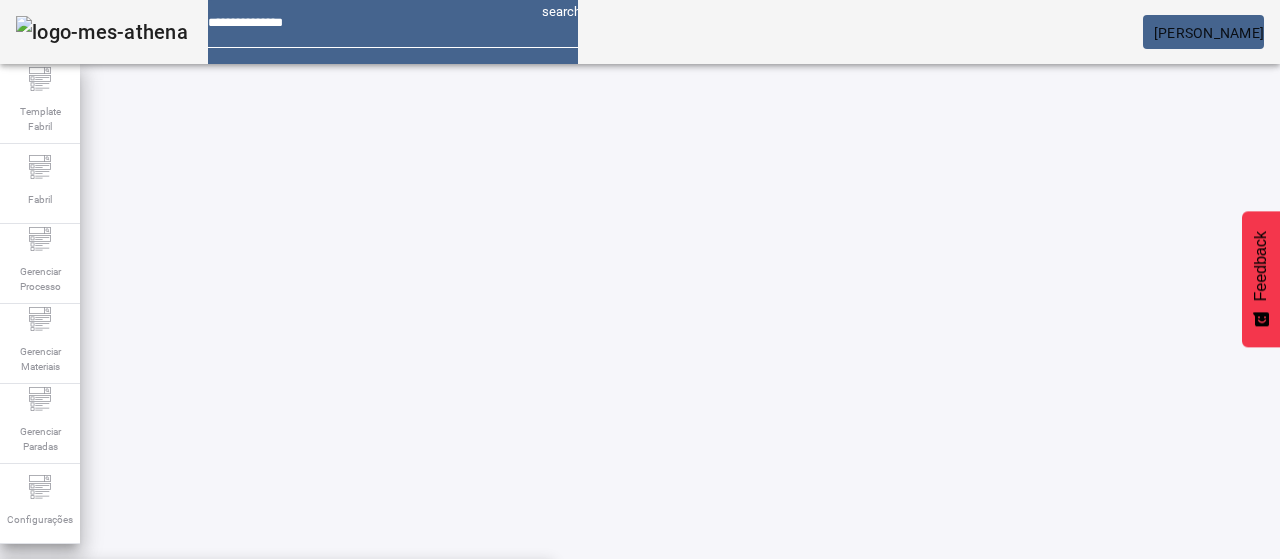 paste on "**********" 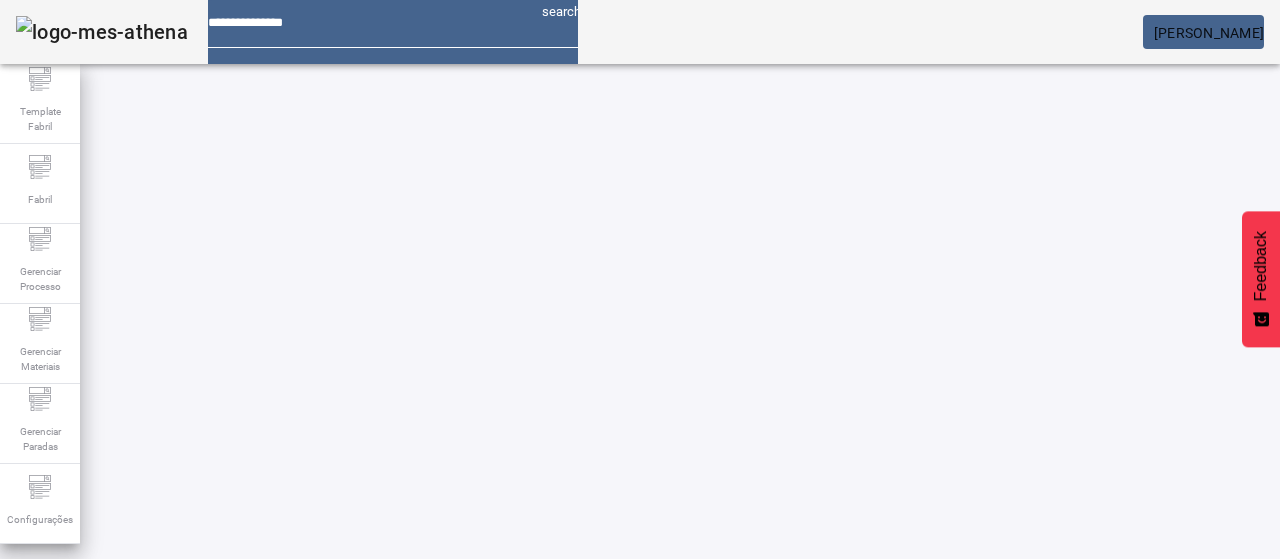 click on "Pesquise por marca" at bounding box center (1388, 601) 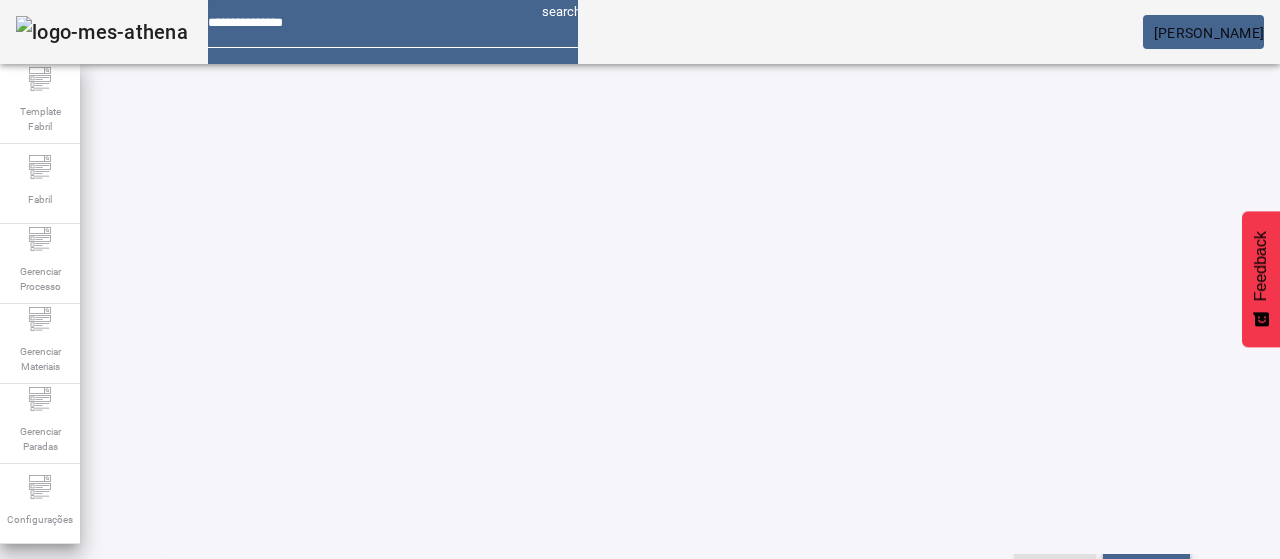 scroll, scrollTop: 423, scrollLeft: 0, axis: vertical 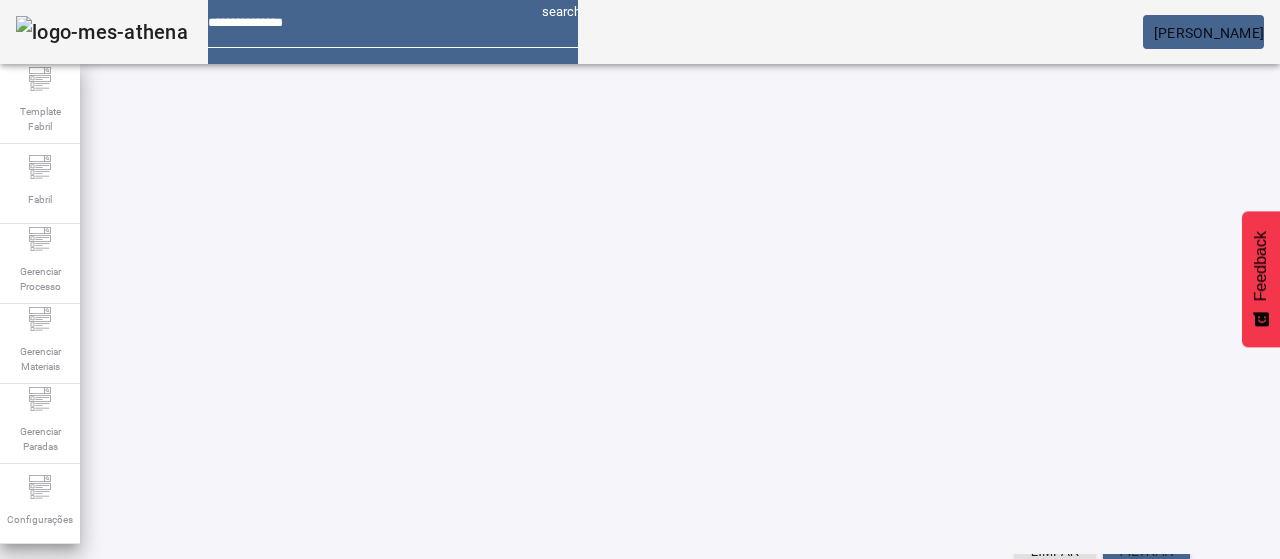 click 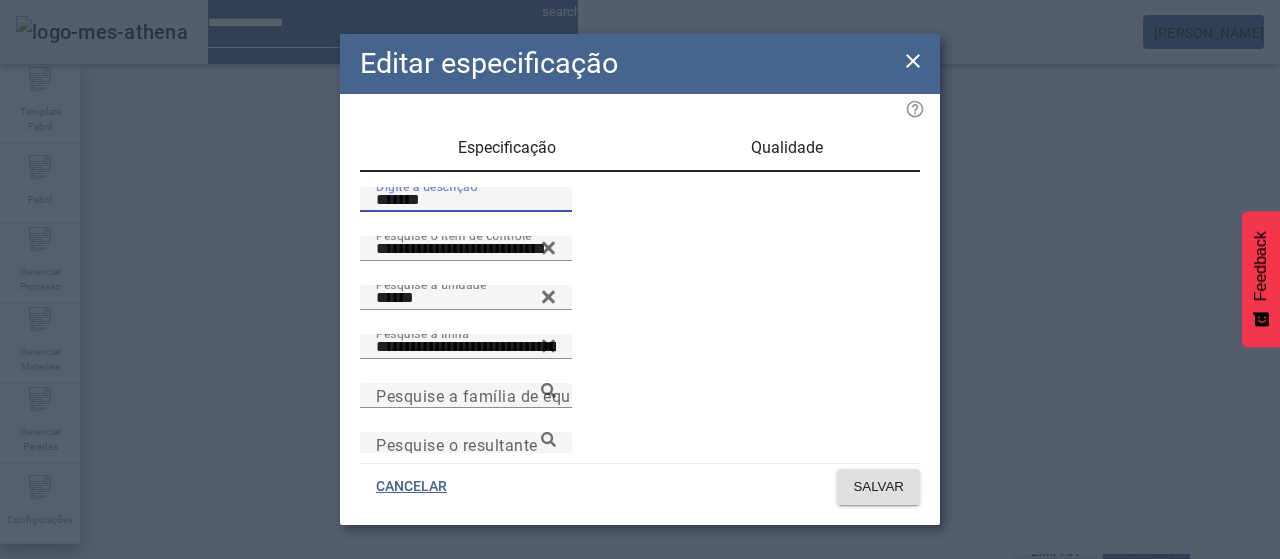 drag, startPoint x: 404, startPoint y: 227, endPoint x: 466, endPoint y: 214, distance: 63.348244 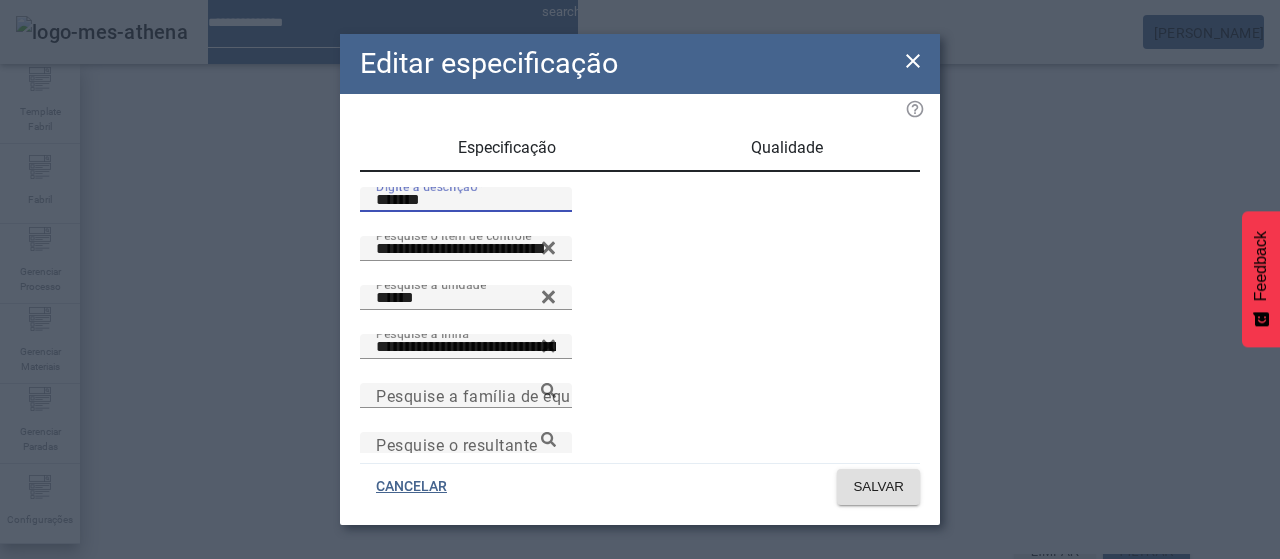 click on "*******" at bounding box center [466, 200] 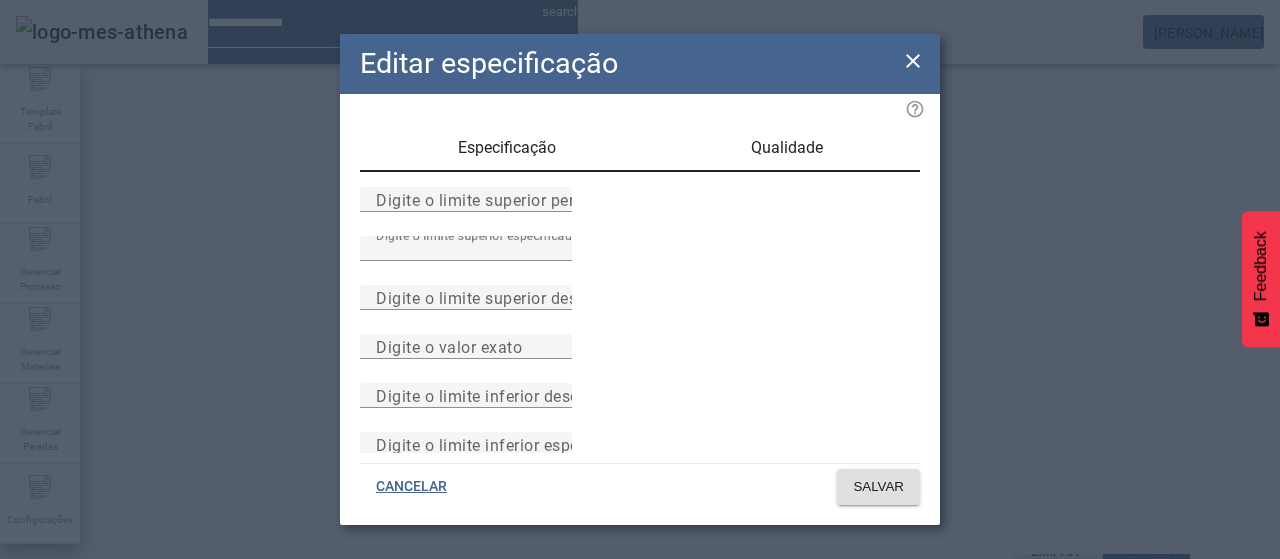 click on "Digite o limite superior especificado **" at bounding box center [640, 260] 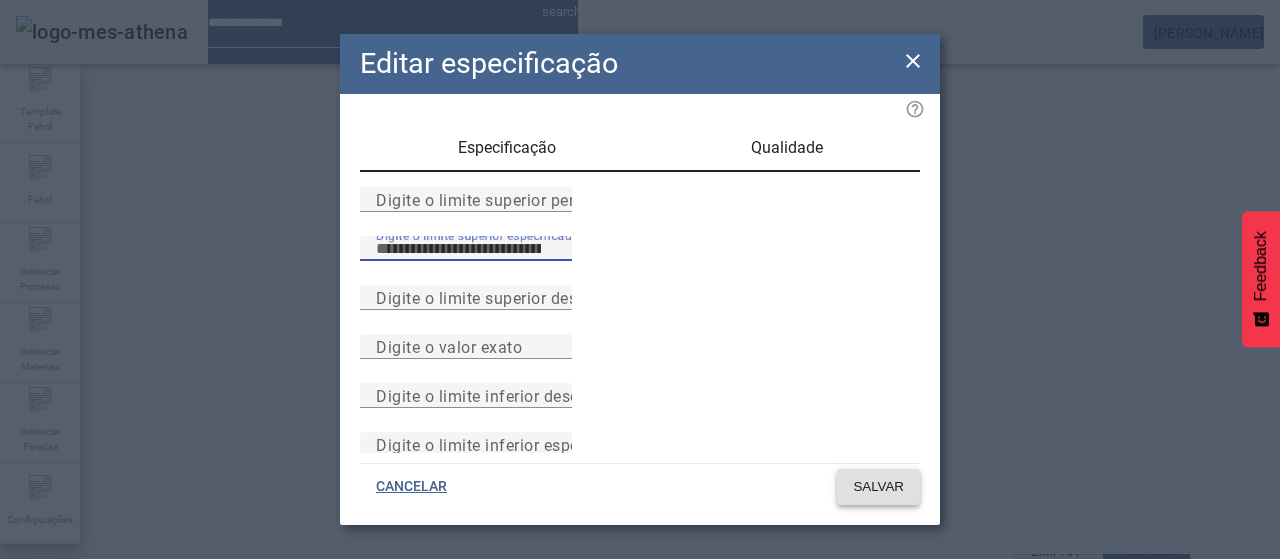 type on "**" 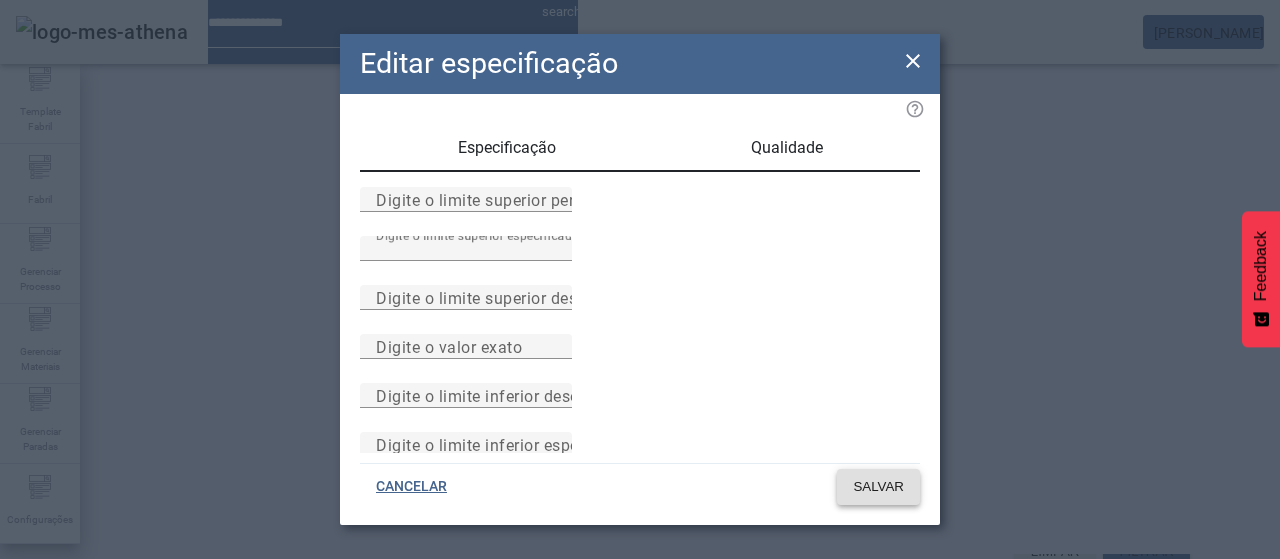 click on "SALVAR" 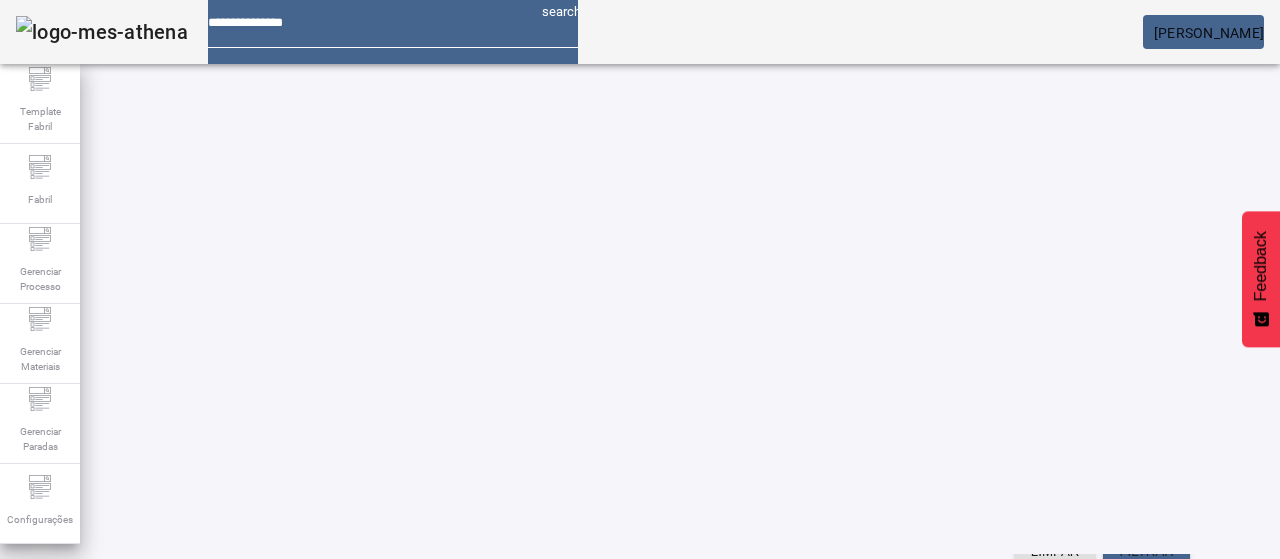 scroll, scrollTop: 23, scrollLeft: 0, axis: vertical 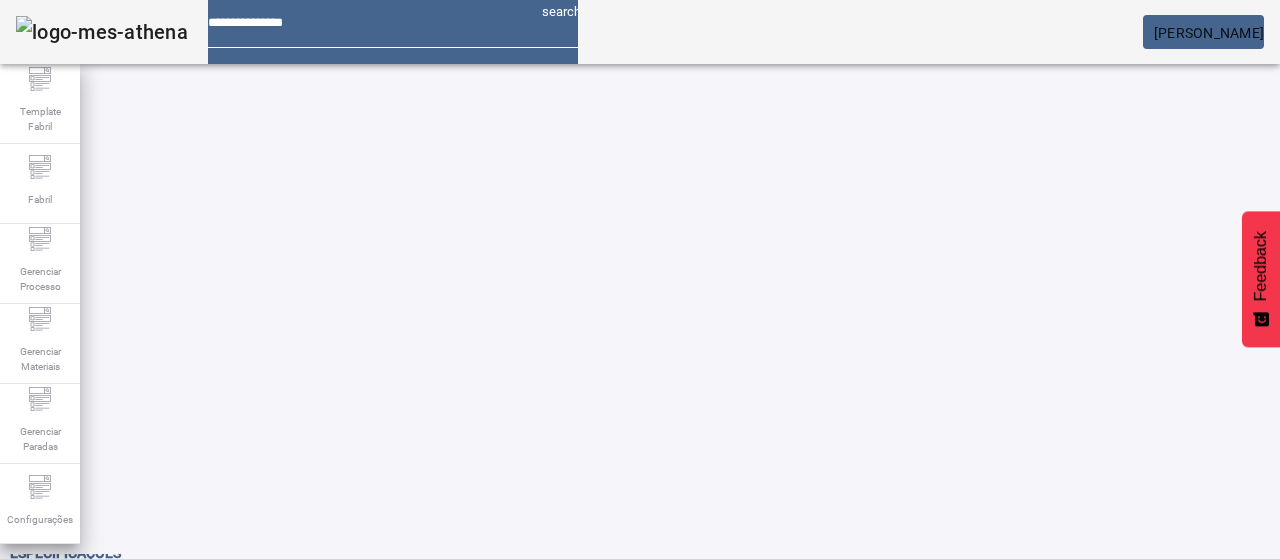 click 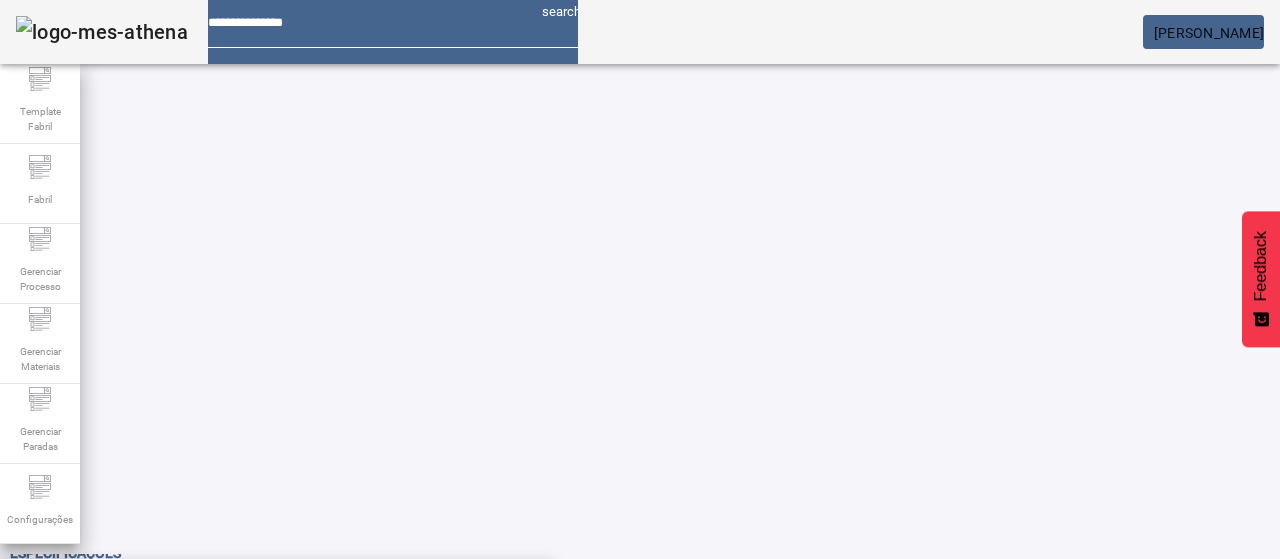 paste on "**********" 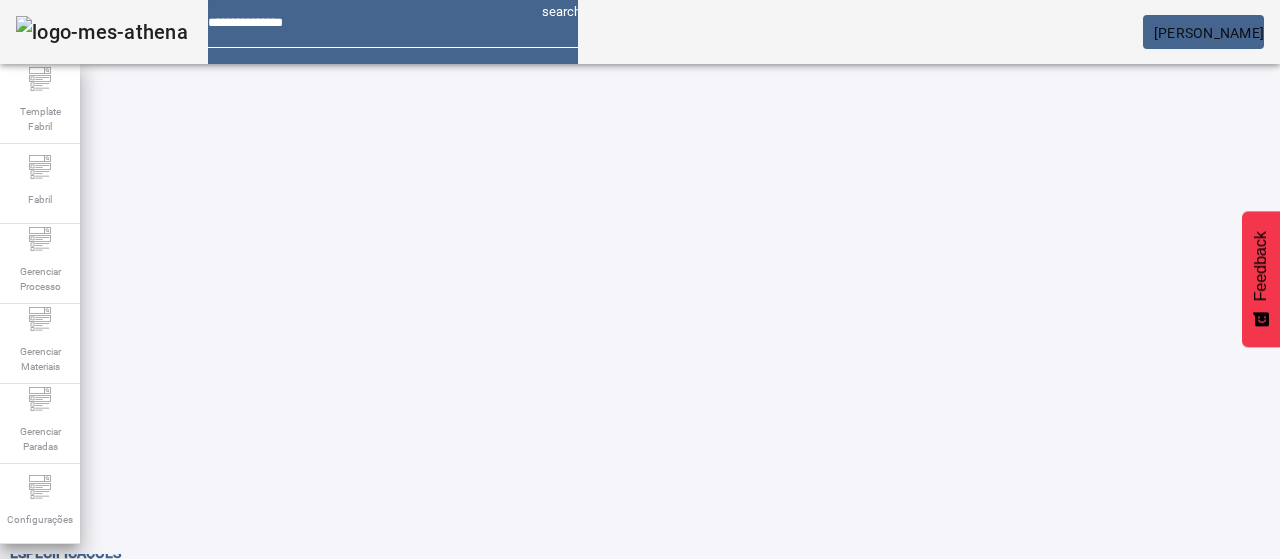 click on "Pesquise por marca" at bounding box center [1388, 578] 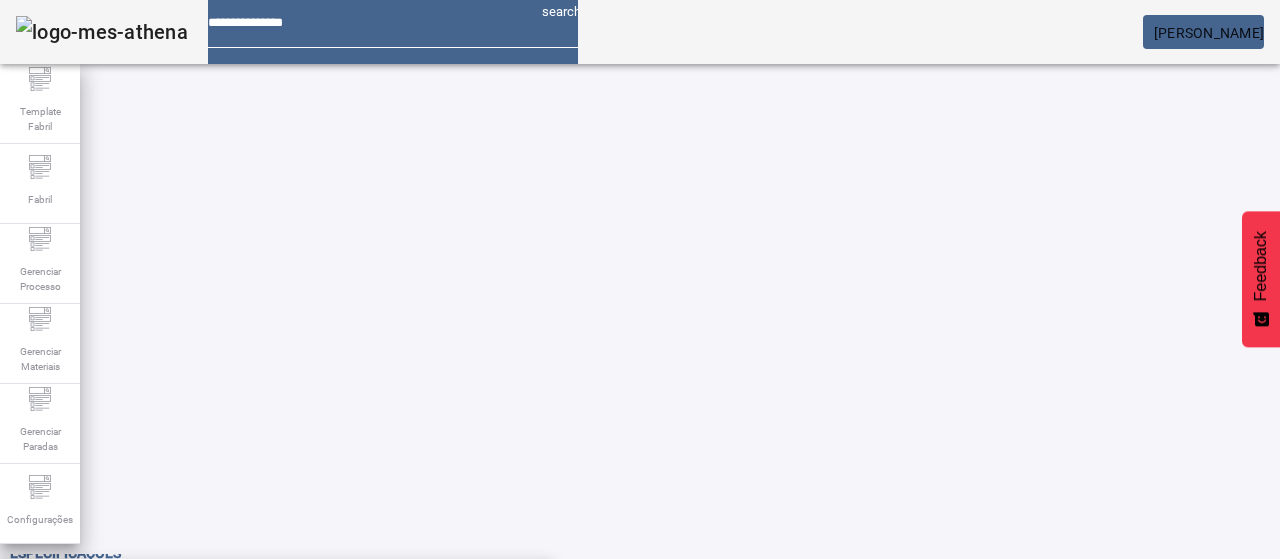 click on "SKOL GOLDEN-ABC" at bounding box center (276, 591) 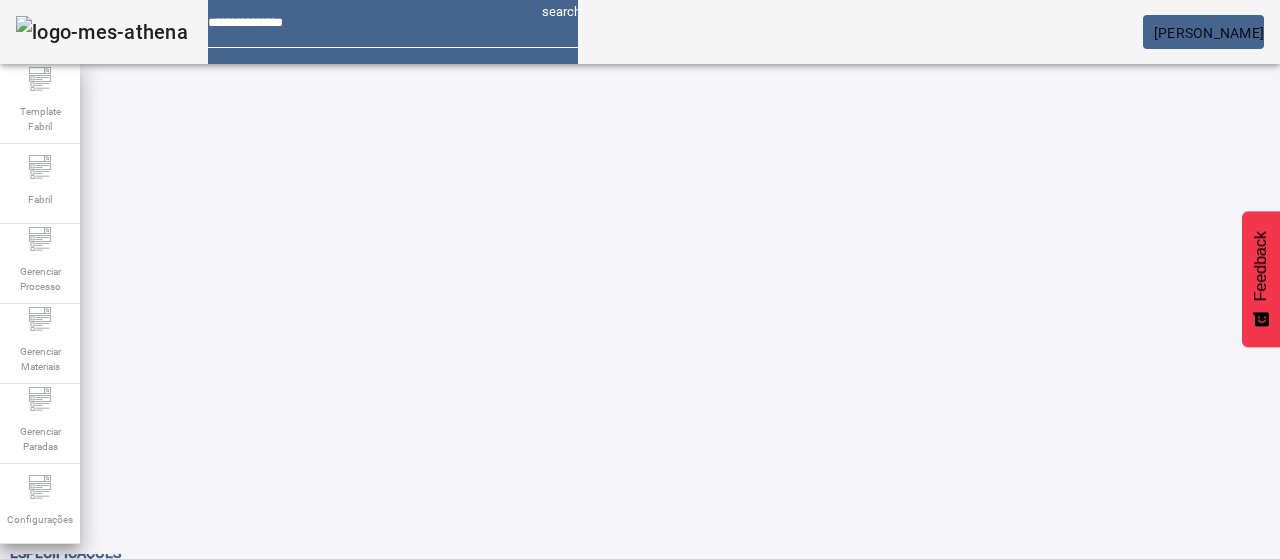 click on "FILTRAR" 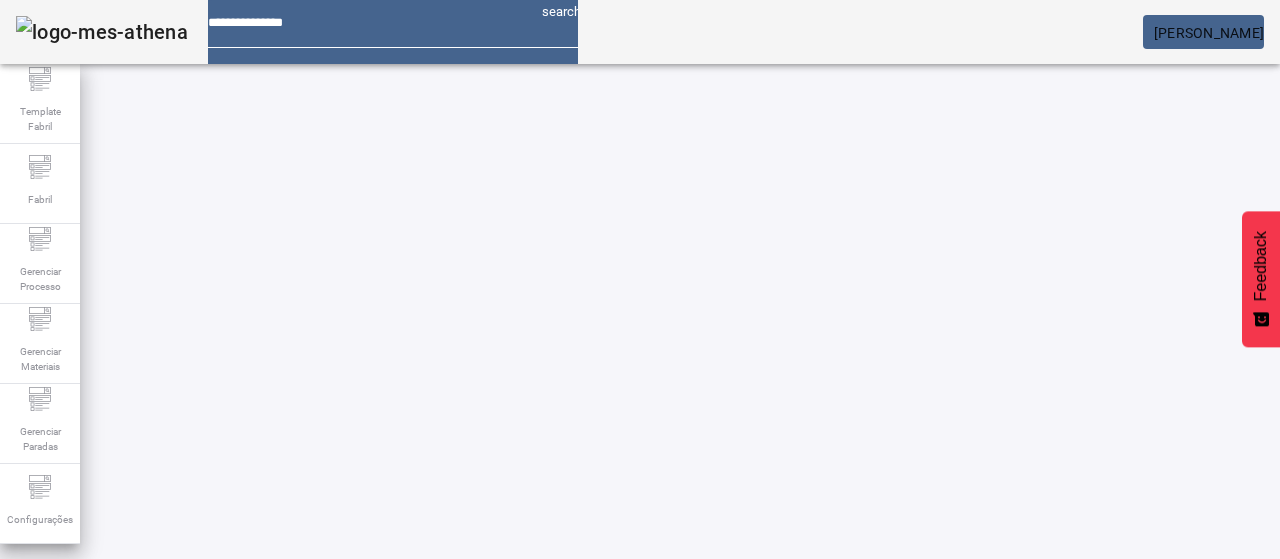 scroll, scrollTop: 140, scrollLeft: 0, axis: vertical 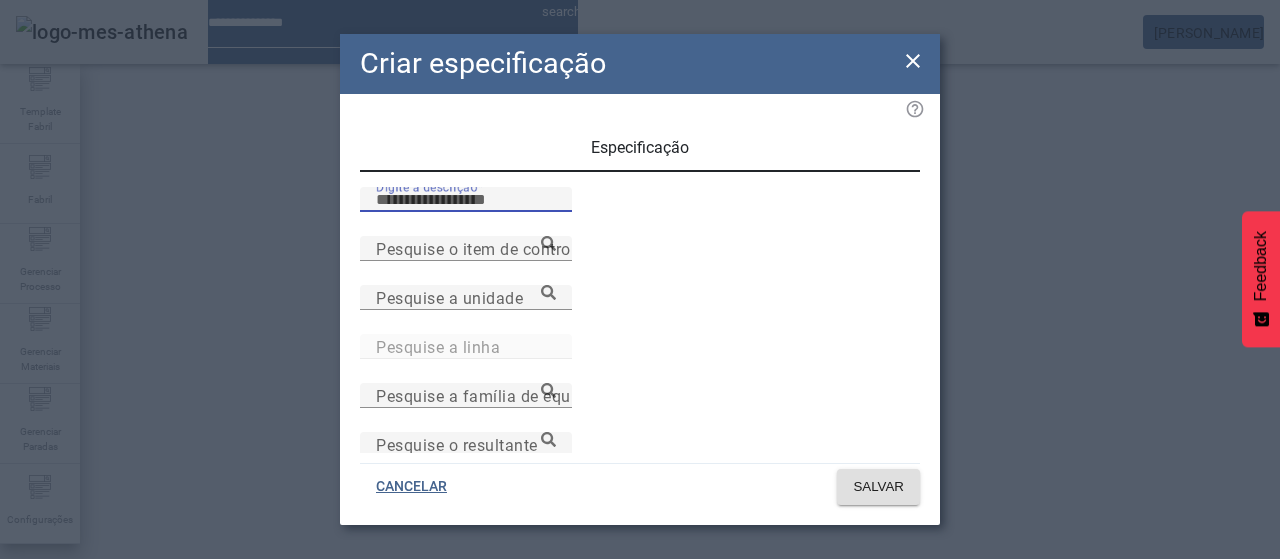 click on "Digite a descrição" at bounding box center (466, 200) 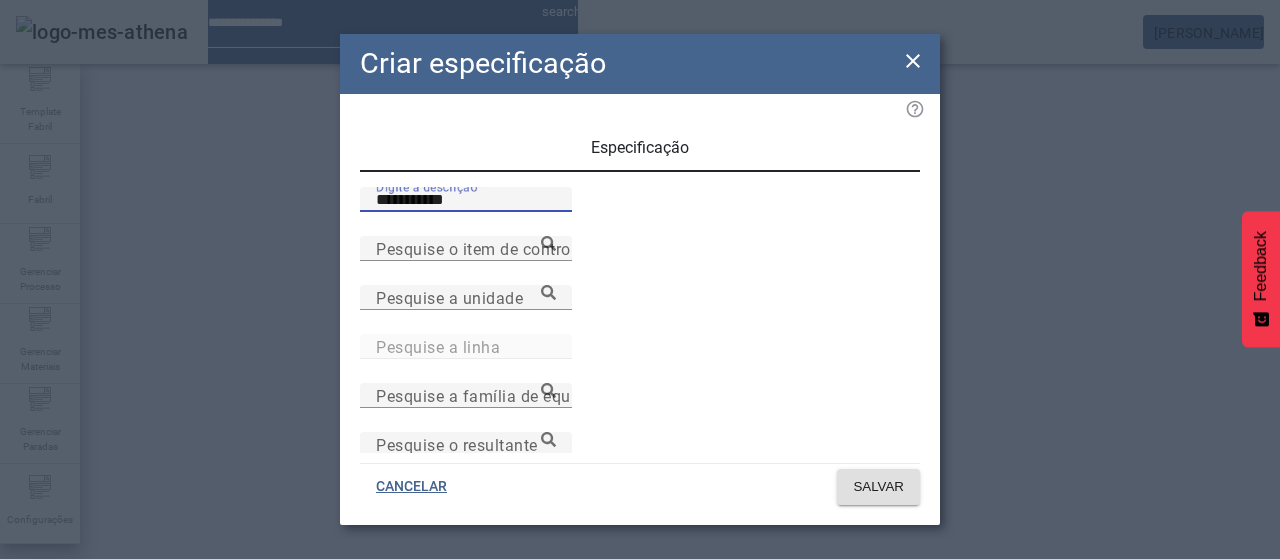 type on "**********" 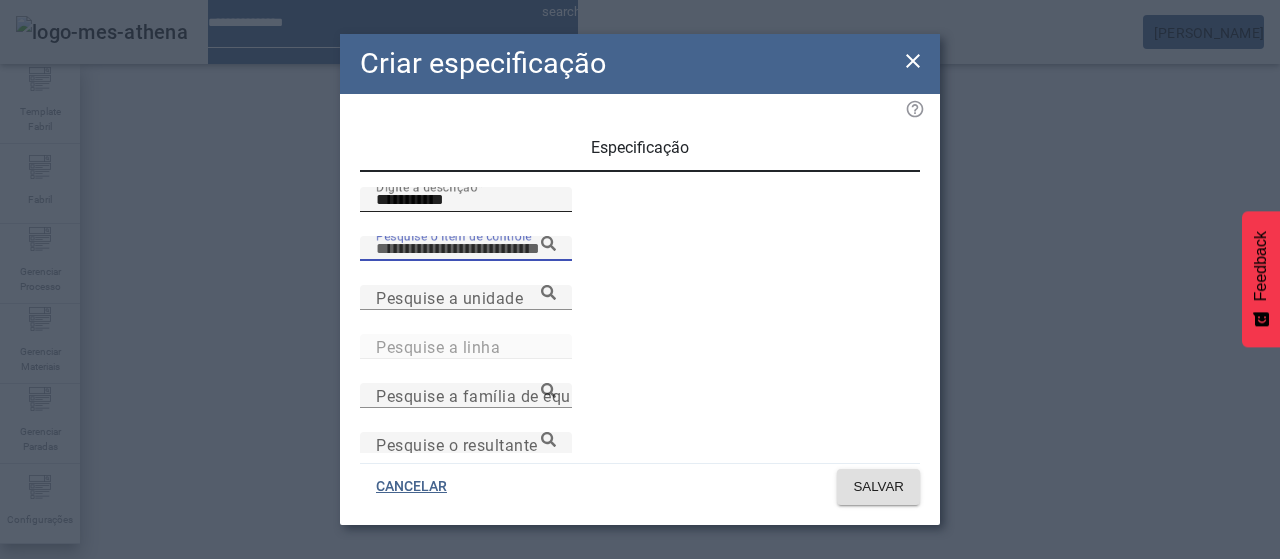 paste on "**********" 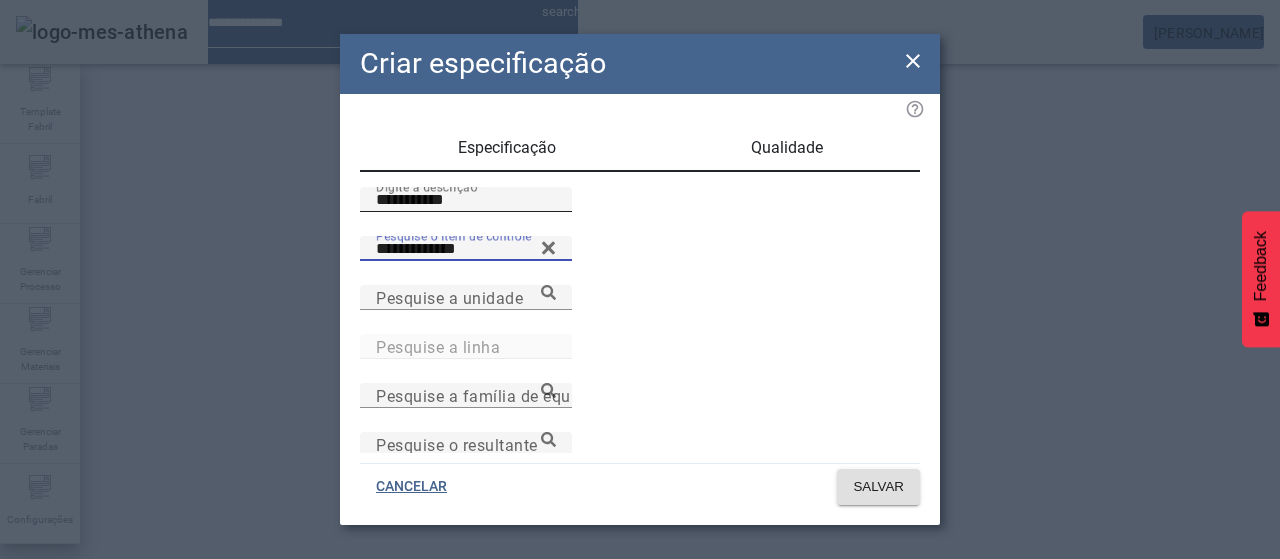 type on "**********" 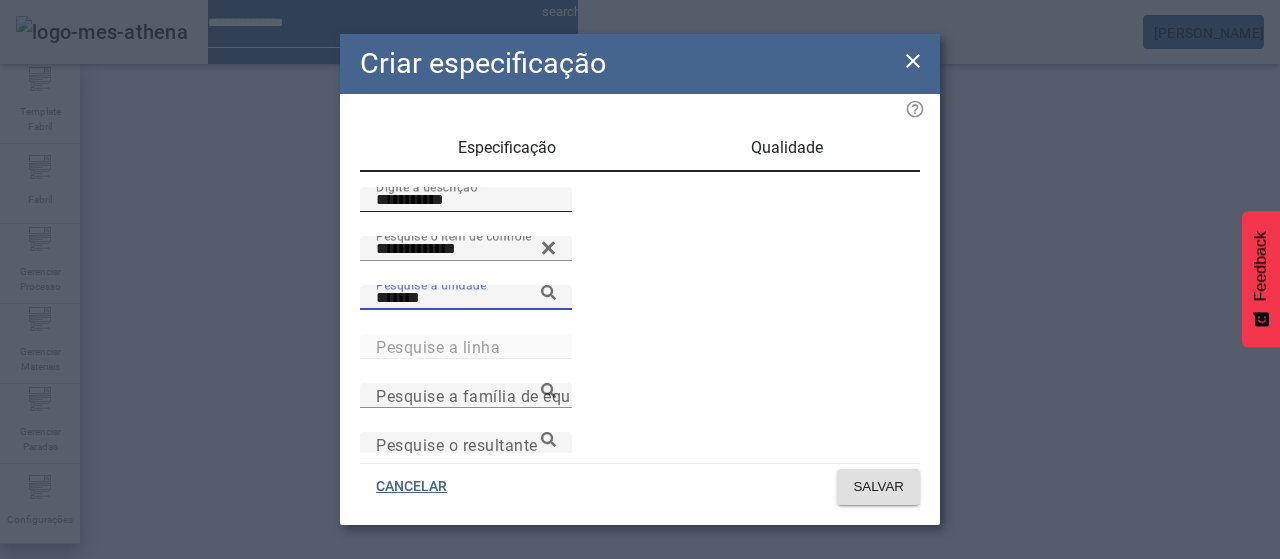 type on "*******" 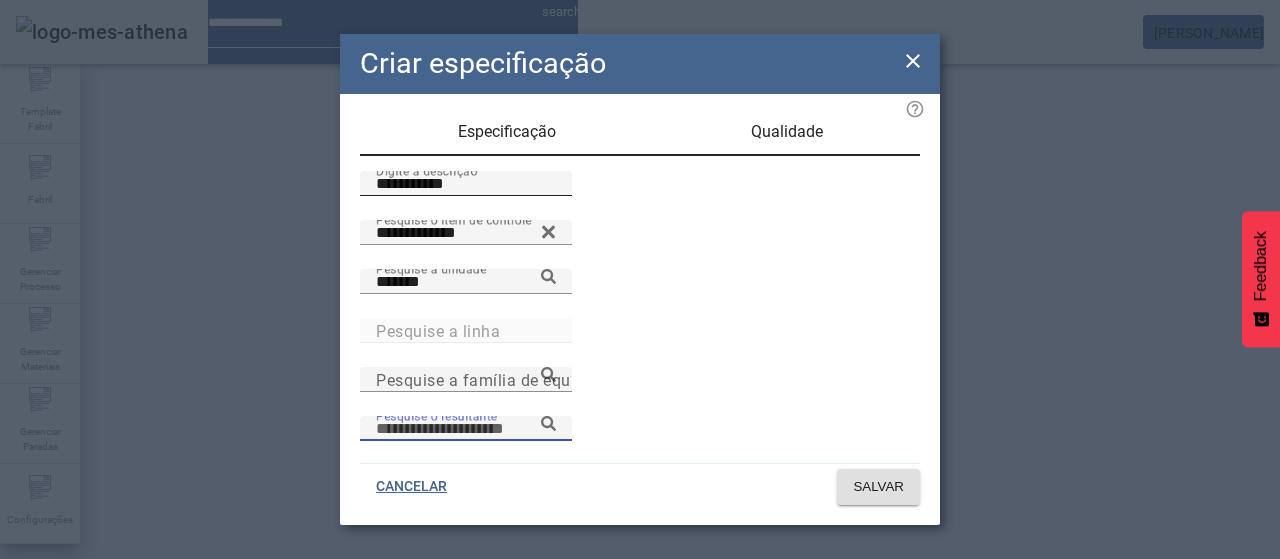 scroll, scrollTop: 206, scrollLeft: 0, axis: vertical 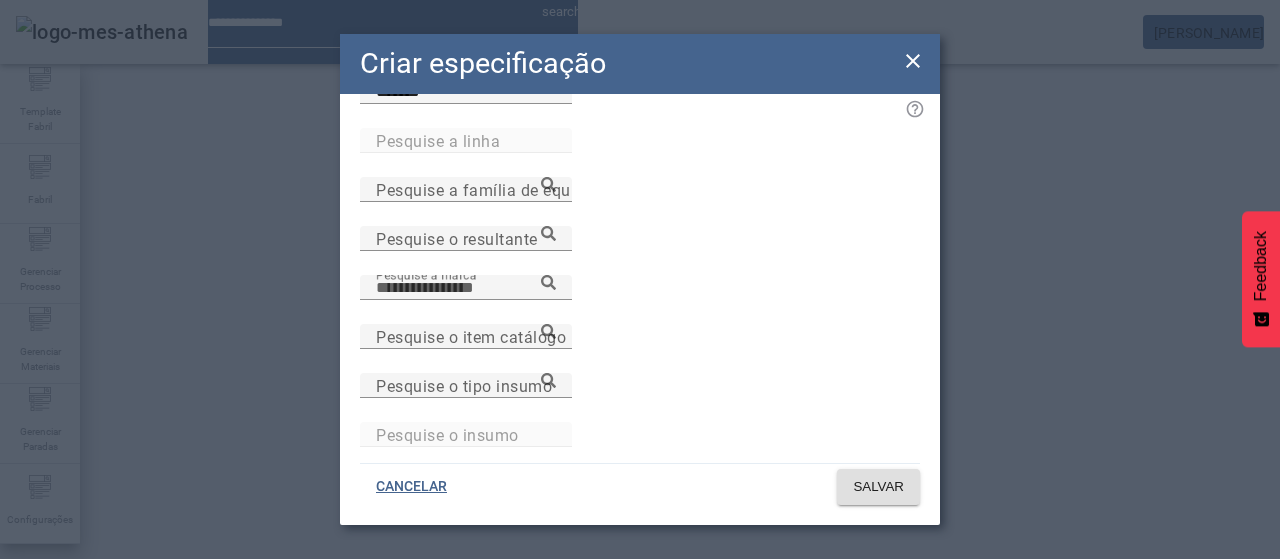 paste on "**********" 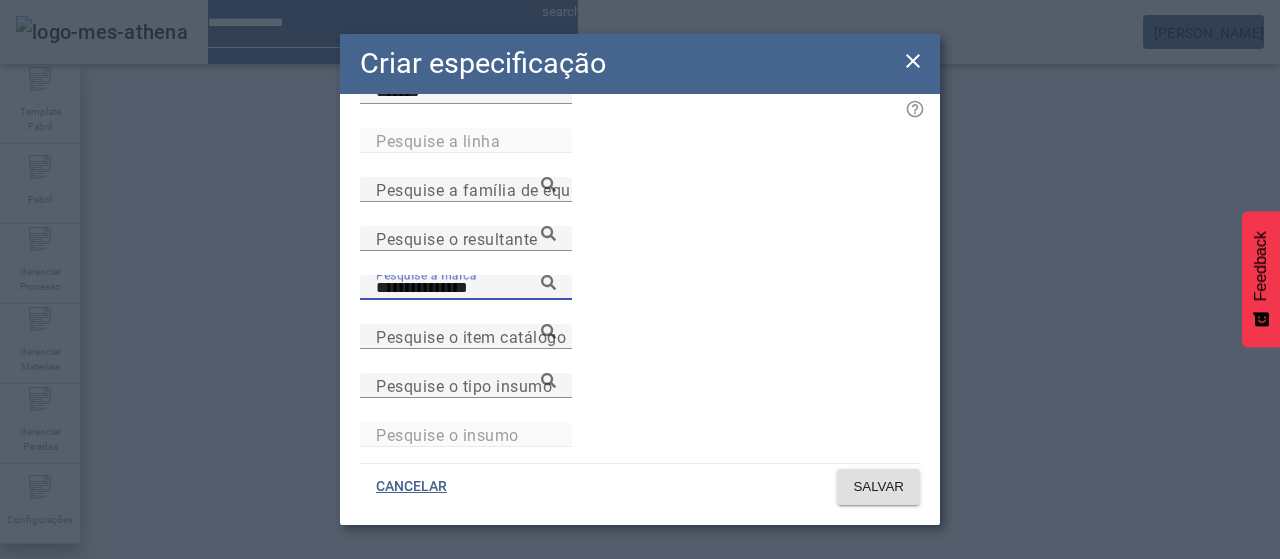 type on "**********" 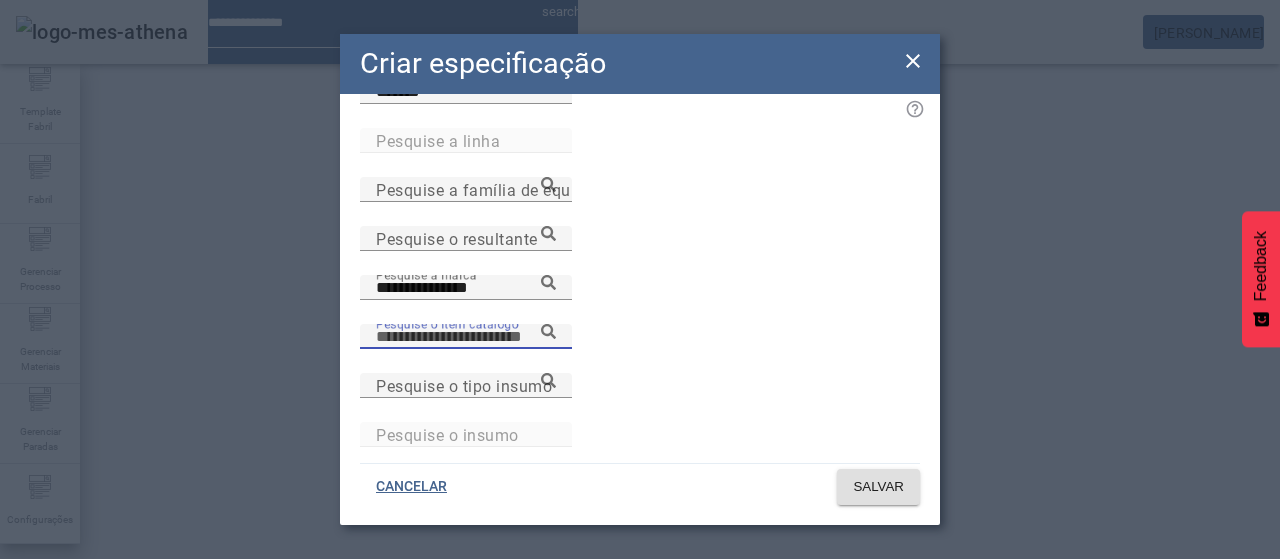 paste on "**********" 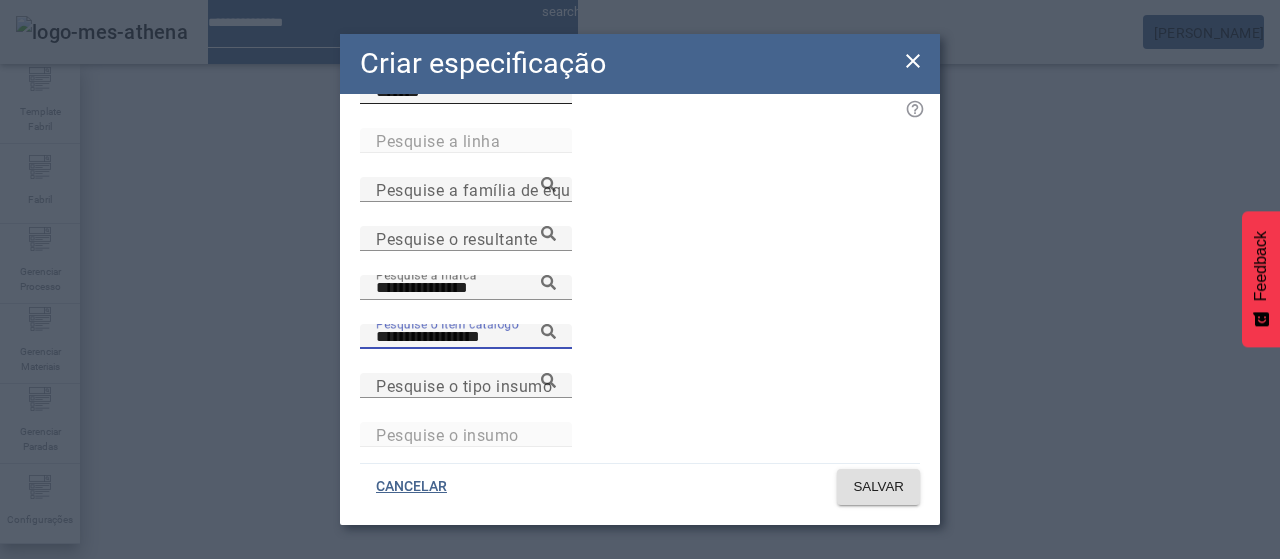 type on "**********" 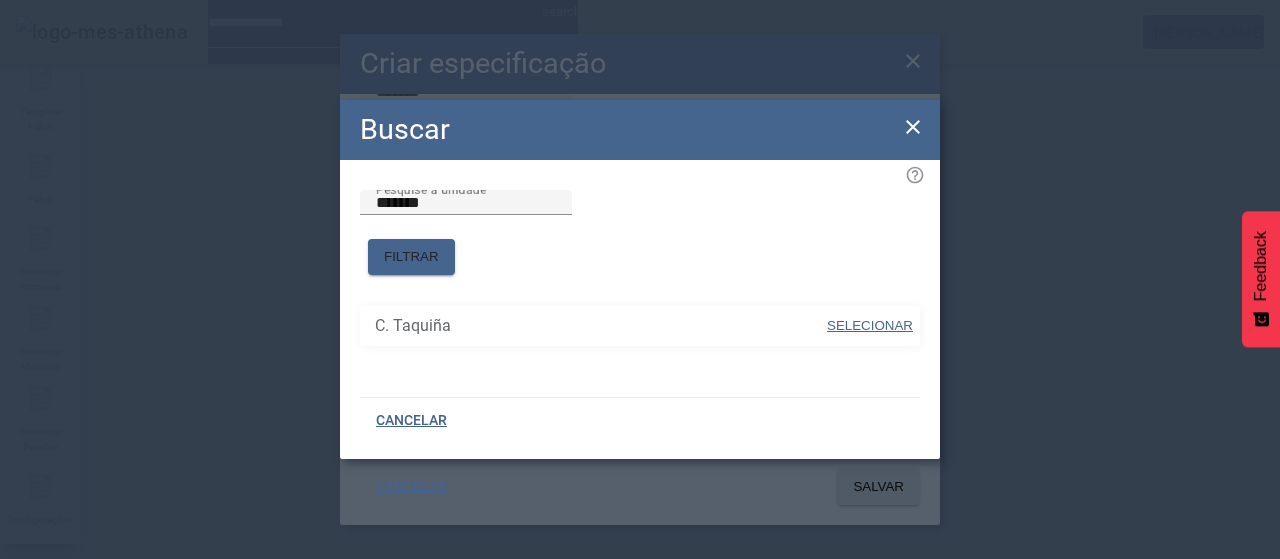 click on "SELECIONAR" at bounding box center (870, 326) 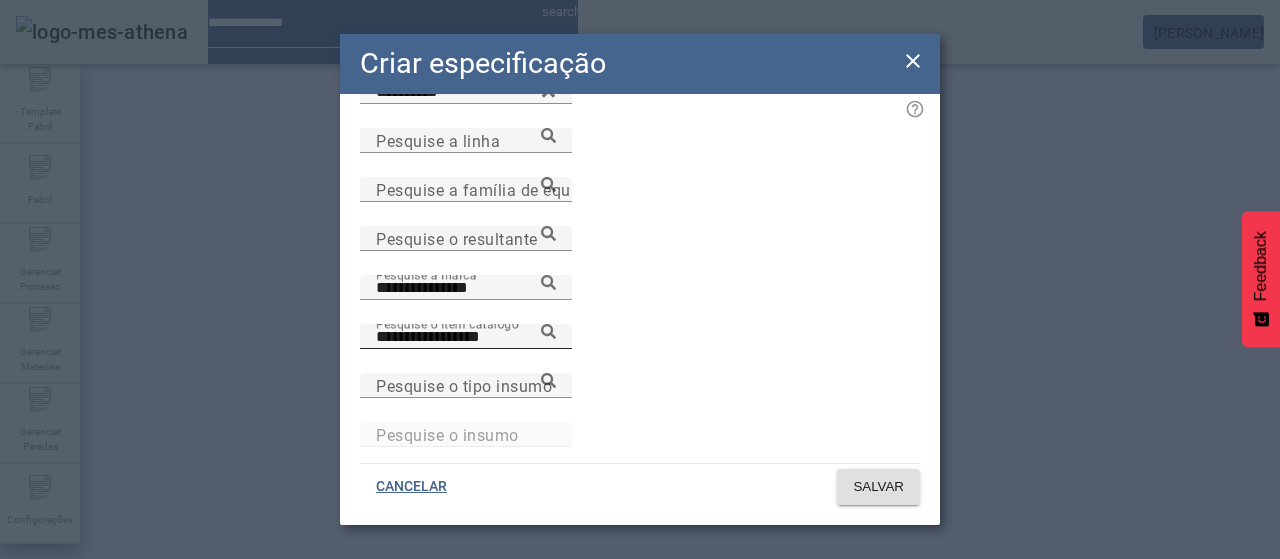 click 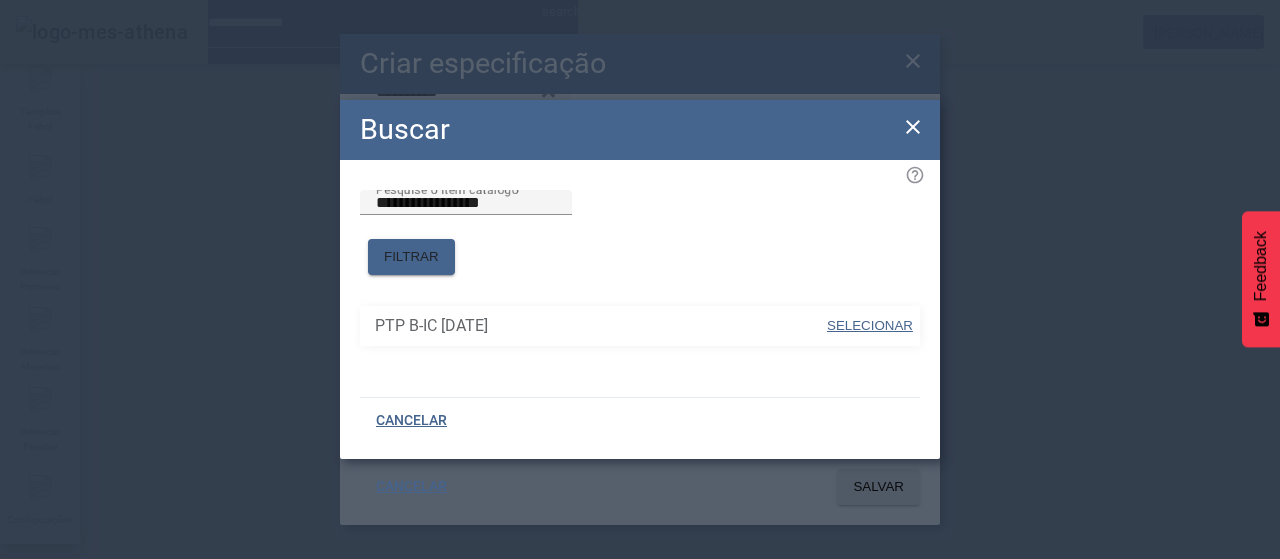 click on "SELECIONAR" at bounding box center (870, 325) 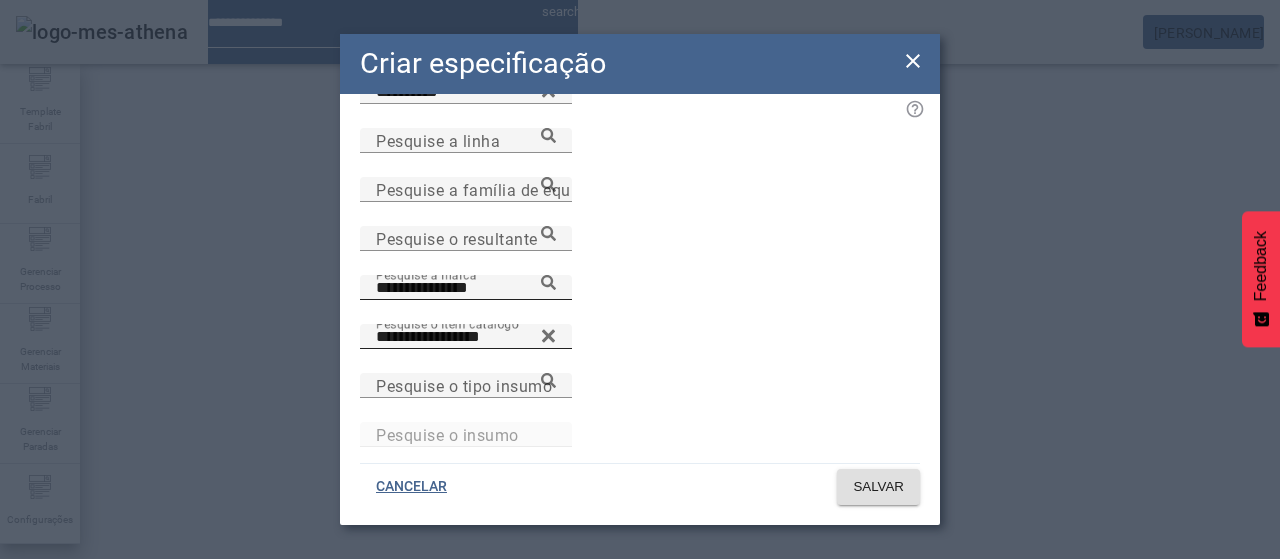 click 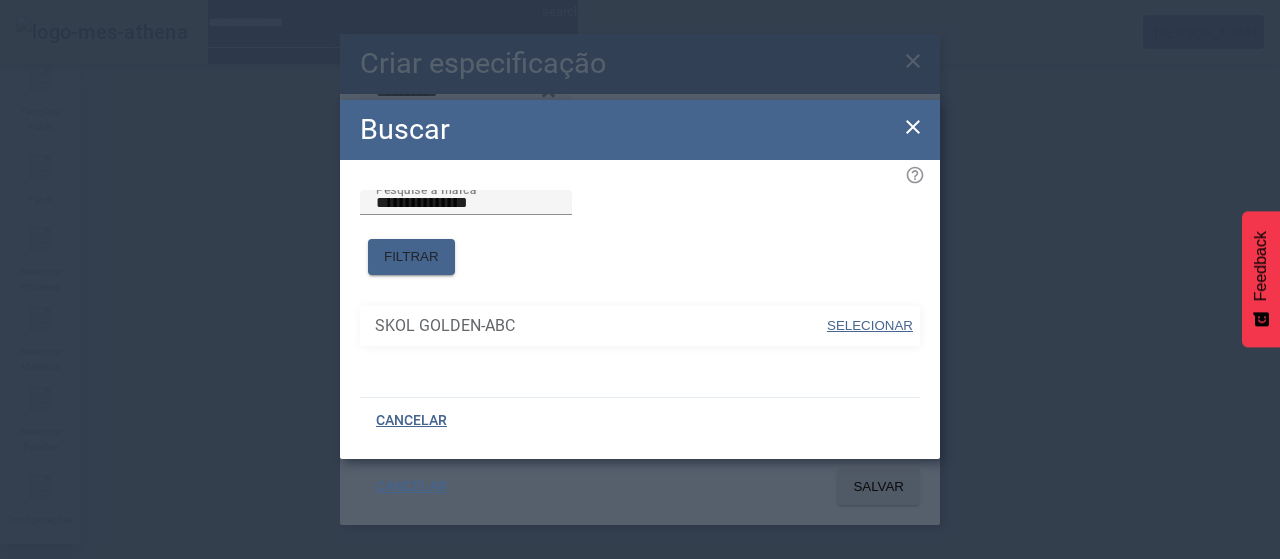click on "SELECIONAR" at bounding box center [870, 325] 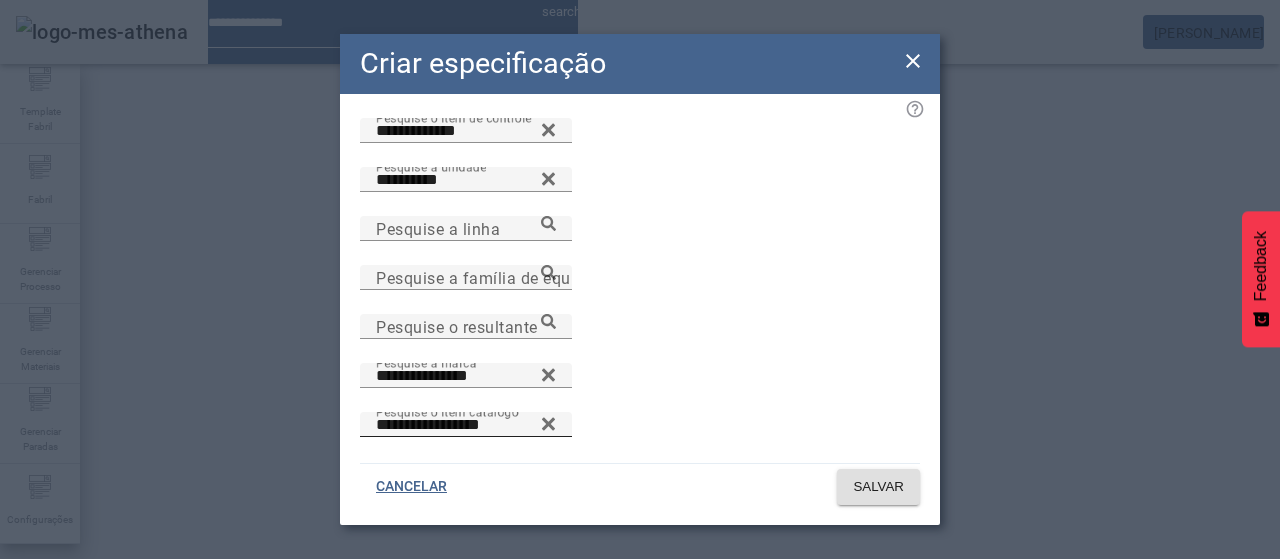 scroll, scrollTop: 6, scrollLeft: 0, axis: vertical 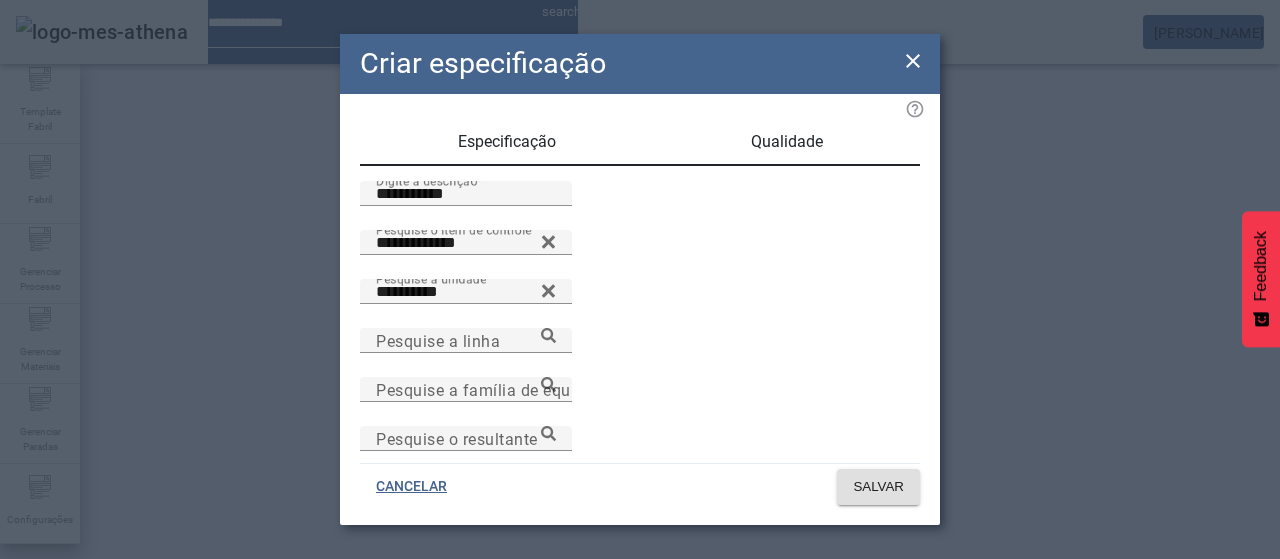 click on "Qualidade" at bounding box center (787, 142) 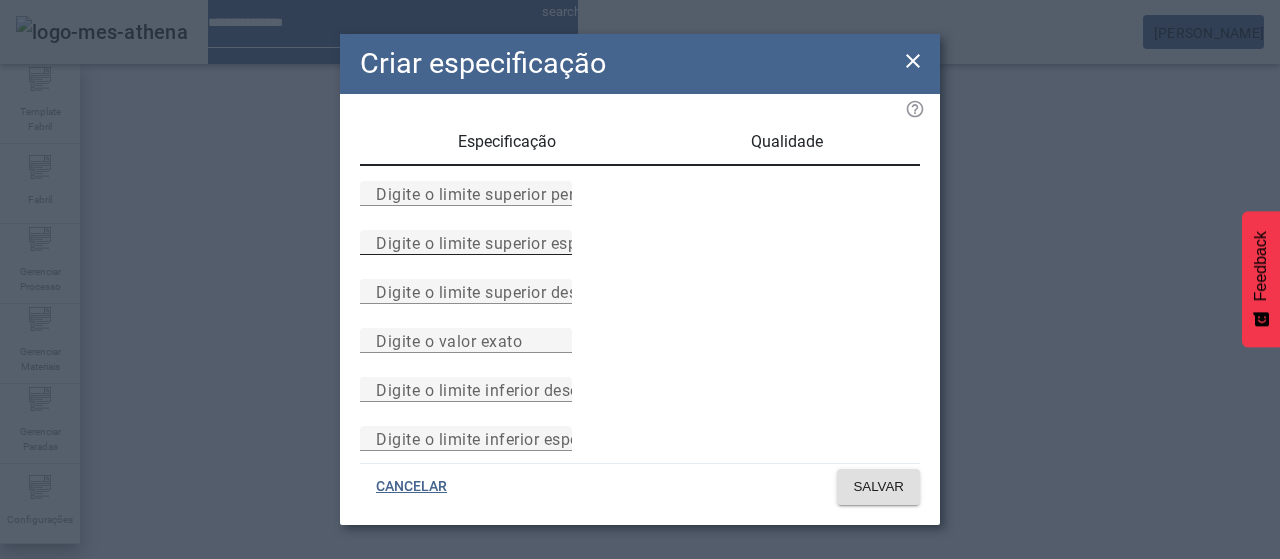 click on "Digite o limite superior especificado" at bounding box center (511, 242) 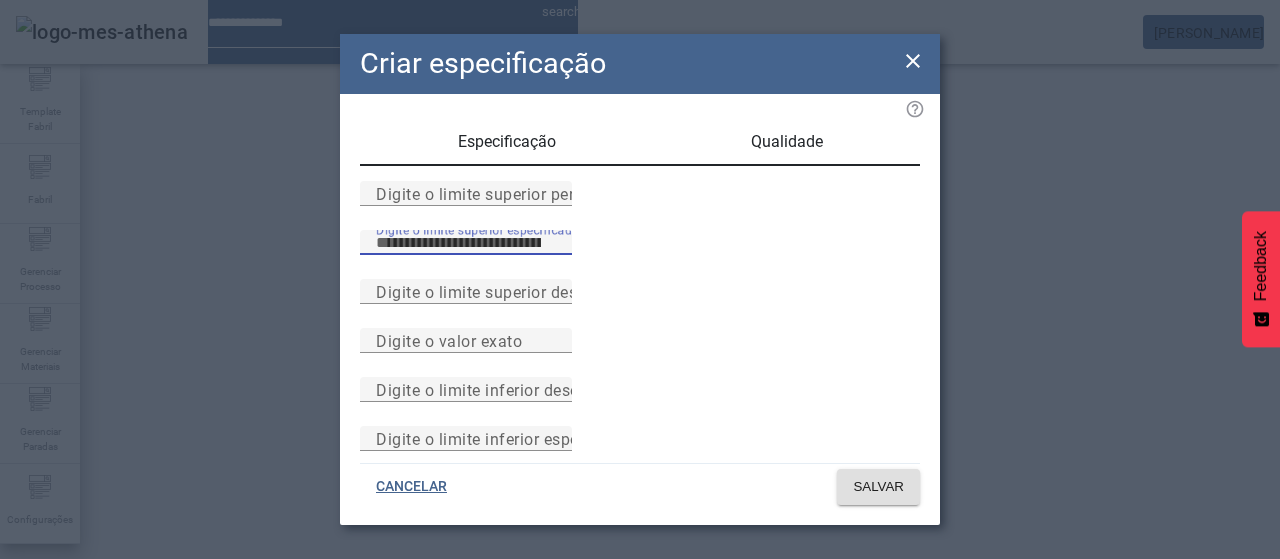 type on "***" 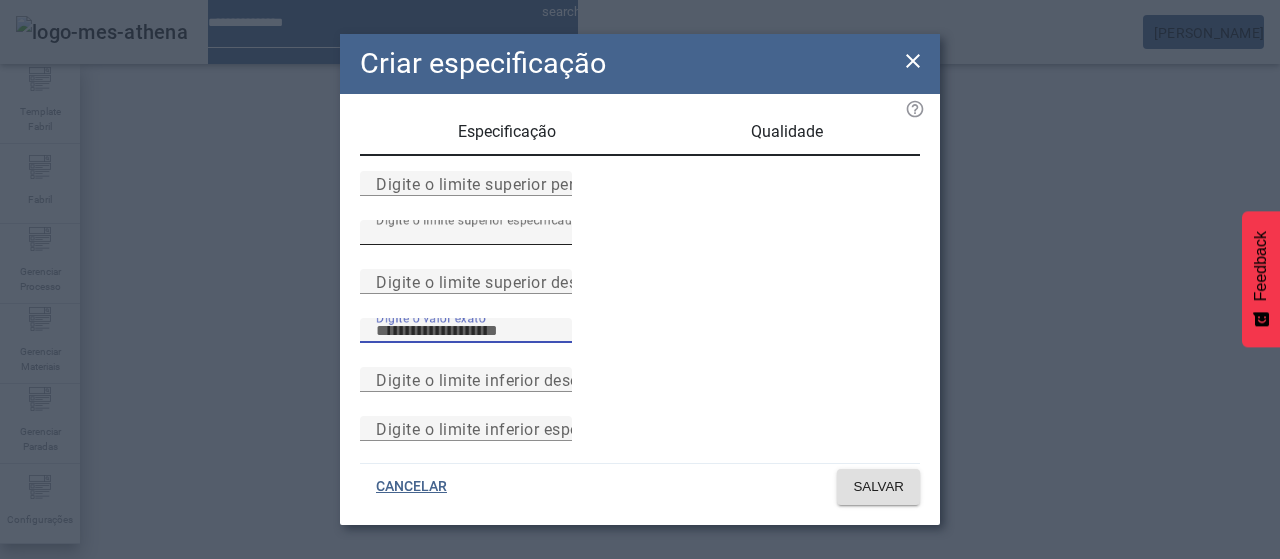 scroll, scrollTop: 261, scrollLeft: 0, axis: vertical 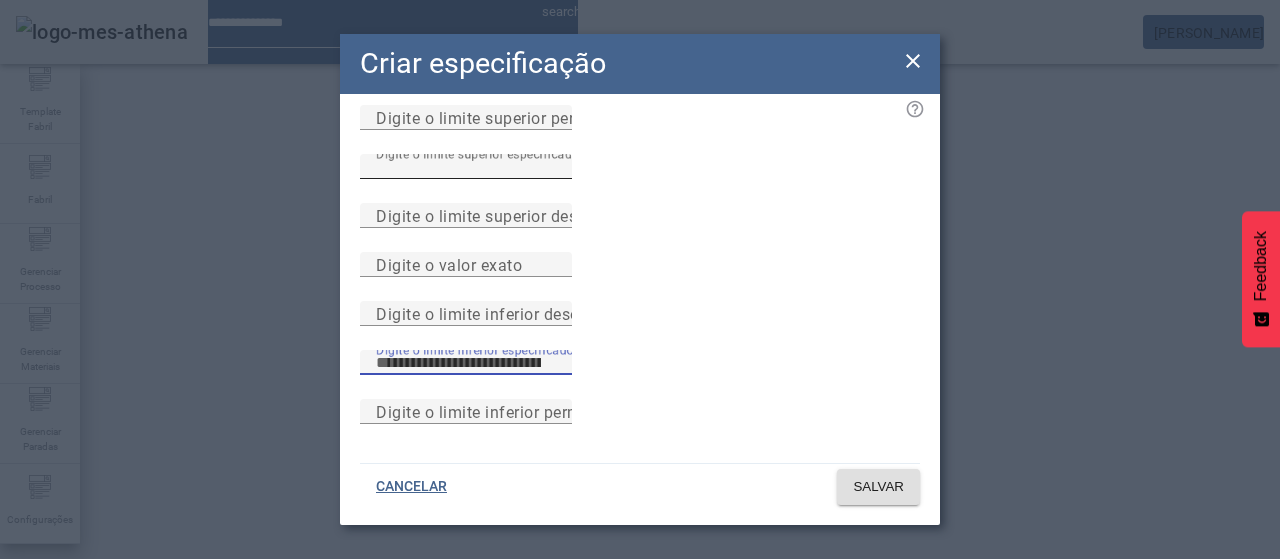 type on "*" 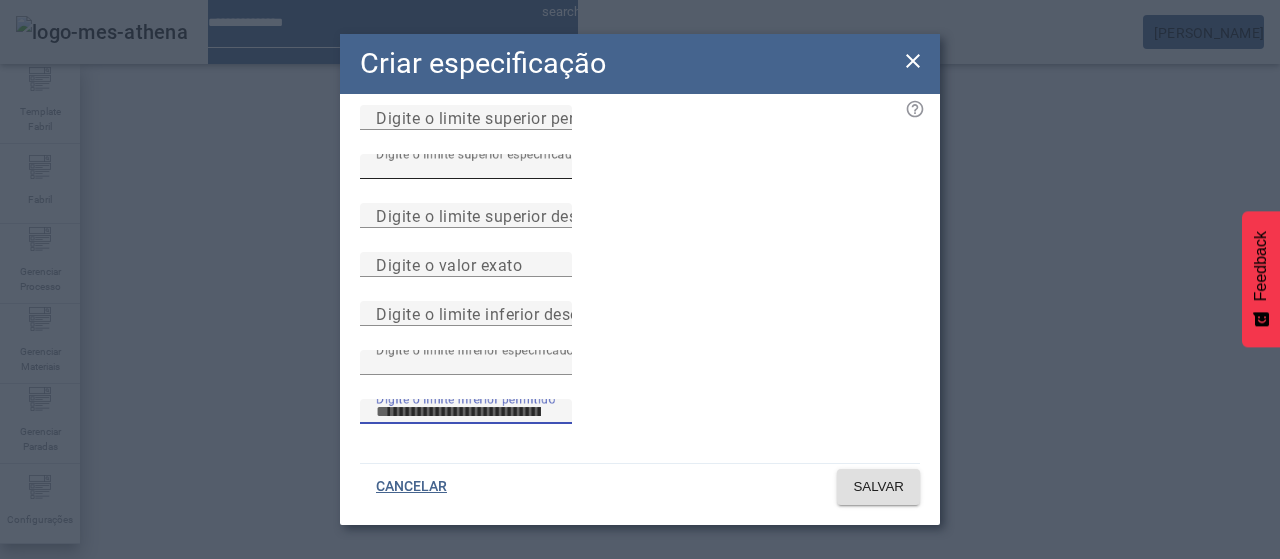 type 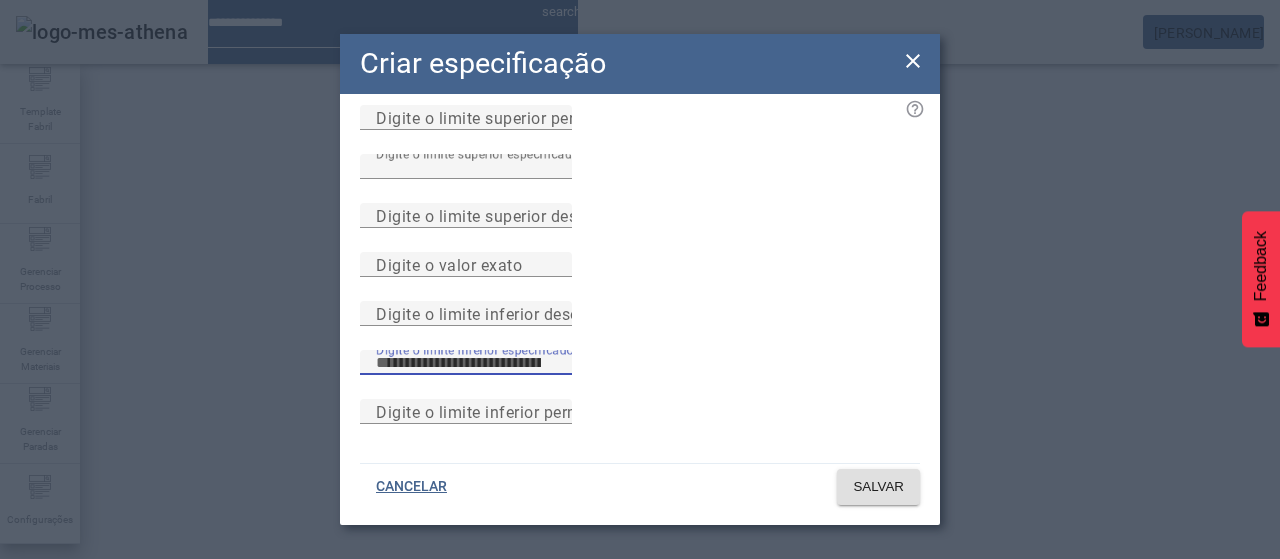 type on "***" 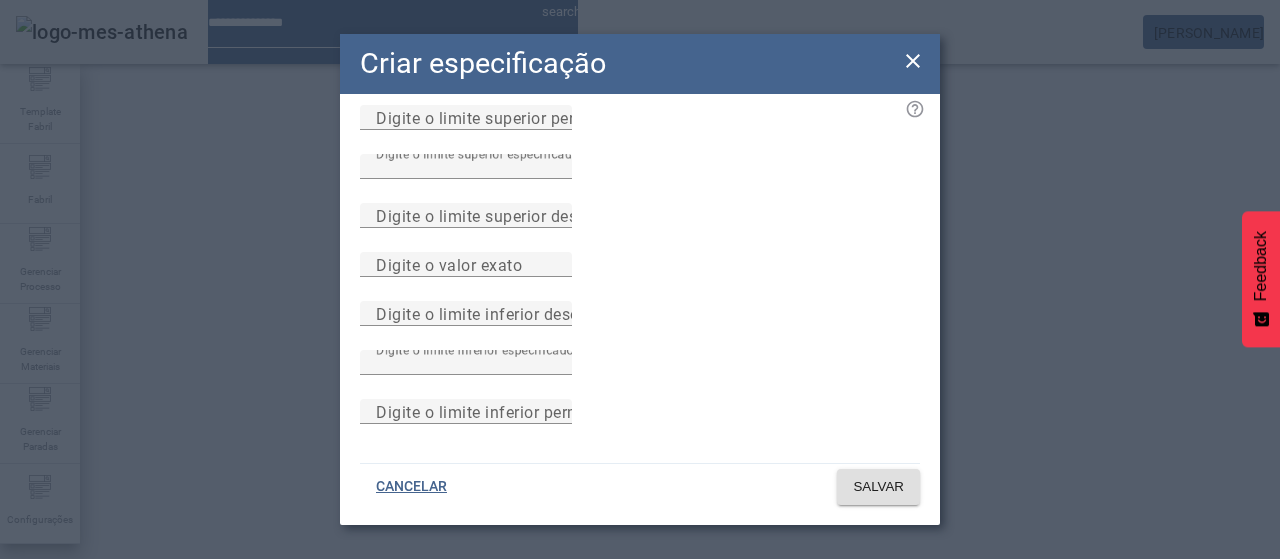 click on "Digite o limite inferior desejado" at bounding box center [466, 325] 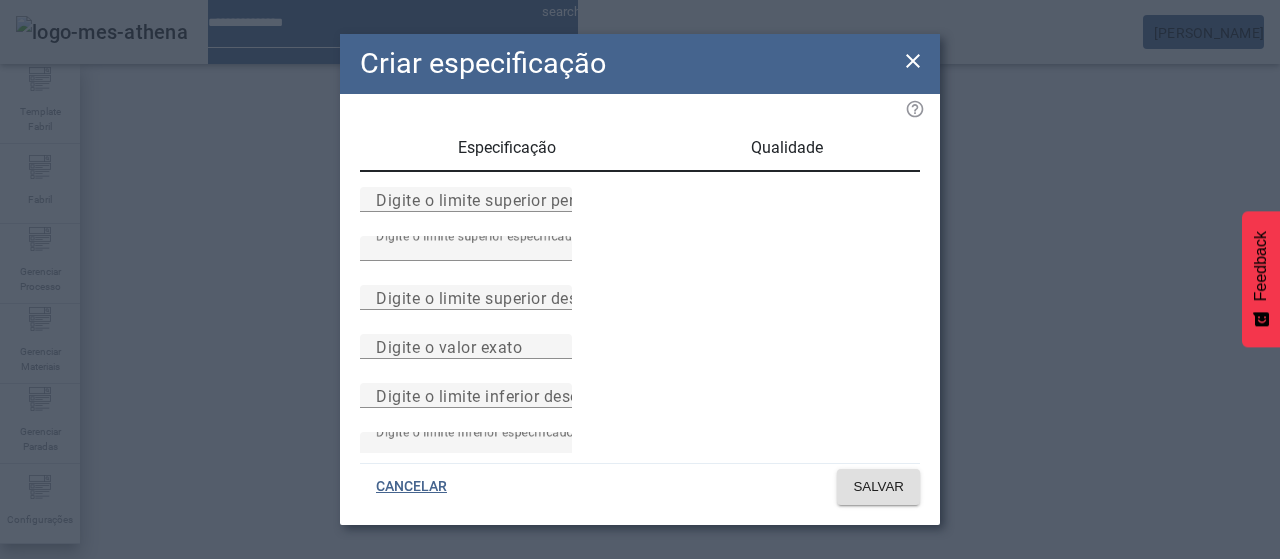 scroll, scrollTop: 284, scrollLeft: 0, axis: vertical 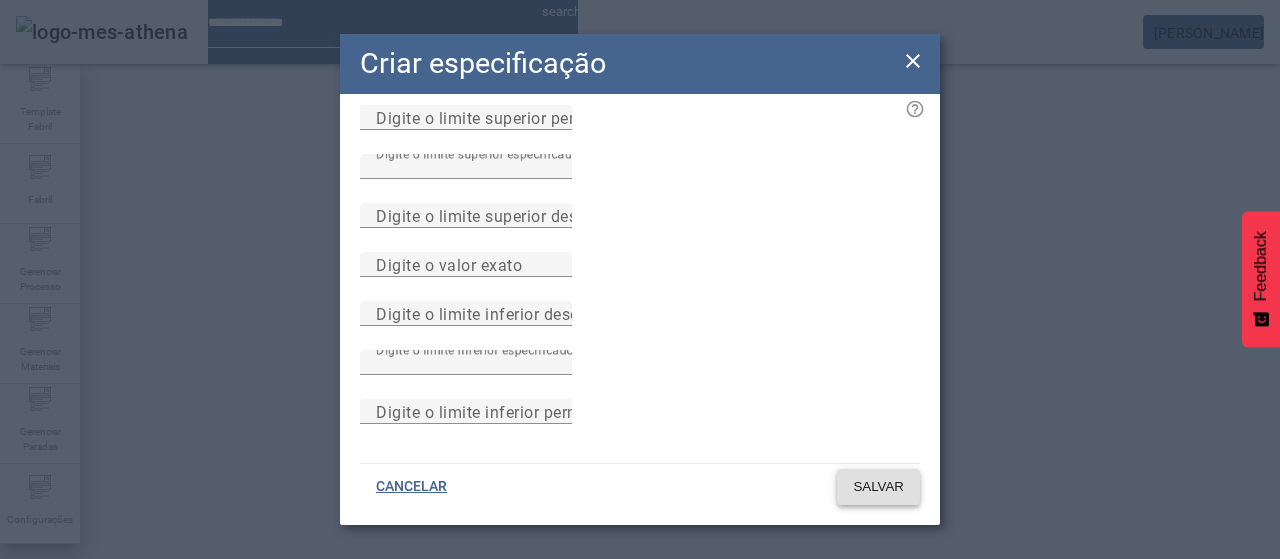 click 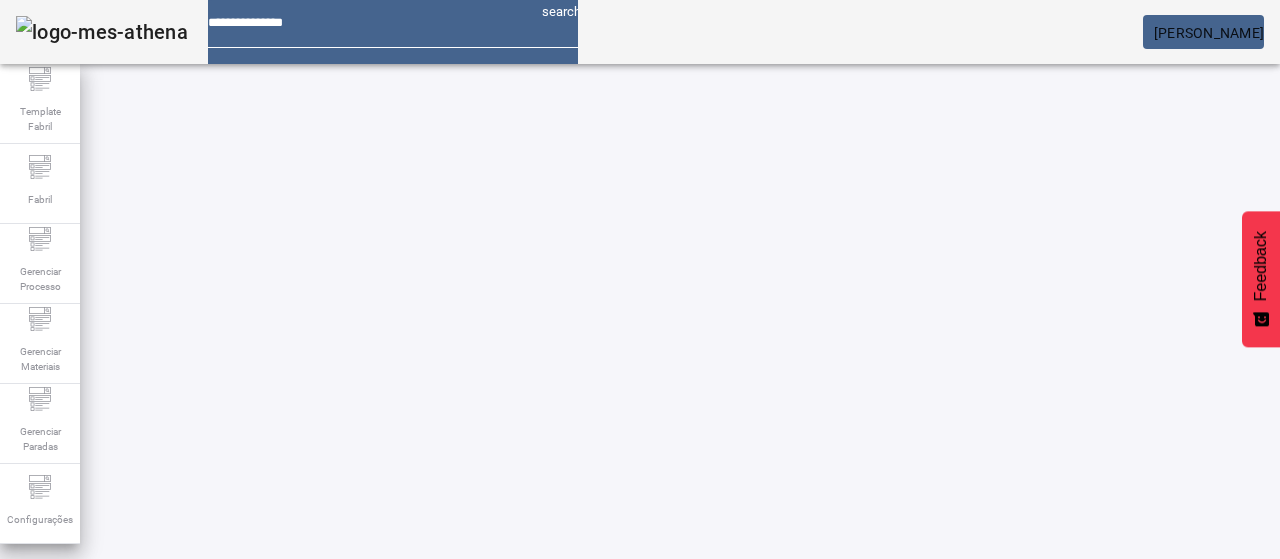 scroll, scrollTop: 190, scrollLeft: 0, axis: vertical 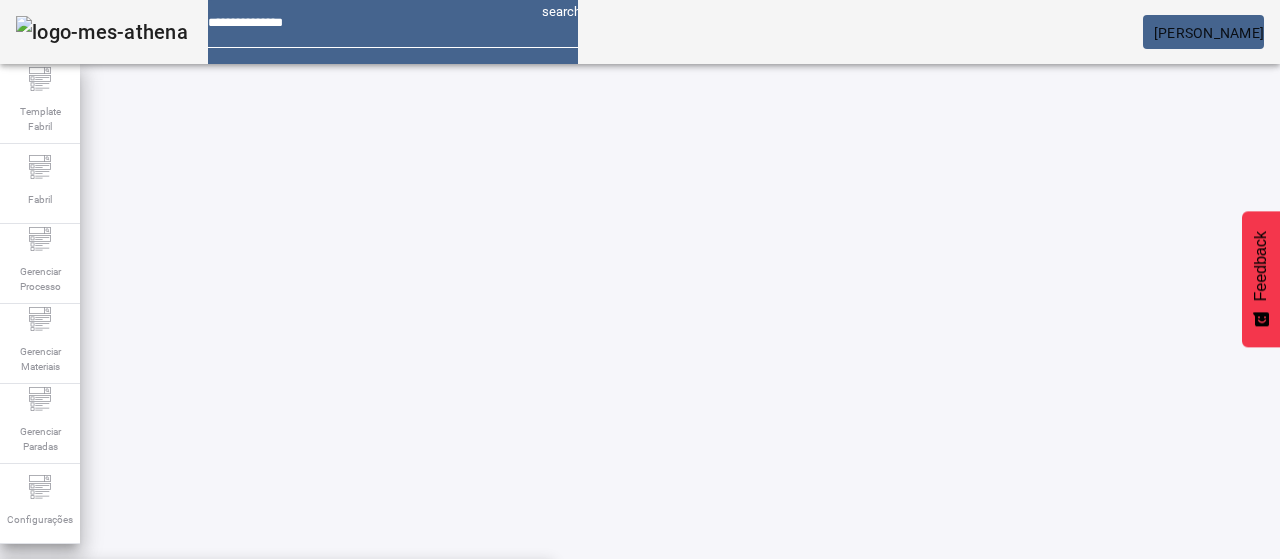 type 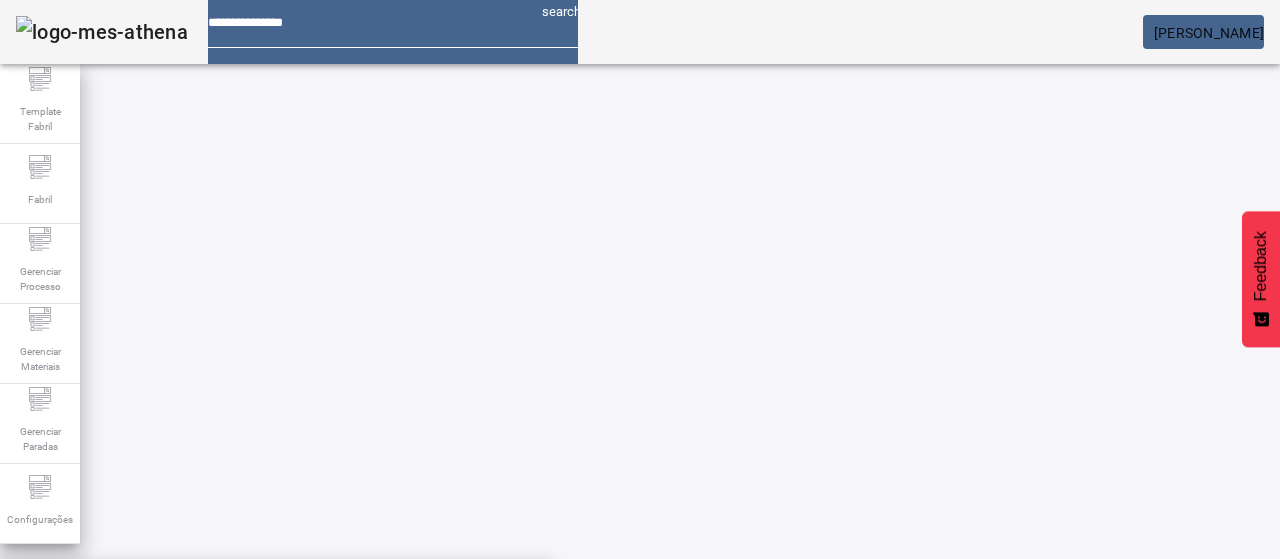 click on "Condutividade na entrada - Cerv. LT" at bounding box center [149, 687] 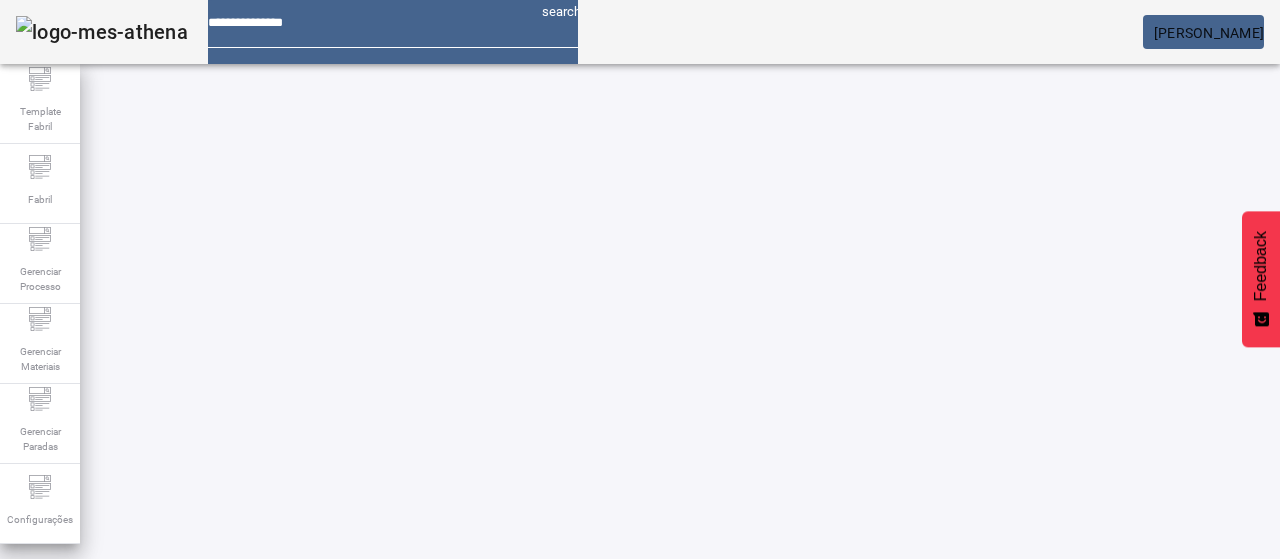 click on "Pesquise por marca" at bounding box center [1388, 601] 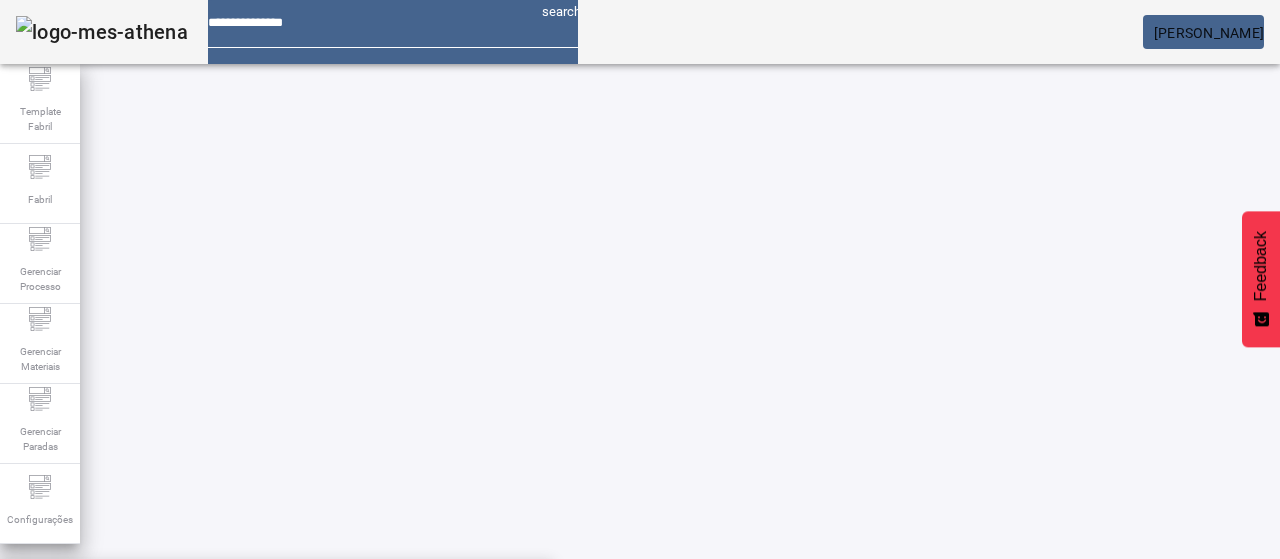 click on "PILSEN UY CERO" at bounding box center (276, 639) 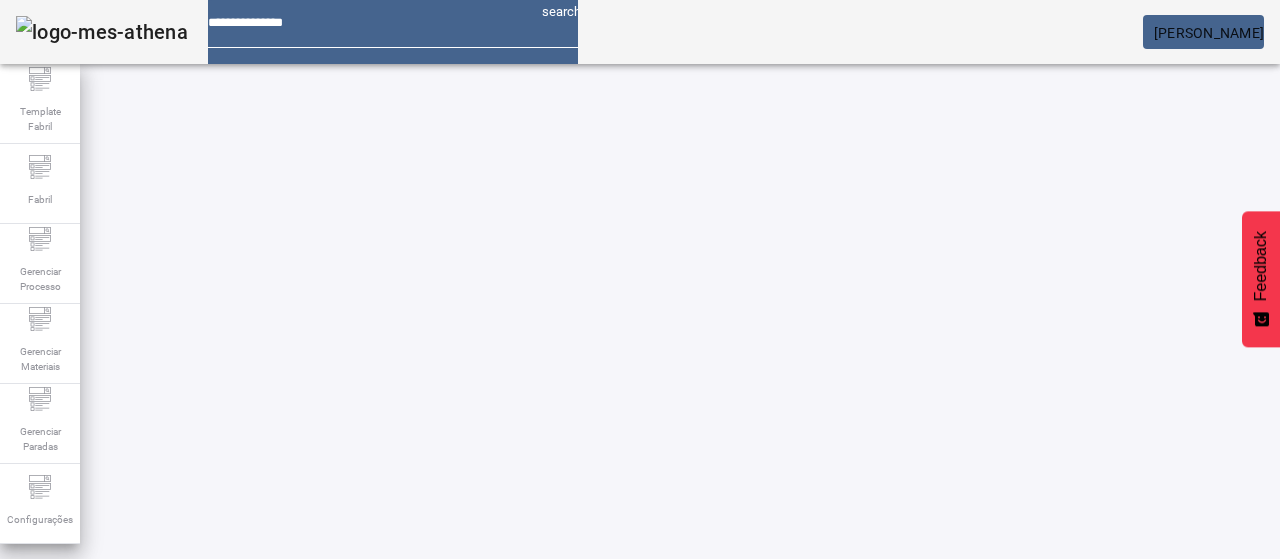 click on "FILTRAR" 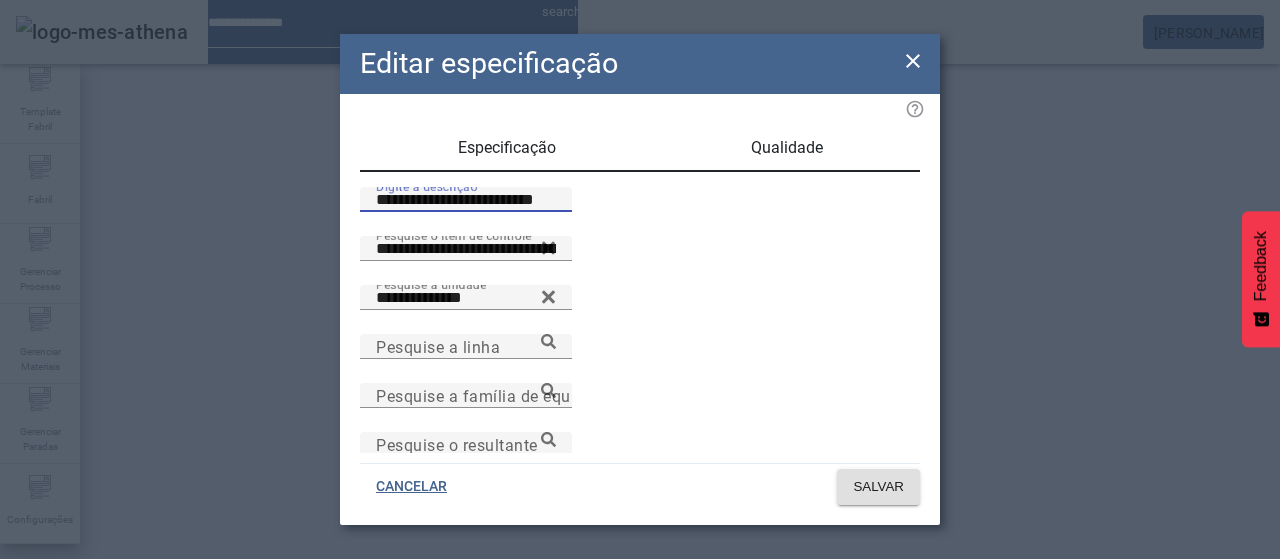 click on "**********" at bounding box center [466, 200] 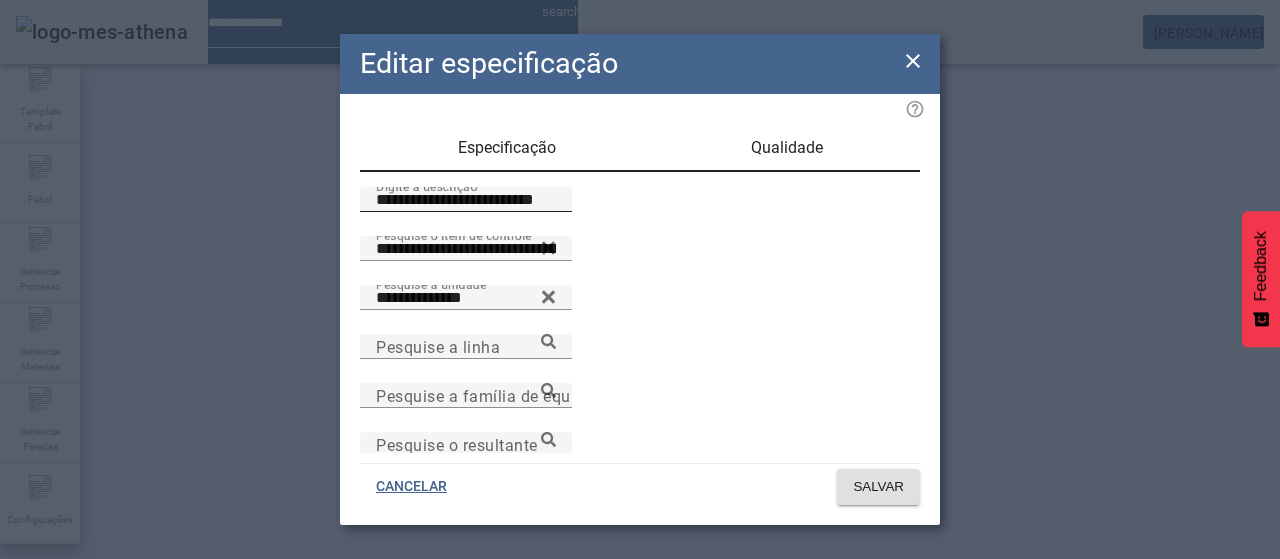click on "**********" at bounding box center [466, 200] 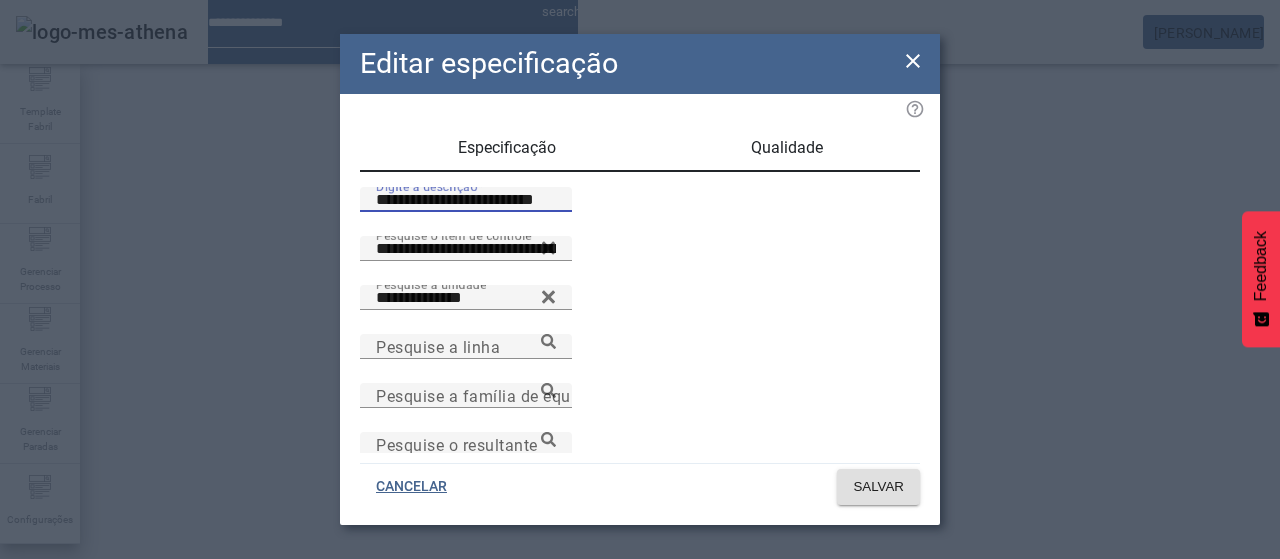 paste 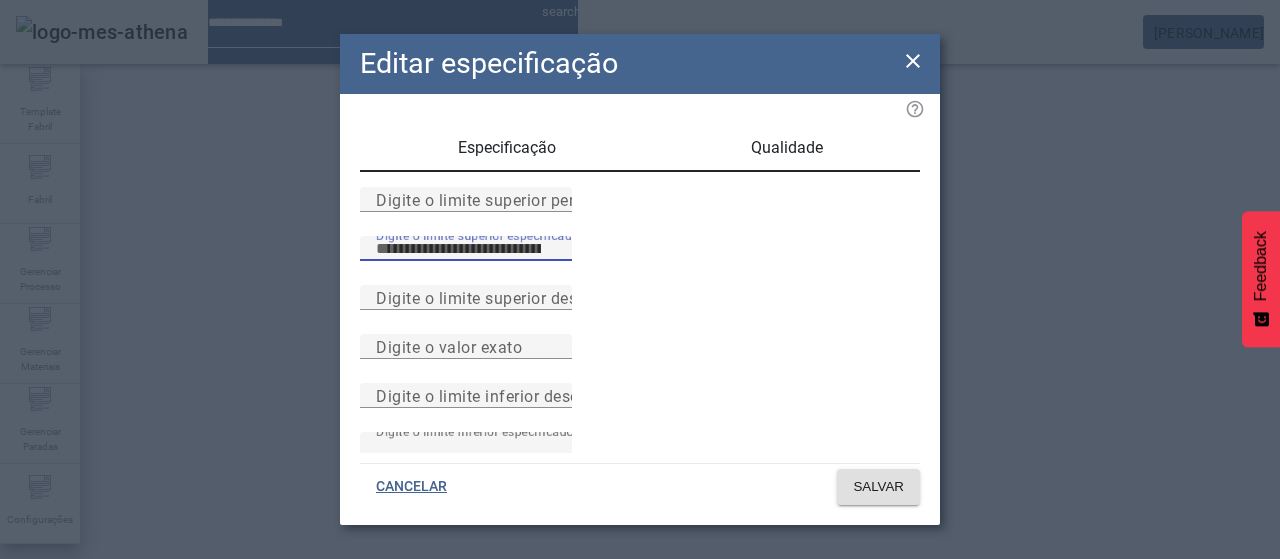 click on "****" at bounding box center [466, 249] 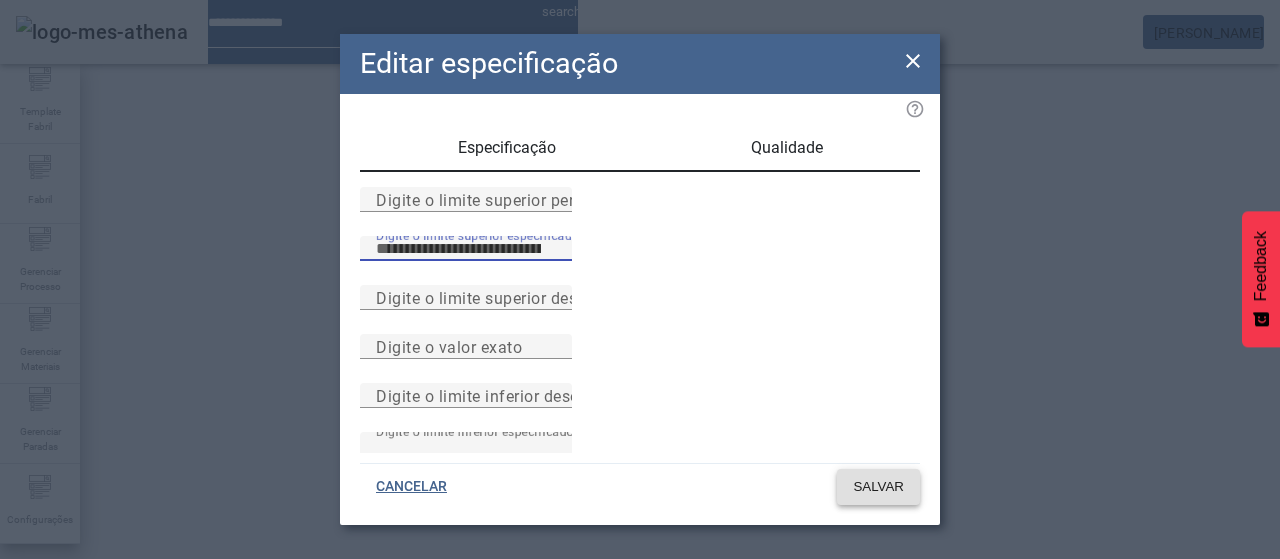 type on "****" 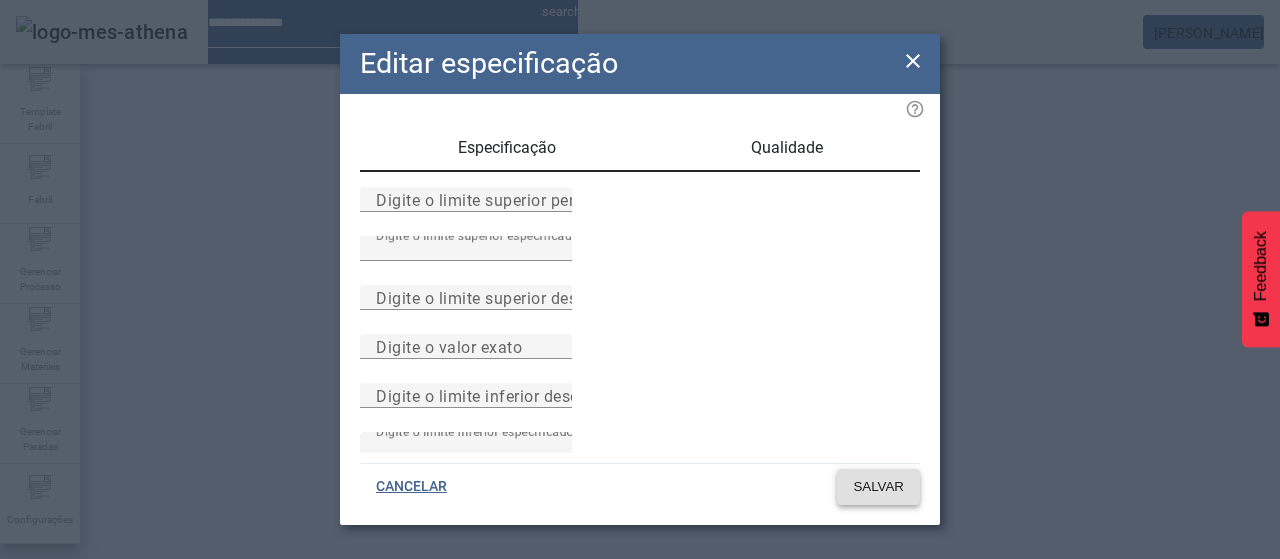 drag, startPoint x: 881, startPoint y: 485, endPoint x: 886, endPoint y: 495, distance: 11.18034 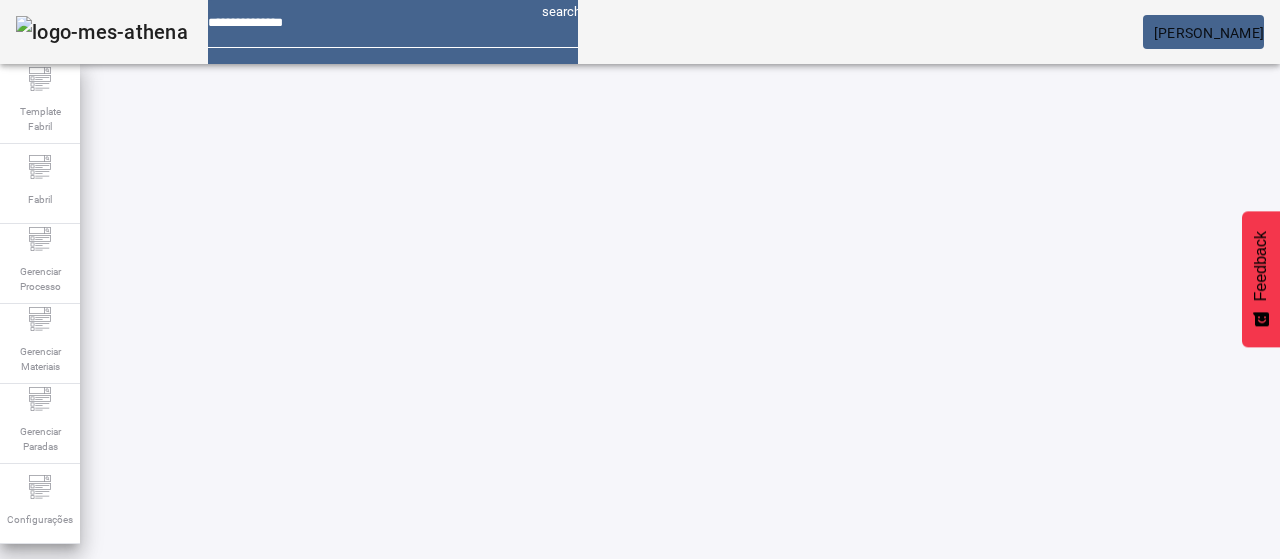 scroll, scrollTop: 0, scrollLeft: 0, axis: both 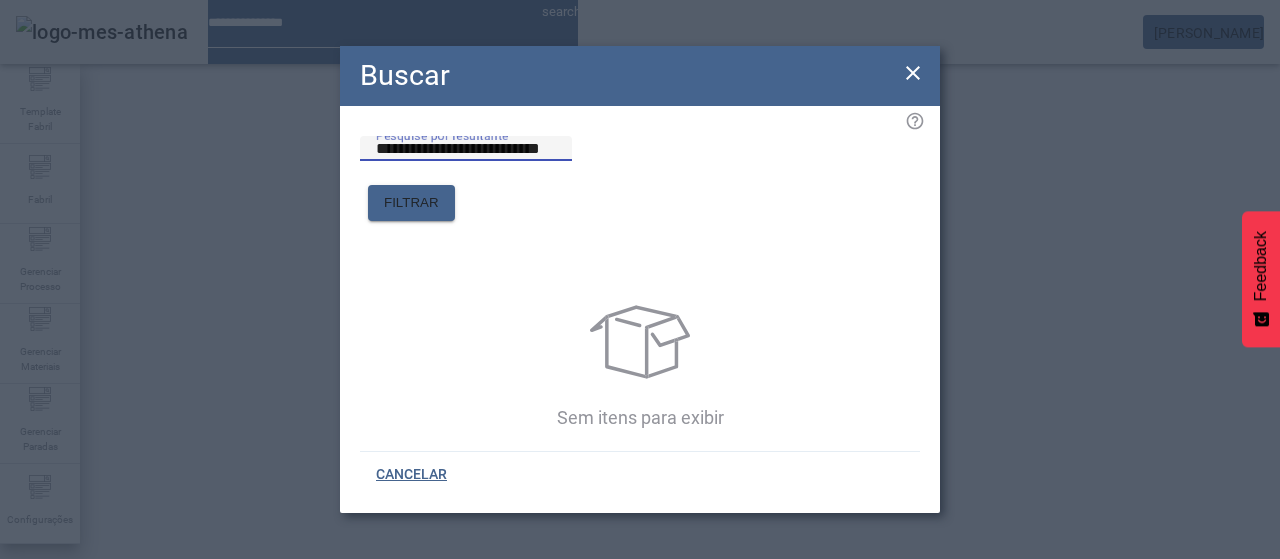 drag, startPoint x: 618, startPoint y: 177, endPoint x: 550, endPoint y: 178, distance: 68.007355 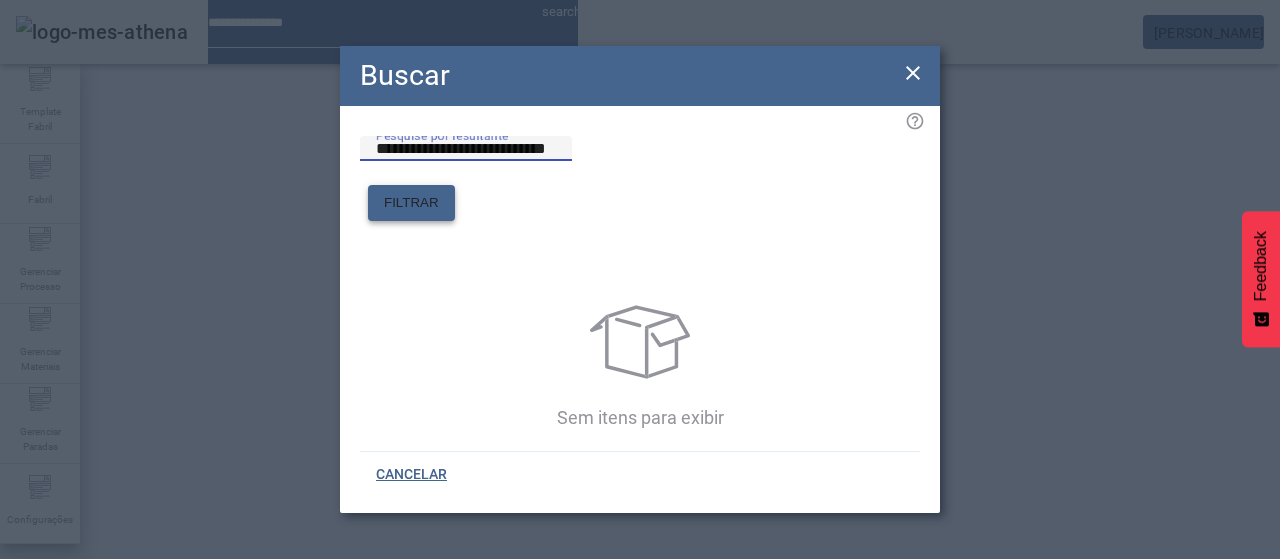 click 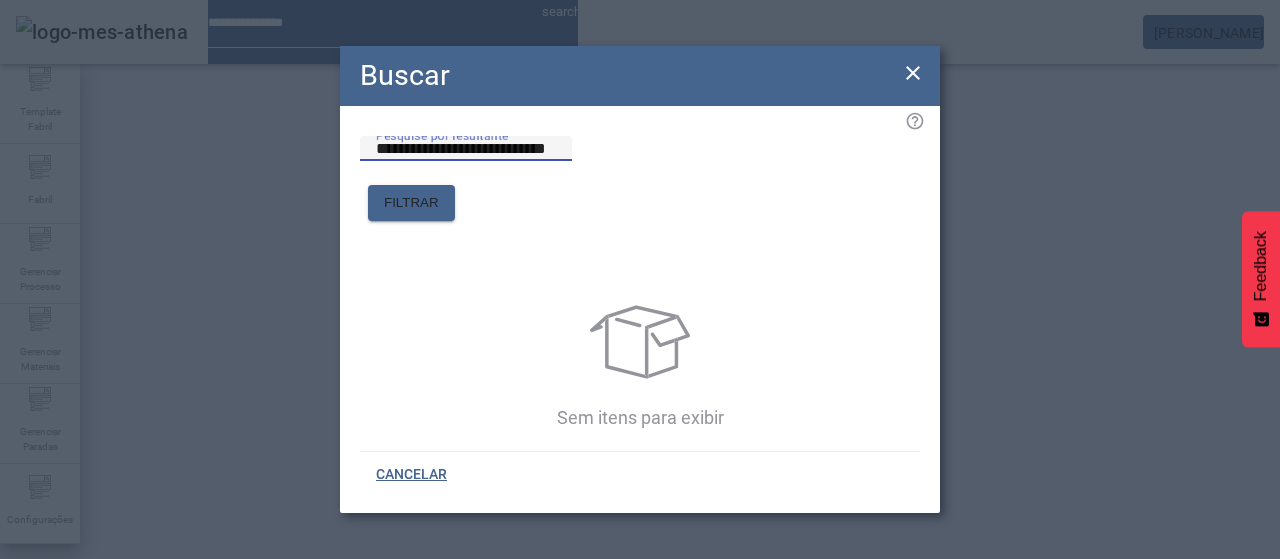 drag, startPoint x: 609, startPoint y: 173, endPoint x: 508, endPoint y: 179, distance: 101.17806 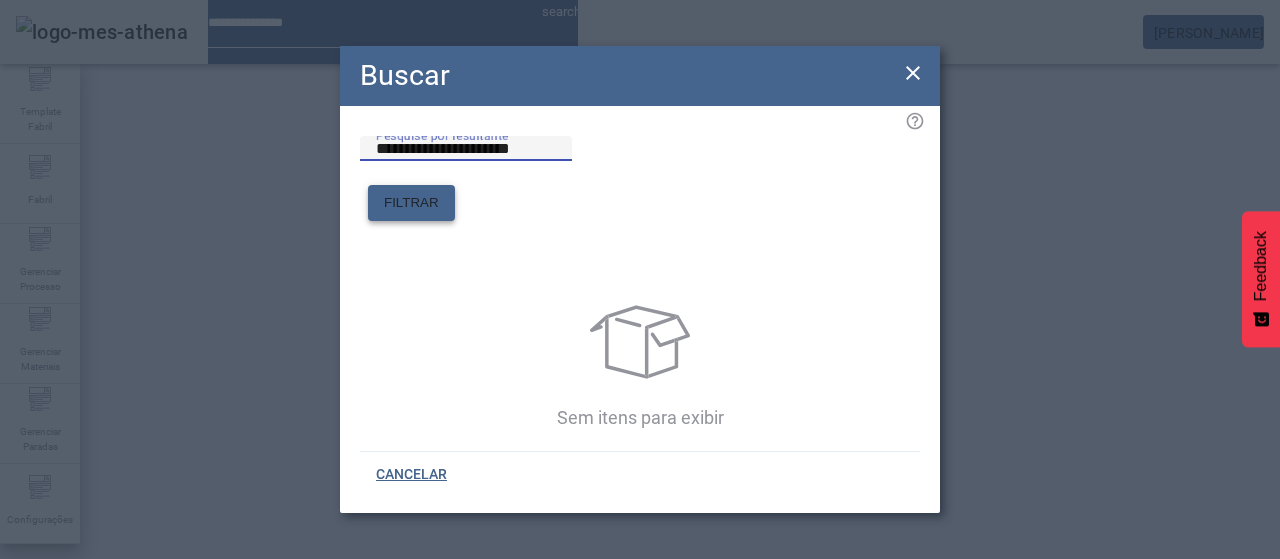 type on "**********" 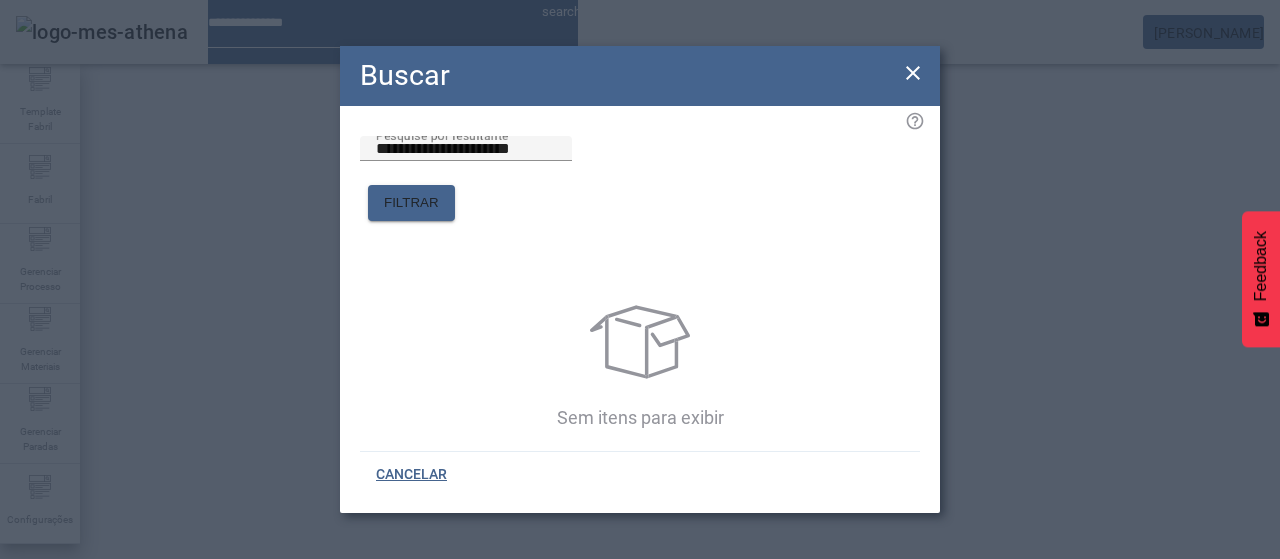 click 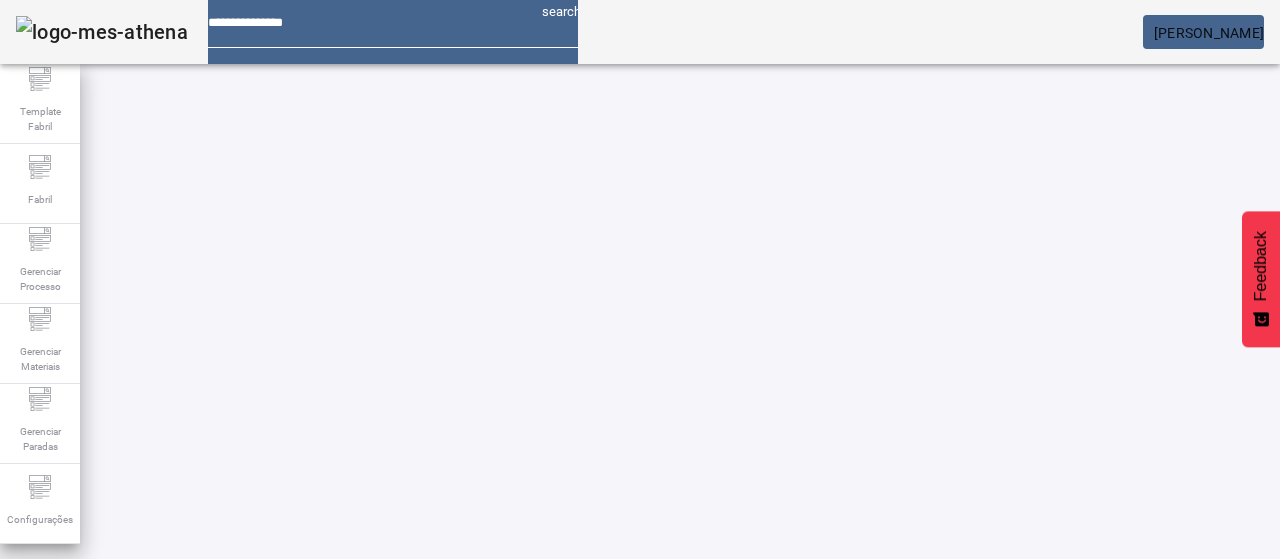 scroll, scrollTop: 0, scrollLeft: 0, axis: both 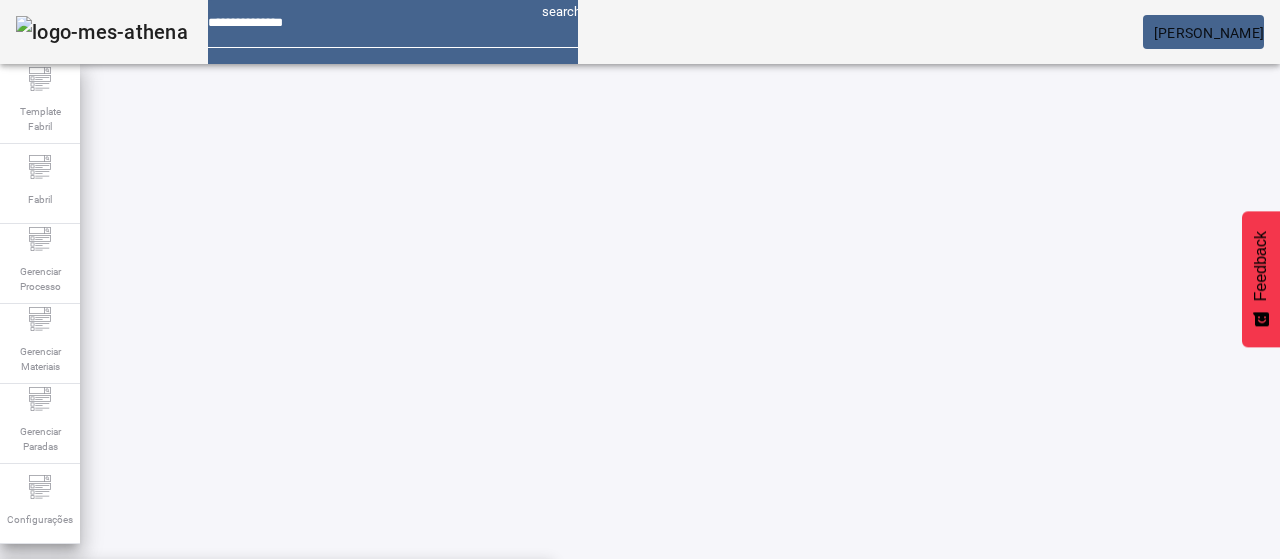 click on "**********" 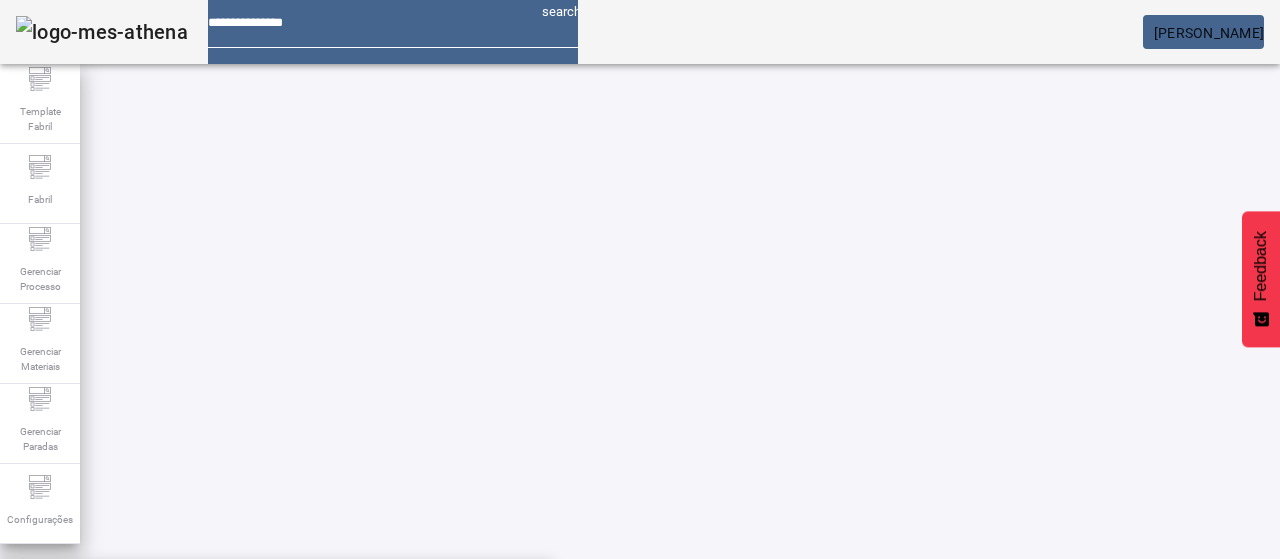click 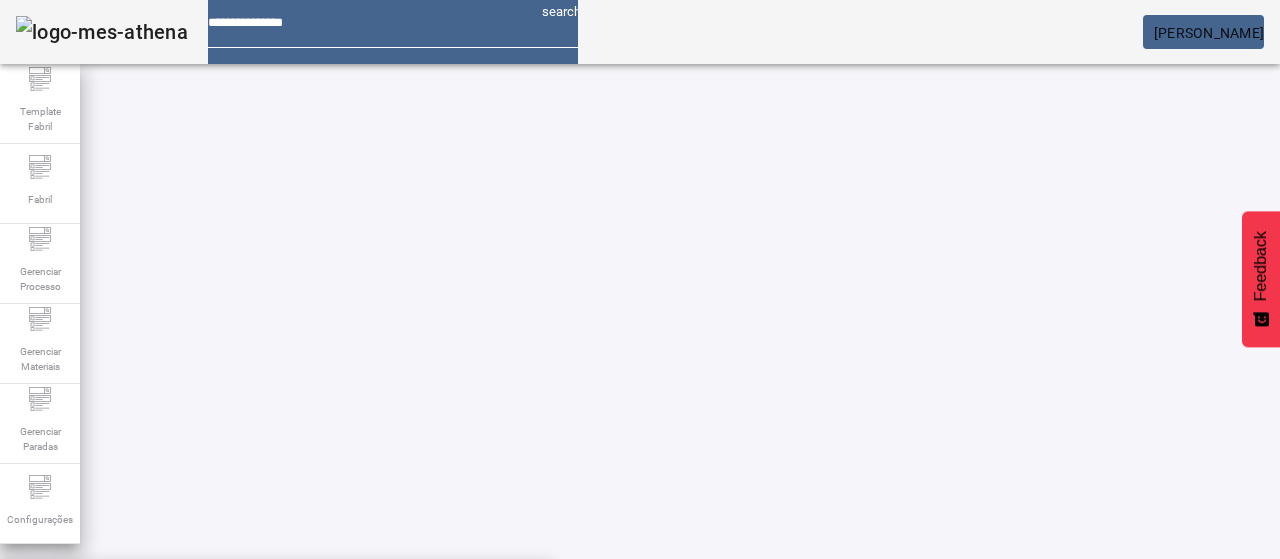 type on "**********" 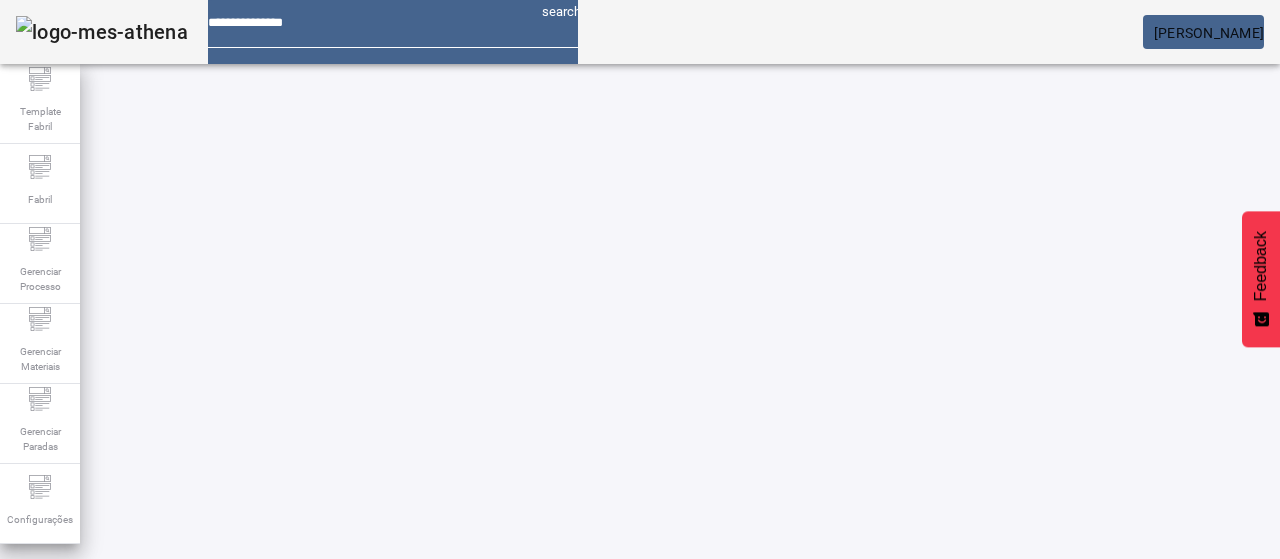 click on "FILTRAR" 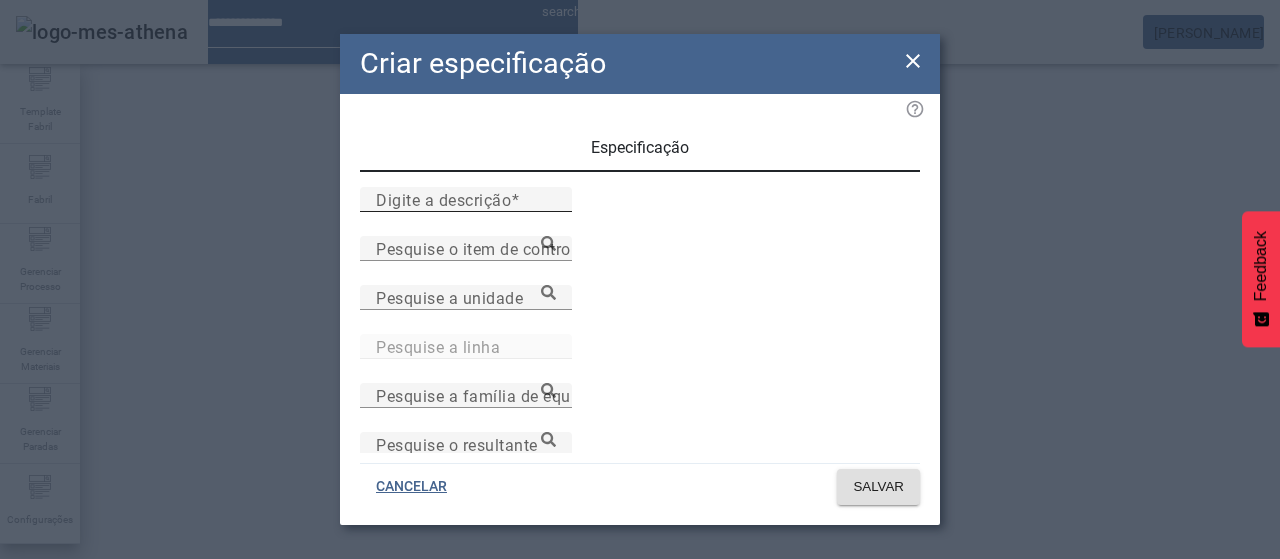 click on "Digite a descrição" at bounding box center [443, 199] 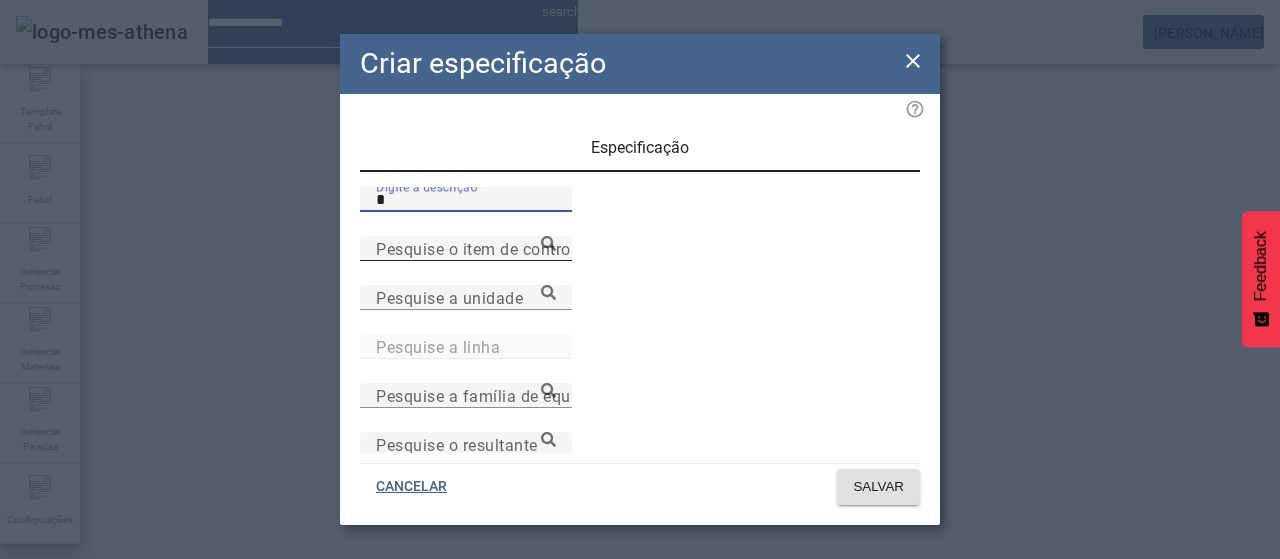 type on "*" 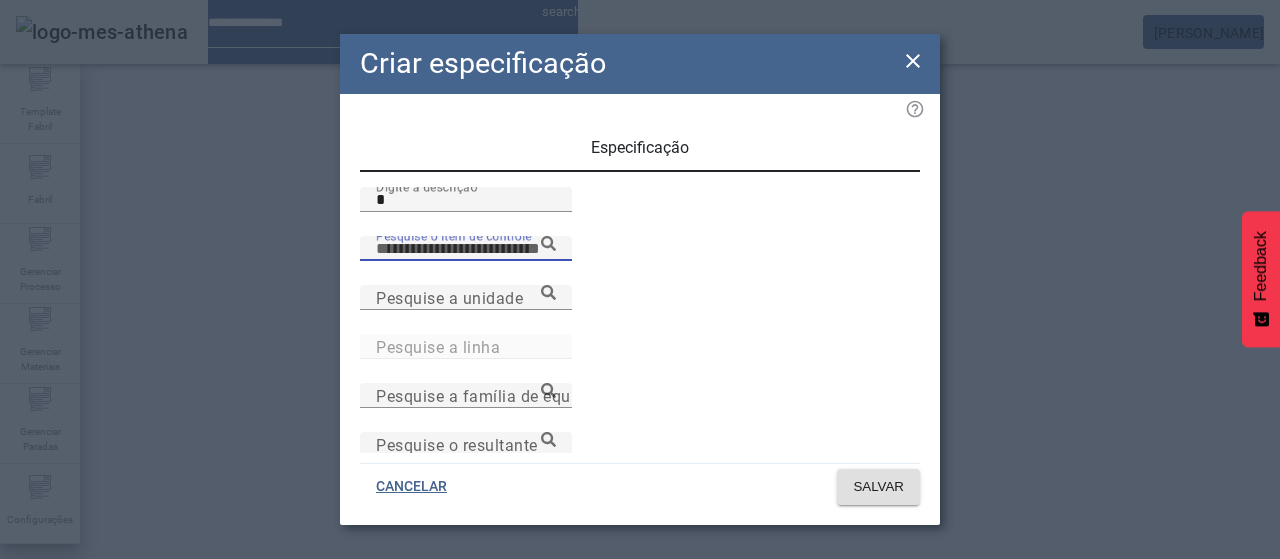 paste on "**********" 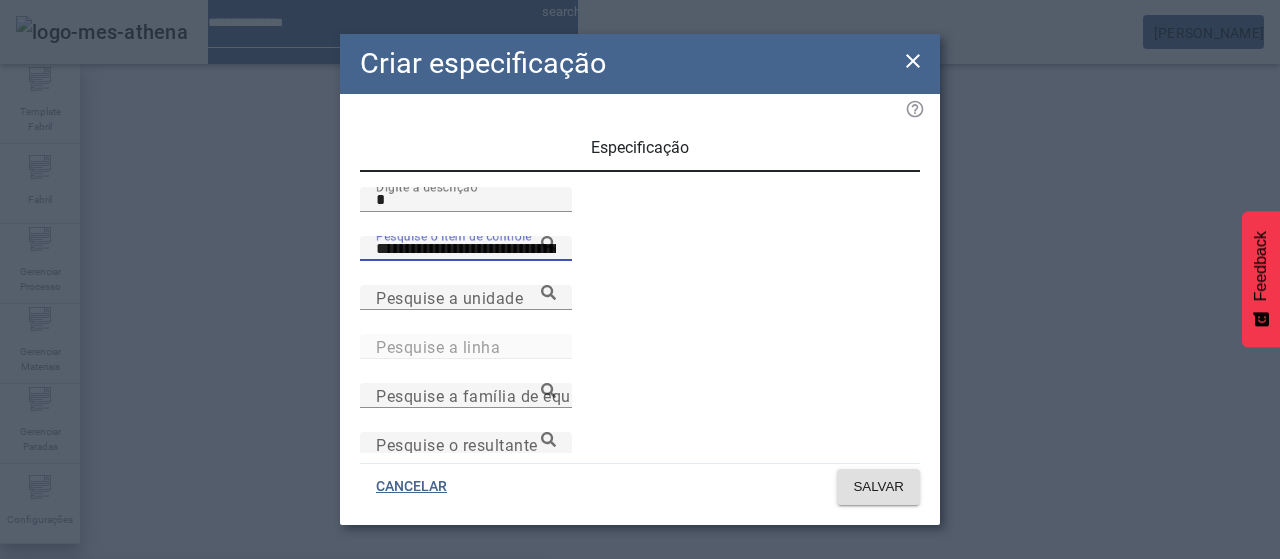 type on "**********" 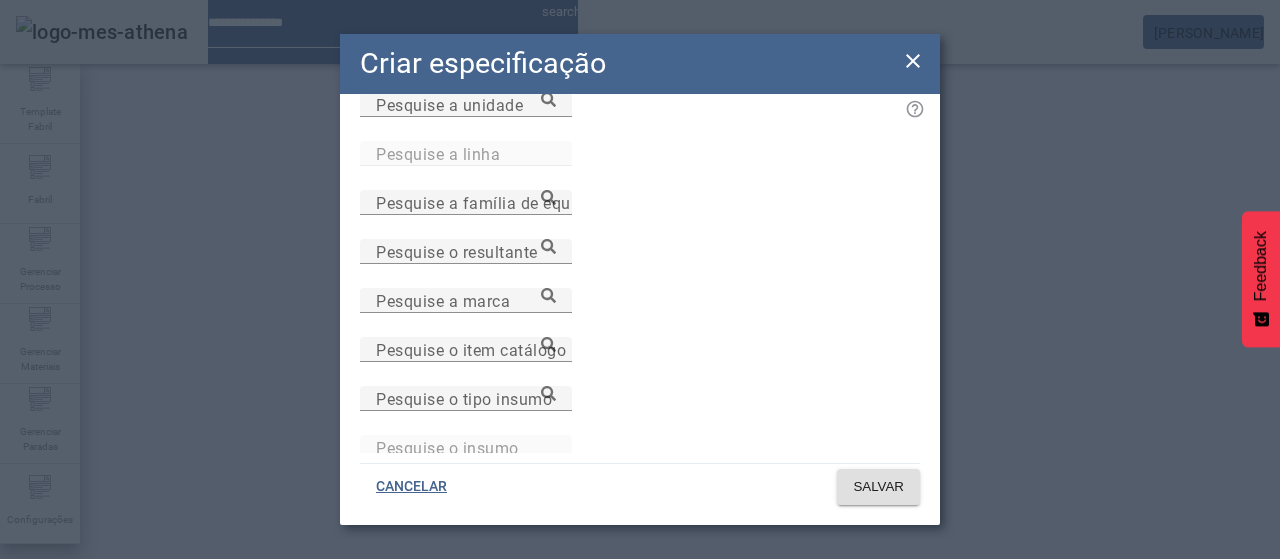 scroll, scrollTop: 200, scrollLeft: 0, axis: vertical 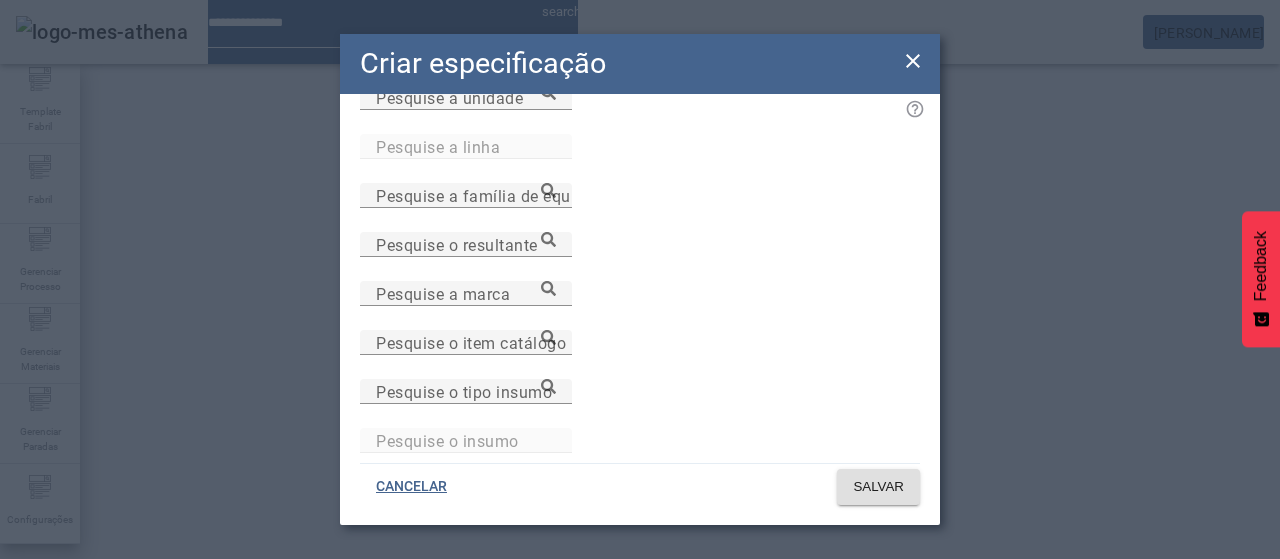 click 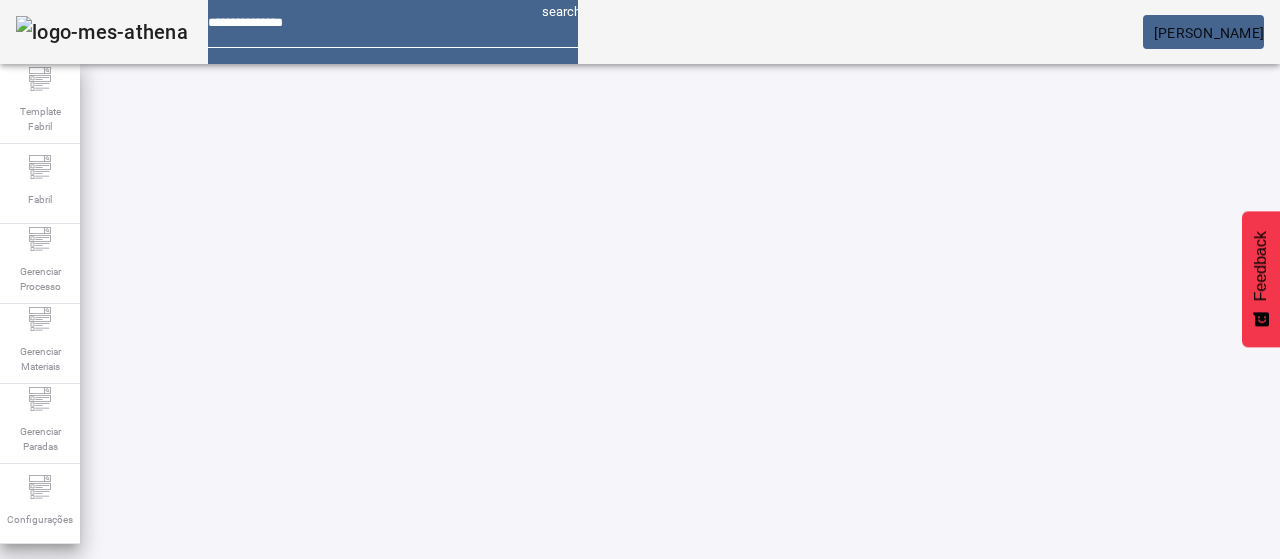 scroll, scrollTop: 0, scrollLeft: 0, axis: both 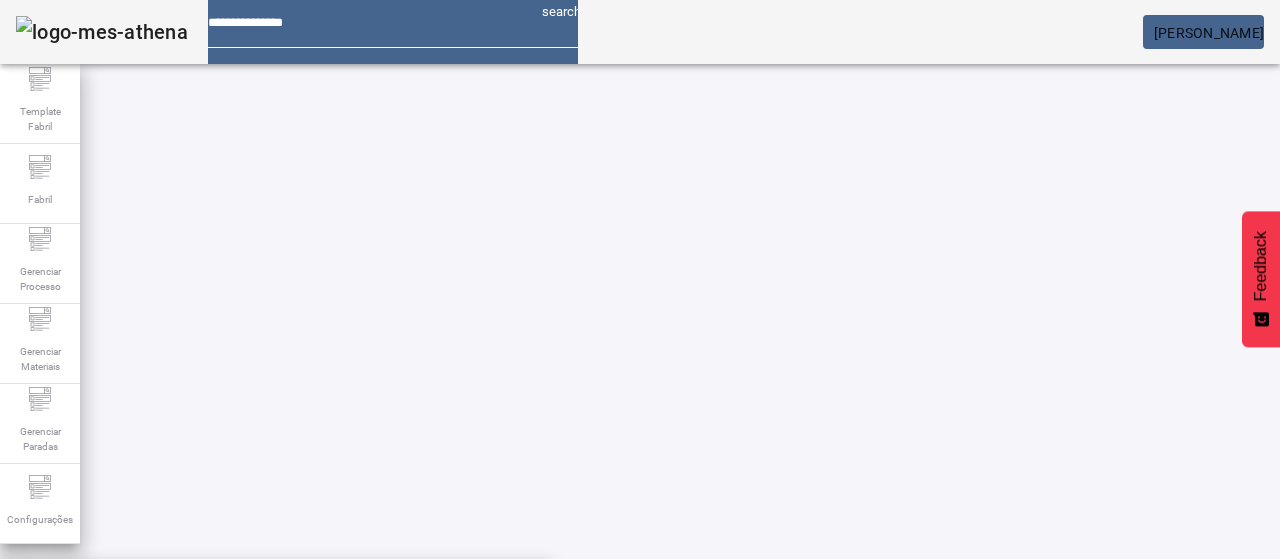 click 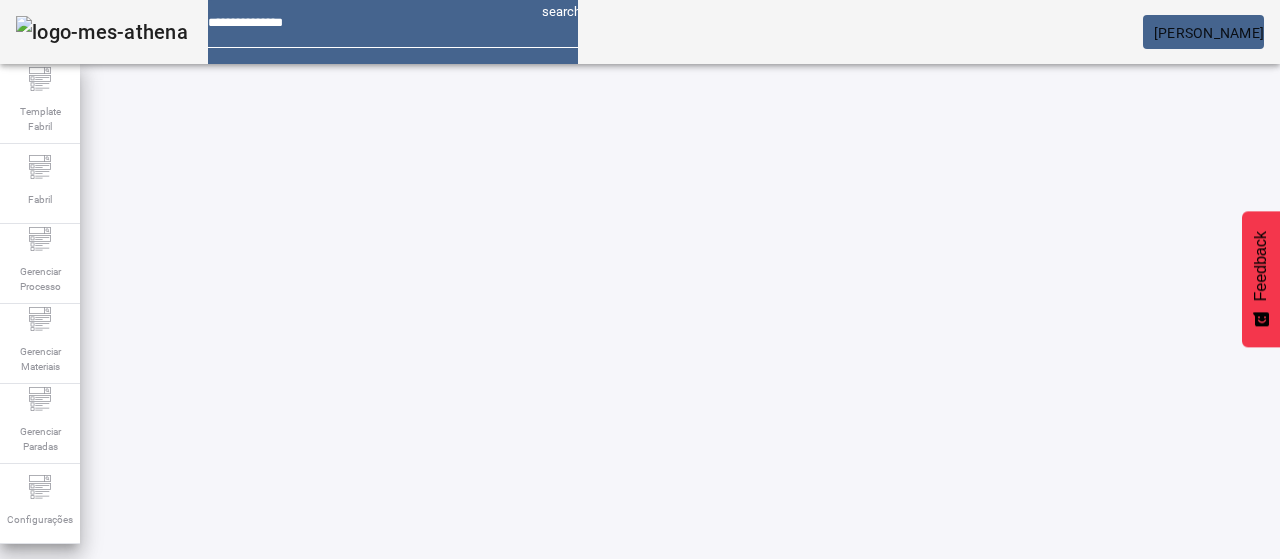 drag, startPoint x: 441, startPoint y: 143, endPoint x: 572, endPoint y: 137, distance: 131.13733 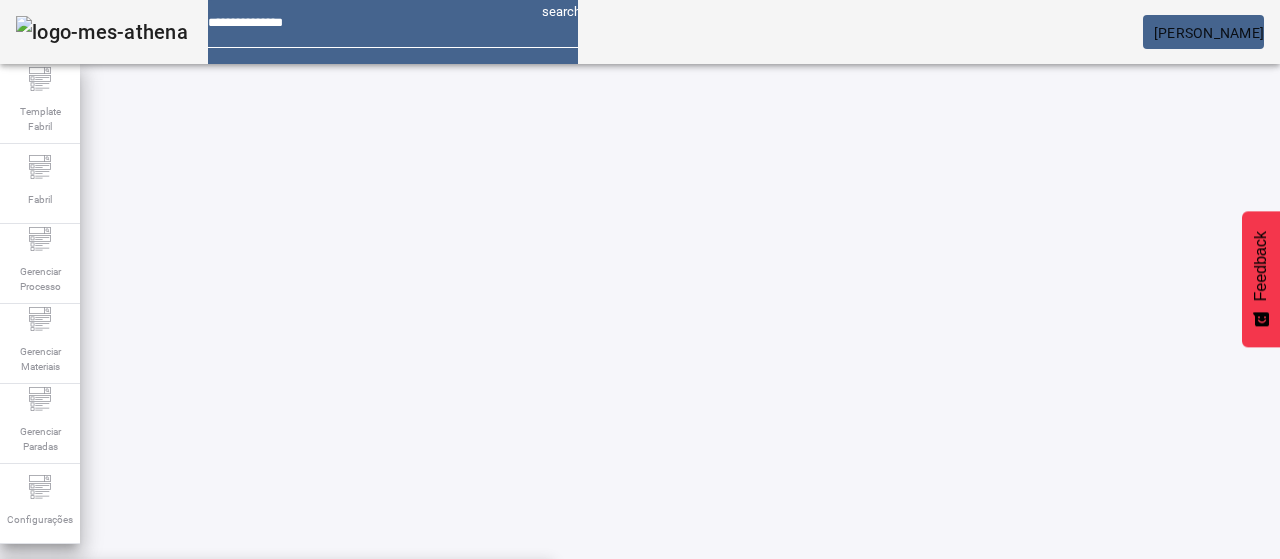 click on "Eficiência na Detecção de Caixa Incompleta-Cerv.Ret" at bounding box center [214, 735] 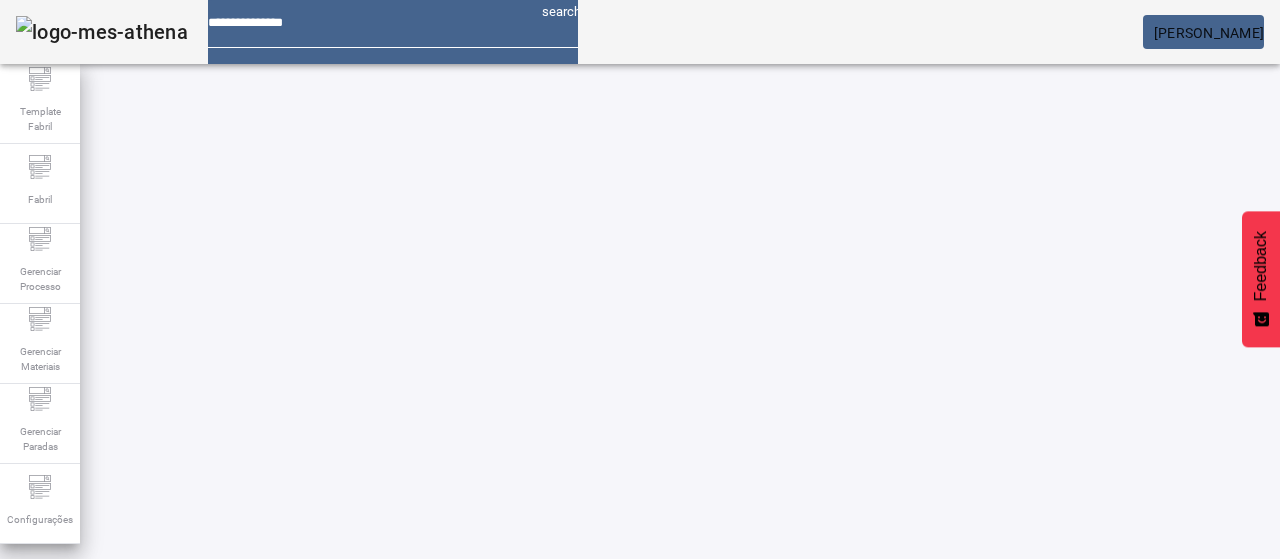click on "FILTRAR" 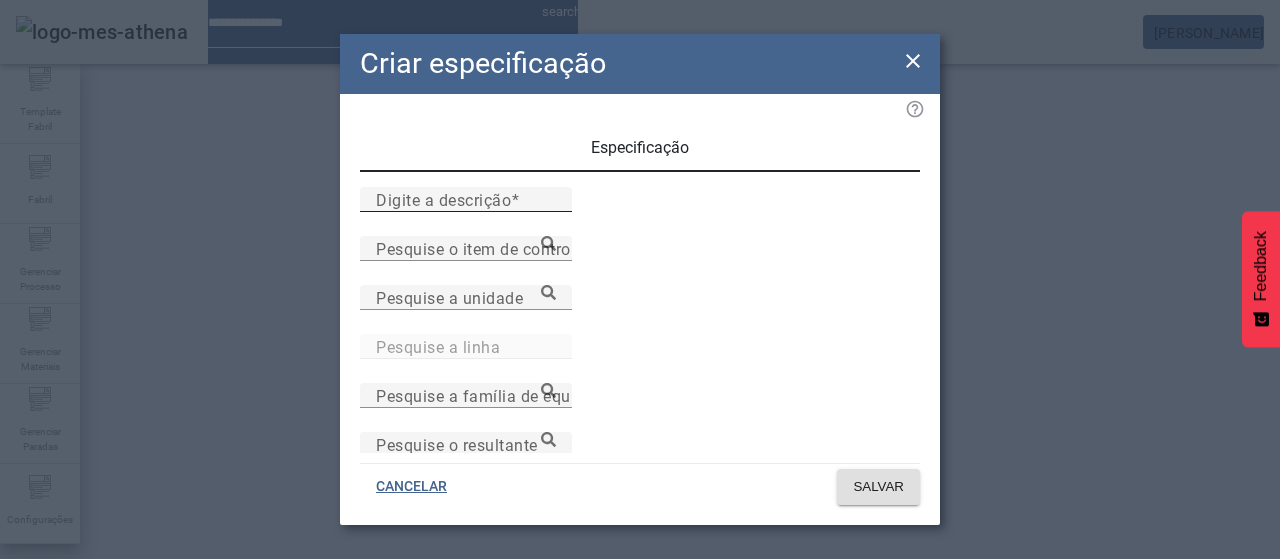 click on "Digite a descrição" at bounding box center (466, 199) 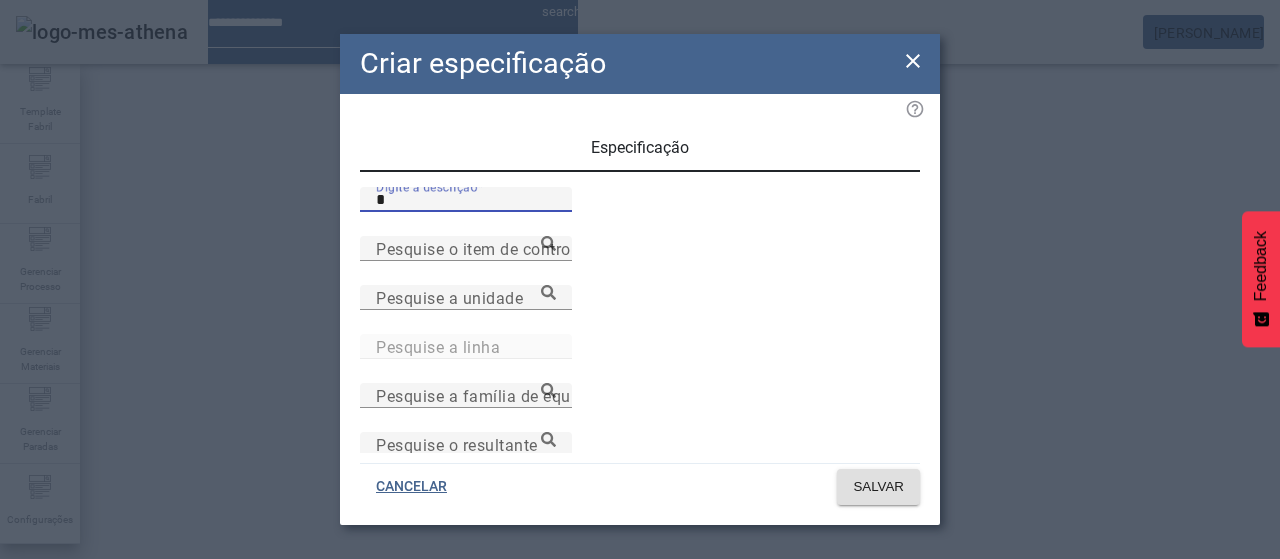 type on "*" 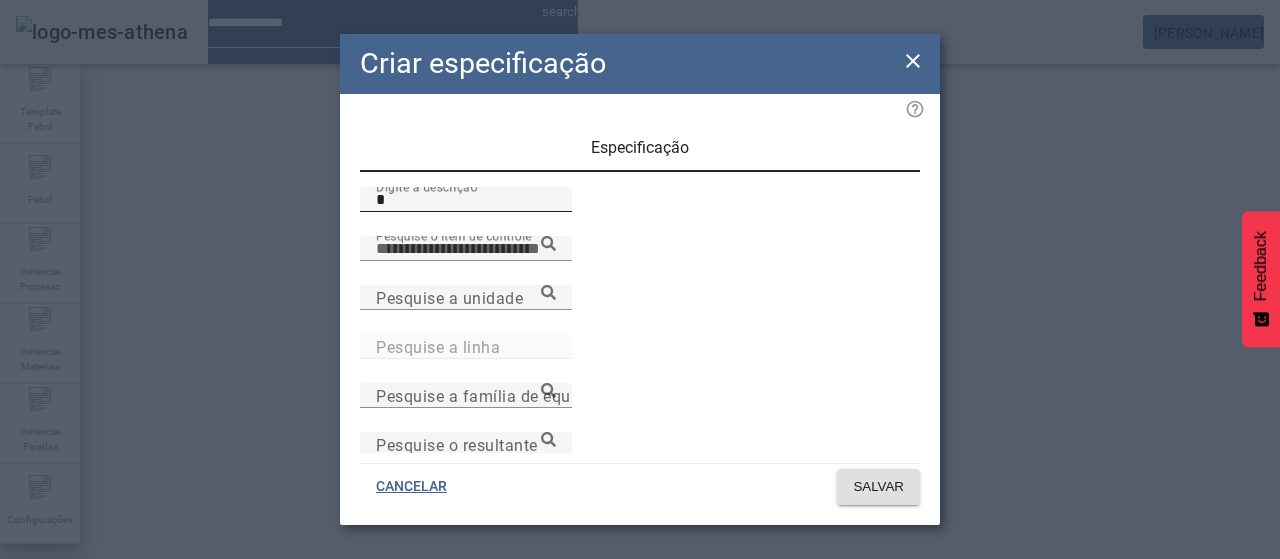 paste on "**********" 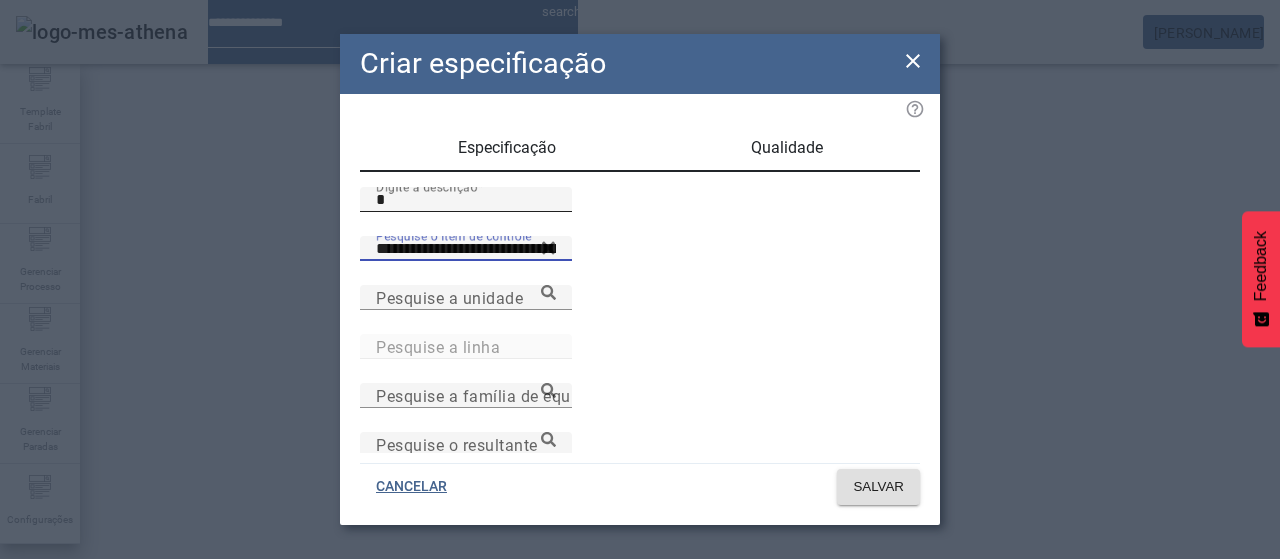type on "**********" 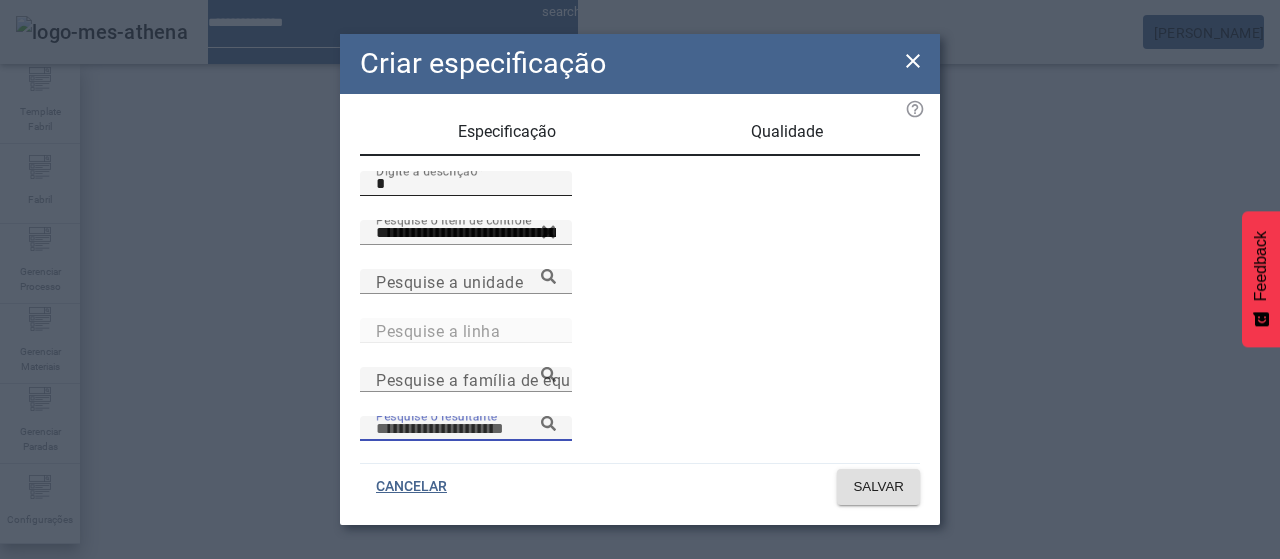 scroll, scrollTop: 206, scrollLeft: 0, axis: vertical 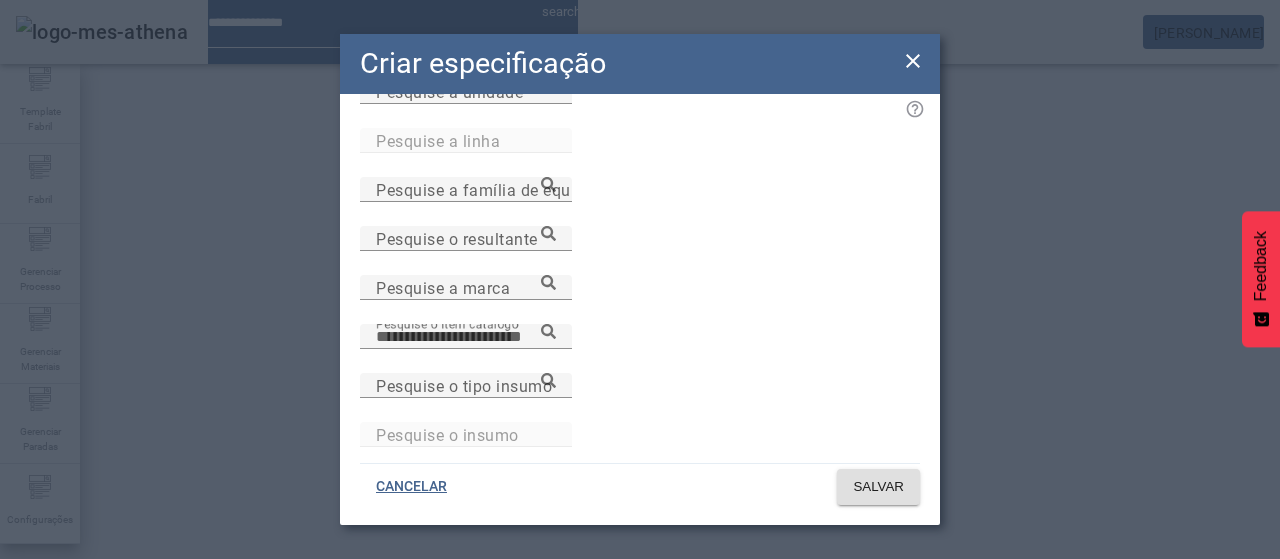 paste on "**********" 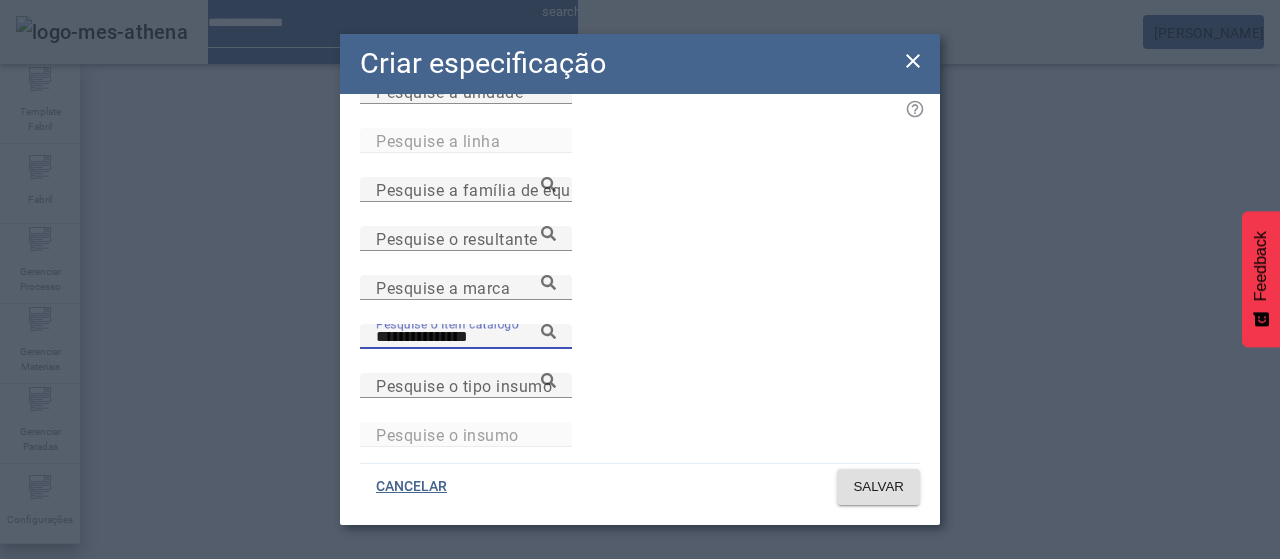 click on "**********" at bounding box center [466, 337] 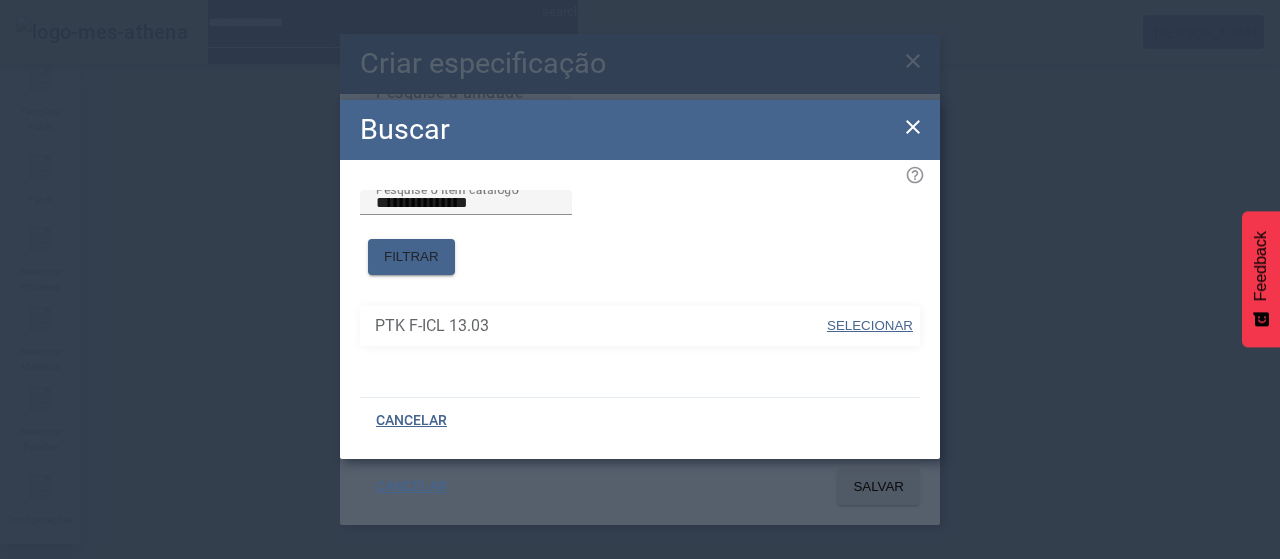 click on "SELECIONAR" at bounding box center (870, 325) 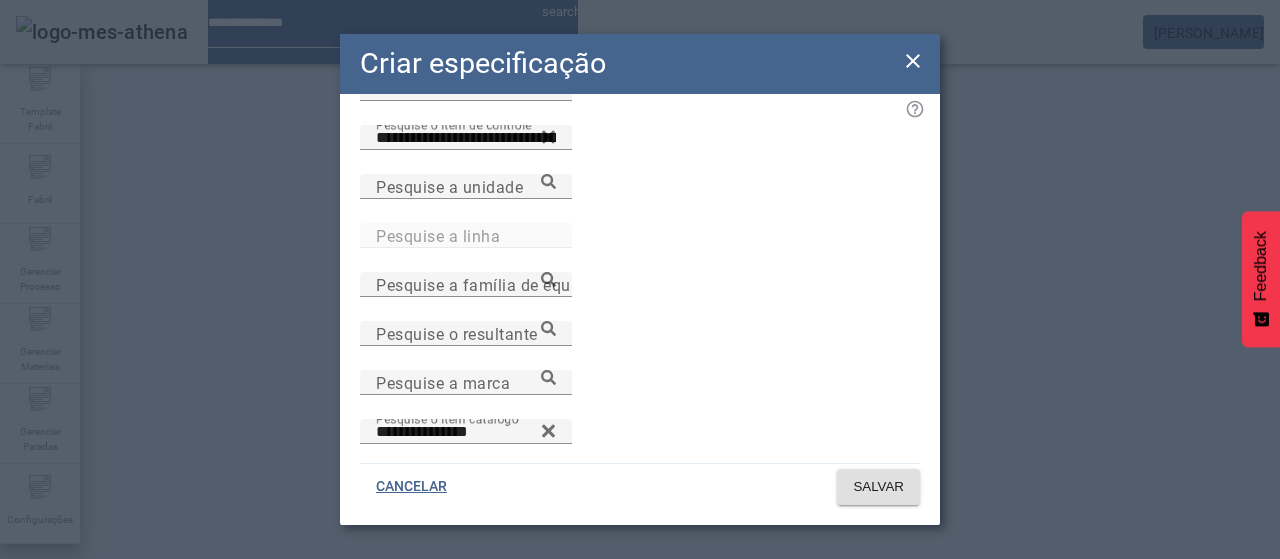 scroll, scrollTop: 6, scrollLeft: 0, axis: vertical 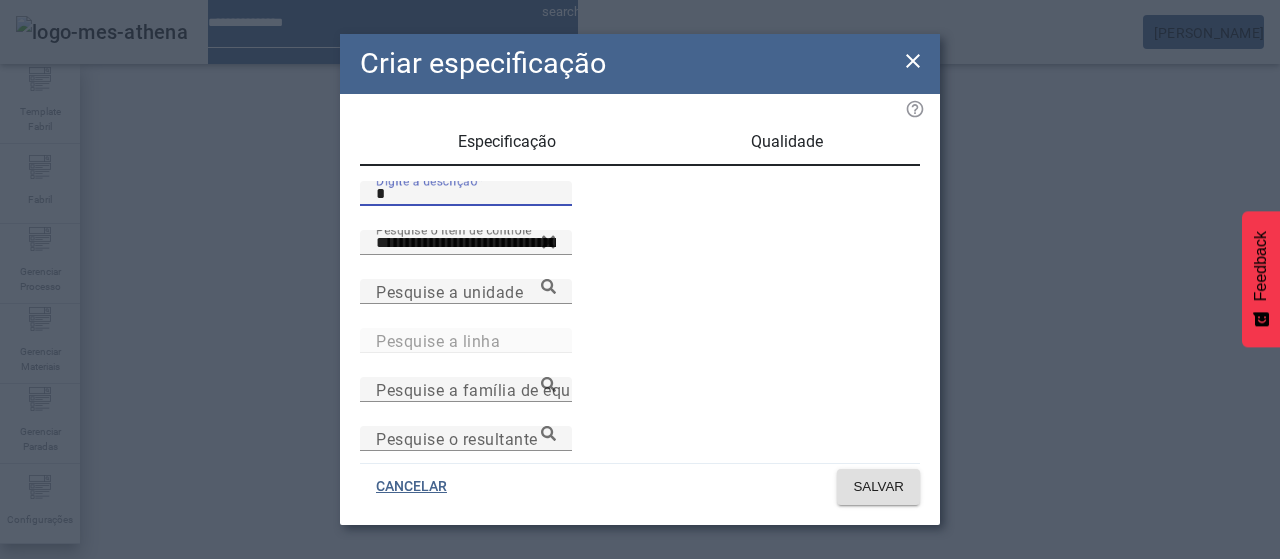 click on "*" at bounding box center (466, 194) 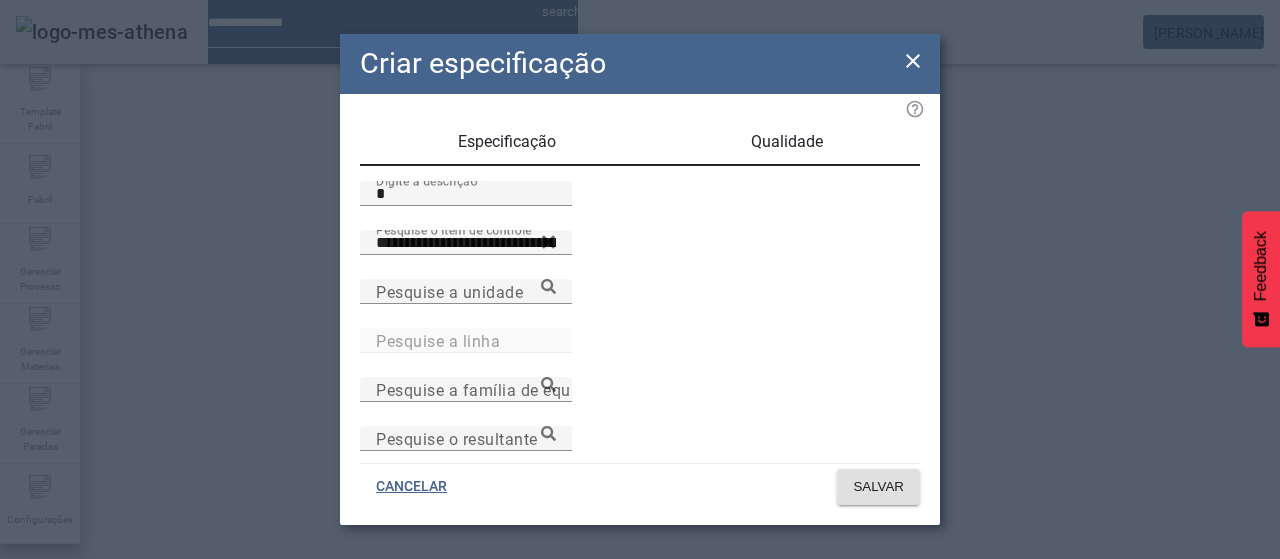 click on "Qualidade" at bounding box center [786, 142] 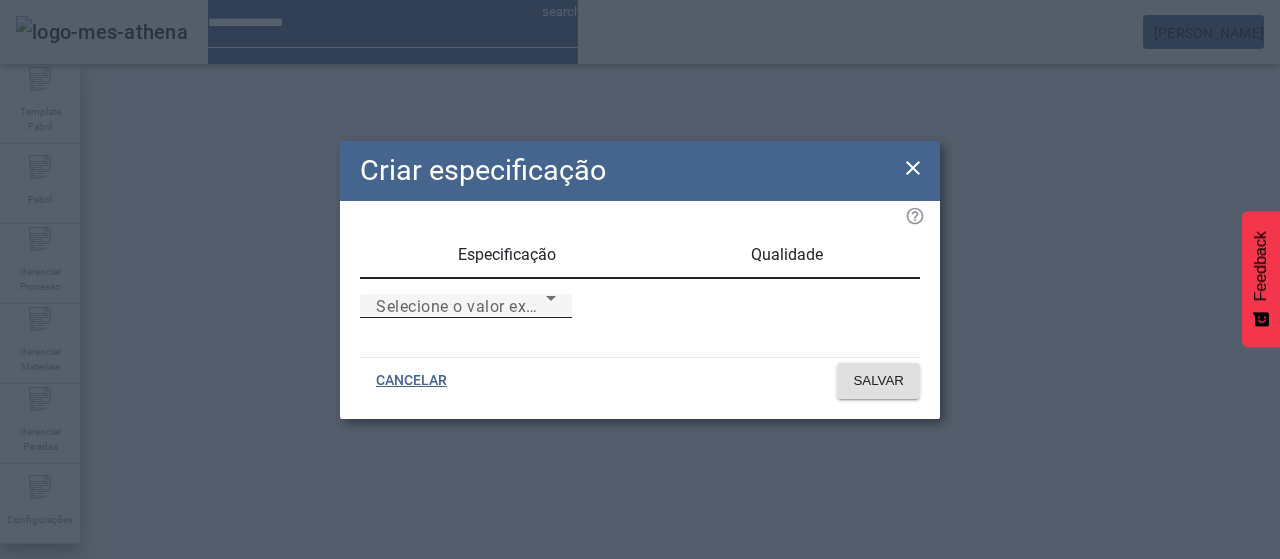 click on "Selecione o valor exato" at bounding box center (461, 306) 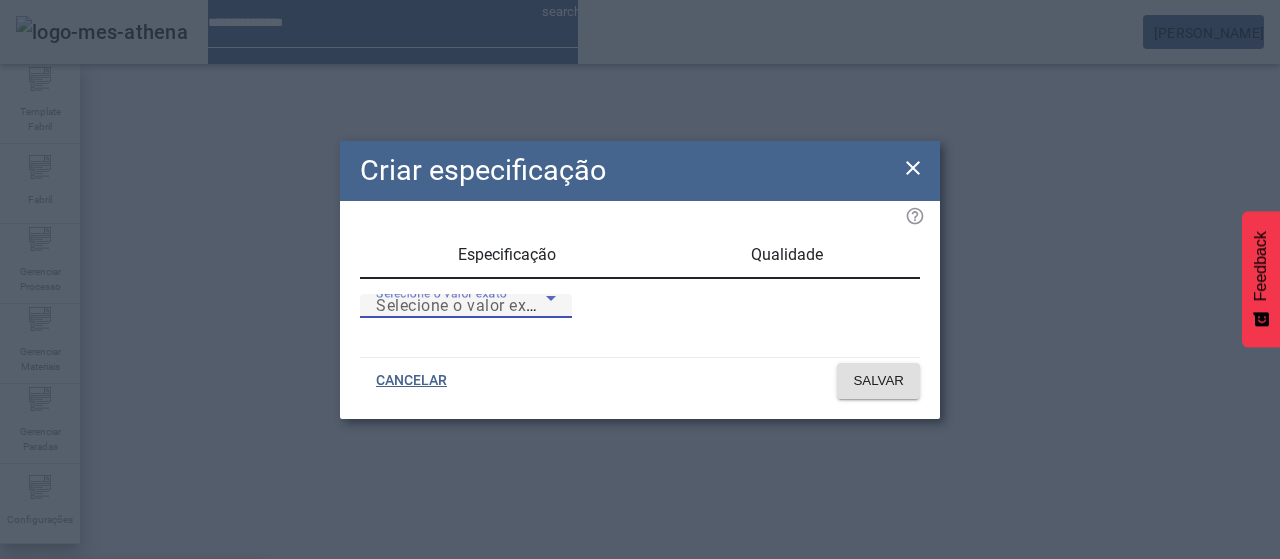 drag, startPoint x: 693, startPoint y: 372, endPoint x: 728, endPoint y: 378, distance: 35.510563 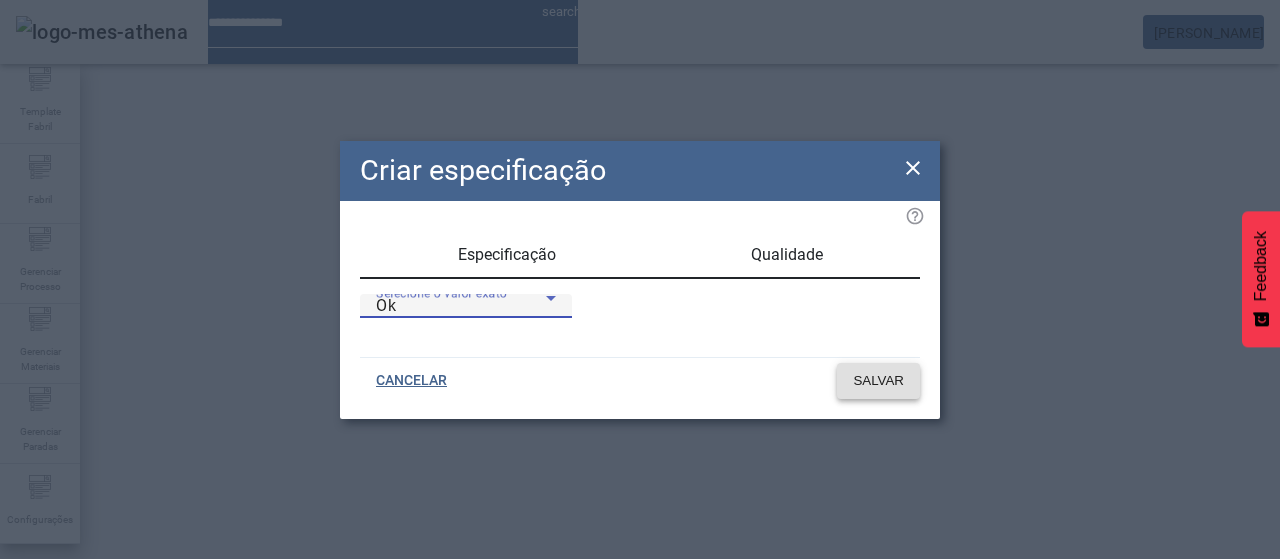 click on "SALVAR" 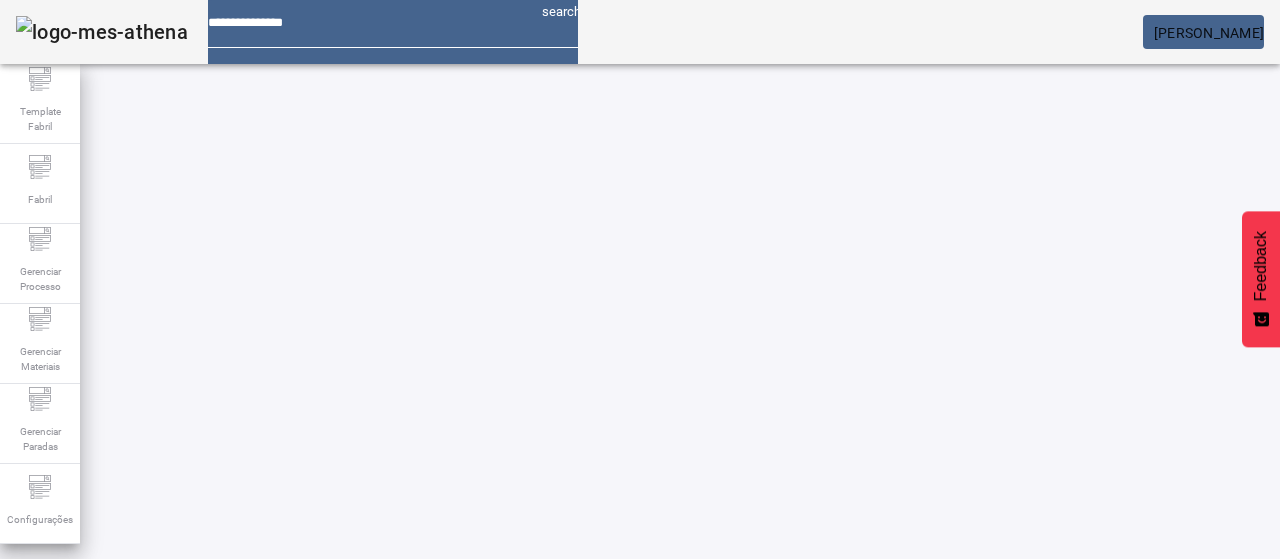 scroll, scrollTop: 0, scrollLeft: 0, axis: both 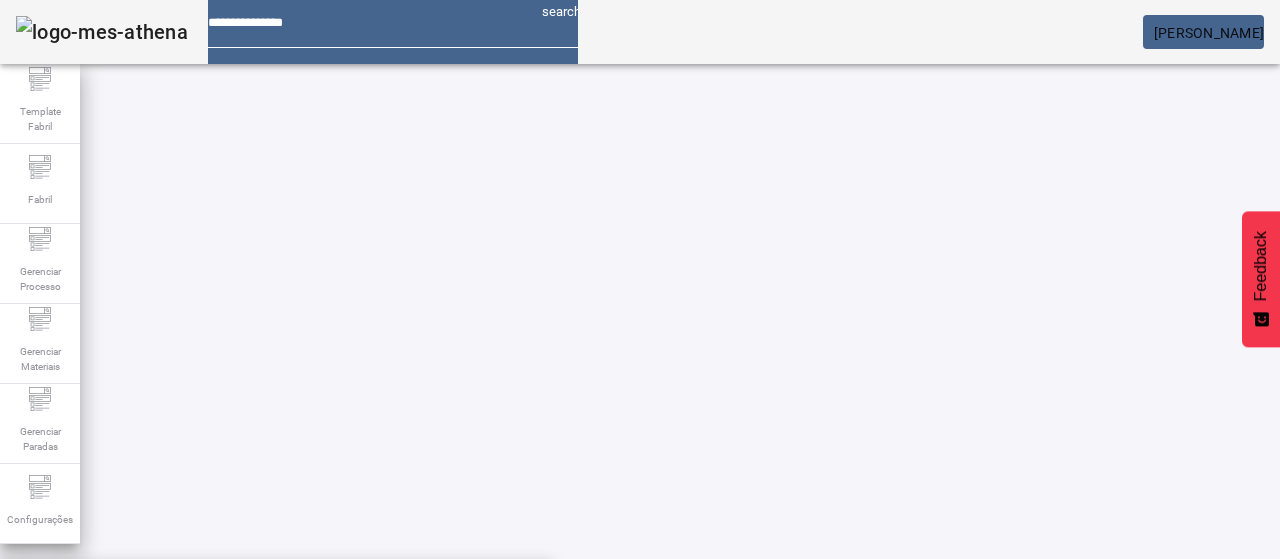 paste on "**********" 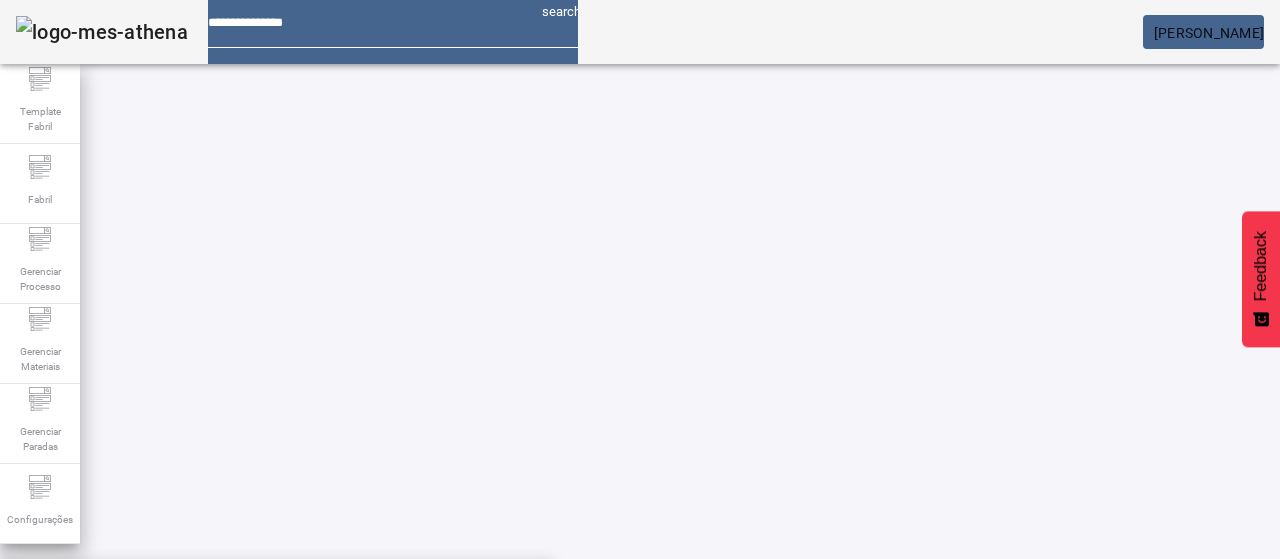 click on "PH Final da Propagação - 1º etapa" at bounding box center [276, 591] 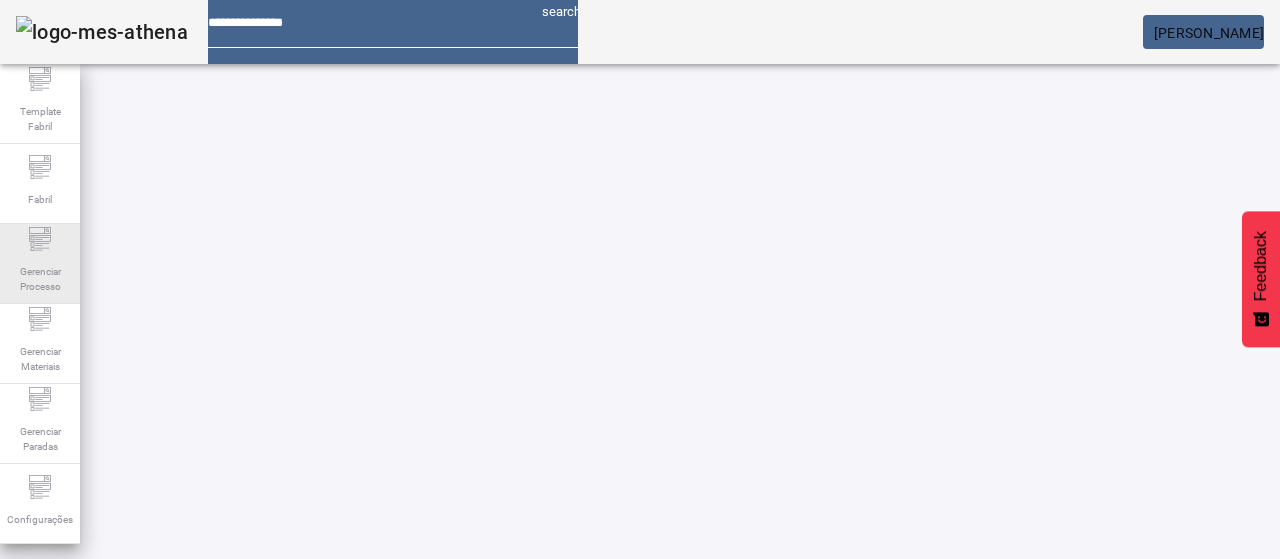 drag, startPoint x: 534, startPoint y: 227, endPoint x: 36, endPoint y: 243, distance: 498.25696 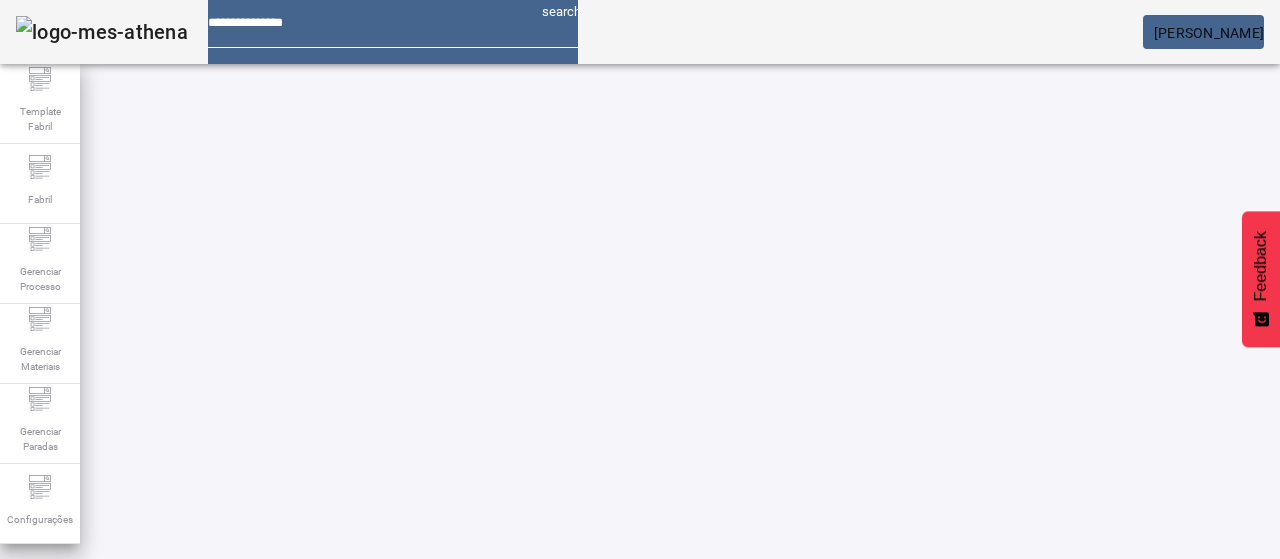 type 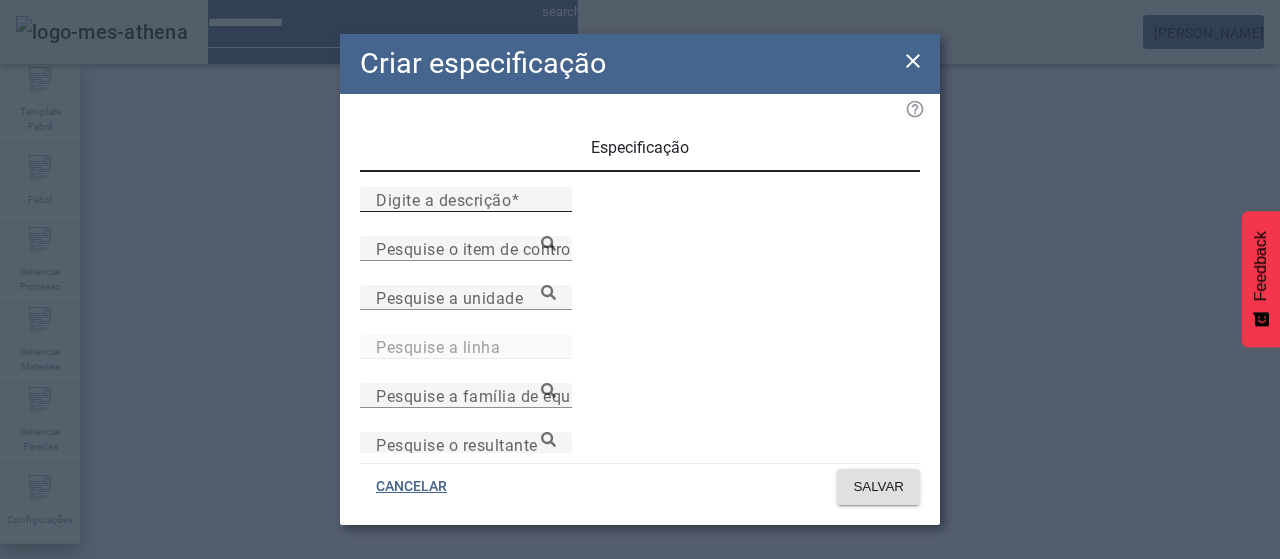 click at bounding box center (515, 199) 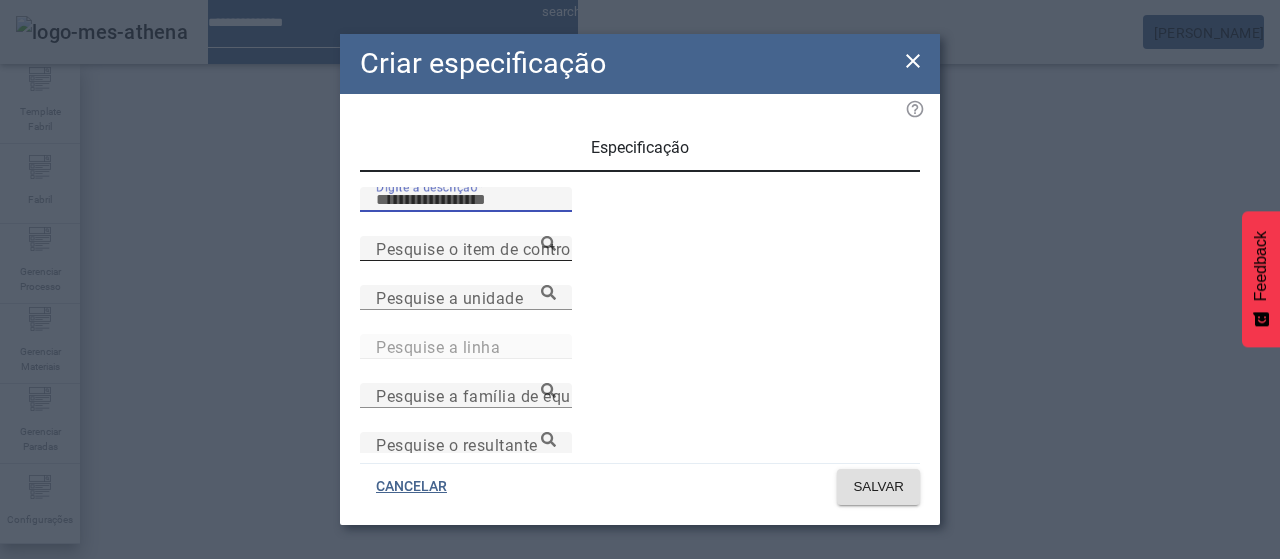 click on "Pesquise o item de controle" at bounding box center [480, 248] 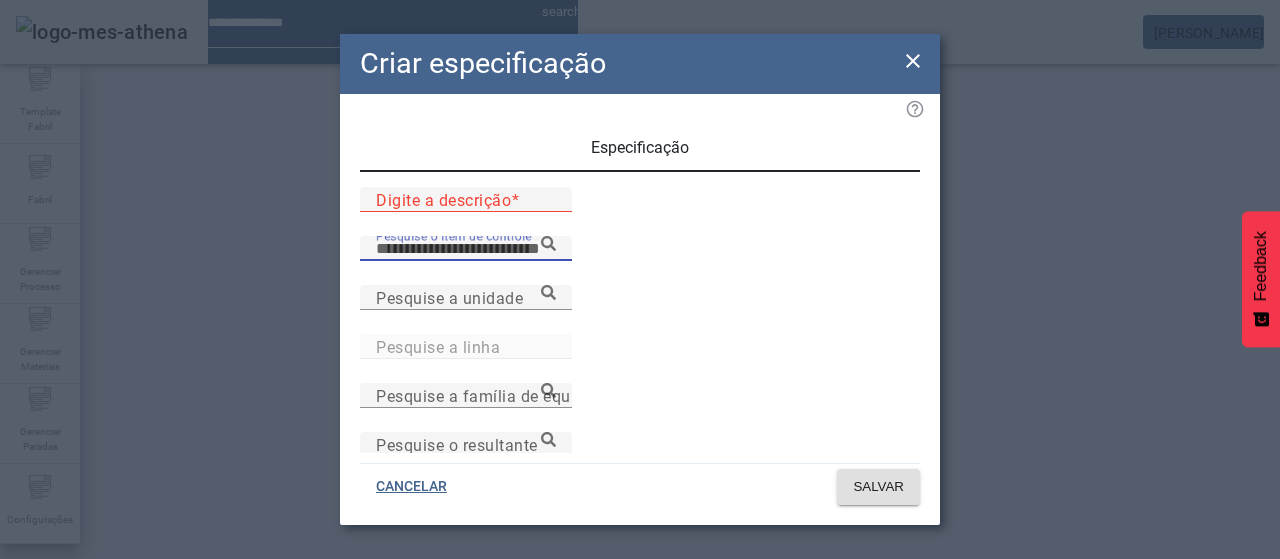 paste on "**********" 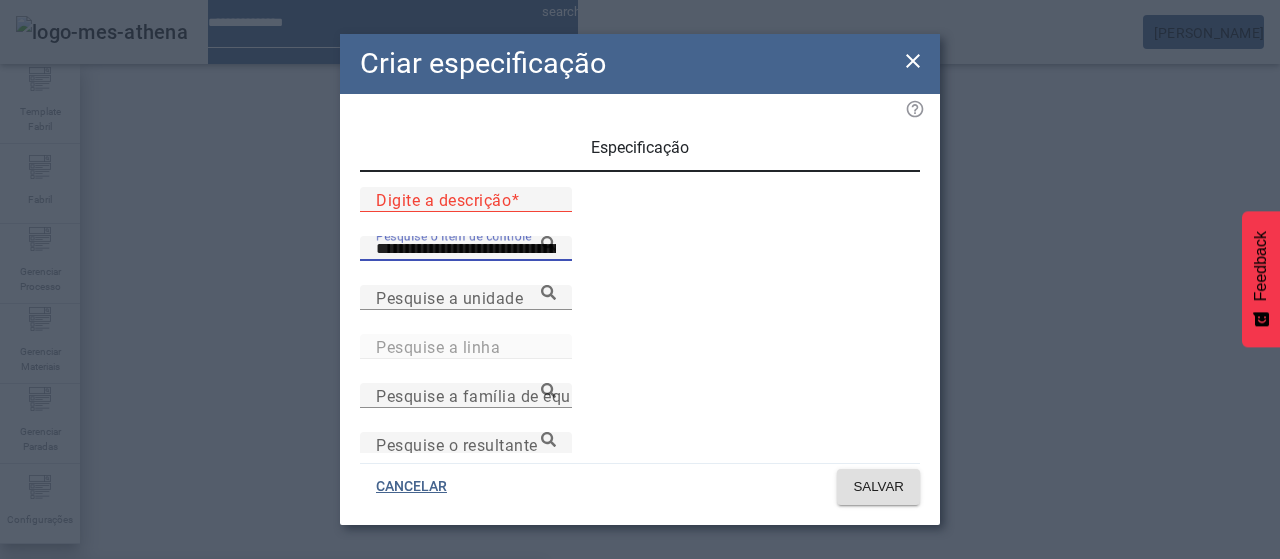 type on "**********" 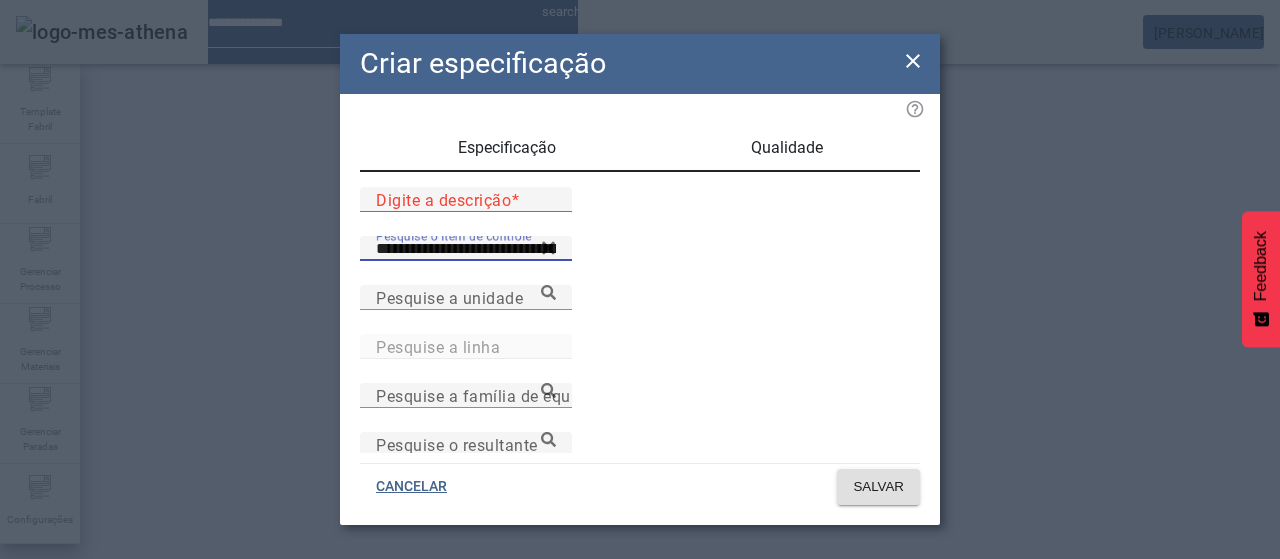 click on "Digite a descrição" at bounding box center (466, 200) 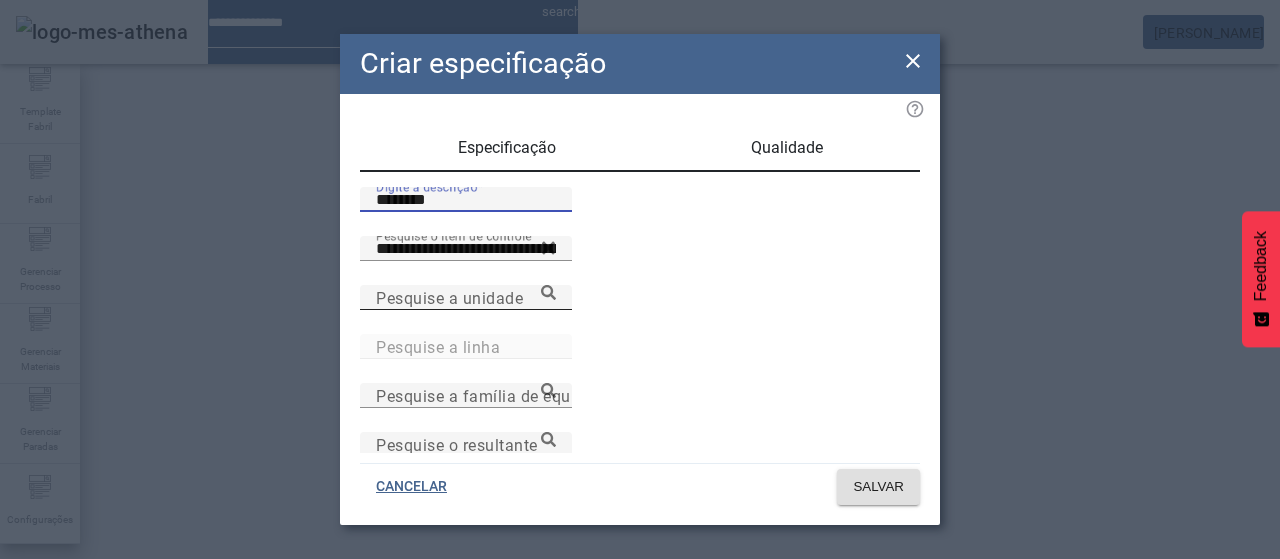 type on "********" 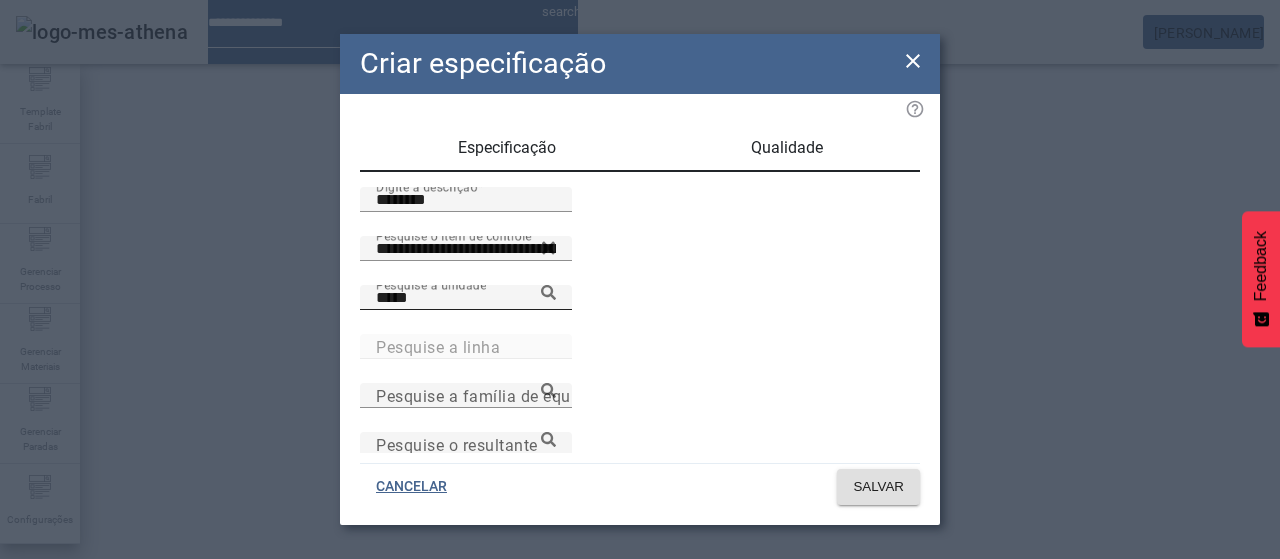 click 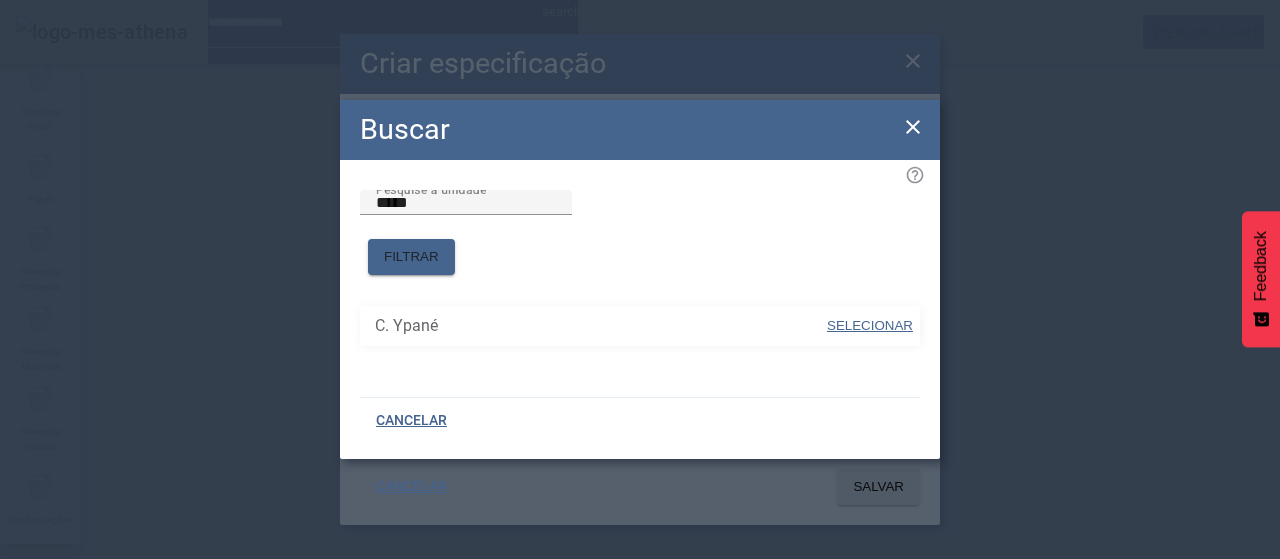 click on "SELECIONAR" at bounding box center (870, 325) 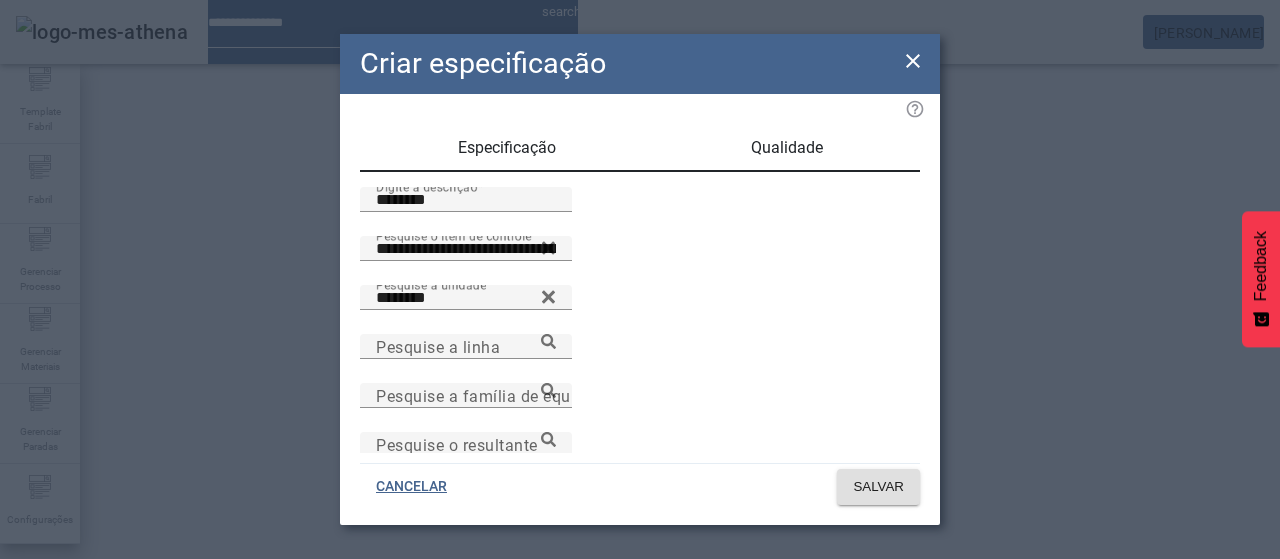 click 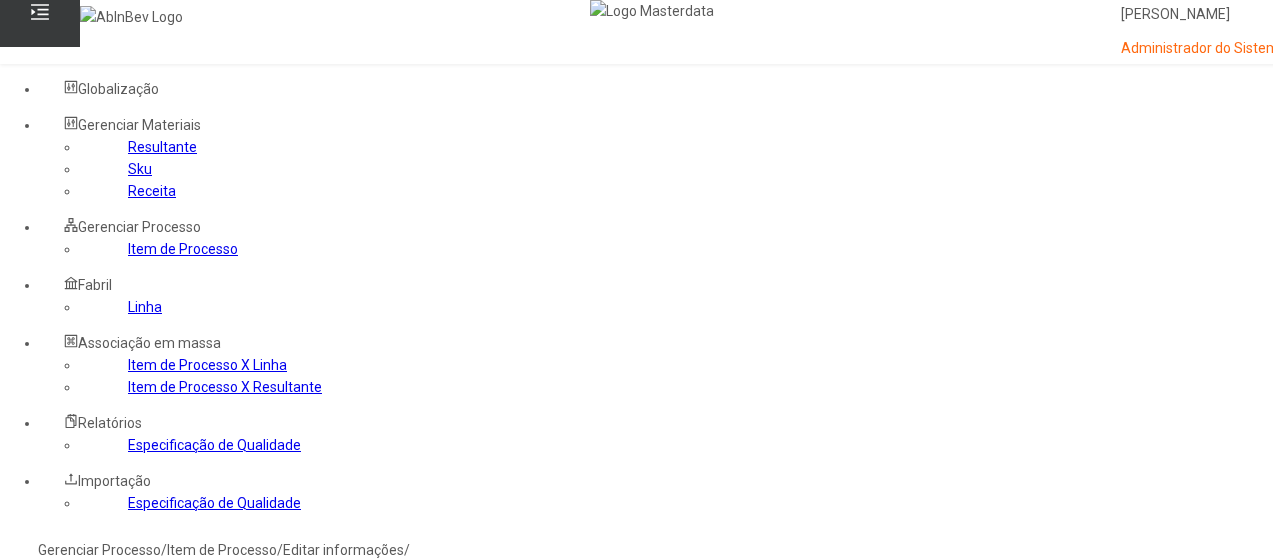 scroll, scrollTop: 0, scrollLeft: 0, axis: both 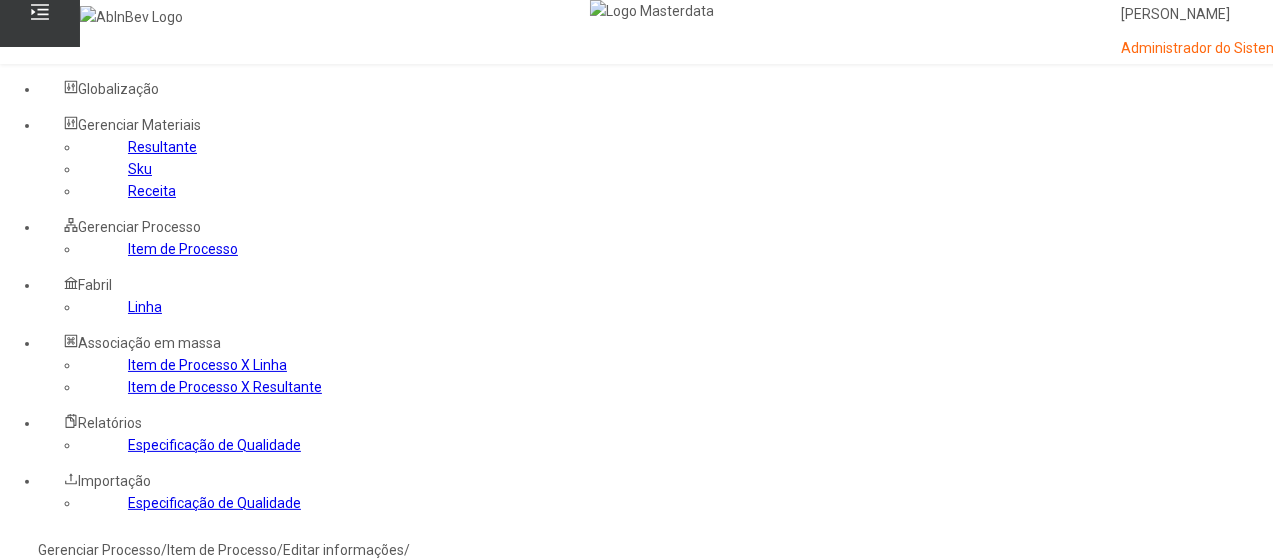click on "Gerenciar Processo" 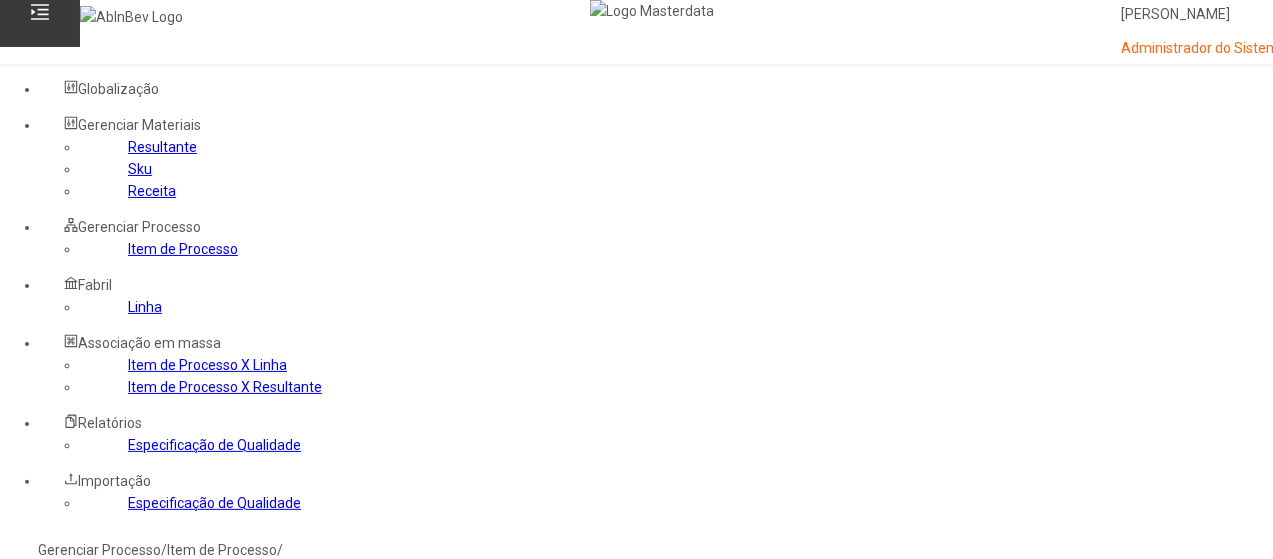 drag, startPoint x: 857, startPoint y: 321, endPoint x: 866, endPoint y: 329, distance: 12.0415945 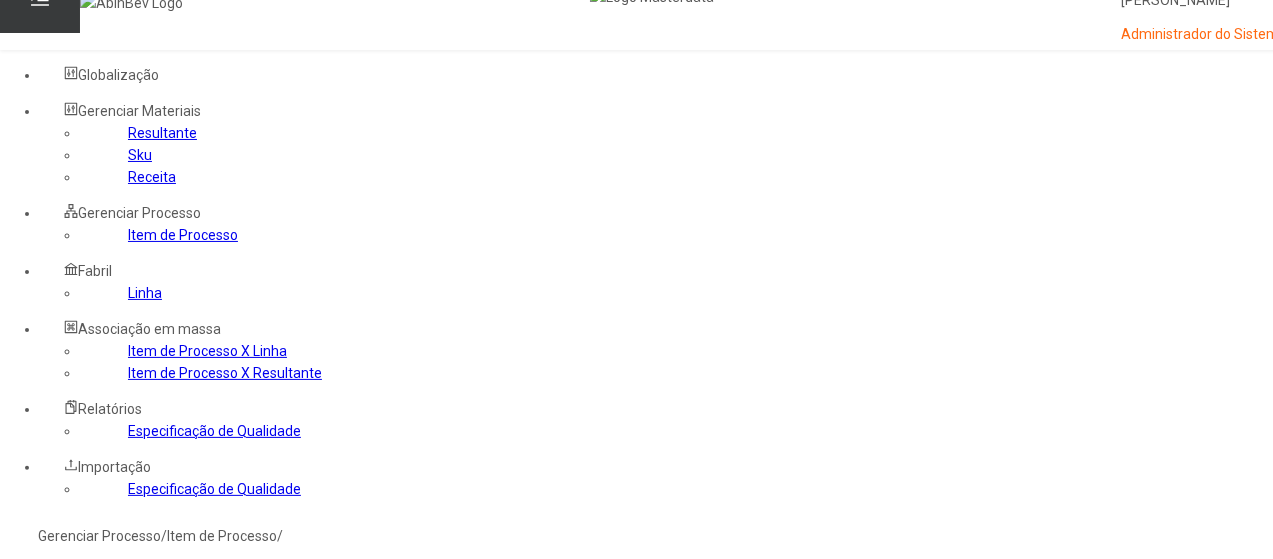 scroll, scrollTop: 100, scrollLeft: 0, axis: vertical 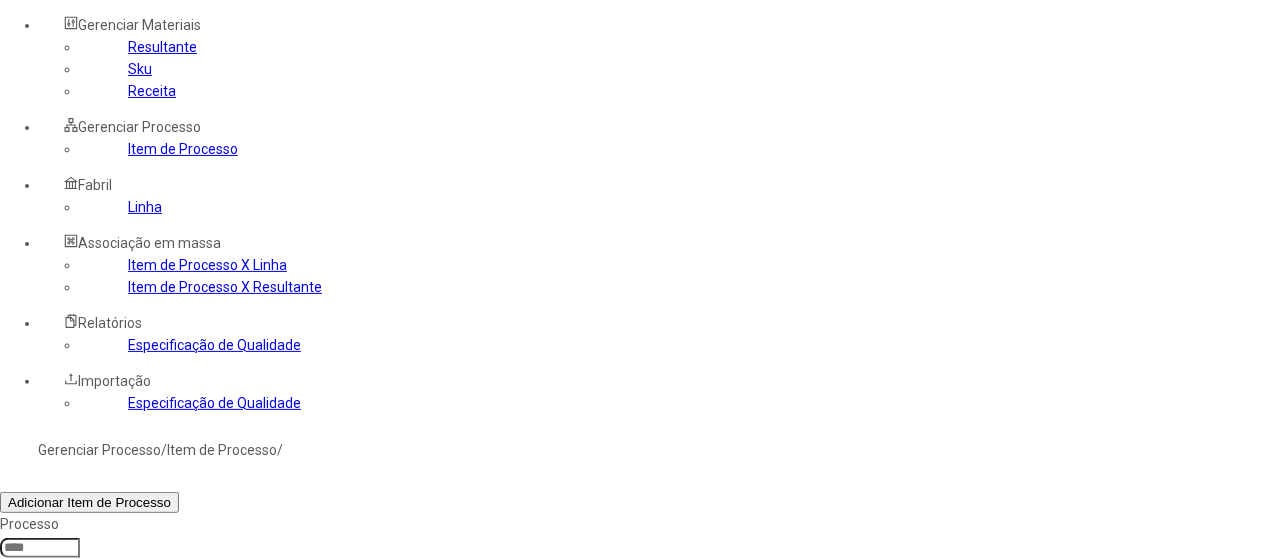 drag, startPoint x: 868, startPoint y: 463, endPoint x: 756, endPoint y: 394, distance: 131.54848 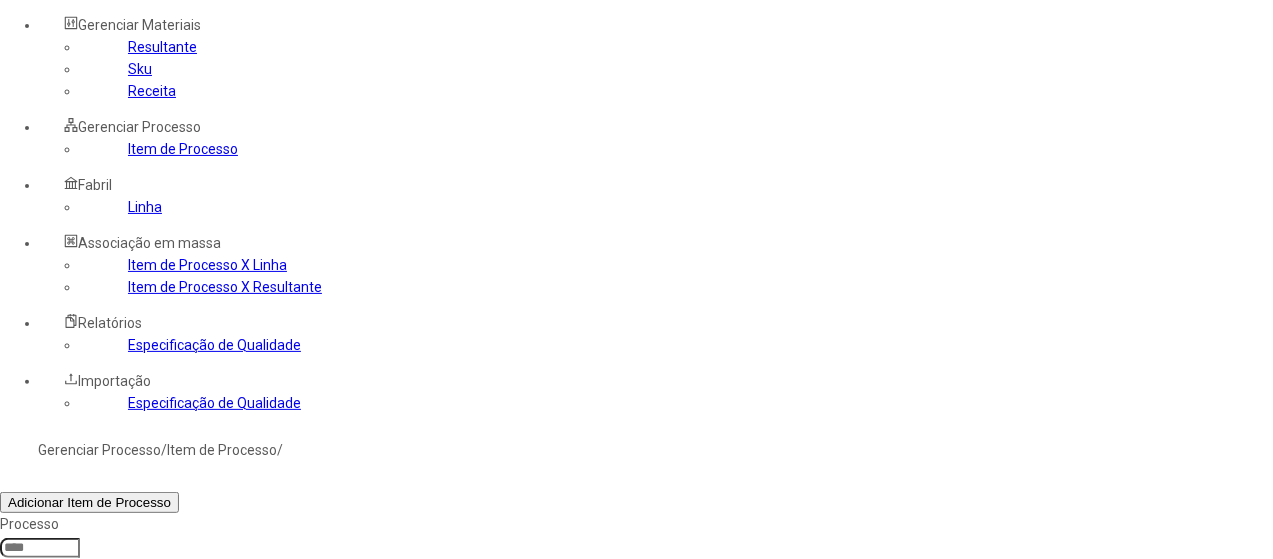 click on "Porcentagem de Otimização em Blendagem" 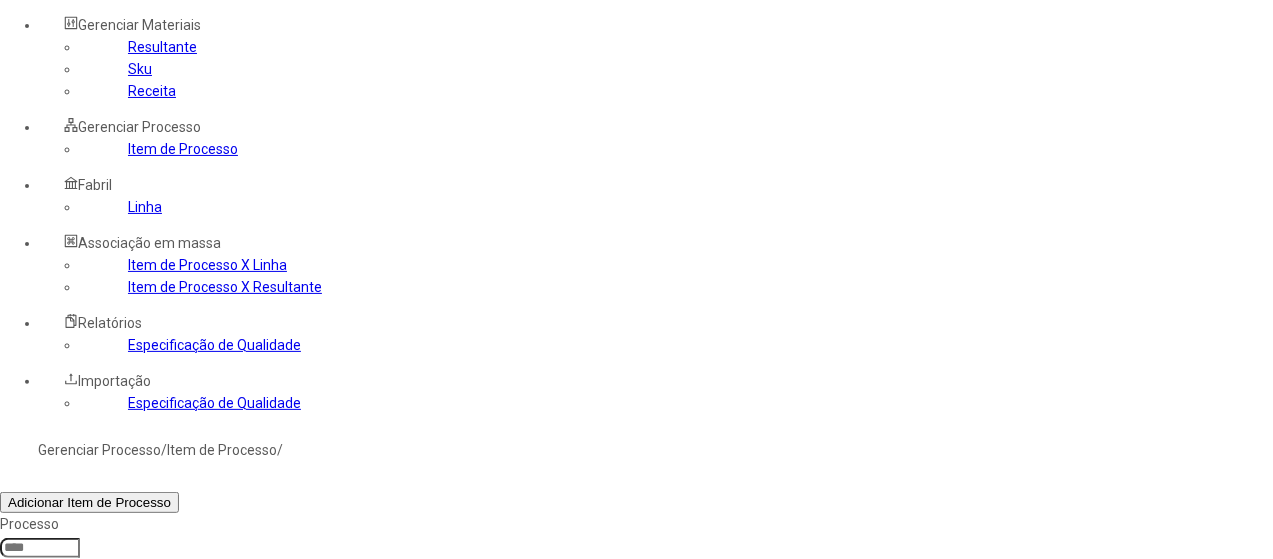 copy on "Porcentagem de Otimização em Blendagem" 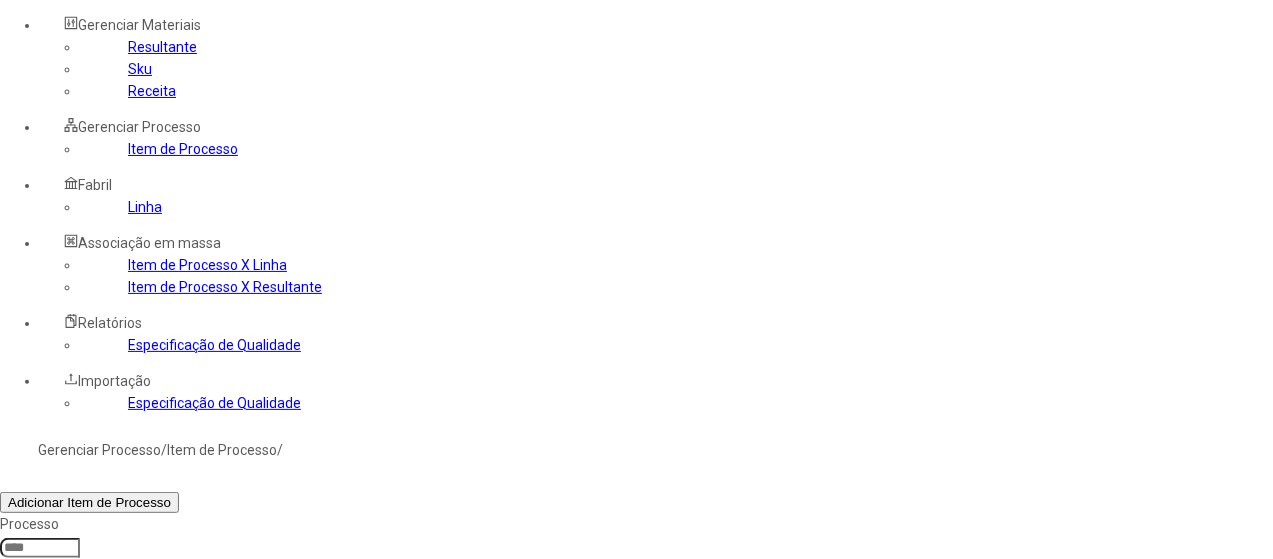 drag, startPoint x: 149, startPoint y: 515, endPoint x: 159, endPoint y: 511, distance: 10.770329 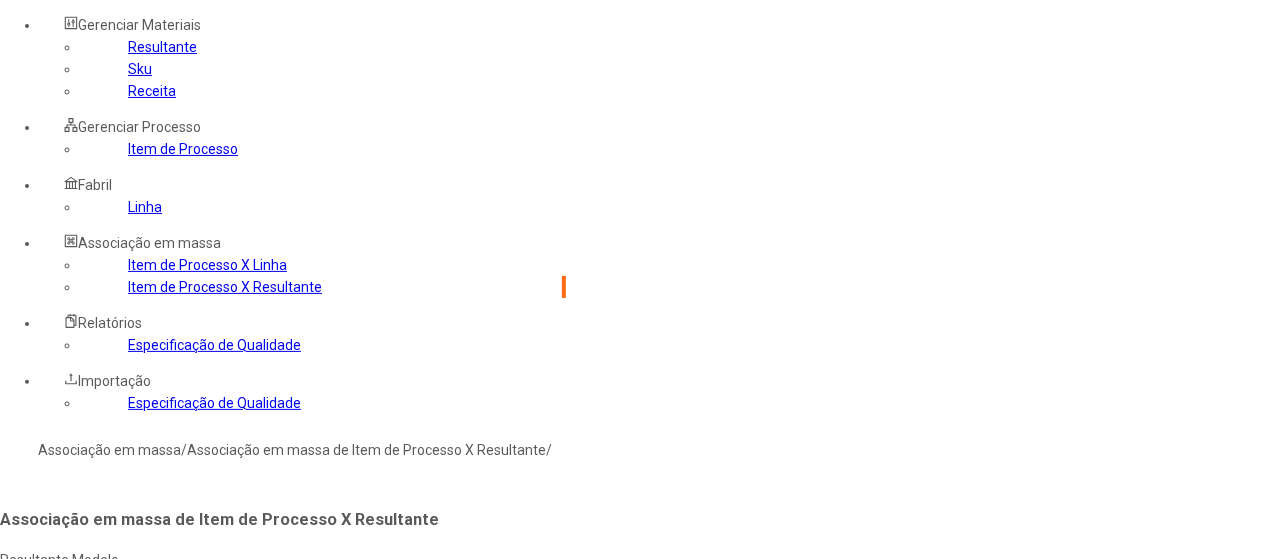 click 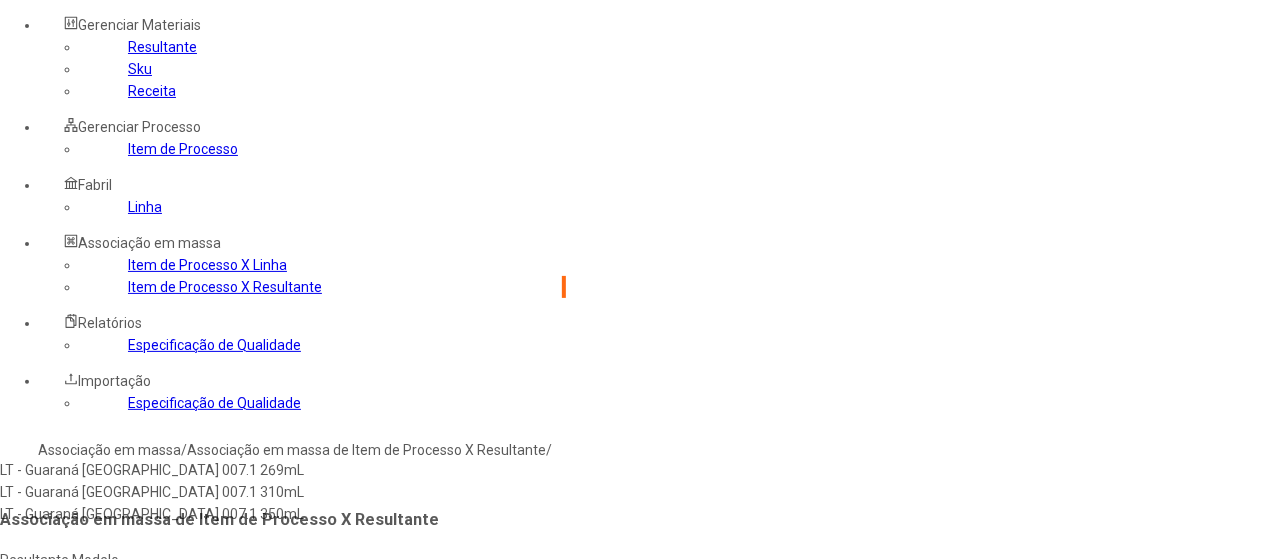 type on "**********" 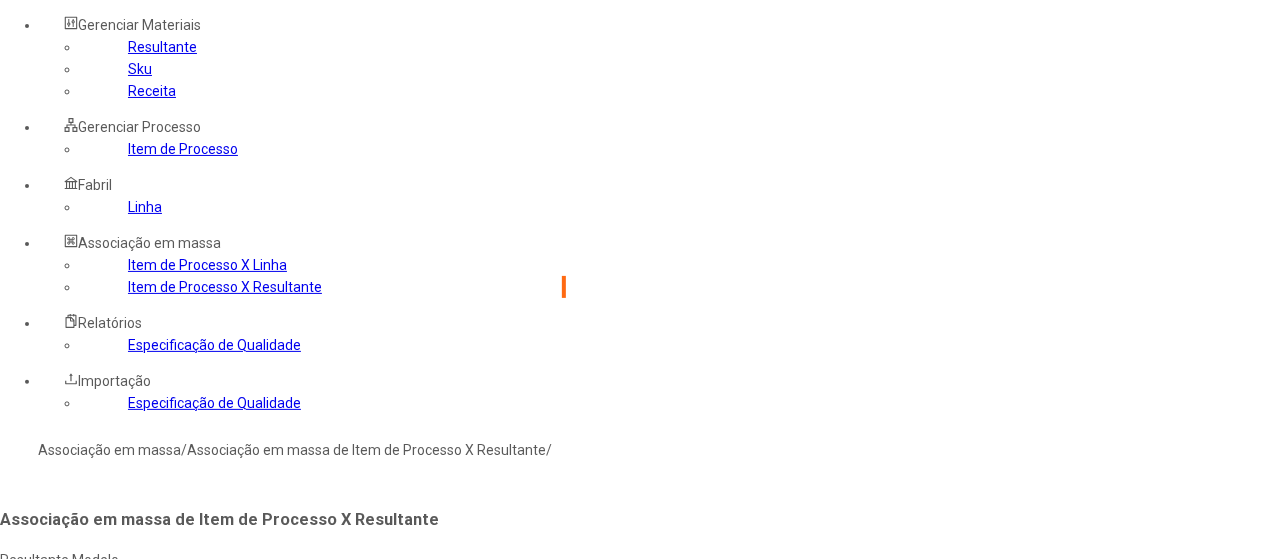 type on "****" 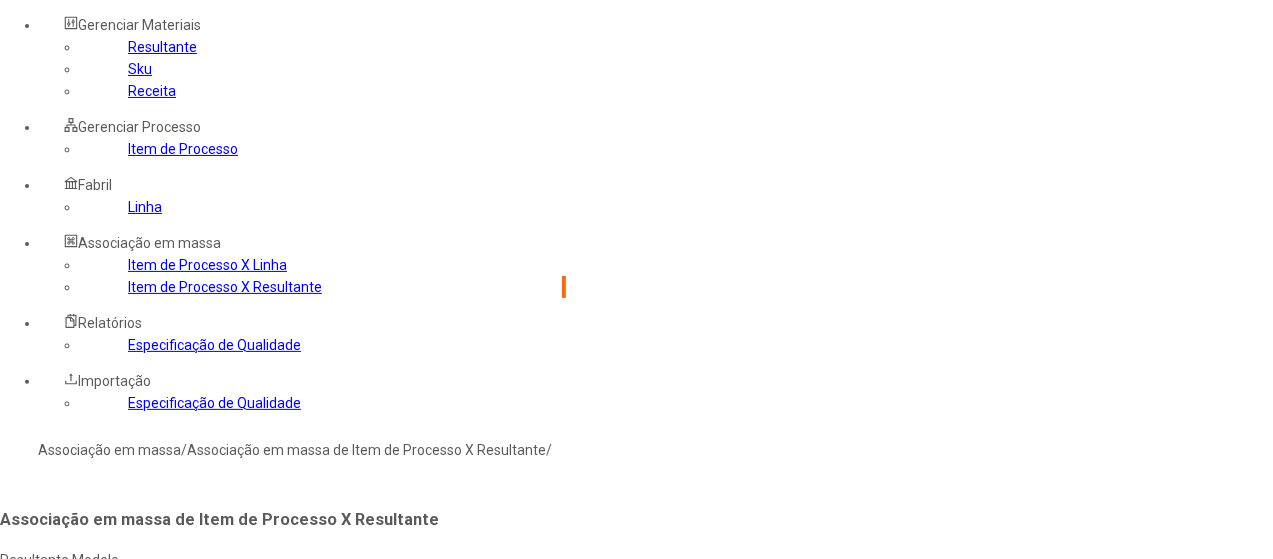 click on "Selecione os processos desejados" 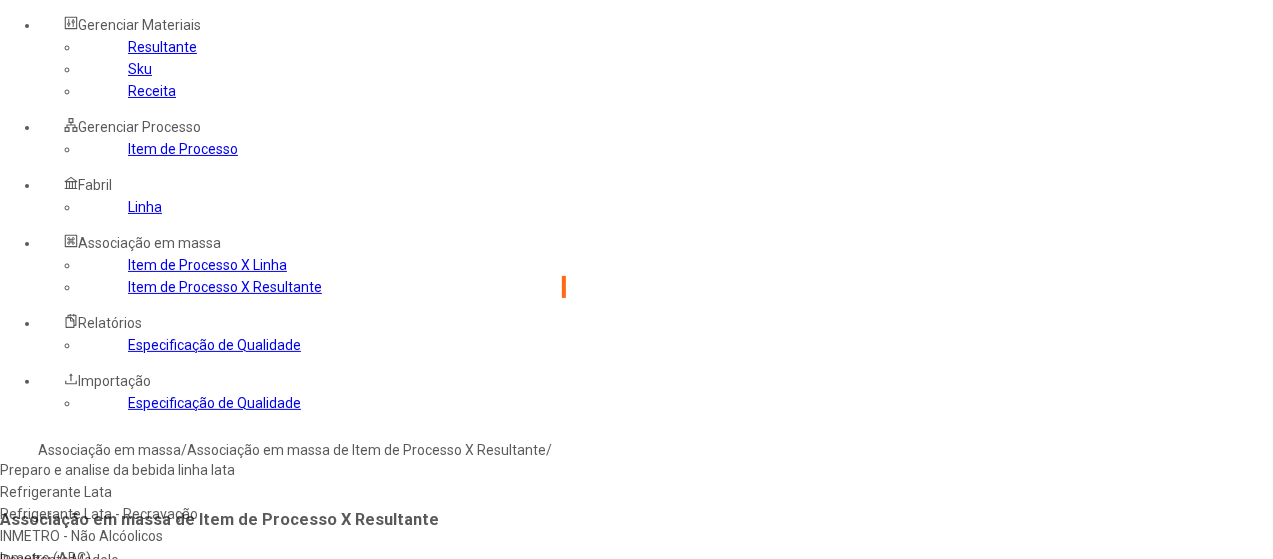 click on "Refrigerante Lata - Recravação" at bounding box center [229, 514] 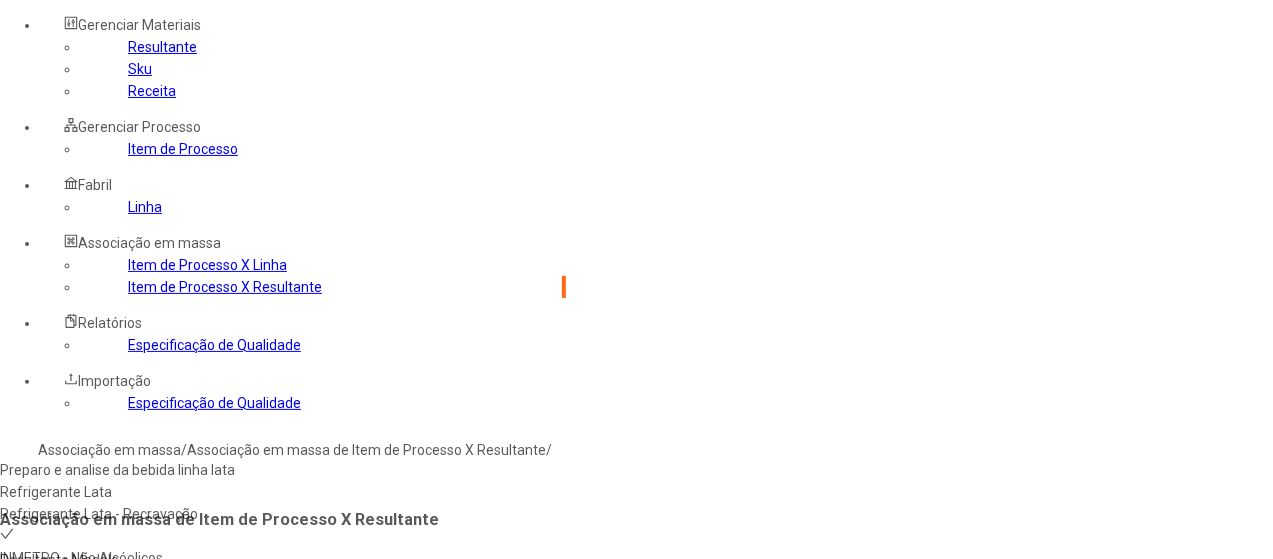 click 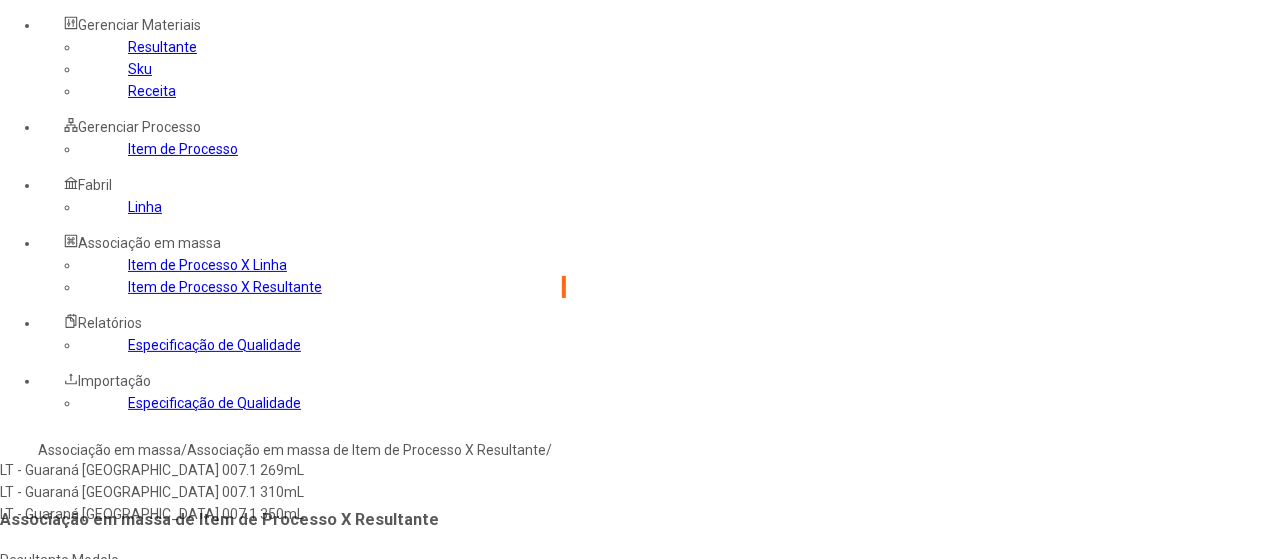 type on "**********" 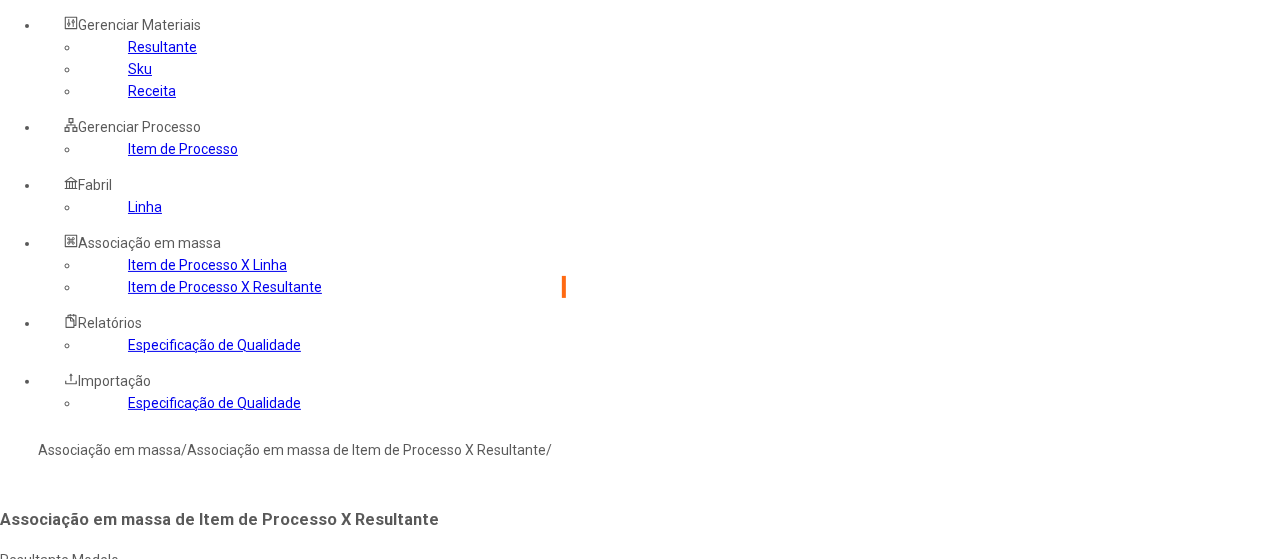 type on "****" 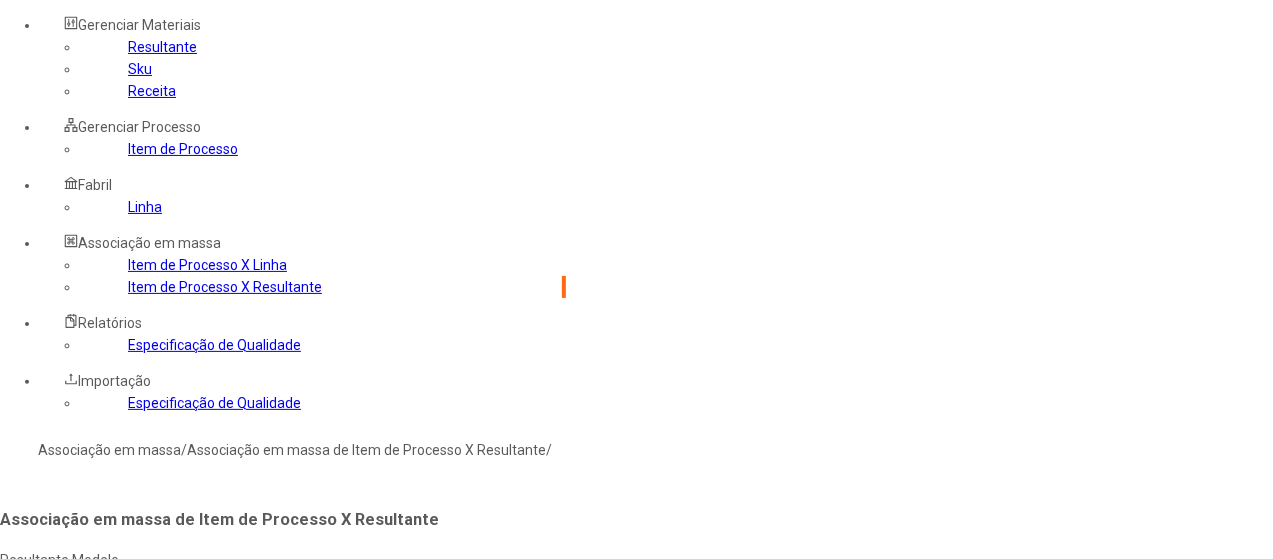 click on "Concluir associação" at bounding box center [67, 763] 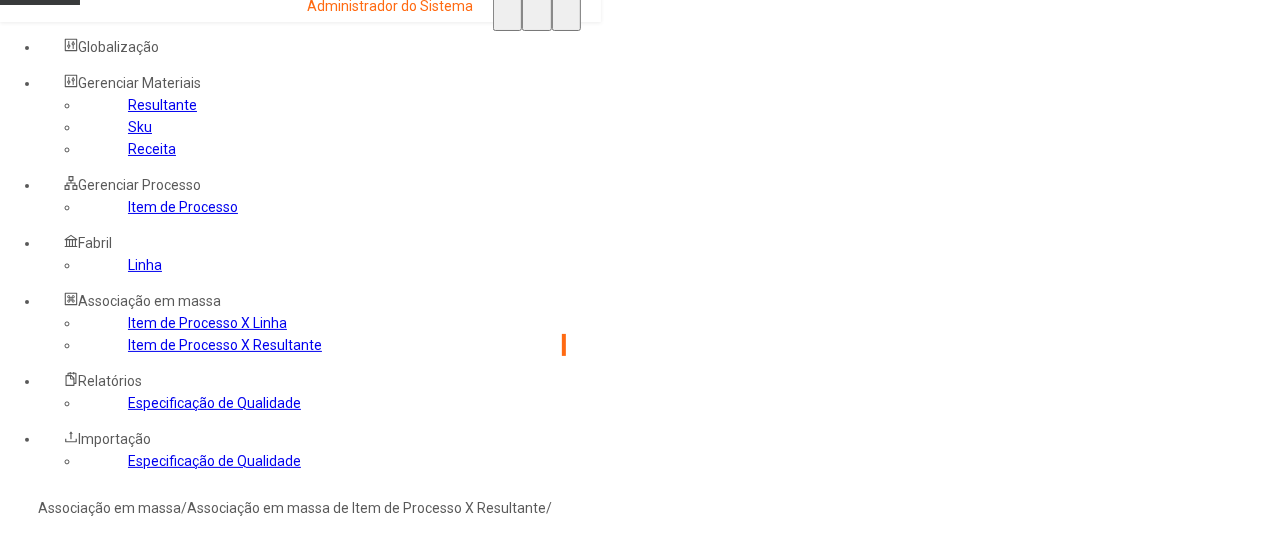 scroll, scrollTop: 0, scrollLeft: 0, axis: both 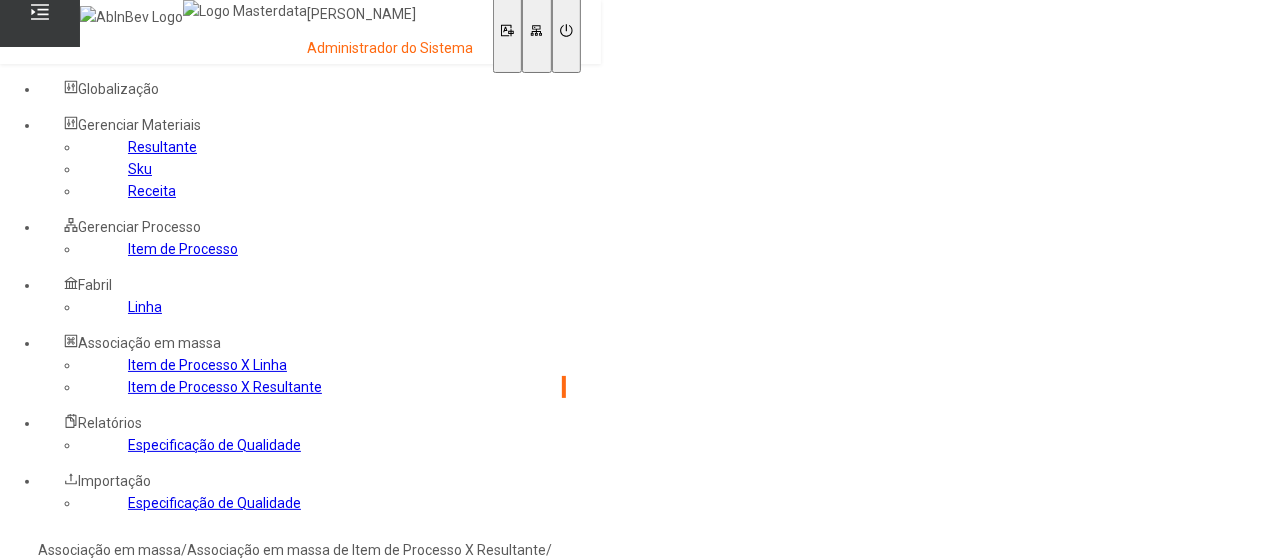 click on "Item de Processo" 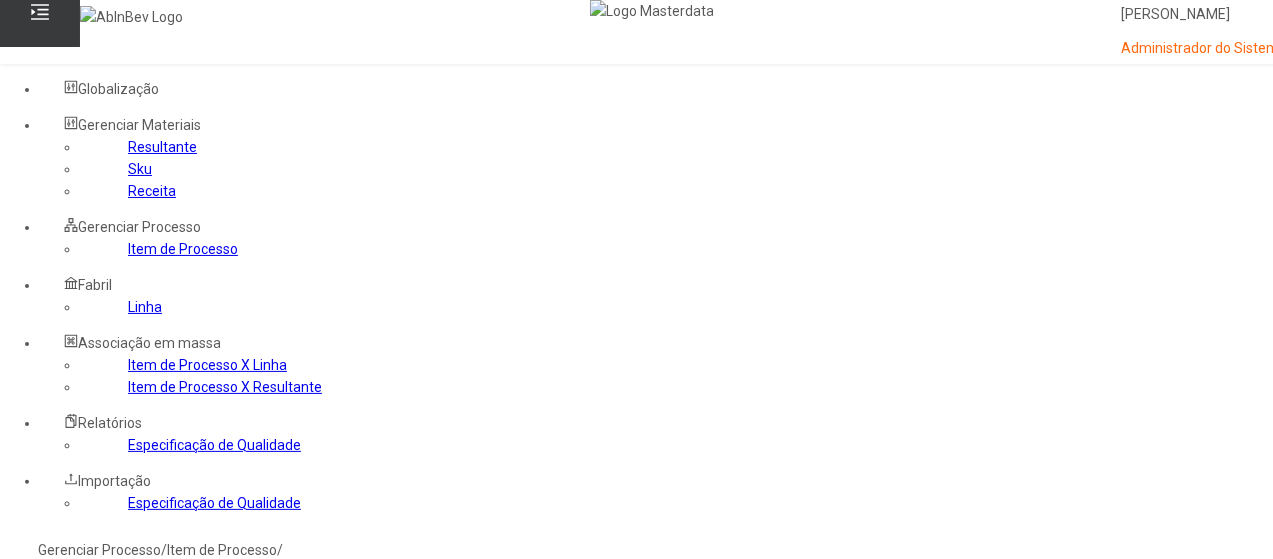 click 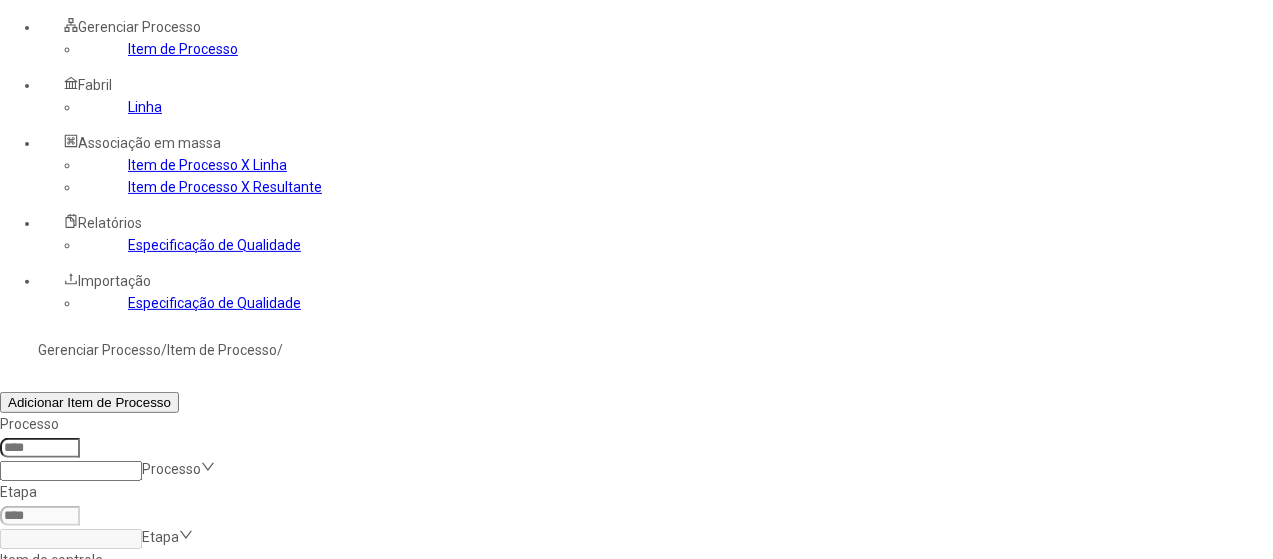 click 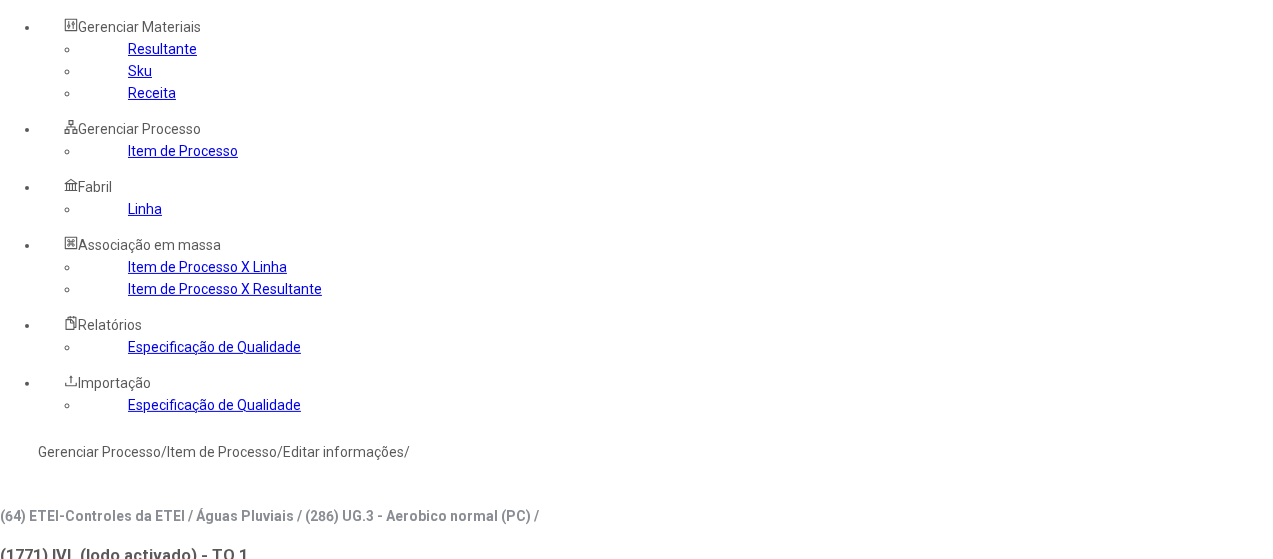 scroll, scrollTop: 0, scrollLeft: 0, axis: both 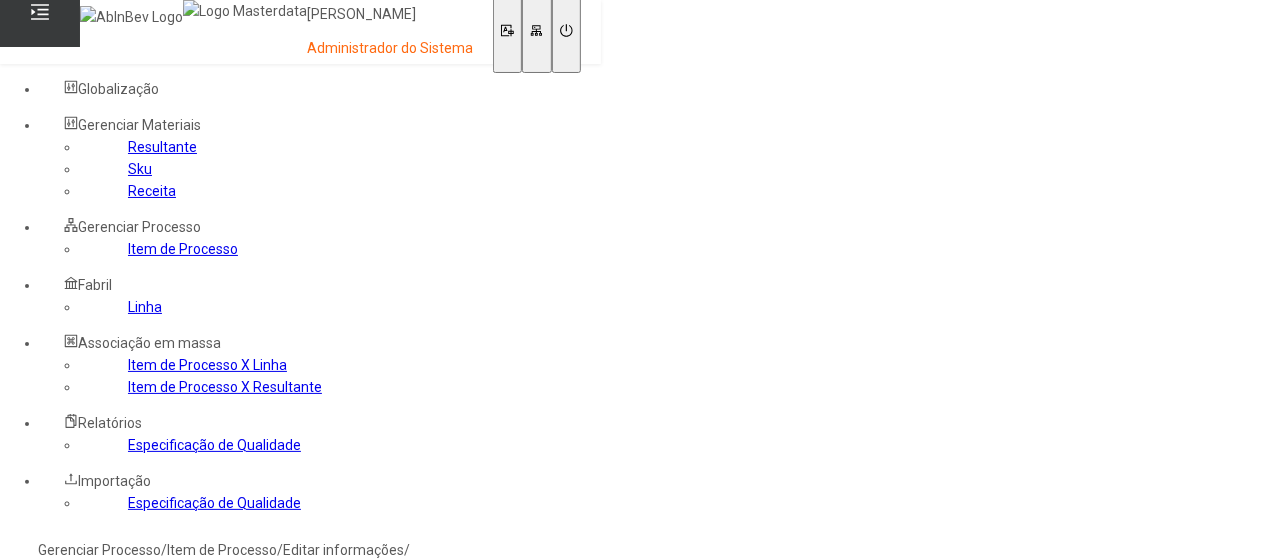 type on "****" 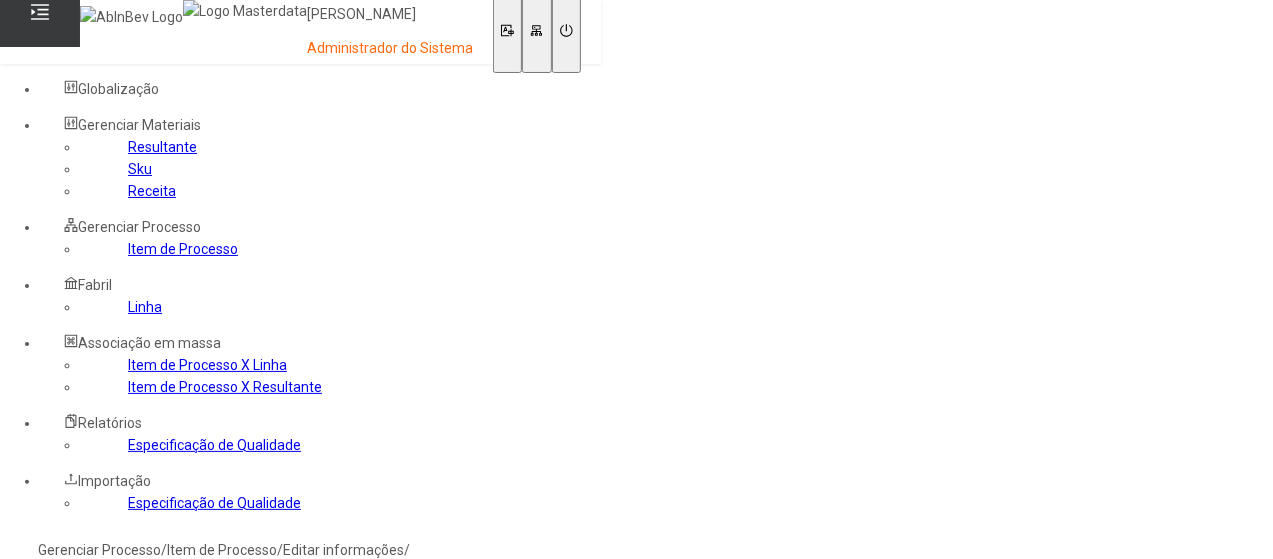 click on "pt-BR" at bounding box center (57, 570) 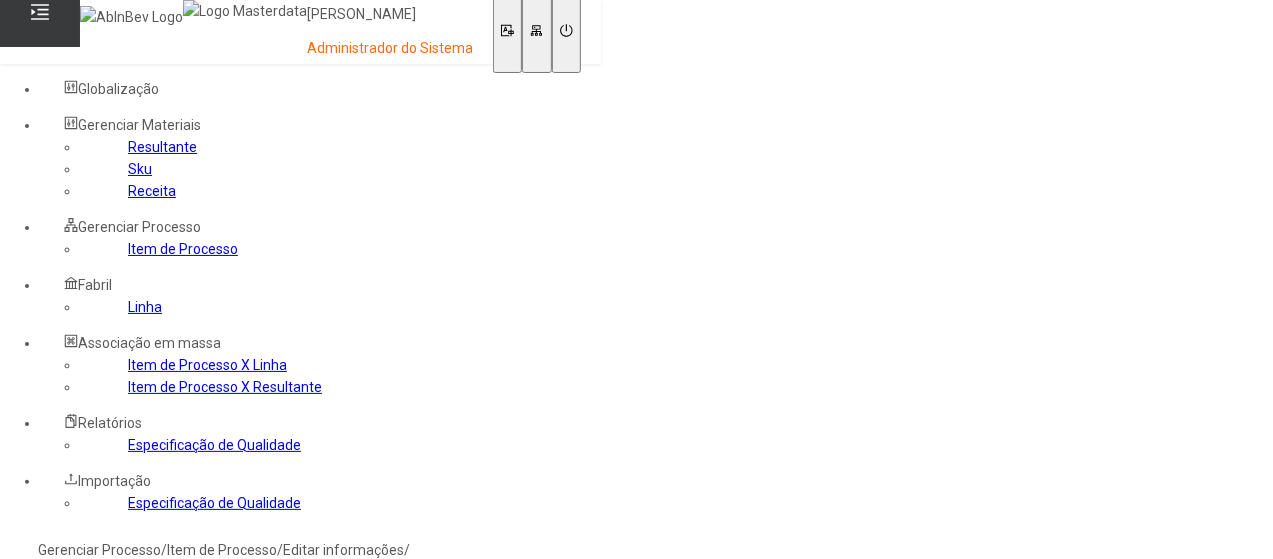 click on "Linha" 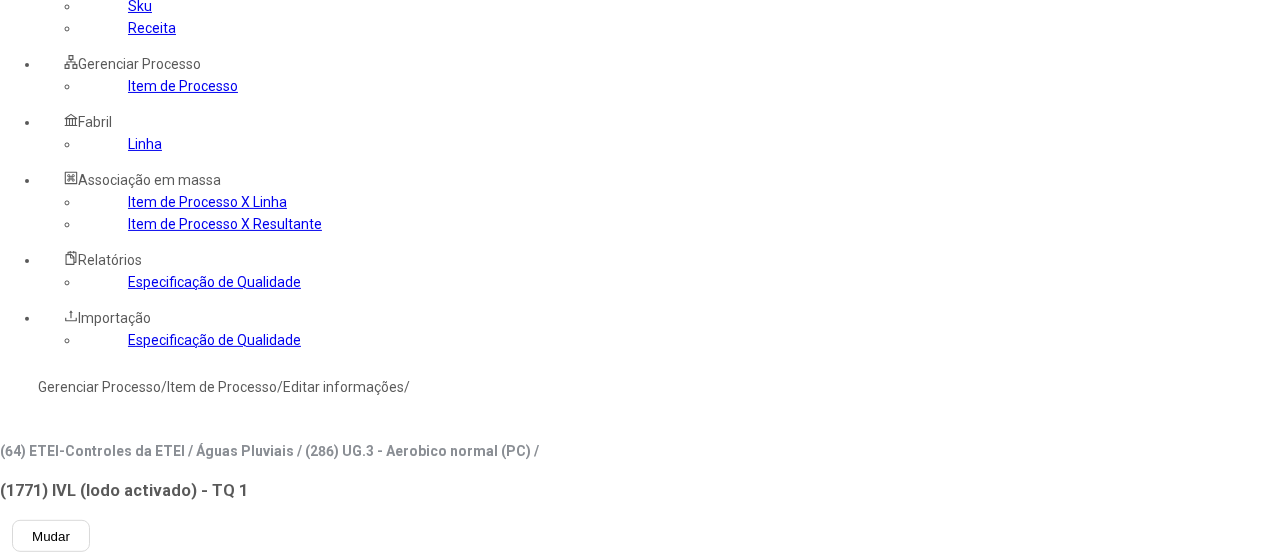 scroll, scrollTop: 200, scrollLeft: 0, axis: vertical 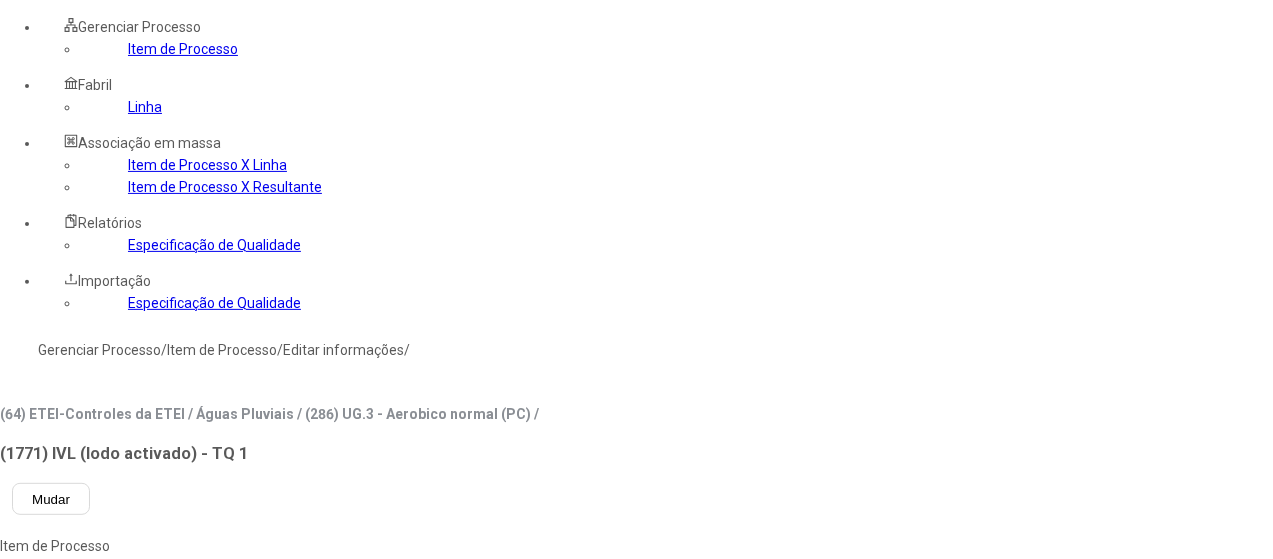 click 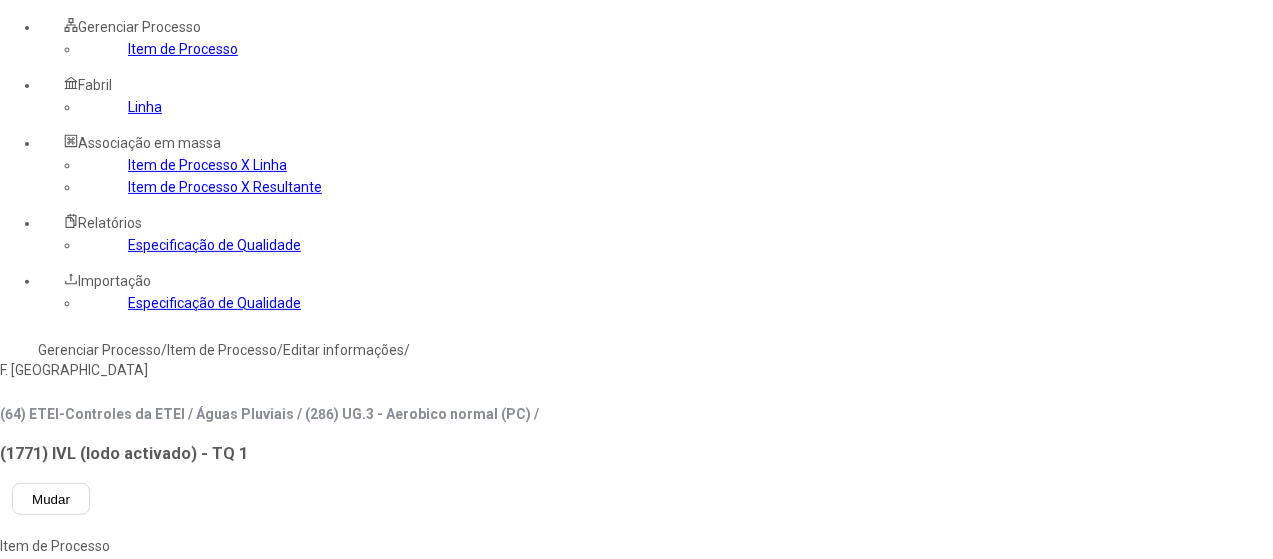 type on "***" 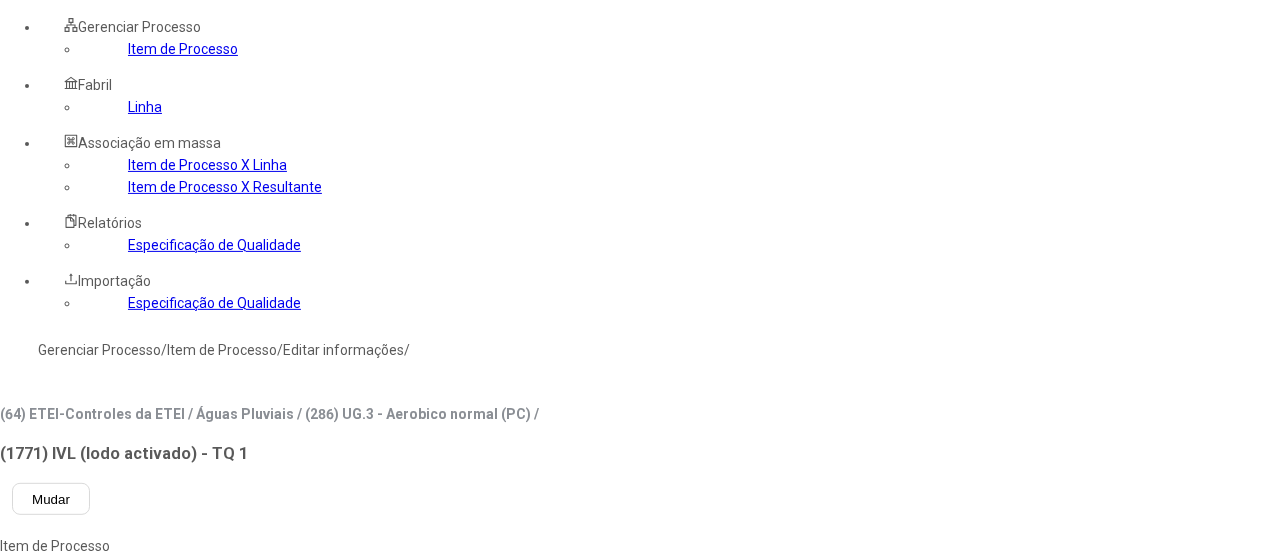 type on "***" 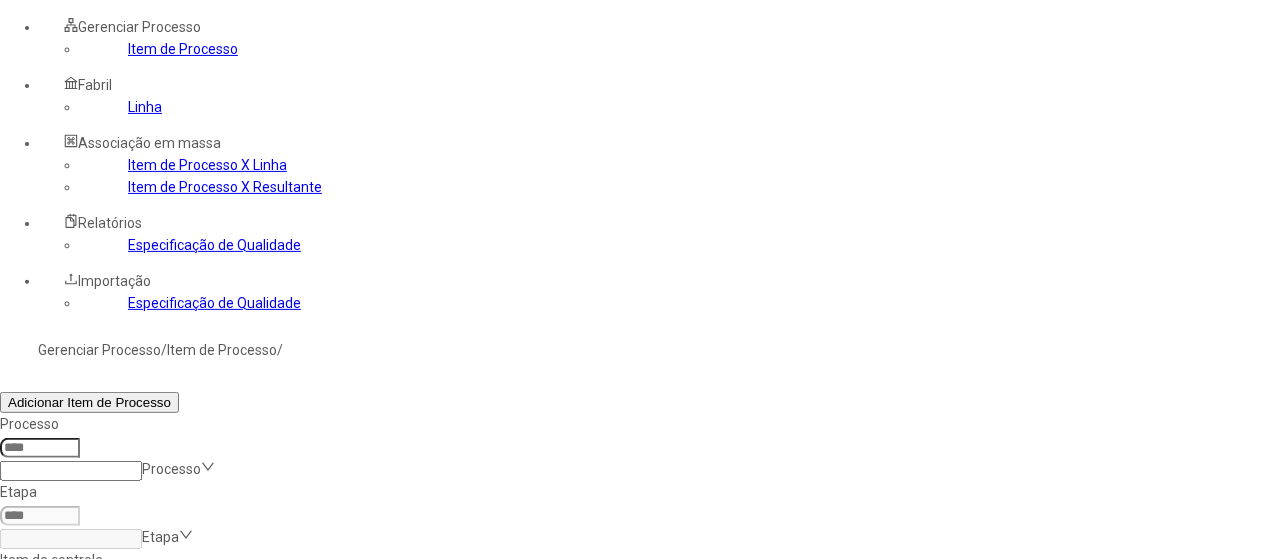 click 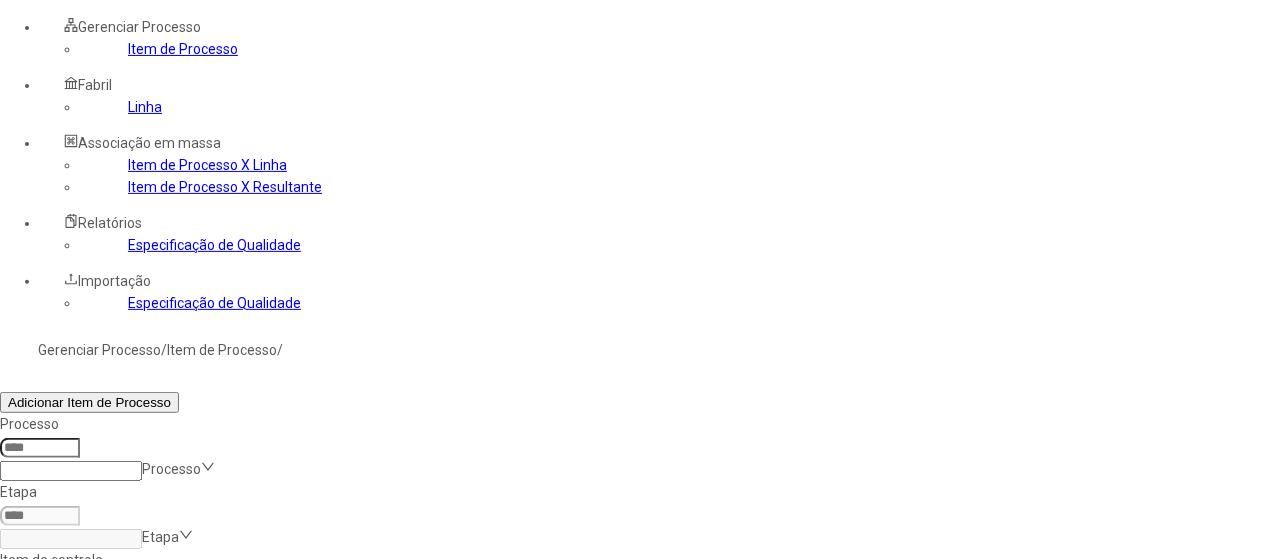 type on "*****" 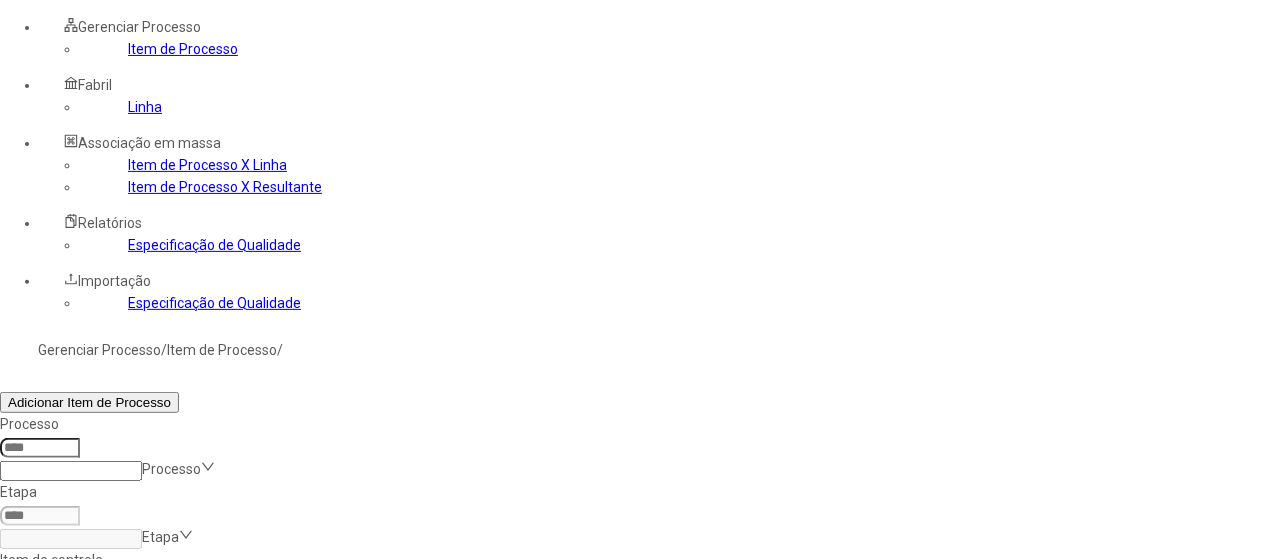 click on "Filtrar" 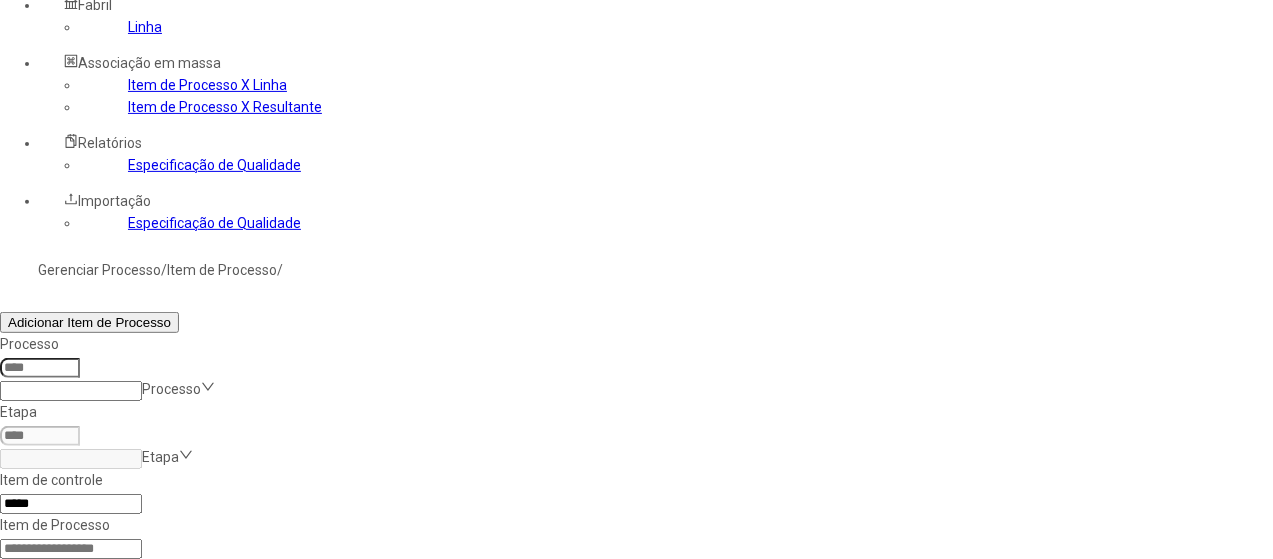scroll, scrollTop: 300, scrollLeft: 0, axis: vertical 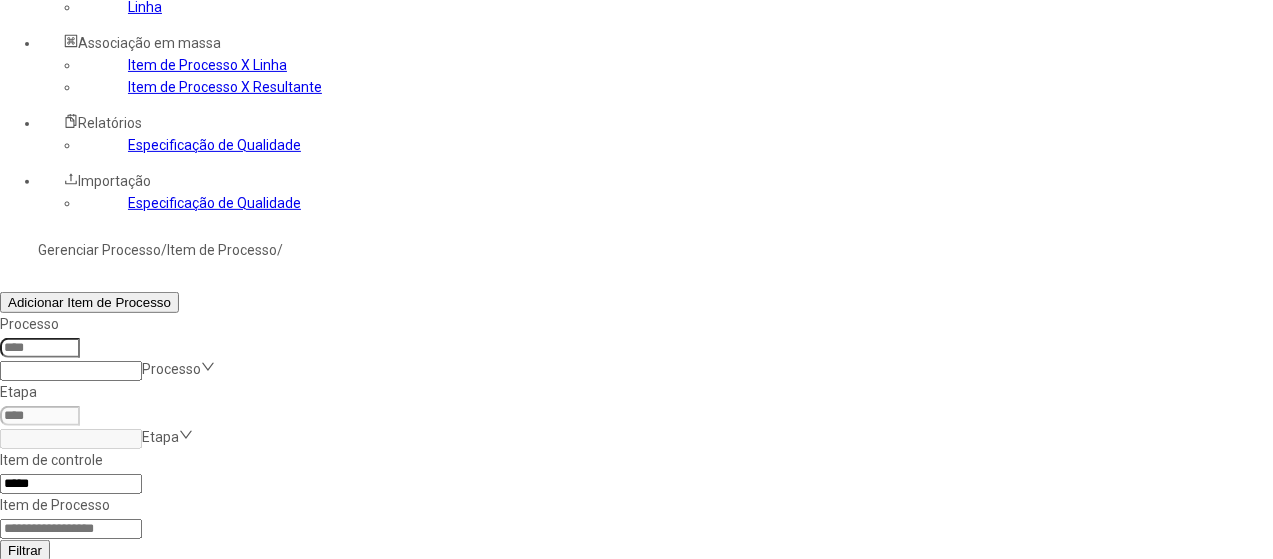 click 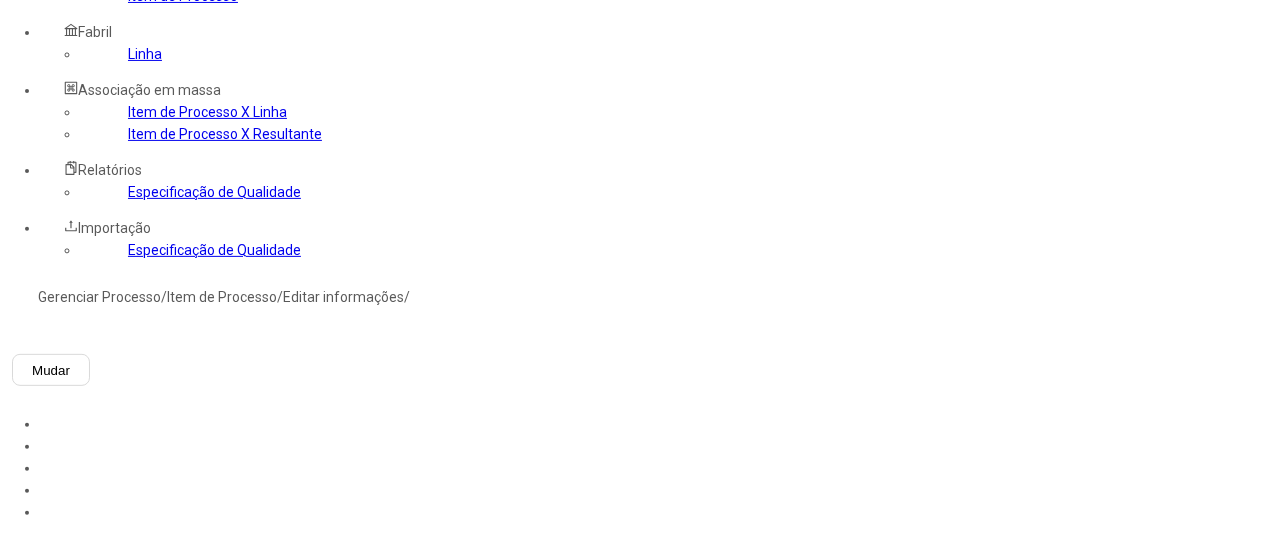 scroll, scrollTop: 272, scrollLeft: 0, axis: vertical 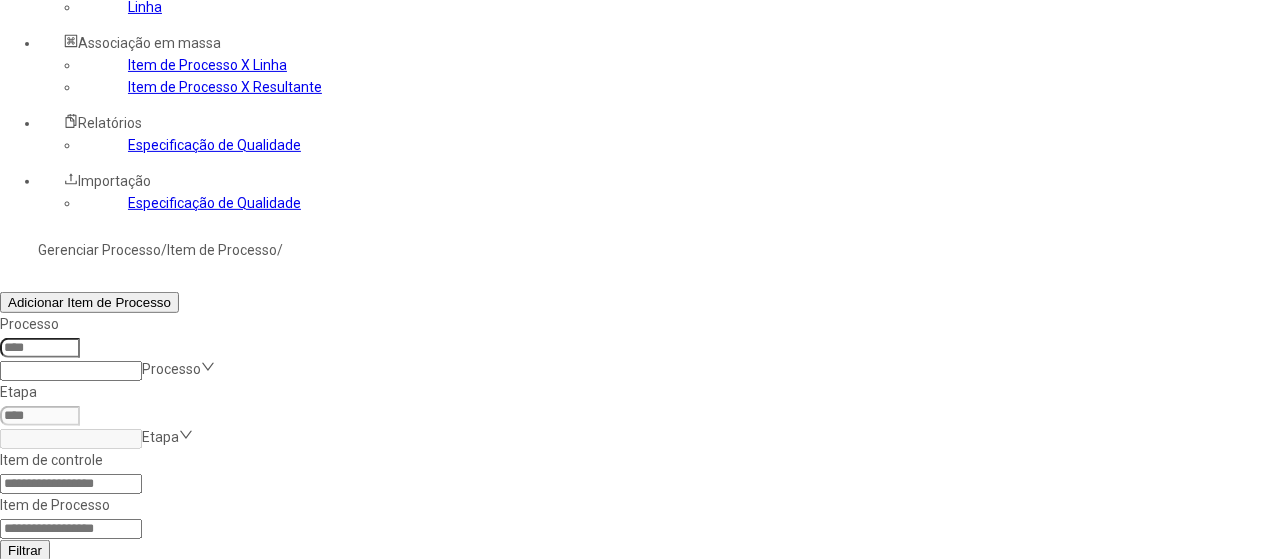 click 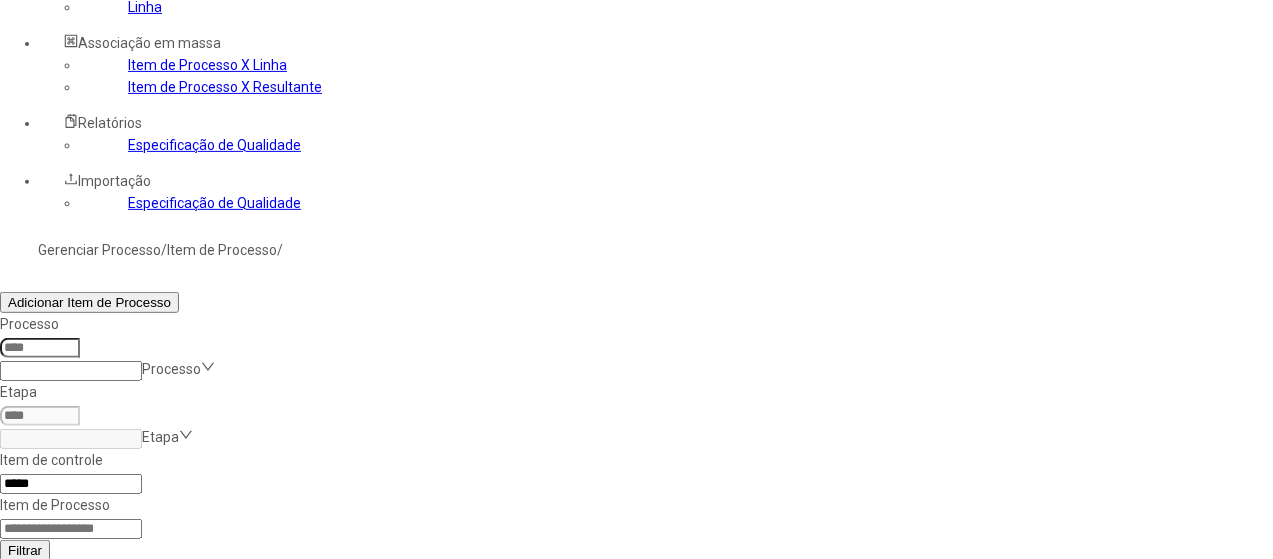 type on "*****" 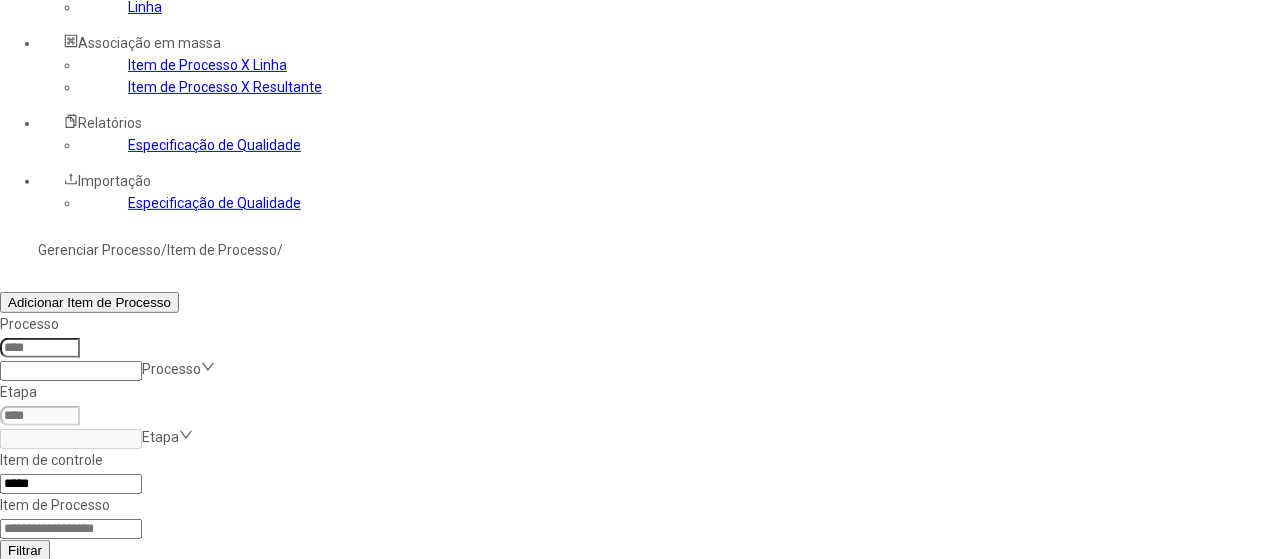 click on "Filtrar" 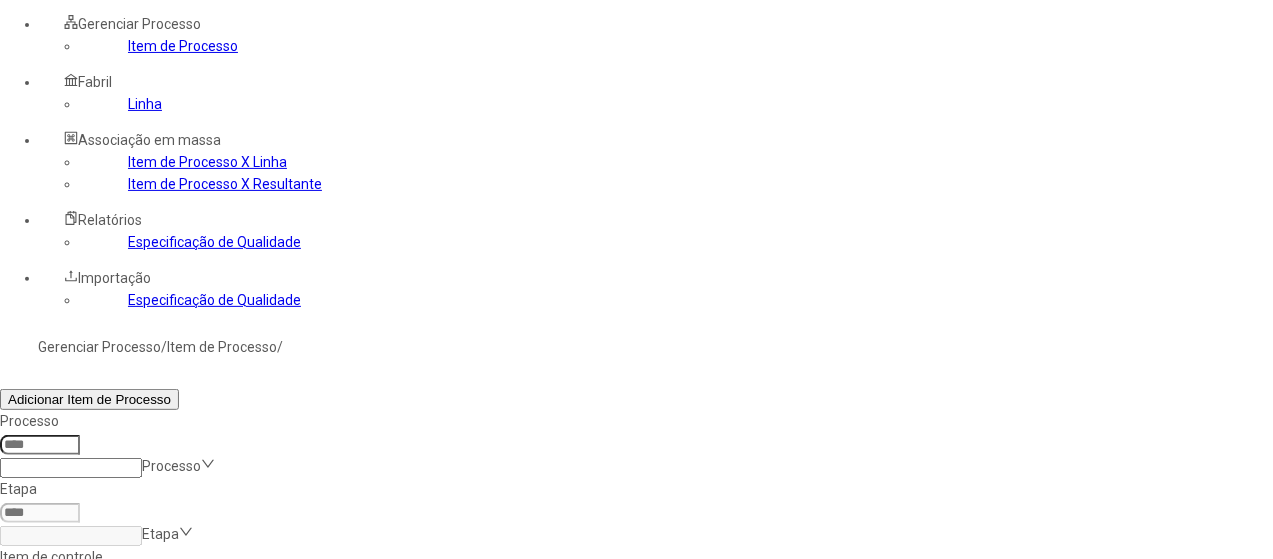 scroll, scrollTop: 300, scrollLeft: 0, axis: vertical 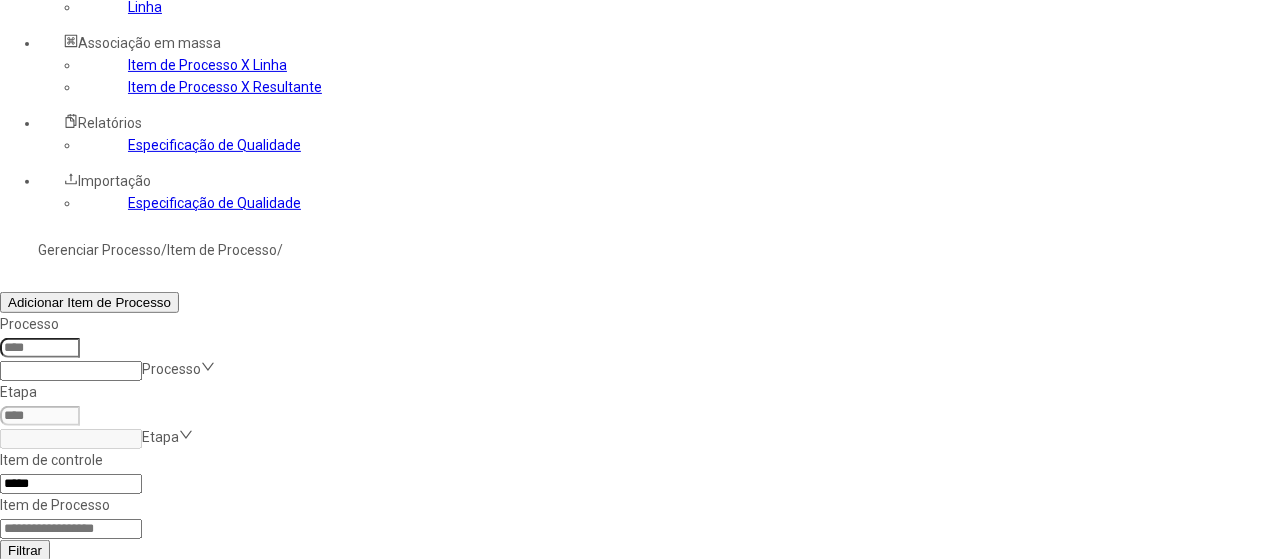 click 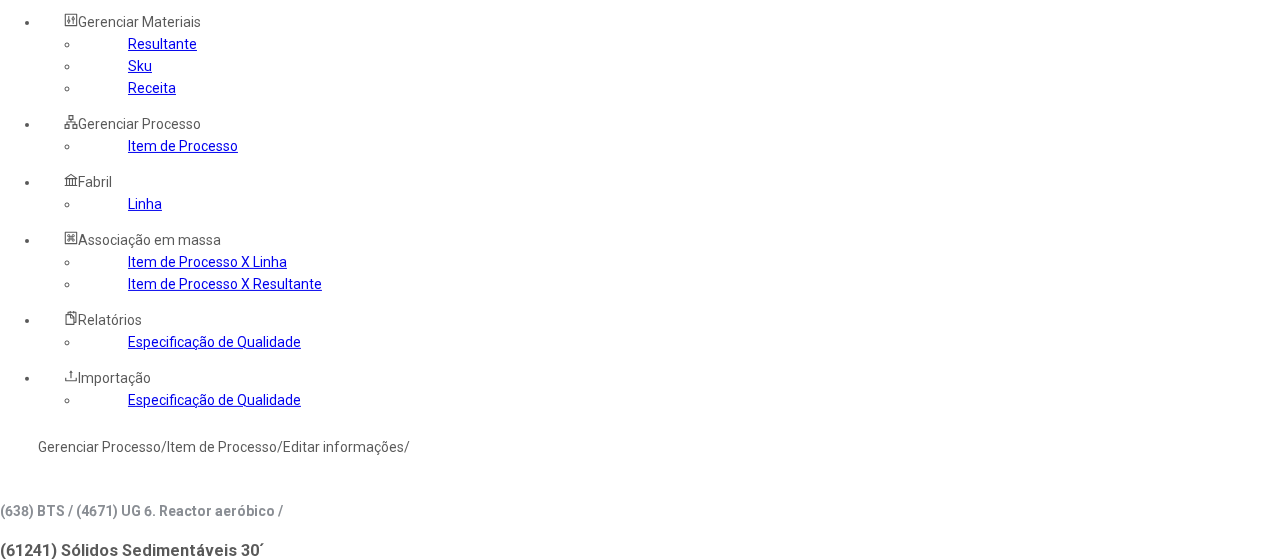 scroll, scrollTop: 72, scrollLeft: 0, axis: vertical 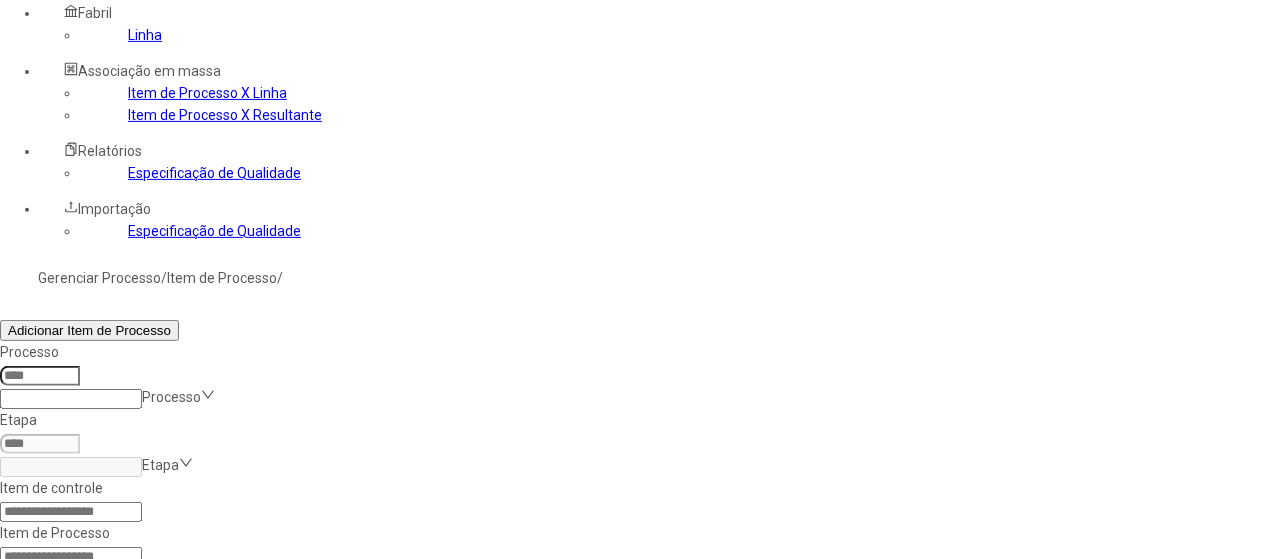click 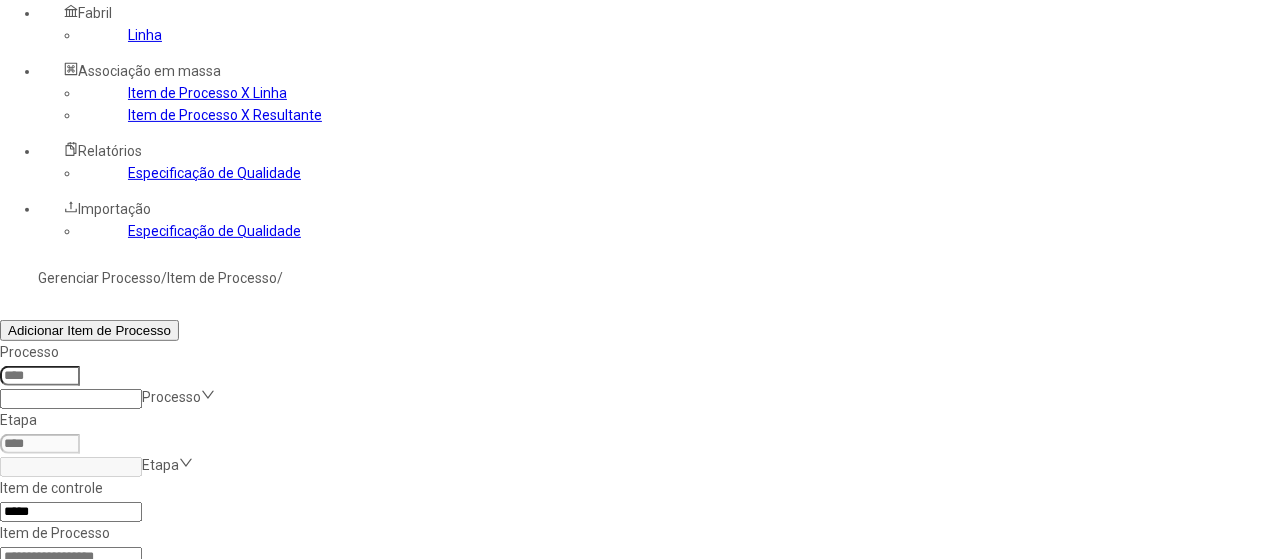 type on "*****" 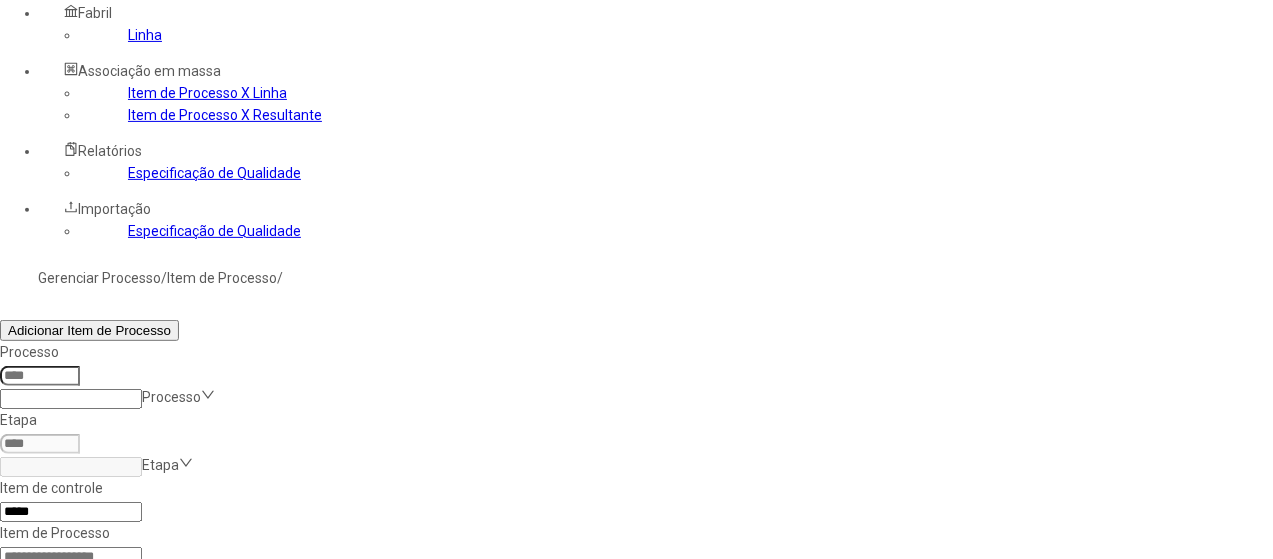 click on "Filtrar" 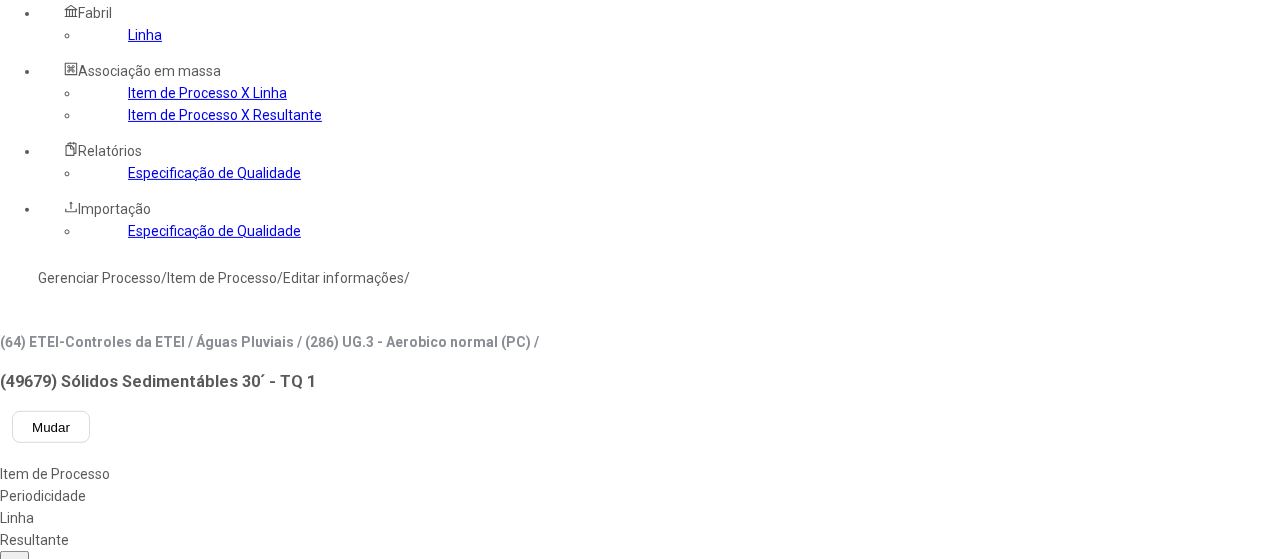 type on "***" 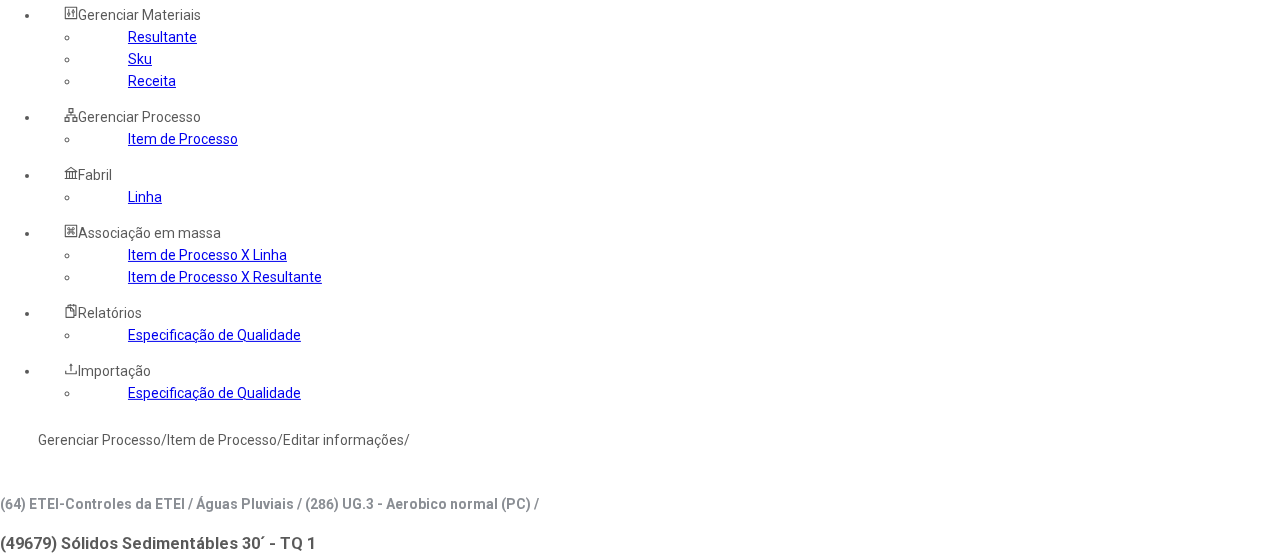 scroll, scrollTop: 0, scrollLeft: 0, axis: both 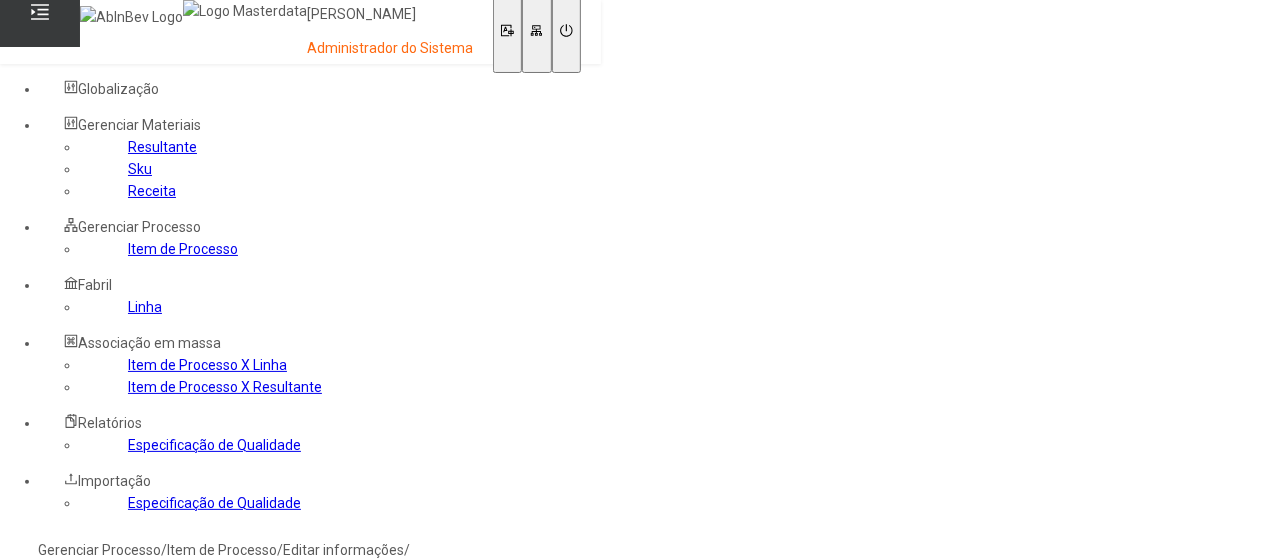 click on "Linha" 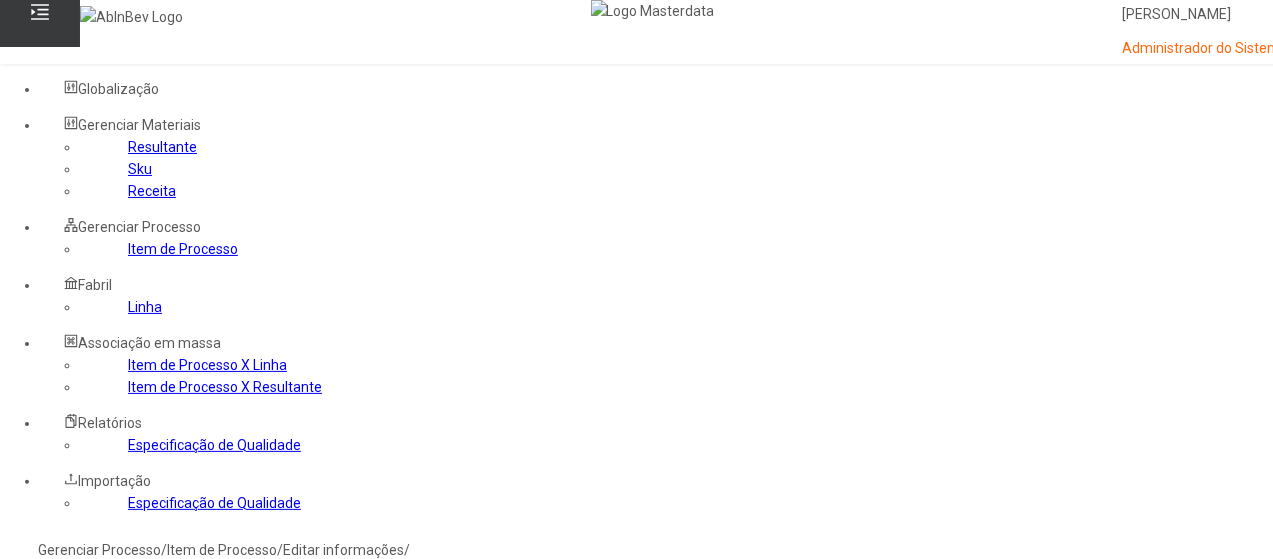 click 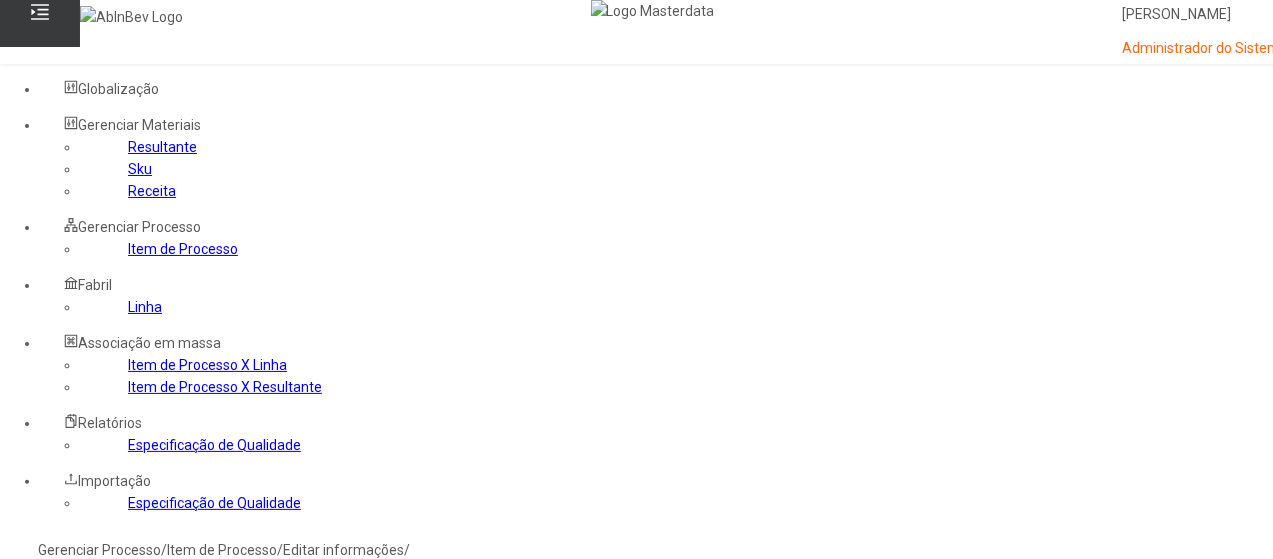type on "***" 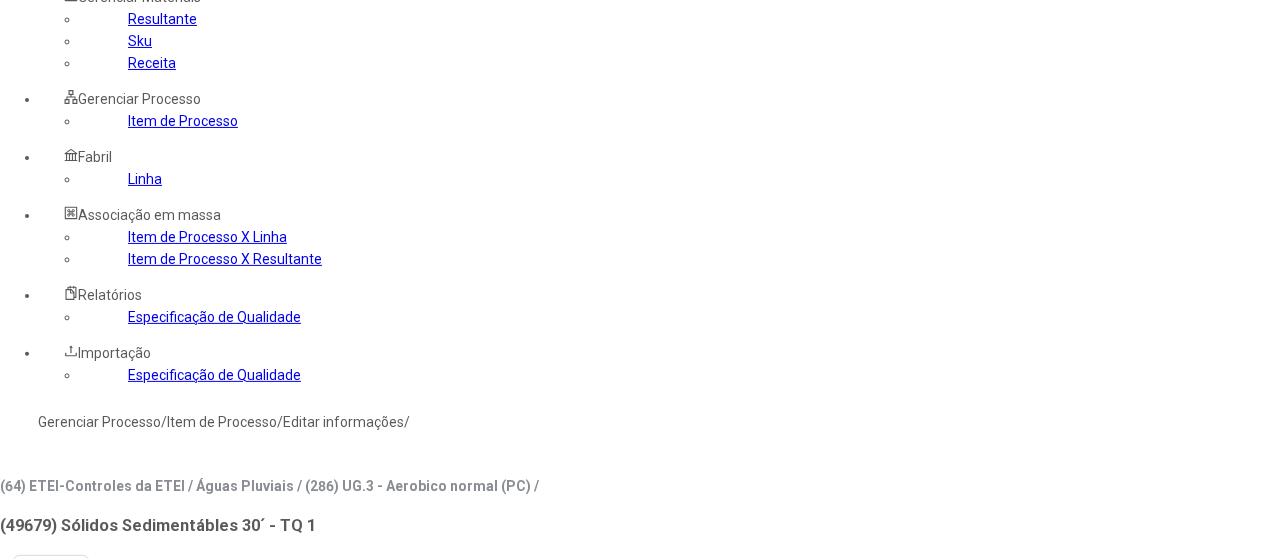 scroll, scrollTop: 100, scrollLeft: 0, axis: vertical 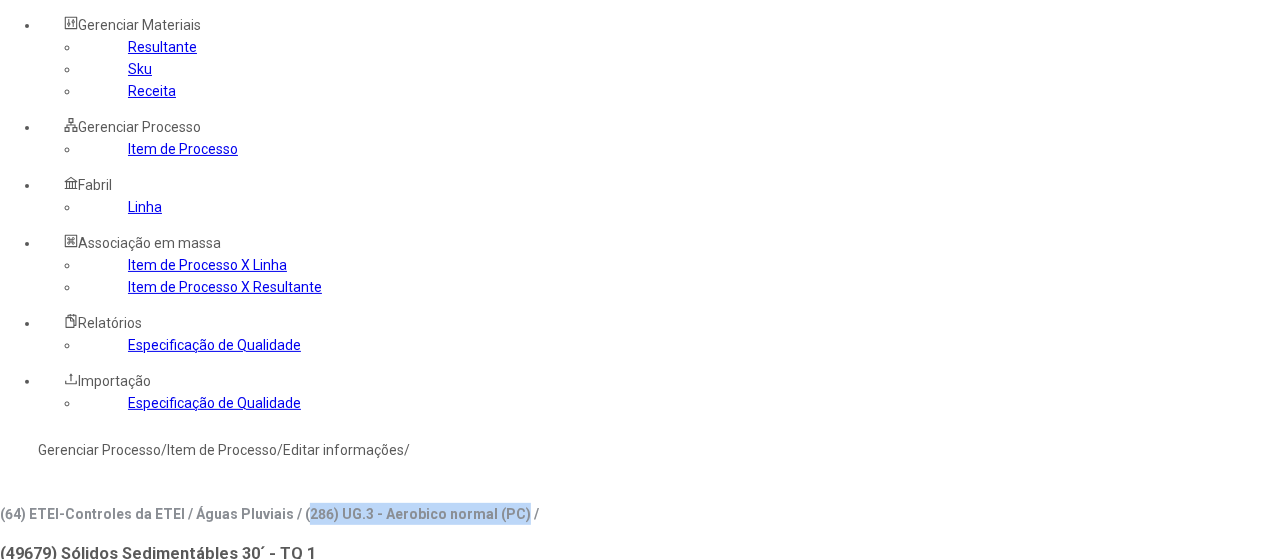 drag, startPoint x: 572, startPoint y: 62, endPoint x: 781, endPoint y: 65, distance: 209.02153 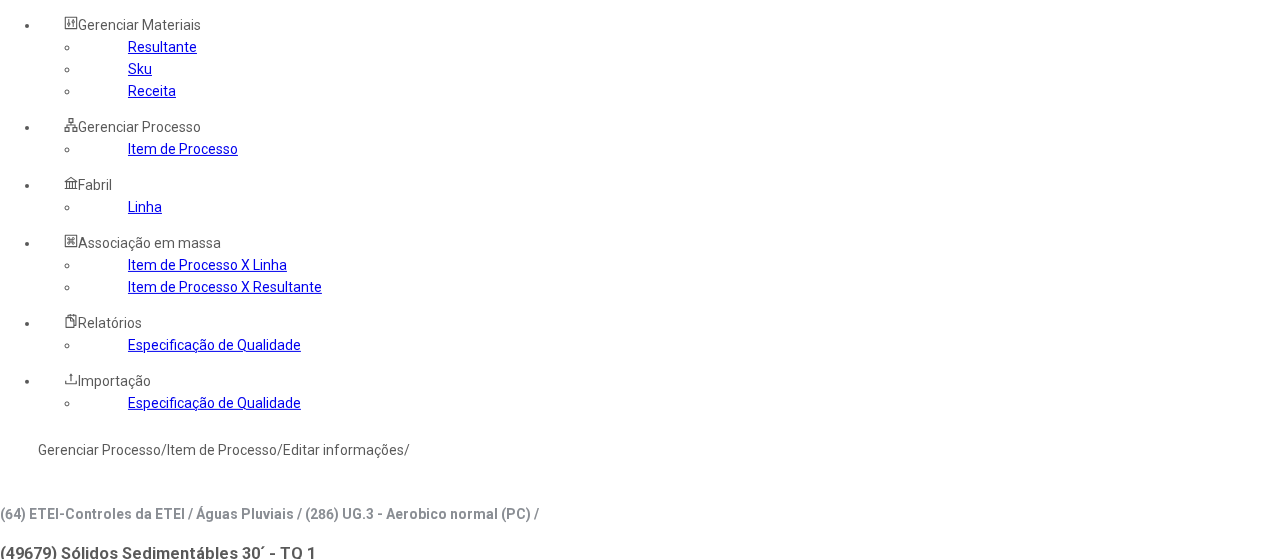 click on "(49679) Sólidos Sedimentábles 30´ - TQ 1" 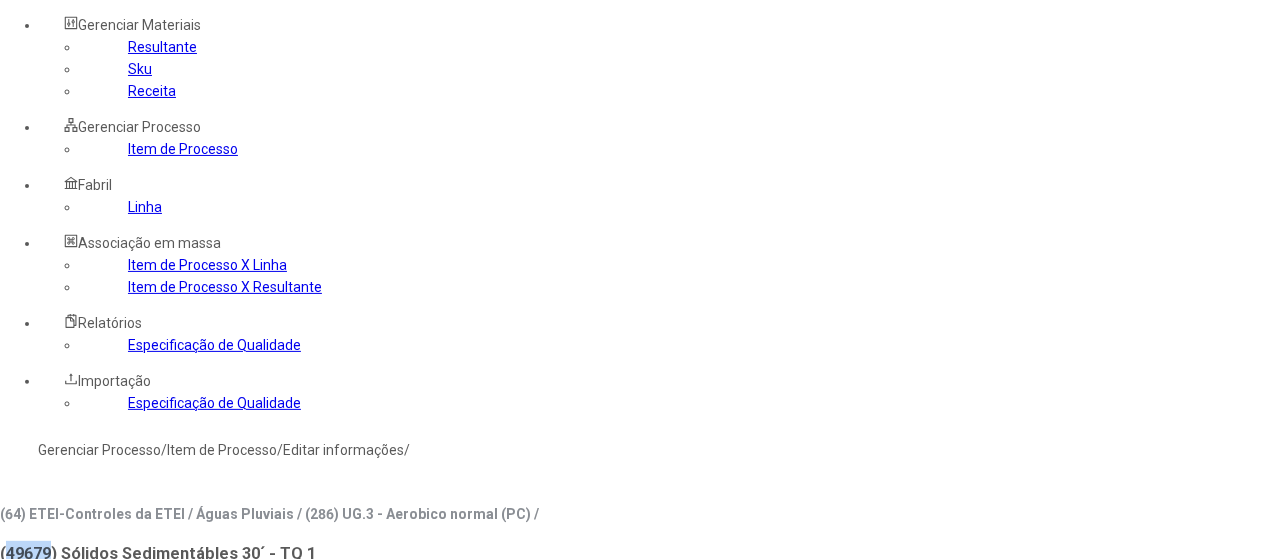 click on "(49679) Sólidos Sedimentábles 30´ - TQ 1" 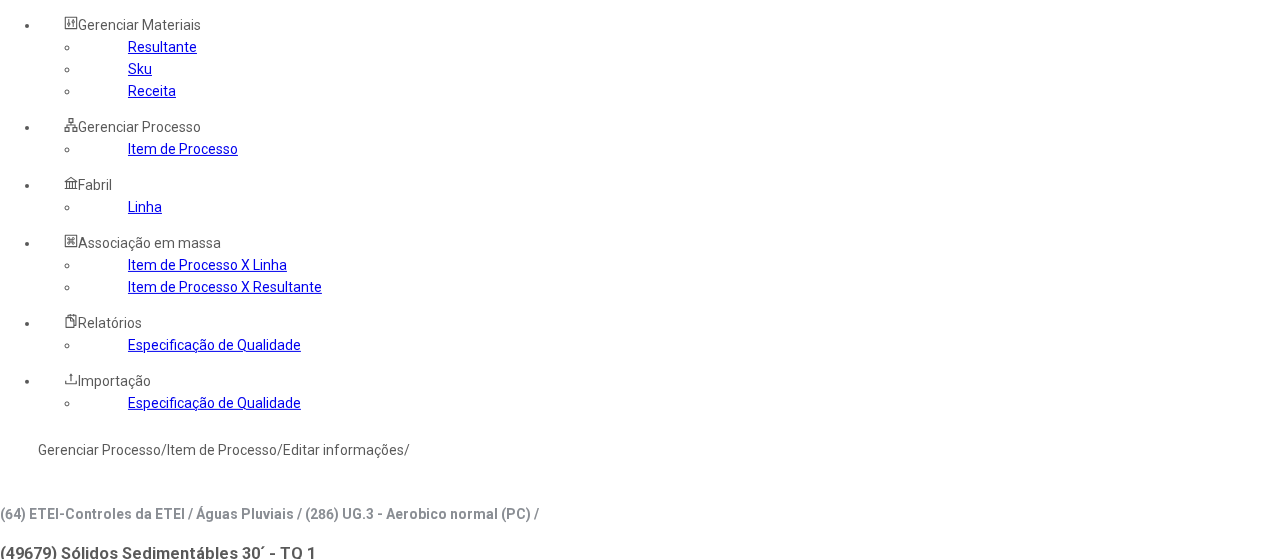 click on "Gerenciar Processo" 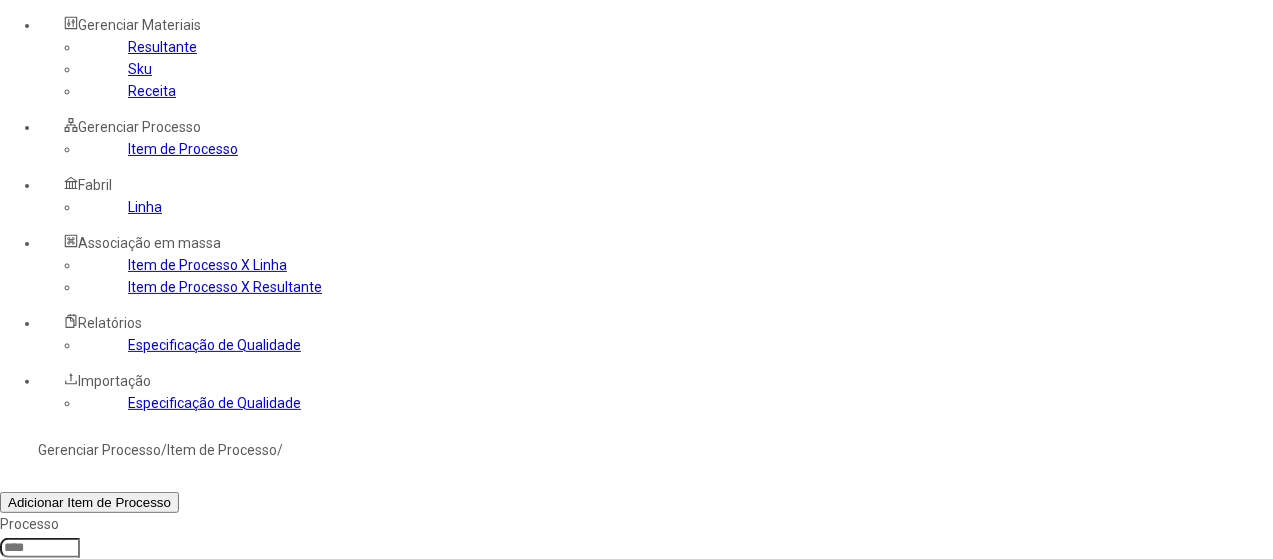 click 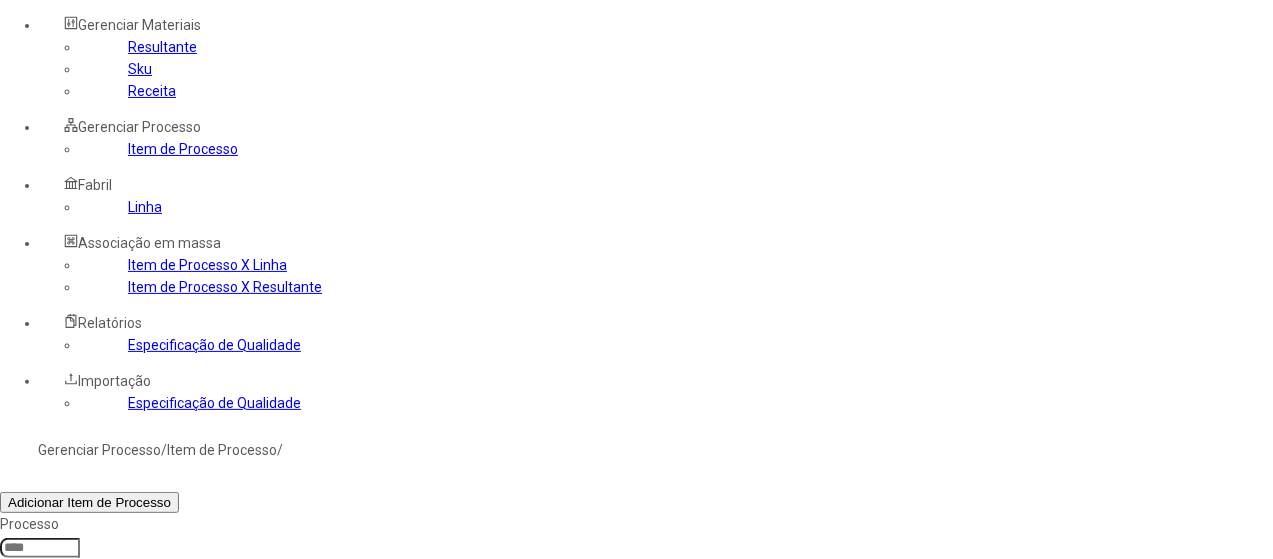 type on "****" 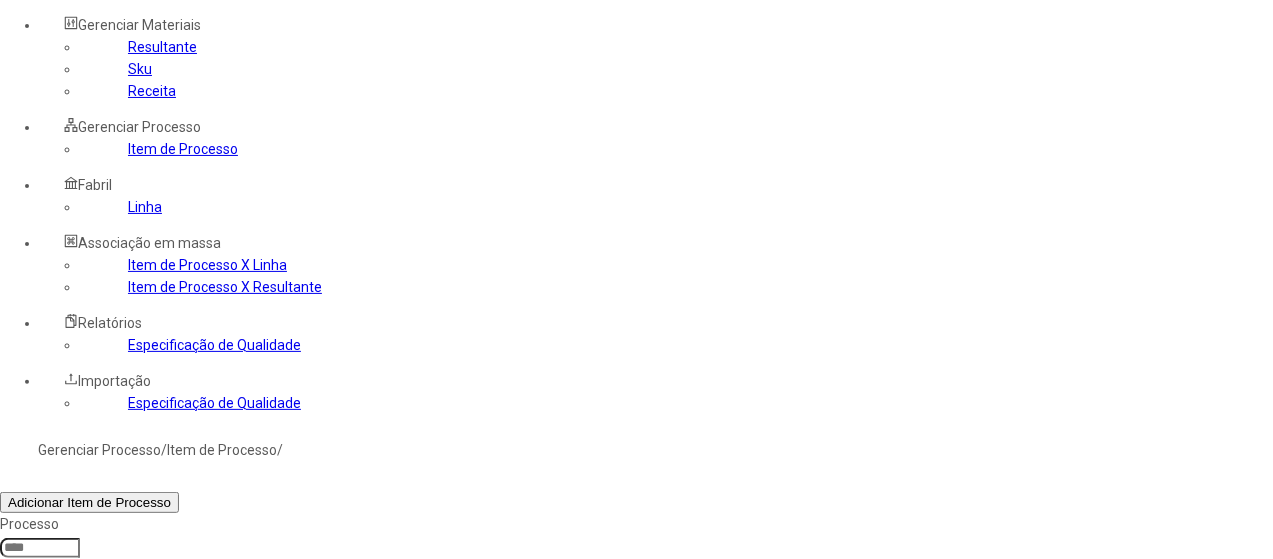 click on "Filtrar" 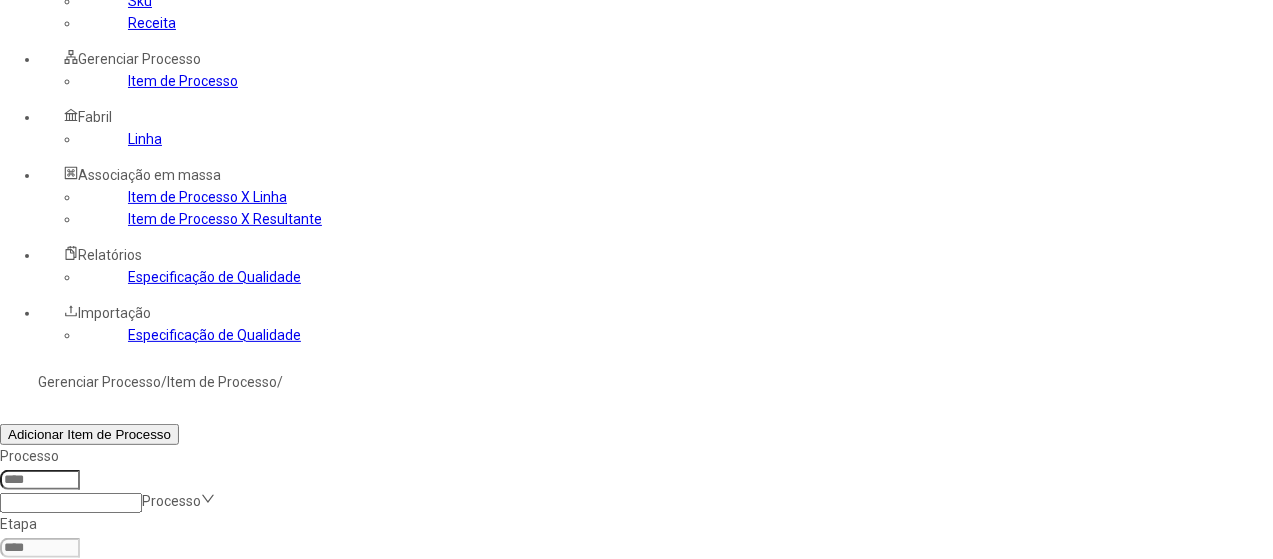 scroll, scrollTop: 200, scrollLeft: 0, axis: vertical 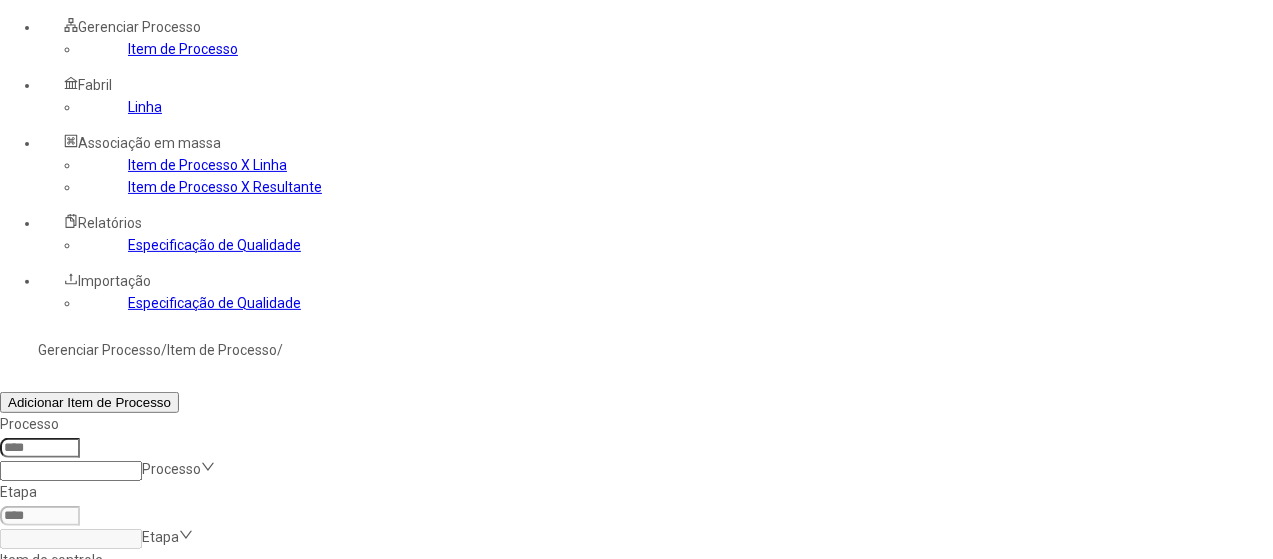 click 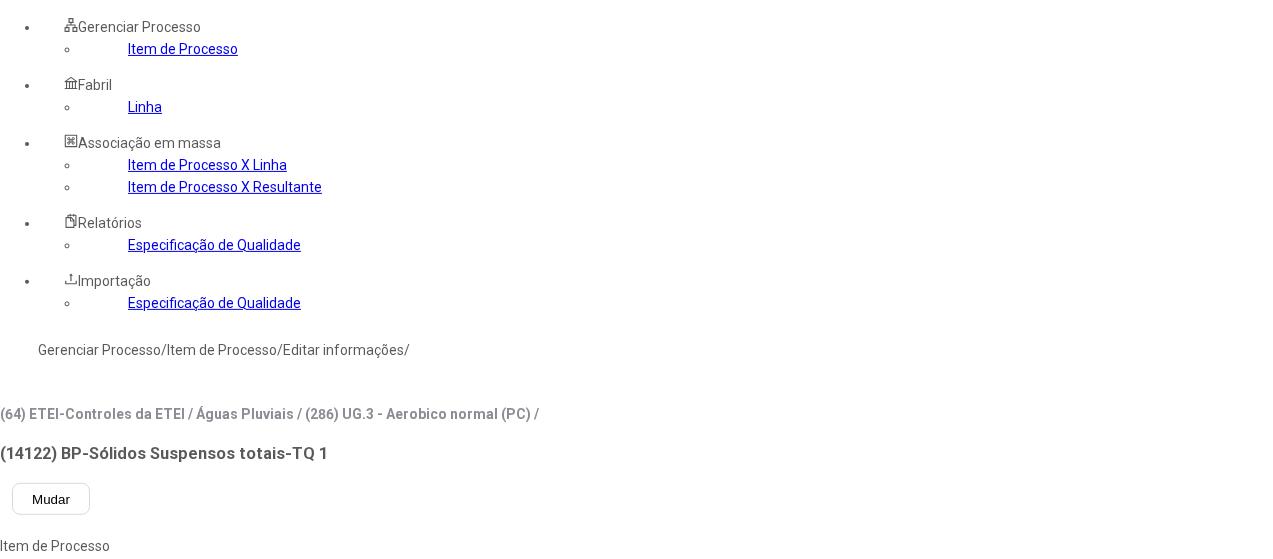 type on "****" 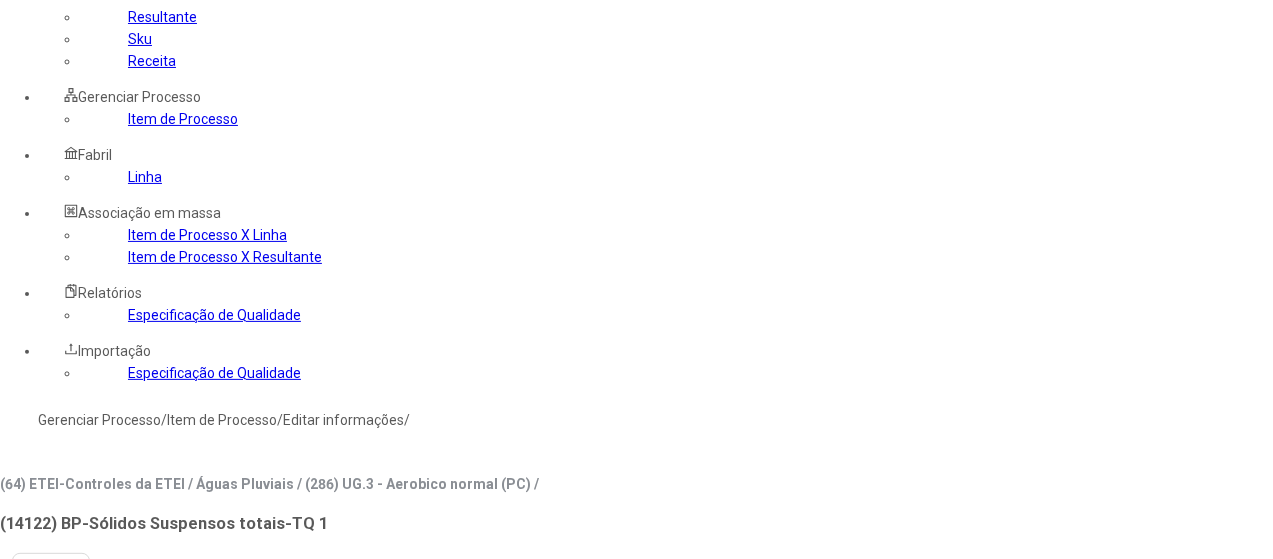 scroll, scrollTop: 100, scrollLeft: 0, axis: vertical 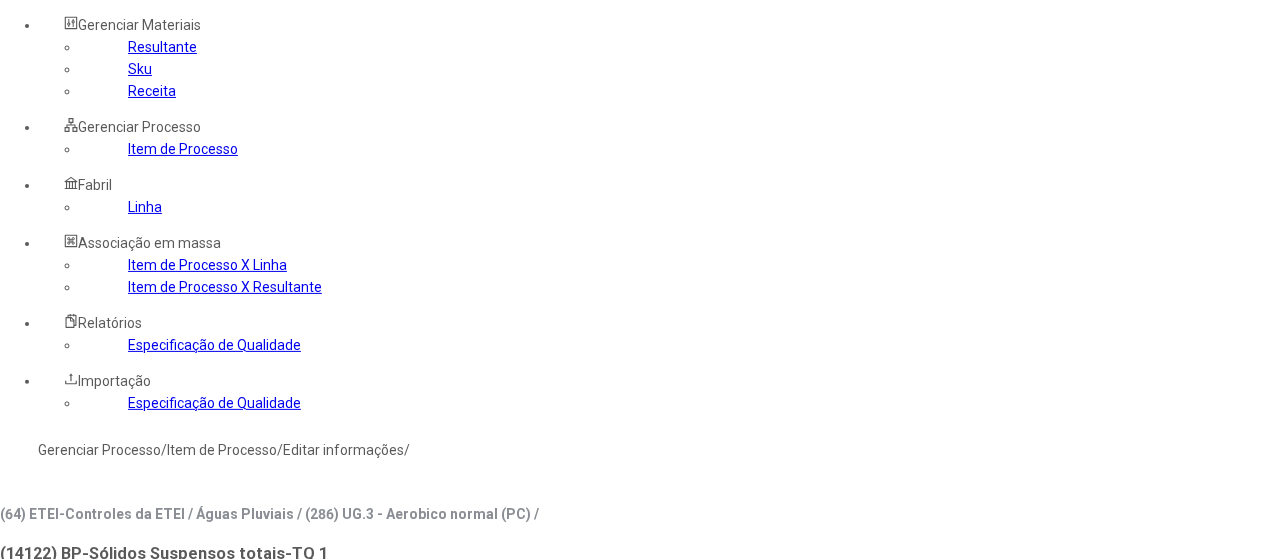 click on "Linha" 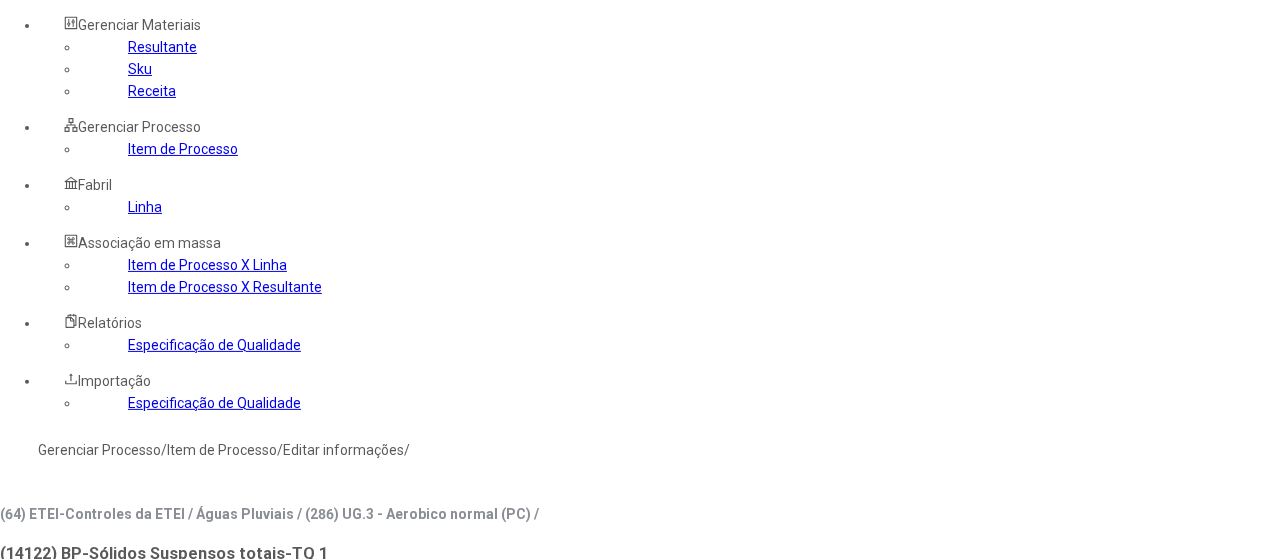 click 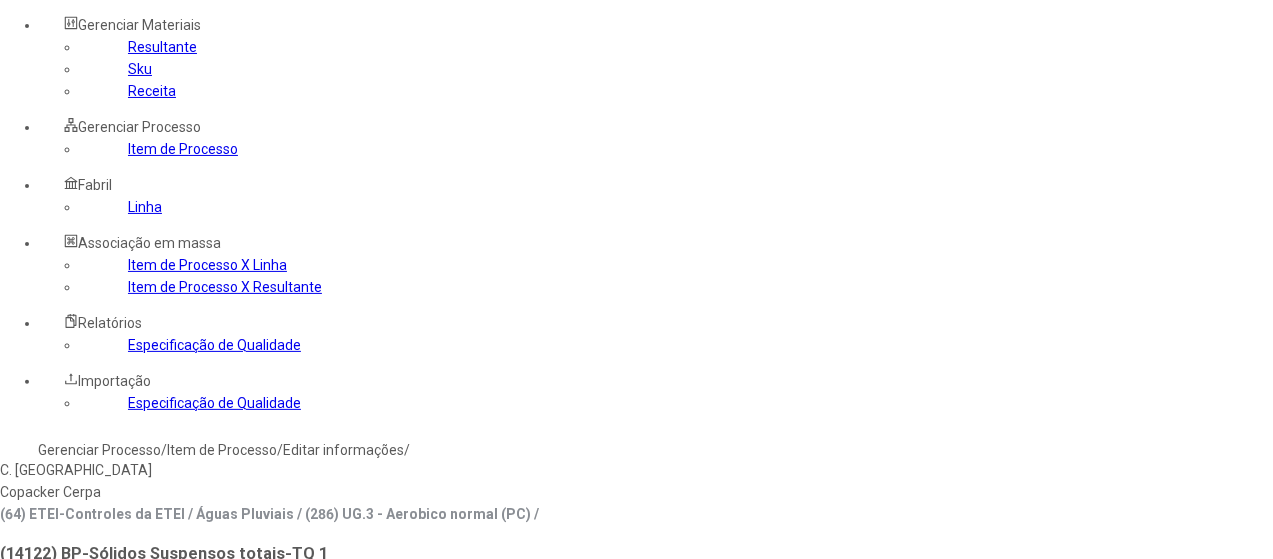 type on "***" 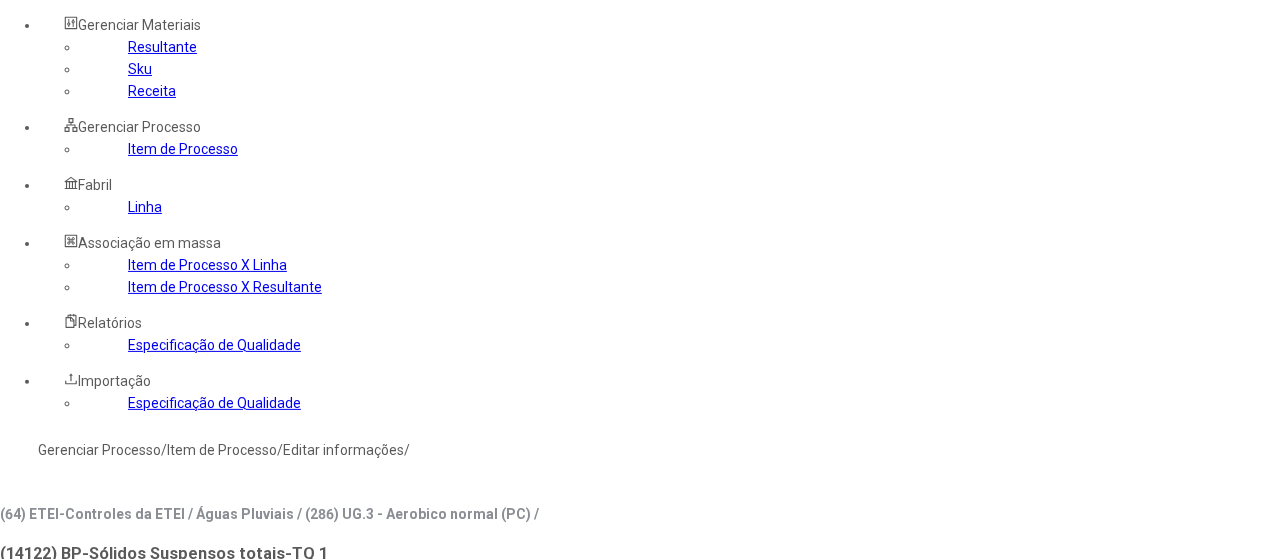 type on "***" 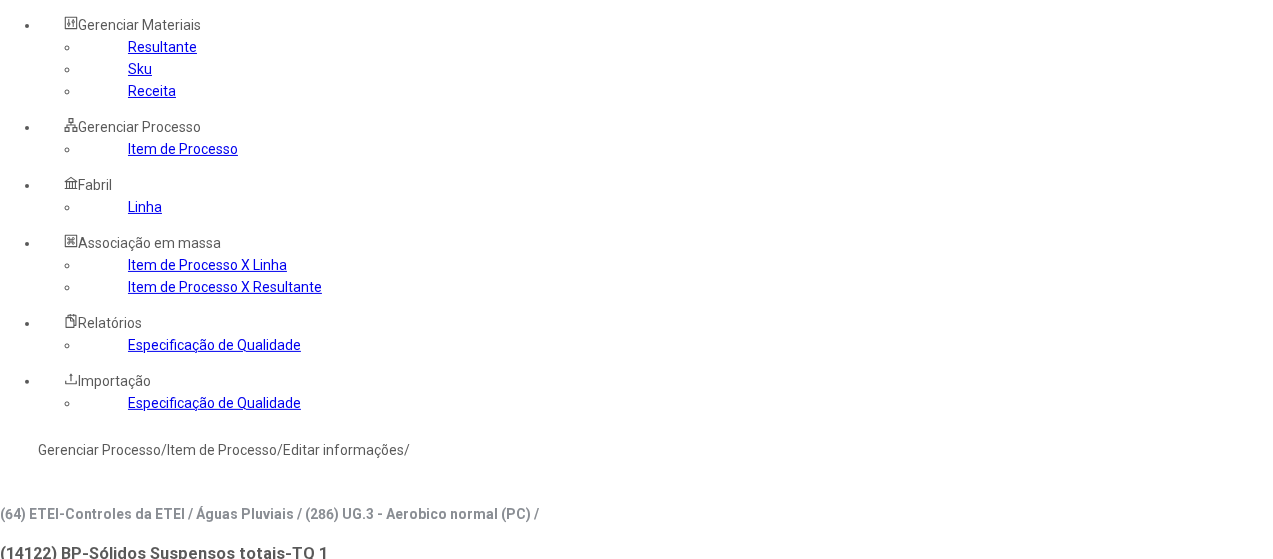 click 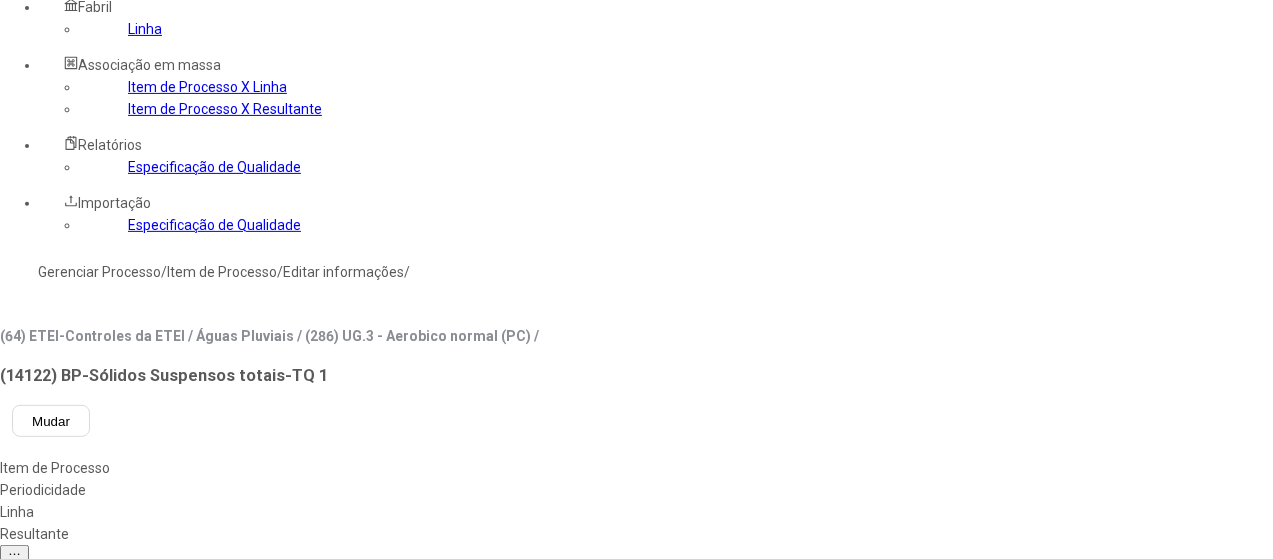 scroll, scrollTop: 300, scrollLeft: 0, axis: vertical 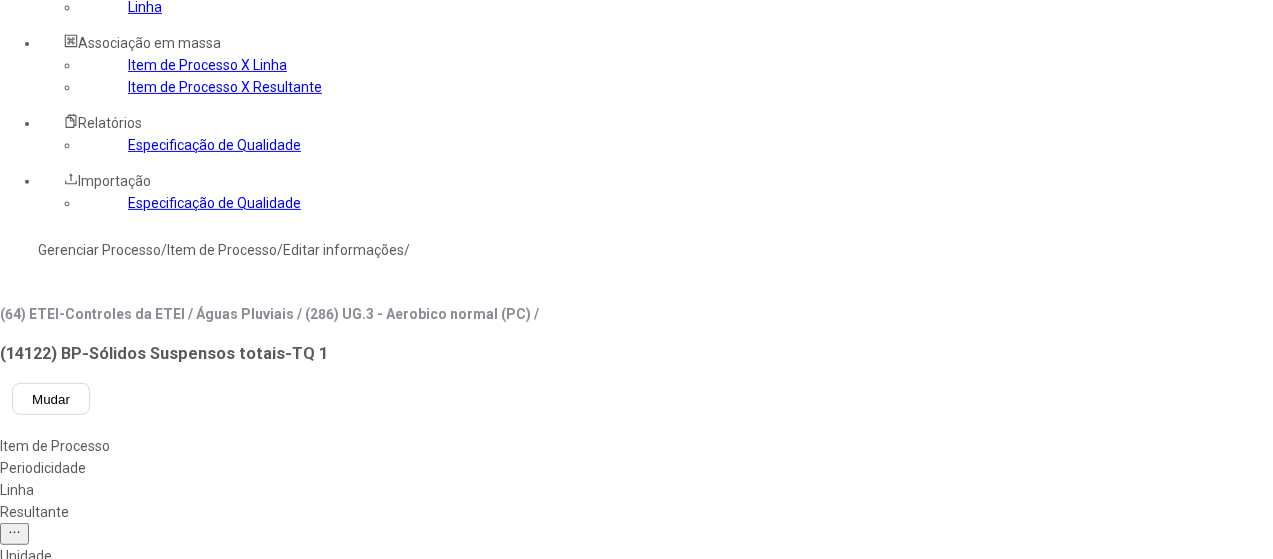 click 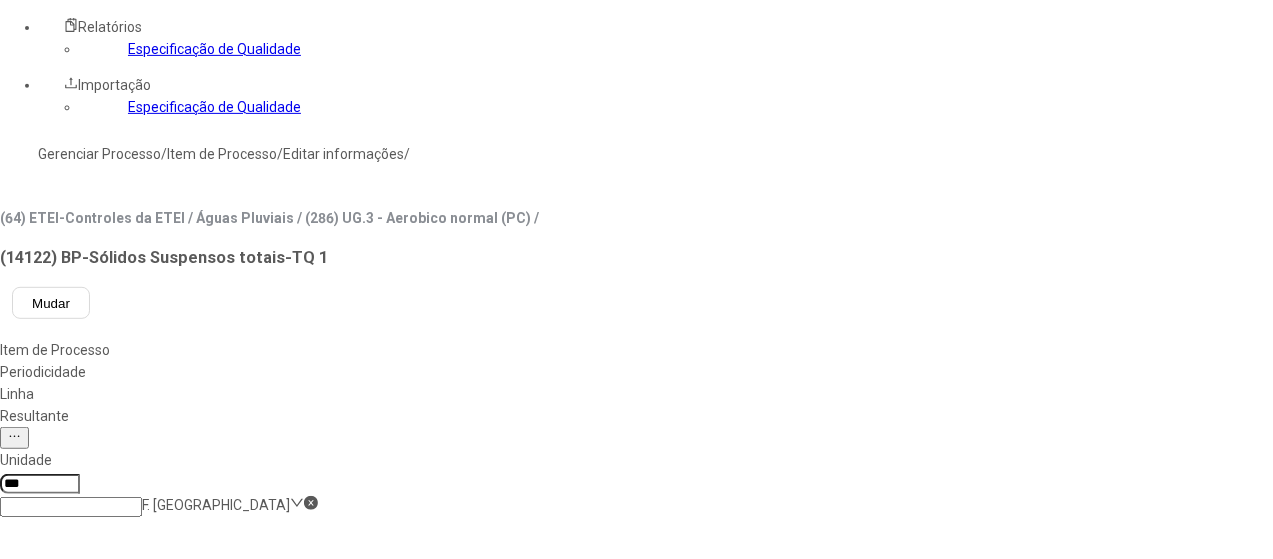 scroll, scrollTop: 500, scrollLeft: 0, axis: vertical 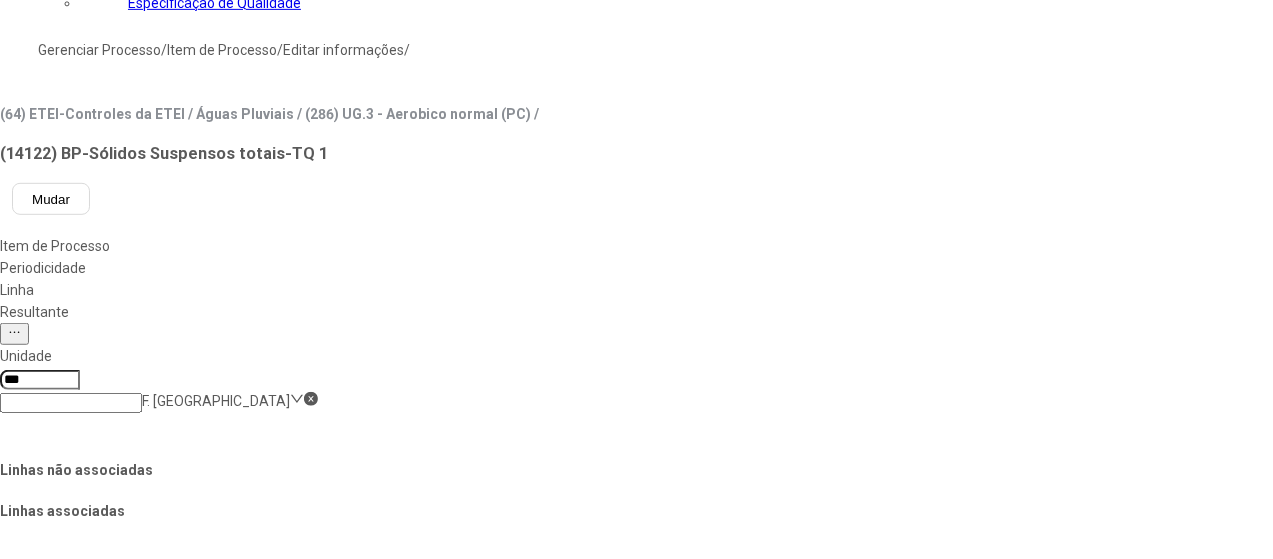 click on "Salvar Alterações" 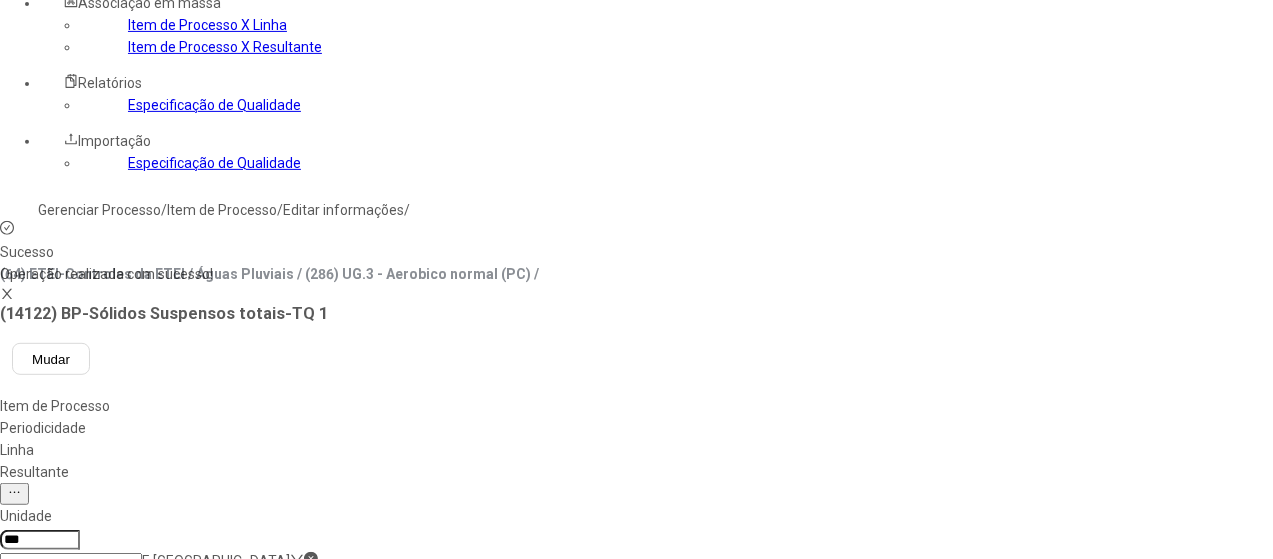 scroll, scrollTop: 100, scrollLeft: 0, axis: vertical 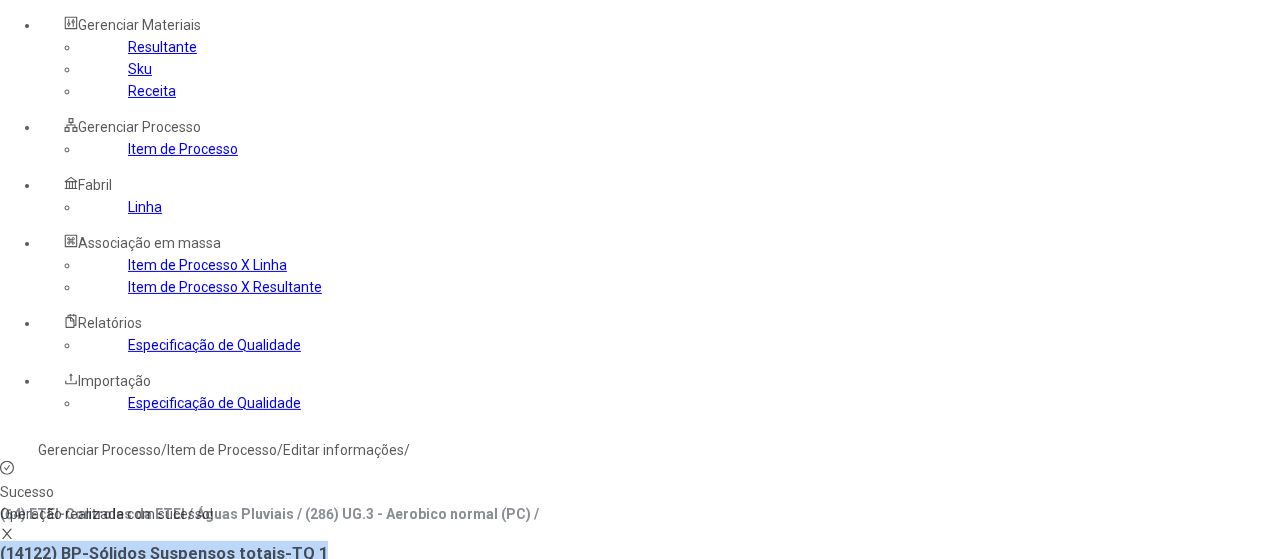 drag, startPoint x: 600, startPoint y: 91, endPoint x: 274, endPoint y: 107, distance: 326.3924 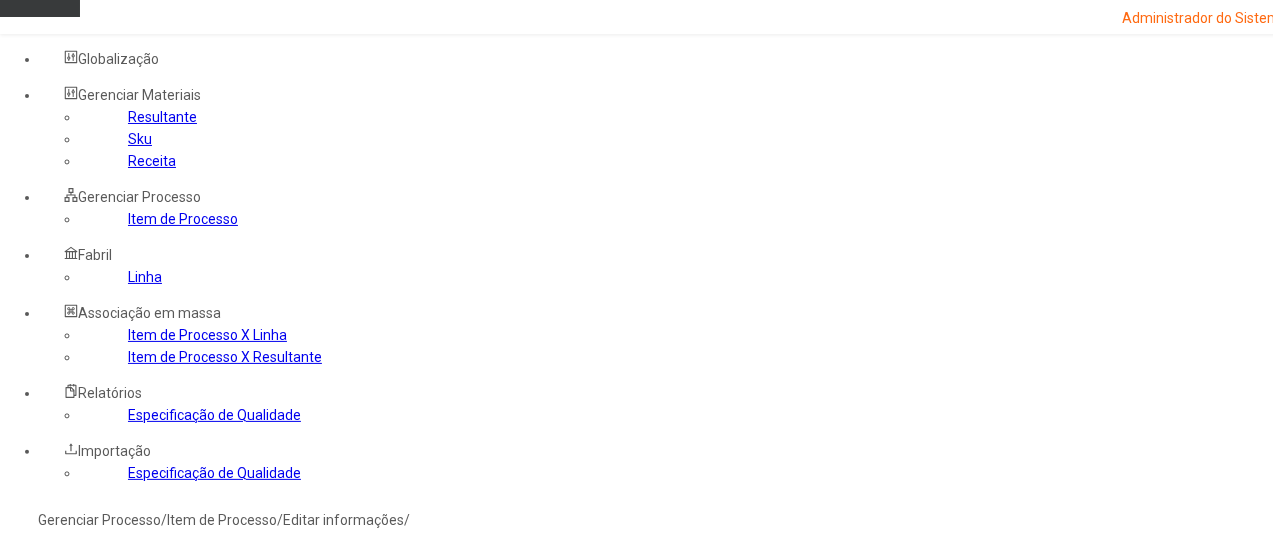 scroll, scrollTop: 0, scrollLeft: 0, axis: both 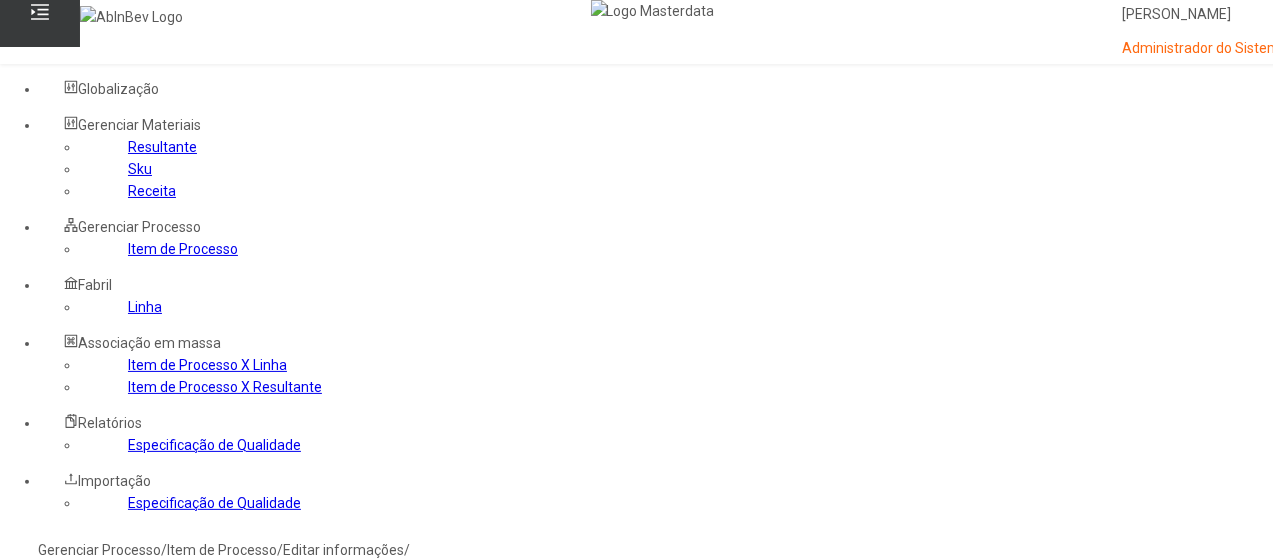 click on "Gerenciar Processo" 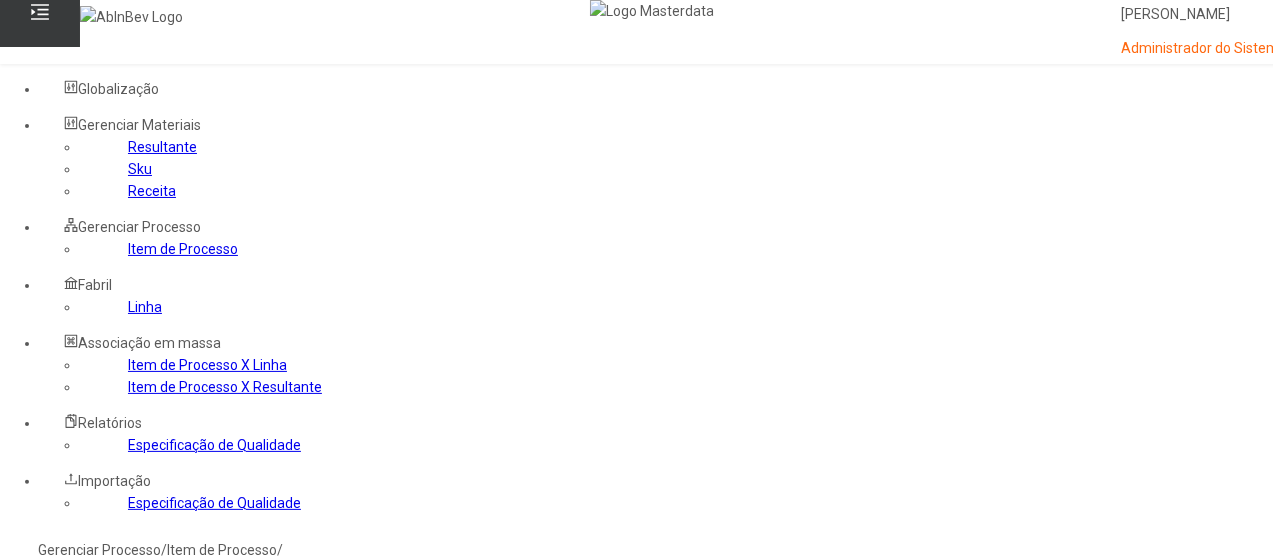 click 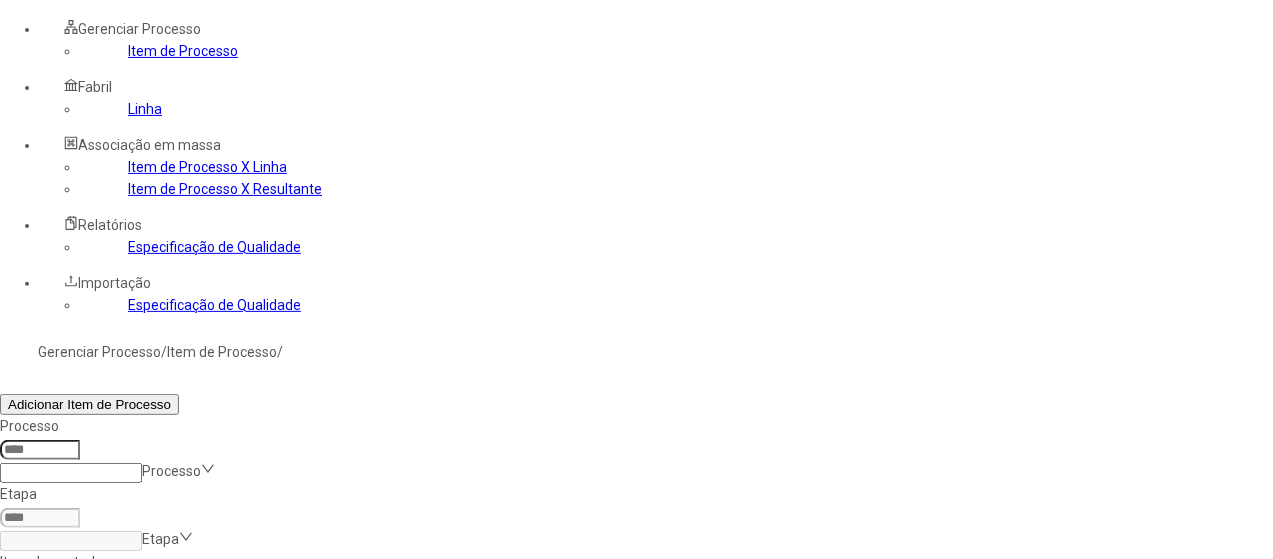 scroll, scrollTop: 200, scrollLeft: 0, axis: vertical 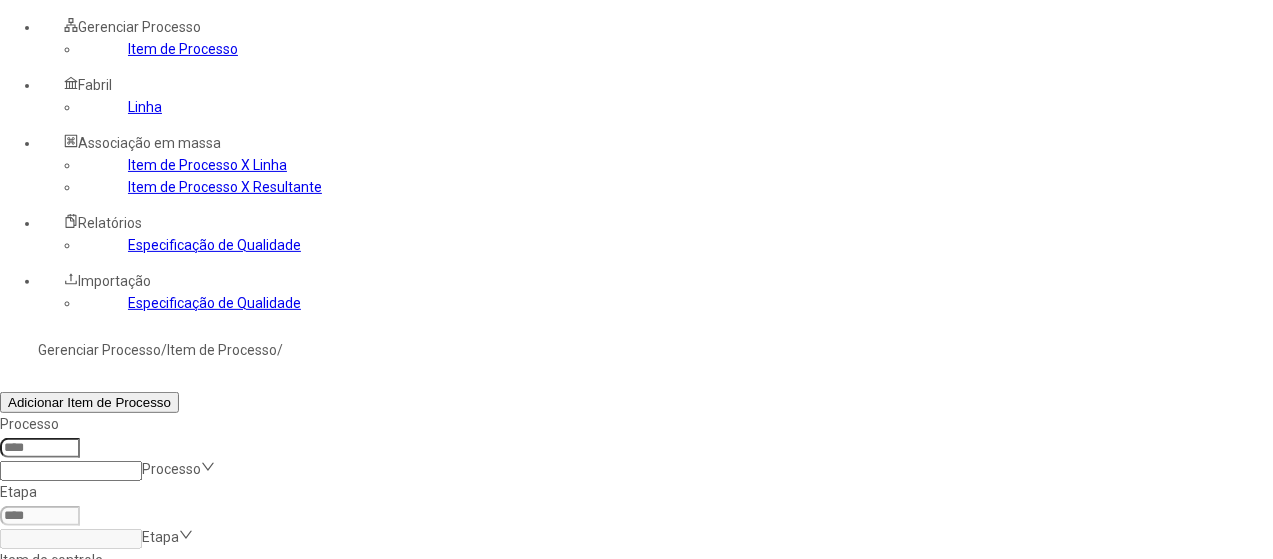 click 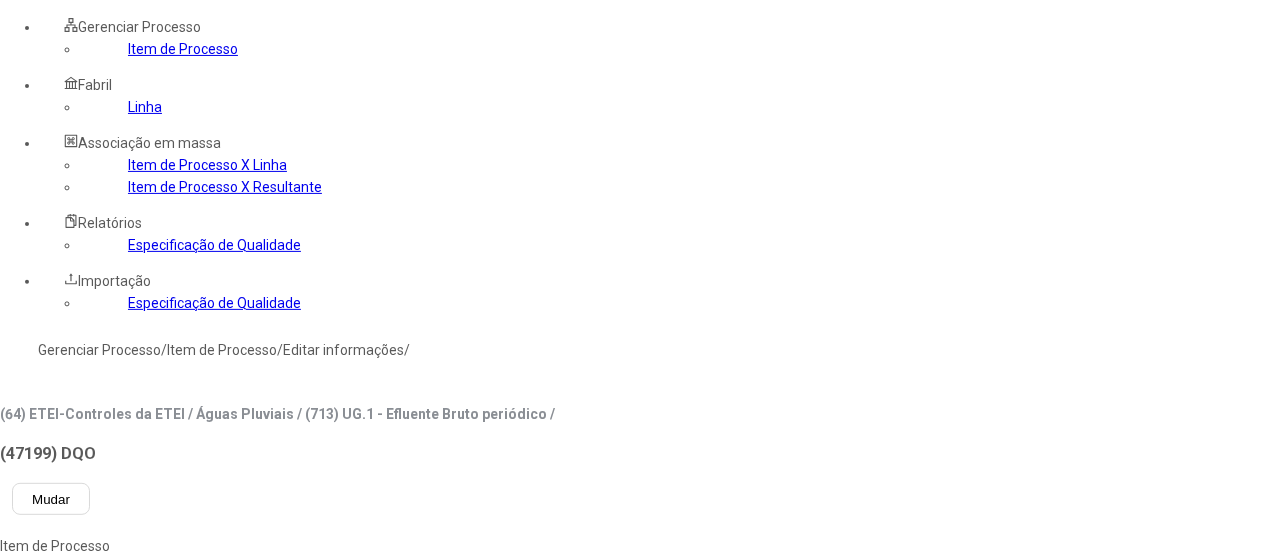 type on "*****" 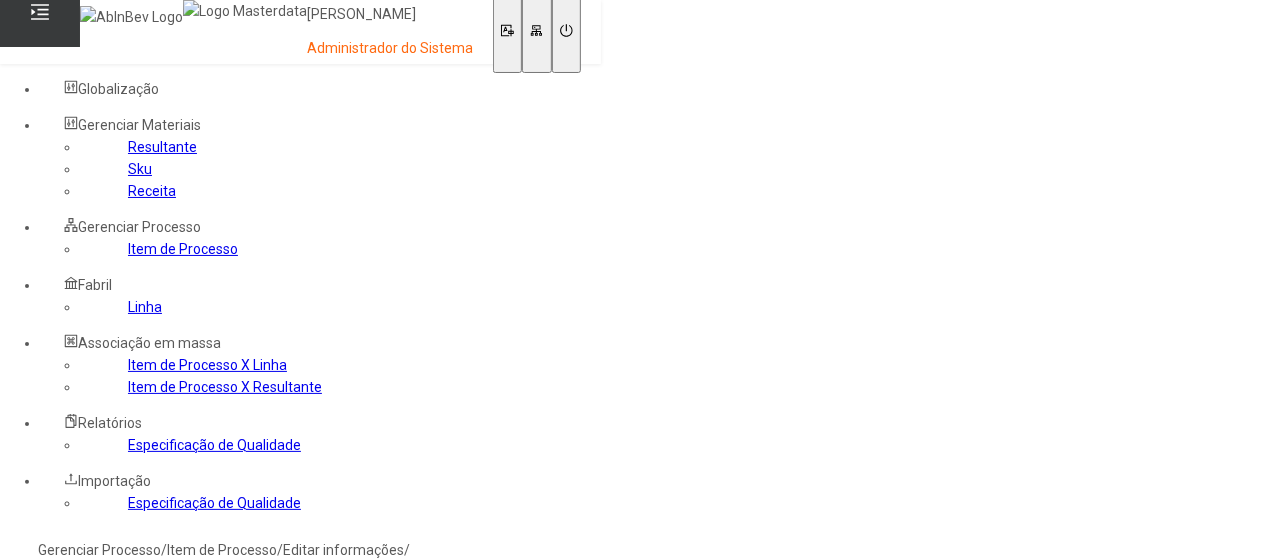 type on "***" 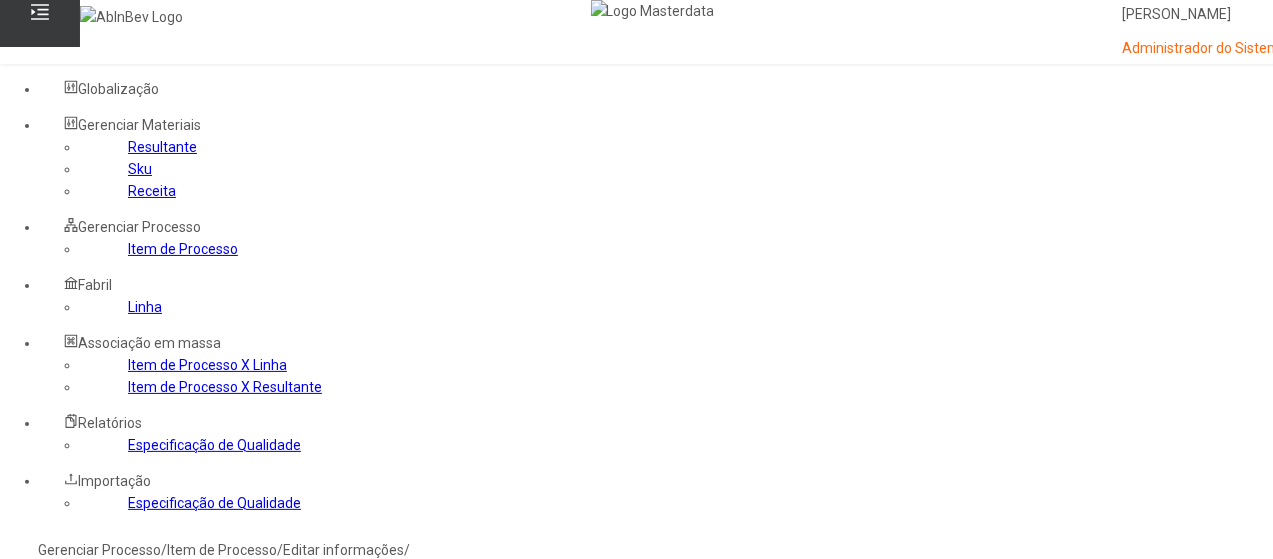 click 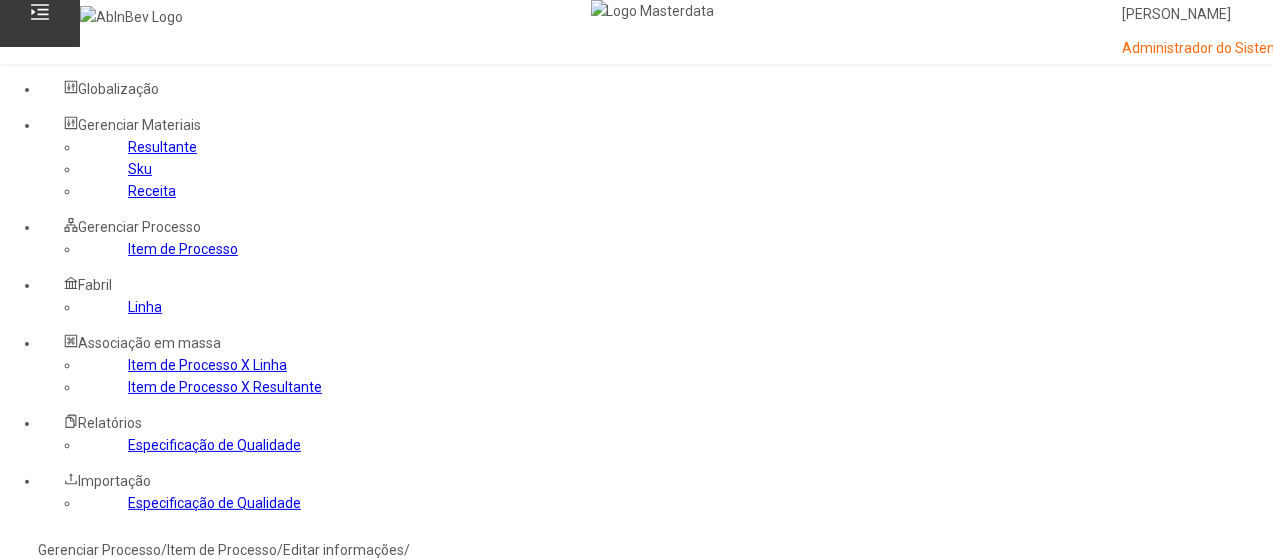 type on "*" 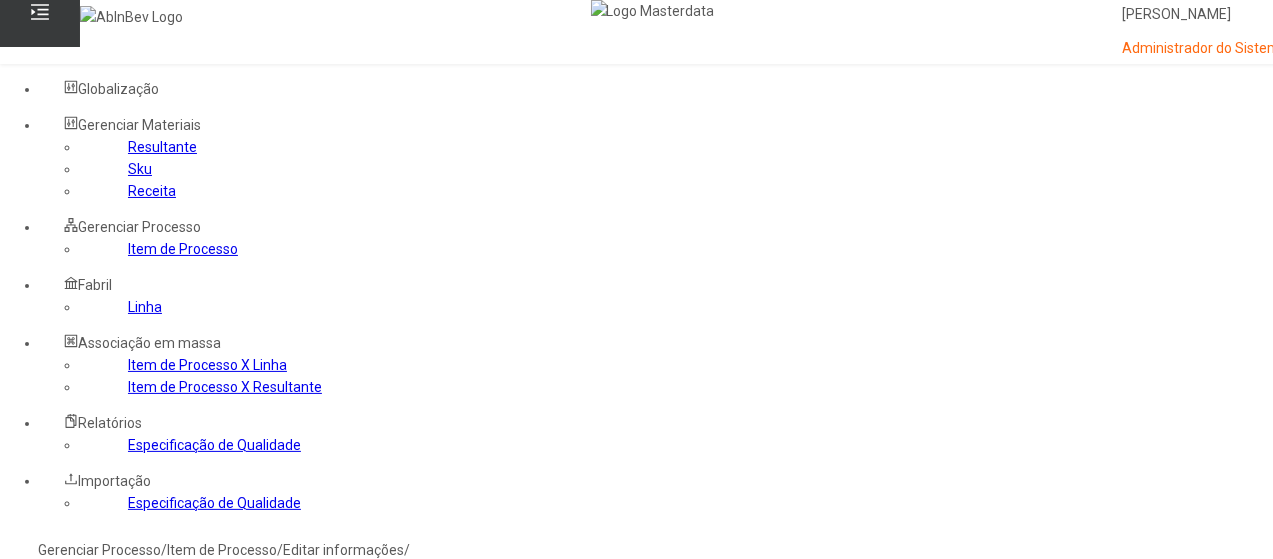 type on "***" 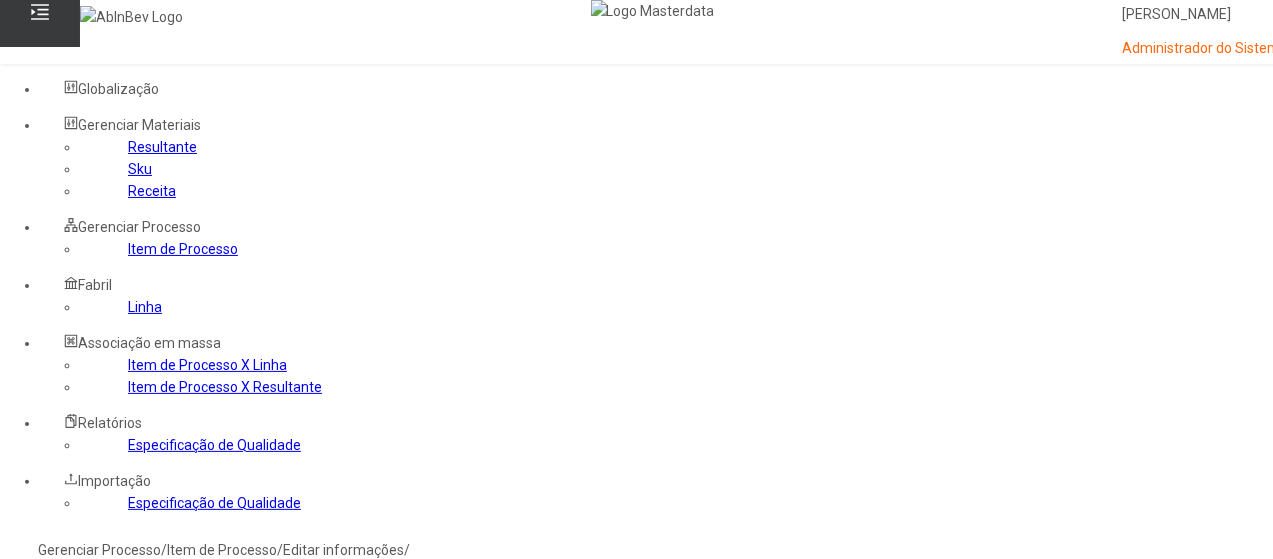 type 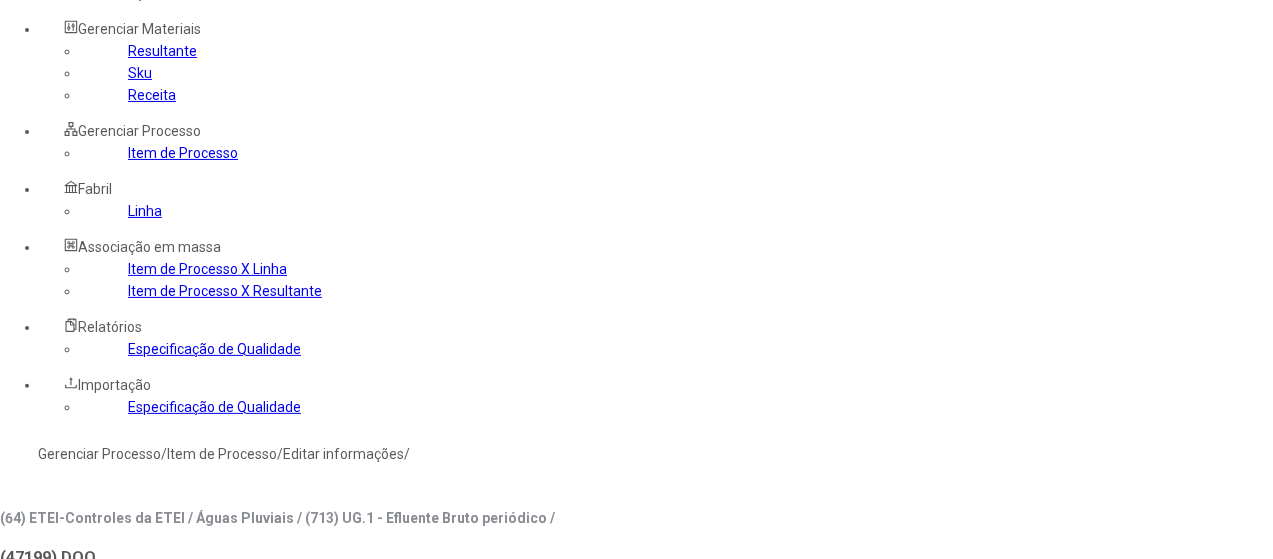 scroll, scrollTop: 200, scrollLeft: 0, axis: vertical 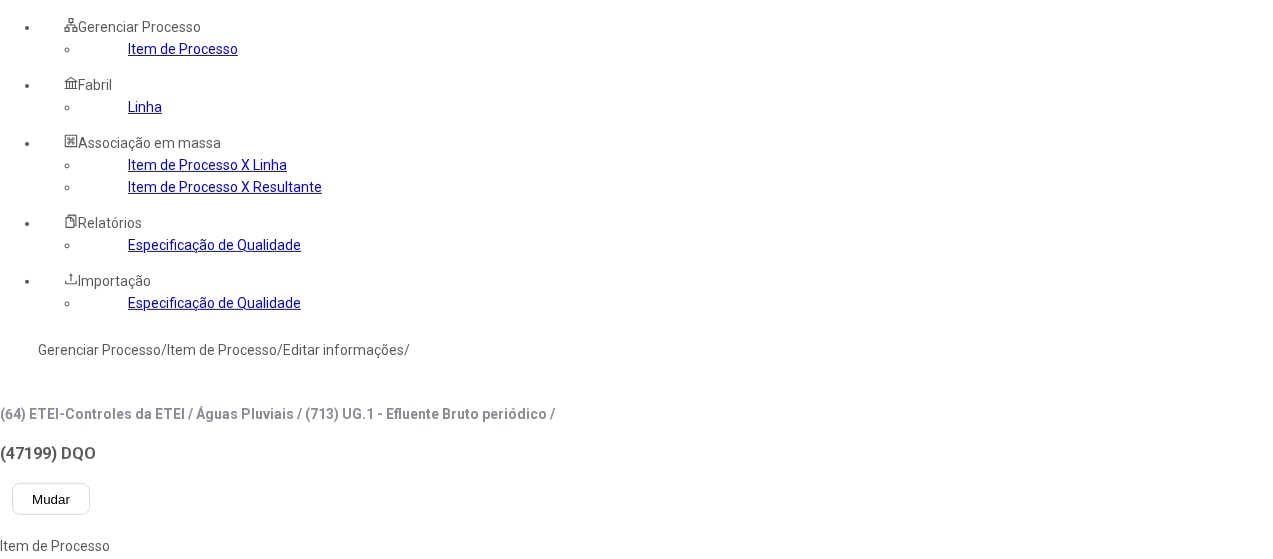 click 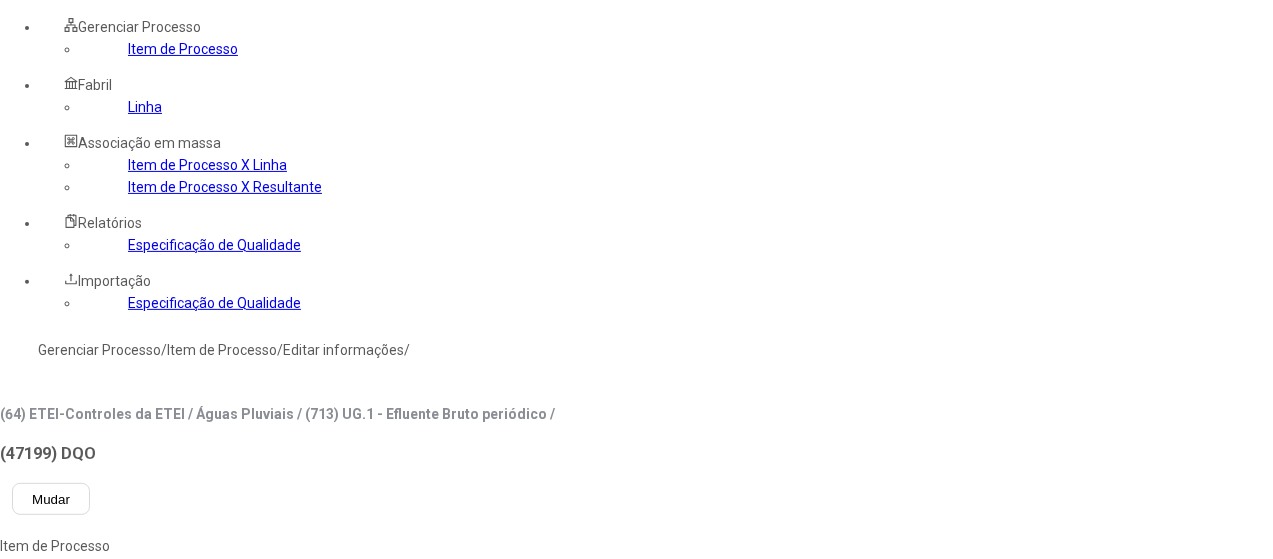 type on "****" 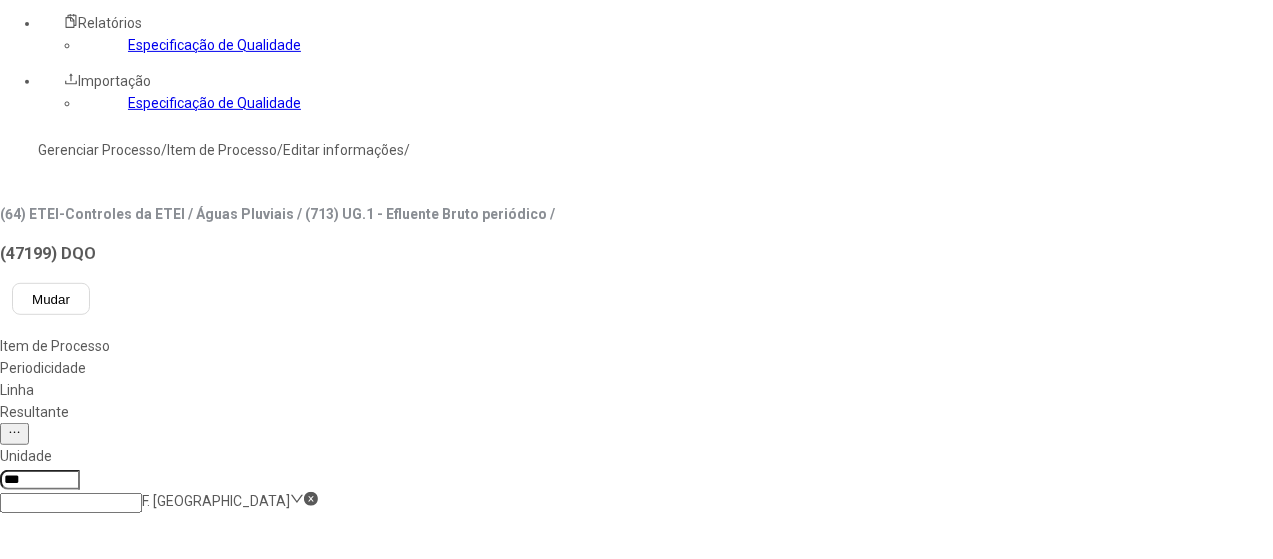 drag, startPoint x: 1121, startPoint y: 539, endPoint x: 952, endPoint y: 495, distance: 174.6339 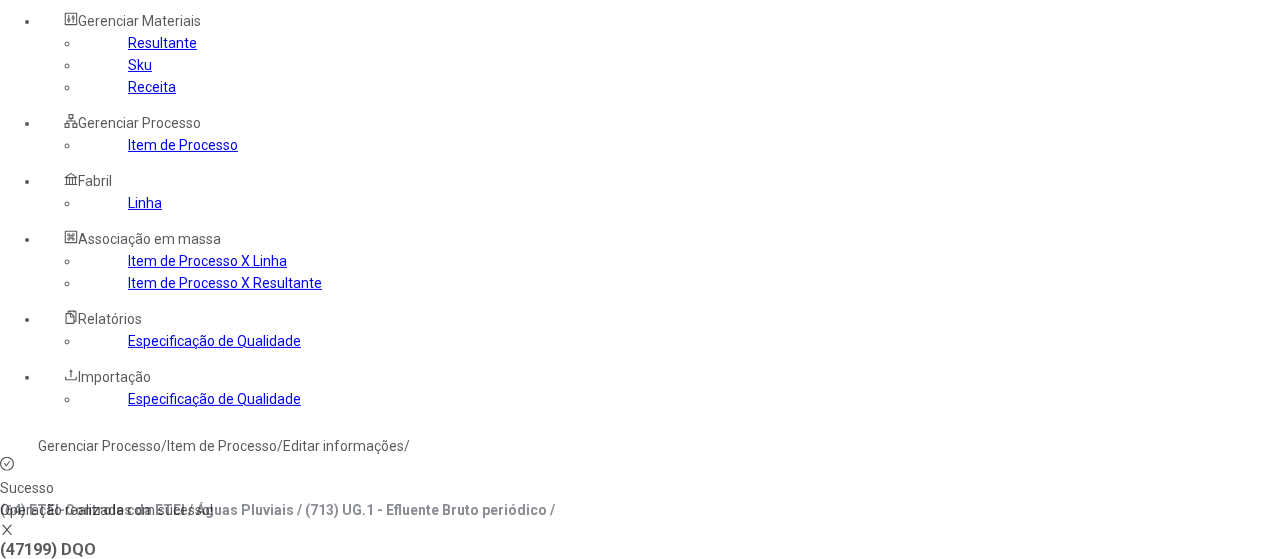 scroll, scrollTop: 100, scrollLeft: 0, axis: vertical 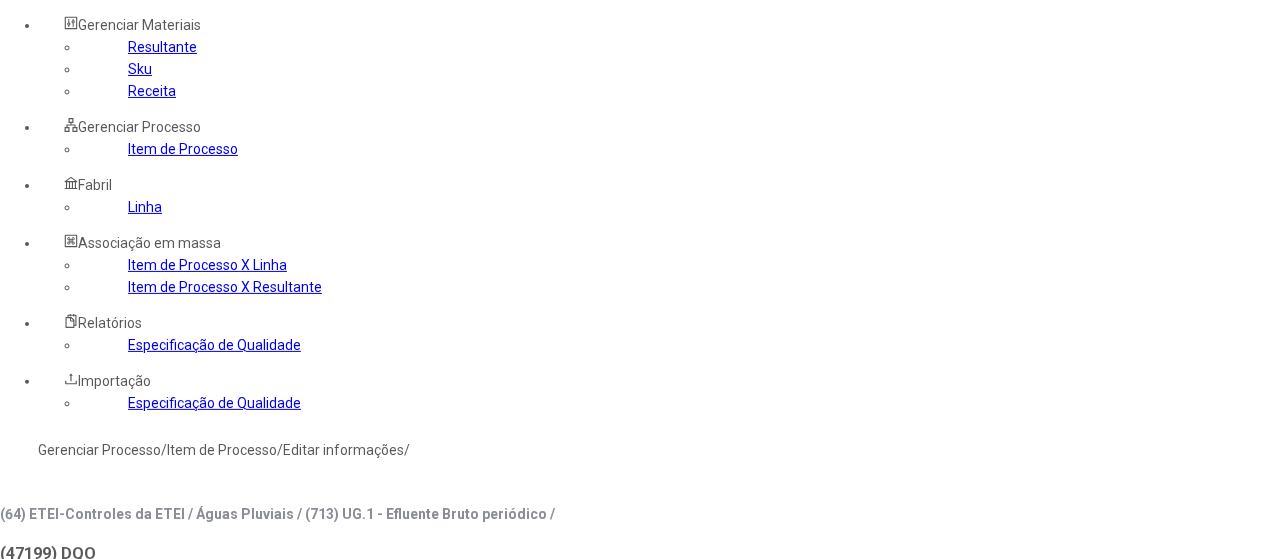 click on "Item de Processo" 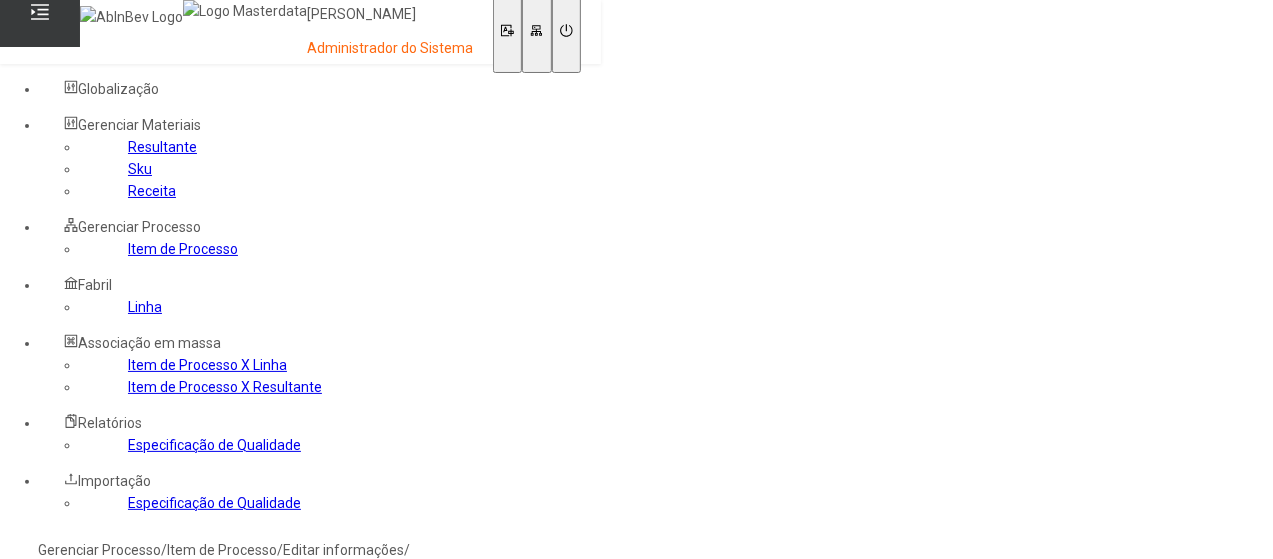 click on "Gerenciar Processo" 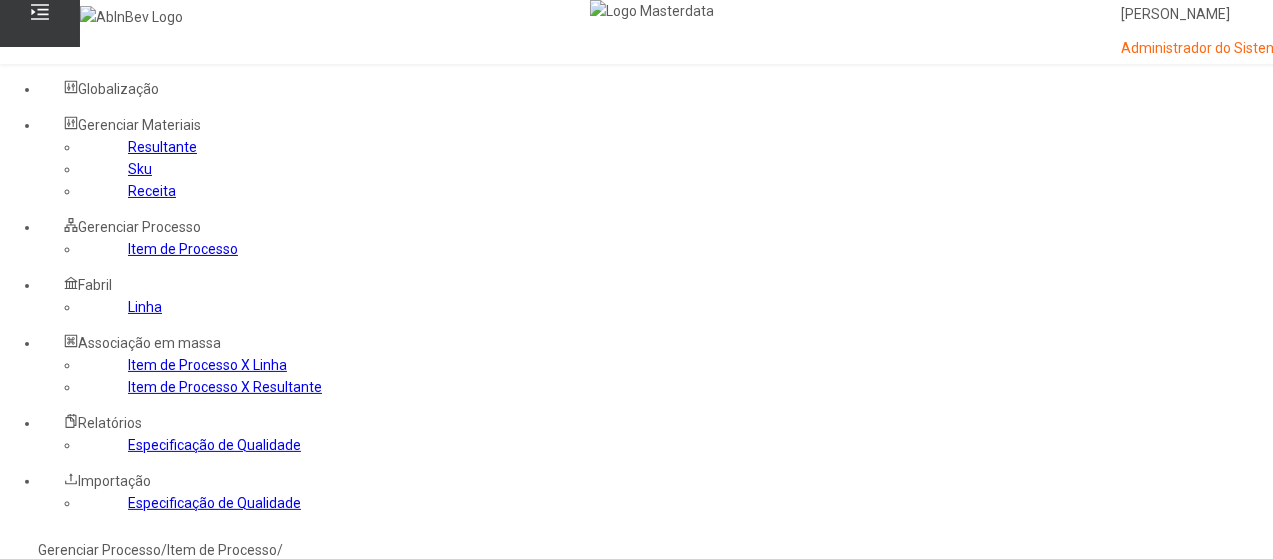 click on "Item de controle Item de Processo Filtrar" 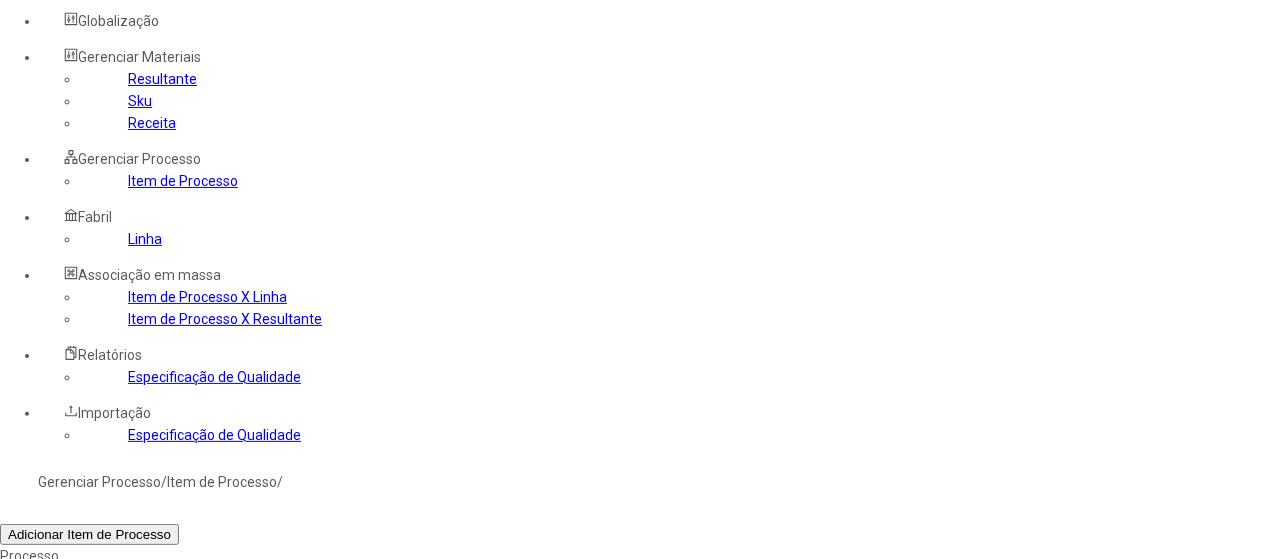 scroll, scrollTop: 100, scrollLeft: 0, axis: vertical 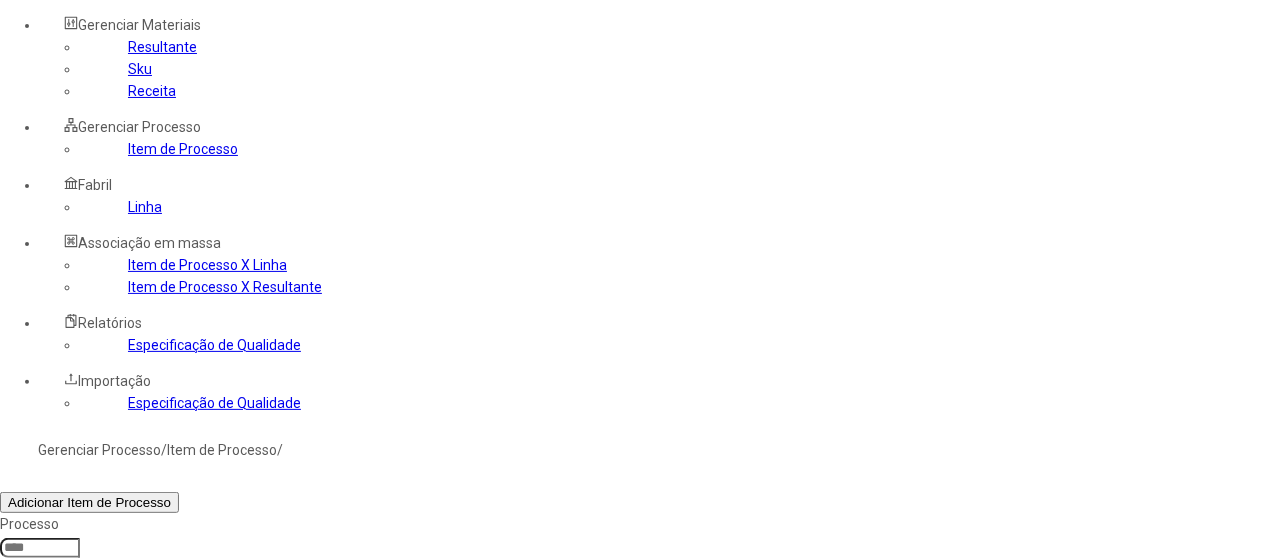 click 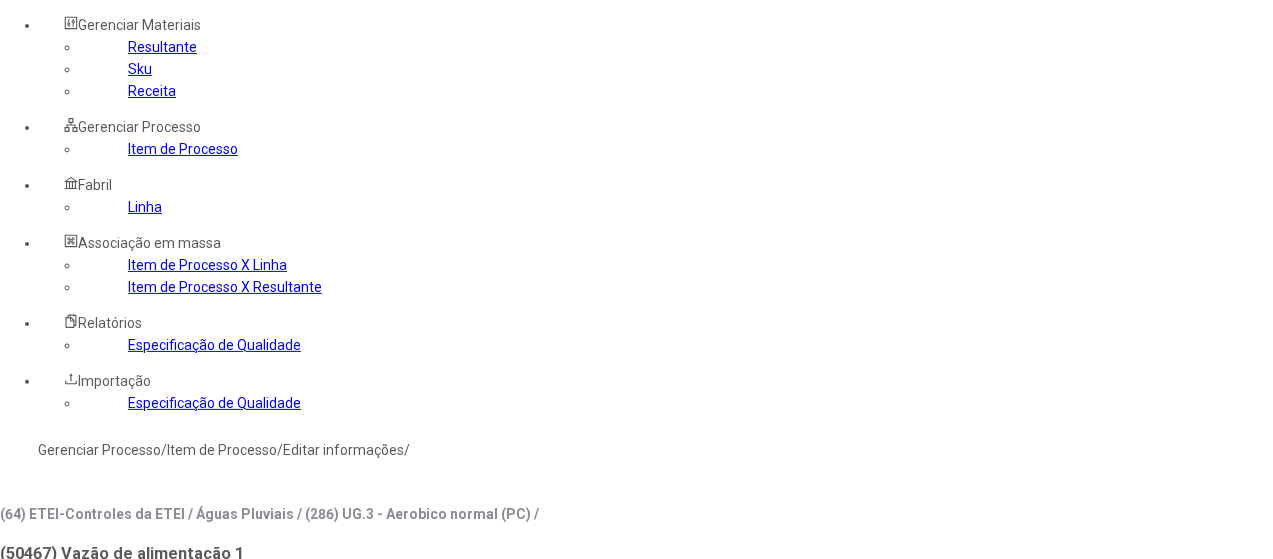 type on "***" 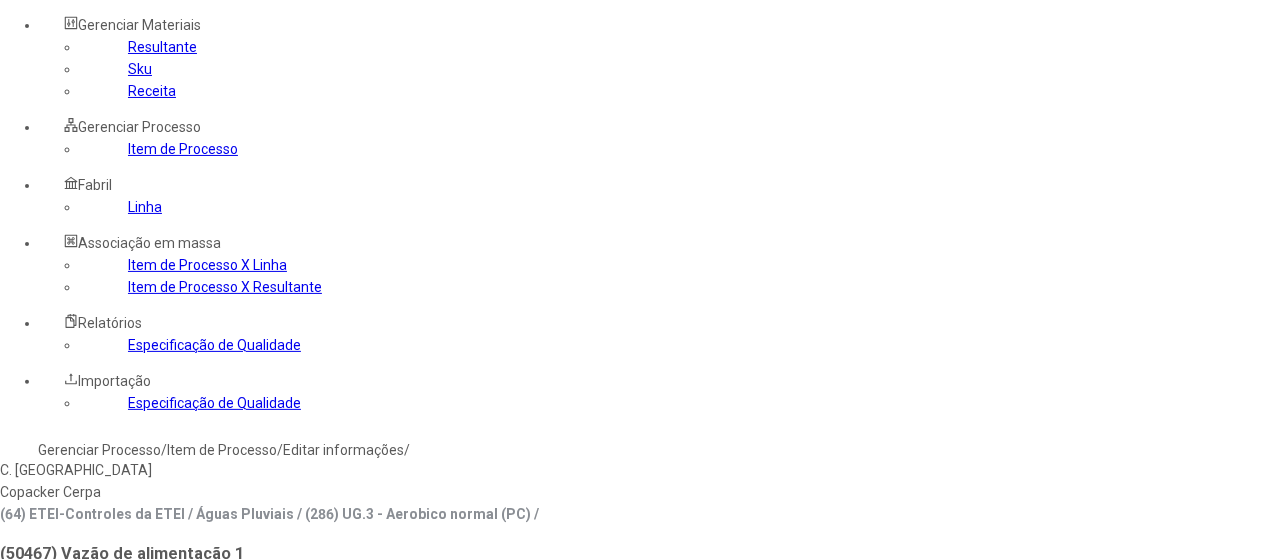 type on "***" 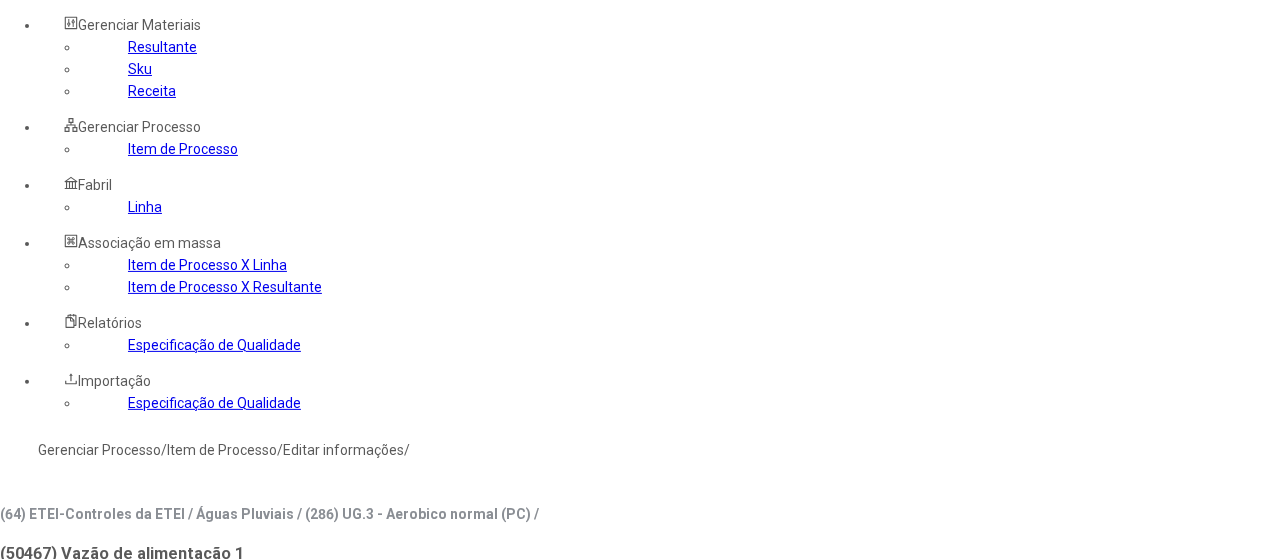 type 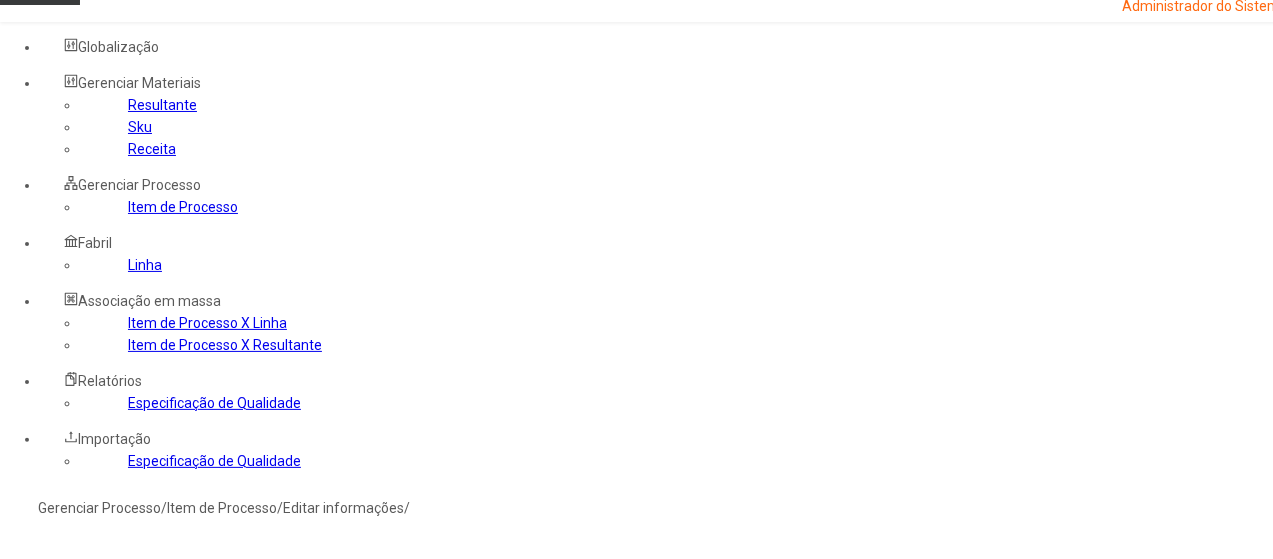 scroll, scrollTop: 0, scrollLeft: 0, axis: both 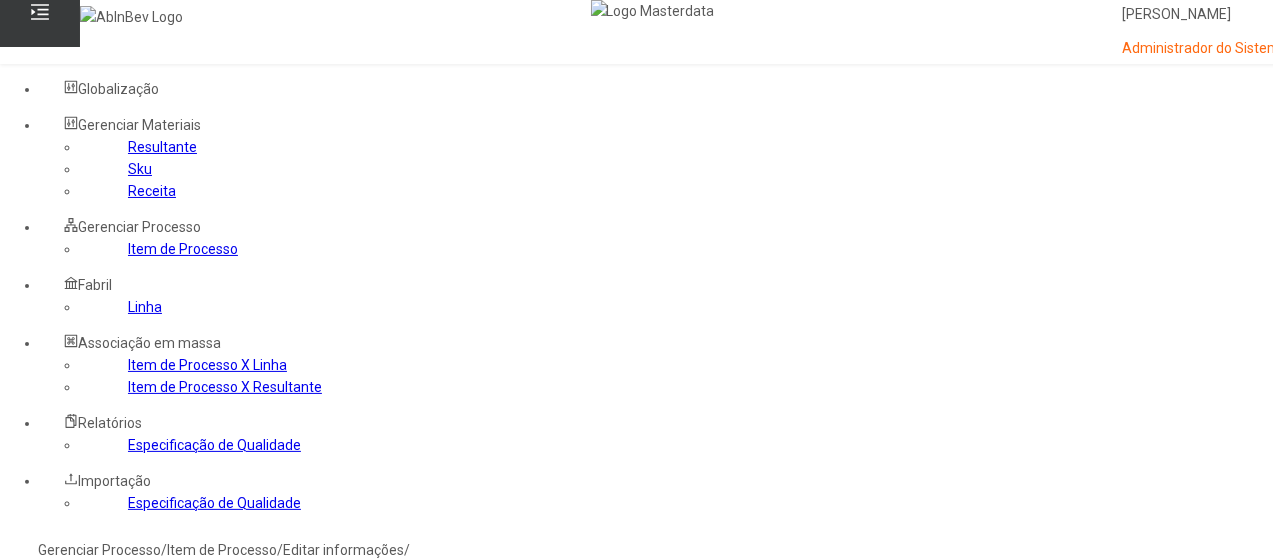 click on "Gerenciar Processo" 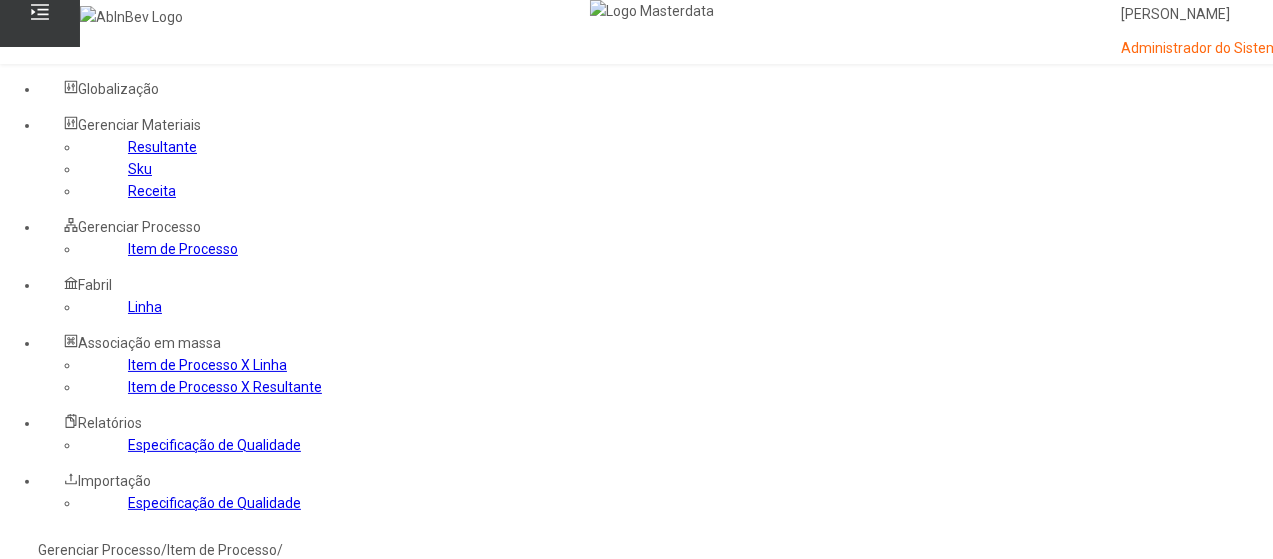 click on "Item de controle Item de Processo Filtrar" 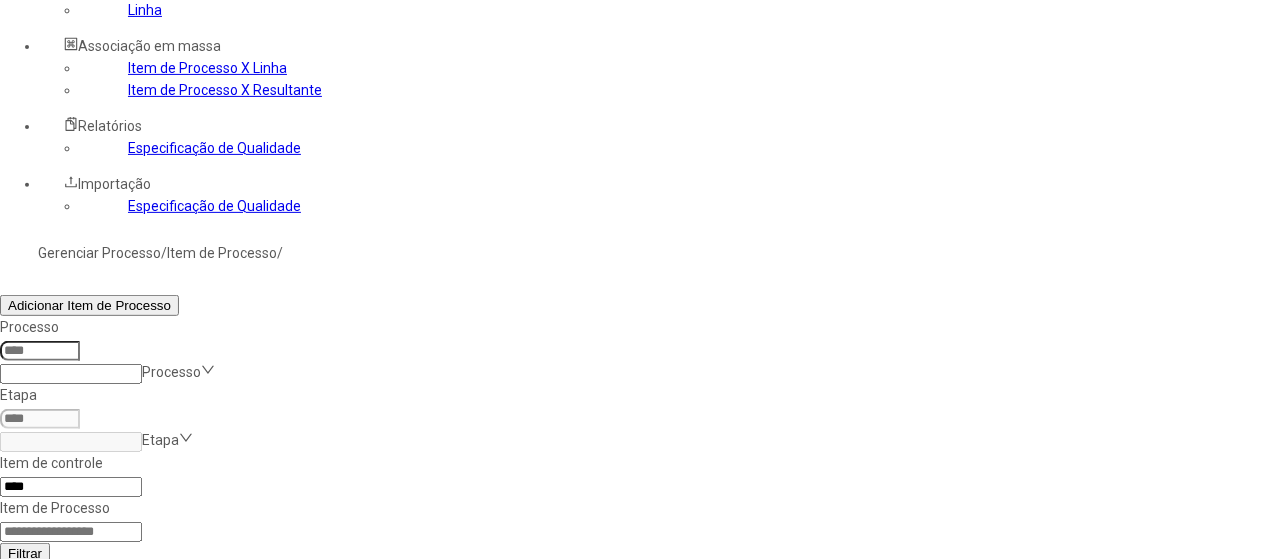scroll, scrollTop: 300, scrollLeft: 0, axis: vertical 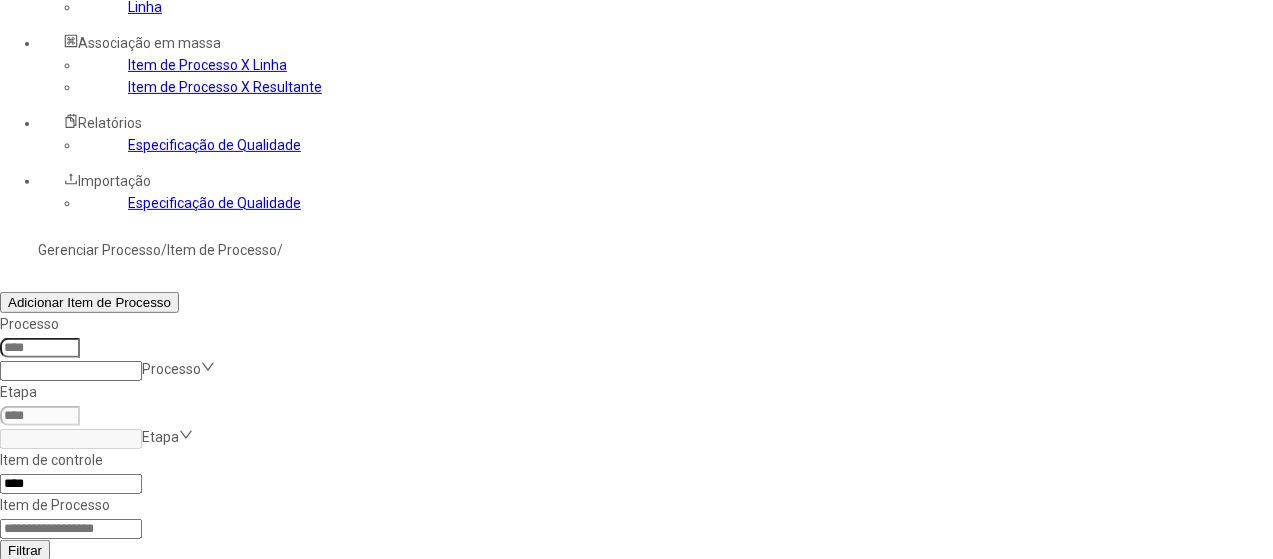 click 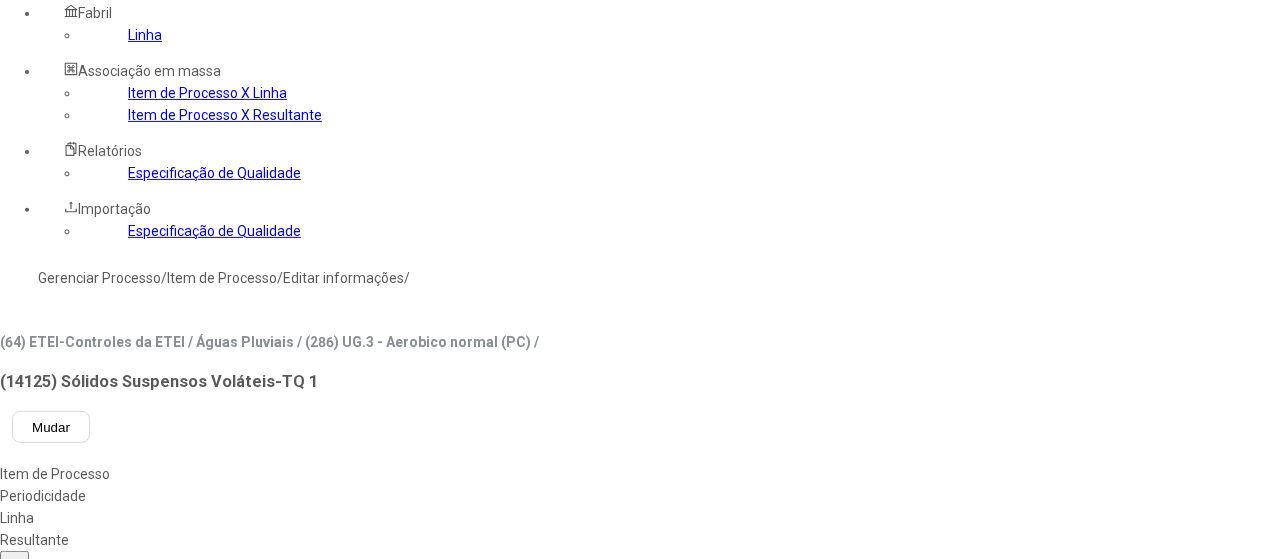 type on "****" 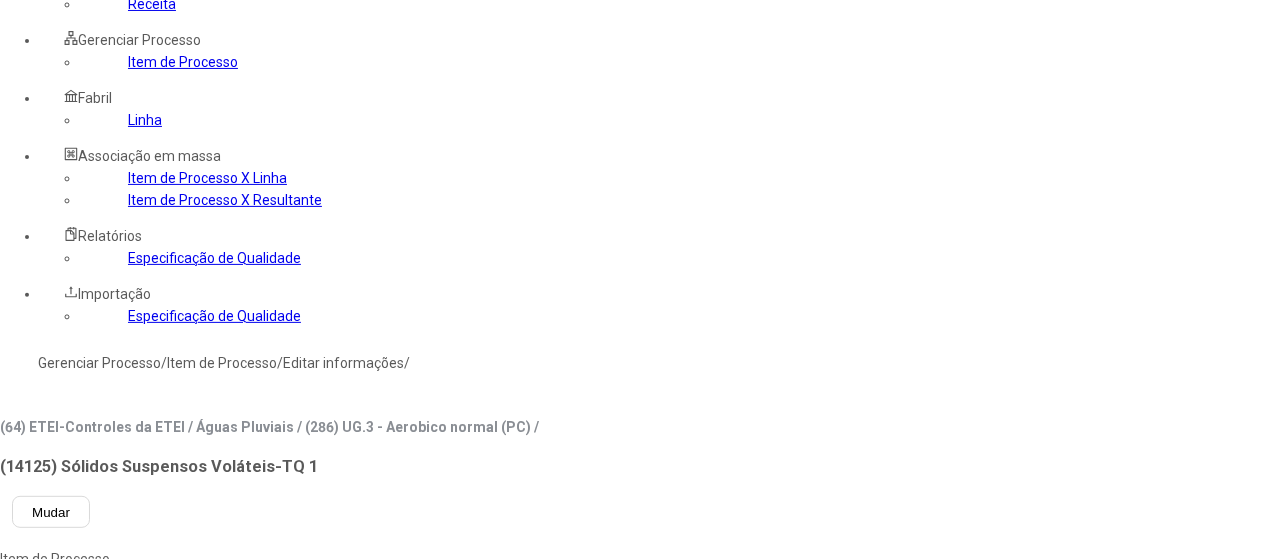 scroll, scrollTop: 72, scrollLeft: 0, axis: vertical 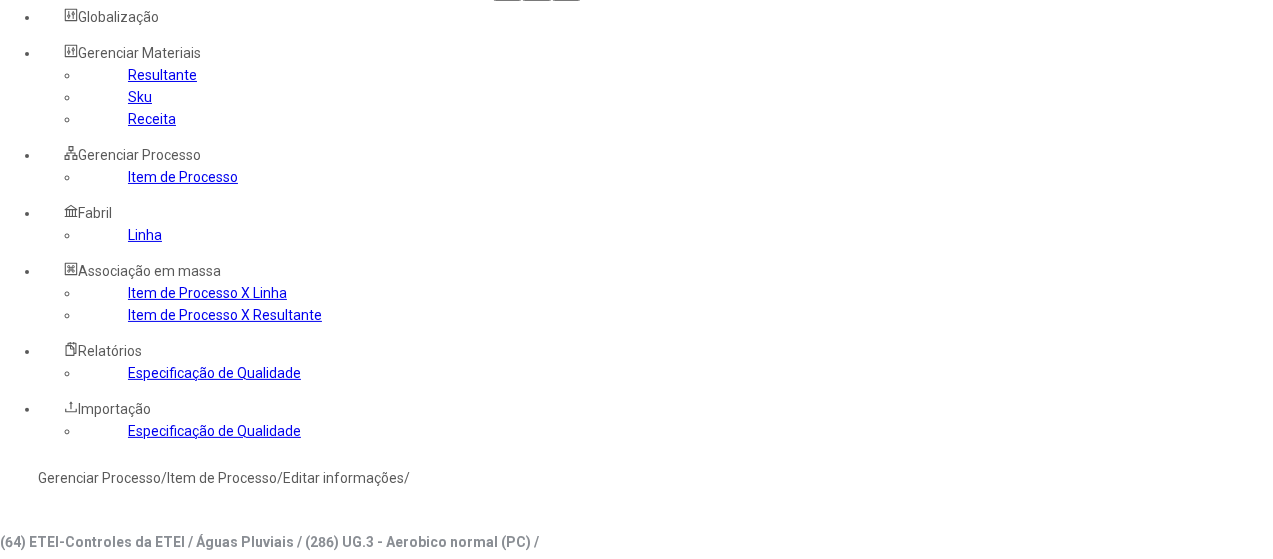 drag, startPoint x: 566, startPoint y: 175, endPoint x: 560, endPoint y: 187, distance: 13.416408 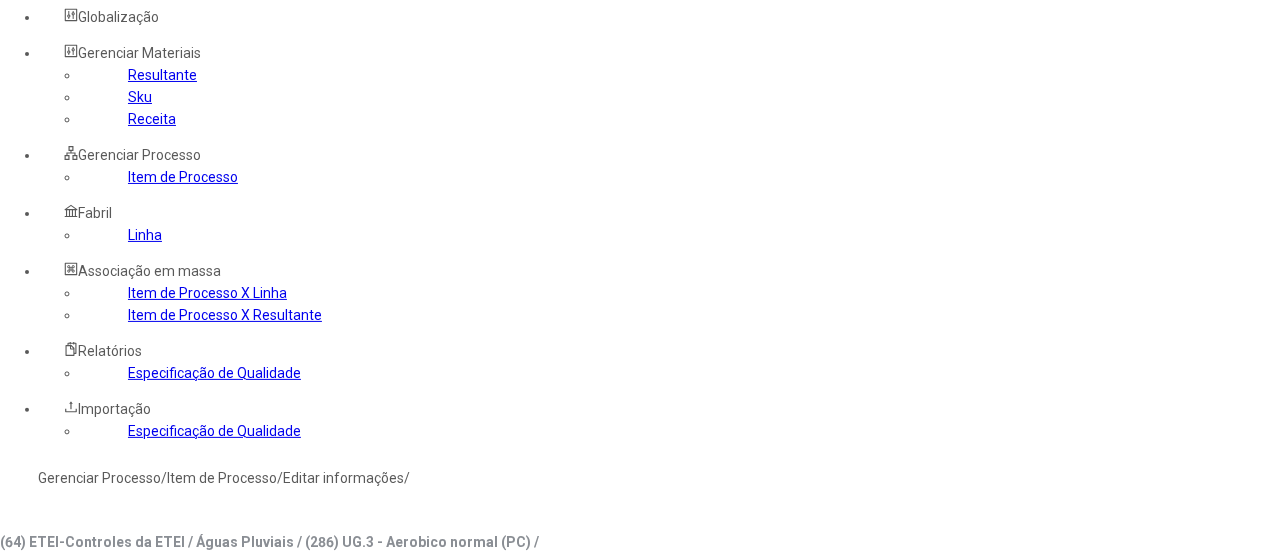 click 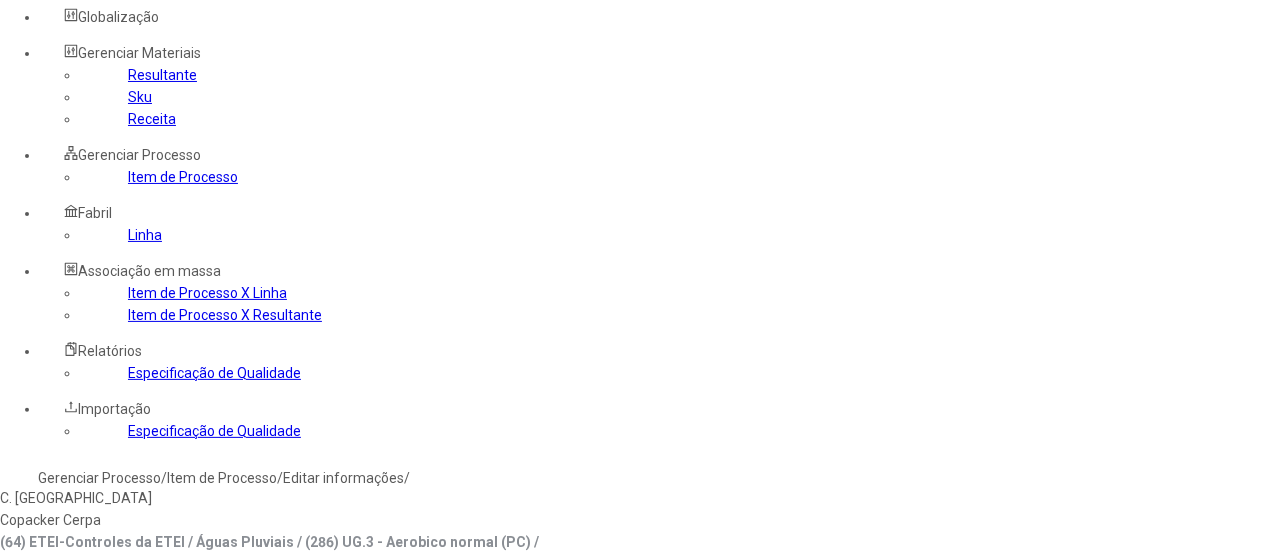 type on "***" 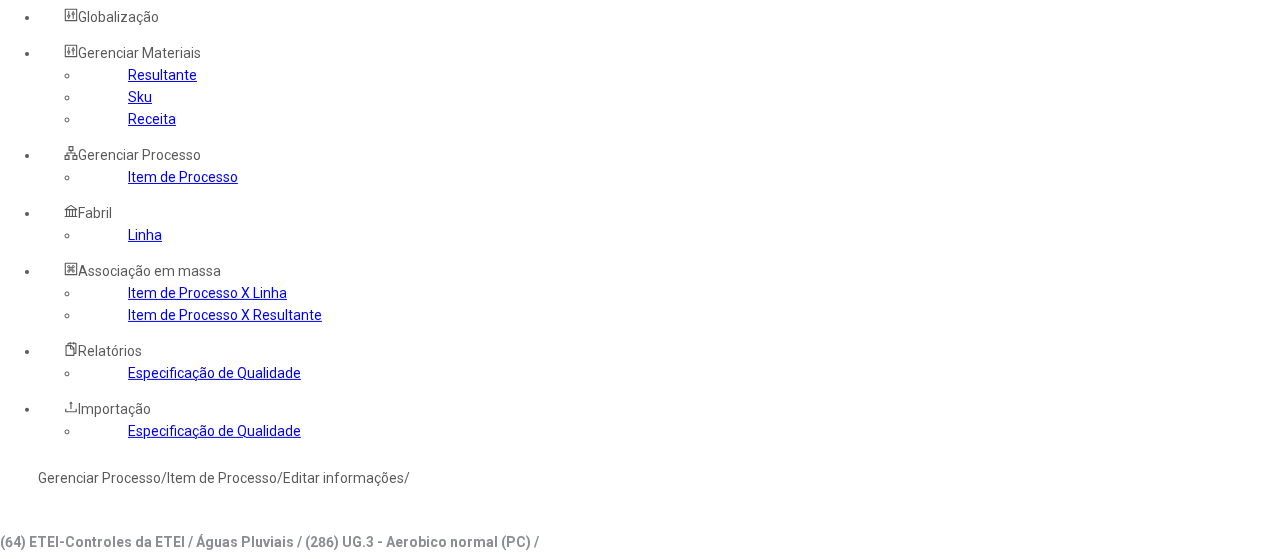 type on "***" 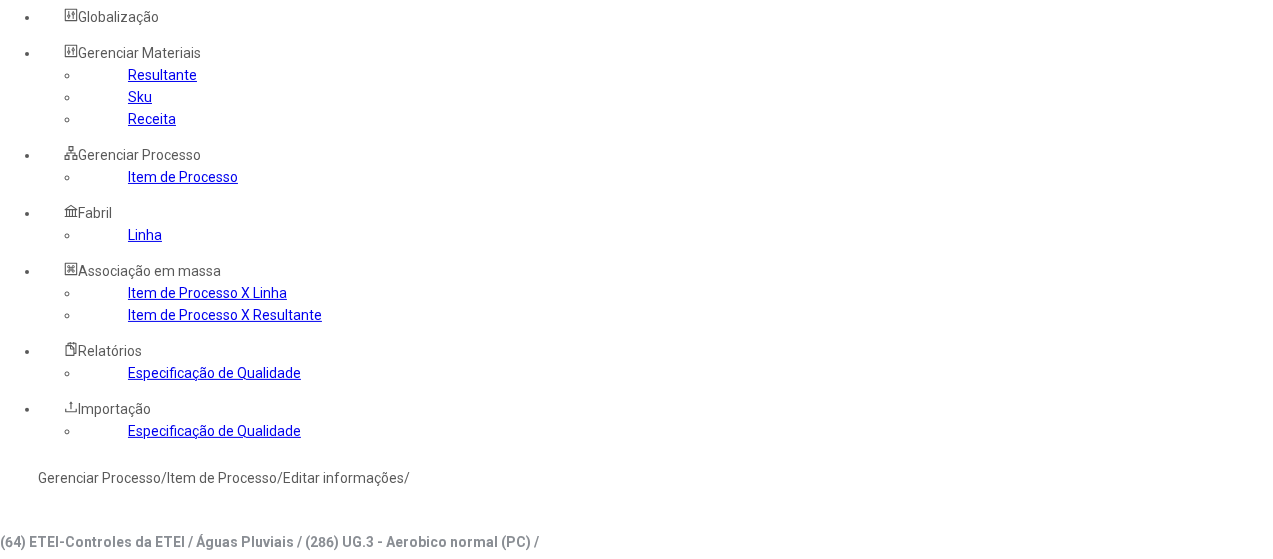 click on "Gerenciar Processo" 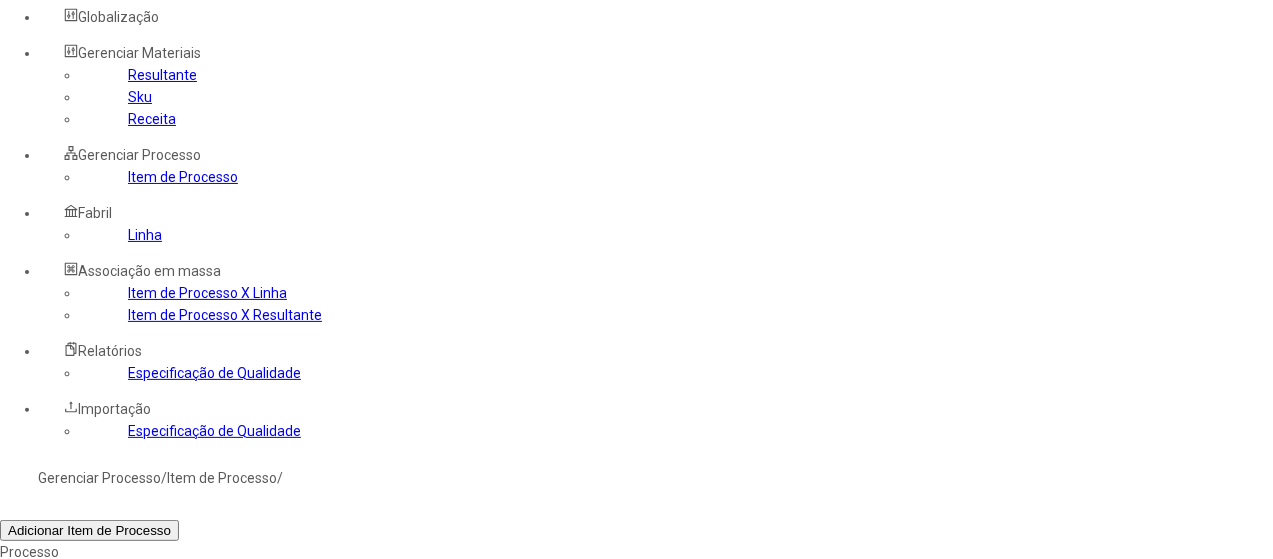 click 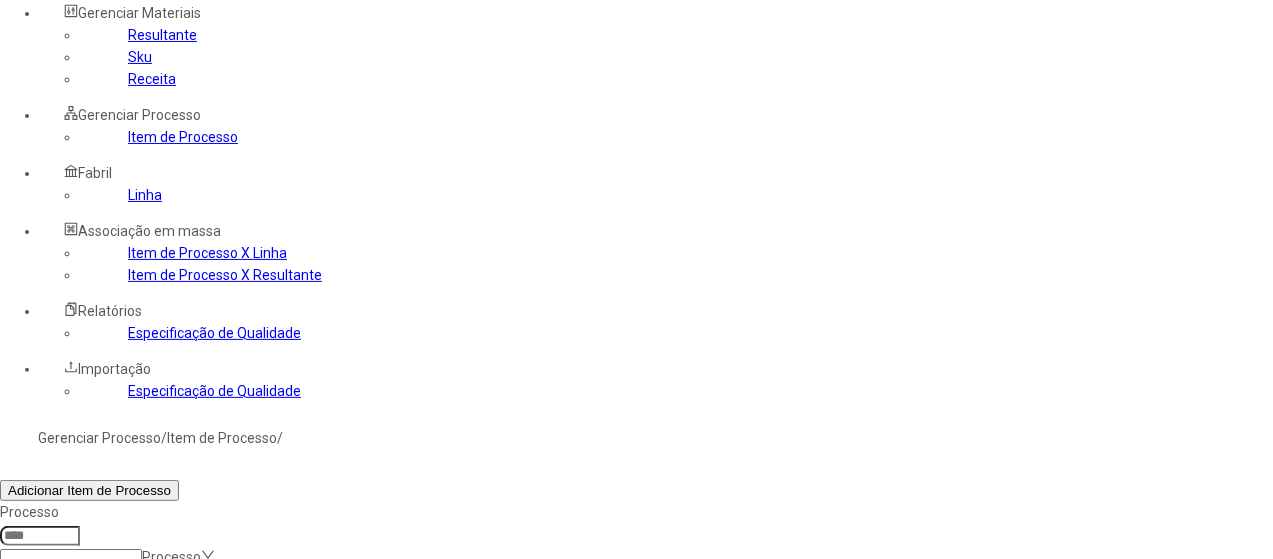 scroll, scrollTop: 172, scrollLeft: 0, axis: vertical 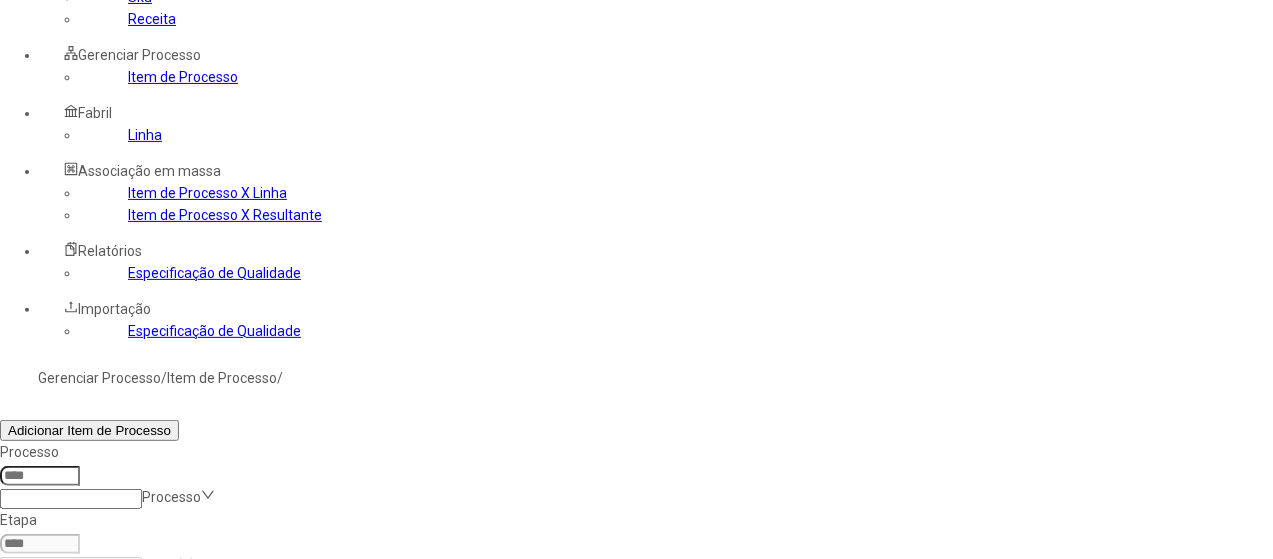 click 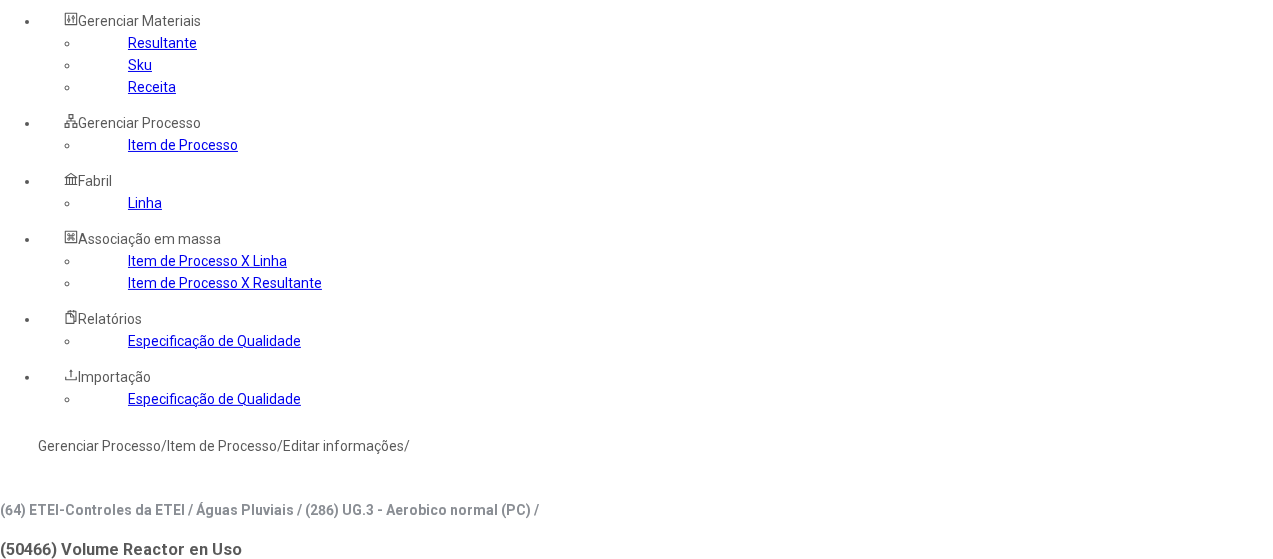 scroll, scrollTop: 72, scrollLeft: 0, axis: vertical 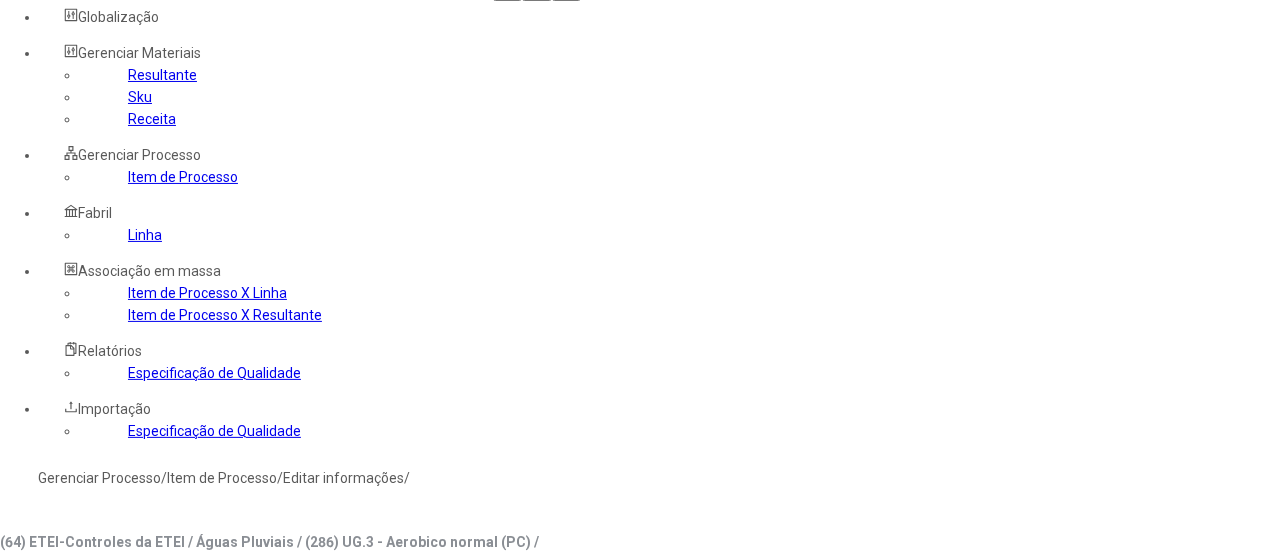 click on "Linha" 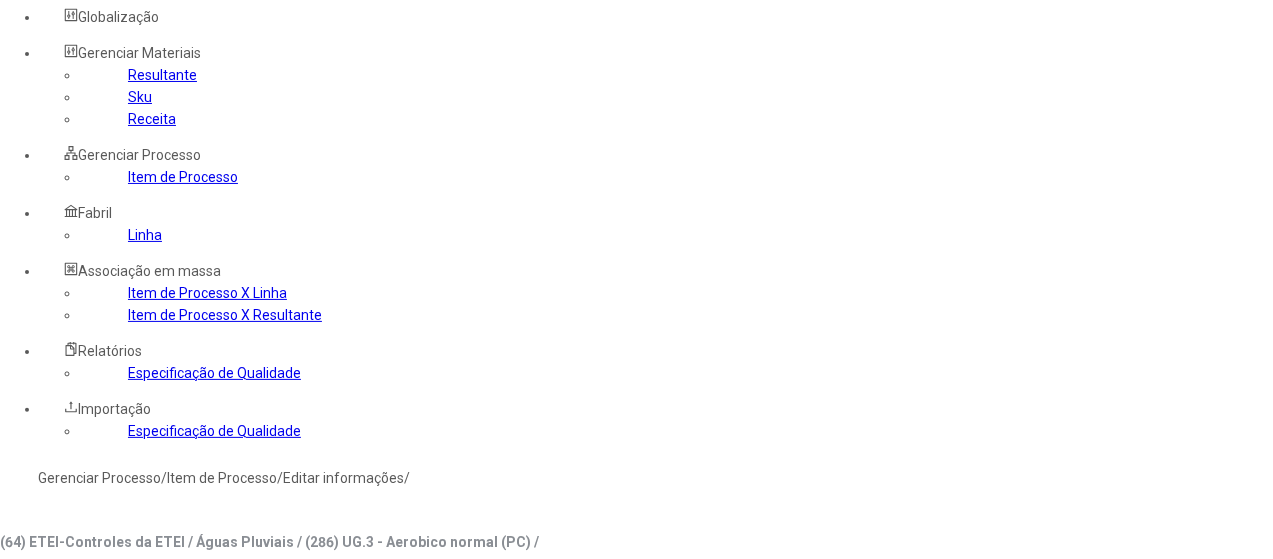 click 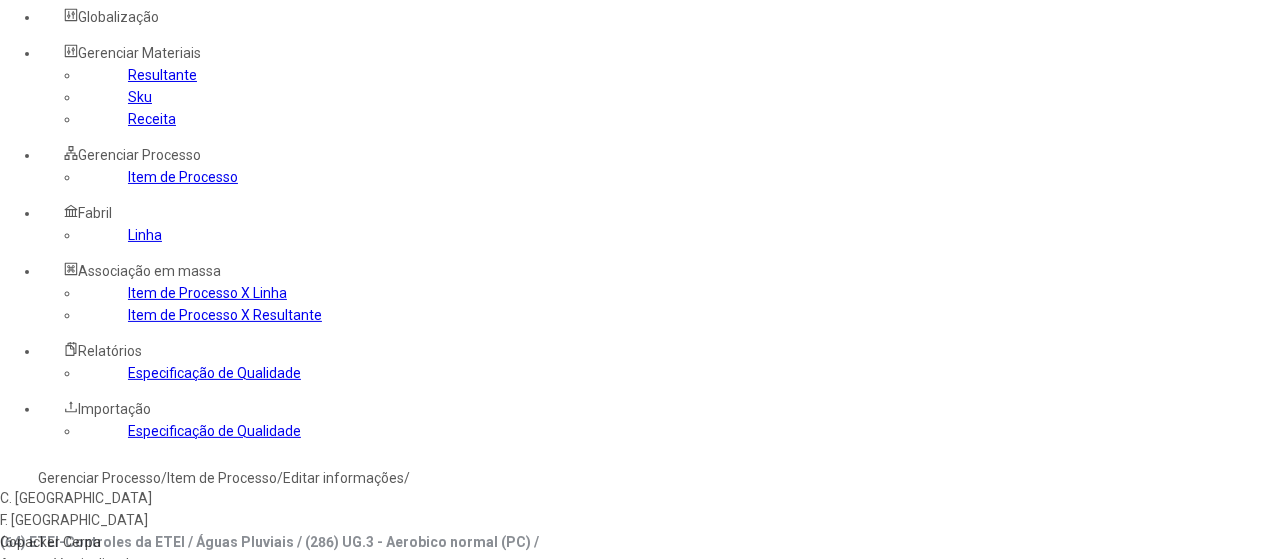 type on "***" 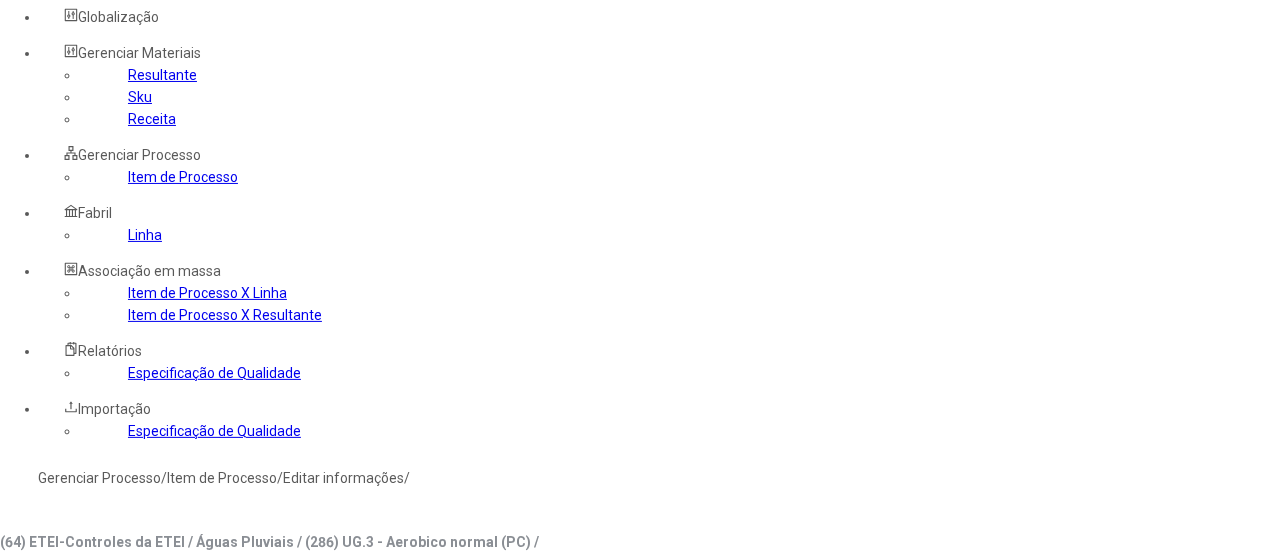 type on "***" 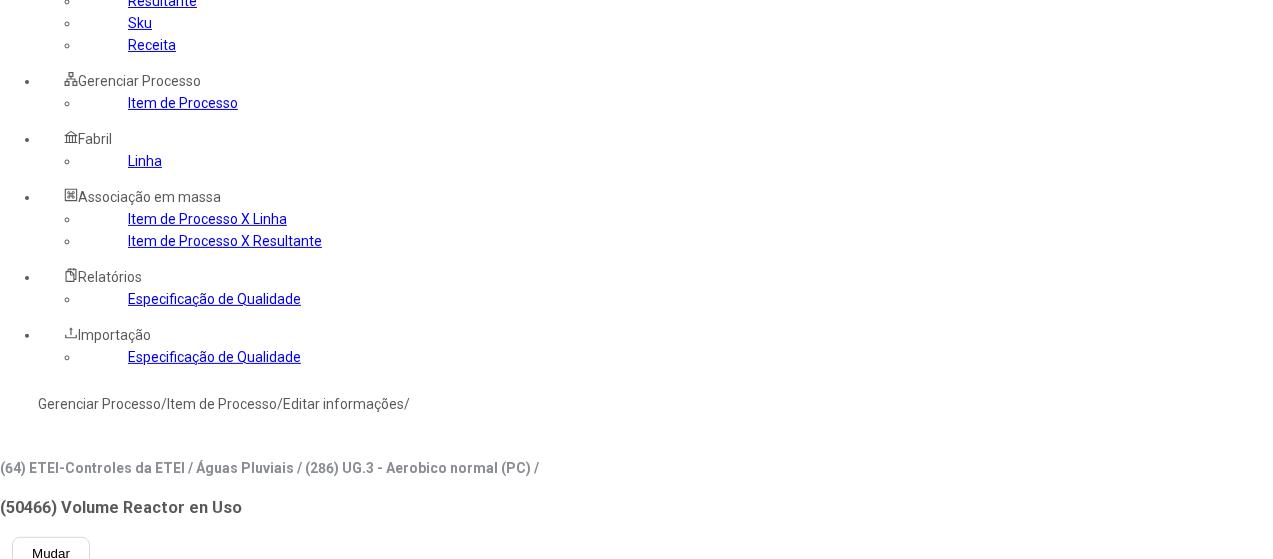 scroll, scrollTop: 172, scrollLeft: 0, axis: vertical 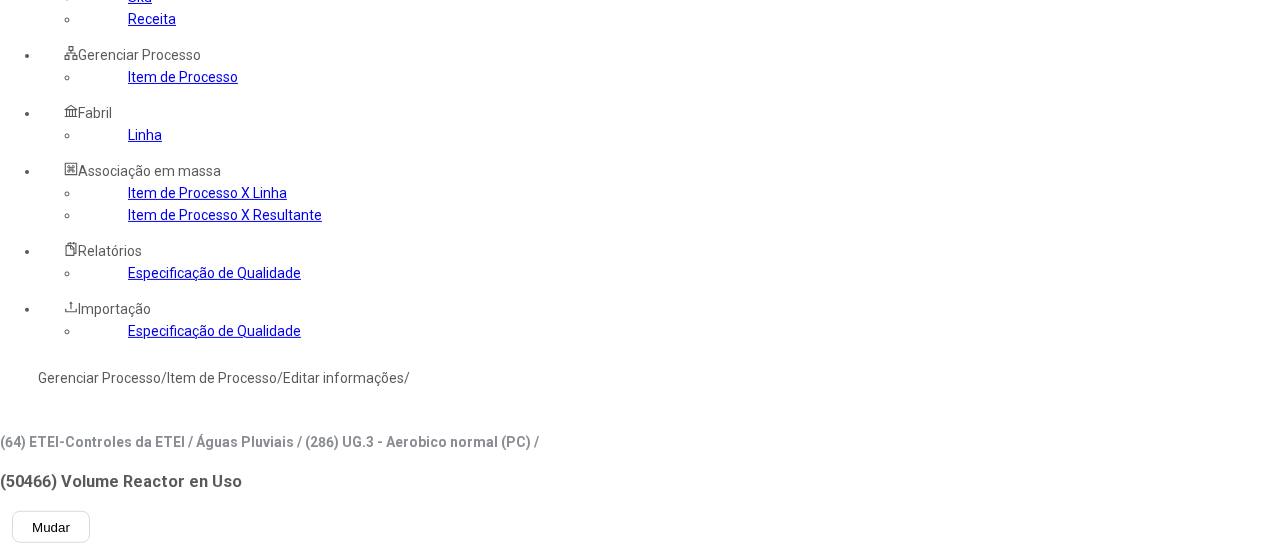 click on "Item de Processo" 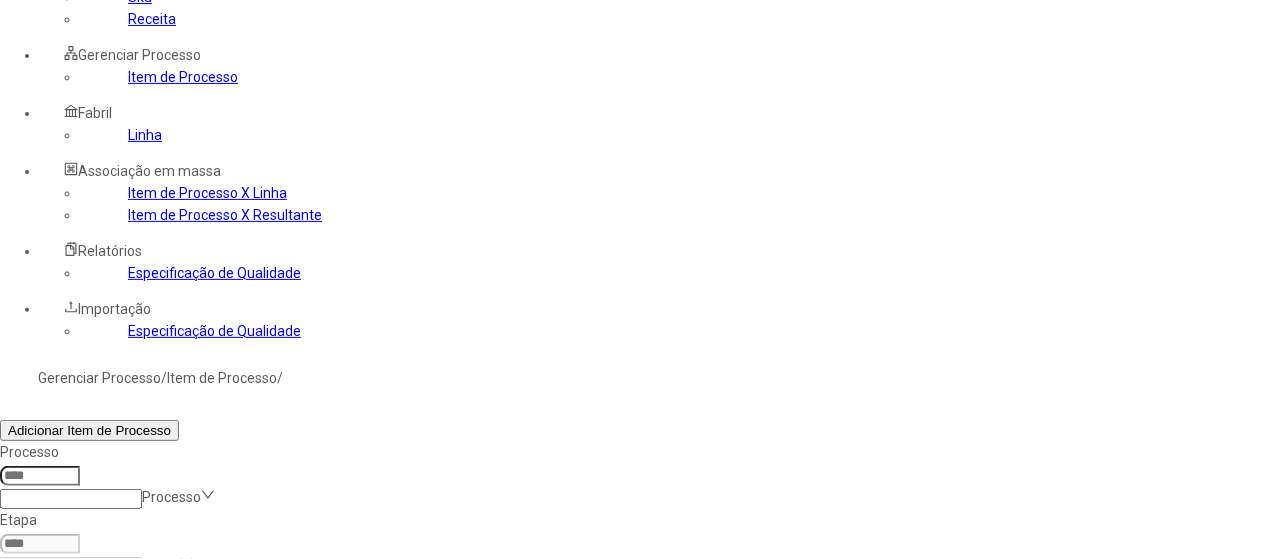 click 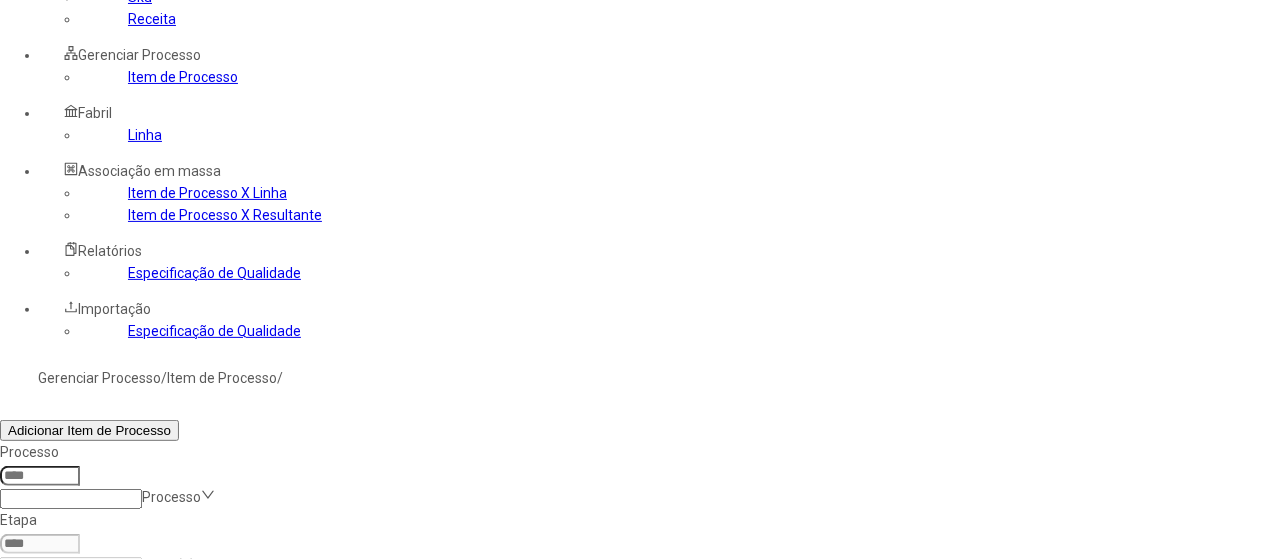 type on "****" 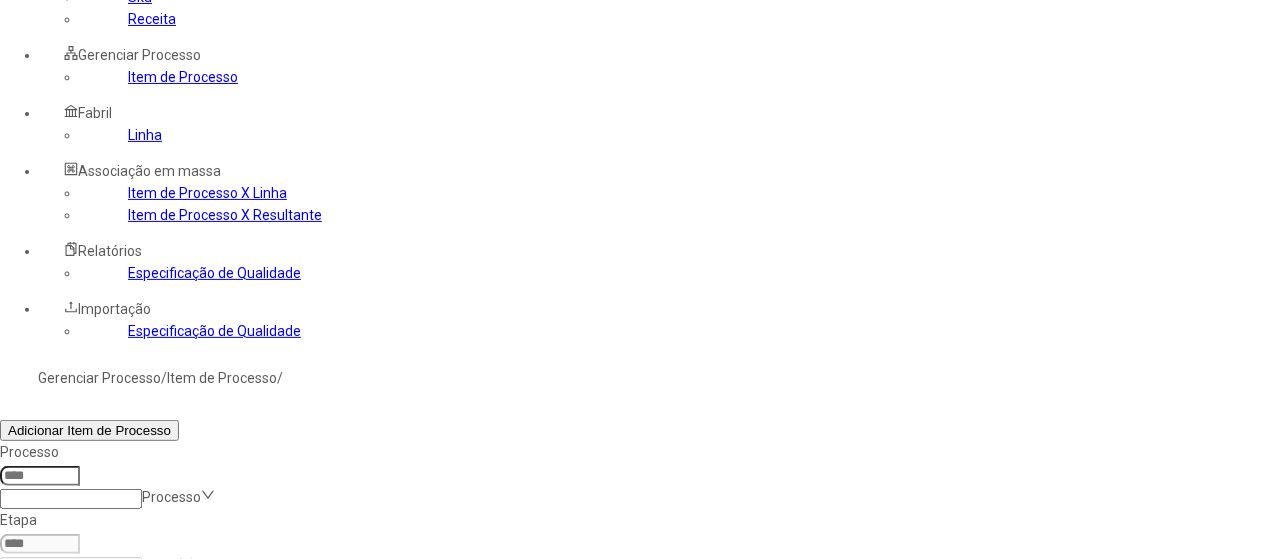 click on "Filtrar" 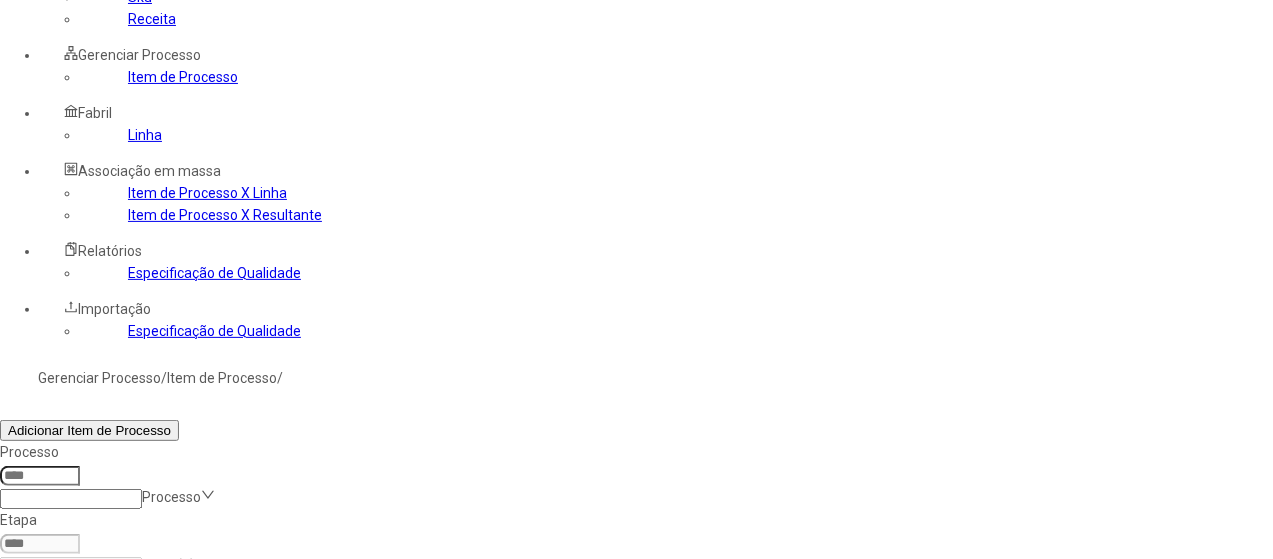 drag, startPoint x: 884, startPoint y: 362, endPoint x: 522, endPoint y: 17, distance: 500.069 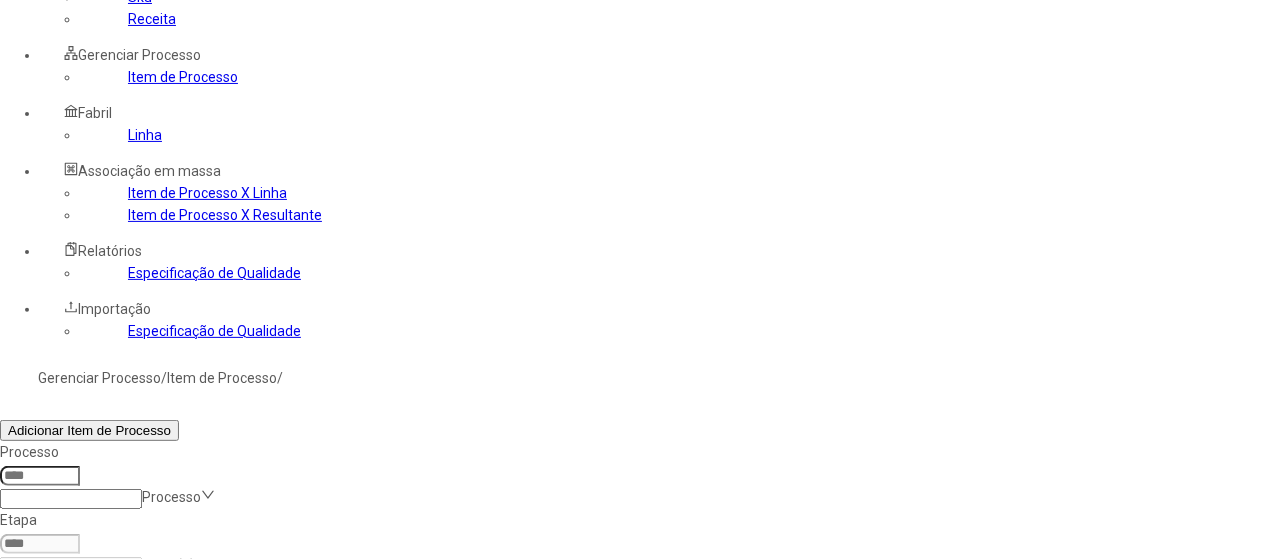 click on "pH de mosto frío" 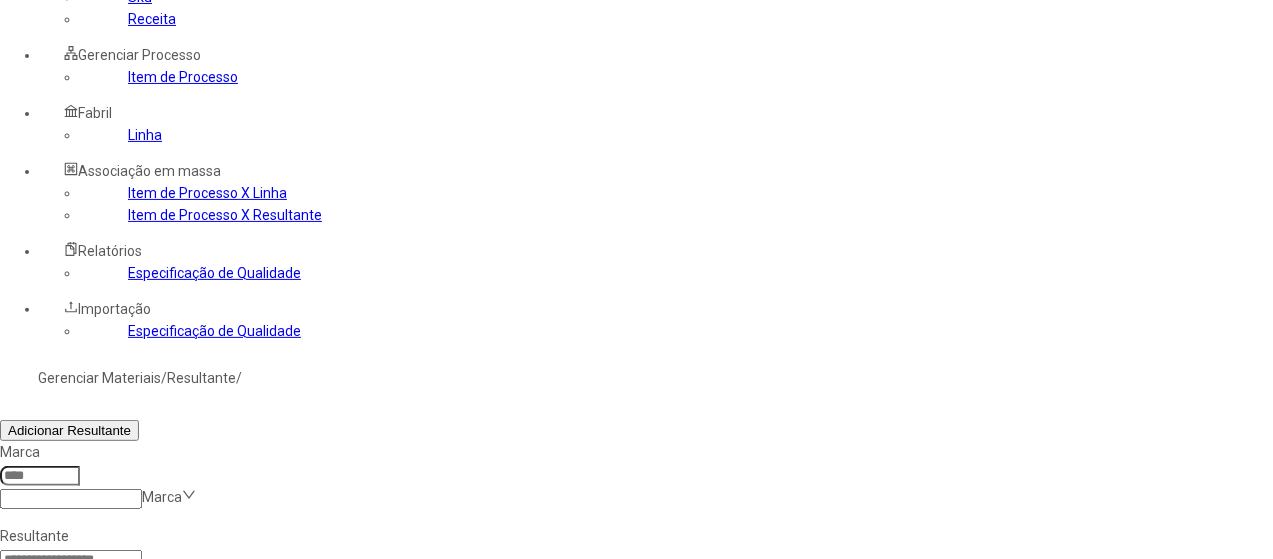 click 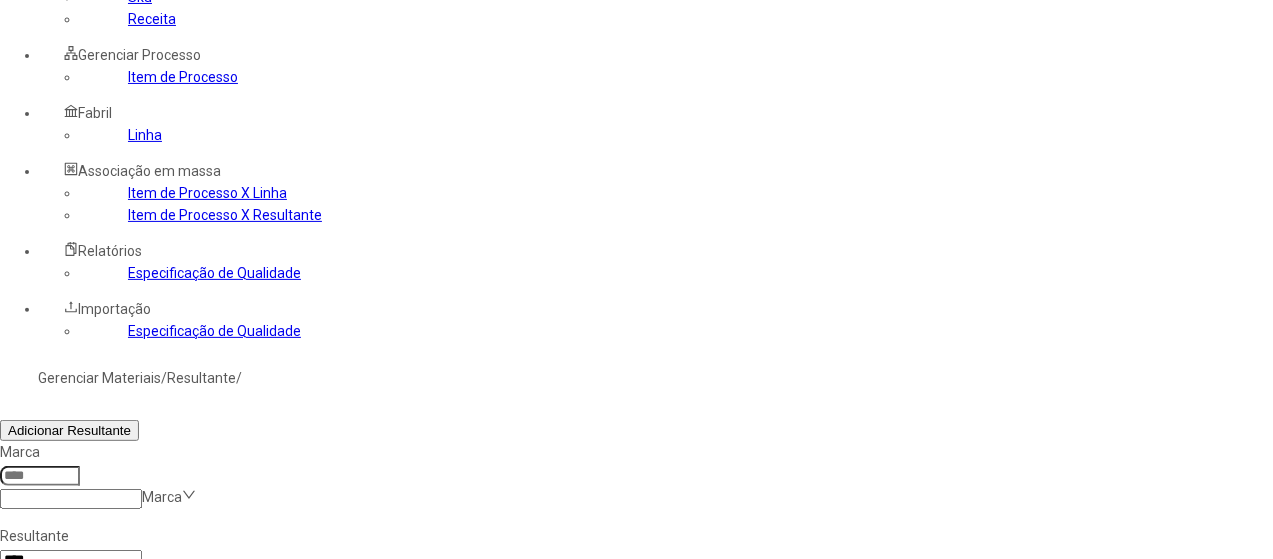 type on "****" 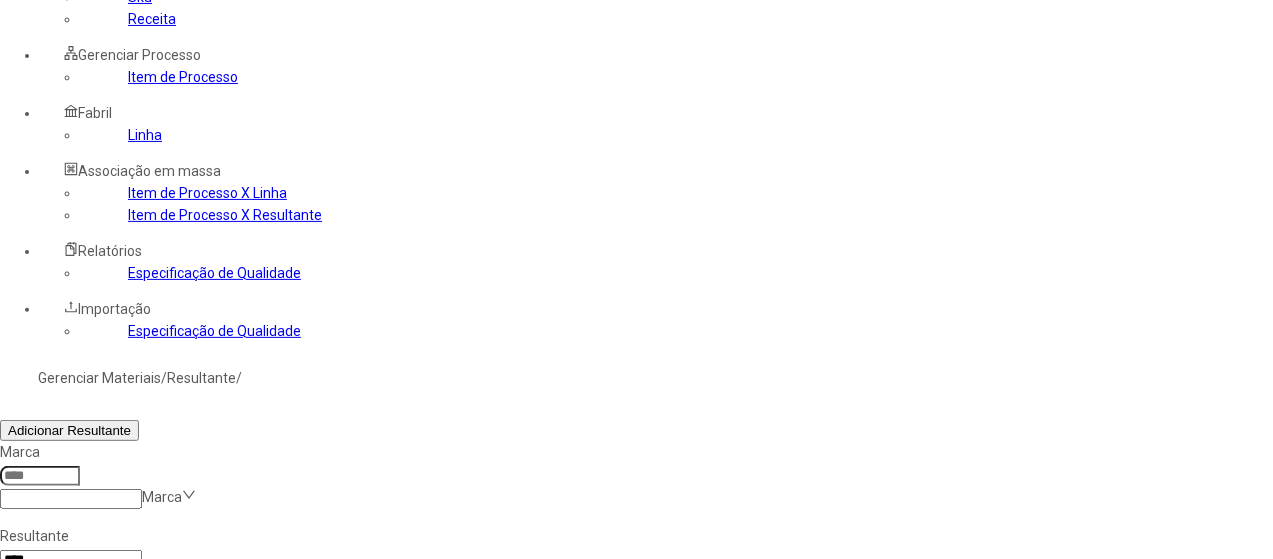click on "Filtrar" 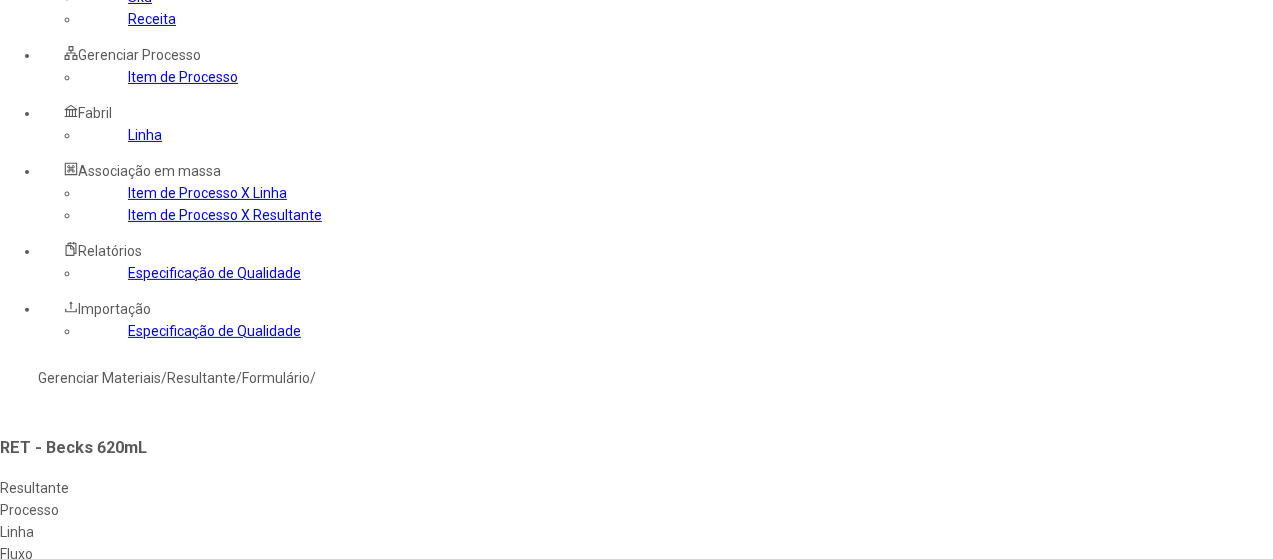 type on "*" 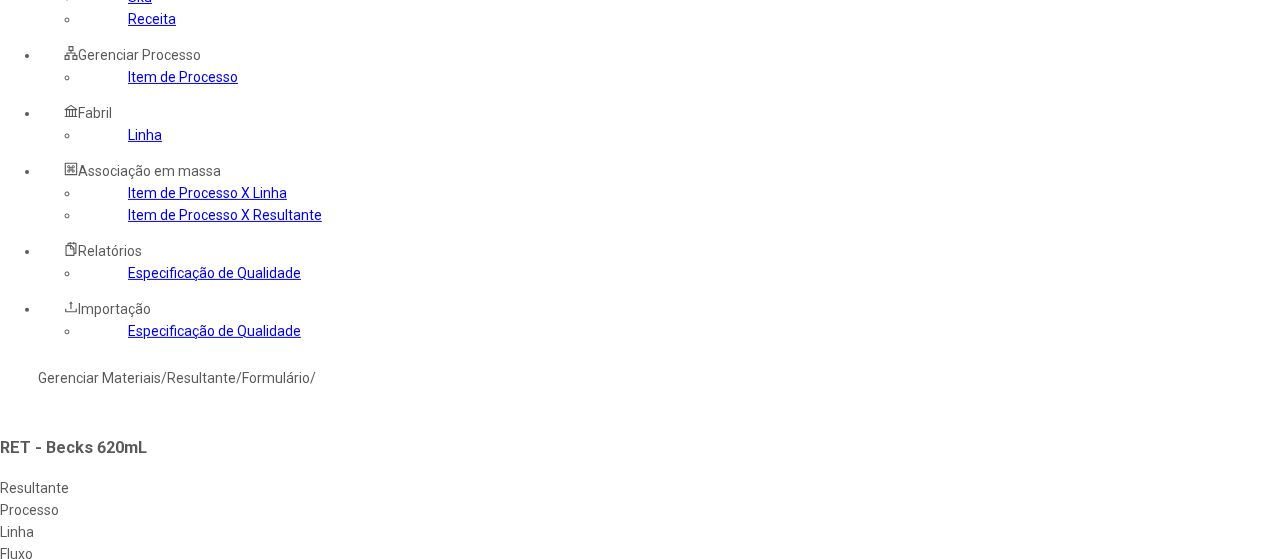 click 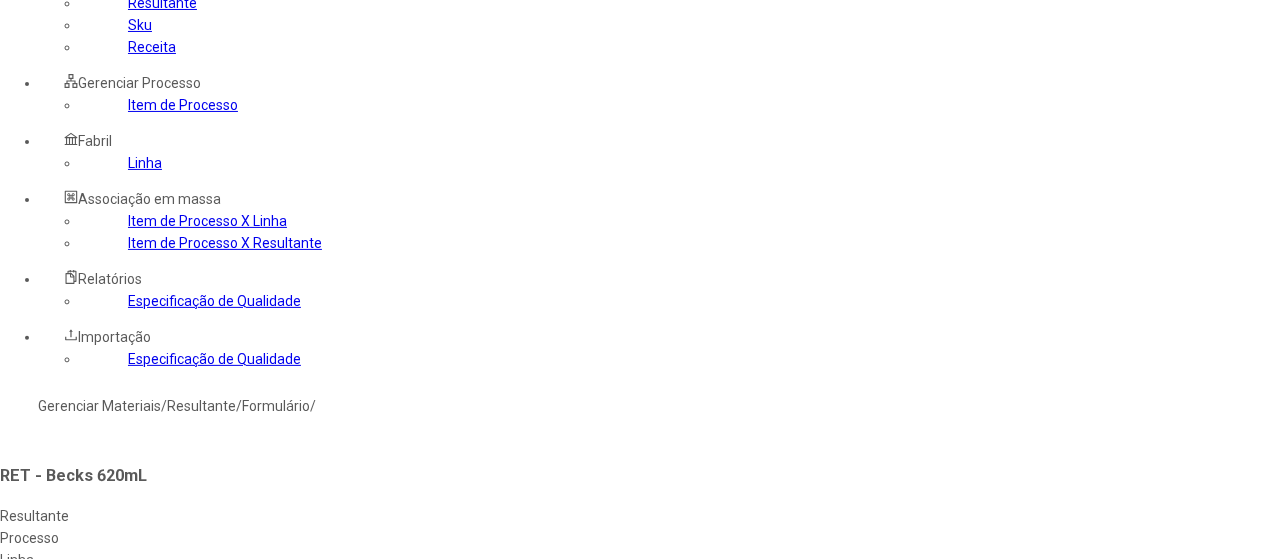 scroll, scrollTop: 172, scrollLeft: 0, axis: vertical 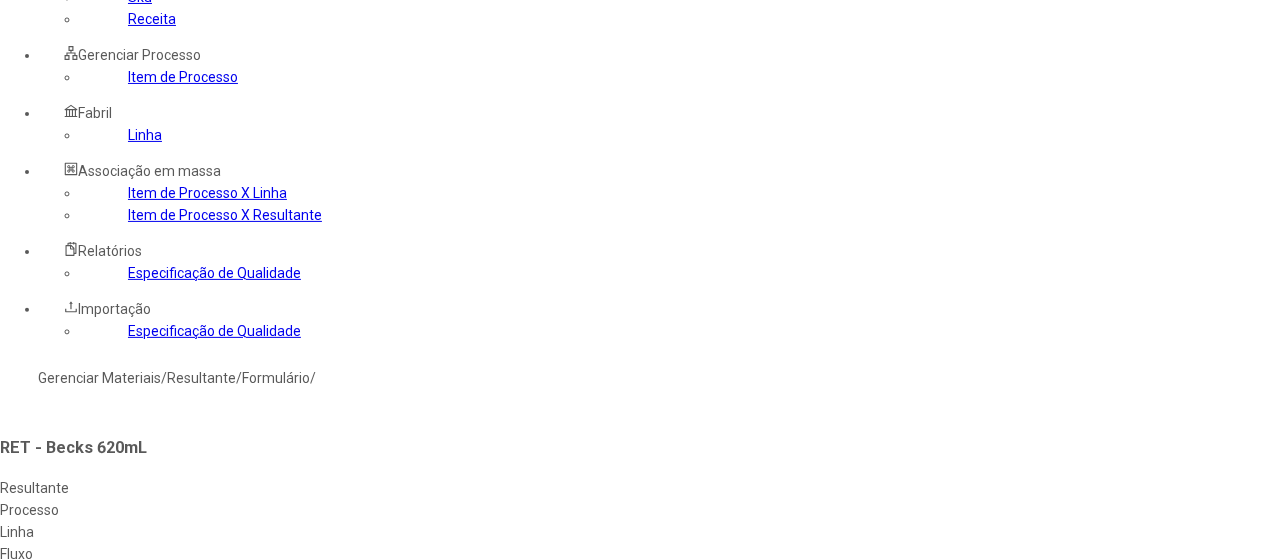 drag, startPoint x: 766, startPoint y: 351, endPoint x: 778, endPoint y: 361, distance: 15.6205 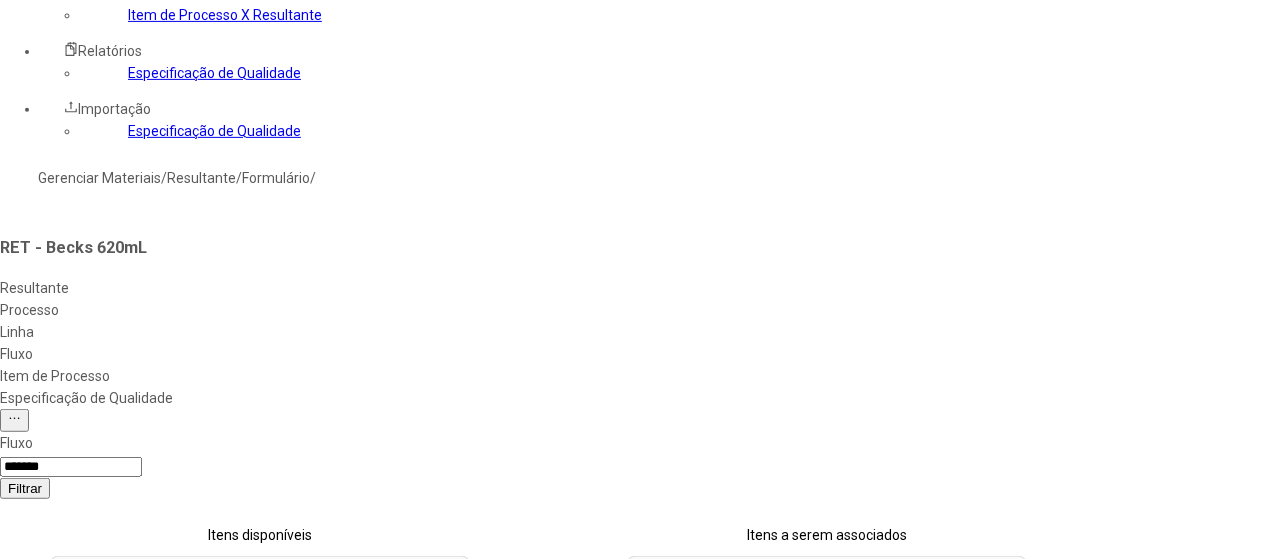 click on "Concluir associação" 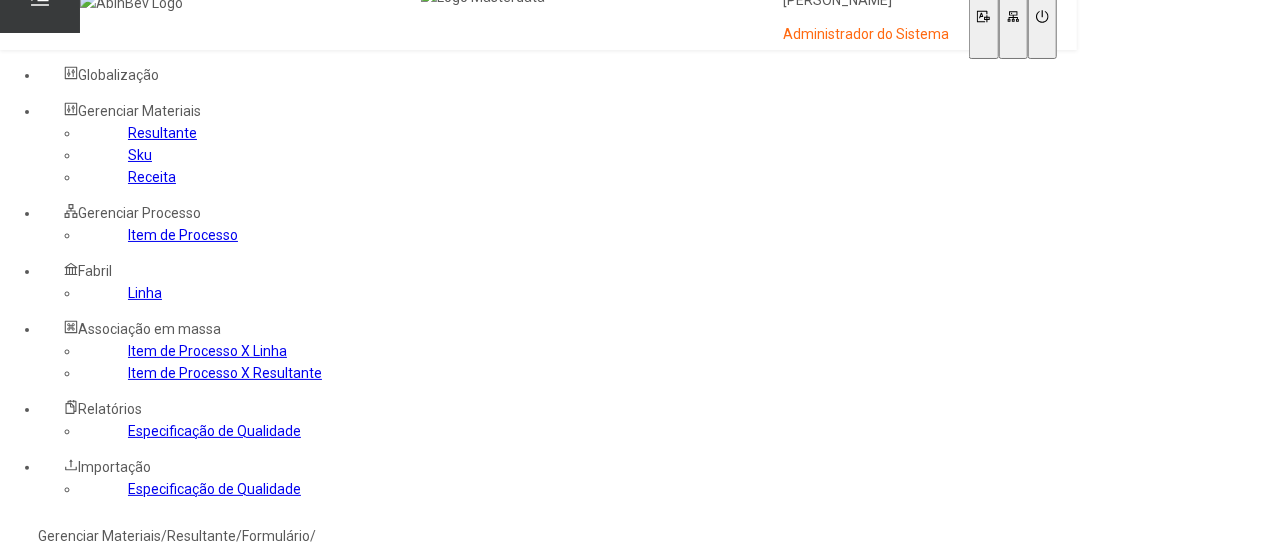 scroll, scrollTop: 0, scrollLeft: 0, axis: both 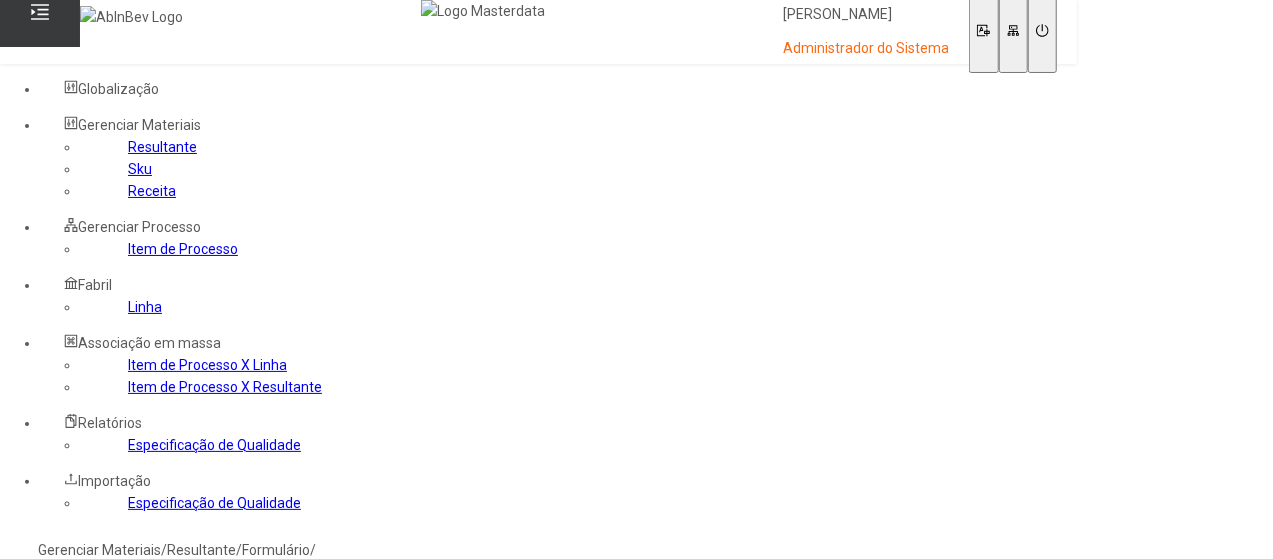 click on "Gerenciar Materiais" 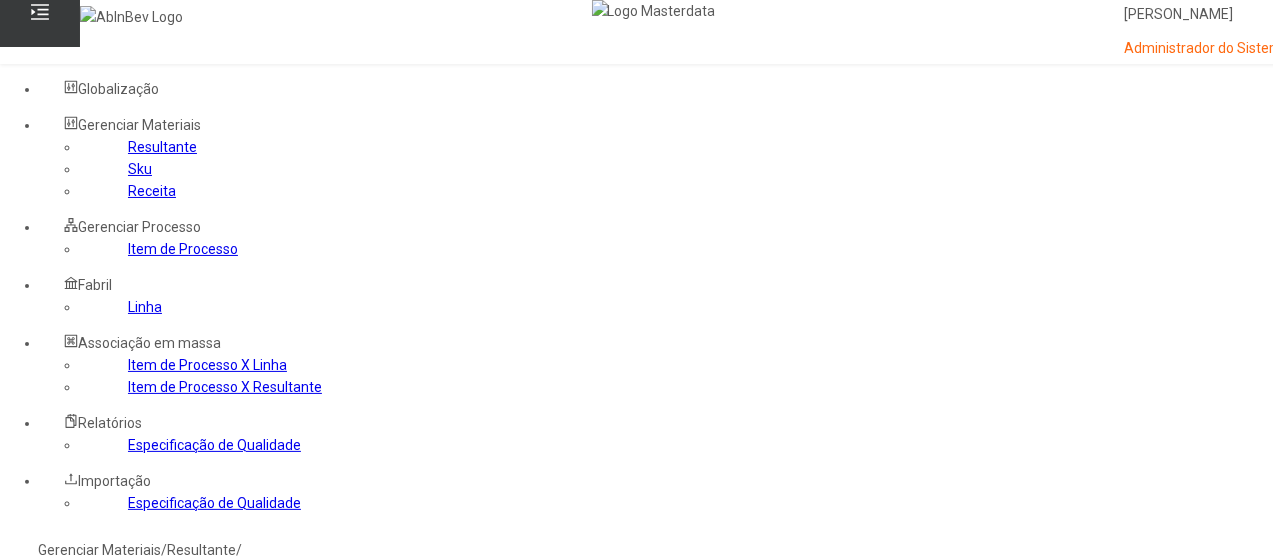 click 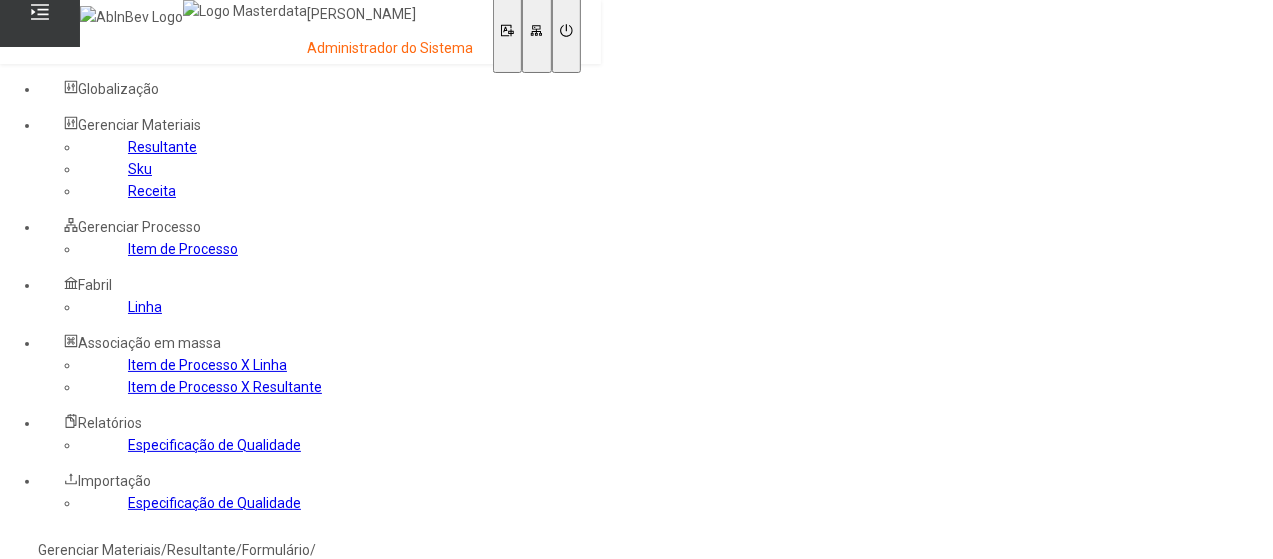type on "*" 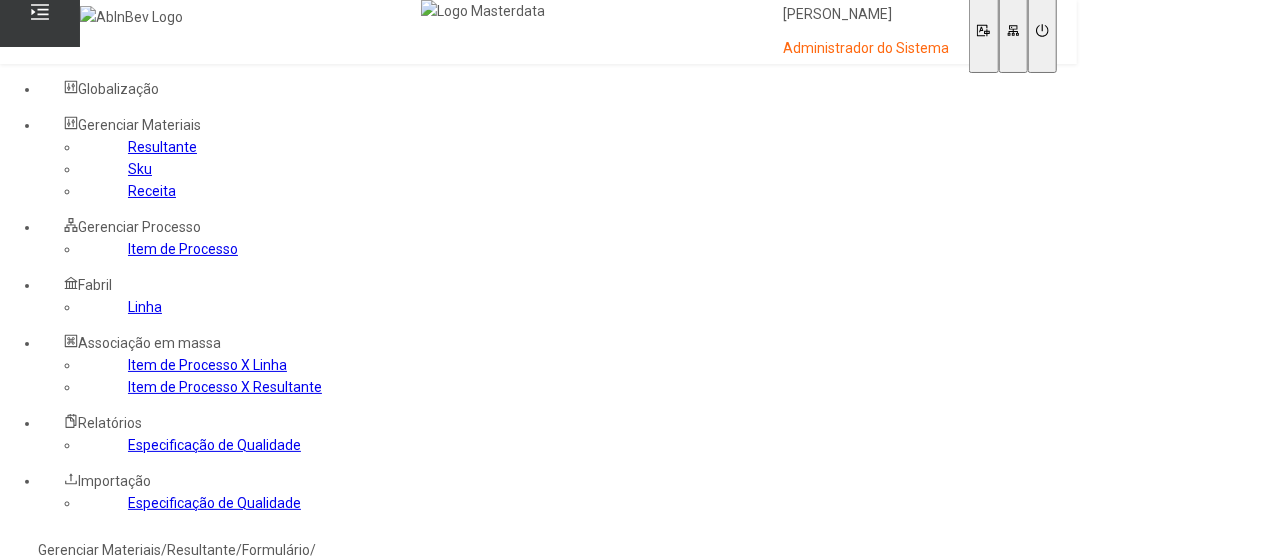 click 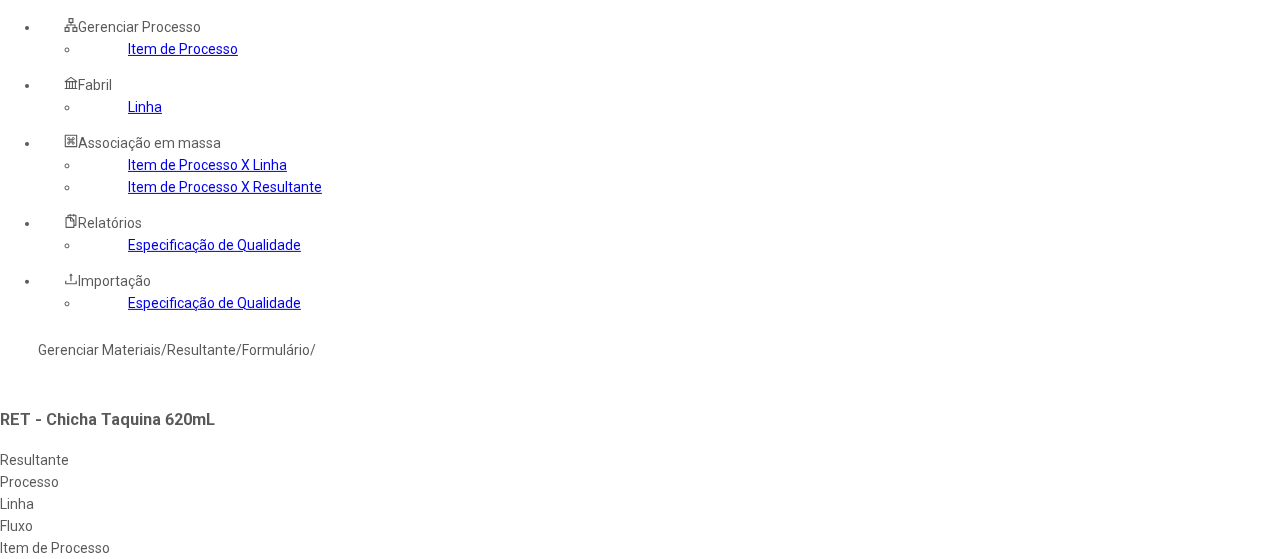 click at bounding box center (548, 834) 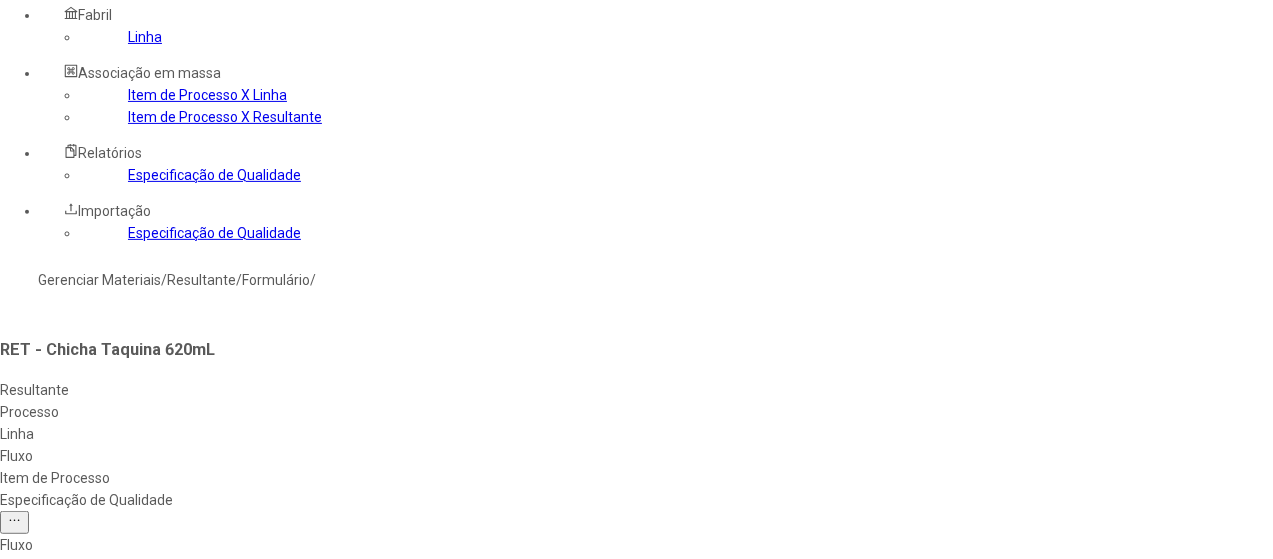 scroll, scrollTop: 400, scrollLeft: 0, axis: vertical 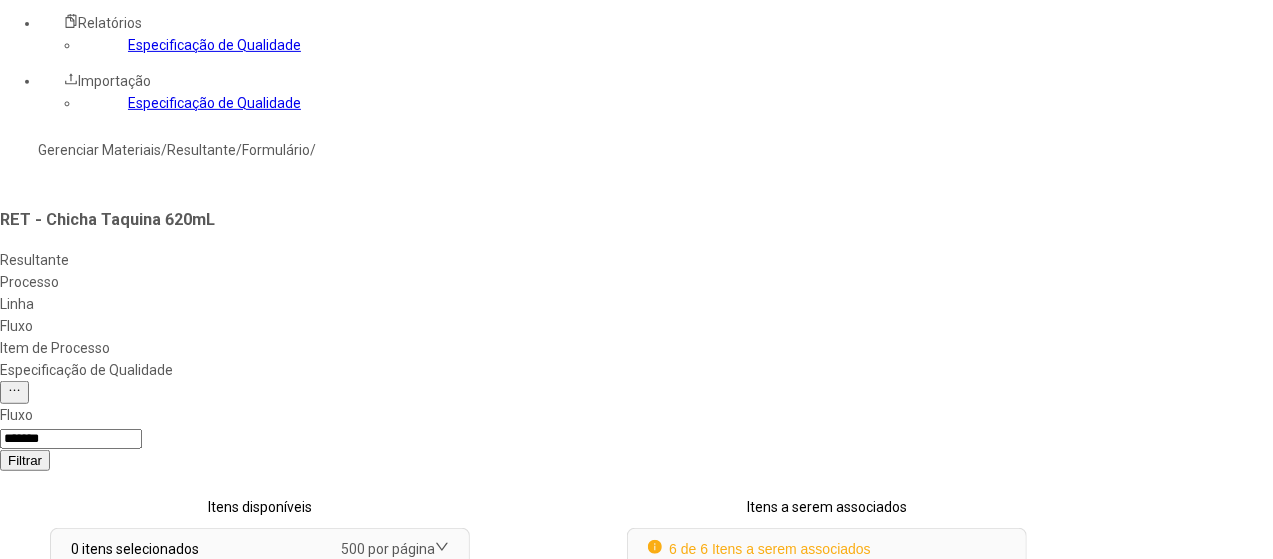 click on "Concluir associação" 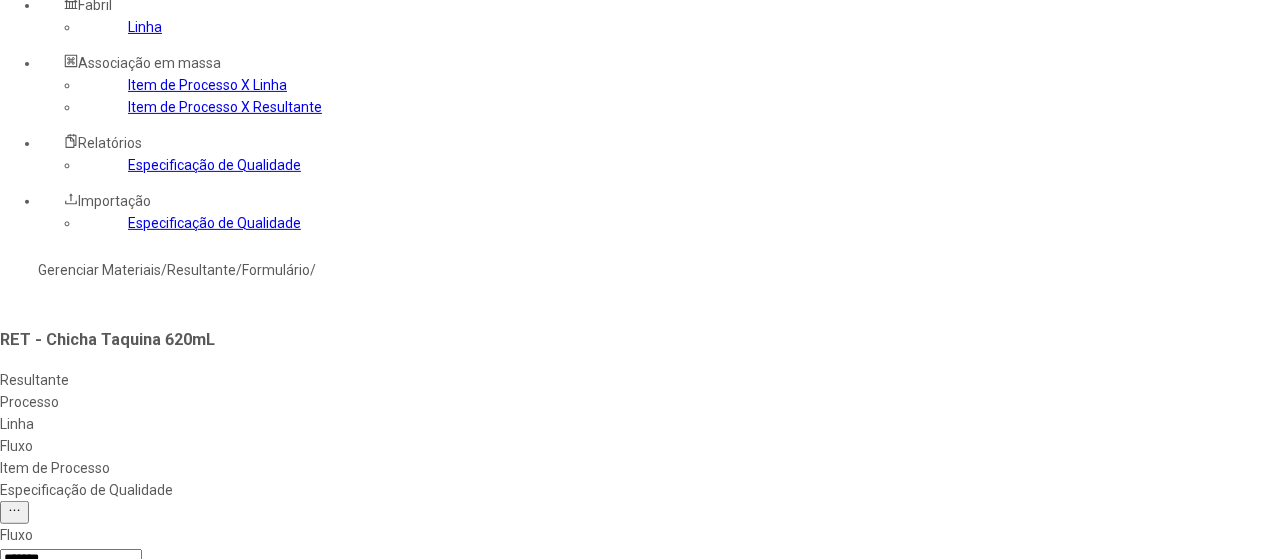 scroll, scrollTop: 0, scrollLeft: 0, axis: both 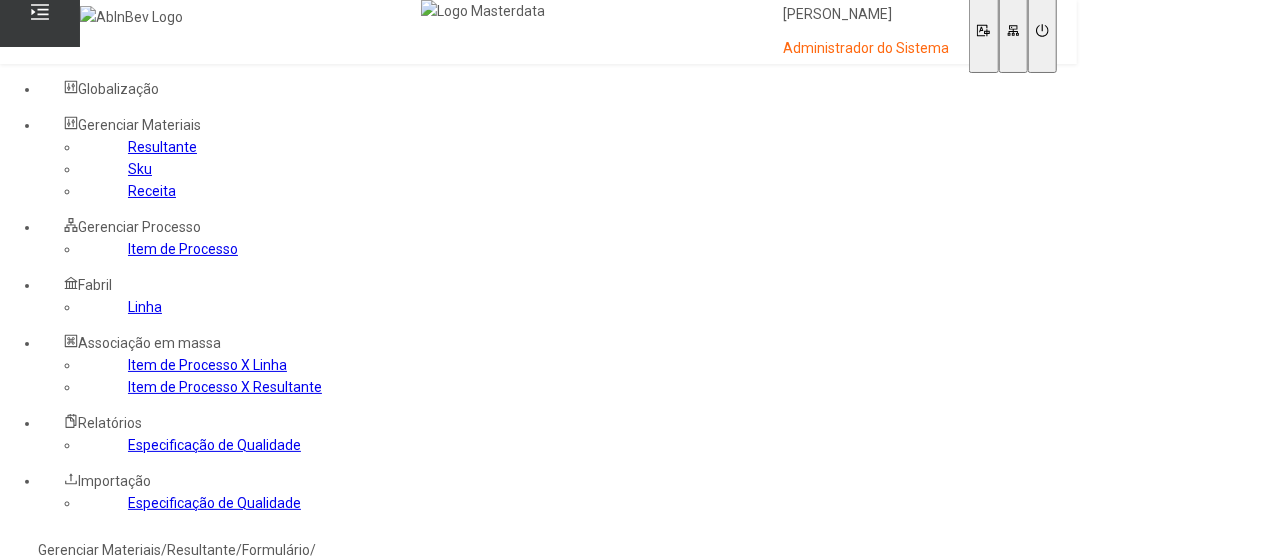 click on "Gerenciar Materiais" 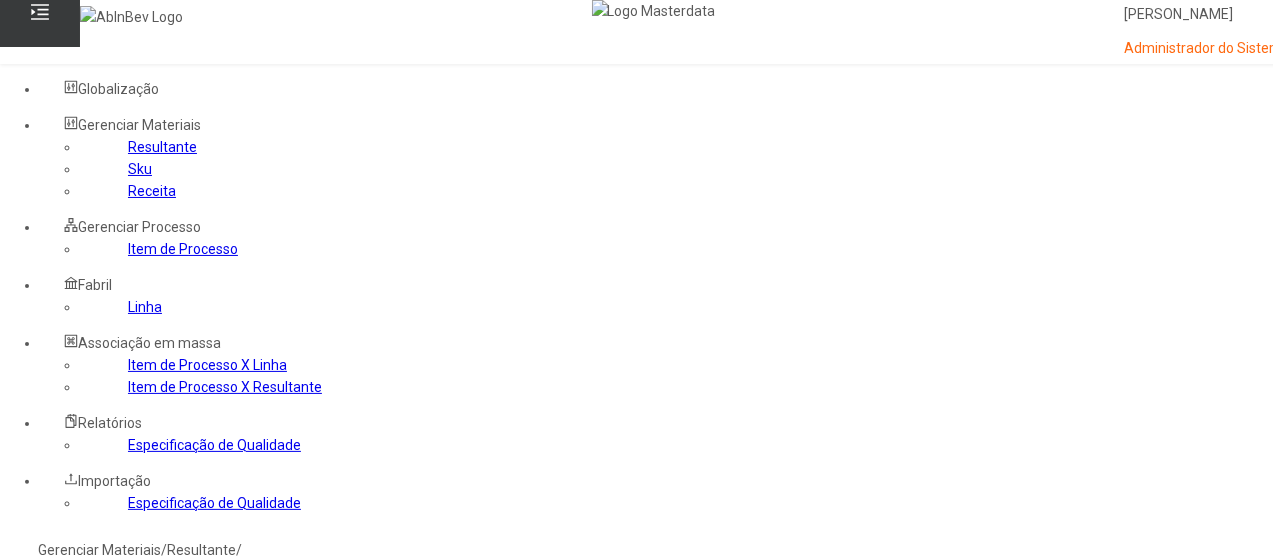click 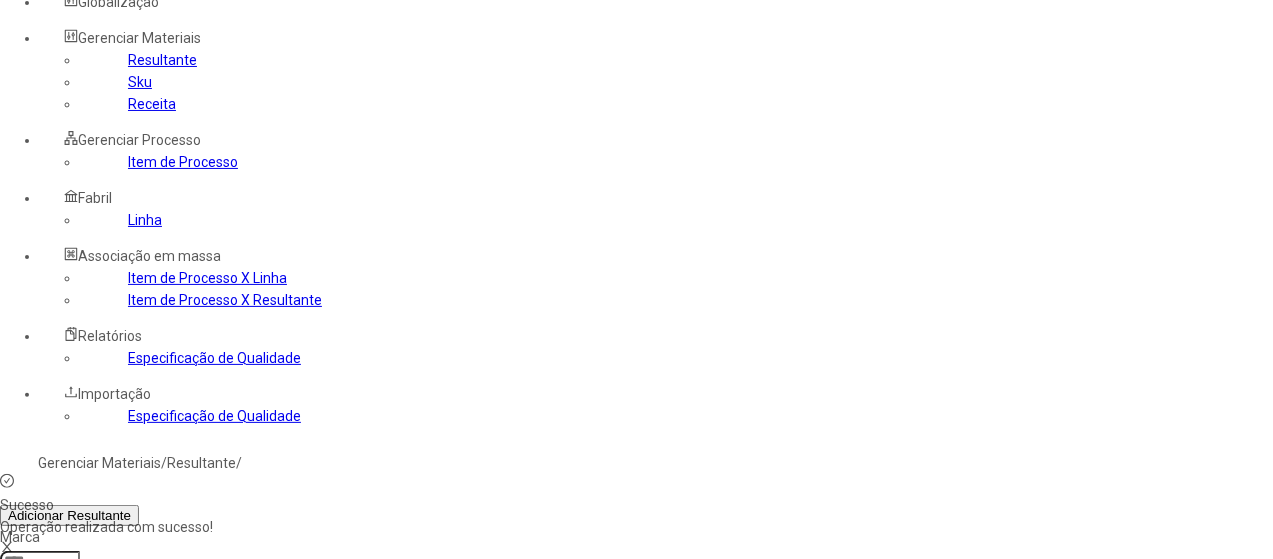 scroll, scrollTop: 200, scrollLeft: 0, axis: vertical 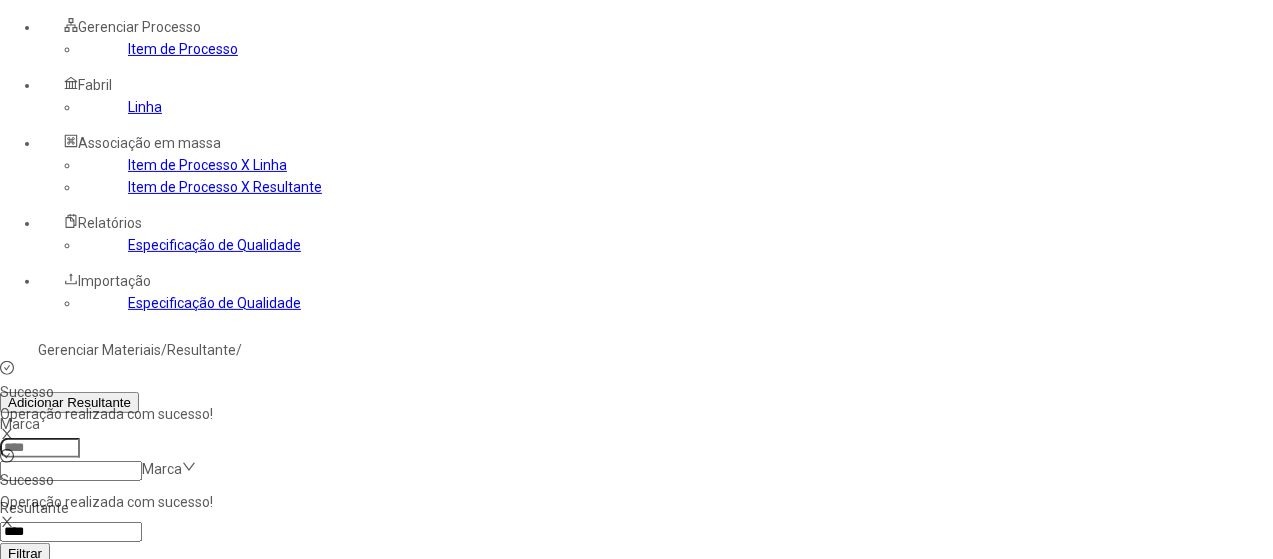 click at bounding box center [1344, 617] 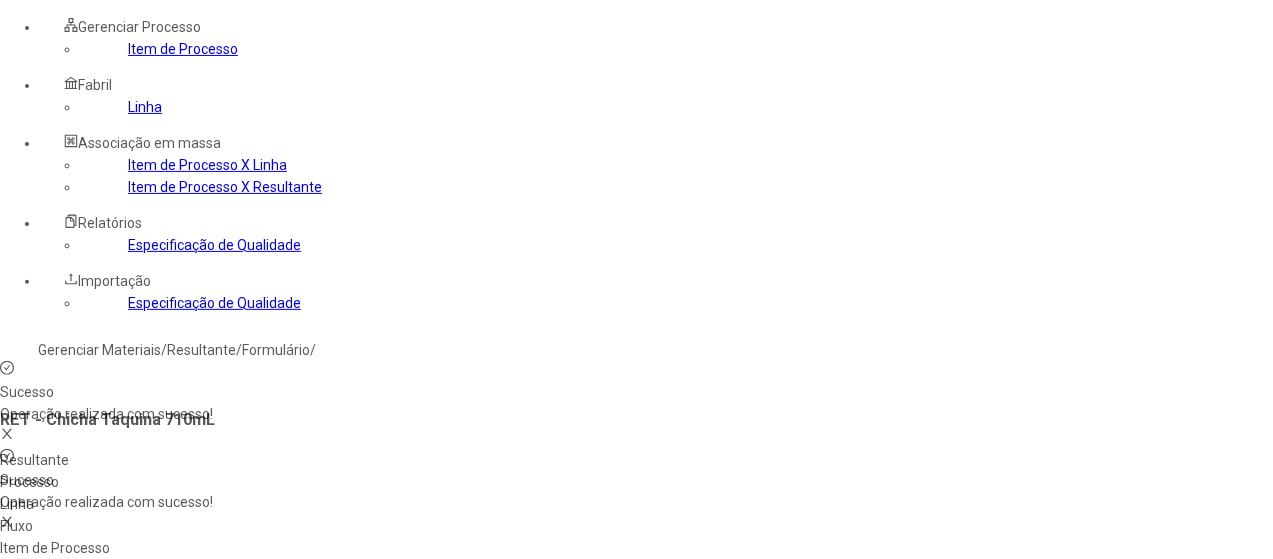 type on "*****" 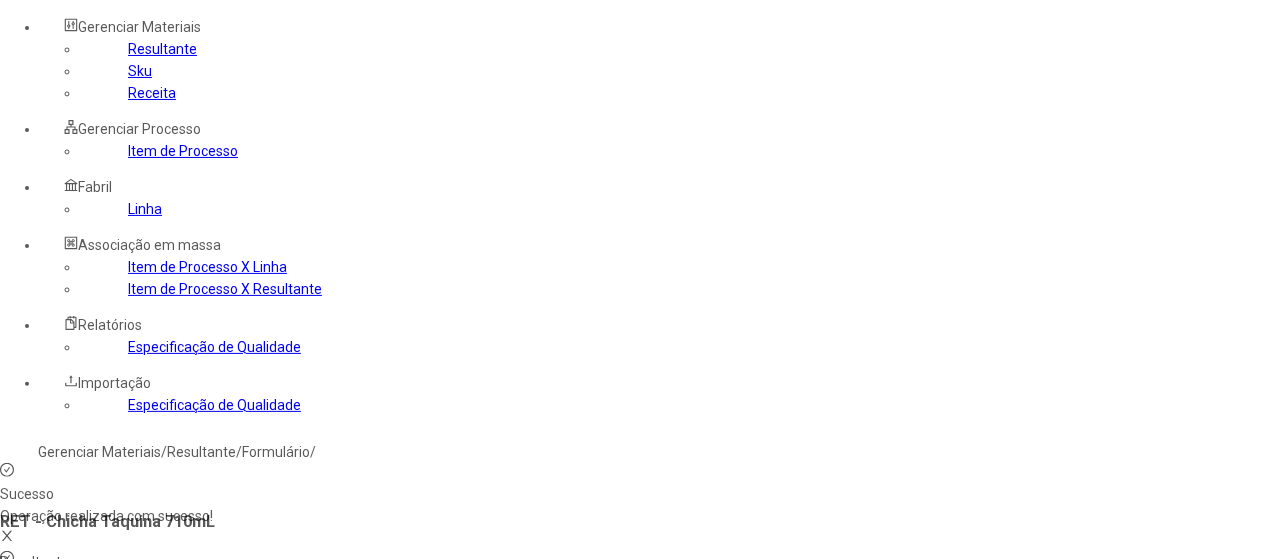 type on "**" 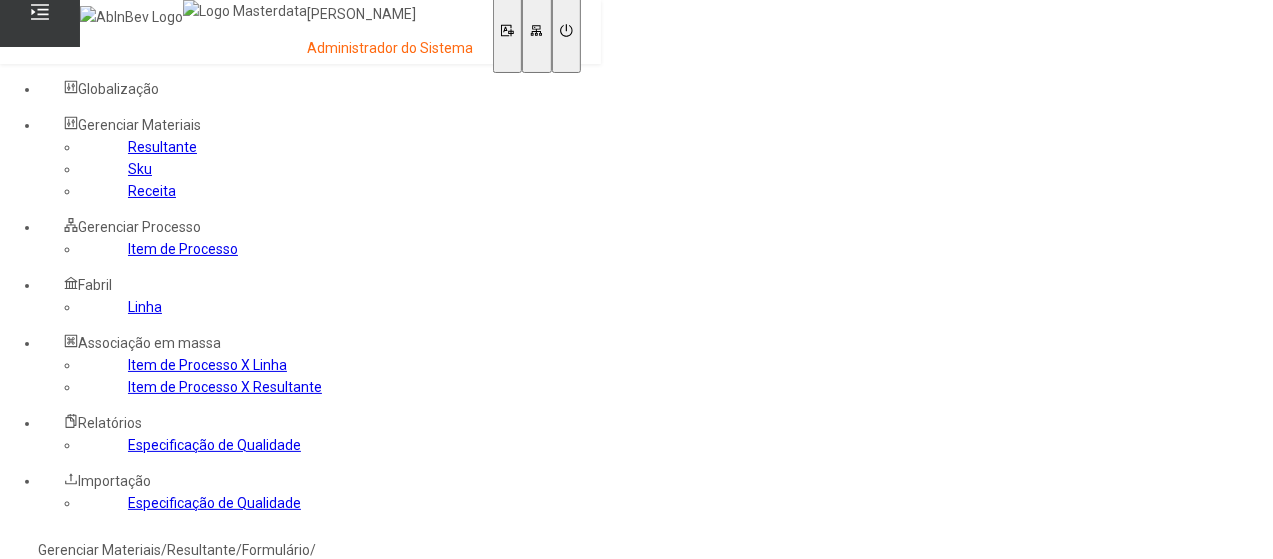 drag, startPoint x: 580, startPoint y: 202, endPoint x: 587, endPoint y: 217, distance: 16.552946 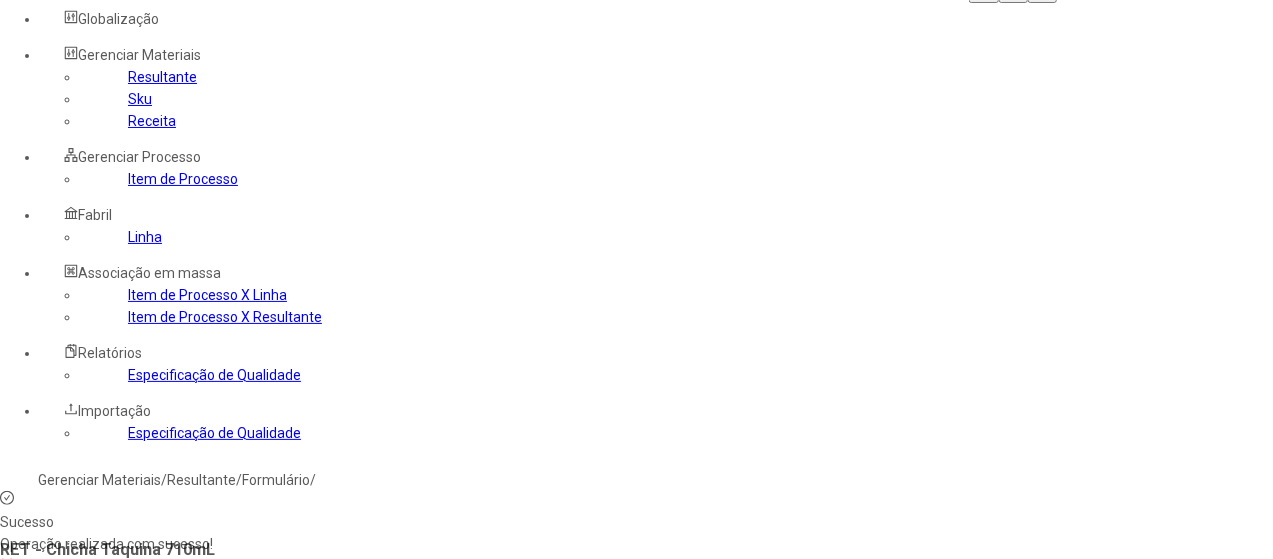 select 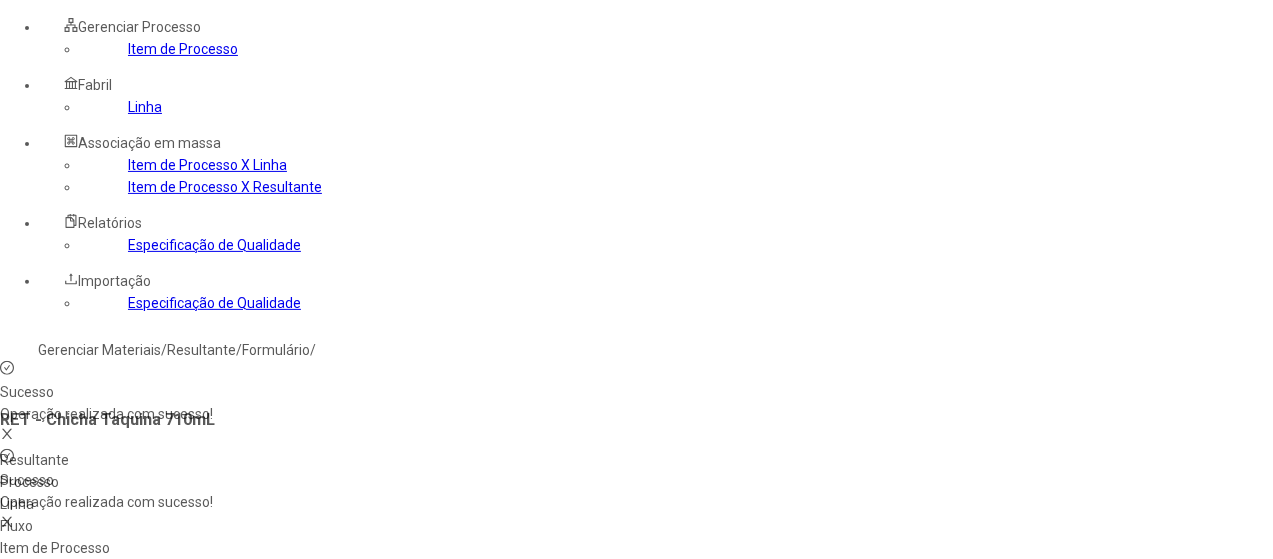 click on "Fluxo" 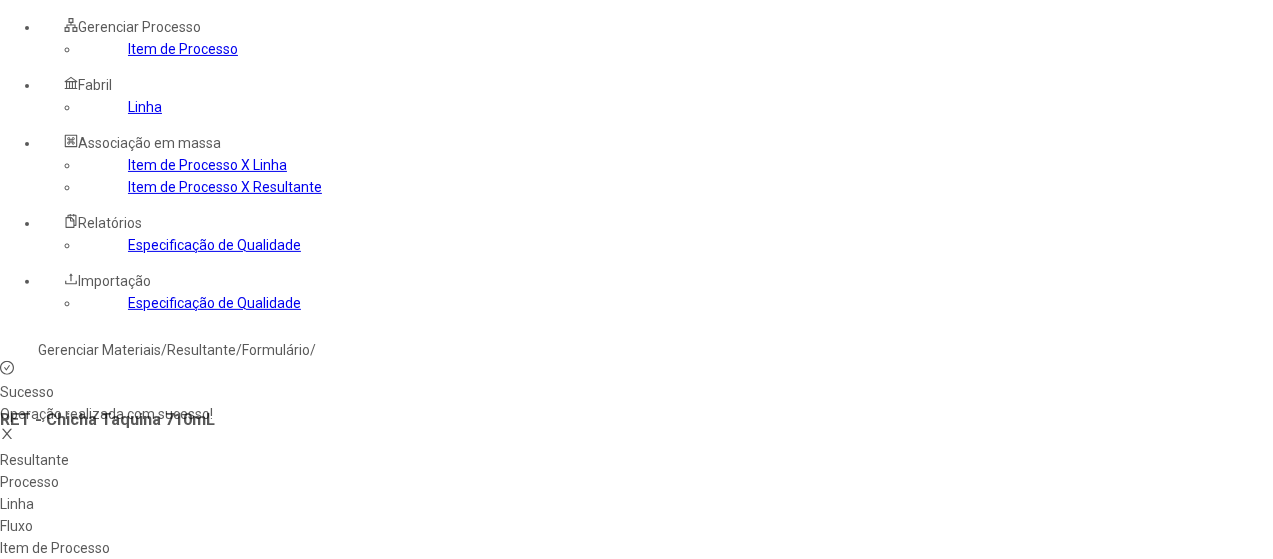 select 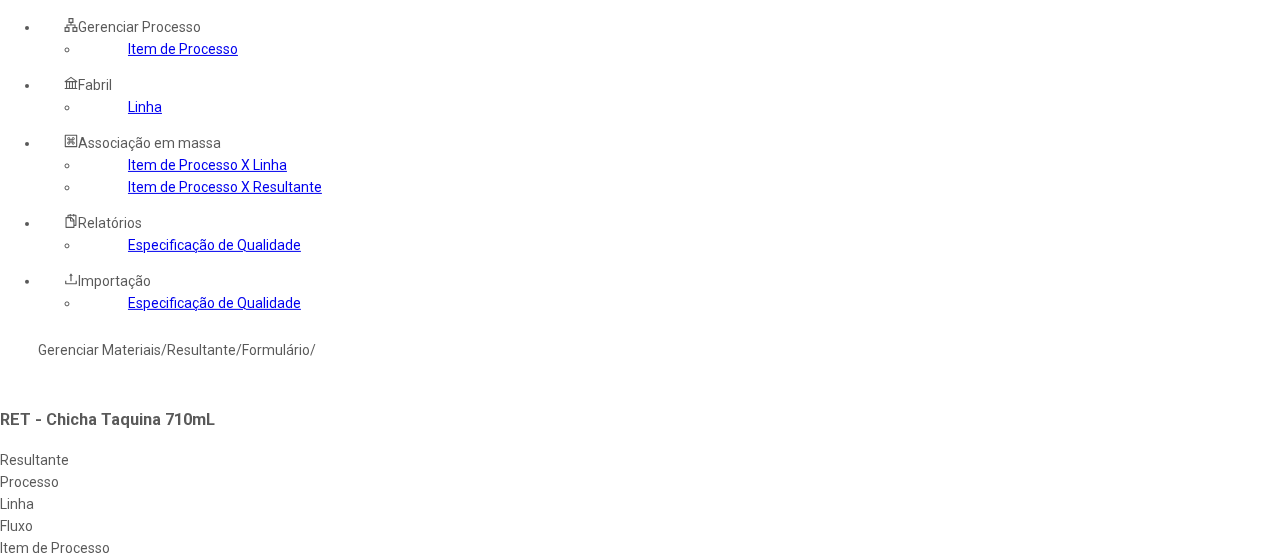 click at bounding box center (548, 834) 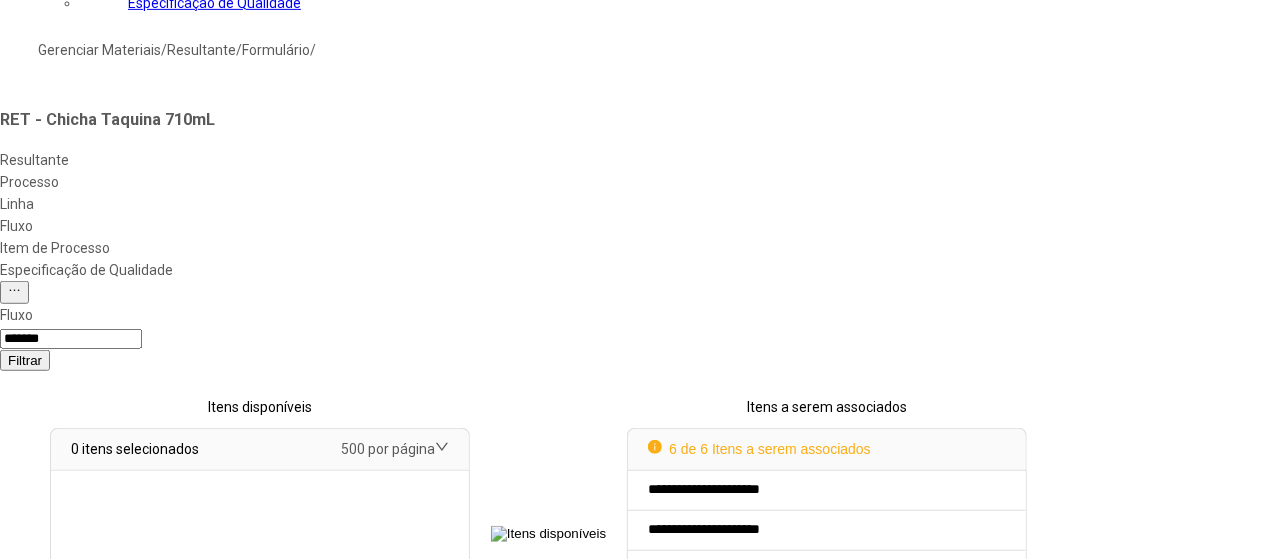 drag, startPoint x: 1133, startPoint y: 332, endPoint x: 1044, endPoint y: 323, distance: 89.453896 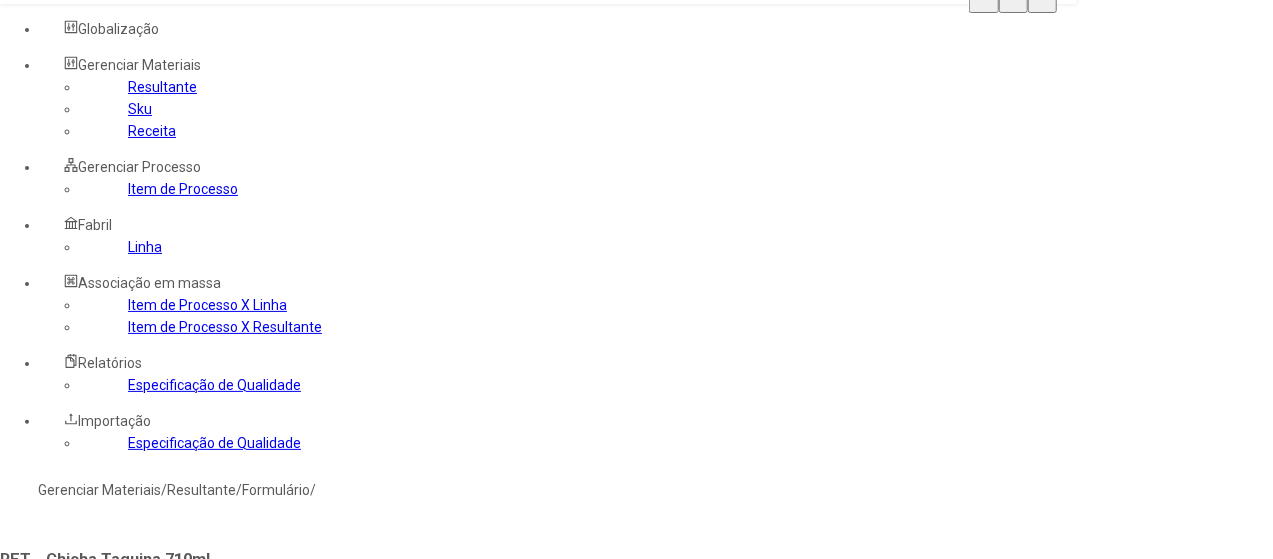 scroll, scrollTop: 0, scrollLeft: 0, axis: both 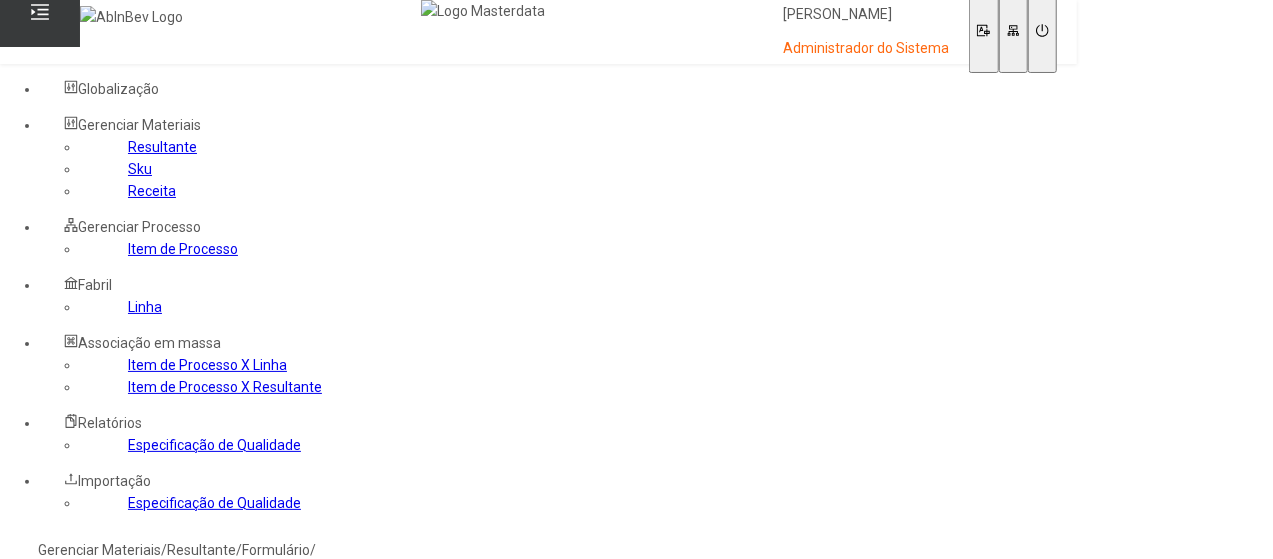 click on "Gerenciar Materiais  /  Resultante  /  Formulário  /" 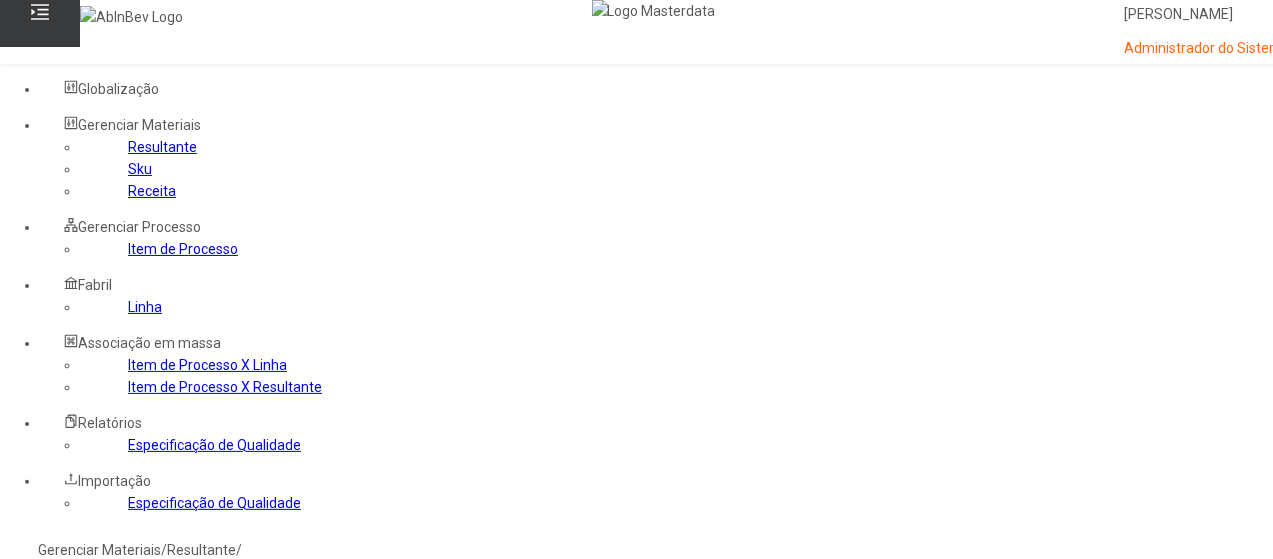 click 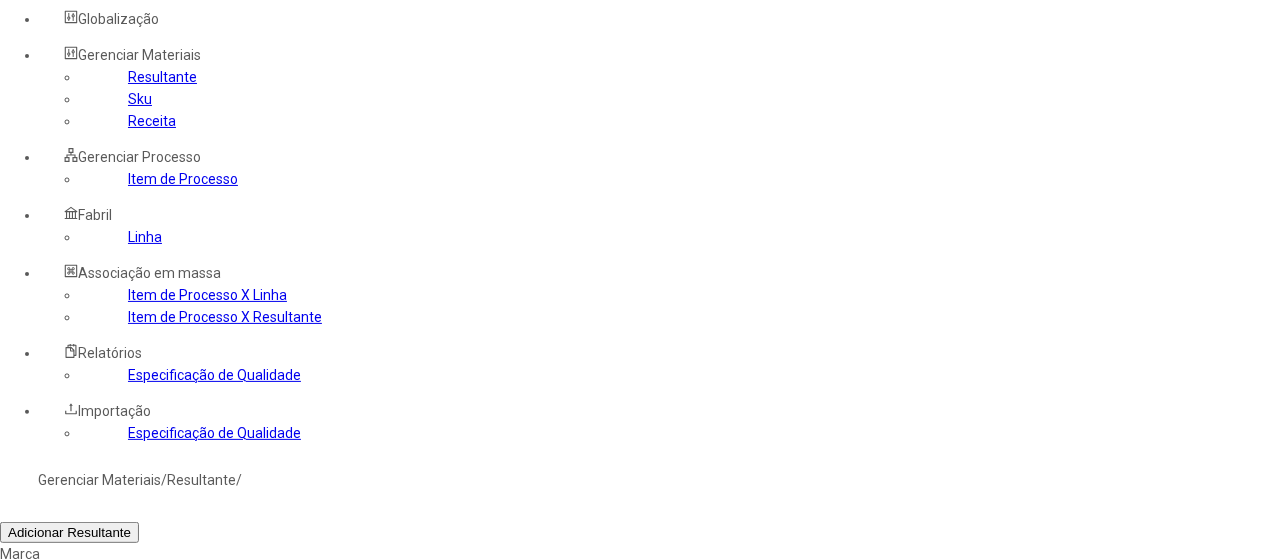 scroll, scrollTop: 100, scrollLeft: 0, axis: vertical 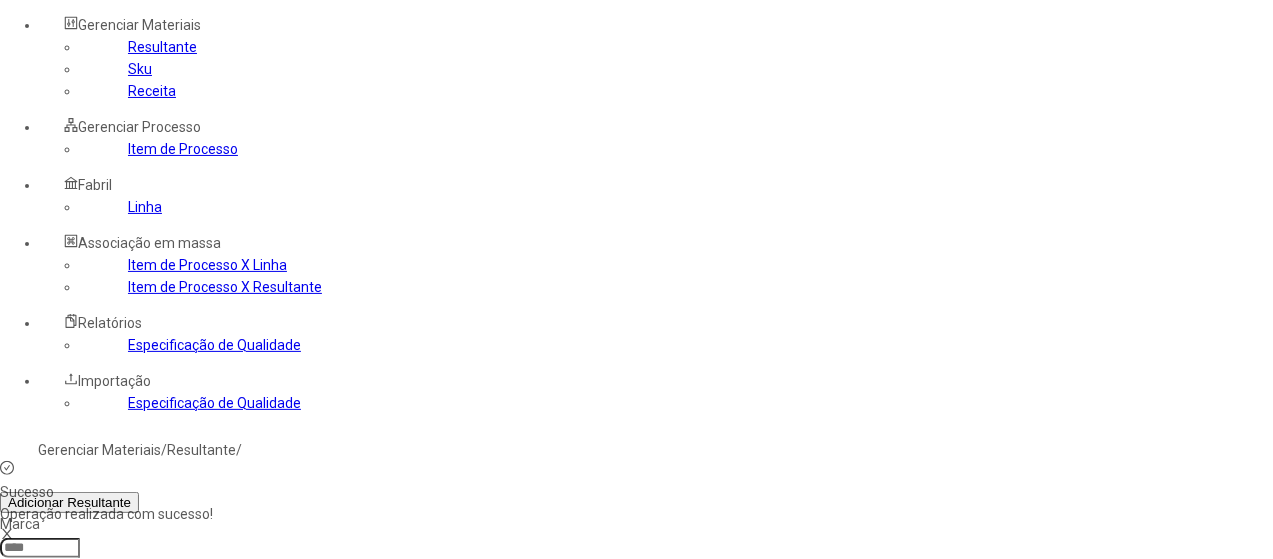 click 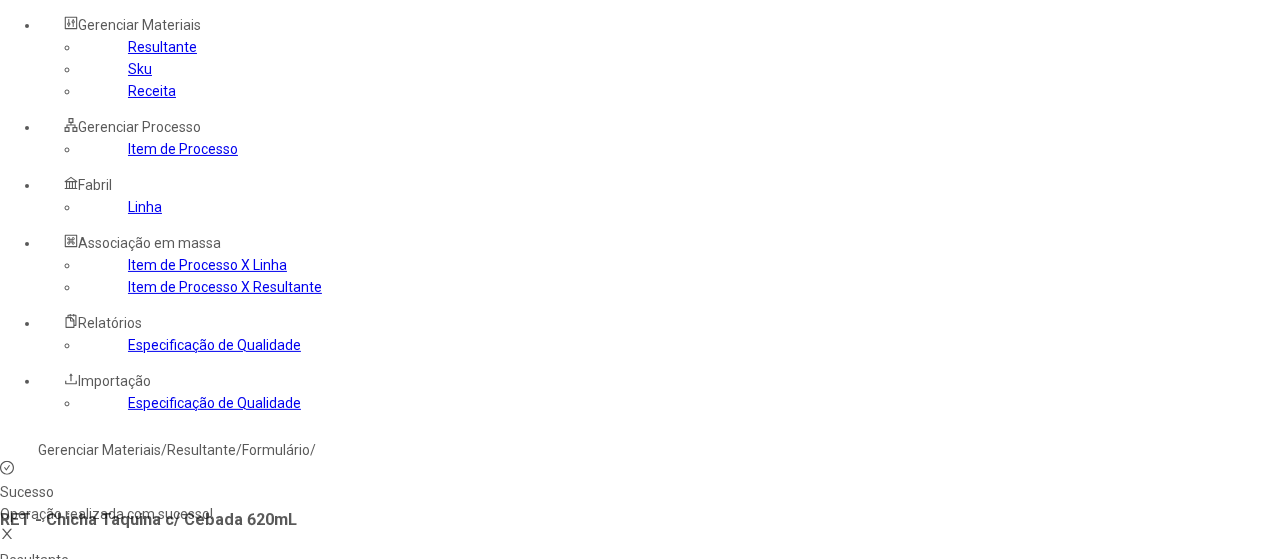 type on "**" 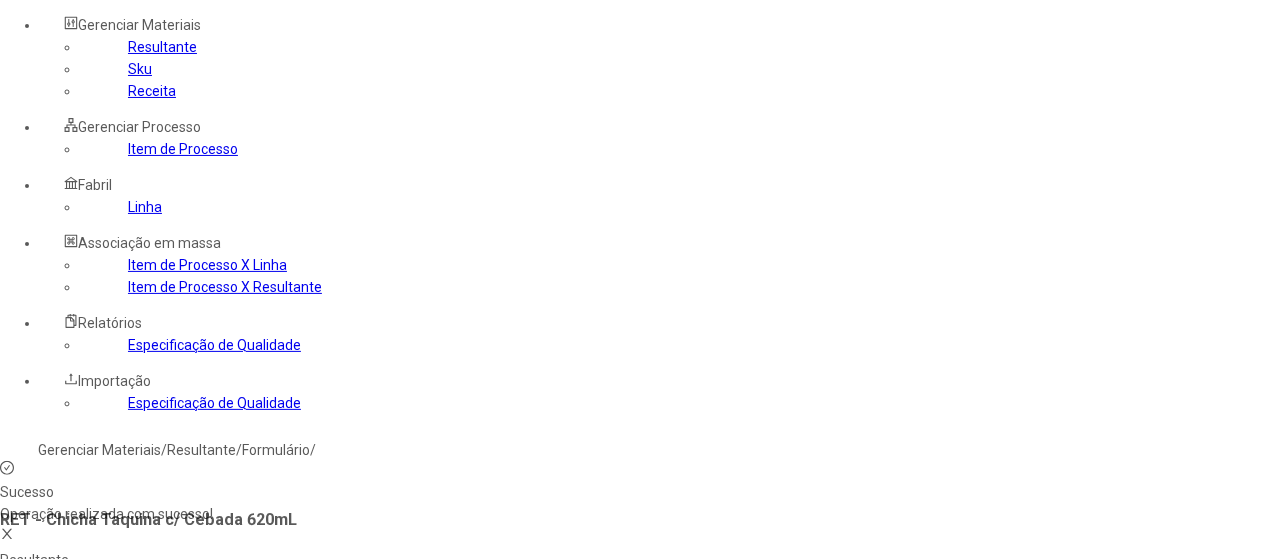 click 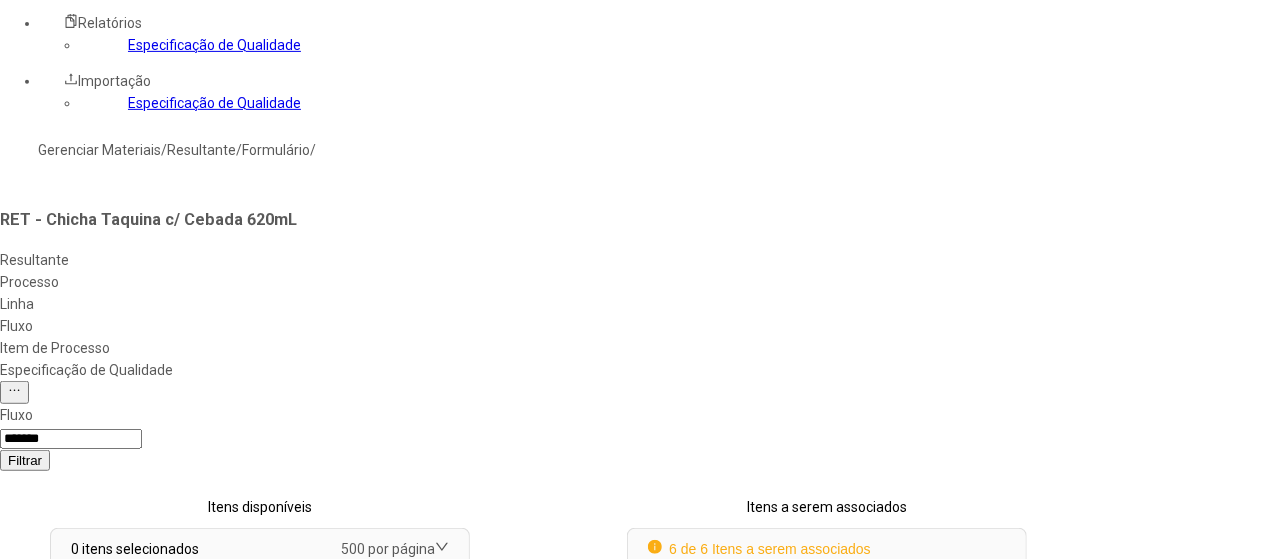 click on "Concluir associação" 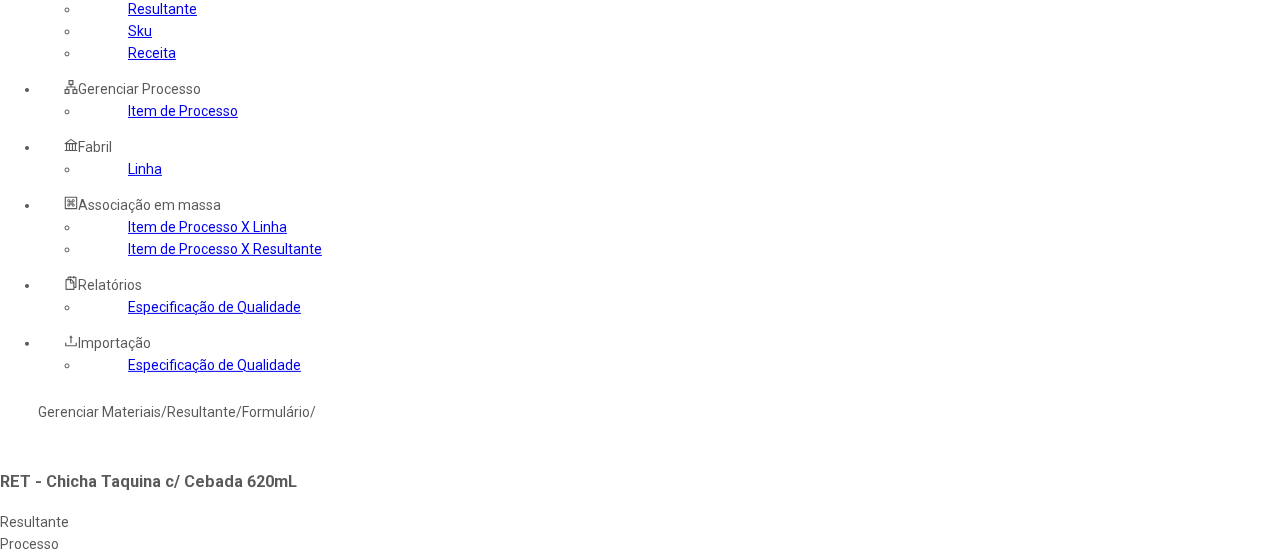 scroll, scrollTop: 0, scrollLeft: 0, axis: both 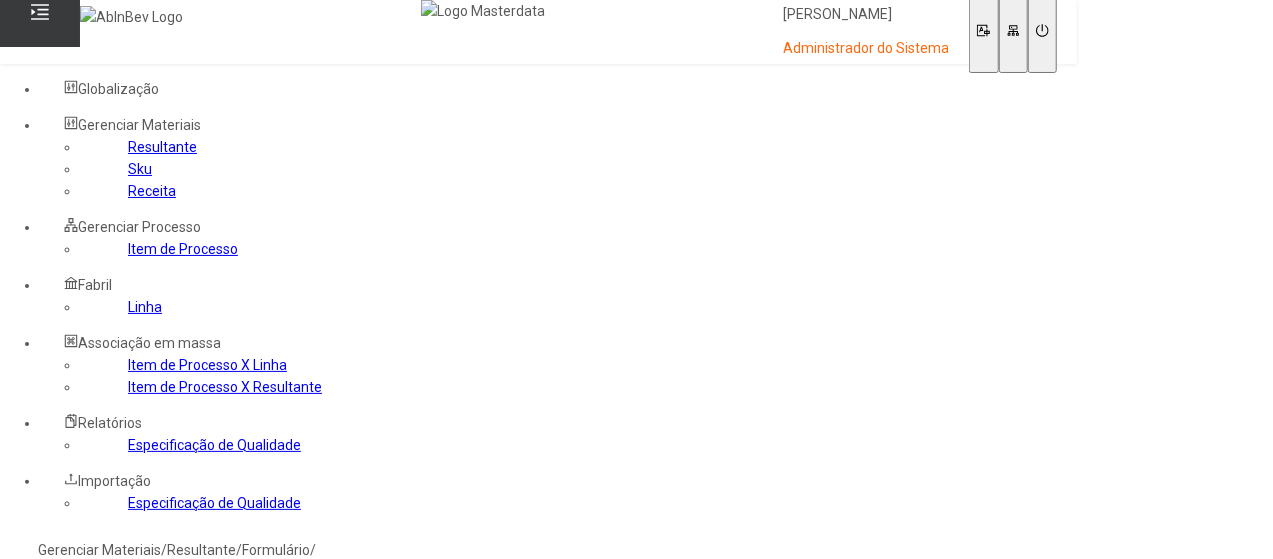 click on "Gerenciar Materiais" 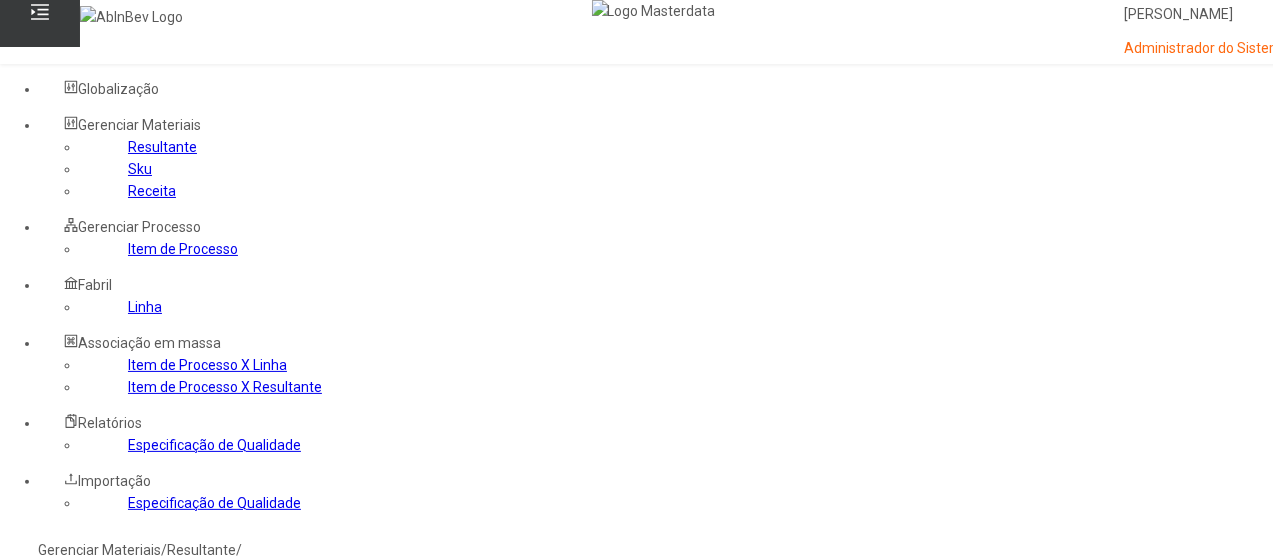 click 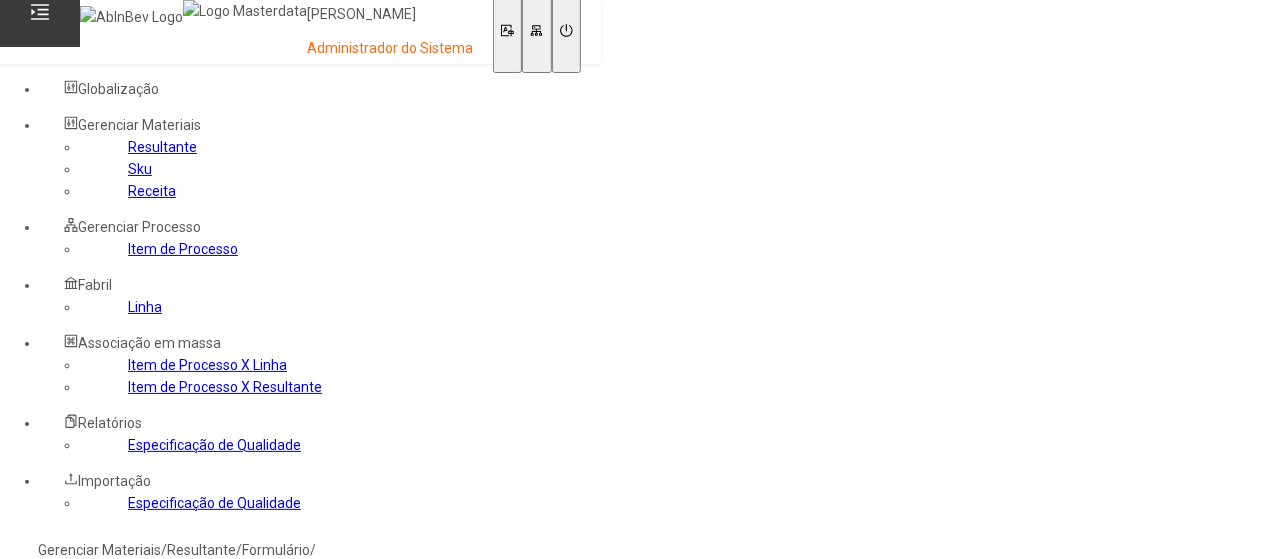 type on "*" 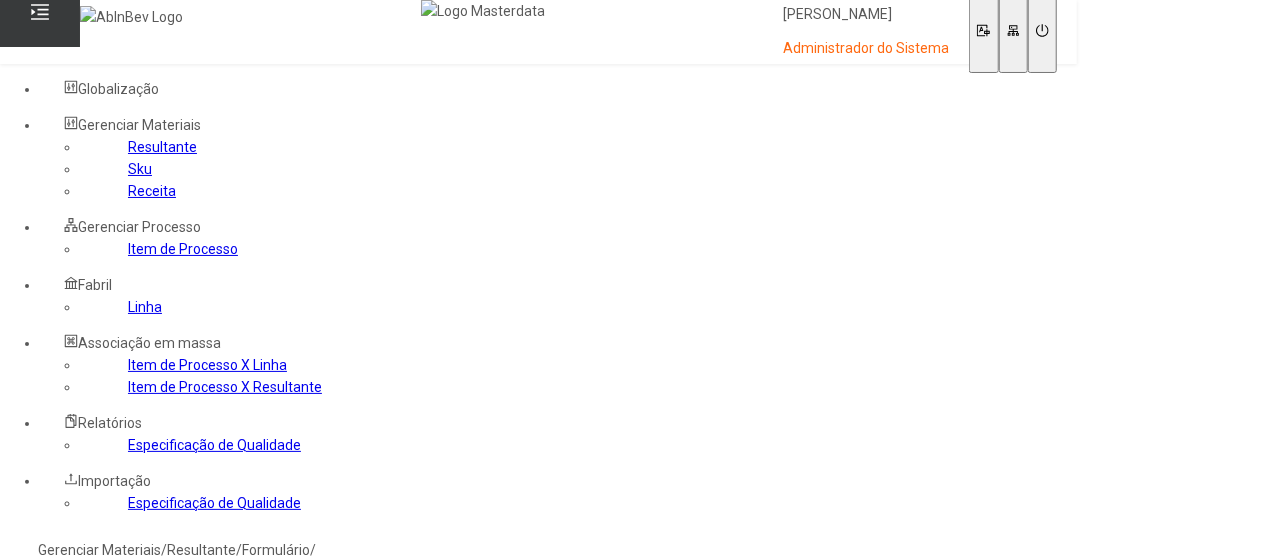 click 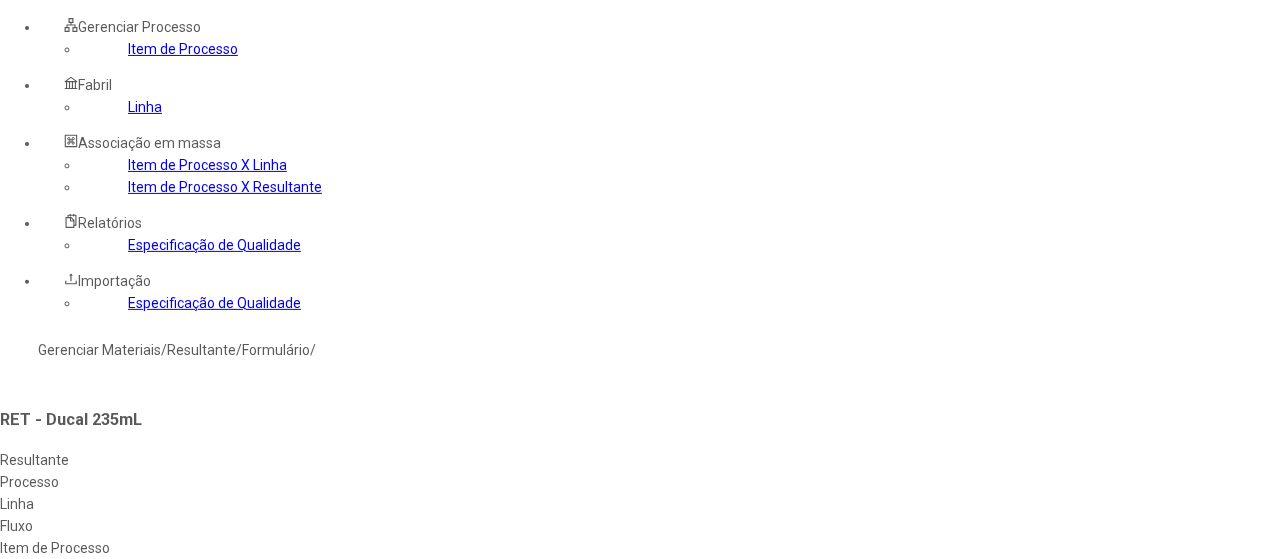 click at bounding box center (548, 834) 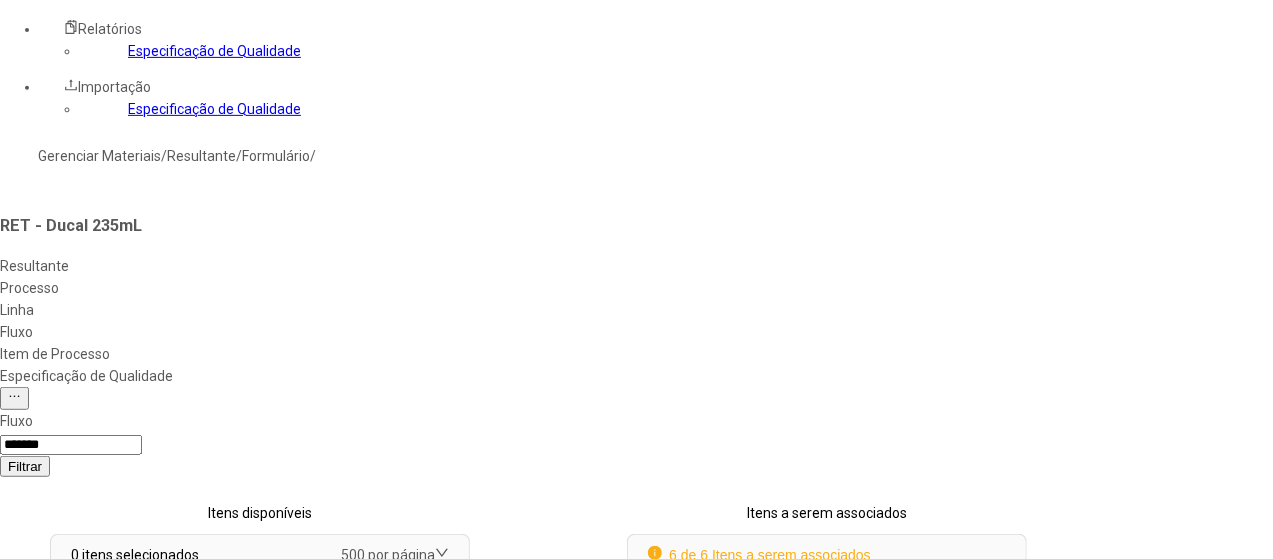 scroll, scrollTop: 400, scrollLeft: 0, axis: vertical 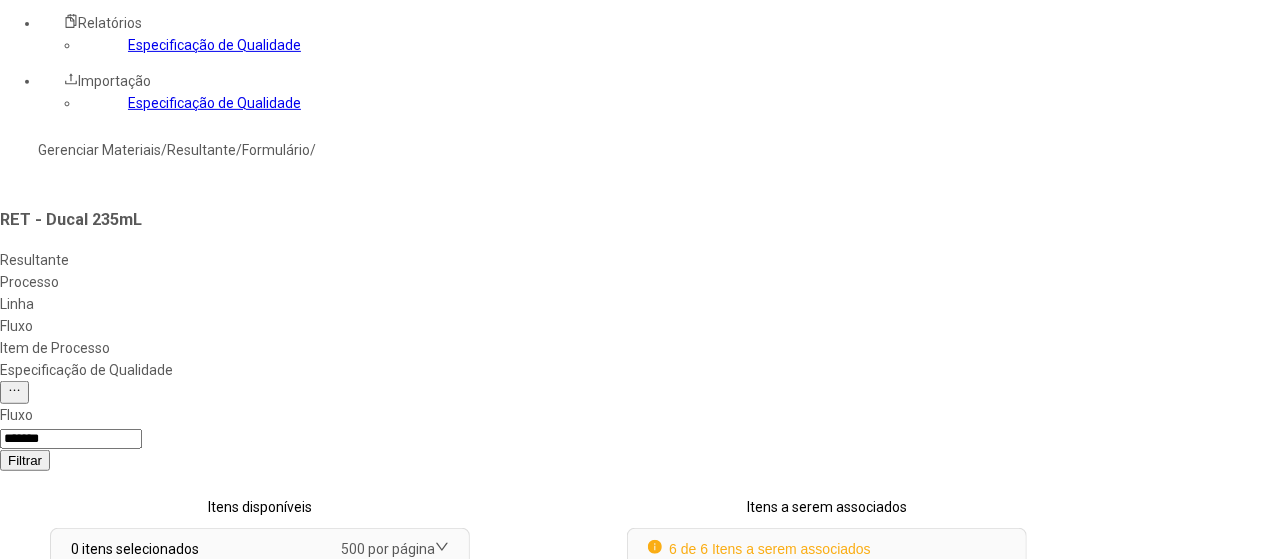 click on "Concluir associação" 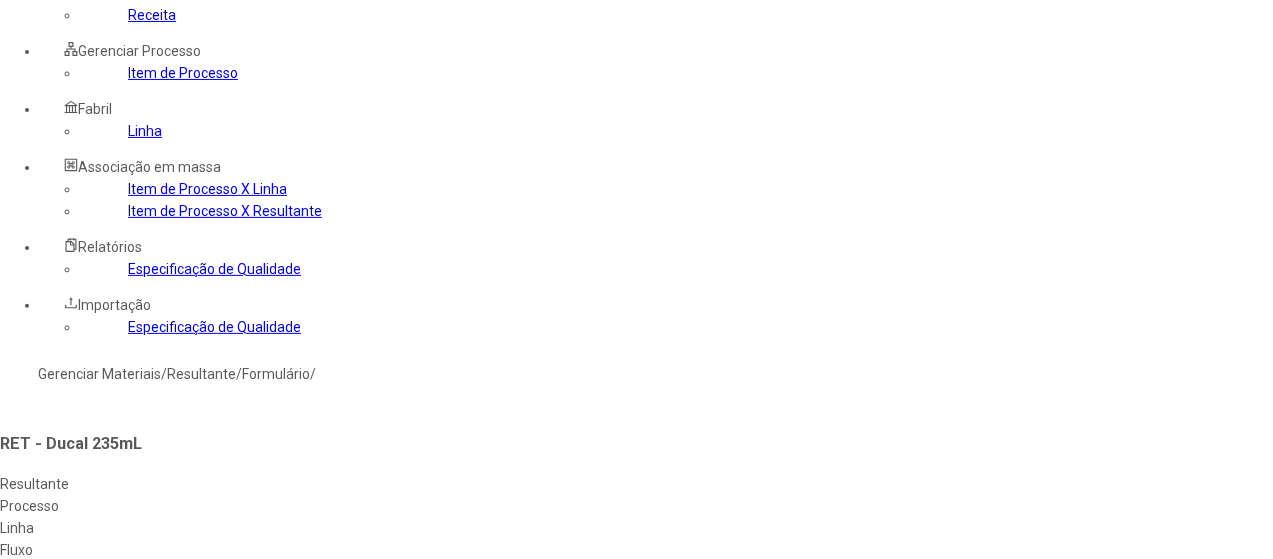 scroll, scrollTop: 100, scrollLeft: 0, axis: vertical 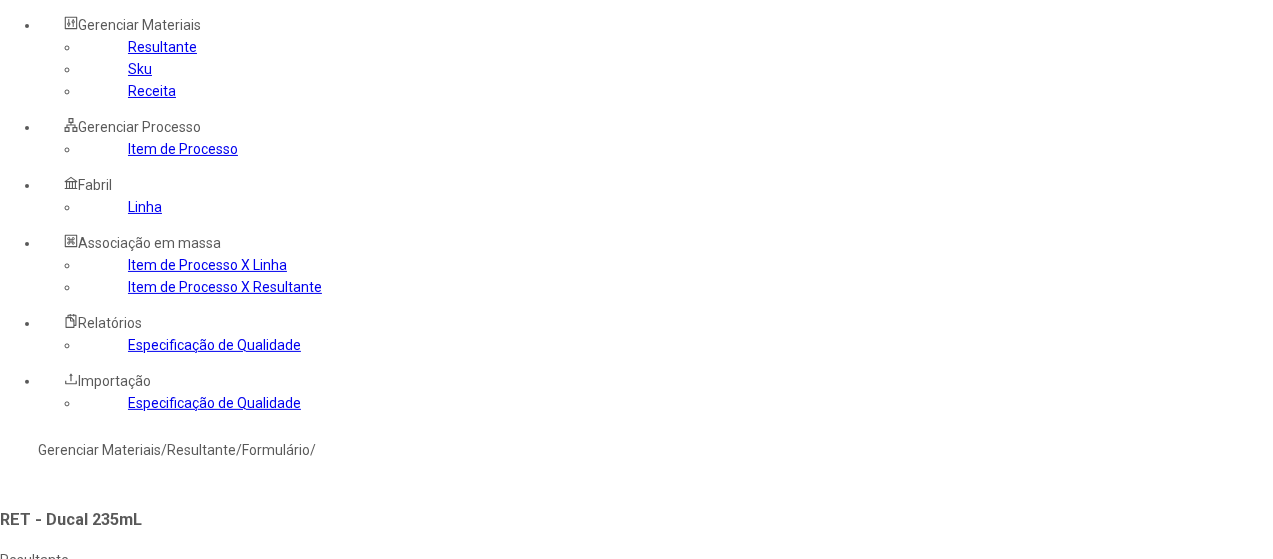 click on "Gerenciar Materiais" 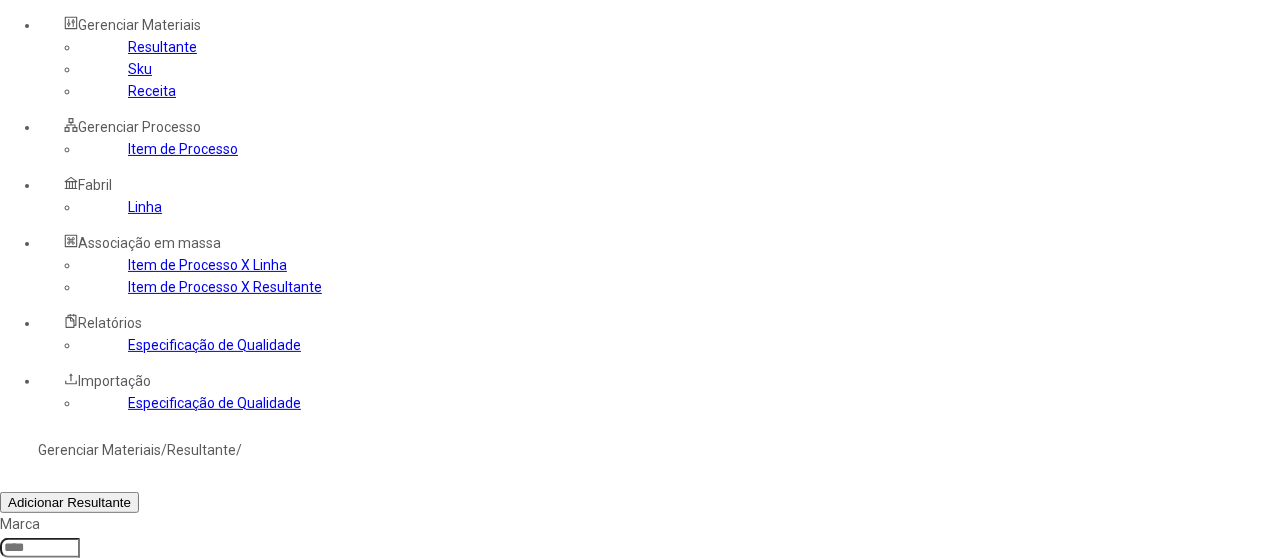 click 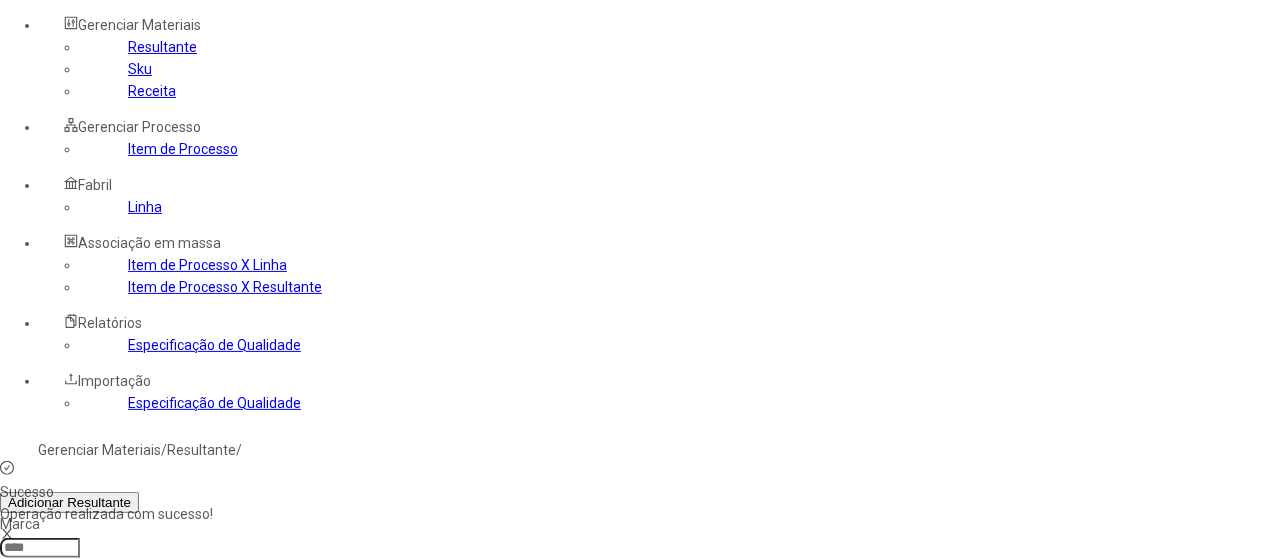 type on "****" 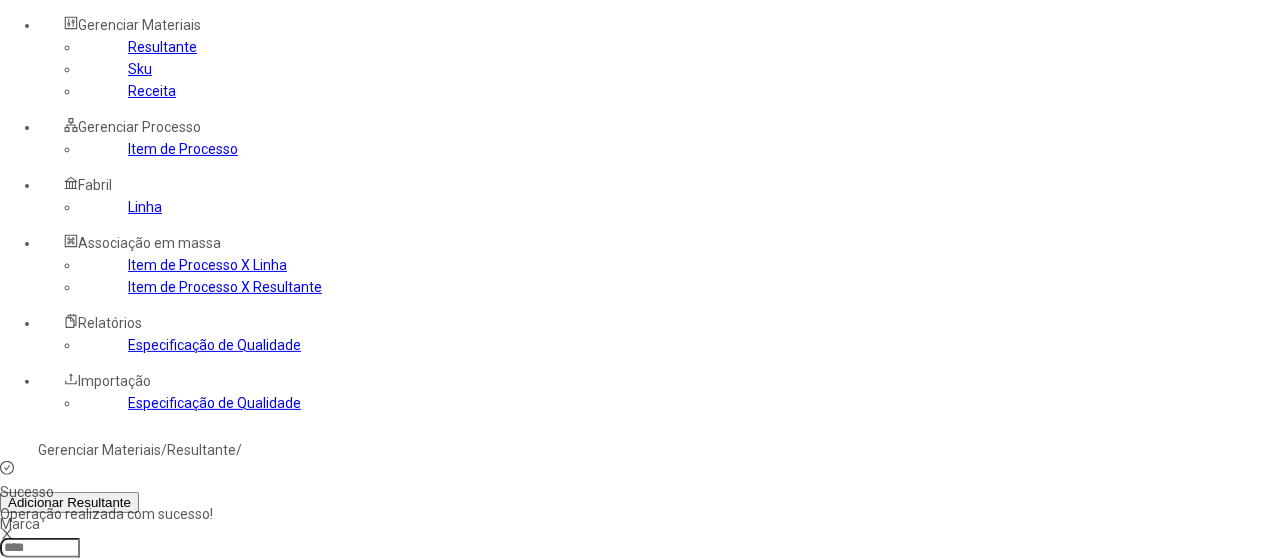 click on "Filtrar" 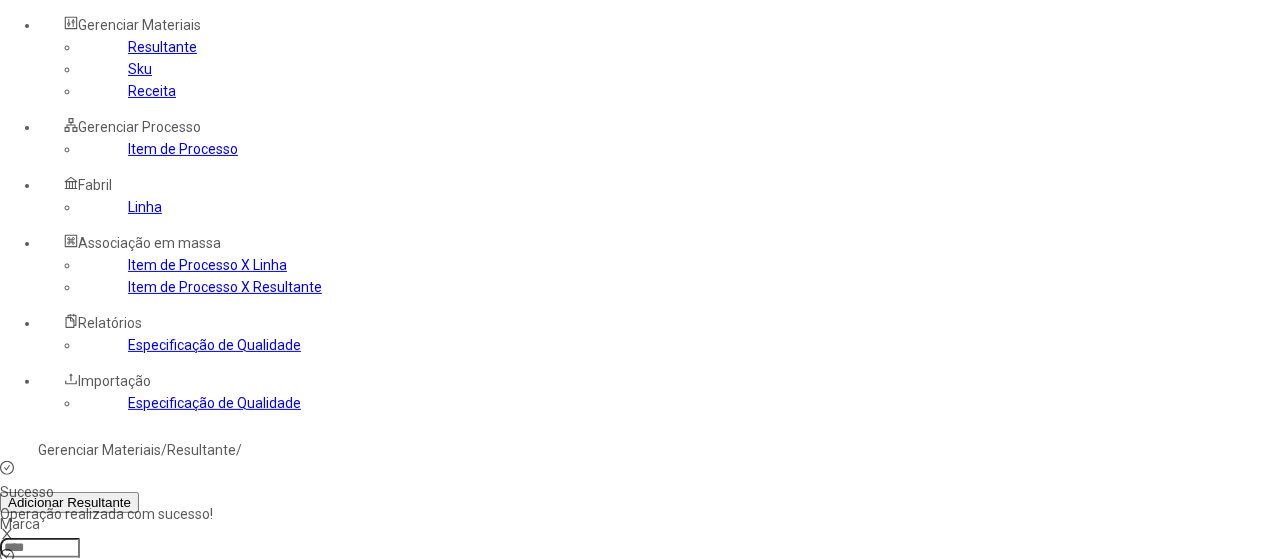 click at bounding box center (1344, 706) 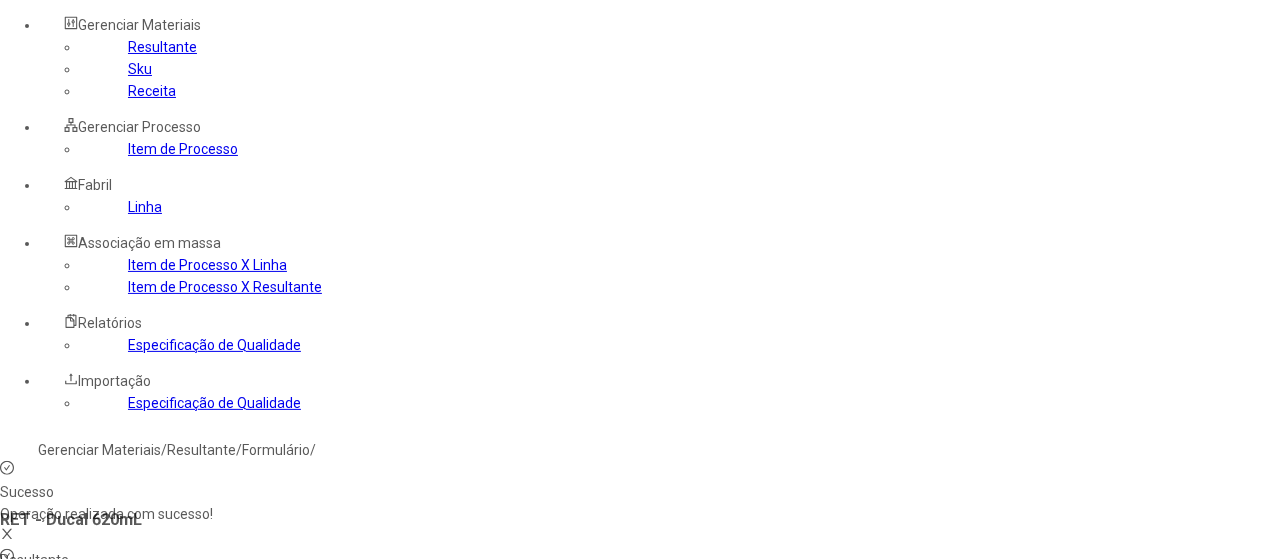 type on "*****" 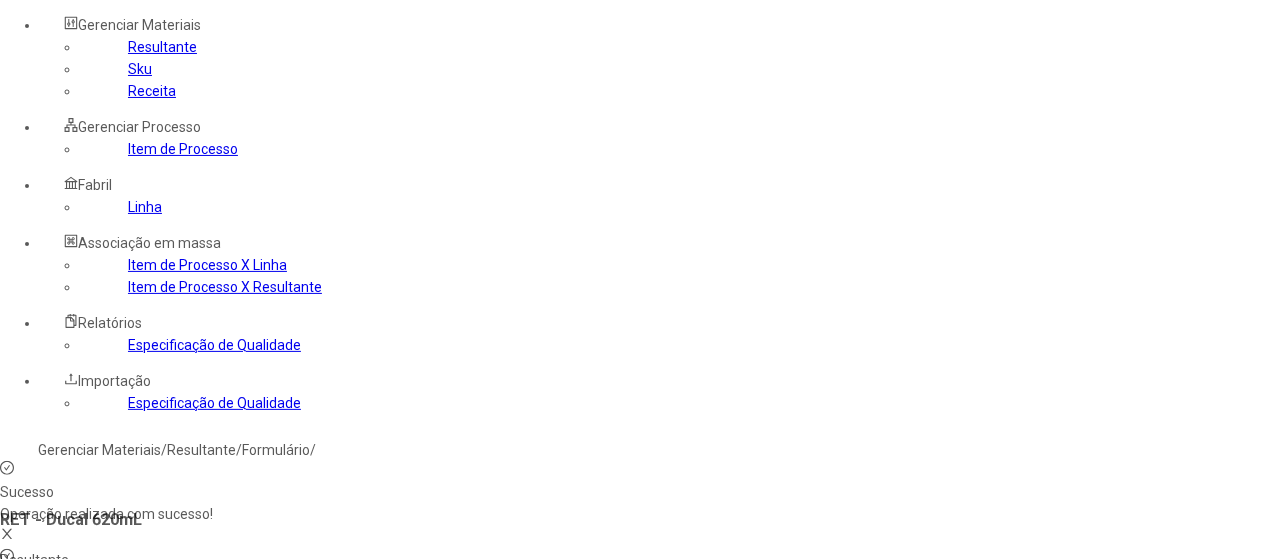click 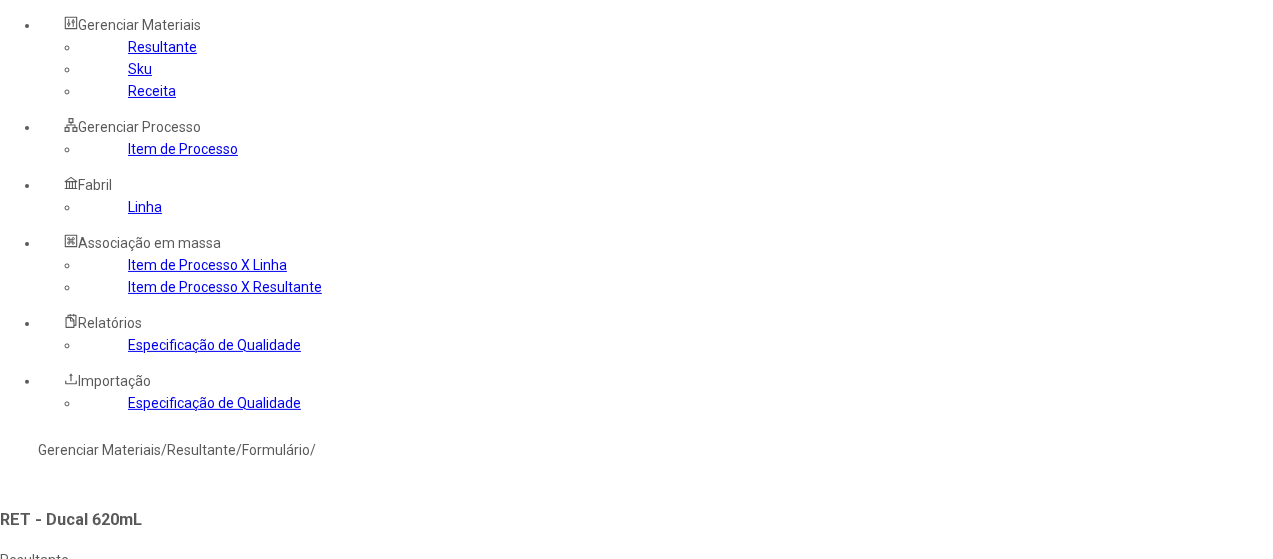 click at bounding box center [548, 934] 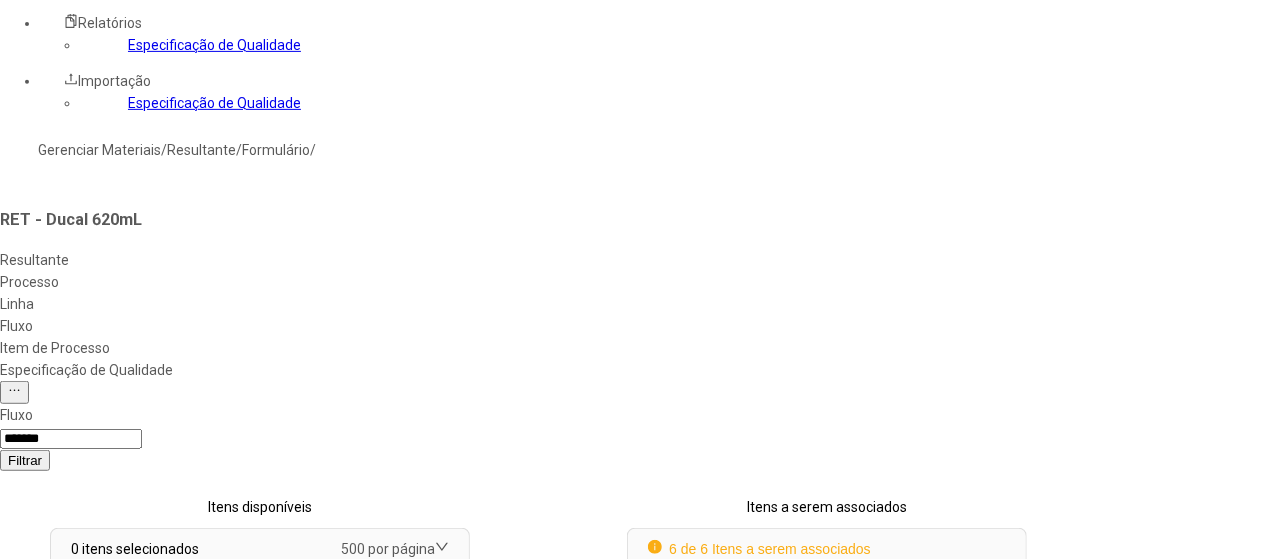 click on "Concluir associação" 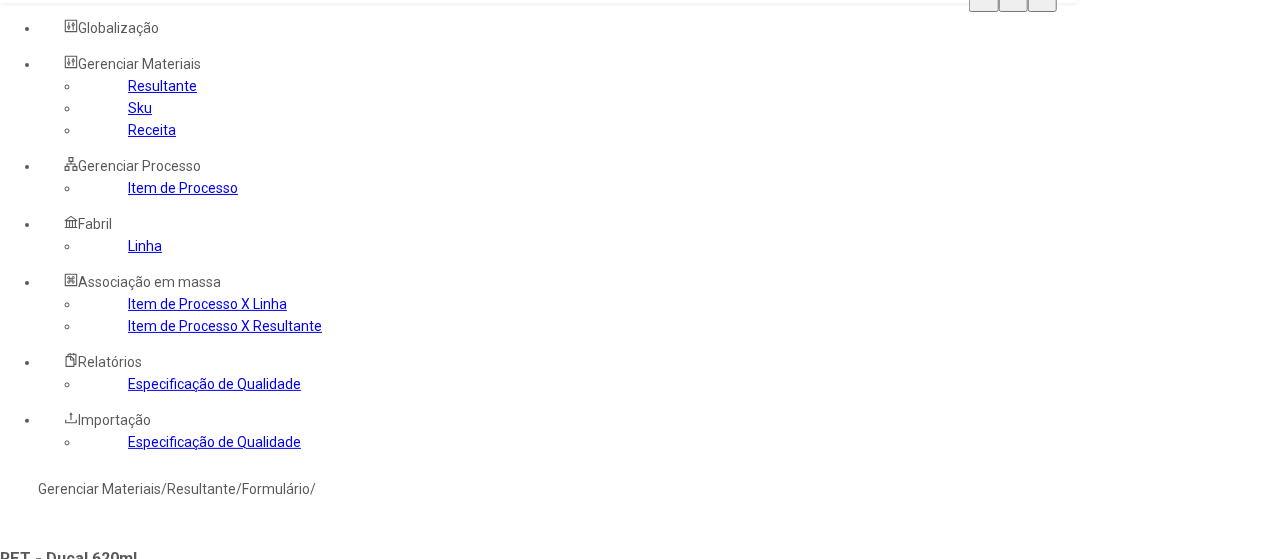 scroll, scrollTop: 0, scrollLeft: 0, axis: both 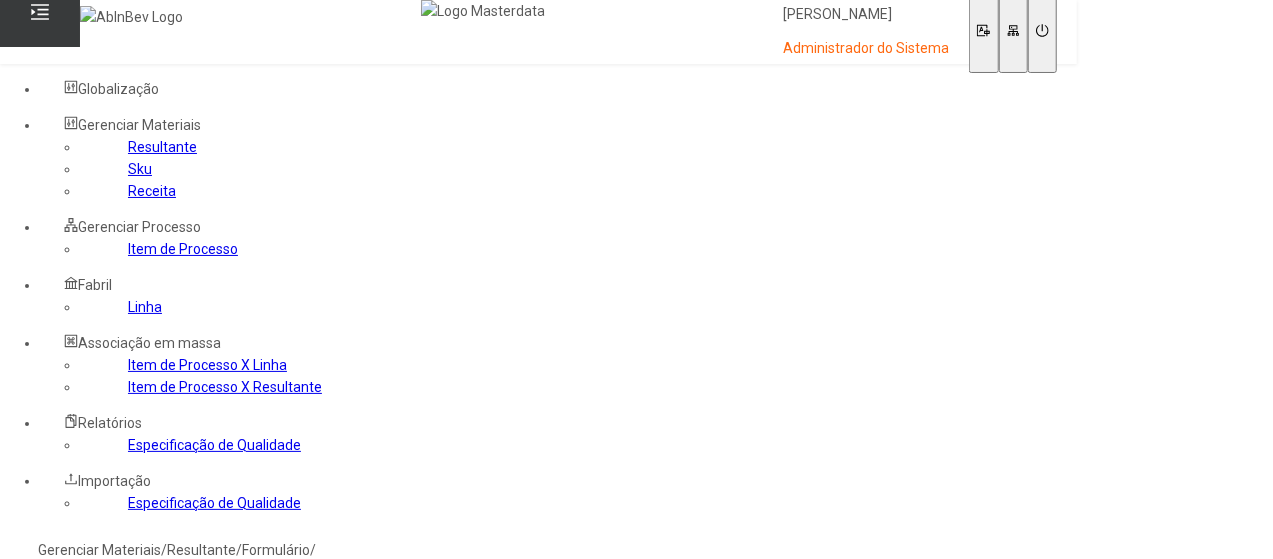 drag, startPoint x: 400, startPoint y: 113, endPoint x: 452, endPoint y: 144, distance: 60.53924 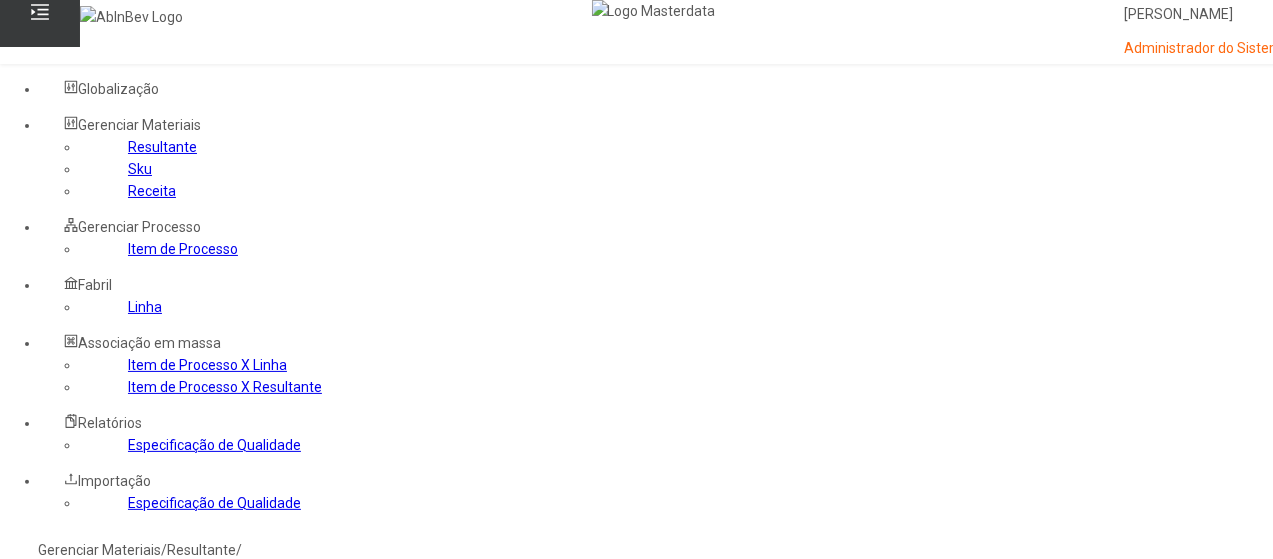 click 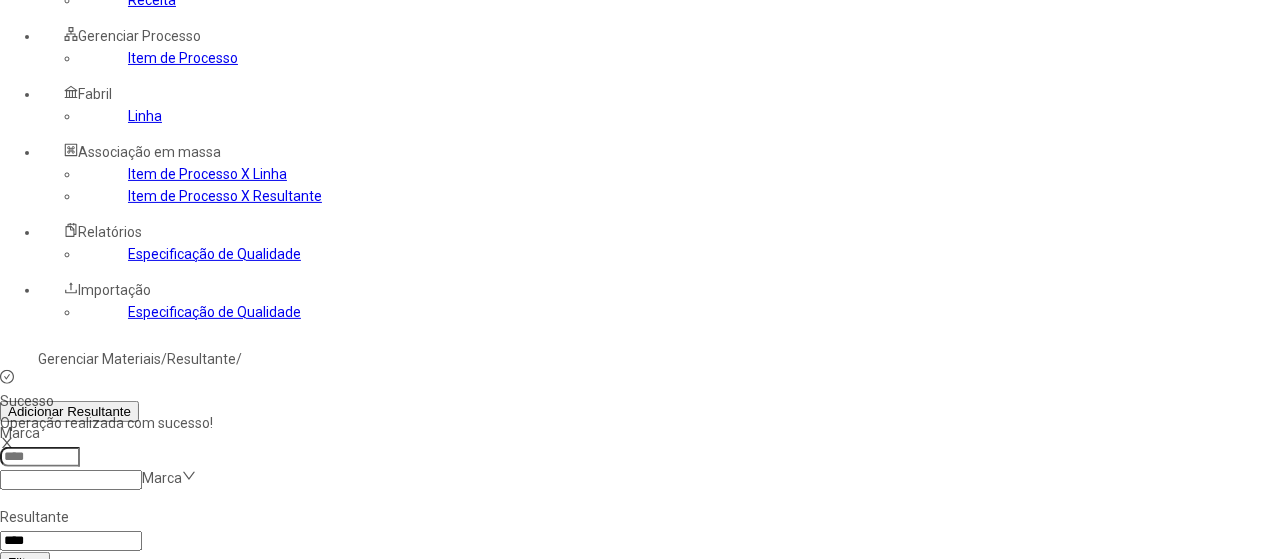 scroll, scrollTop: 200, scrollLeft: 0, axis: vertical 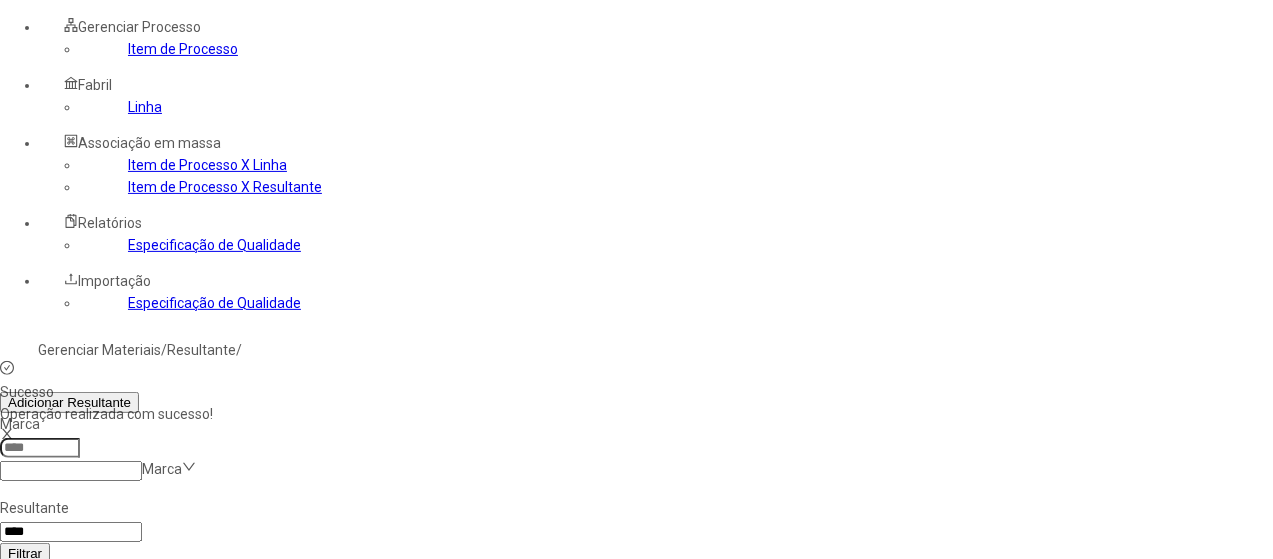drag, startPoint x: 1210, startPoint y: 241, endPoint x: 1162, endPoint y: 258, distance: 50.92151 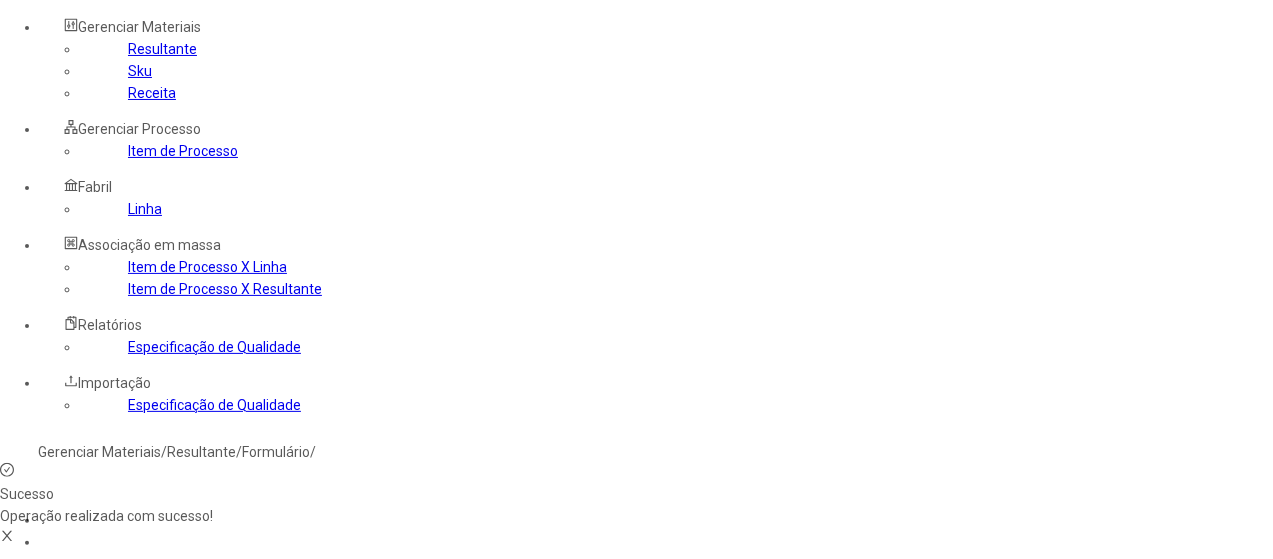 scroll, scrollTop: 0, scrollLeft: 0, axis: both 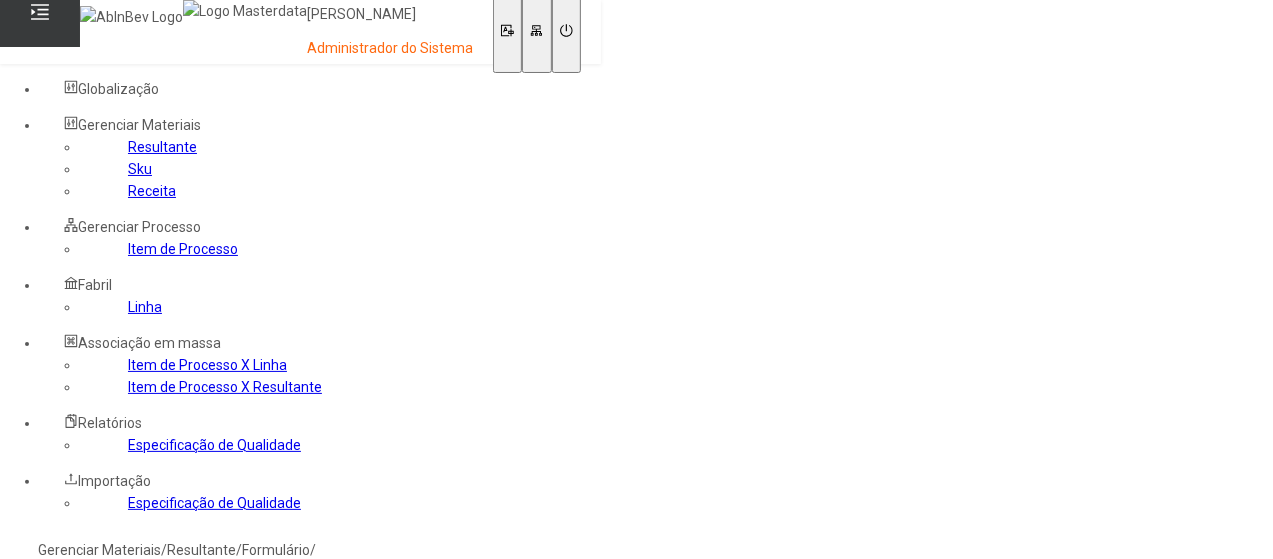 type on "*" 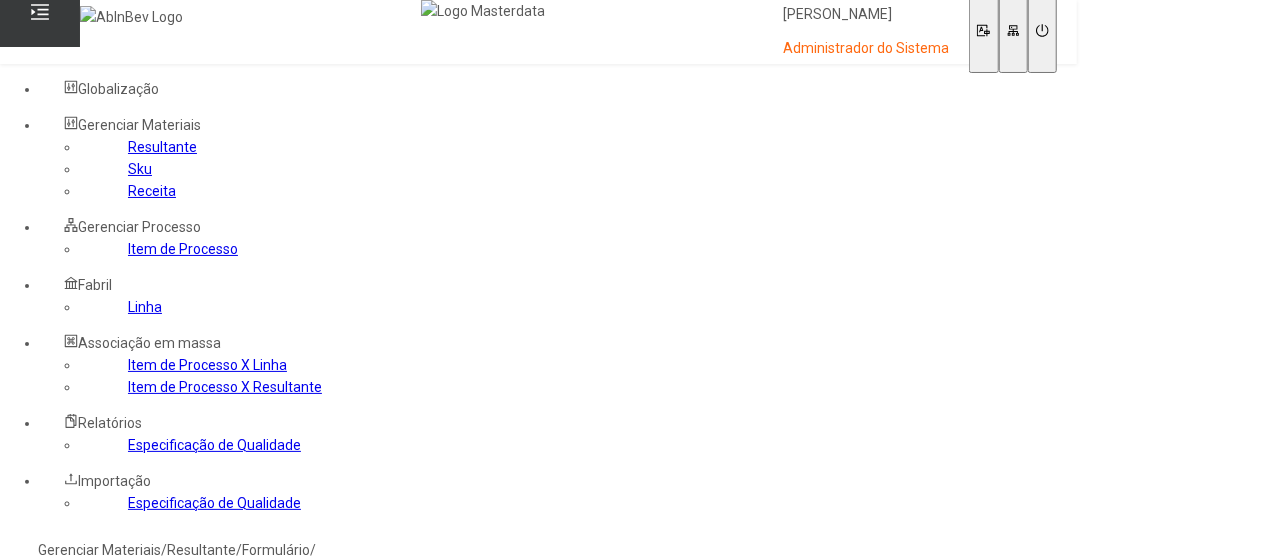 click 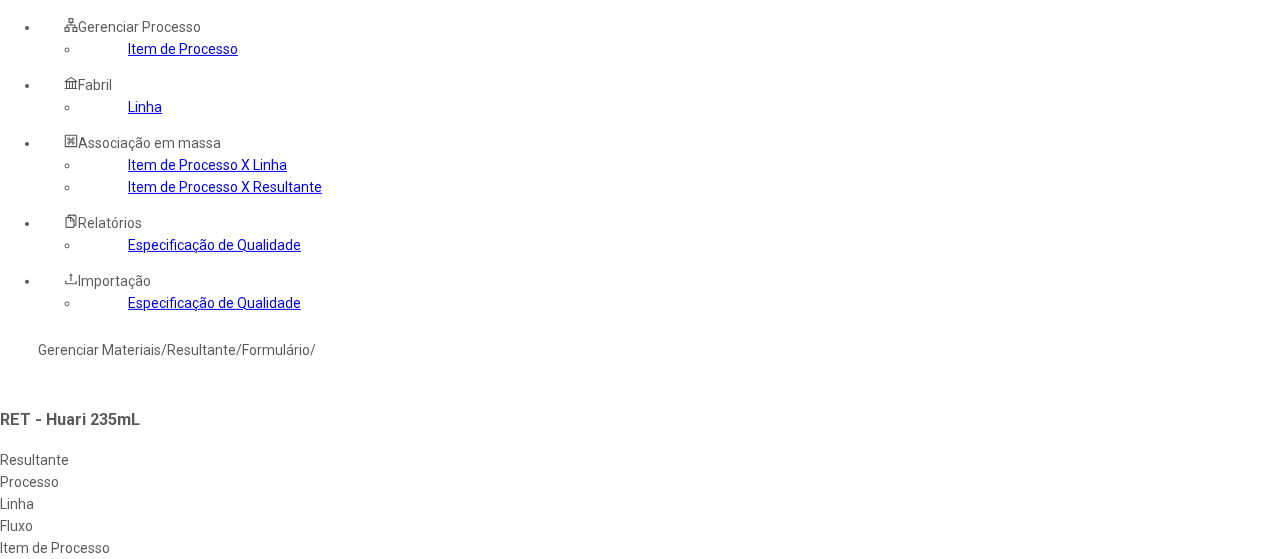 click at bounding box center [548, 834] 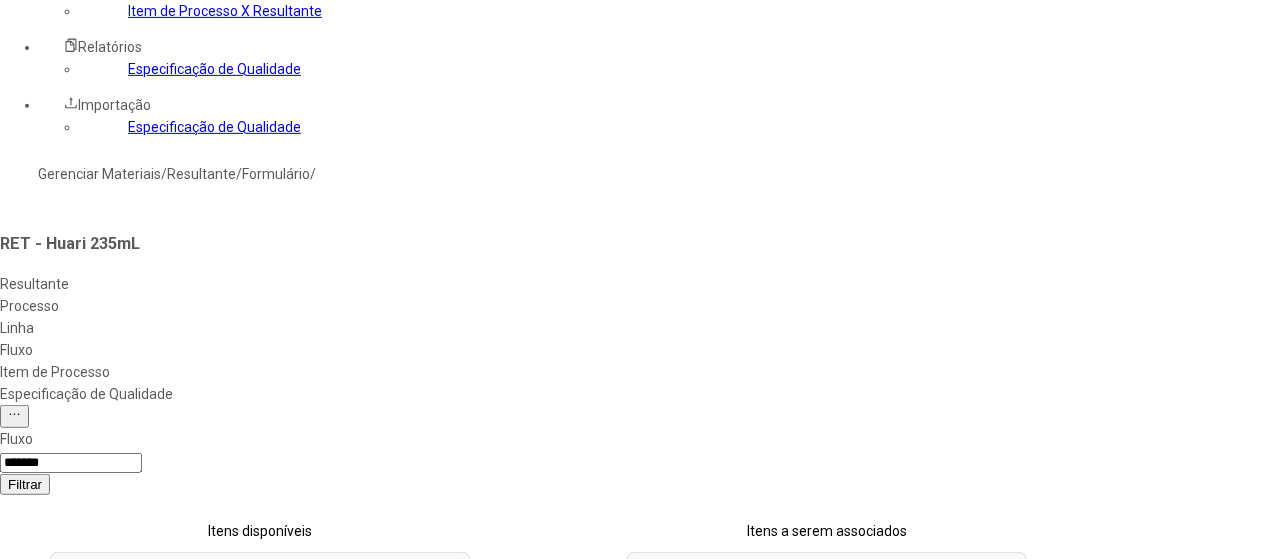 scroll, scrollTop: 500, scrollLeft: 0, axis: vertical 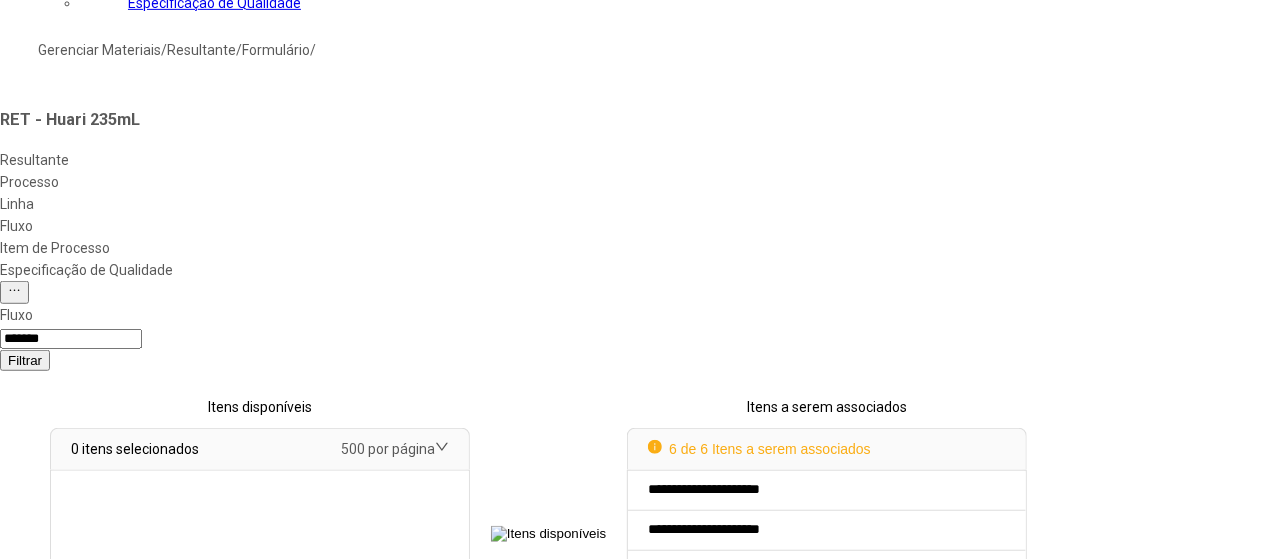 click on "Concluir associação" 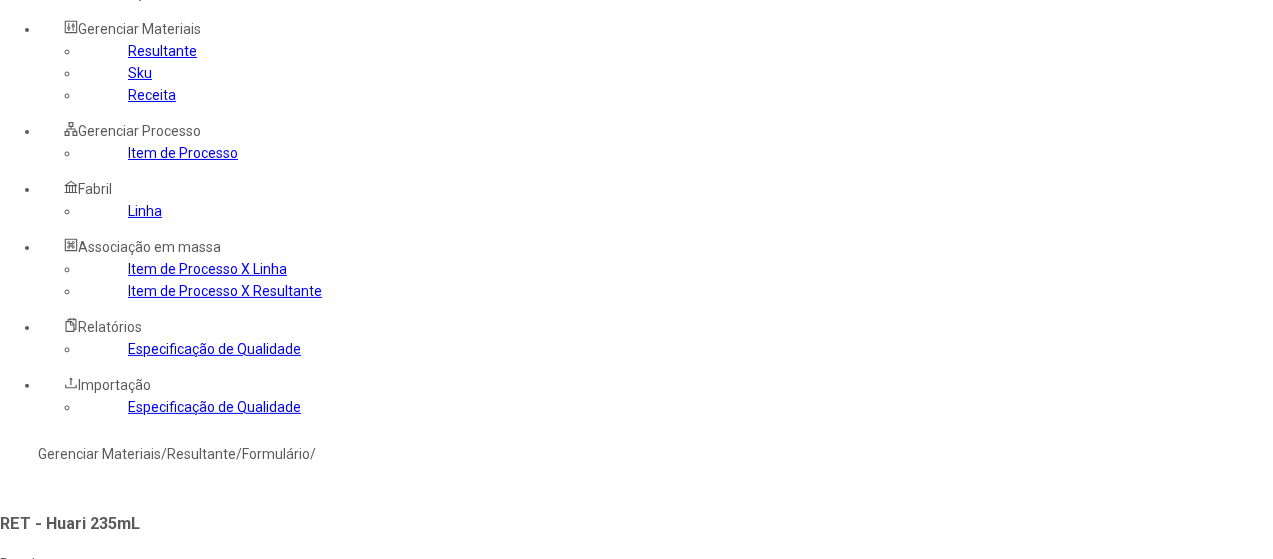 scroll, scrollTop: 0, scrollLeft: 0, axis: both 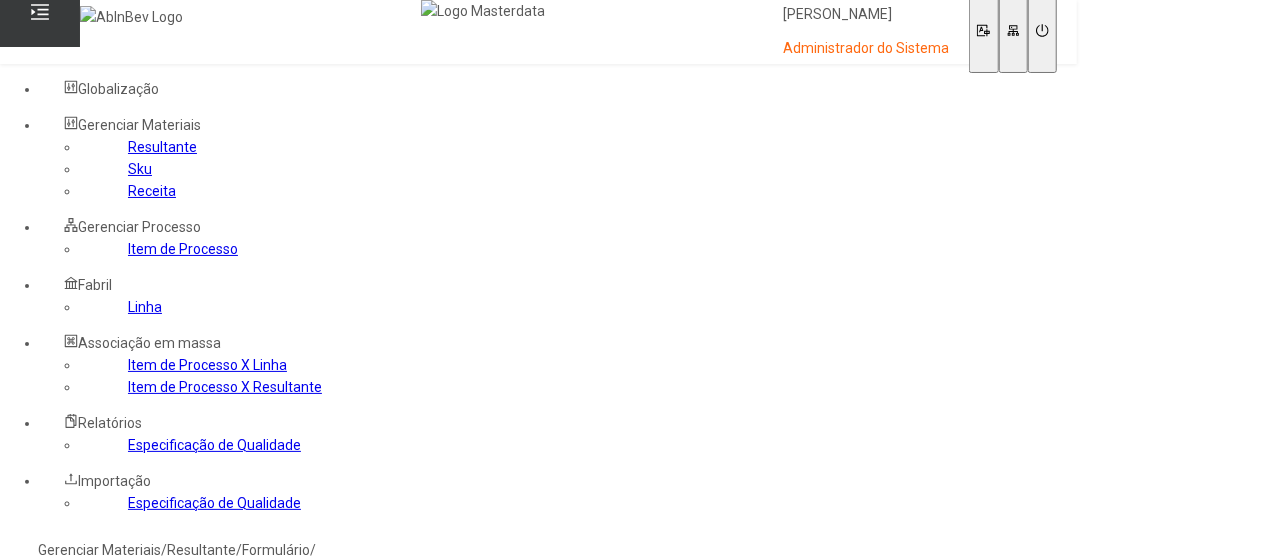 click on "Gerenciar Materiais" 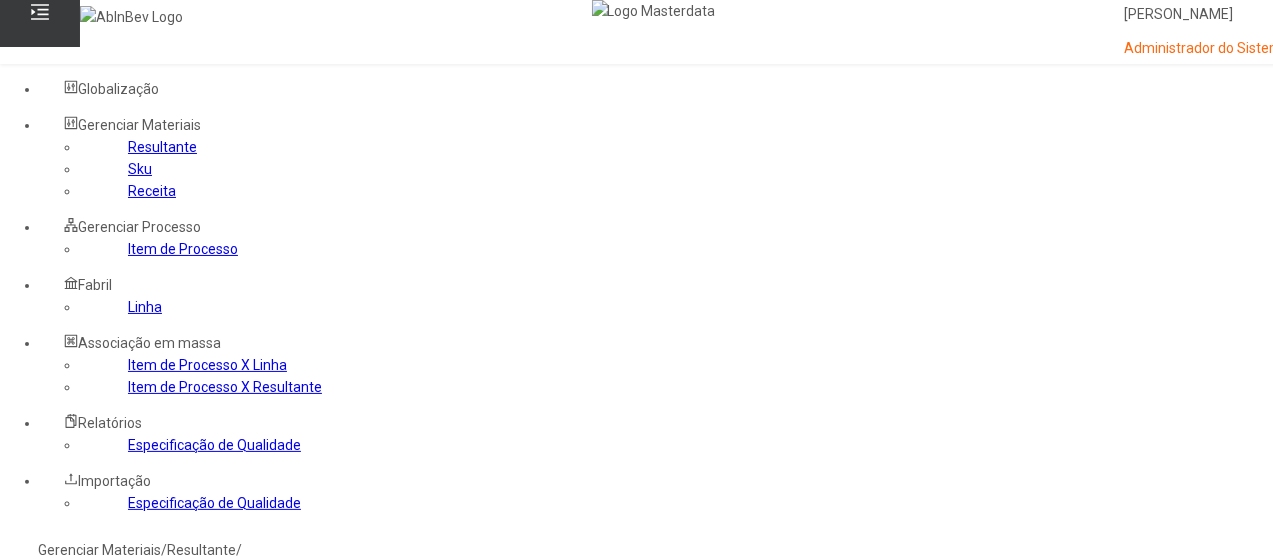 drag, startPoint x: 984, startPoint y: 268, endPoint x: 1016, endPoint y: 244, distance: 40 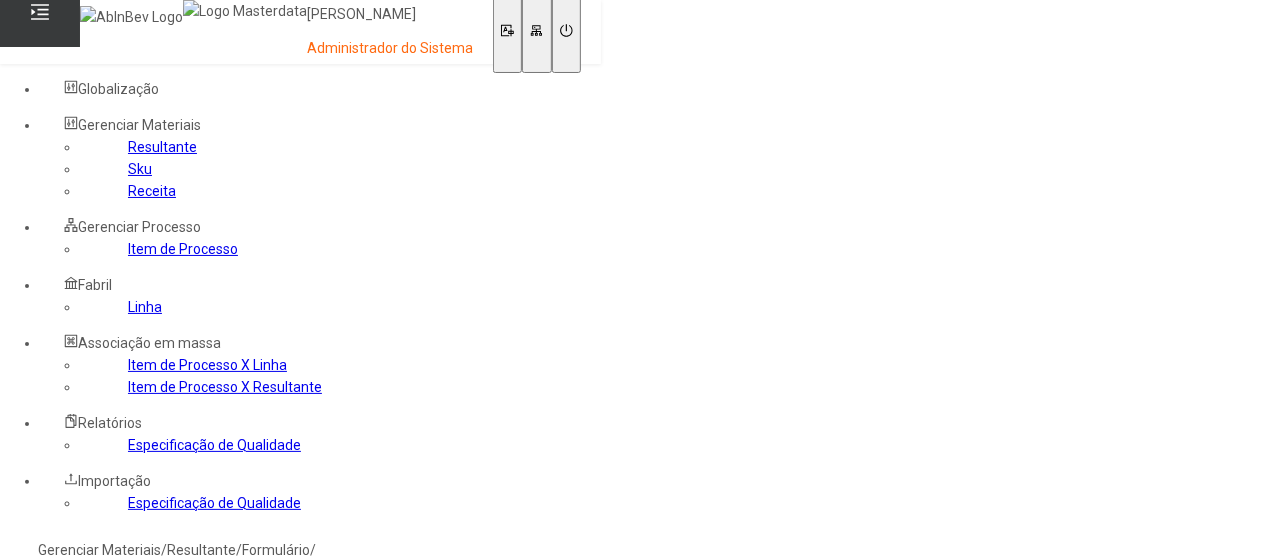 type on "*" 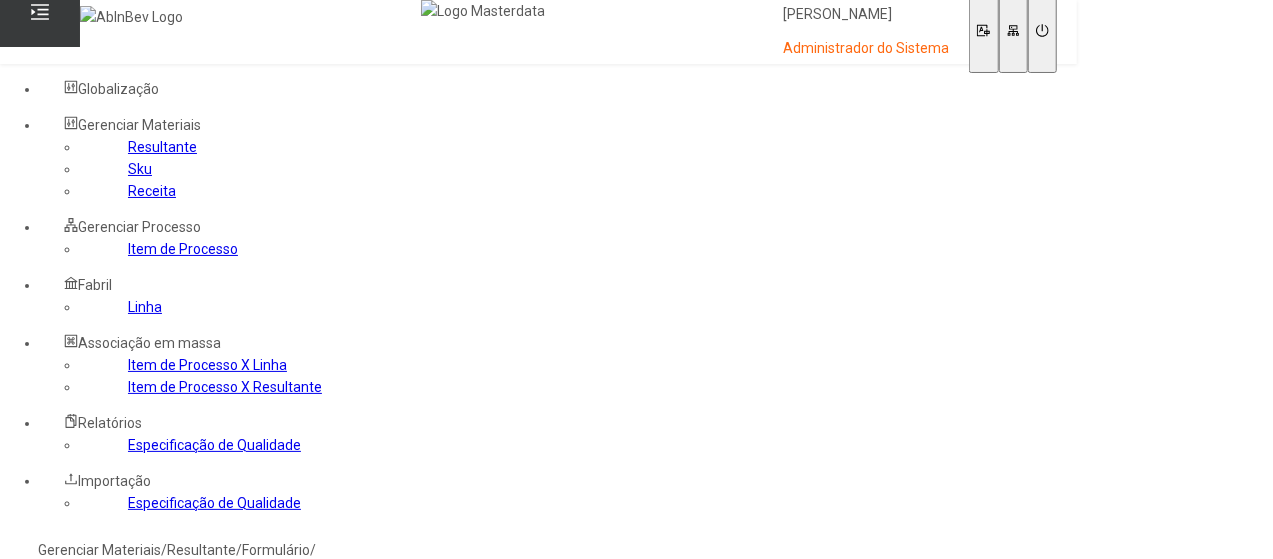type on "*******" 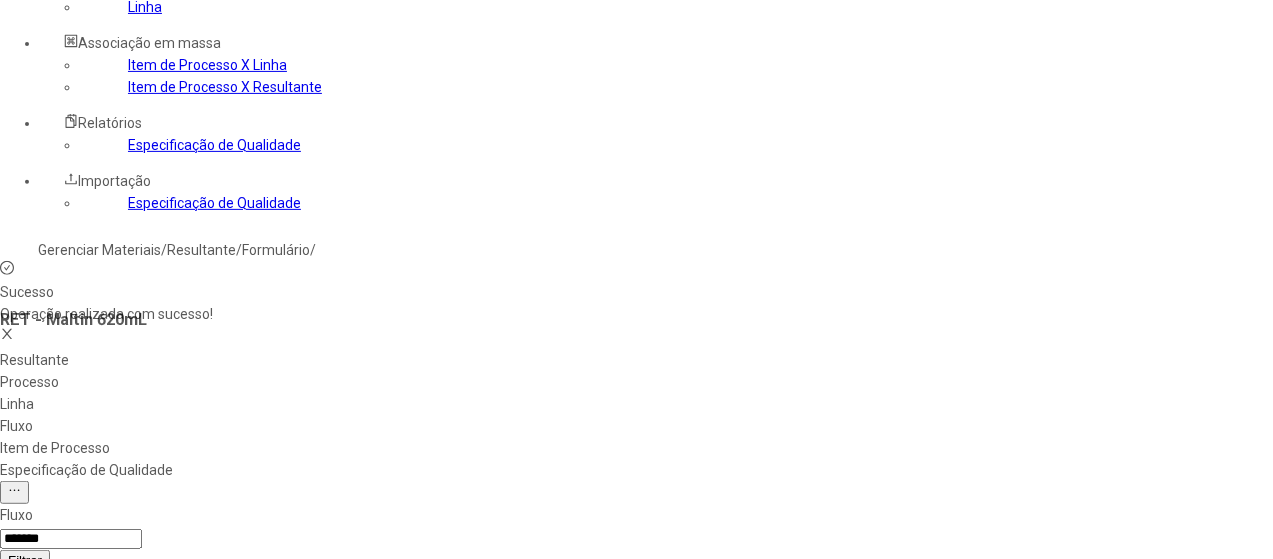 drag, startPoint x: 762, startPoint y: 223, endPoint x: 789, endPoint y: 235, distance: 29.546574 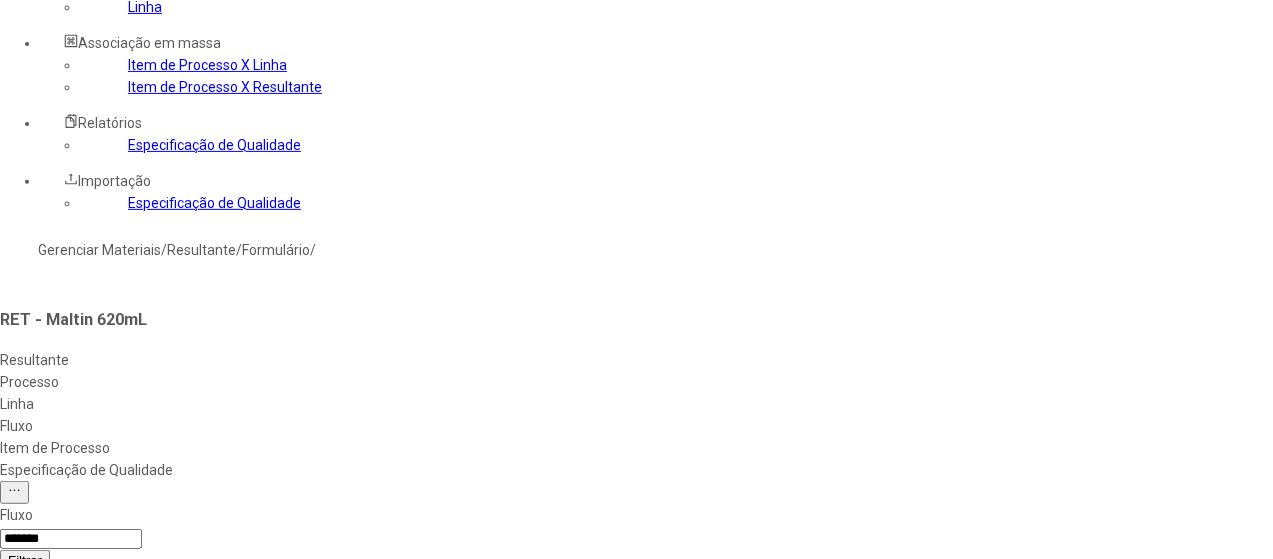click on "Concluir associação" 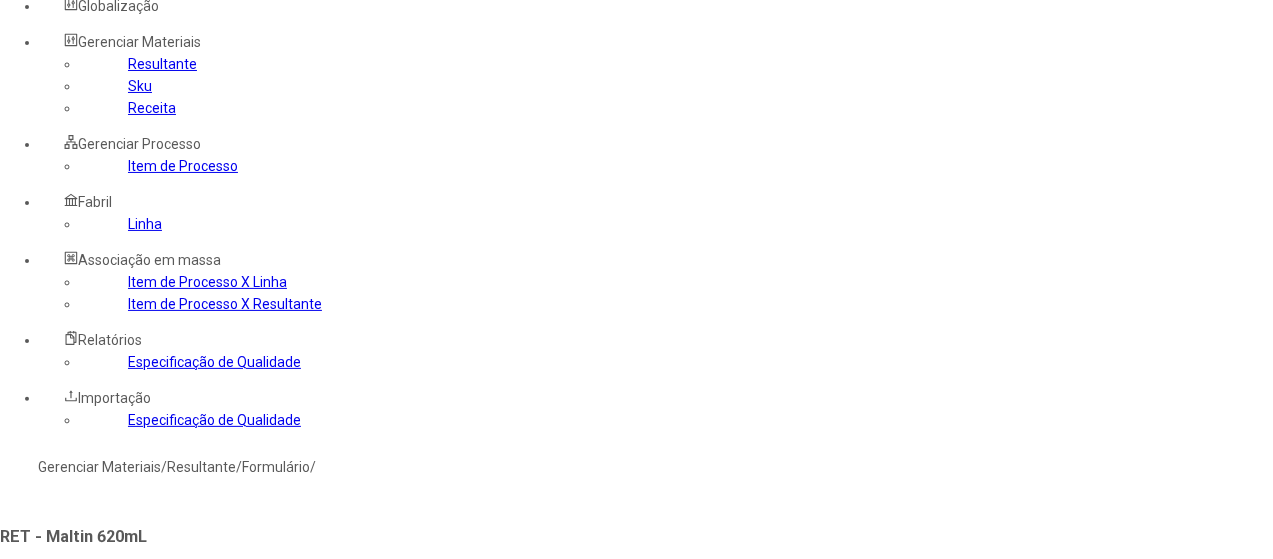 scroll, scrollTop: 0, scrollLeft: 0, axis: both 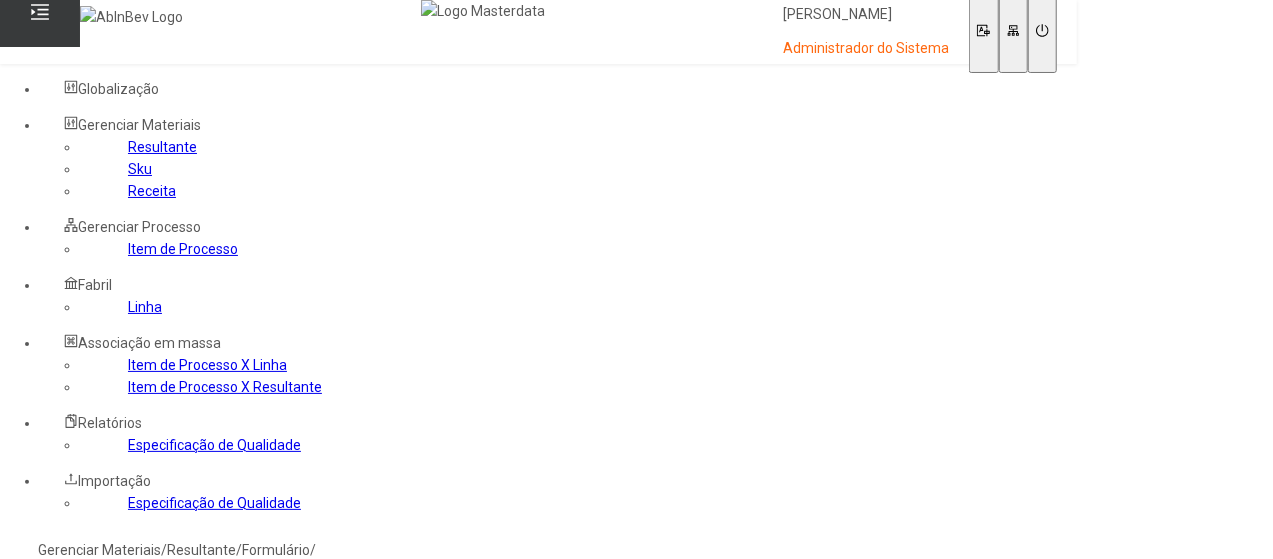 click on "Gerenciar Materiais" 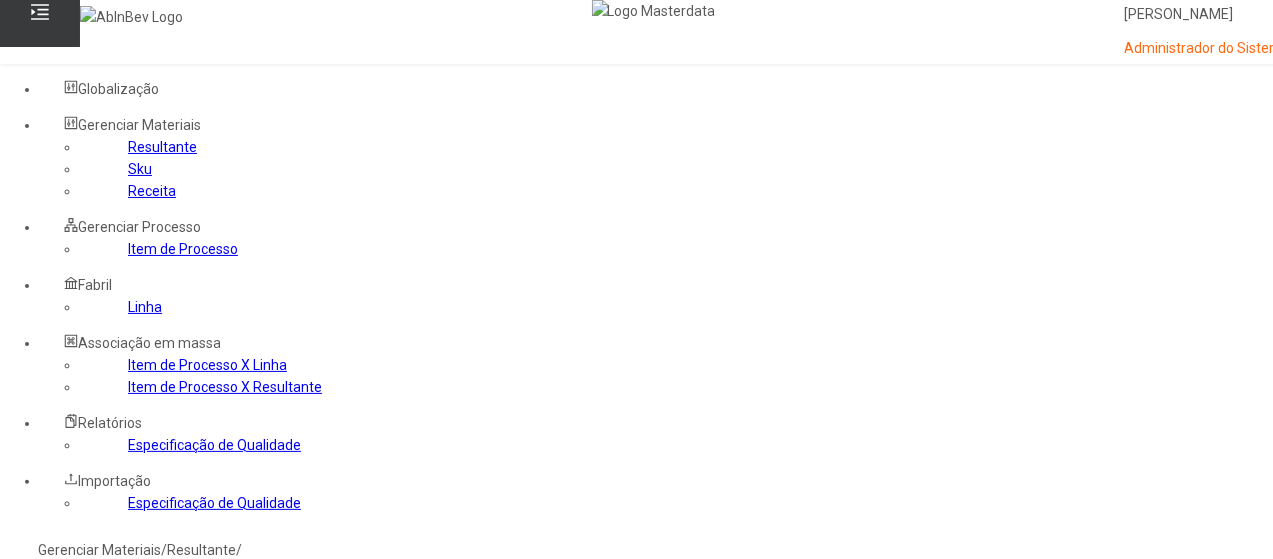 click 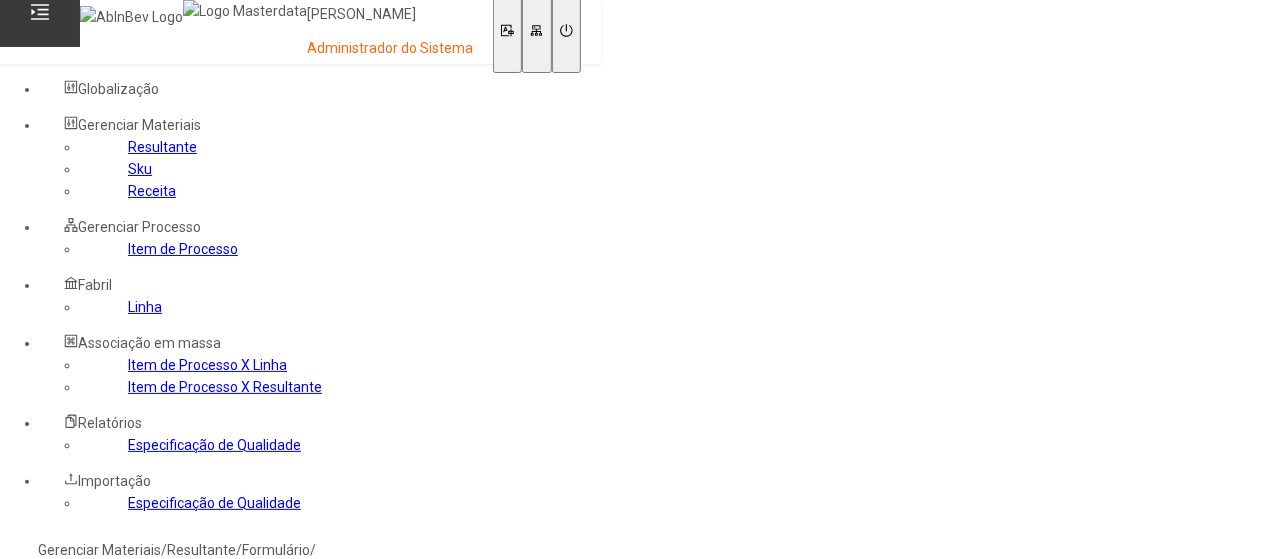 type on "*" 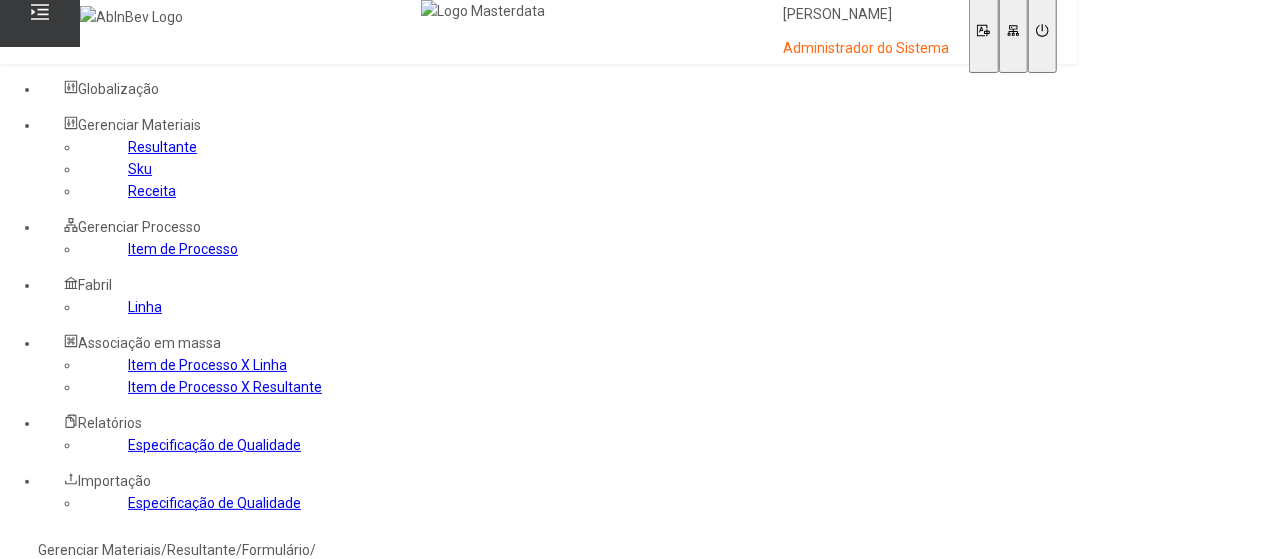 click 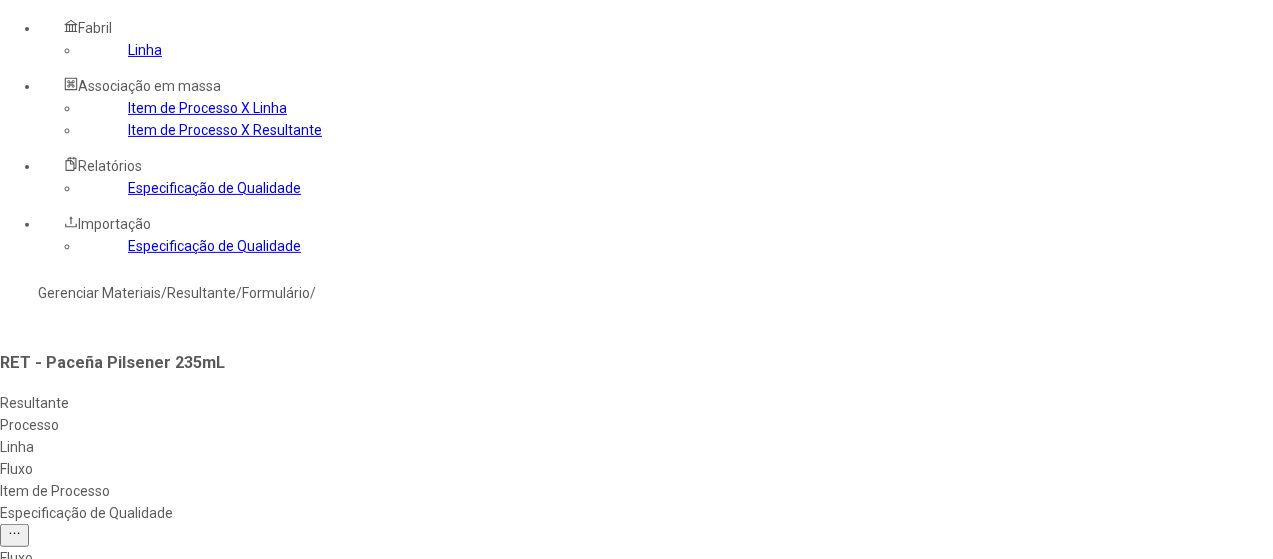 scroll, scrollTop: 300, scrollLeft: 0, axis: vertical 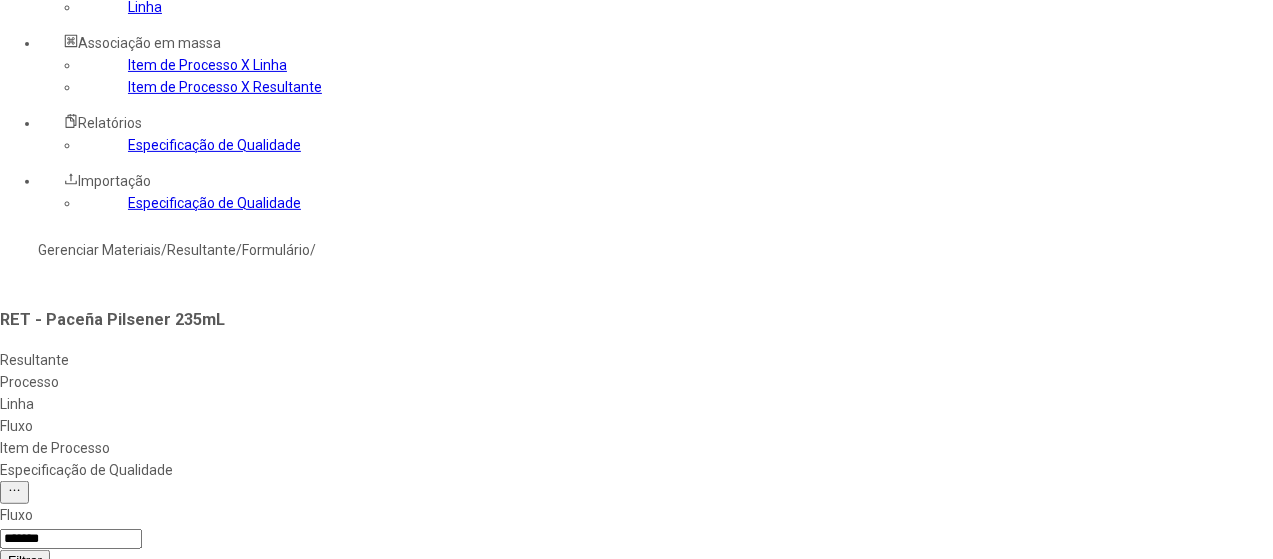 drag, startPoint x: 762, startPoint y: 219, endPoint x: 782, endPoint y: 235, distance: 25.612497 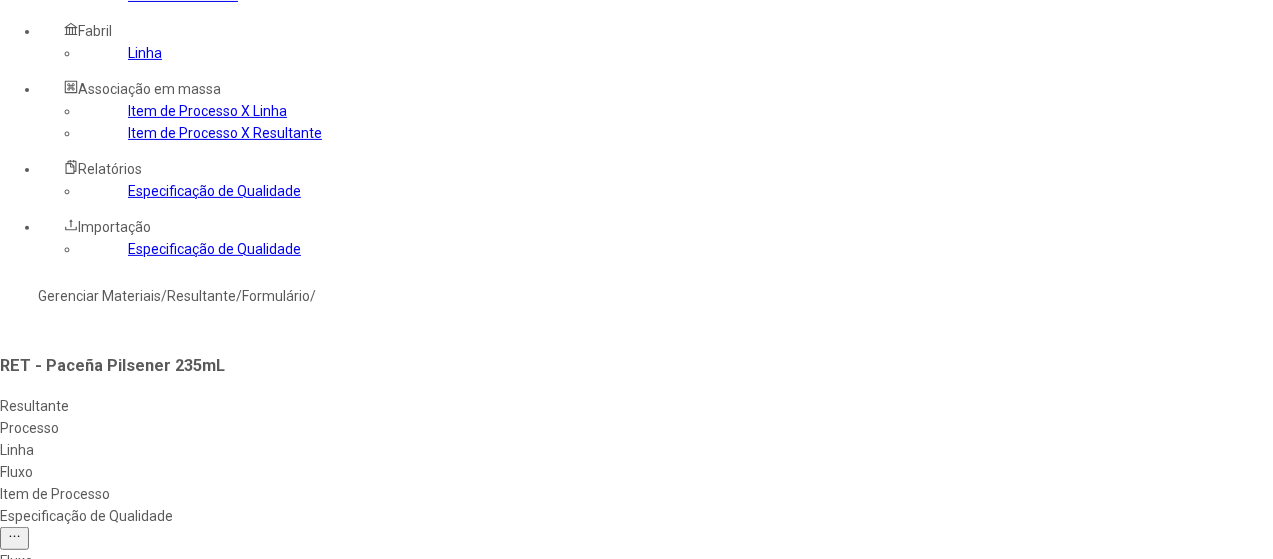 scroll, scrollTop: 0, scrollLeft: 0, axis: both 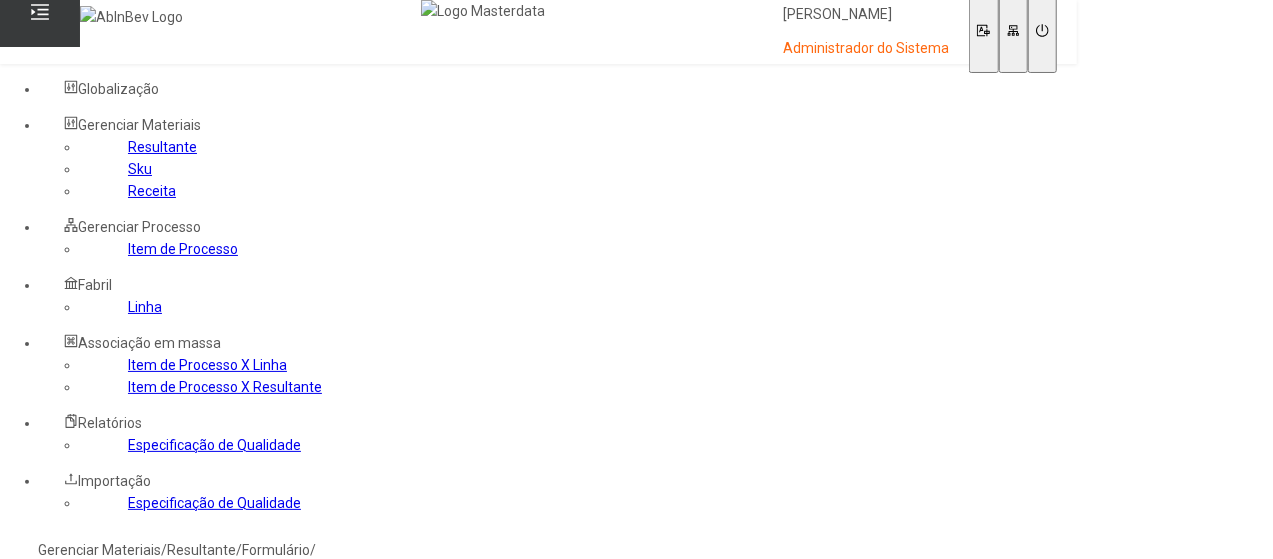 click on "Gerenciar Materiais" 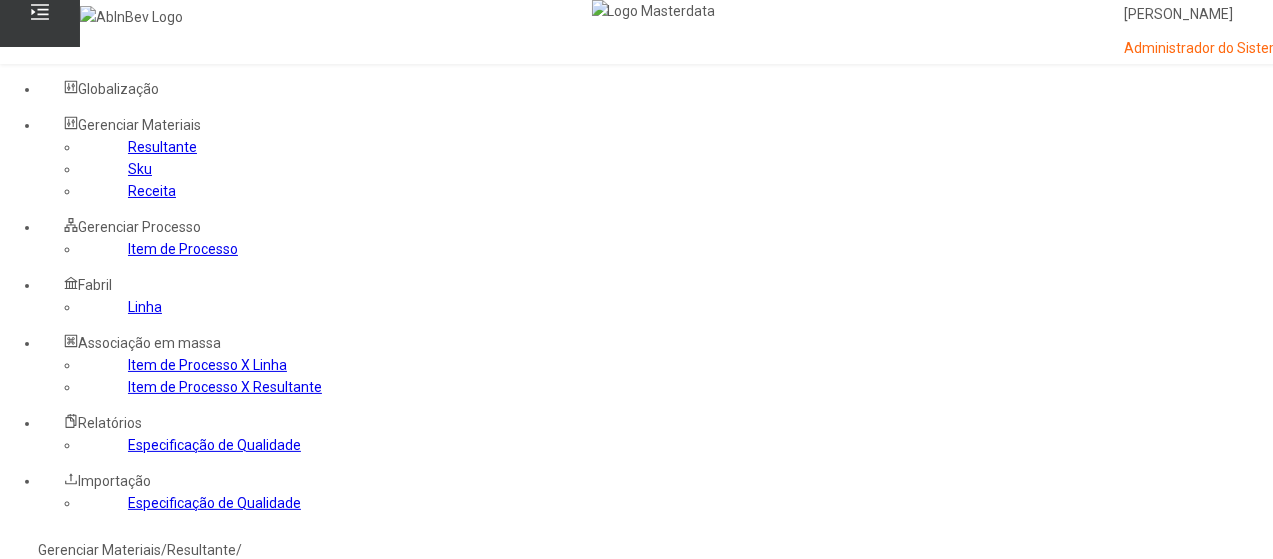 click 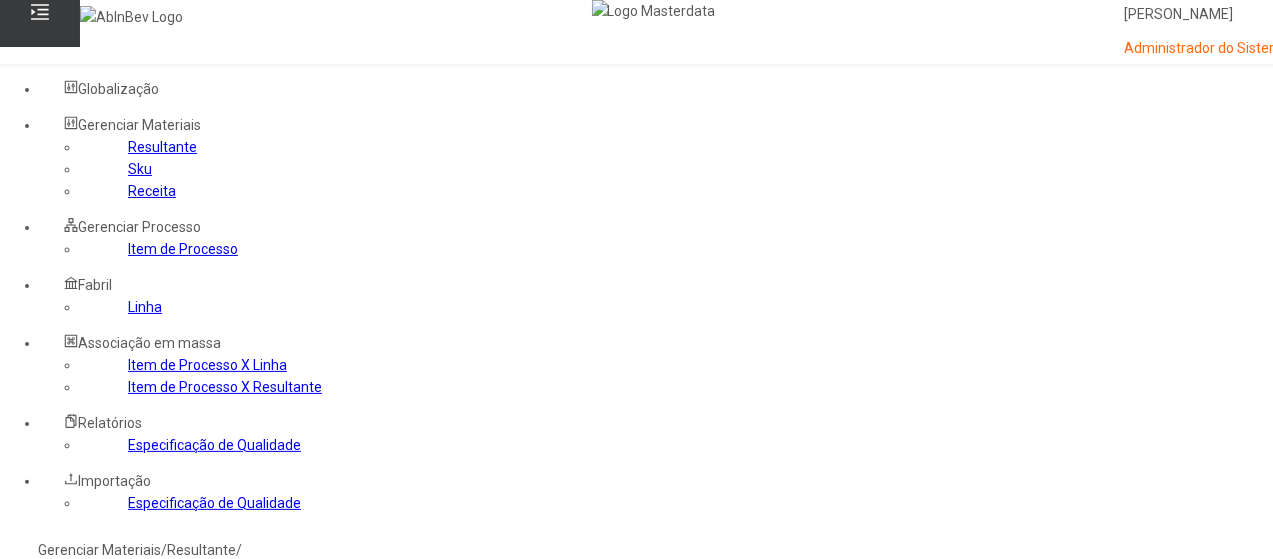 click at bounding box center [1344, 817] 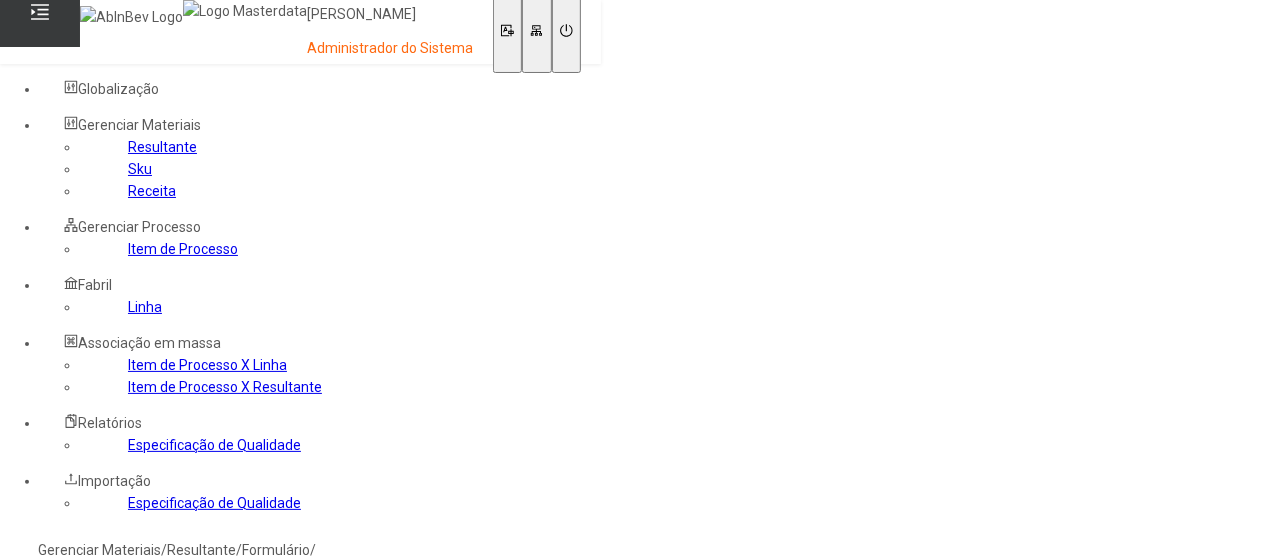 type on "**" 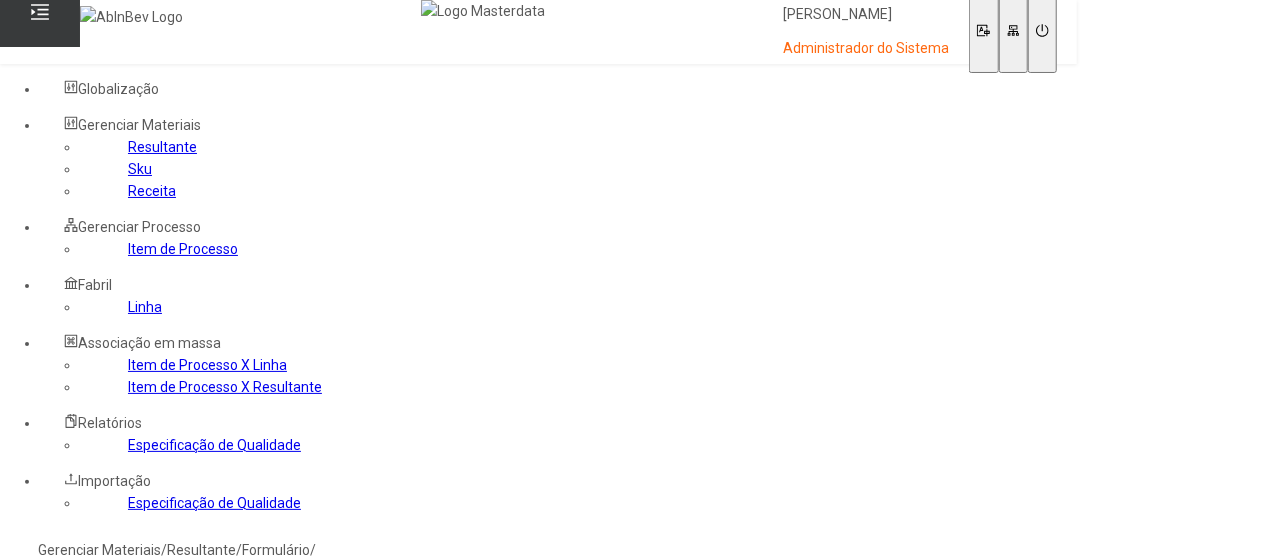 click 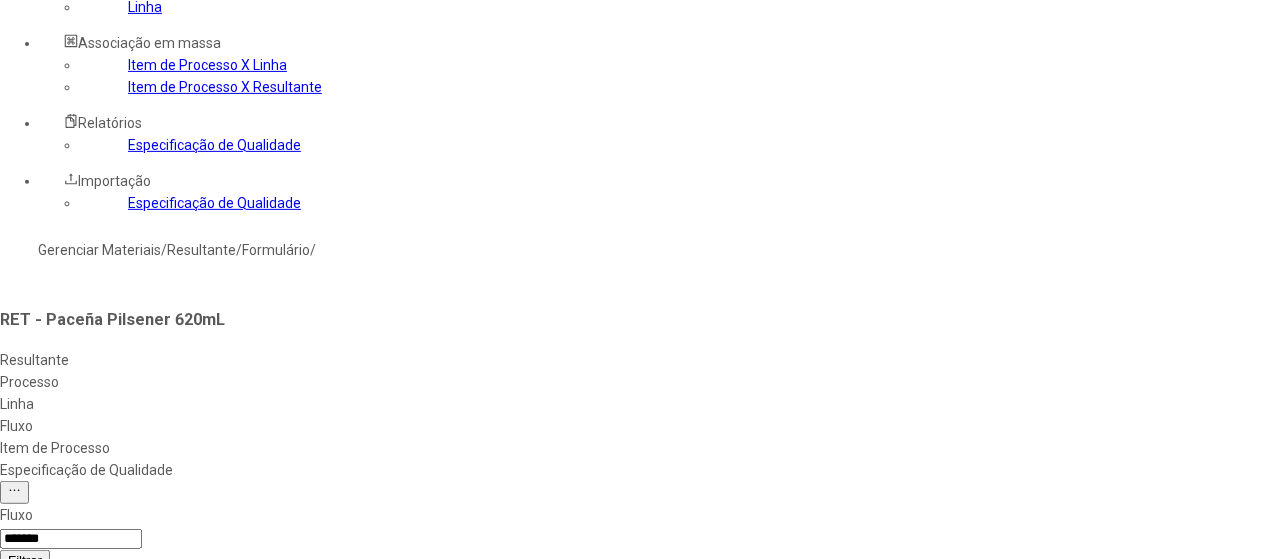 drag, startPoint x: 769, startPoint y: 233, endPoint x: 780, endPoint y: 247, distance: 17.804493 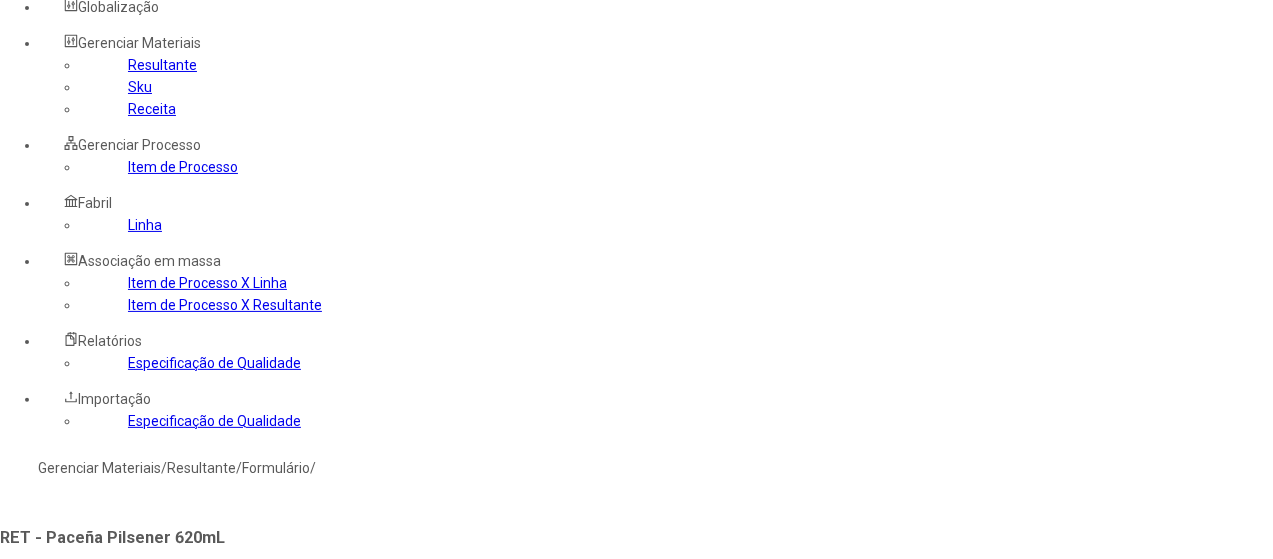 scroll, scrollTop: 0, scrollLeft: 0, axis: both 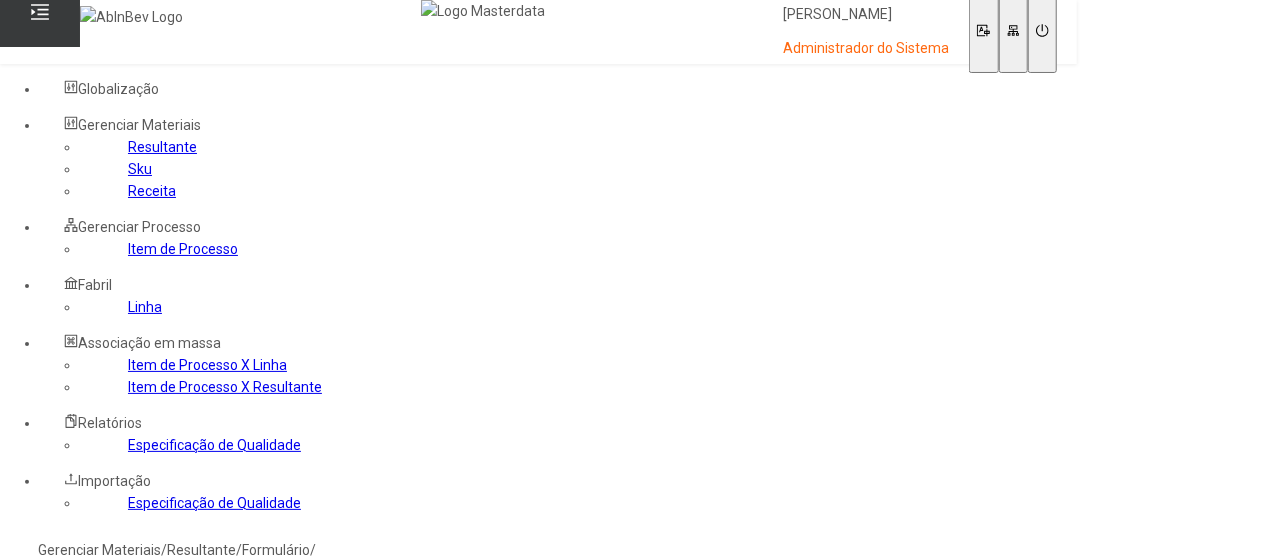 click on "Gerenciar Materiais" 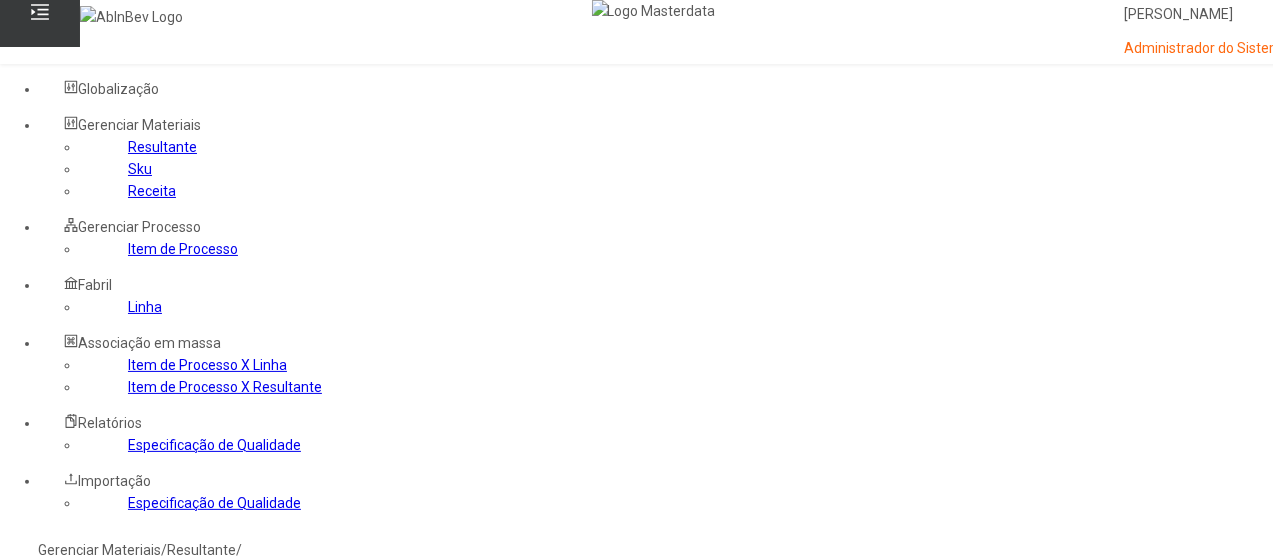 click 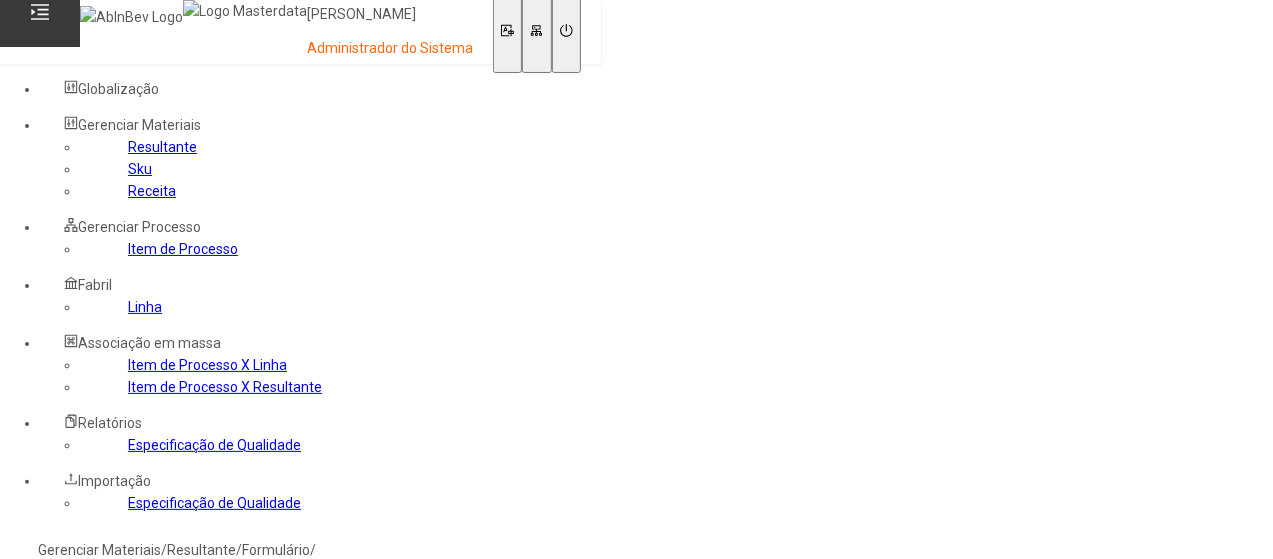 type on "**" 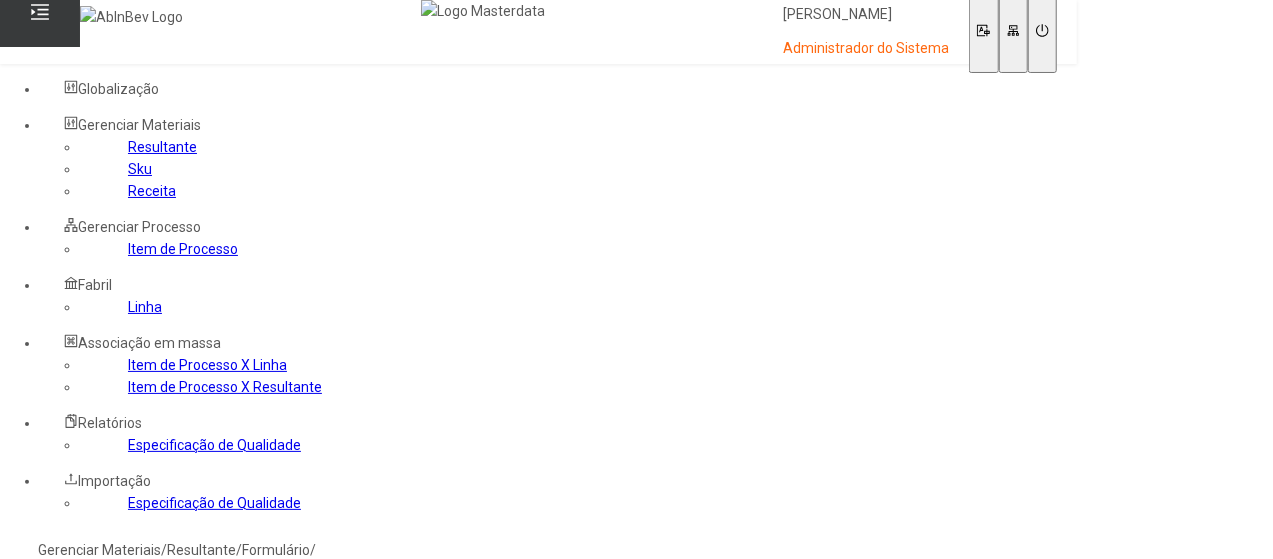 click 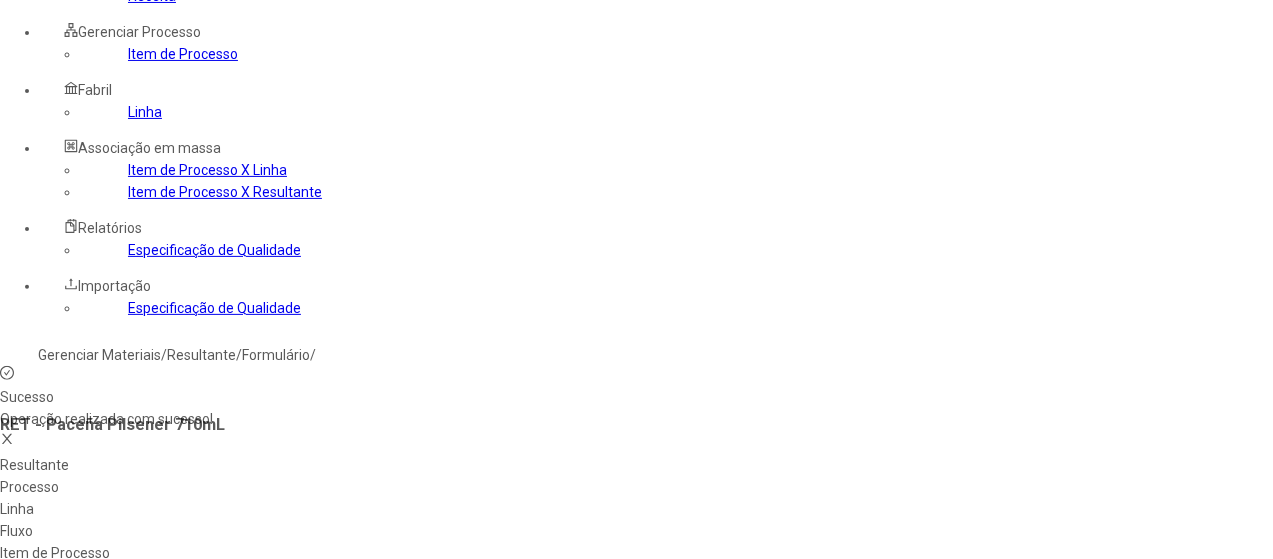 scroll, scrollTop: 200, scrollLeft: 0, axis: vertical 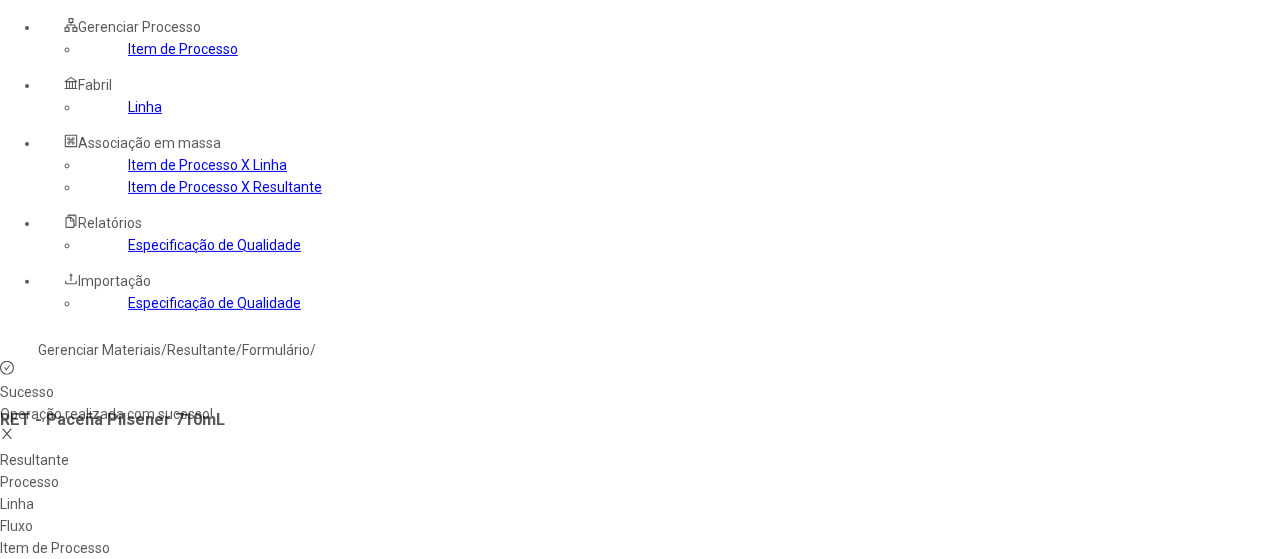 click at bounding box center [548, 834] 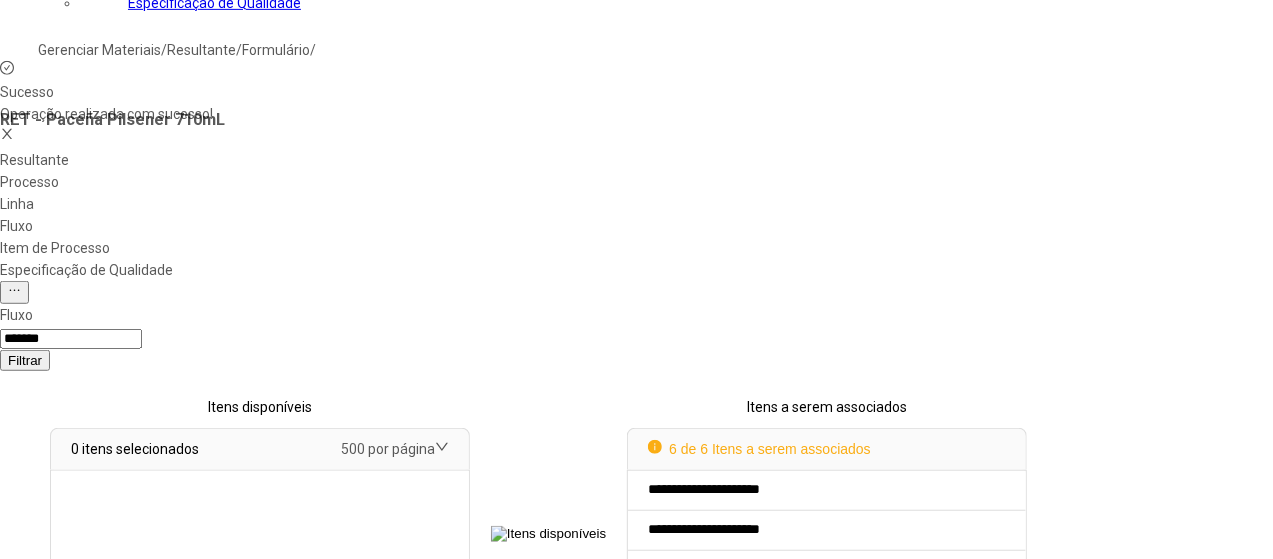 drag, startPoint x: 1113, startPoint y: 325, endPoint x: 1098, endPoint y: 325, distance: 15 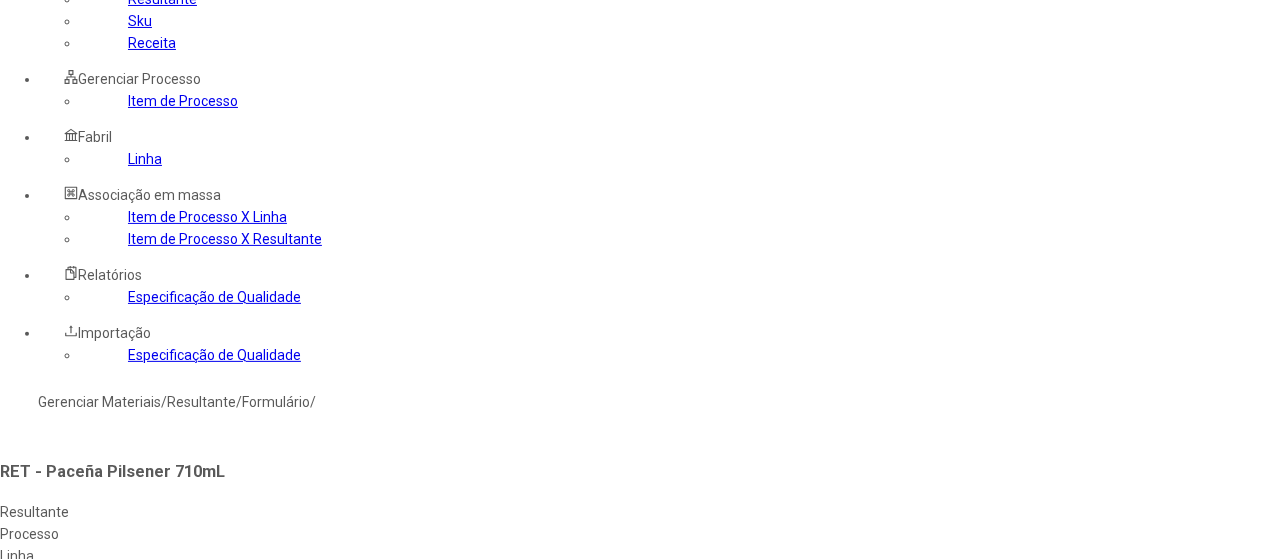 scroll, scrollTop: 0, scrollLeft: 0, axis: both 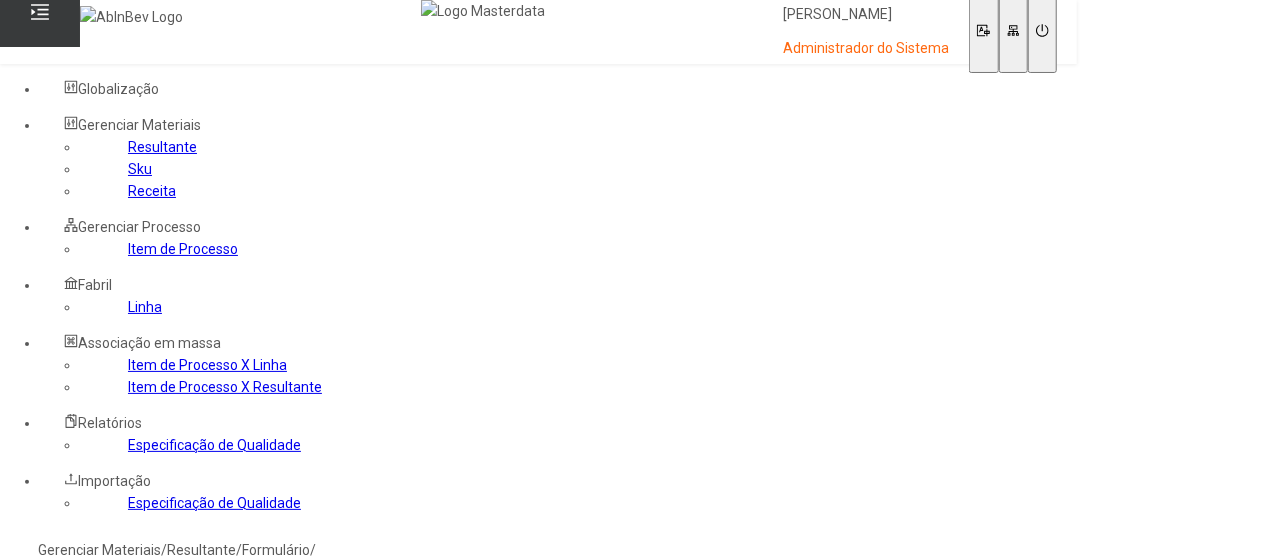 click on "Gerenciar Materiais" 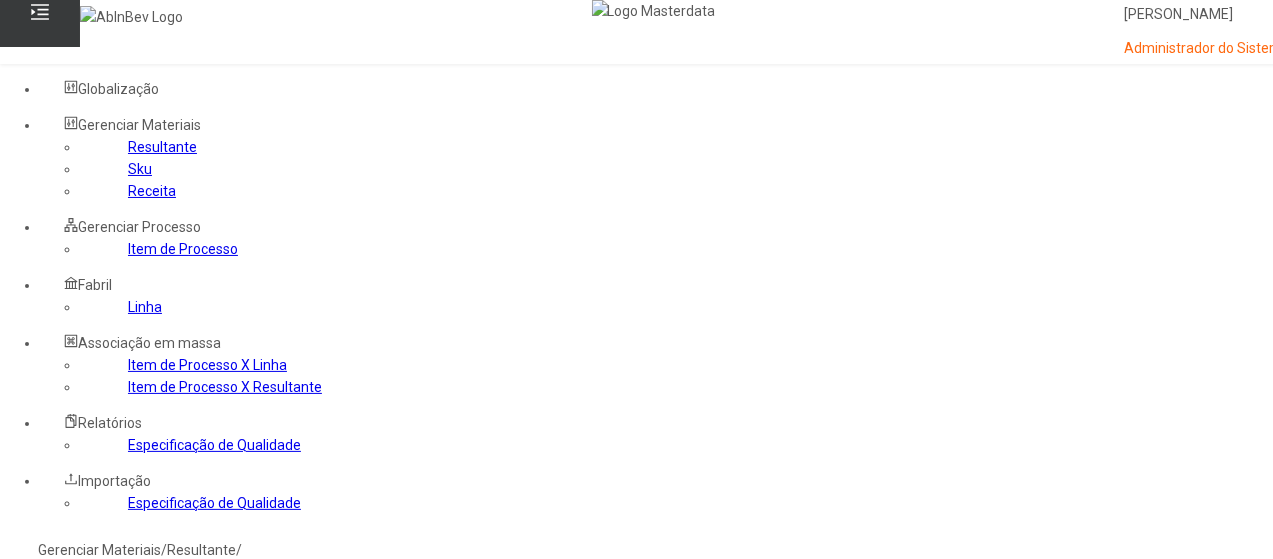 click 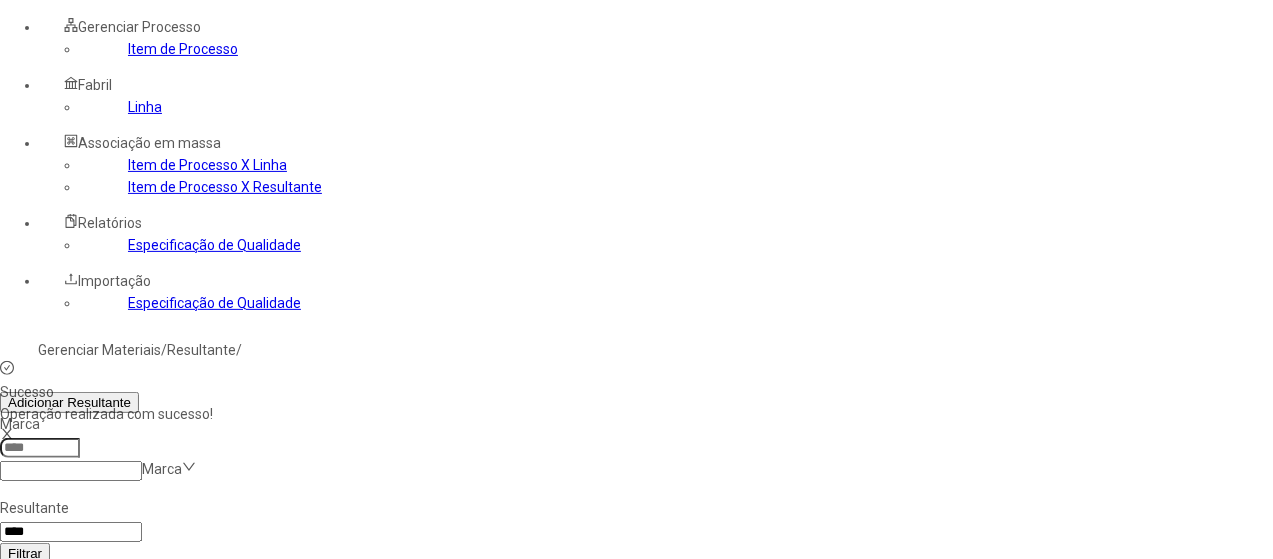 click 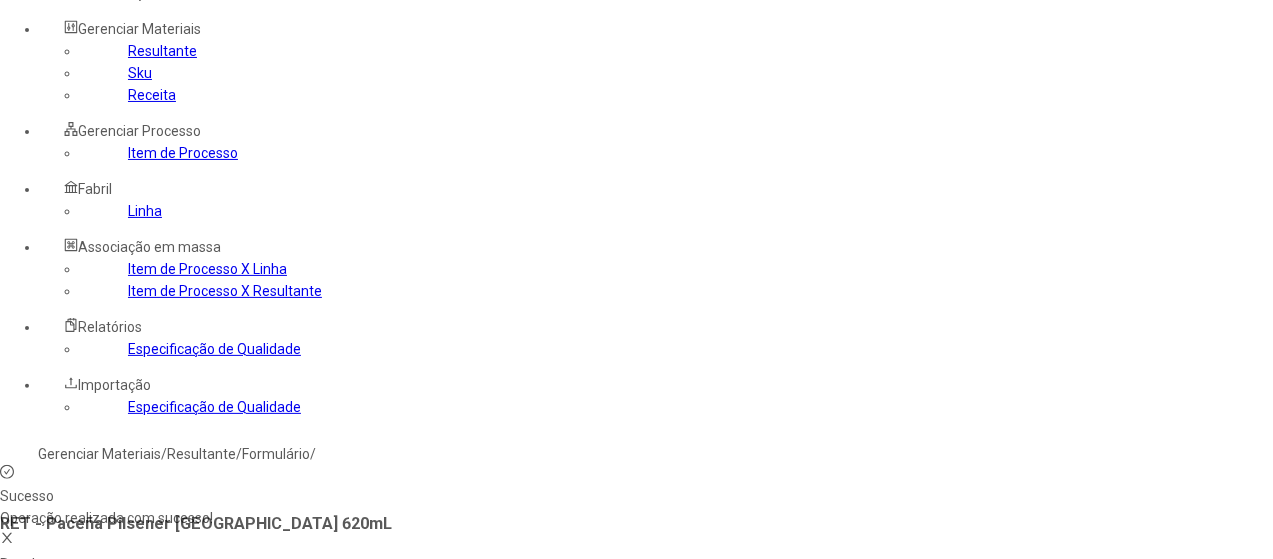 scroll, scrollTop: 0, scrollLeft: 0, axis: both 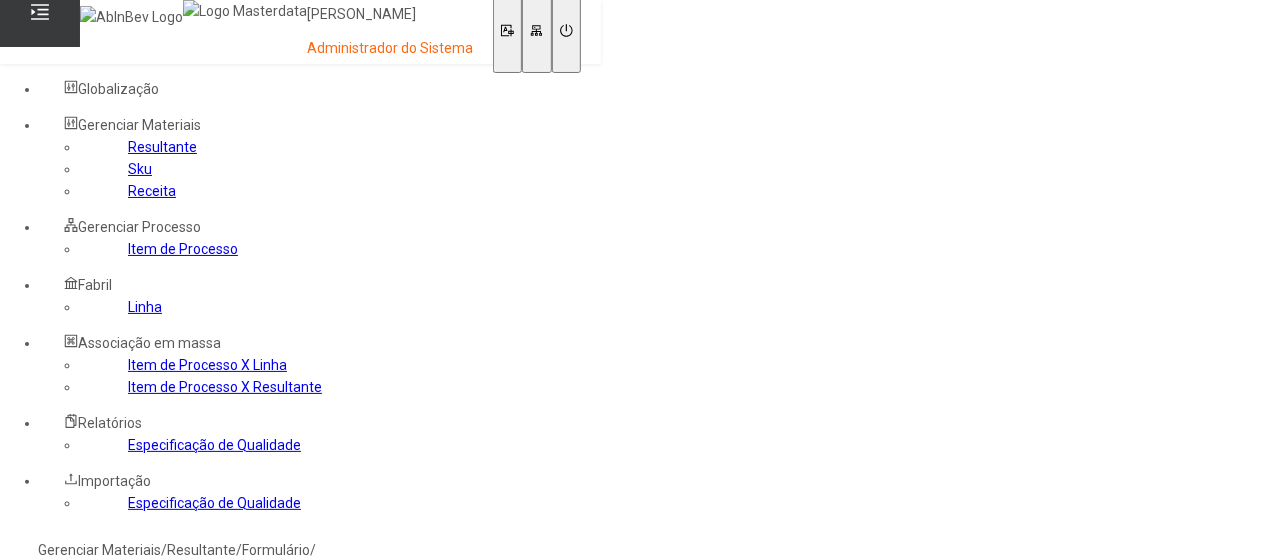 click on "Fluxo" 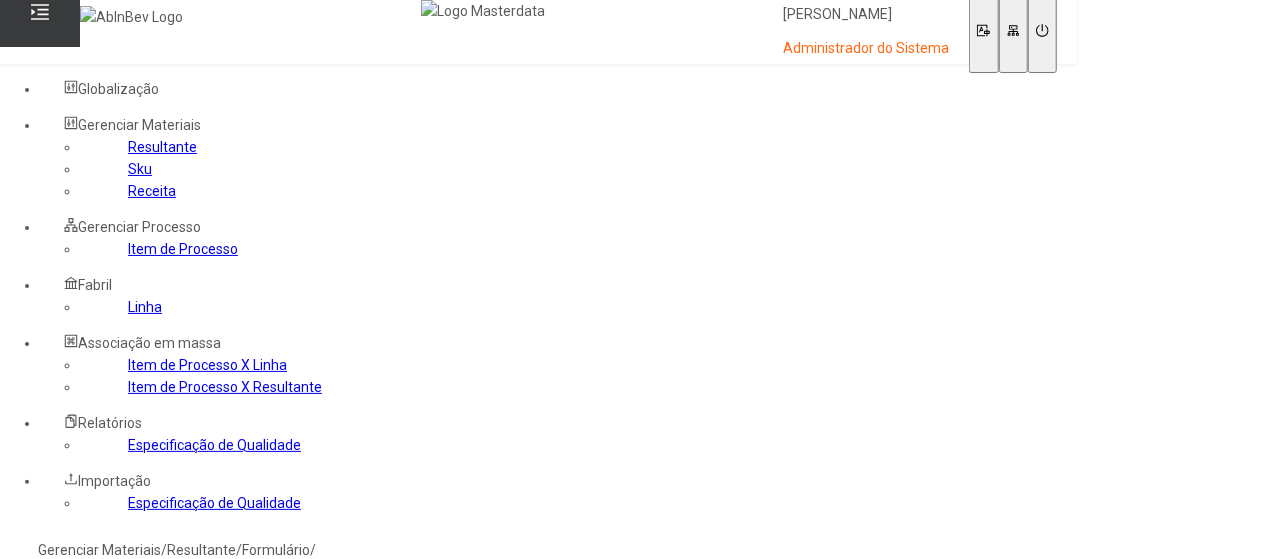 click 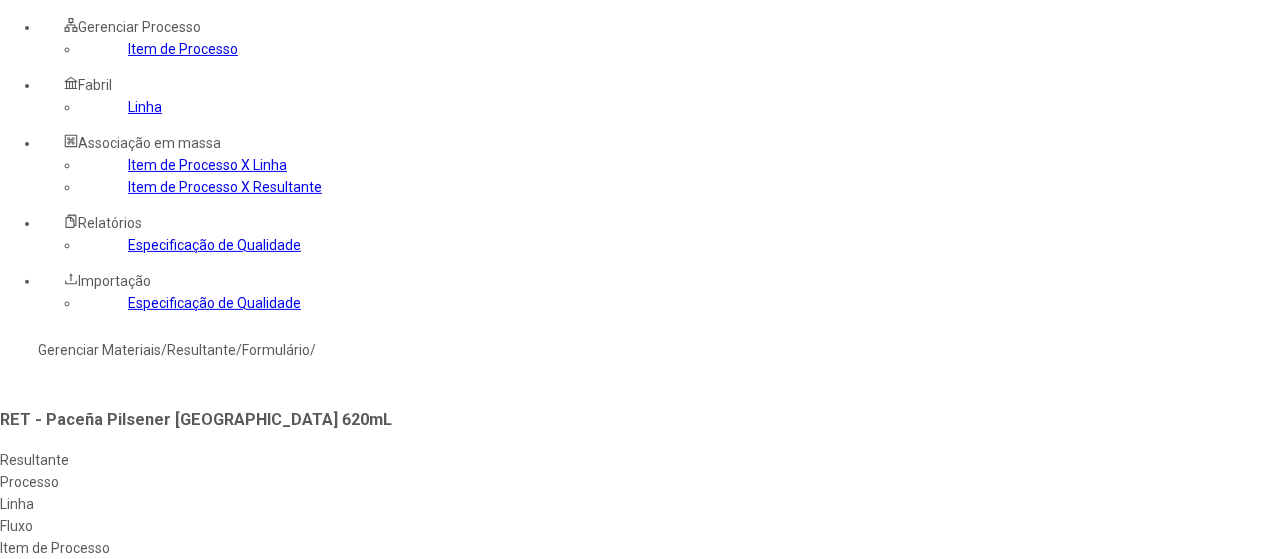 click at bounding box center [548, 834] 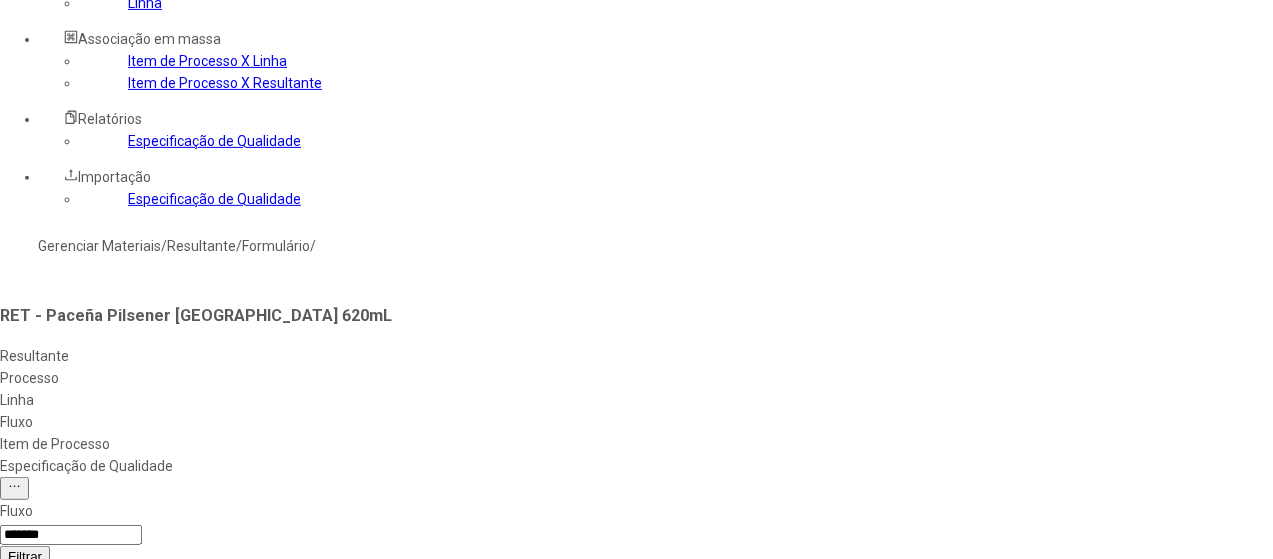 scroll, scrollTop: 400, scrollLeft: 0, axis: vertical 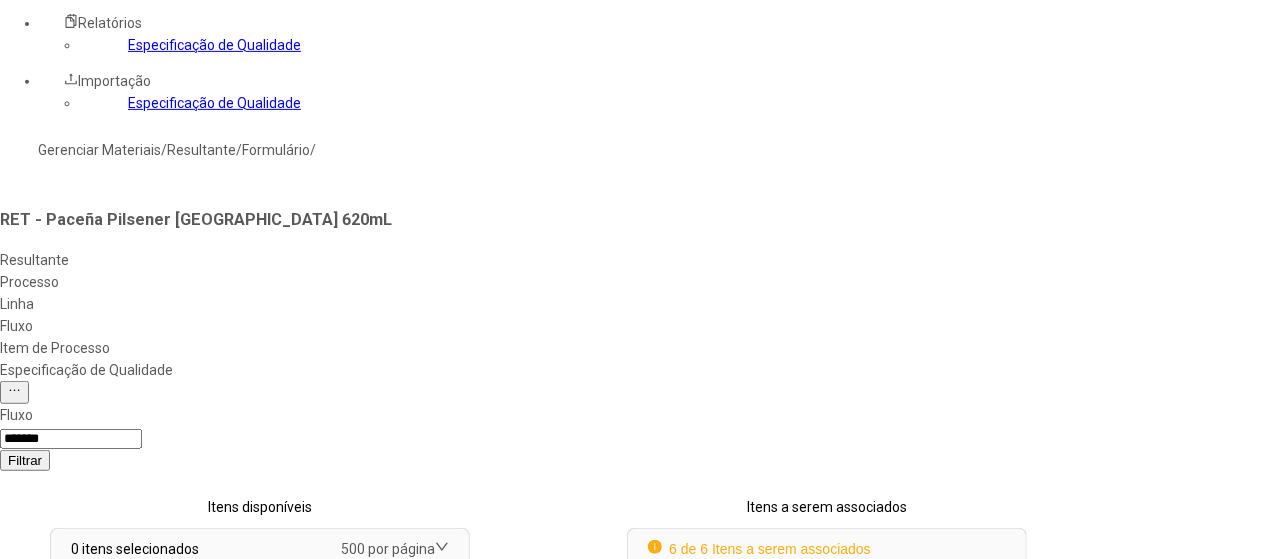 click on "Concluir associação" 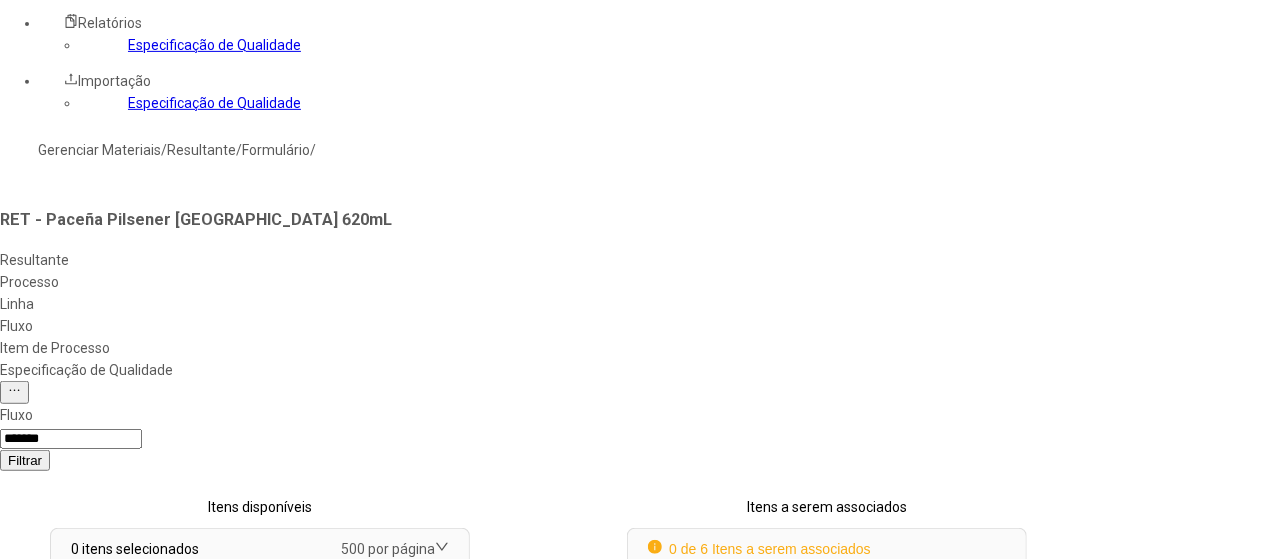 drag, startPoint x: 95, startPoint y: 55, endPoint x: 89, endPoint y: 65, distance: 11.661903 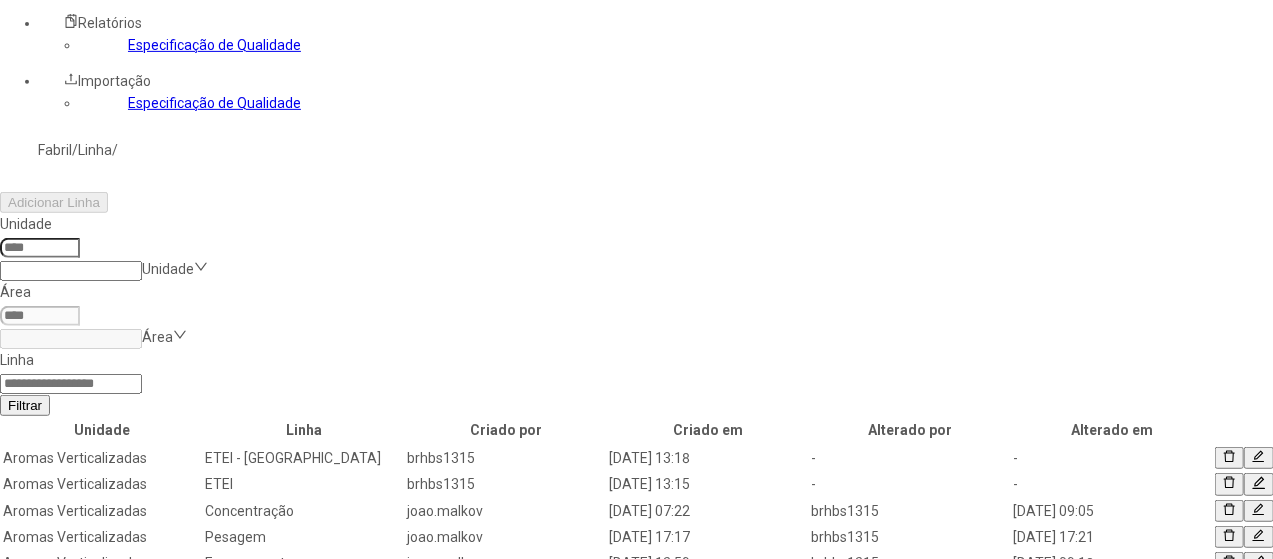 scroll, scrollTop: 0, scrollLeft: 0, axis: both 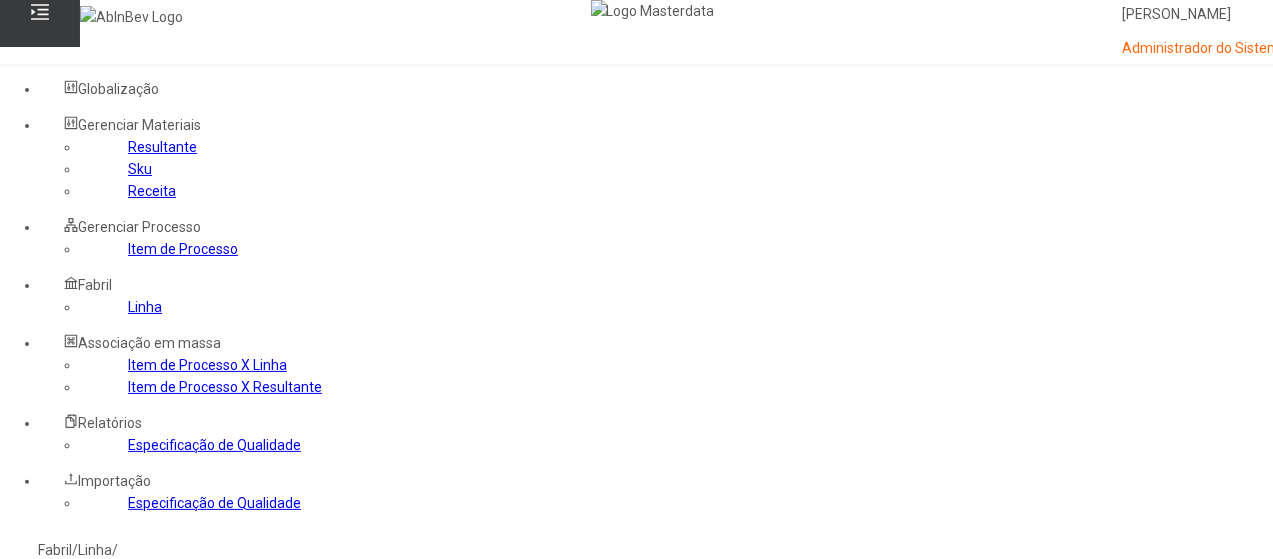 click at bounding box center (40, 648) 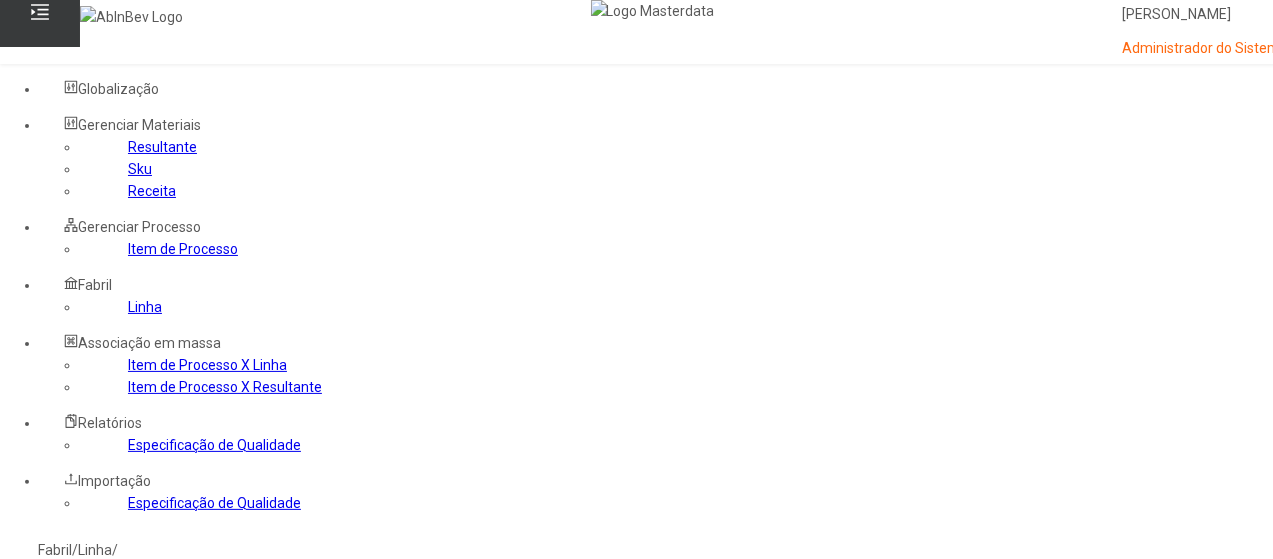 click on "Área de Cervejas" at bounding box center [113, 570] 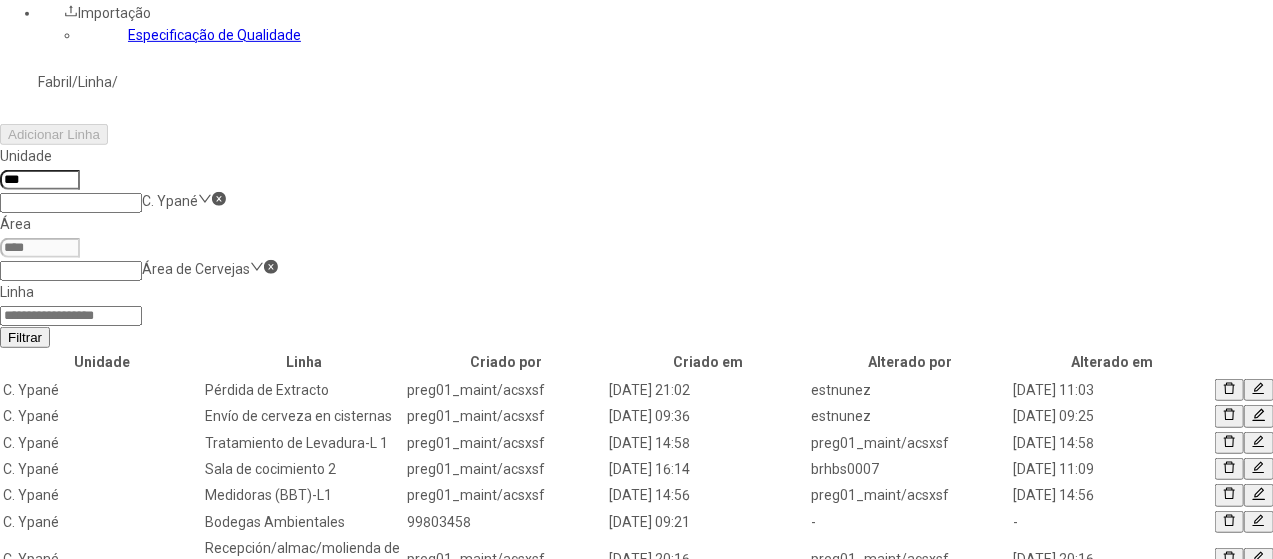 scroll, scrollTop: 500, scrollLeft: 0, axis: vertical 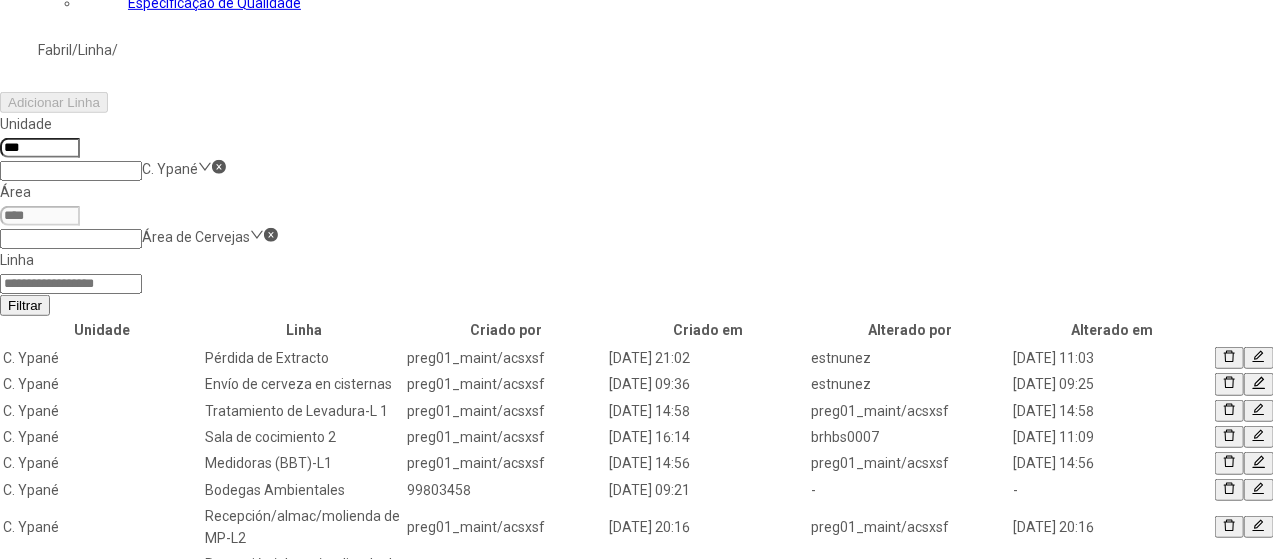 click on "2" 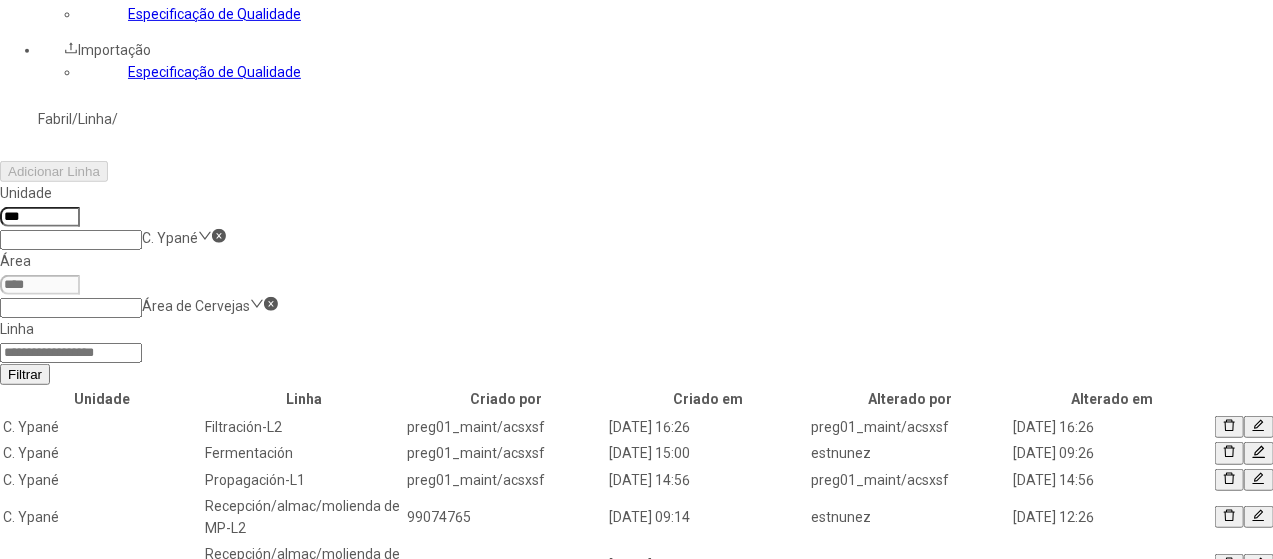 scroll, scrollTop: 400, scrollLeft: 0, axis: vertical 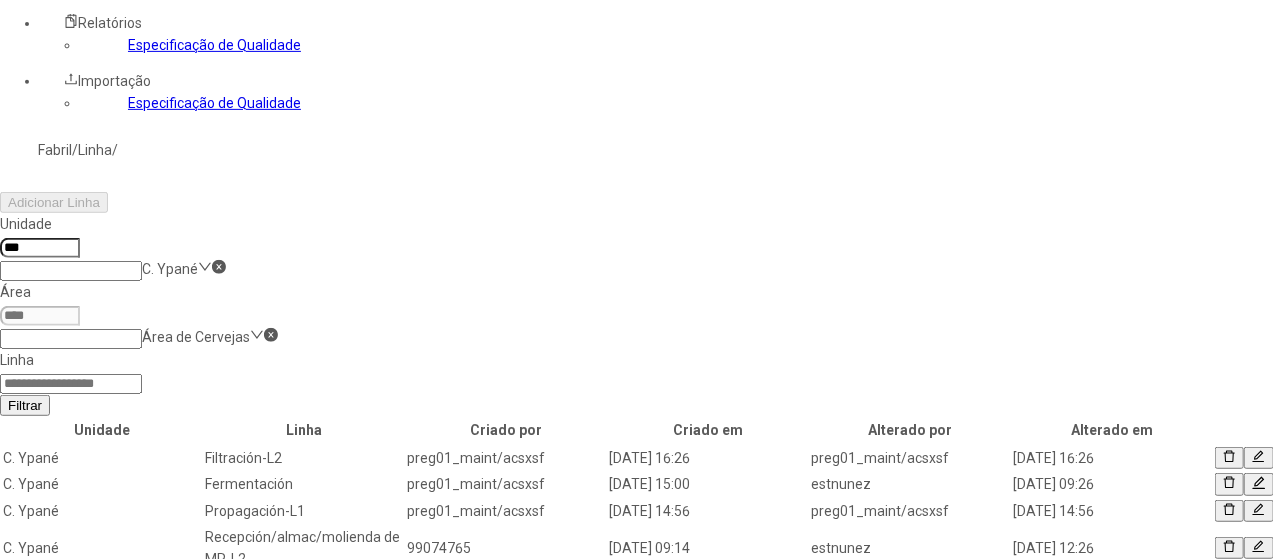 click 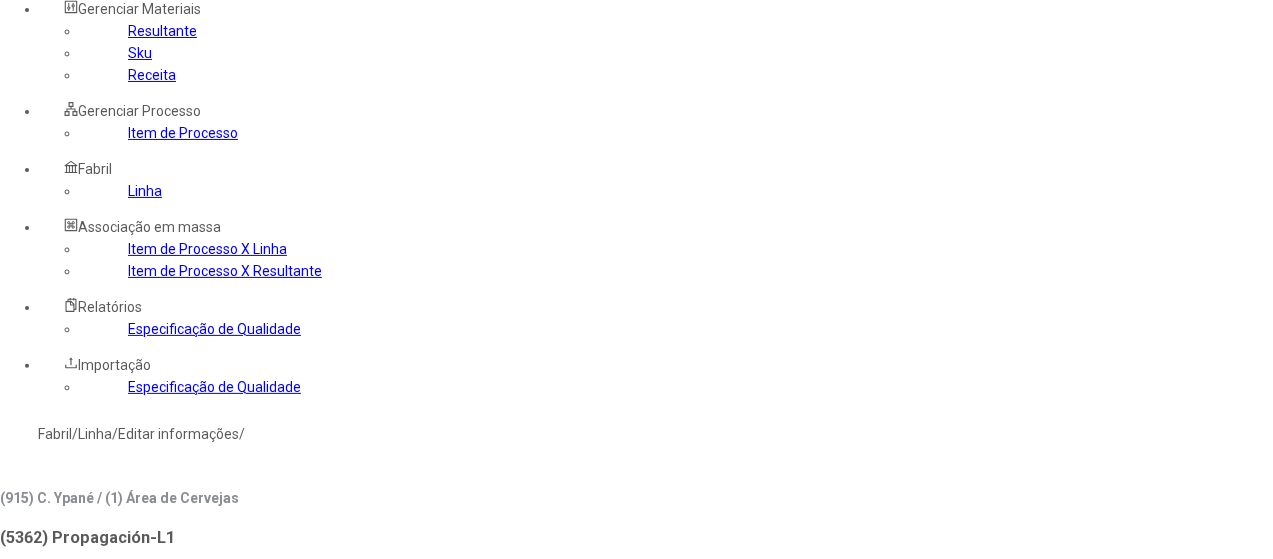 scroll, scrollTop: 100, scrollLeft: 0, axis: vertical 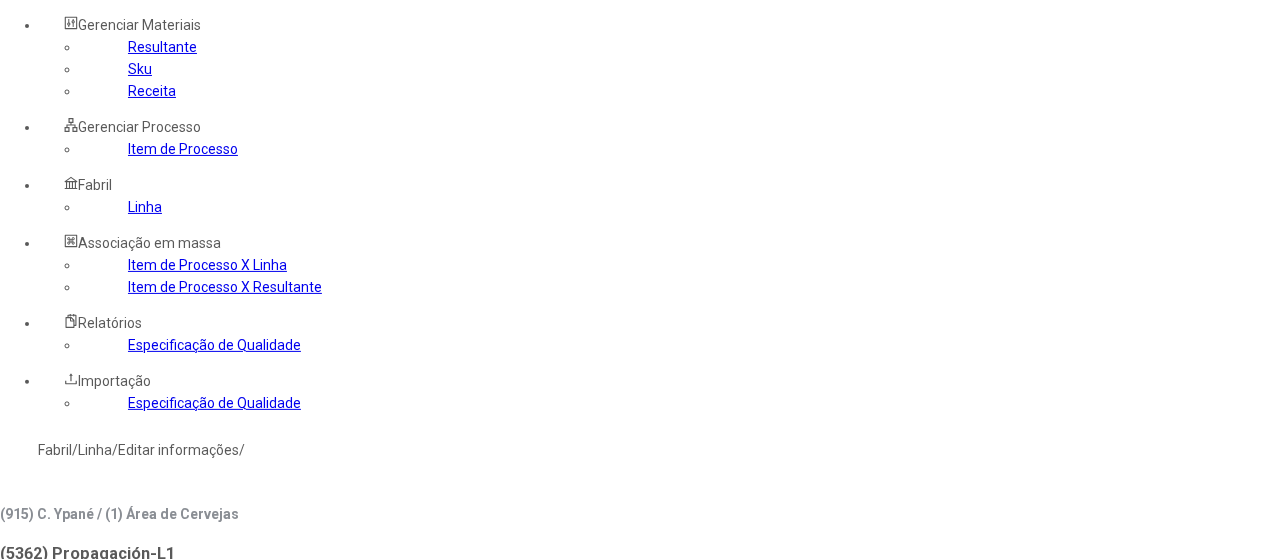click on "Item de Processo" 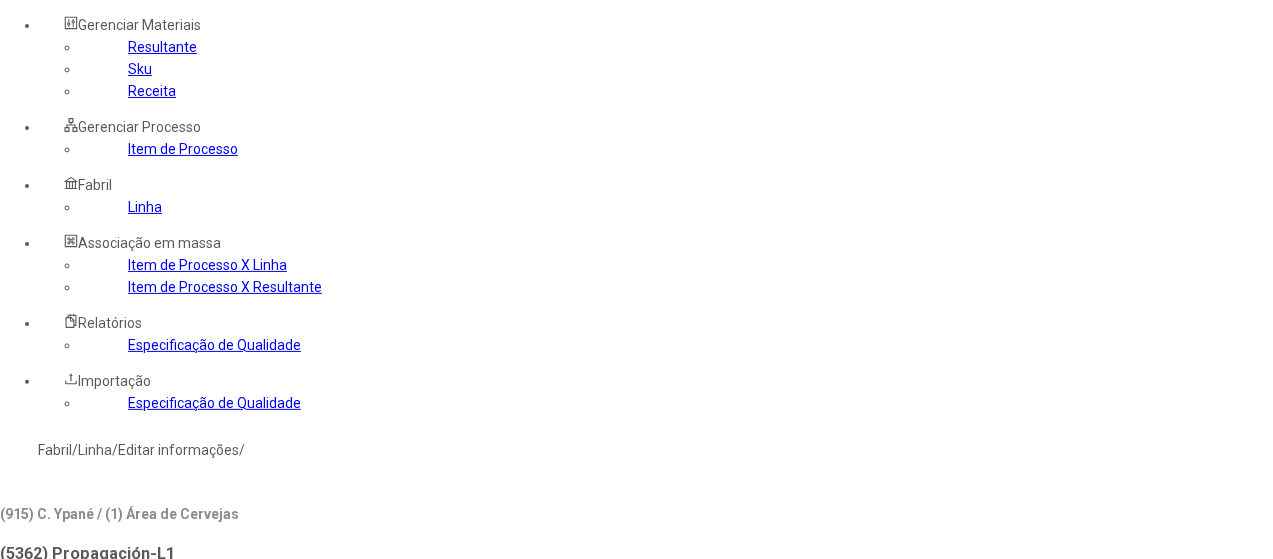 click at bounding box center [40, 795] 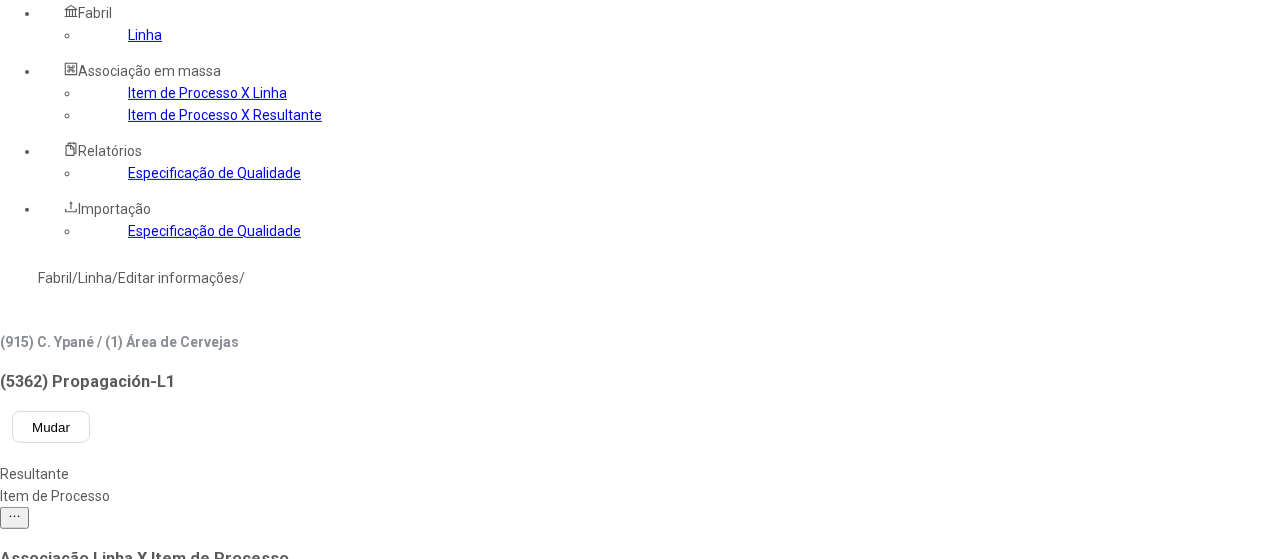 scroll, scrollTop: 200, scrollLeft: 0, axis: vertical 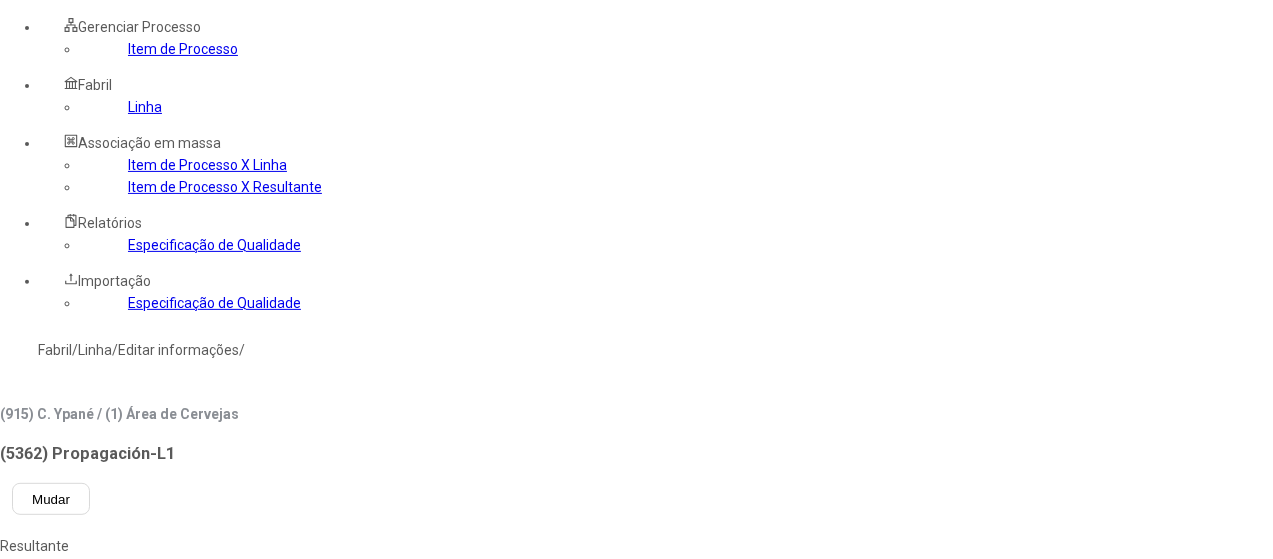 type on "***" 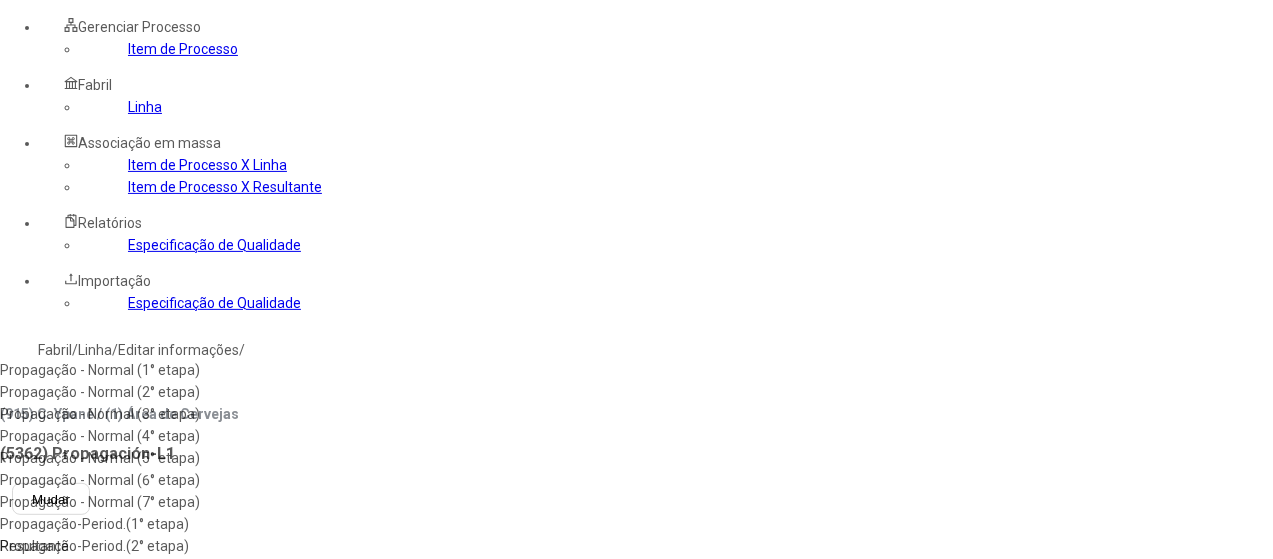 click on "Propagação - Normal (1° etapa)" at bounding box center (115, 370) 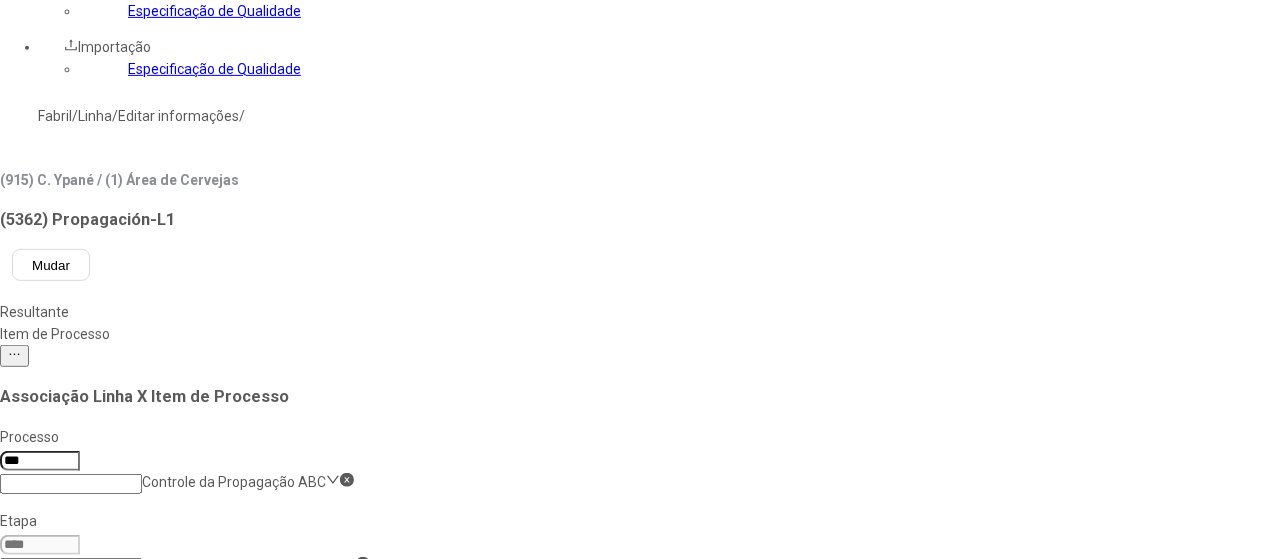 scroll, scrollTop: 500, scrollLeft: 0, axis: vertical 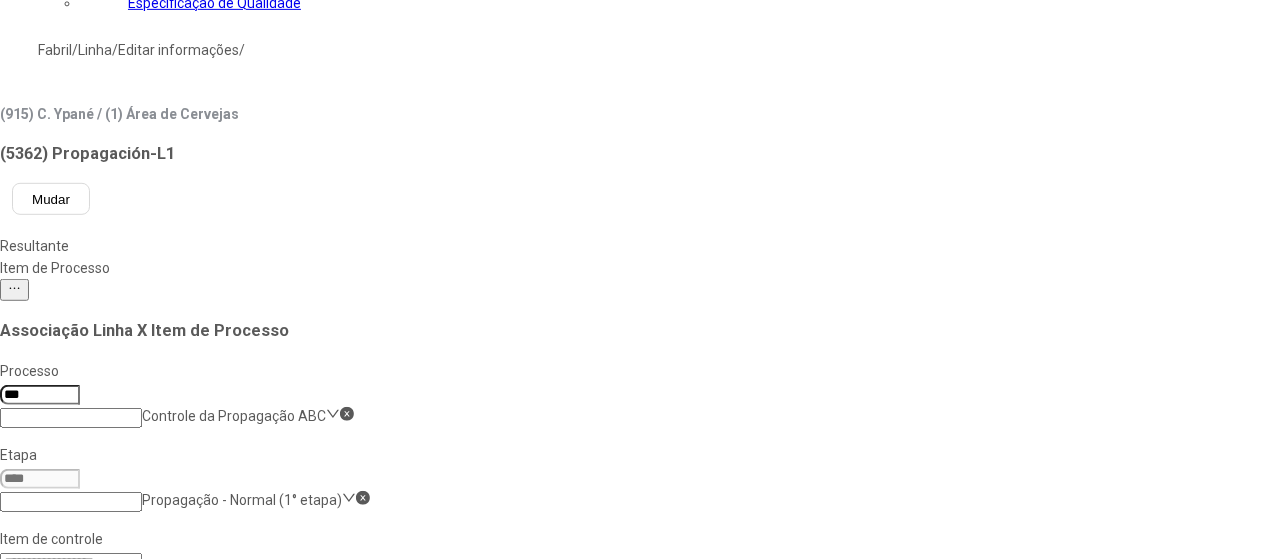 click on "PH Final da Propagación - 1º Paso" 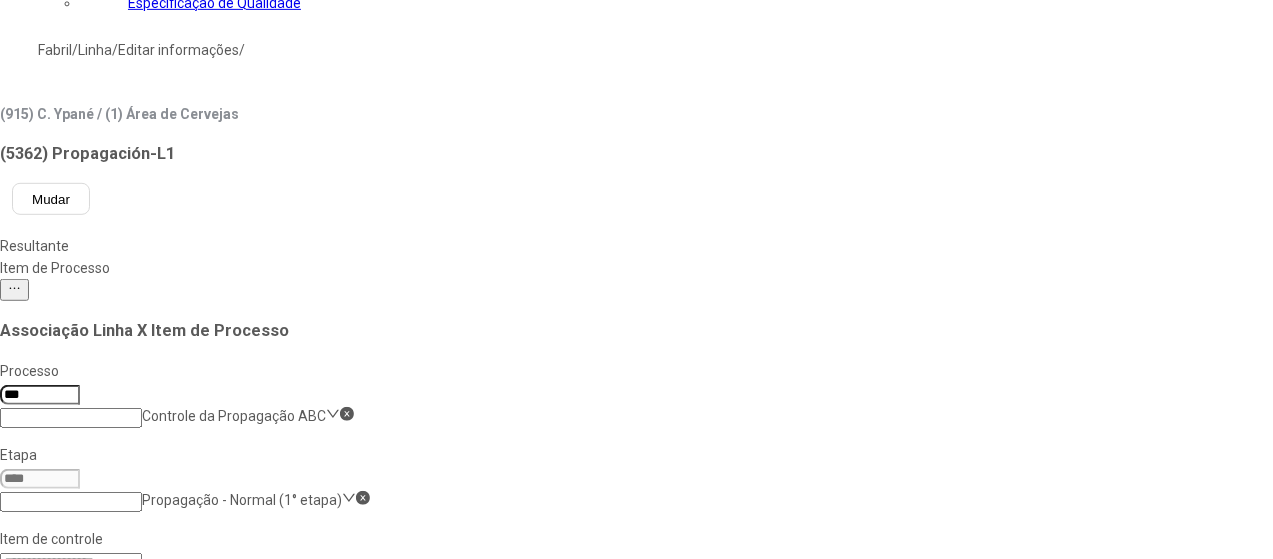 scroll, scrollTop: 150, scrollLeft: 0, axis: vertical 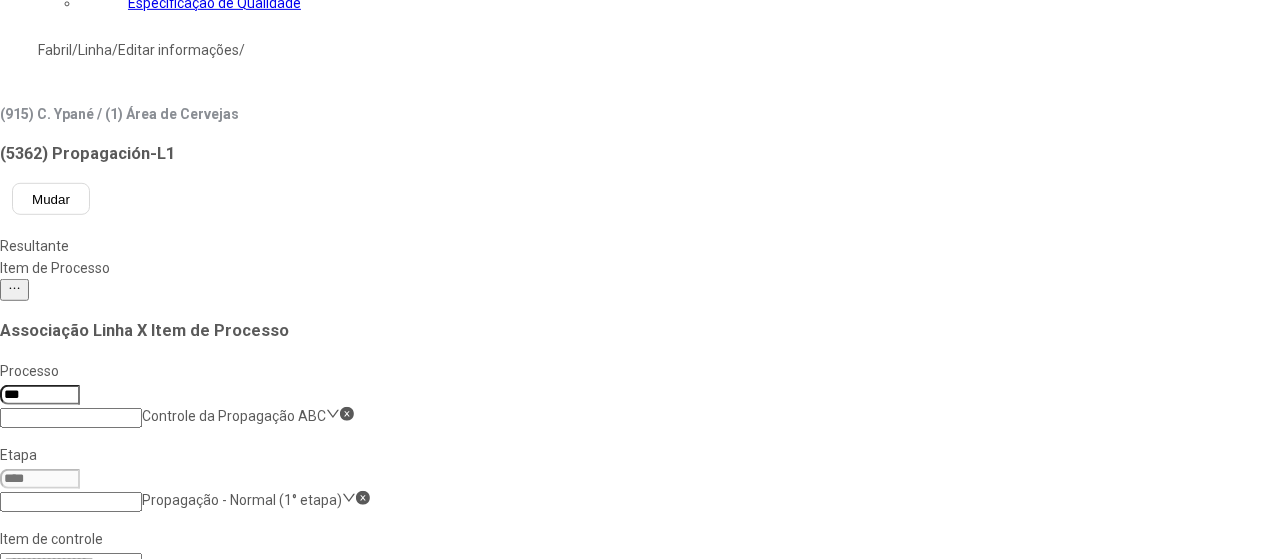click 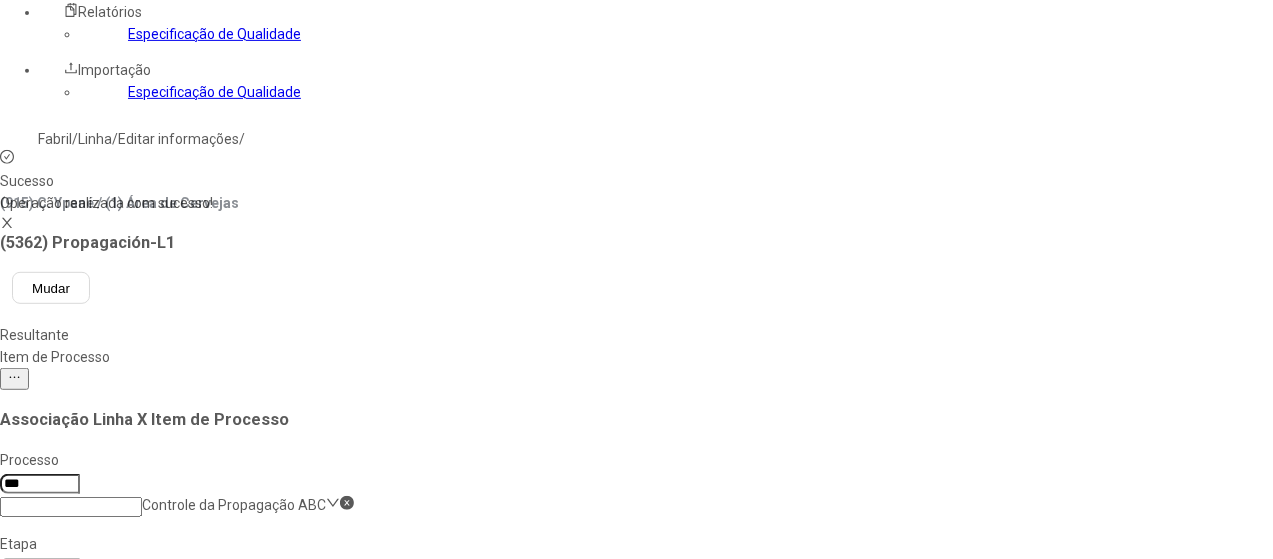 scroll, scrollTop: 300, scrollLeft: 0, axis: vertical 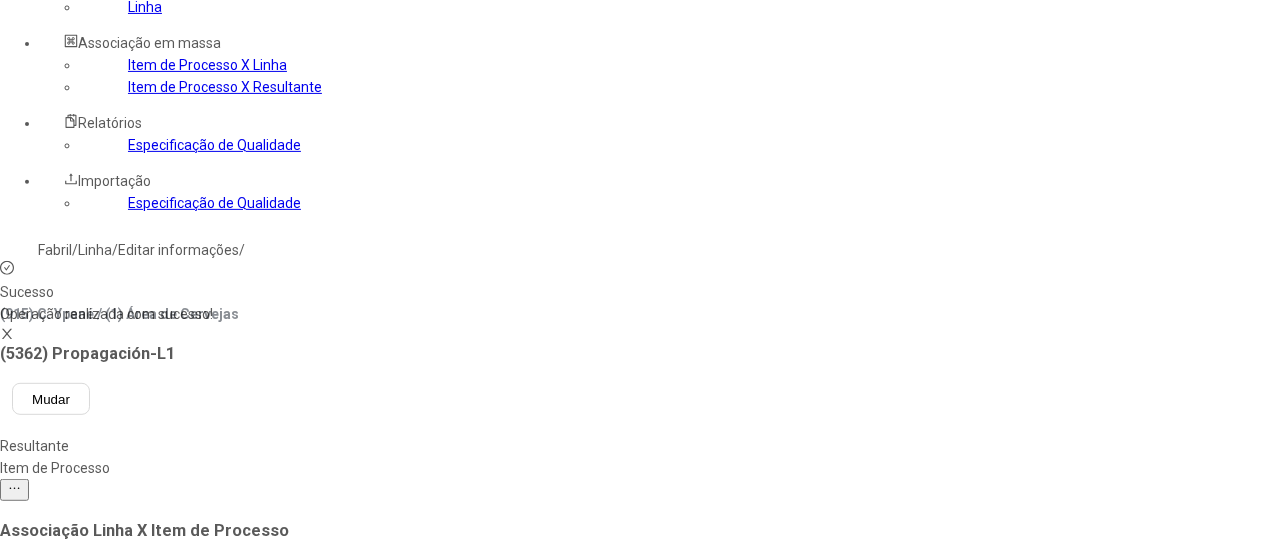 click on "Propagação - Normal (1° etapa)" 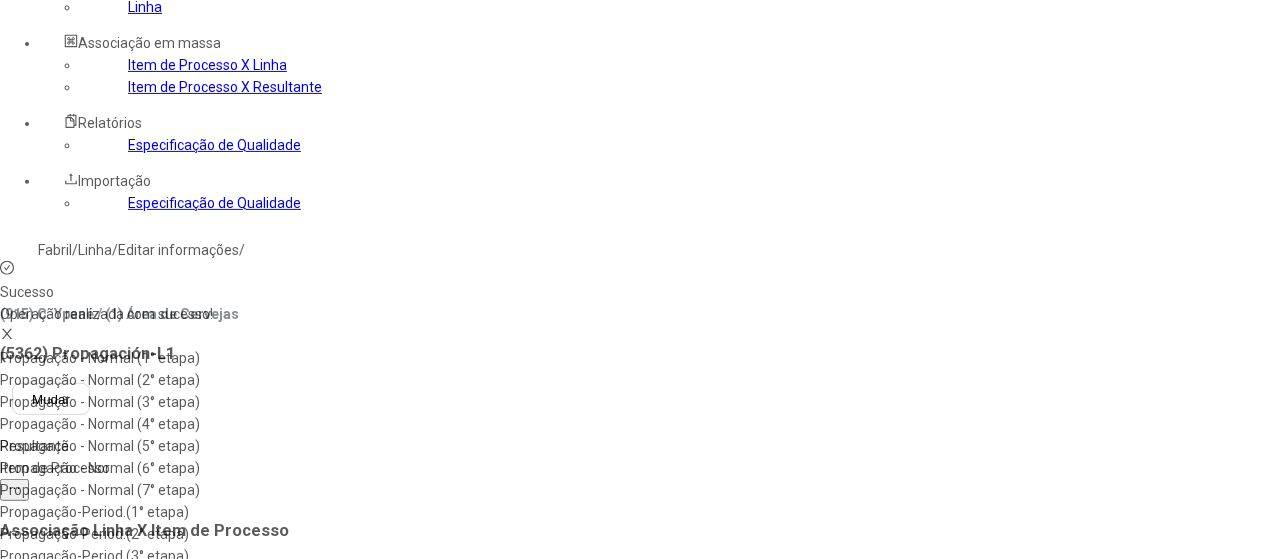 click on "Propagação - Normal (2° etapa)" at bounding box center (119, 380) 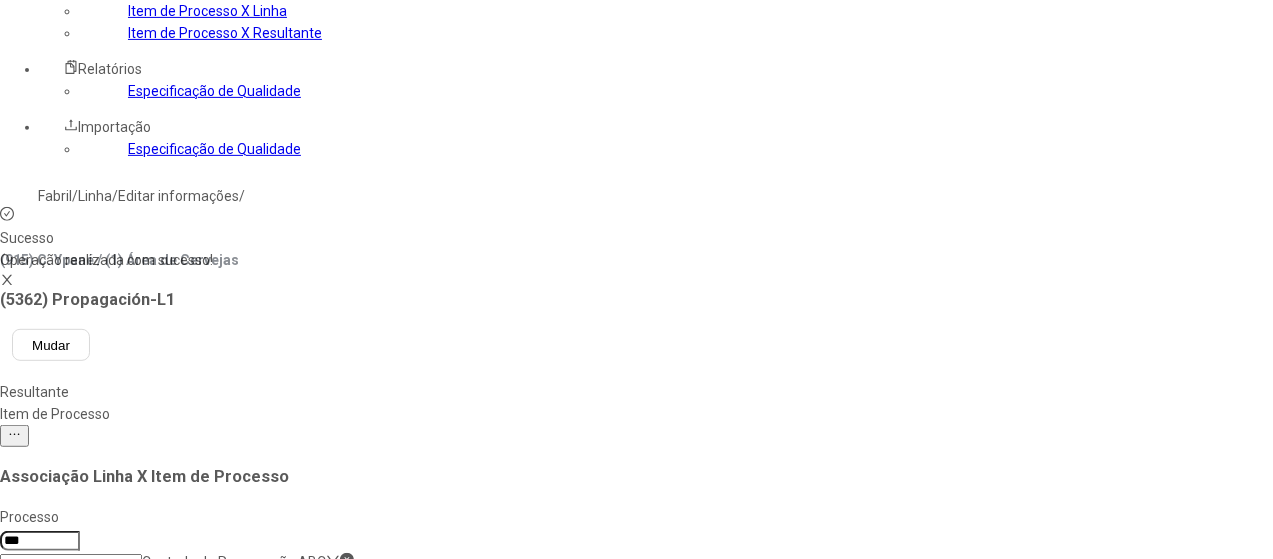 scroll, scrollTop: 400, scrollLeft: 0, axis: vertical 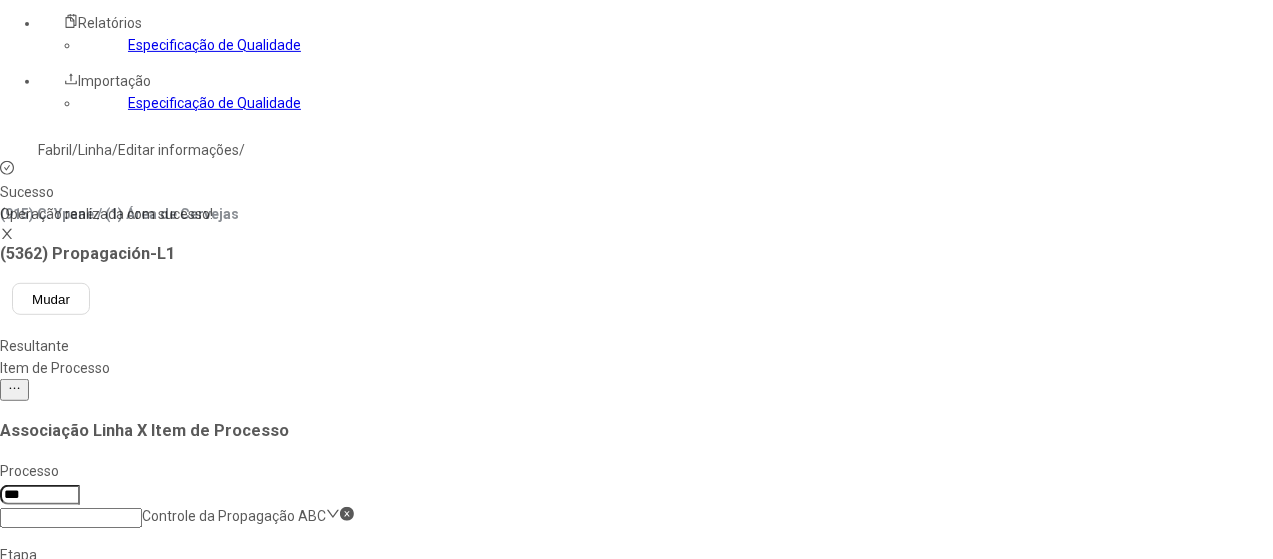 click on "Alcool - Propagación 2º Paso (Normal)" 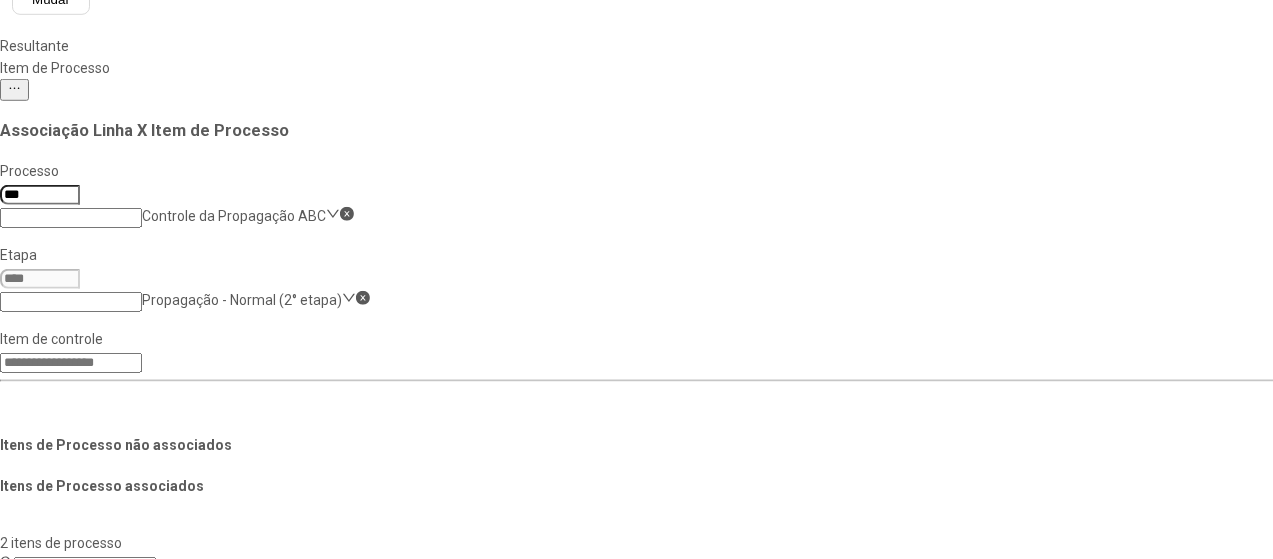 click on "Salvar Alterações" 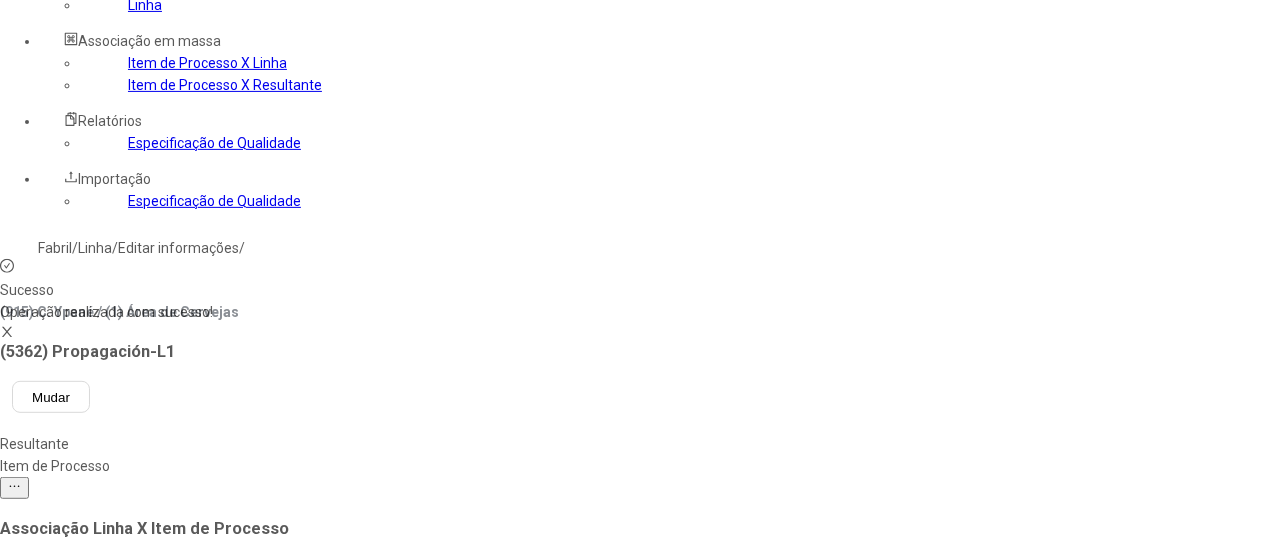 scroll, scrollTop: 300, scrollLeft: 0, axis: vertical 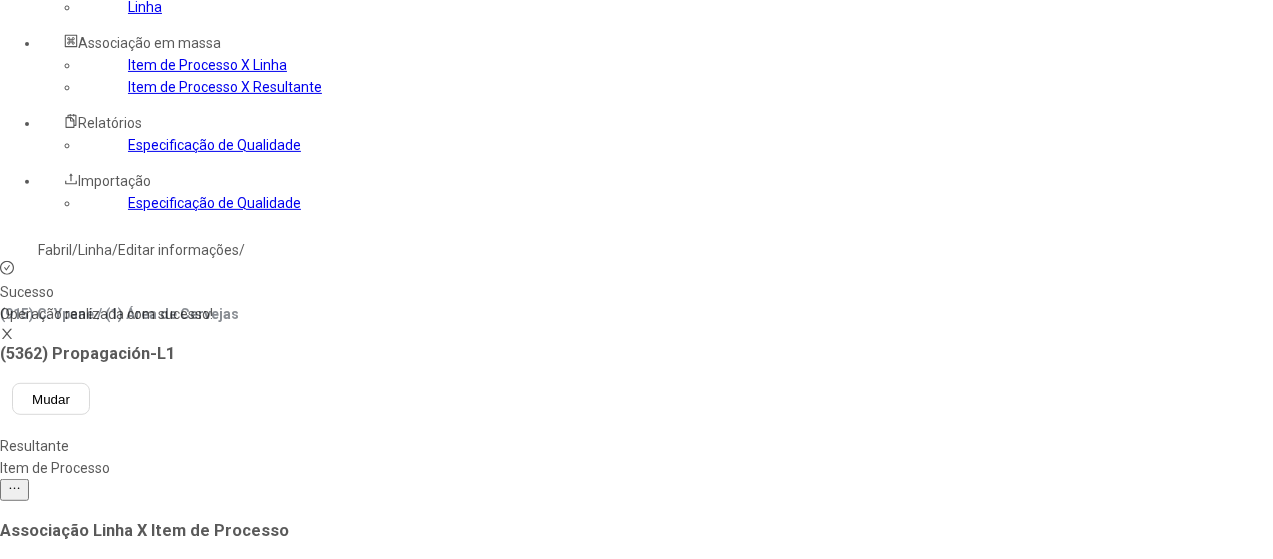 click on "Propagação - Normal (2° etapa)" 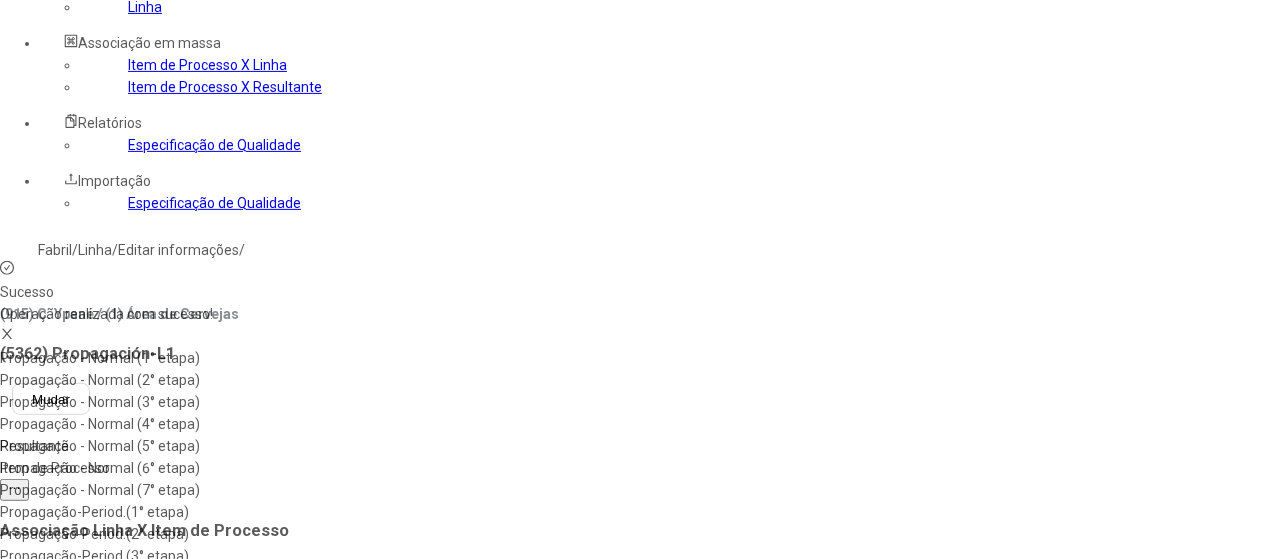 click on "Propagação - Normal (3° etapa)" at bounding box center [119, 402] 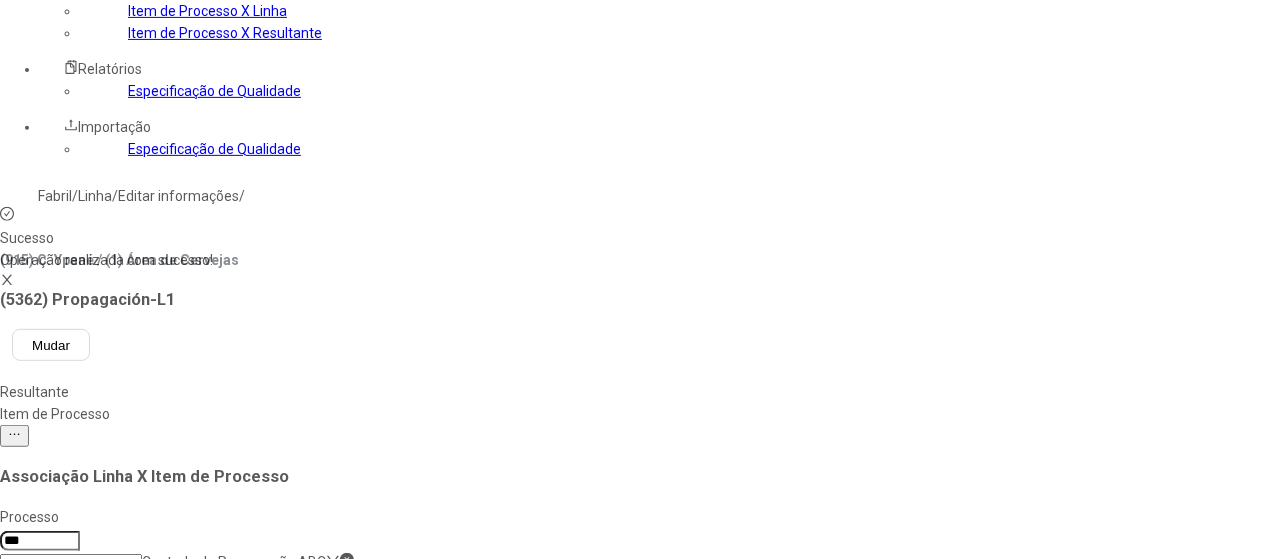 scroll, scrollTop: 400, scrollLeft: 0, axis: vertical 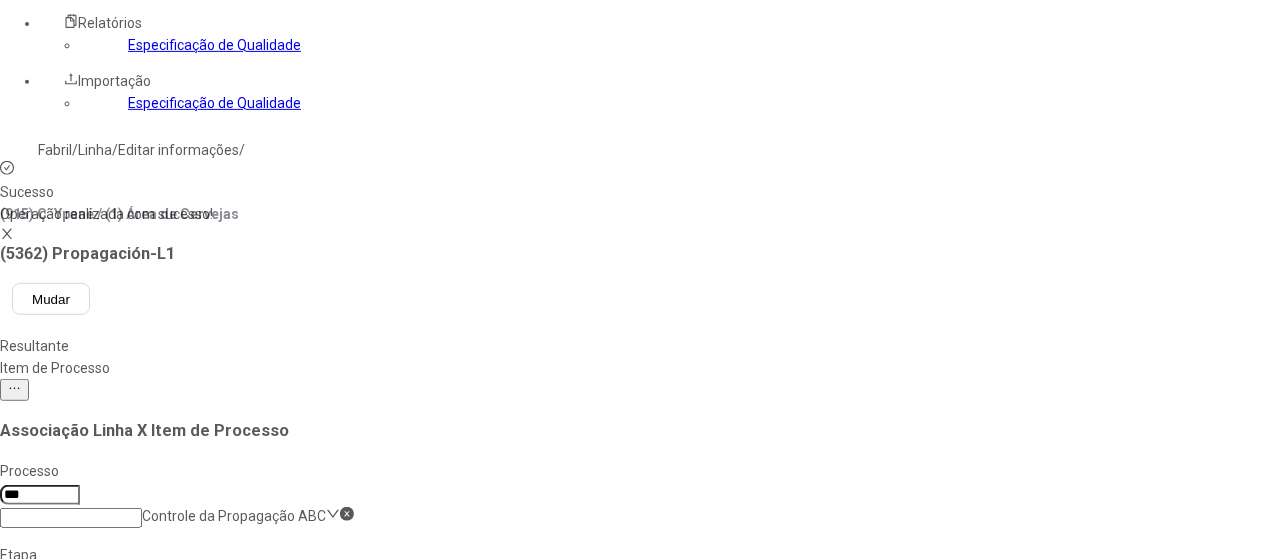 drag, startPoint x: 612, startPoint y: 293, endPoint x: 613, endPoint y: 327, distance: 34.0147 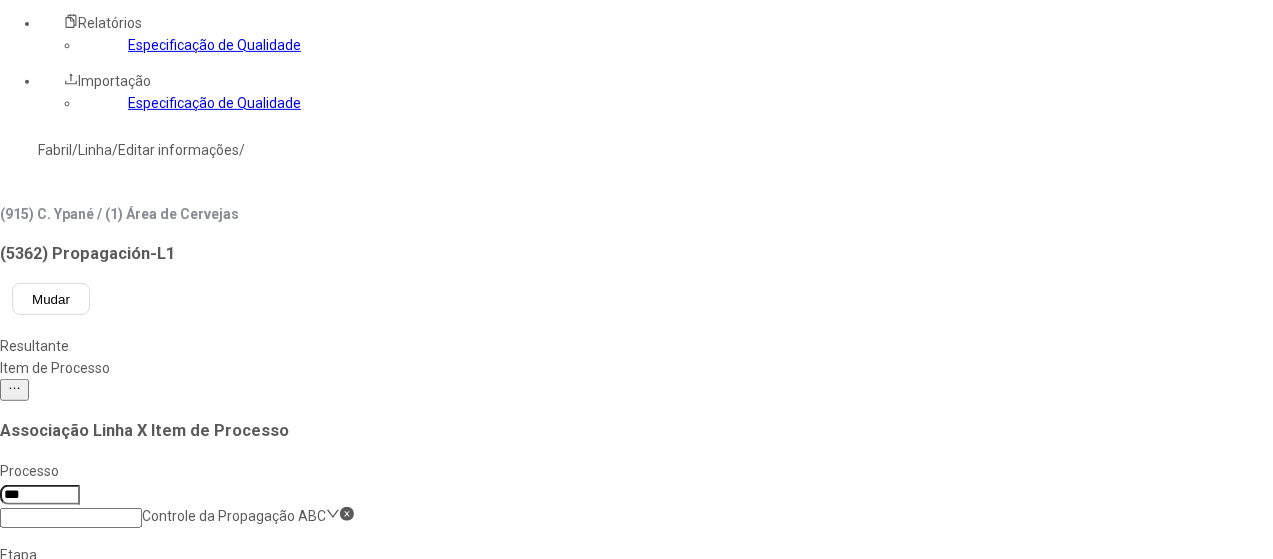 click 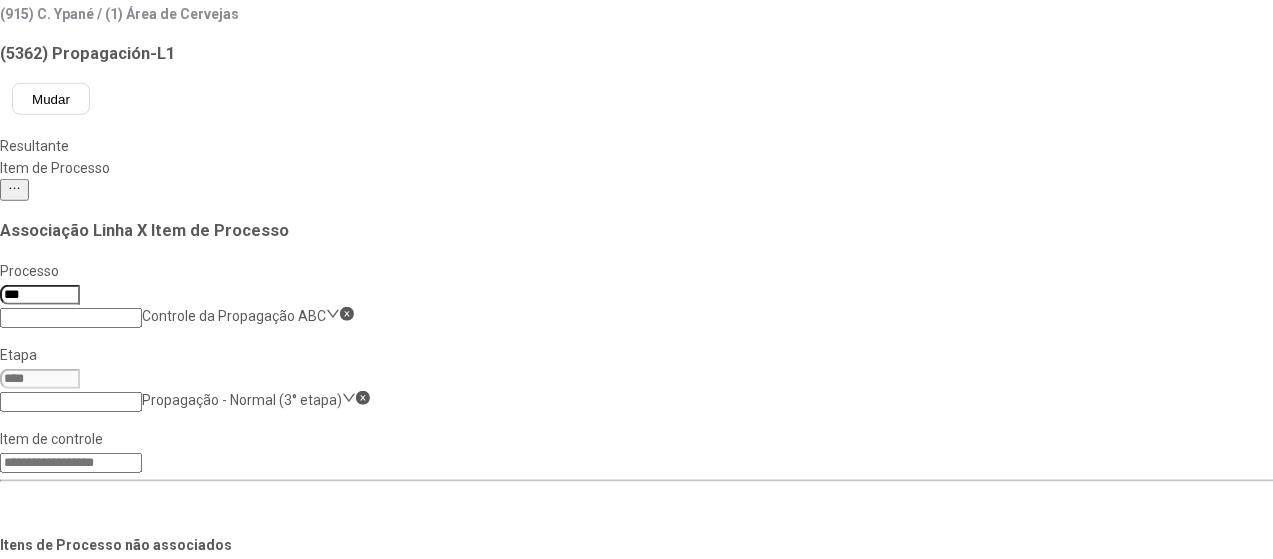drag, startPoint x: 1160, startPoint y: 425, endPoint x: 1106, endPoint y: 425, distance: 54 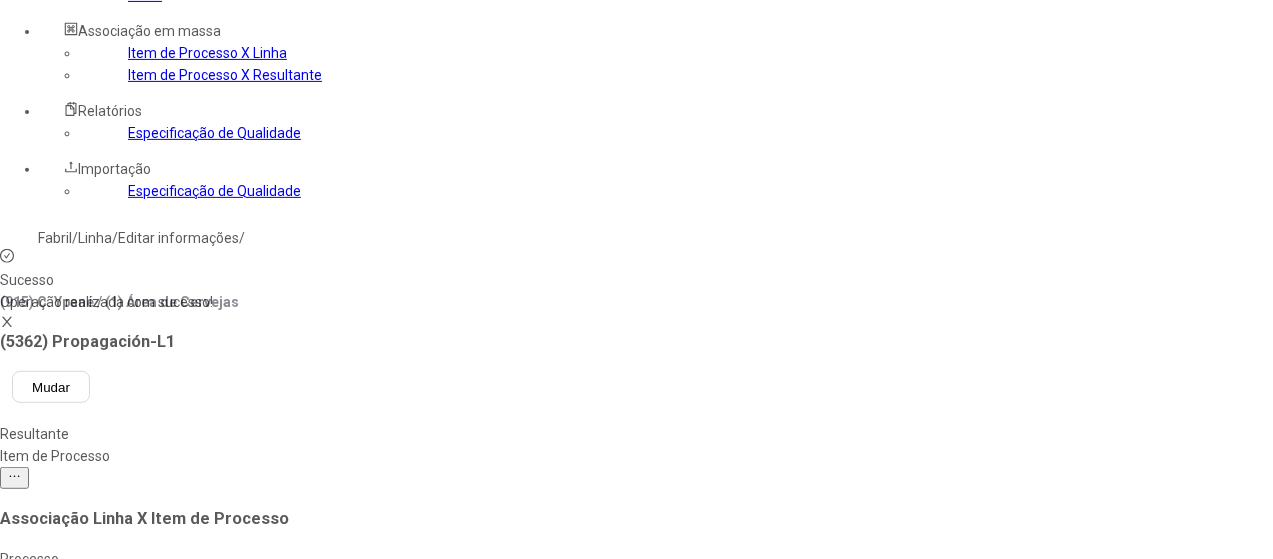 scroll, scrollTop: 200, scrollLeft: 0, axis: vertical 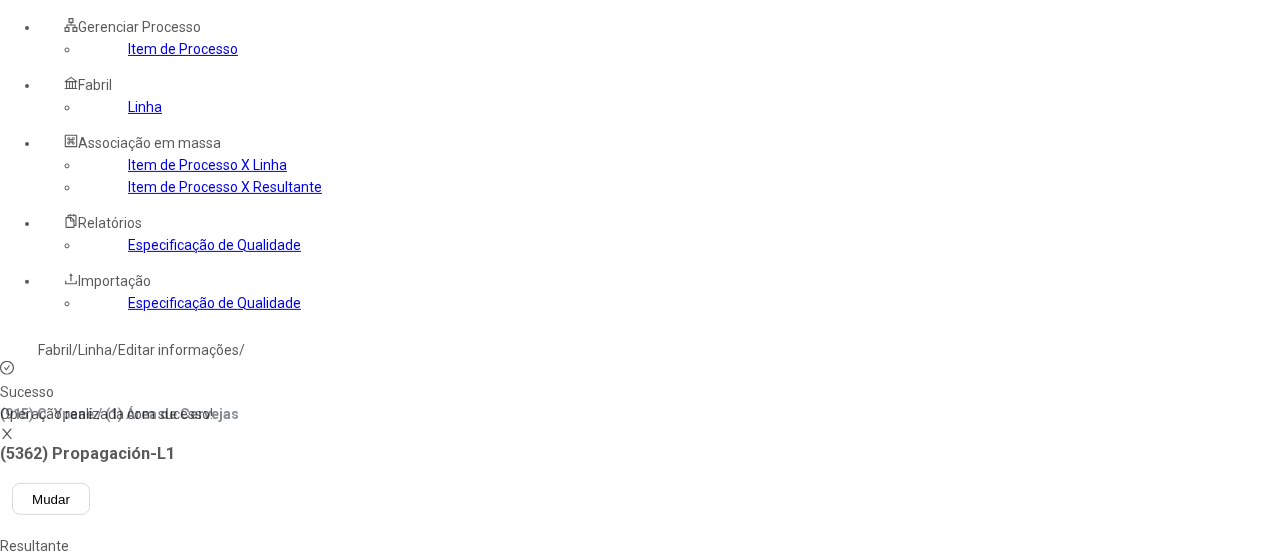 click on "Propagação - Normal (3° etapa)" 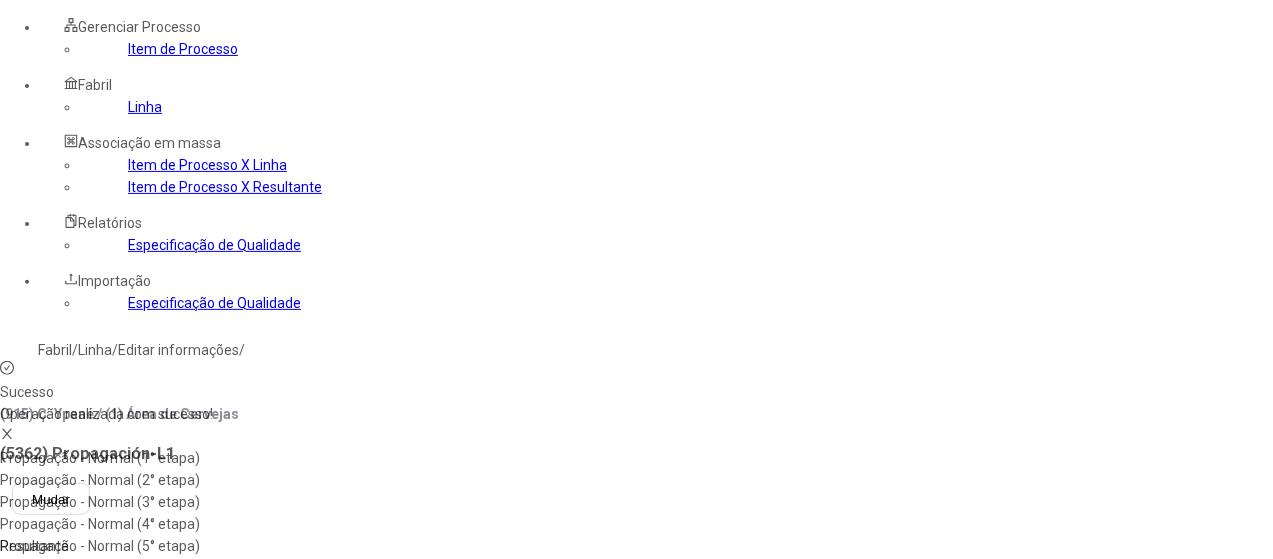 click on "Propagação - Normal (4° etapa)" at bounding box center [119, 524] 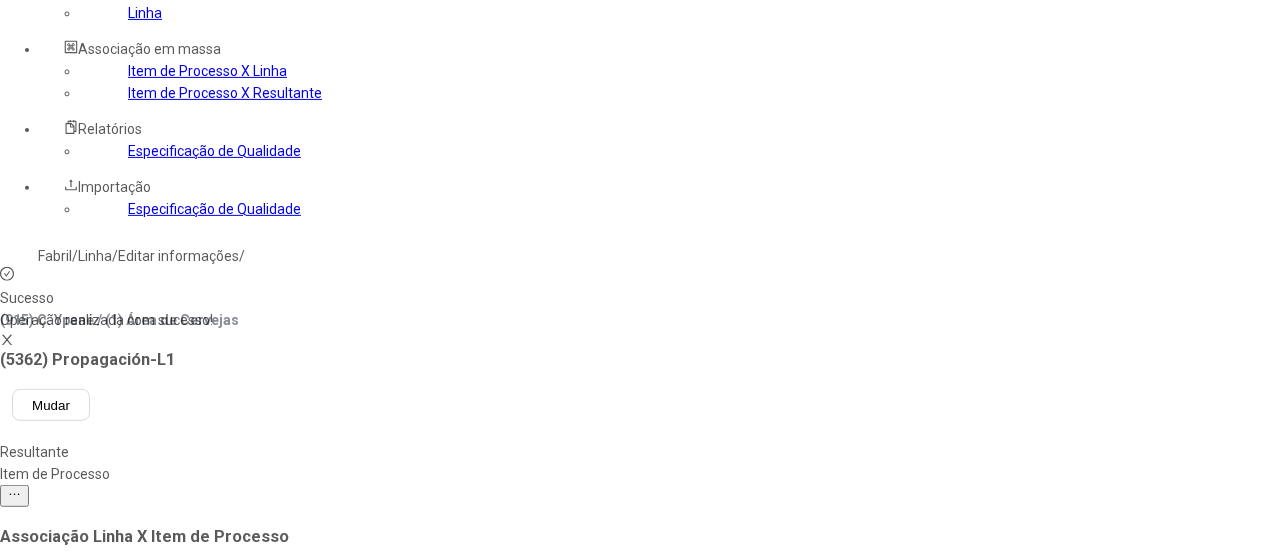 scroll, scrollTop: 400, scrollLeft: 0, axis: vertical 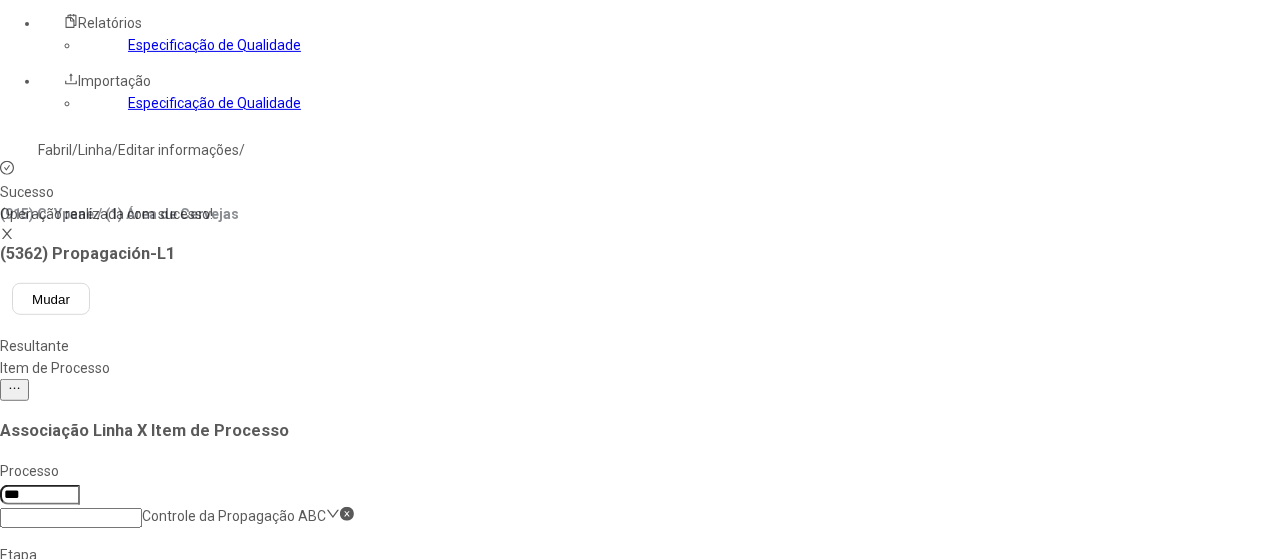 click on "Alcool - Propagación 4º Paso (Normal)" 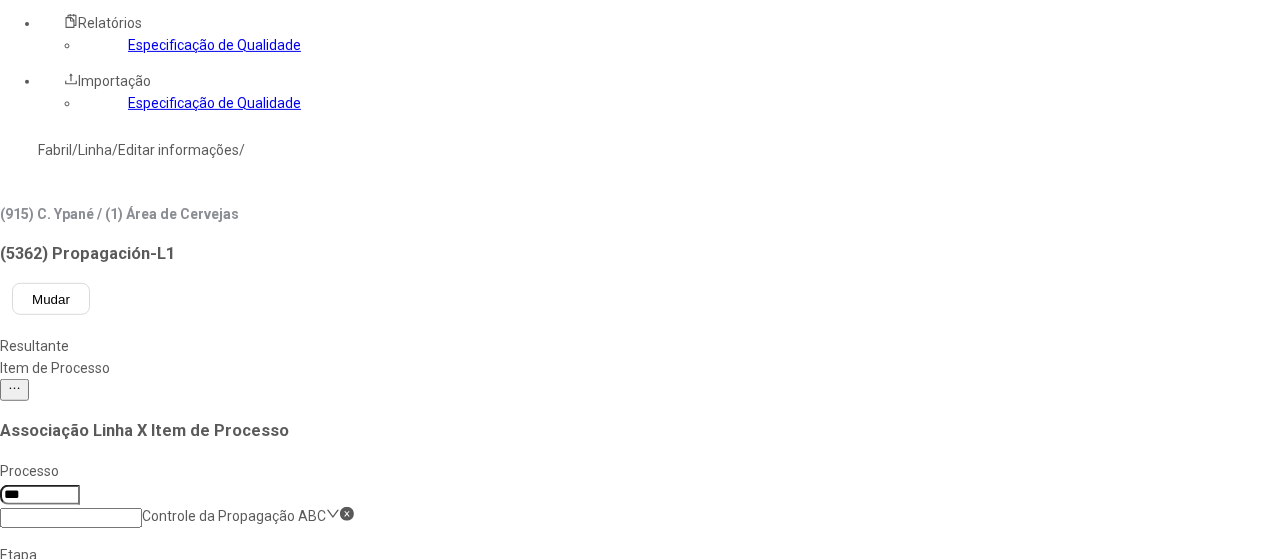 click 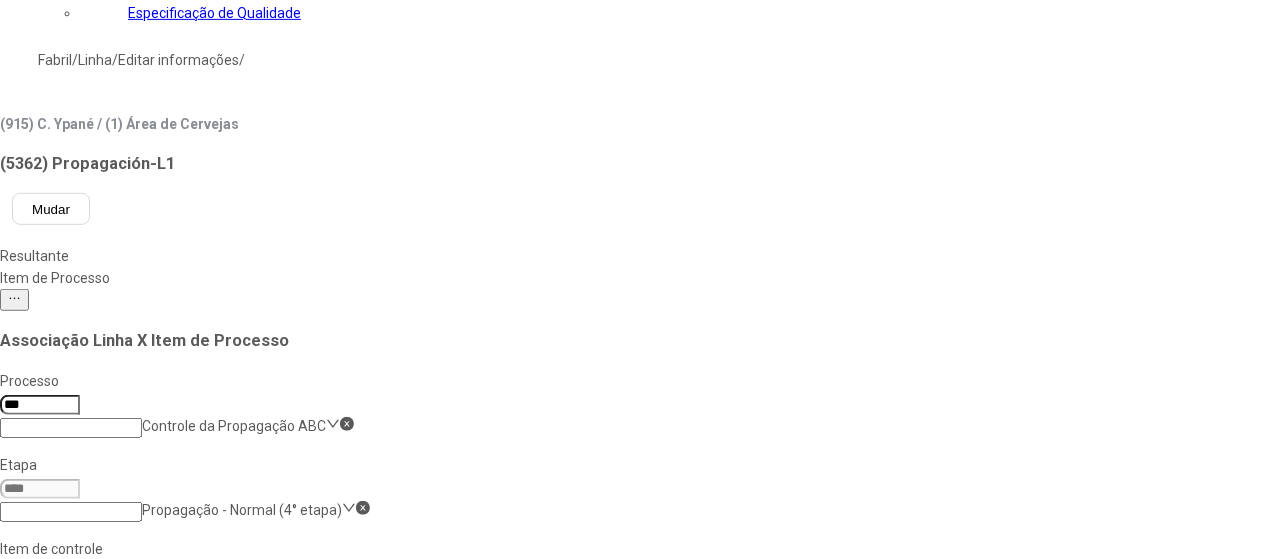 scroll, scrollTop: 600, scrollLeft: 0, axis: vertical 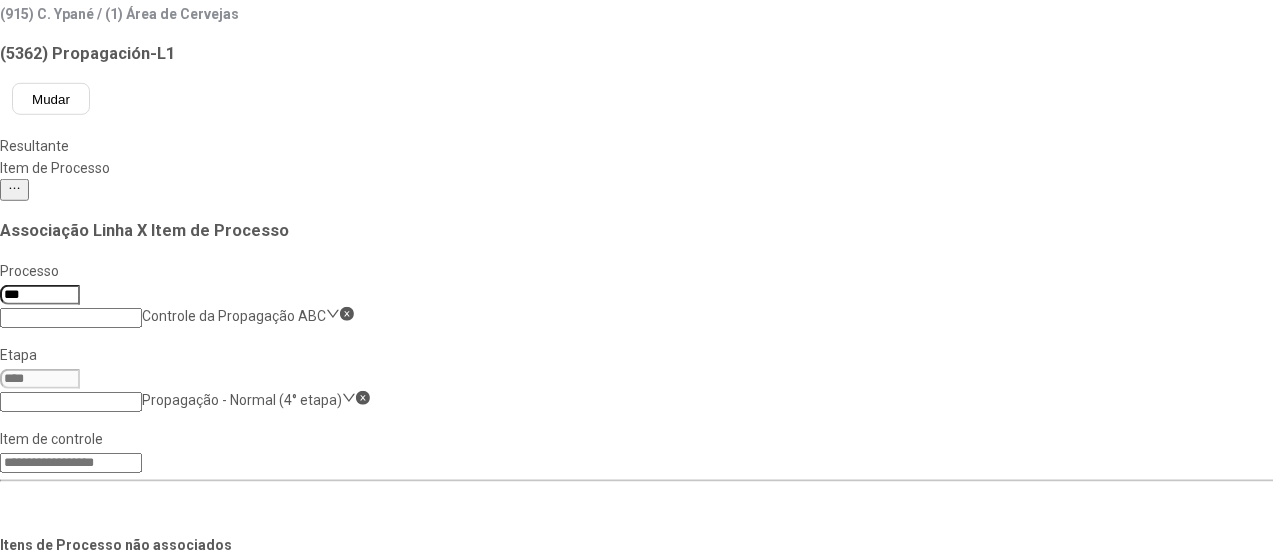 drag, startPoint x: 1170, startPoint y: 421, endPoint x: 1072, endPoint y: 409, distance: 98.731964 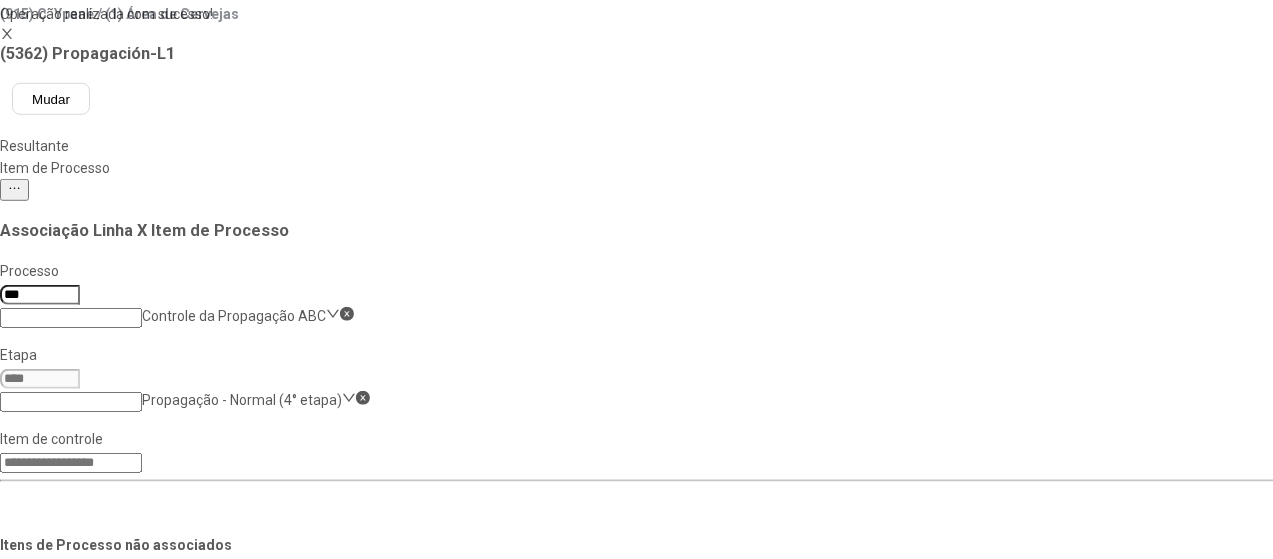 scroll, scrollTop: 0, scrollLeft: 0, axis: both 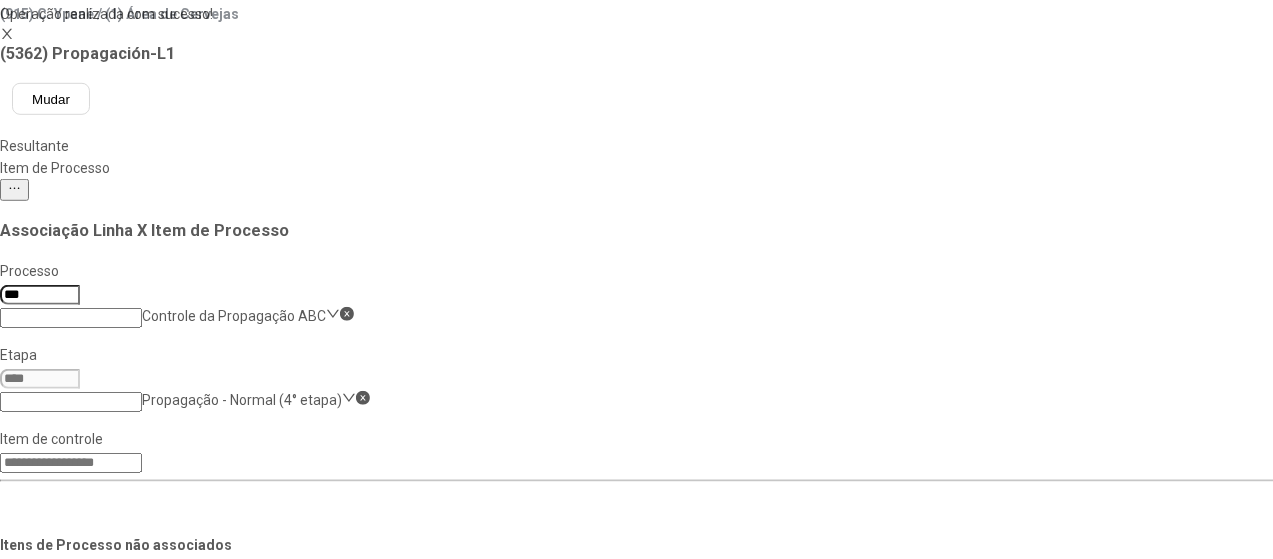 click on "Associação Linha X Item de Processo Processo *** Controle da Propagação ABC Etapa Propagação - Normal (4° etapa) Item de controle Itens de Processo não associados Itens de Processo associados  2 itens de processo  Código Descrição 54629 Viabilidad % 59314 Extracto Original Propagación - 4º Paso  11 itens de processo  Código Descrição 57531 Alcool - Propagación 4º Paso (Normal) 57924 PH Final da Propagación - 4º Paso 58203 Recuento de células después de la inoculación - 4.ª Paso (normal) 44063 Volume do Mosto Frio-Propagação-4.Etapa 44064 Início da Inoculação do Fermento-4.Etapa 44065 Final da Propagação-4.Etapa 44066 Tempo da Propagação-4.Etapa 44079 Início da Aeração do mosto-4.Etapa 44080 Final da Aeração do mosto-4.Etapa 44081 Tempo de Aeração do mosto-4.Etapa 50436 Análise Sensorial no ar comprimido do Propagador Descartar Alterações Salvar Alterações Itens de Processo associados  Remover selecionado(s)   Exportar   Código   Descrição   Processo   Etapa  1 2" 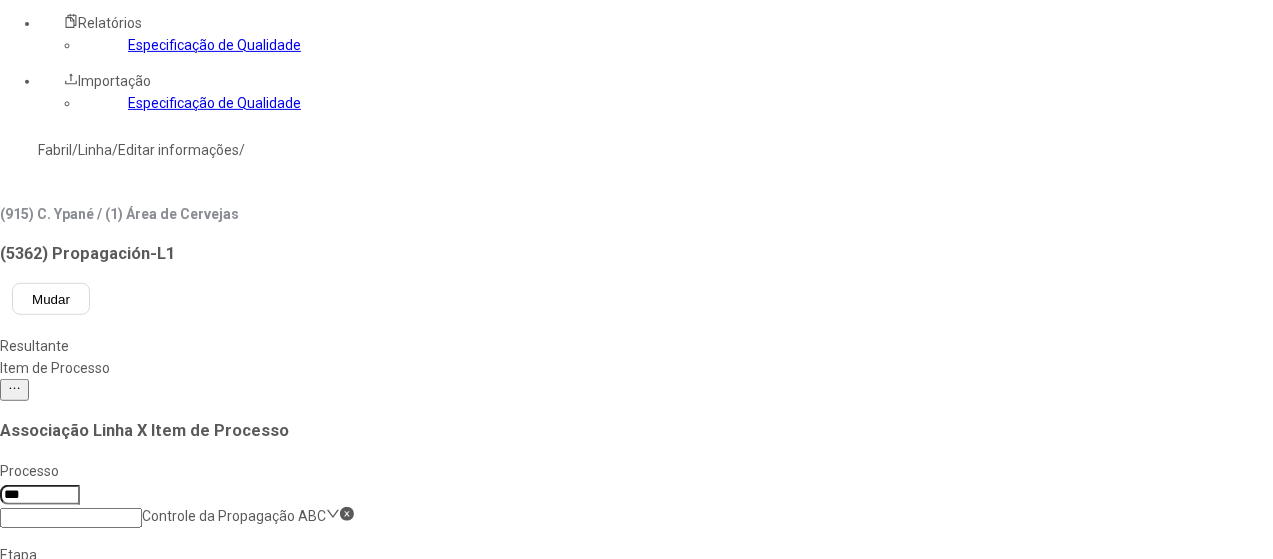 scroll, scrollTop: 300, scrollLeft: 0, axis: vertical 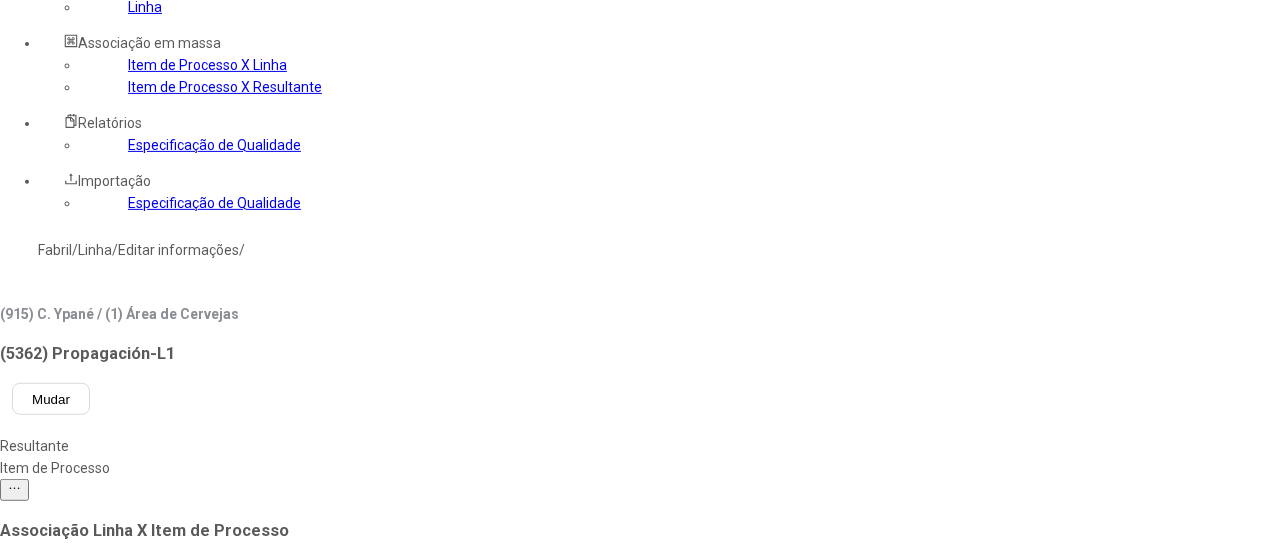 click on "Propagação - Normal (4° etapa)" 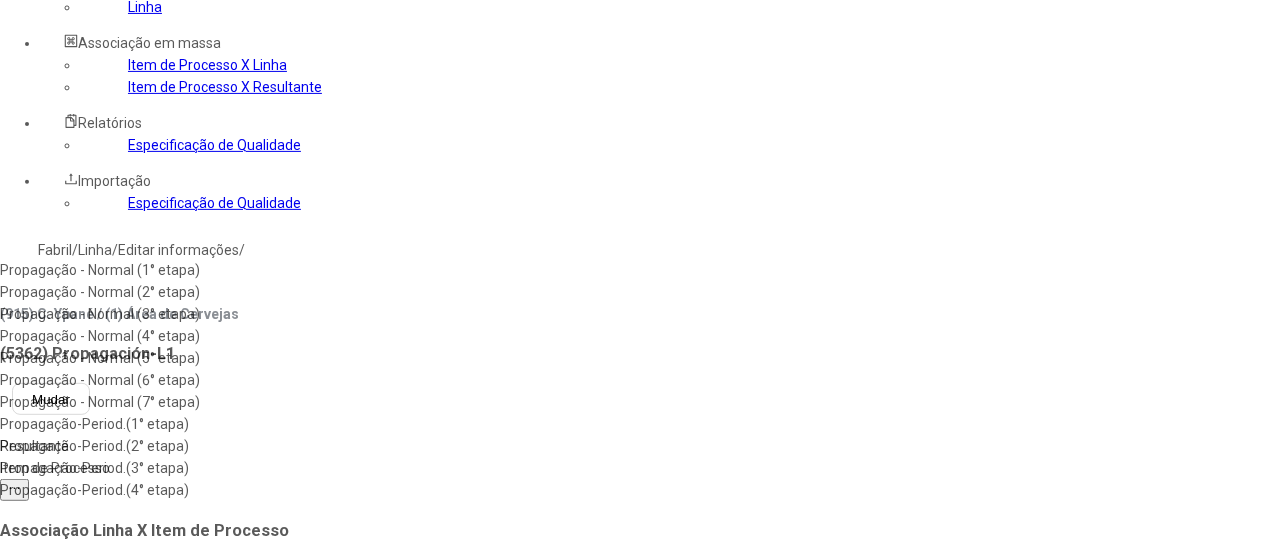 click on "Propagação - Normal (5° etapa)" at bounding box center (119, 358) 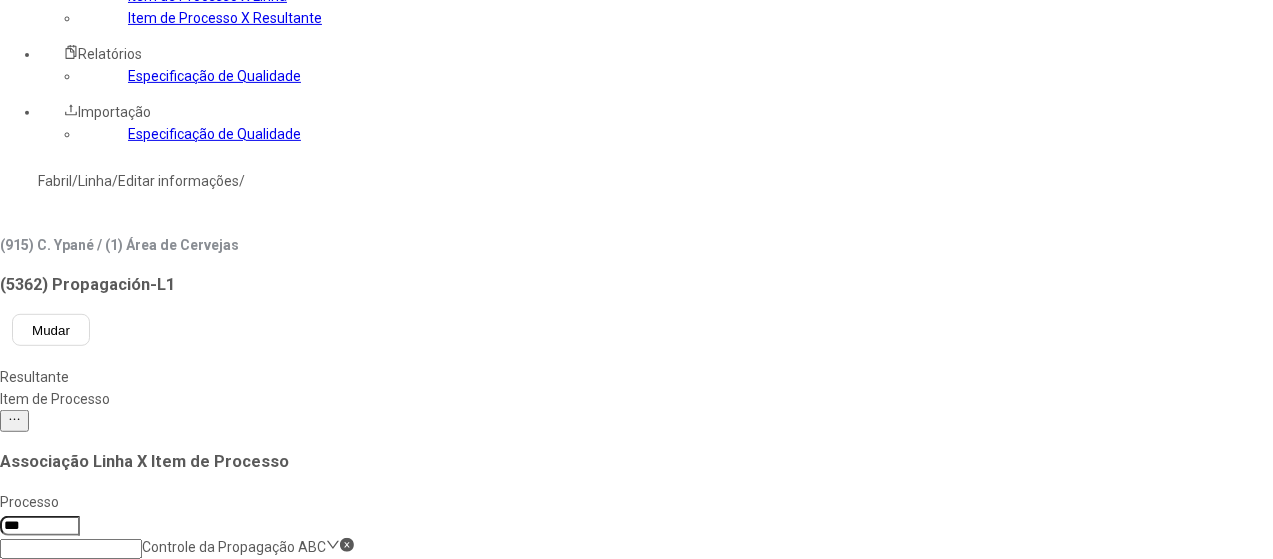 scroll, scrollTop: 400, scrollLeft: 0, axis: vertical 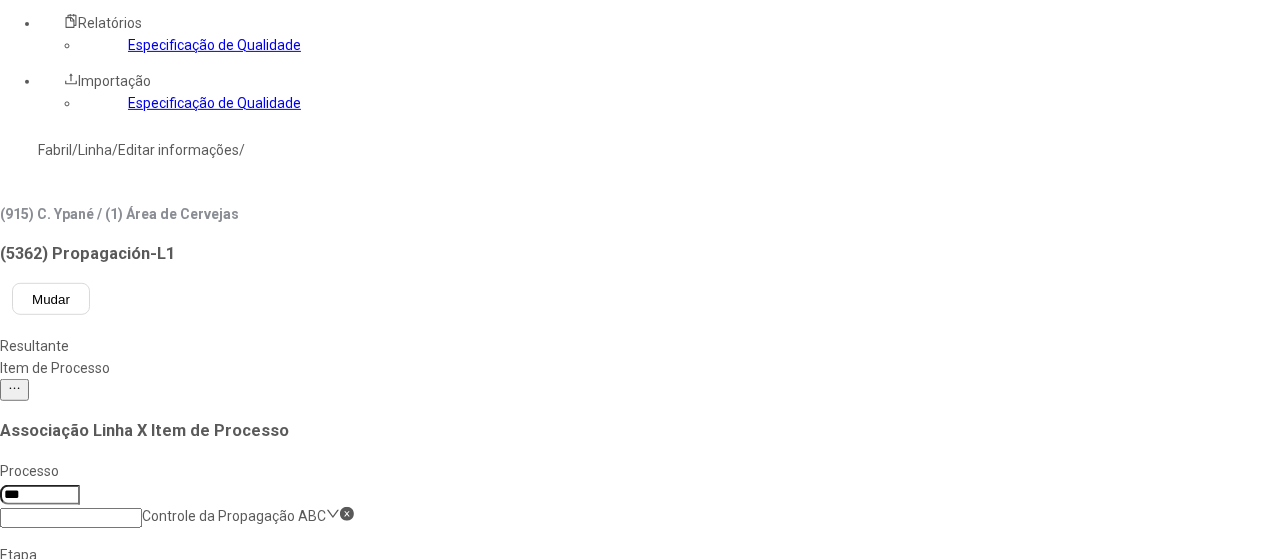 drag, startPoint x: 676, startPoint y: 290, endPoint x: 678, endPoint y: 325, distance: 35.057095 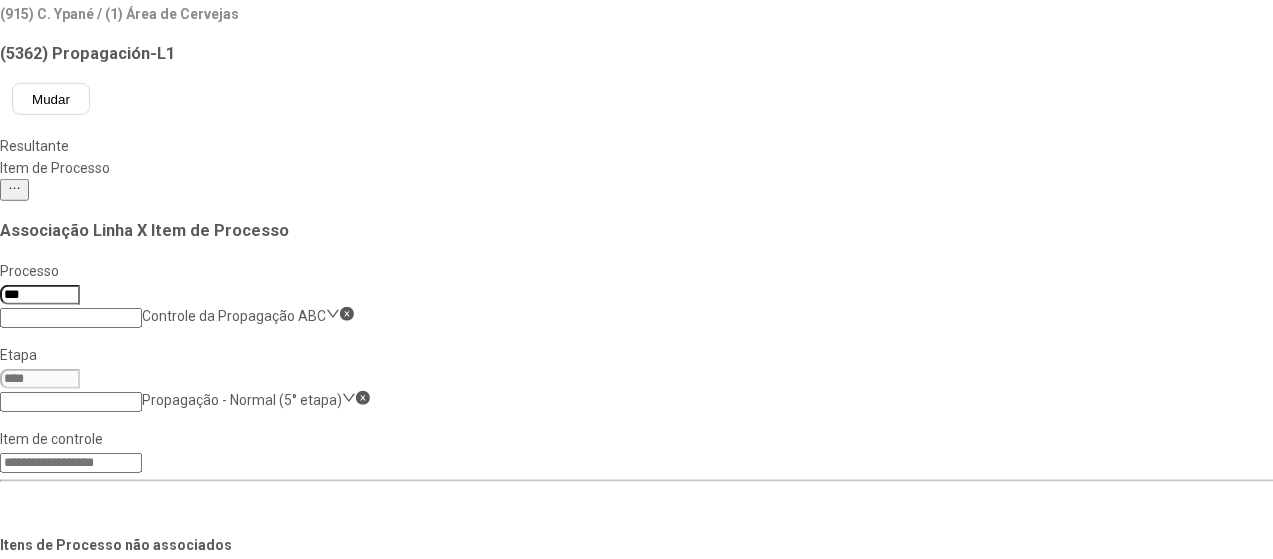click on "Salvar Alterações" 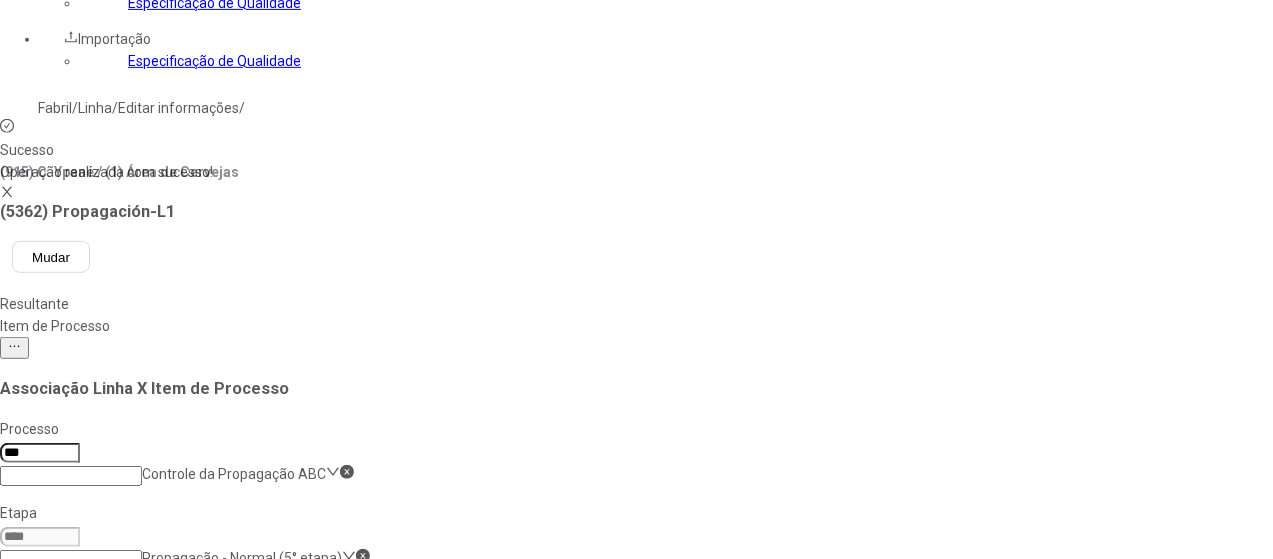scroll, scrollTop: 200, scrollLeft: 0, axis: vertical 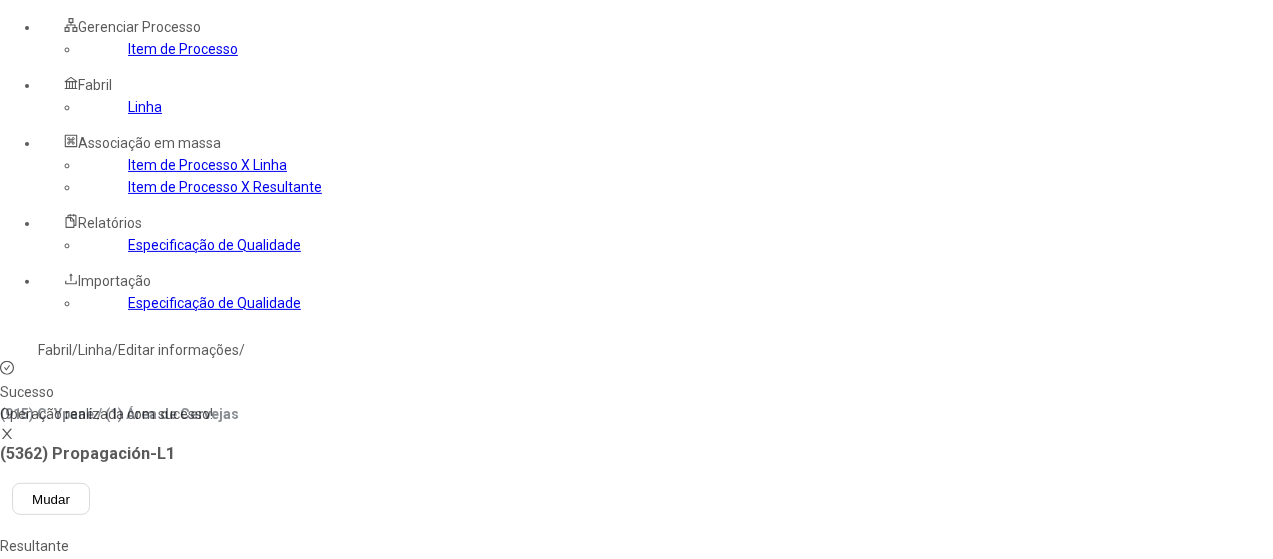 drag, startPoint x: 743, startPoint y: 175, endPoint x: 746, endPoint y: 195, distance: 20.22375 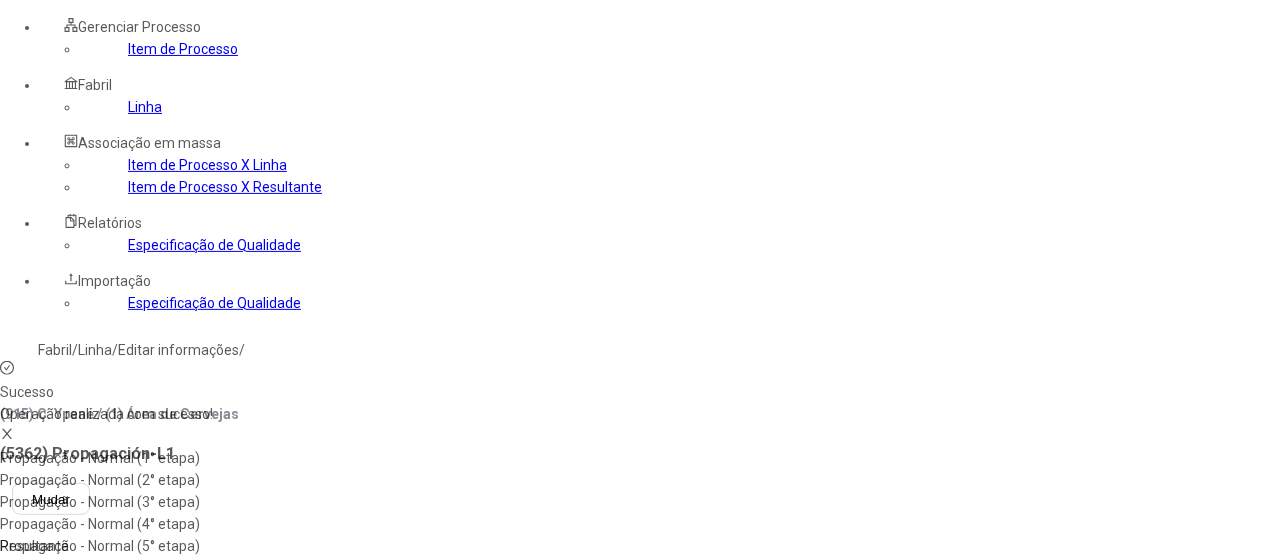 click on "Propagação - Normal (6° etapa)" at bounding box center [119, 568] 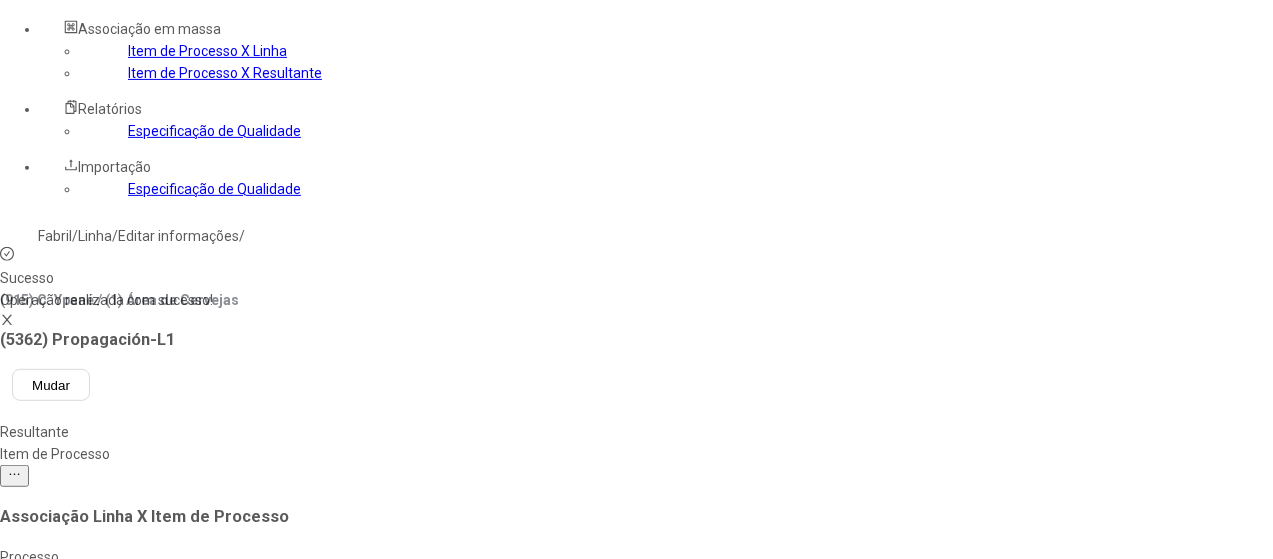 scroll, scrollTop: 400, scrollLeft: 0, axis: vertical 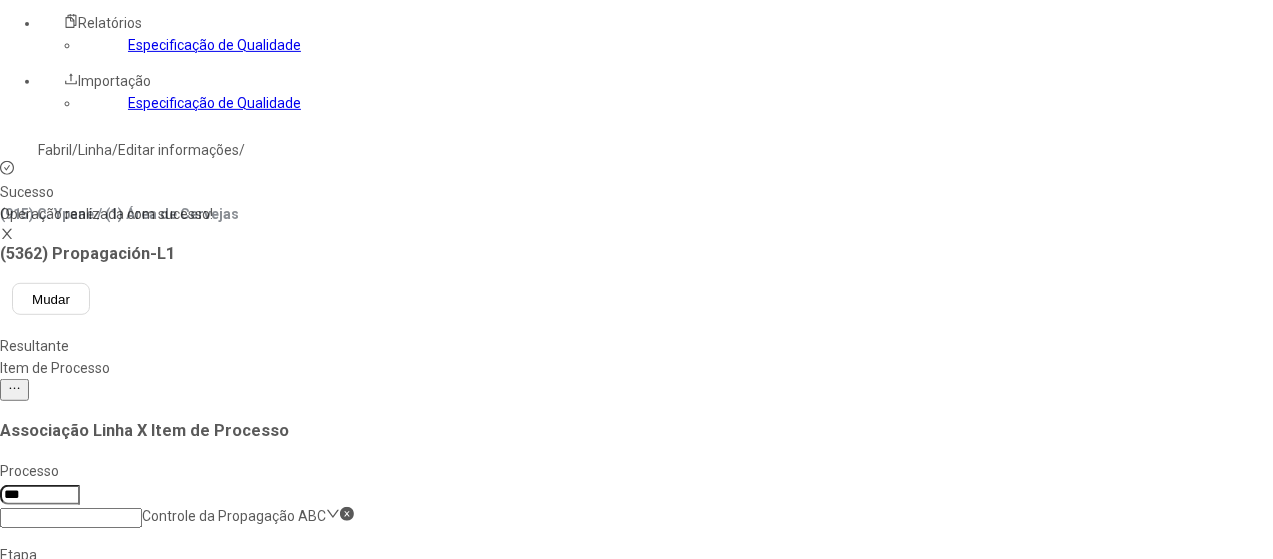 drag, startPoint x: 576, startPoint y: 261, endPoint x: 586, endPoint y: 292, distance: 32.572994 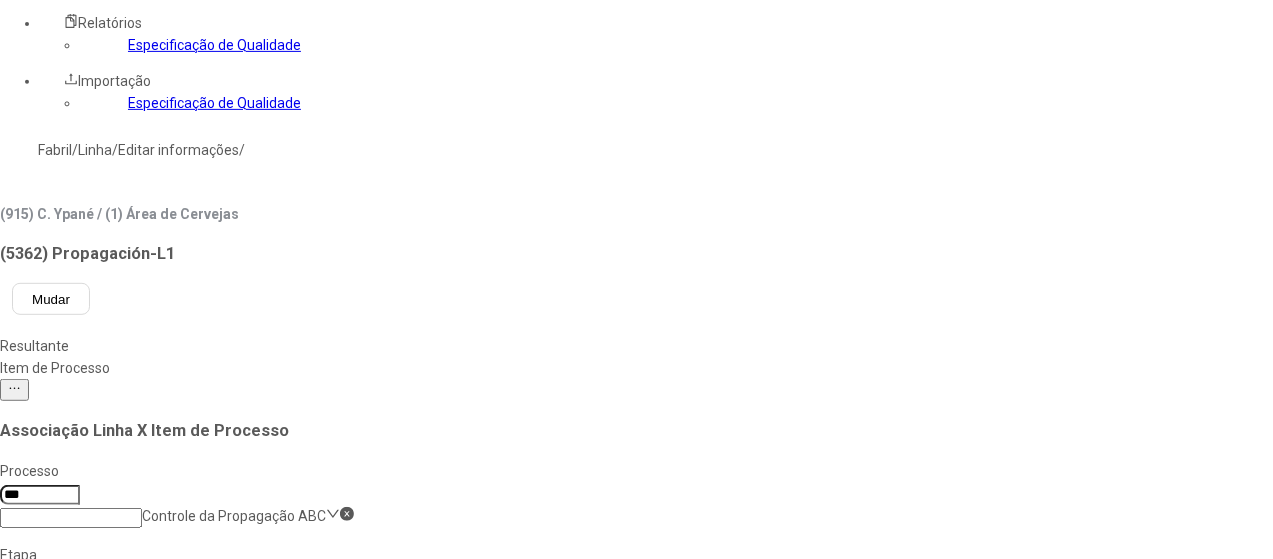 click 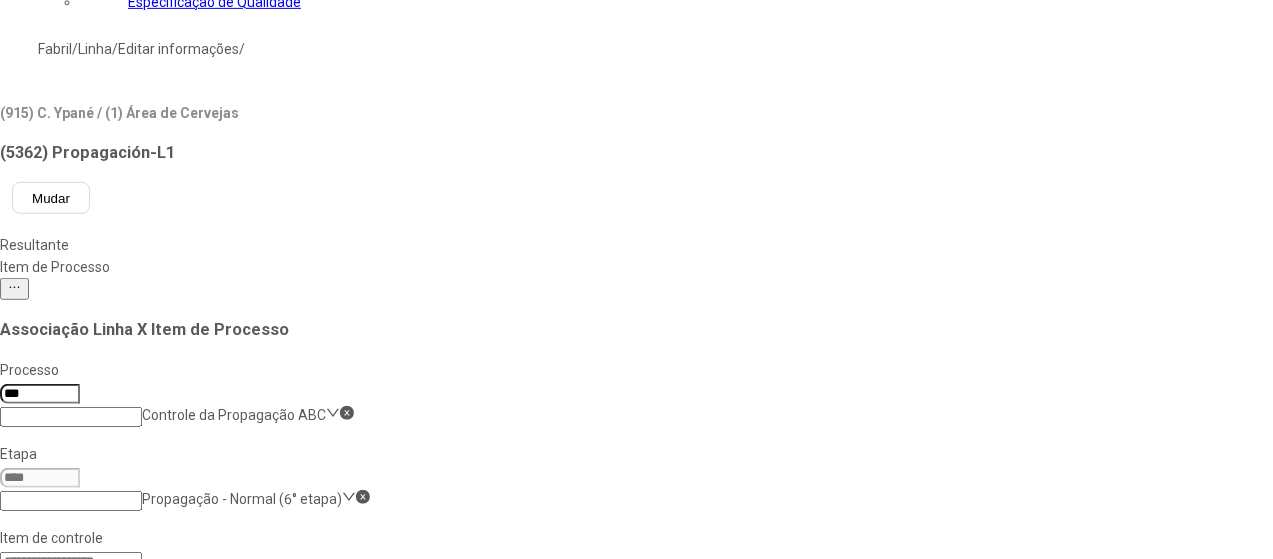 scroll, scrollTop: 600, scrollLeft: 0, axis: vertical 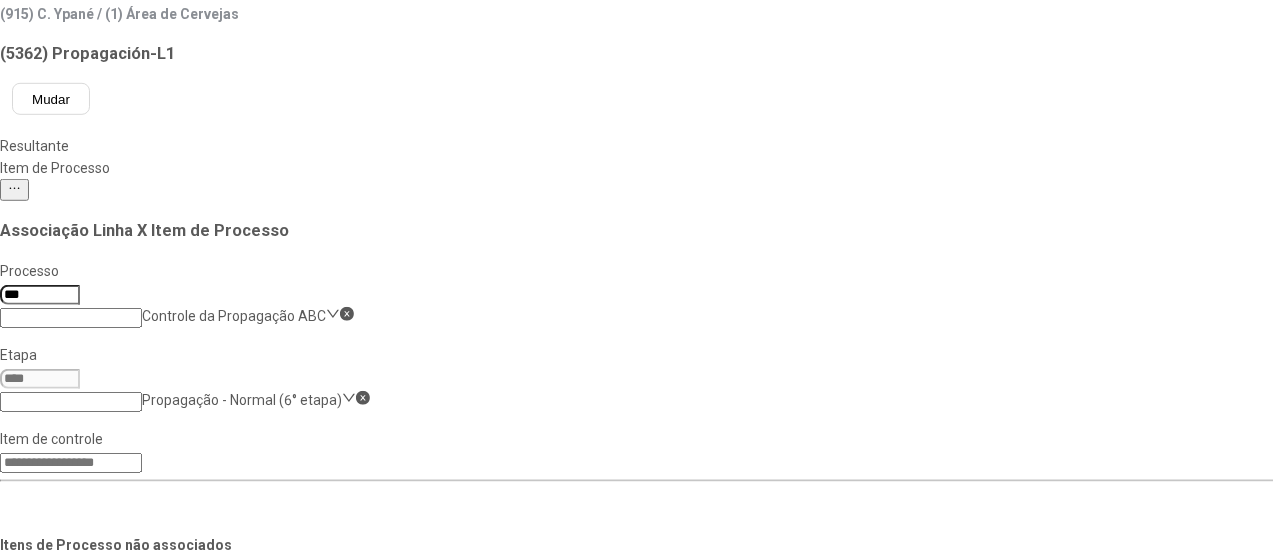 click on "Associação Linha X Item de Processo Processo *** Controle da Propagação ABC Etapa Propagação - Normal (6° etapa) Item de controle Itens de Processo não associados Itens de Processo associados  1 item de processo  Código Descrição 59316 Extrato Original Propagação - 6º Etapa  11 itens de processo  Código Descrição 58205 Recuento de células después de la inoculación - 6.ª Paso (normal) 57926 PH Final da Propagação - 6º etapa 57533 Alcool - Propagación 6º Paso (Normal) 45842 Volume do Mosto Frio-Propagação-6.Etapa 45843 Início da Inoculação do Fermento-6.Etapa 45844 Final da Propagação-6.Etapa 45845 Tempo da Propagação-6.Etapa 45846 Início da Aeração do mosto-6.Etapa 45847 Final da Aeração do mosto-6.Etapa 45848 Tempo de Aeração do mosto-6.Etapa 50438 Análise Sensorial no ar comprimido do Propagador Descartar Alterações Salvar Alterações" 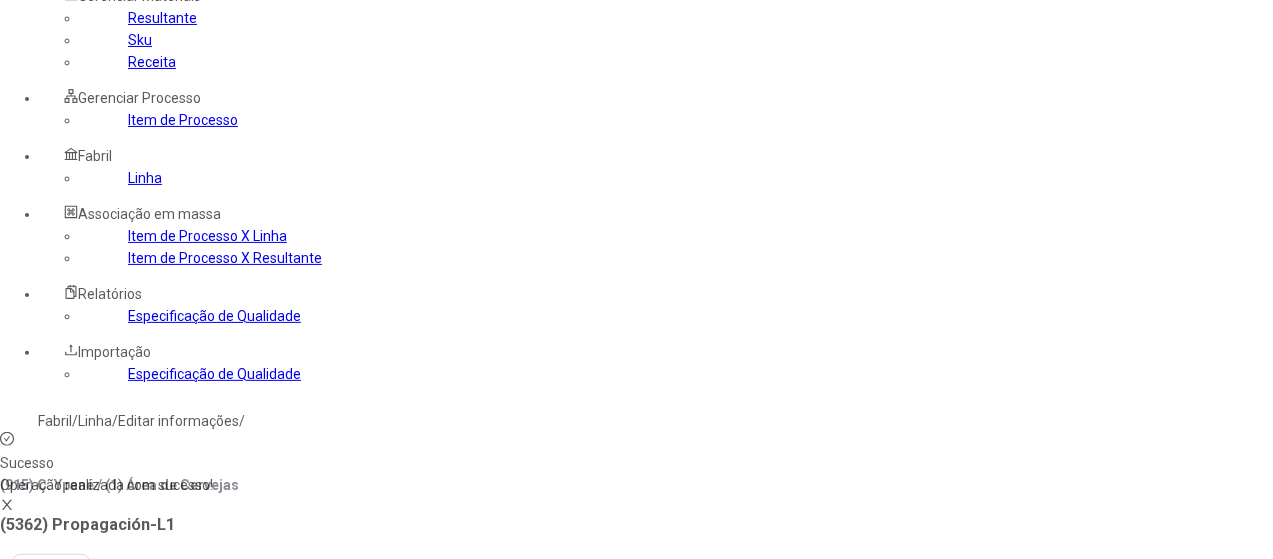 scroll, scrollTop: 100, scrollLeft: 0, axis: vertical 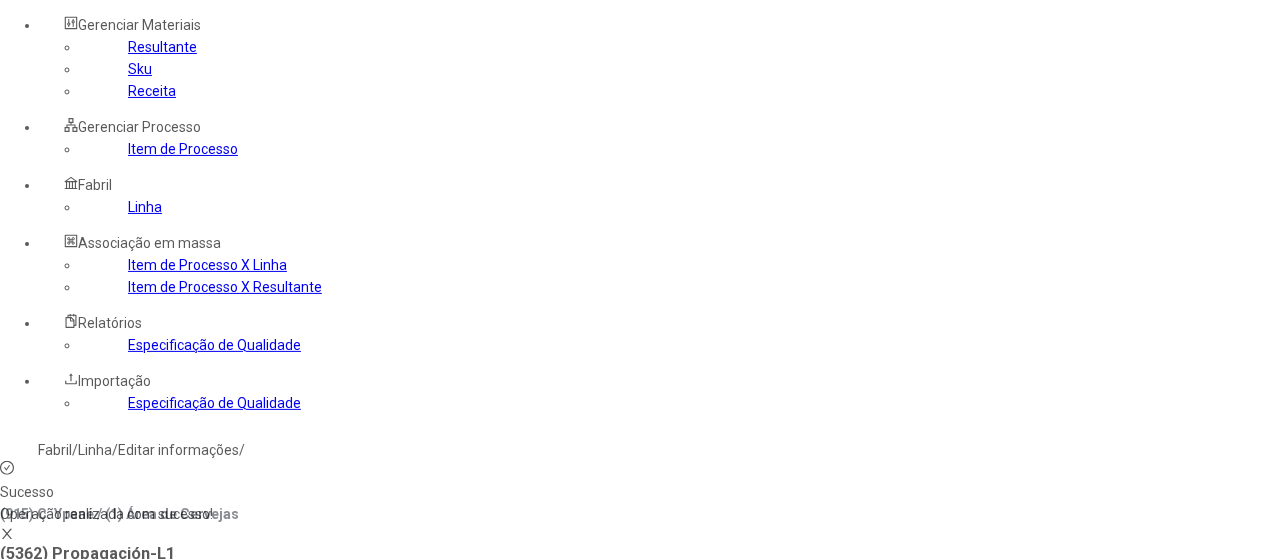 click on "Propagação - Normal (6° etapa)" 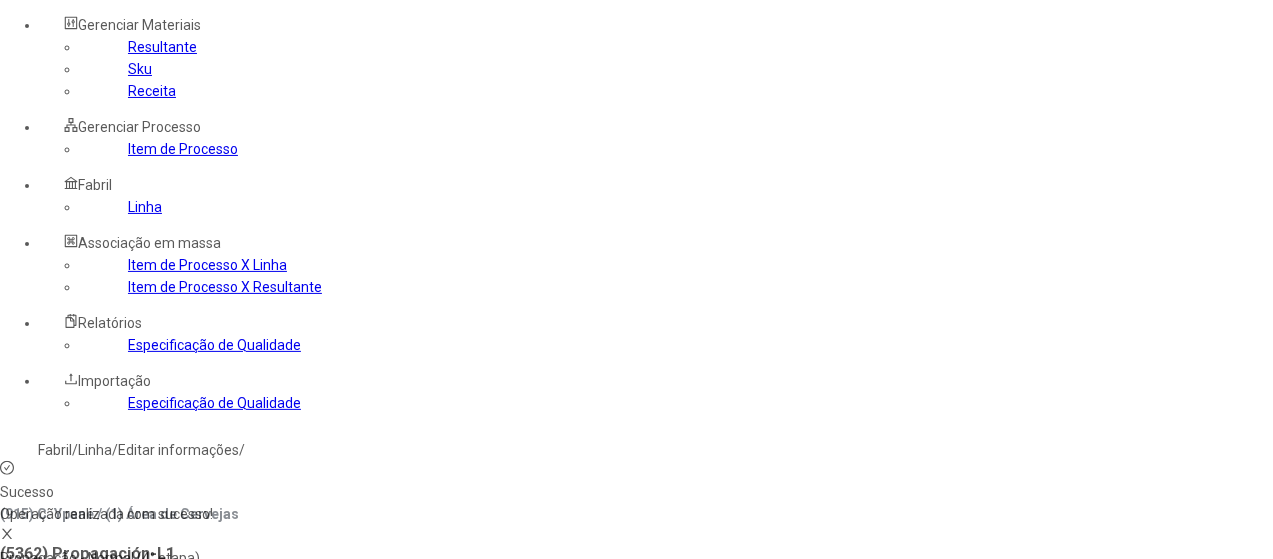 scroll, scrollTop: 96, scrollLeft: 0, axis: vertical 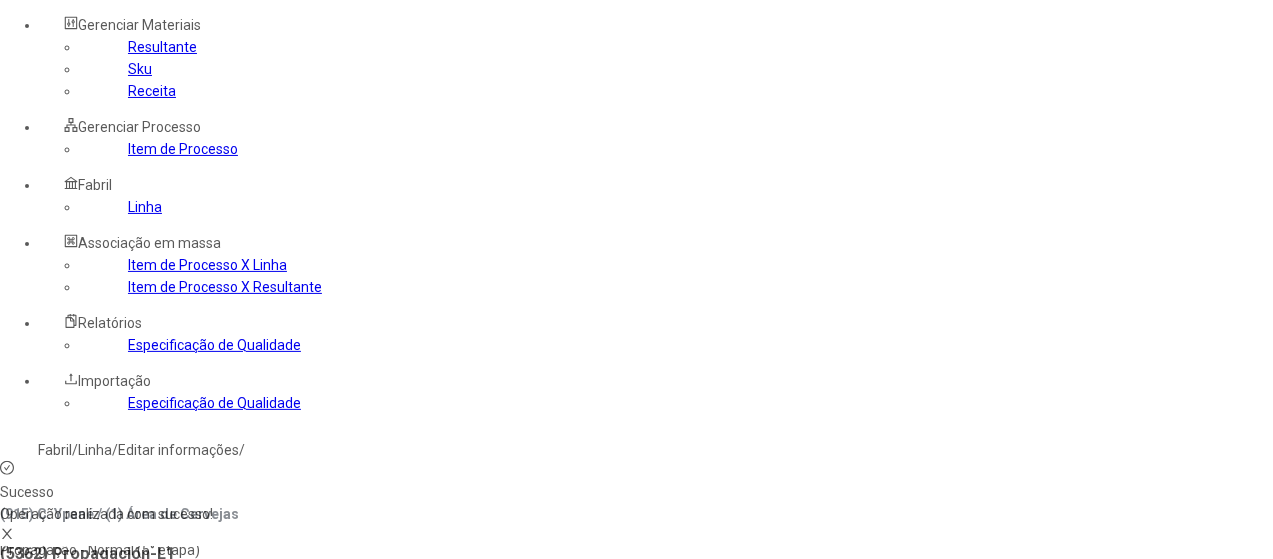 click on "Propagação-Period.(1° etapa)" at bounding box center (119, 616) 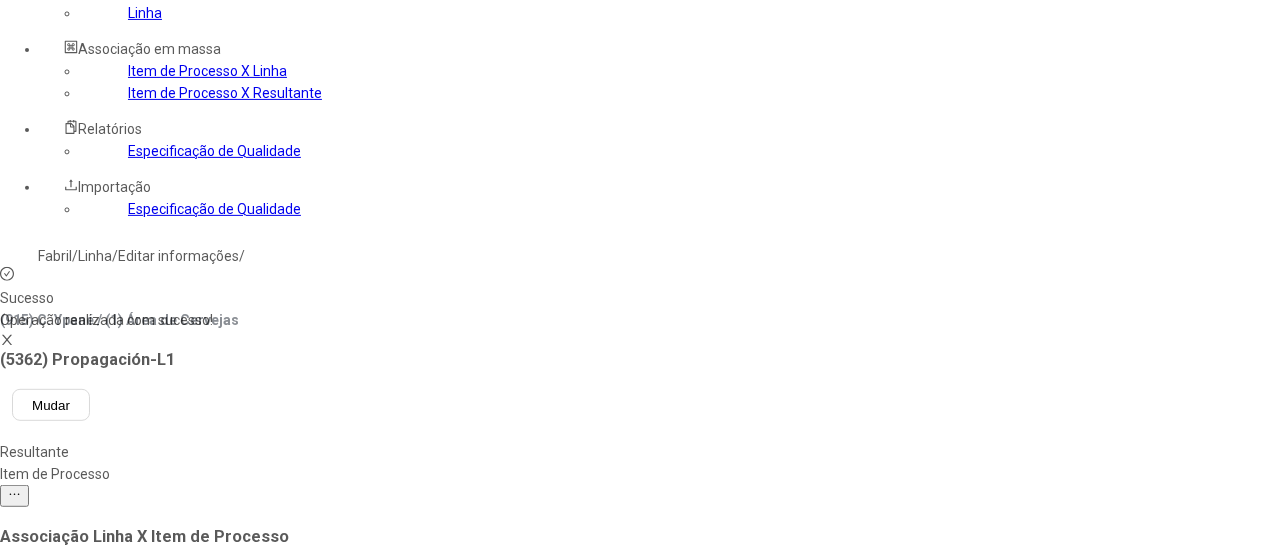 scroll, scrollTop: 300, scrollLeft: 0, axis: vertical 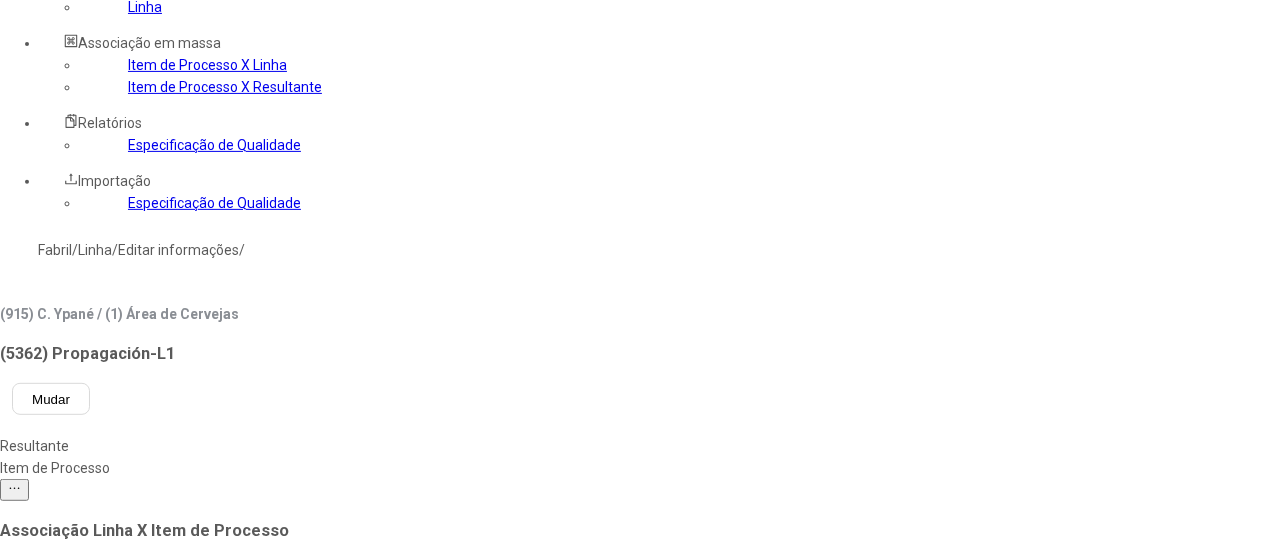 click on "Propagação-Period.(1° etapa)" 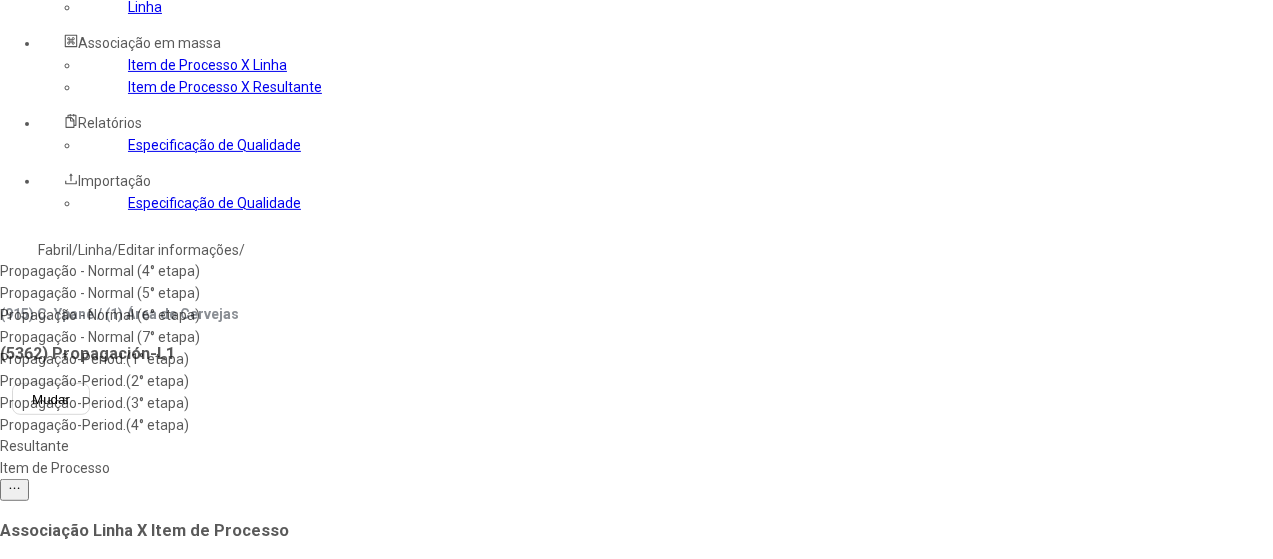 scroll, scrollTop: 96, scrollLeft: 0, axis: vertical 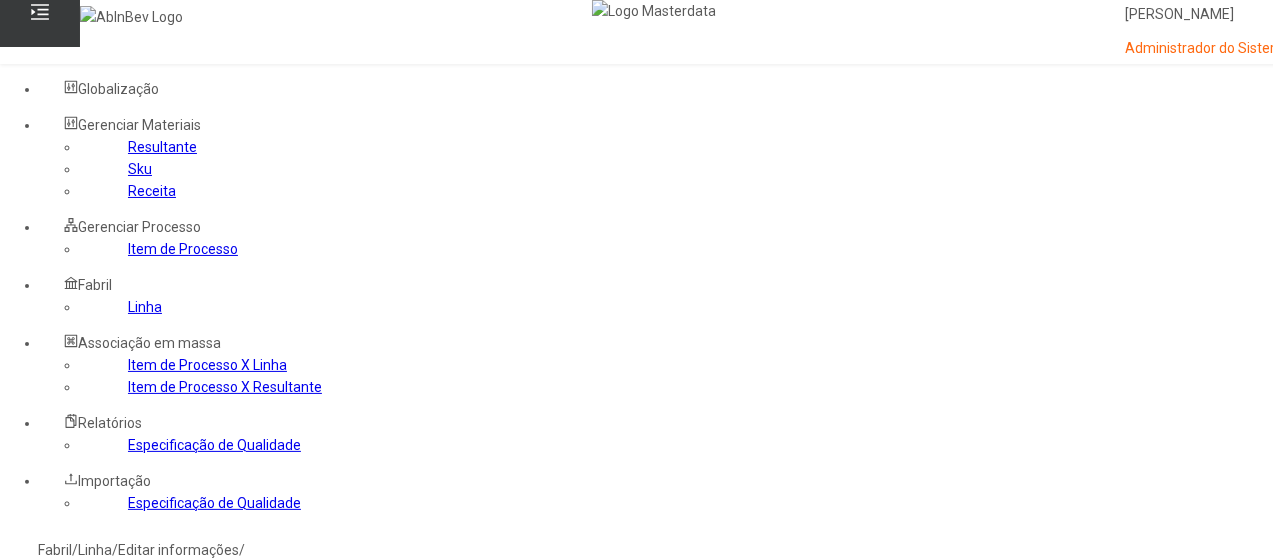 type on "***" 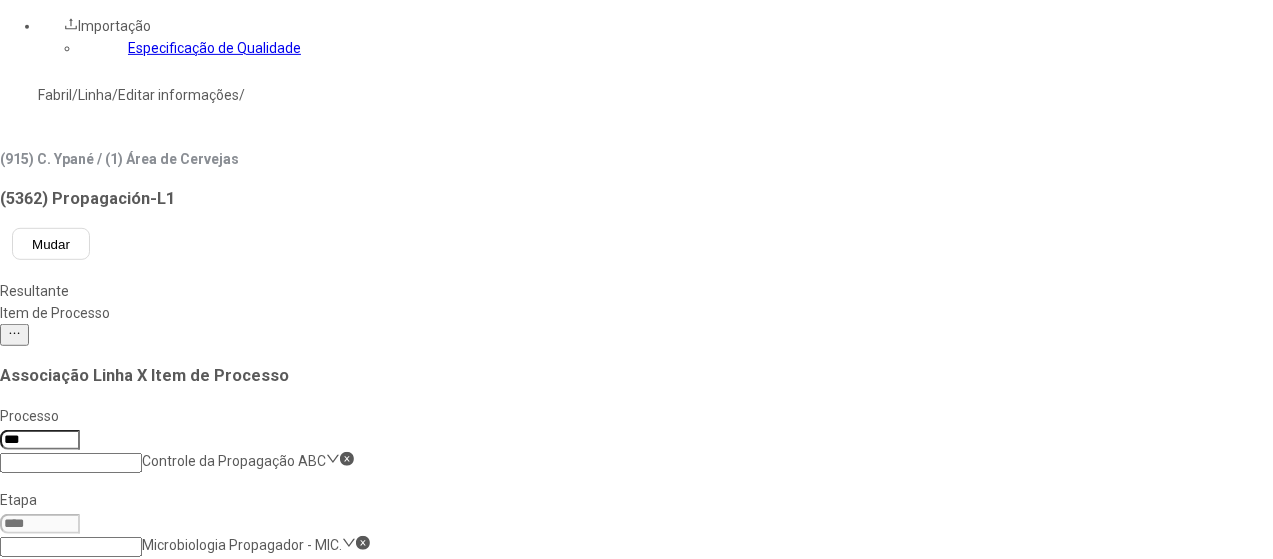 scroll, scrollTop: 500, scrollLeft: 0, axis: vertical 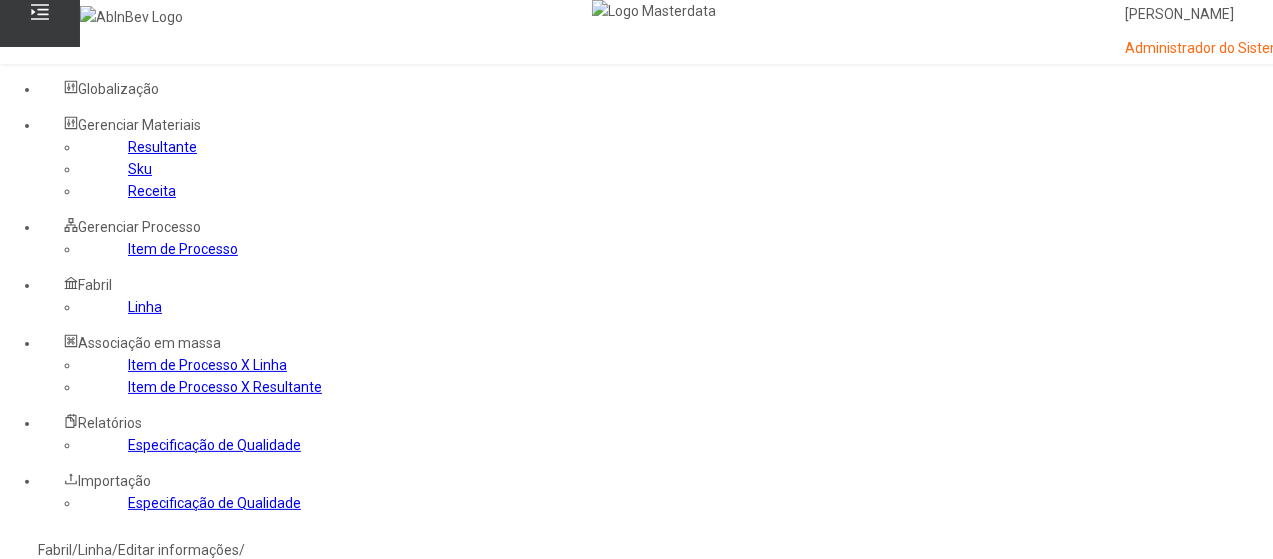 click on "Item de Processo" 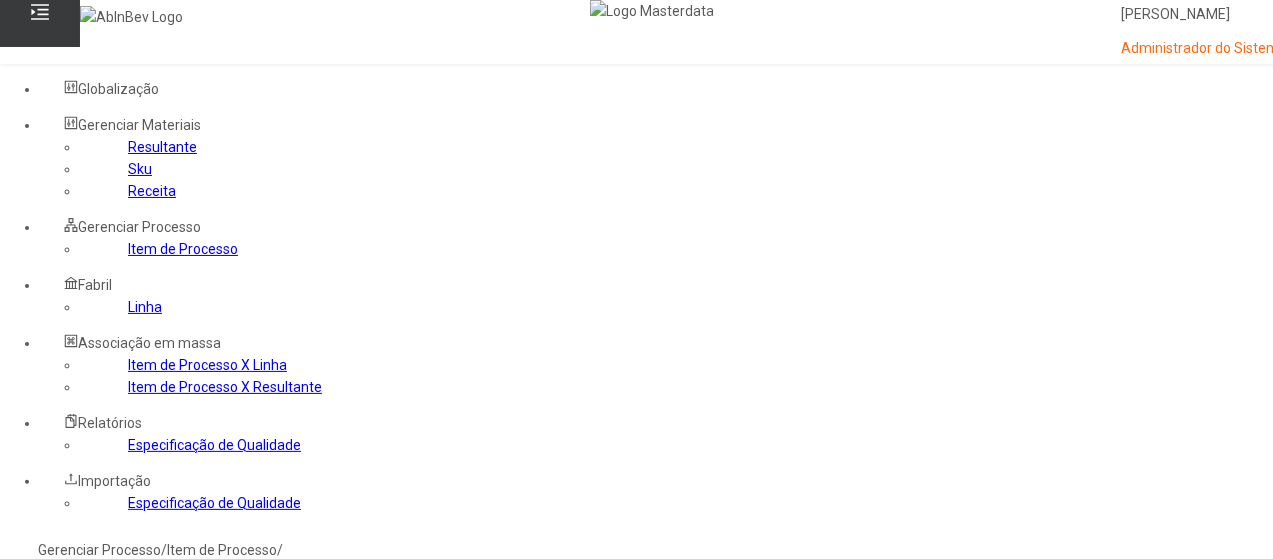 click 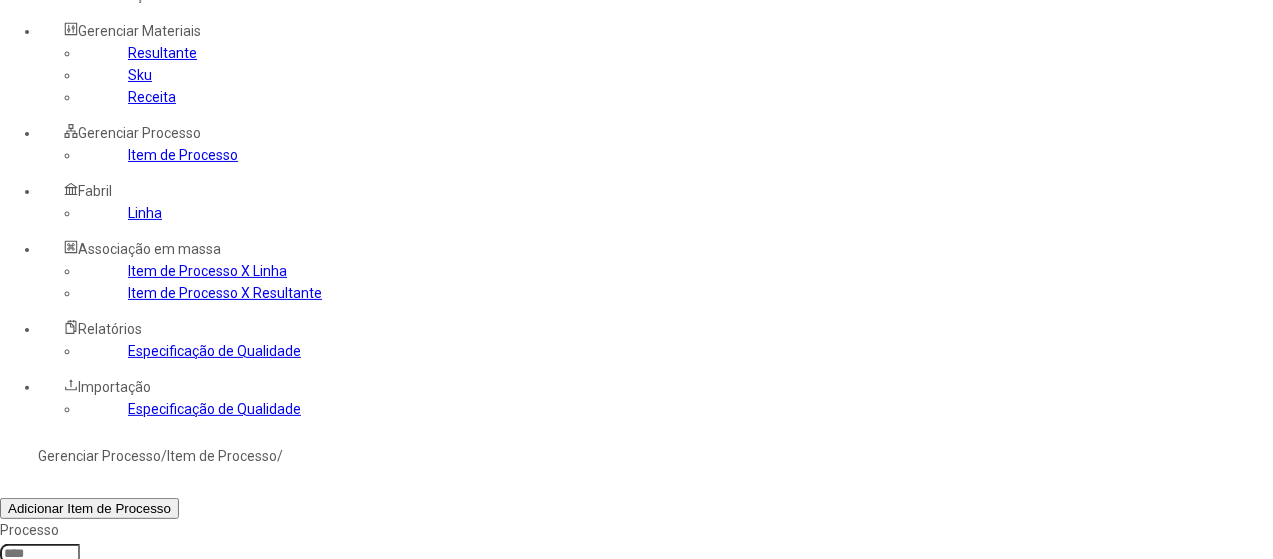 scroll, scrollTop: 200, scrollLeft: 0, axis: vertical 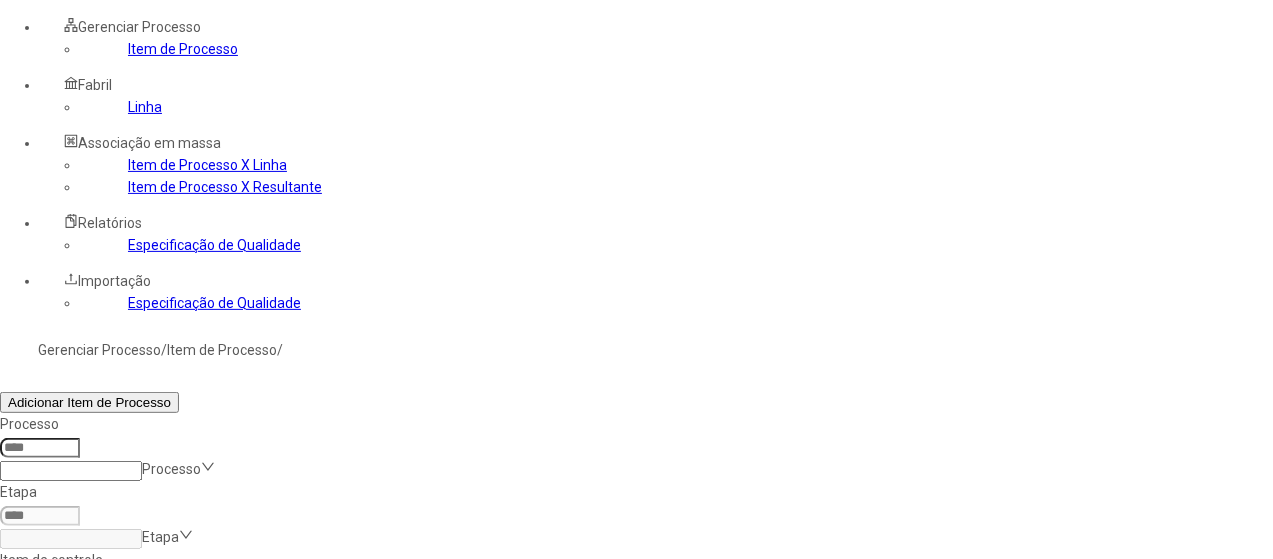 drag, startPoint x: 902, startPoint y: 347, endPoint x: 768, endPoint y: 313, distance: 138.24615 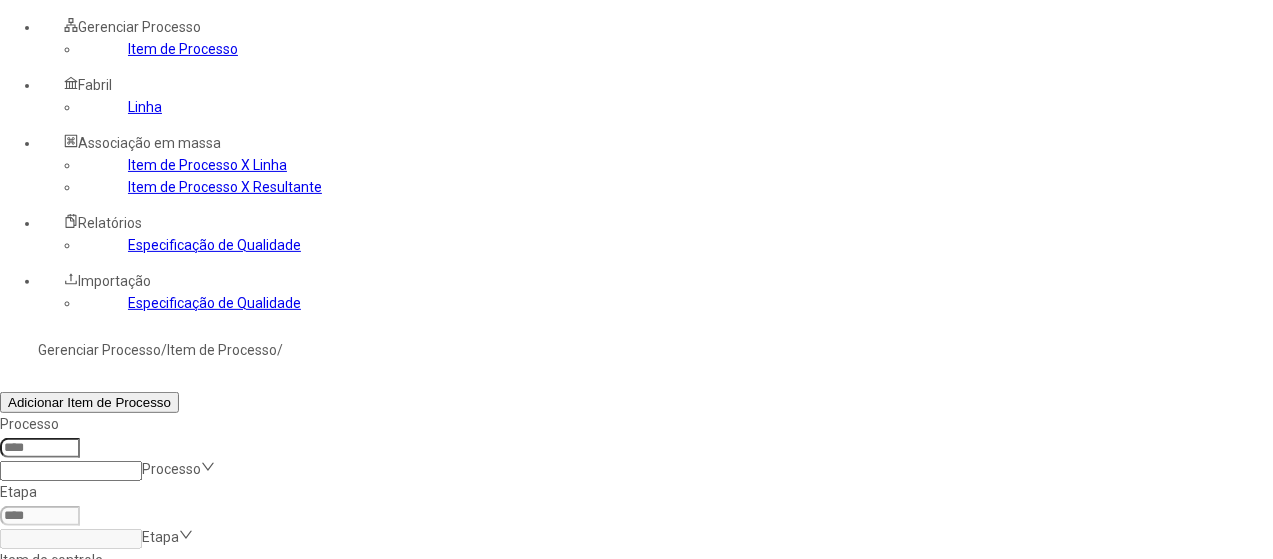 click on "Filtrar" 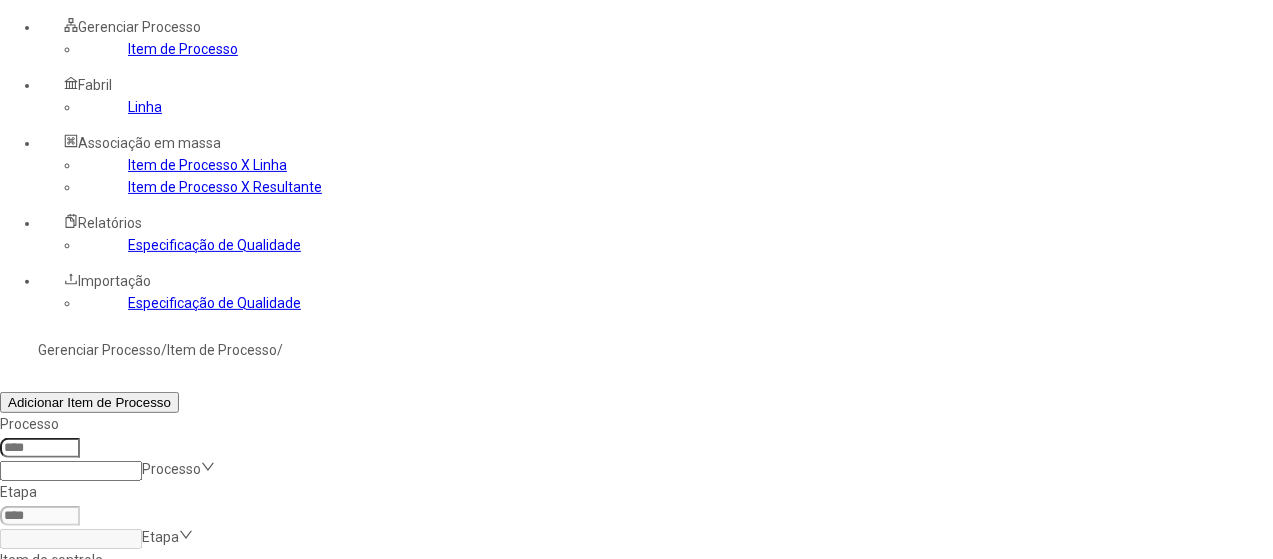 drag, startPoint x: 852, startPoint y: 139, endPoint x: 714, endPoint y: 126, distance: 138.61096 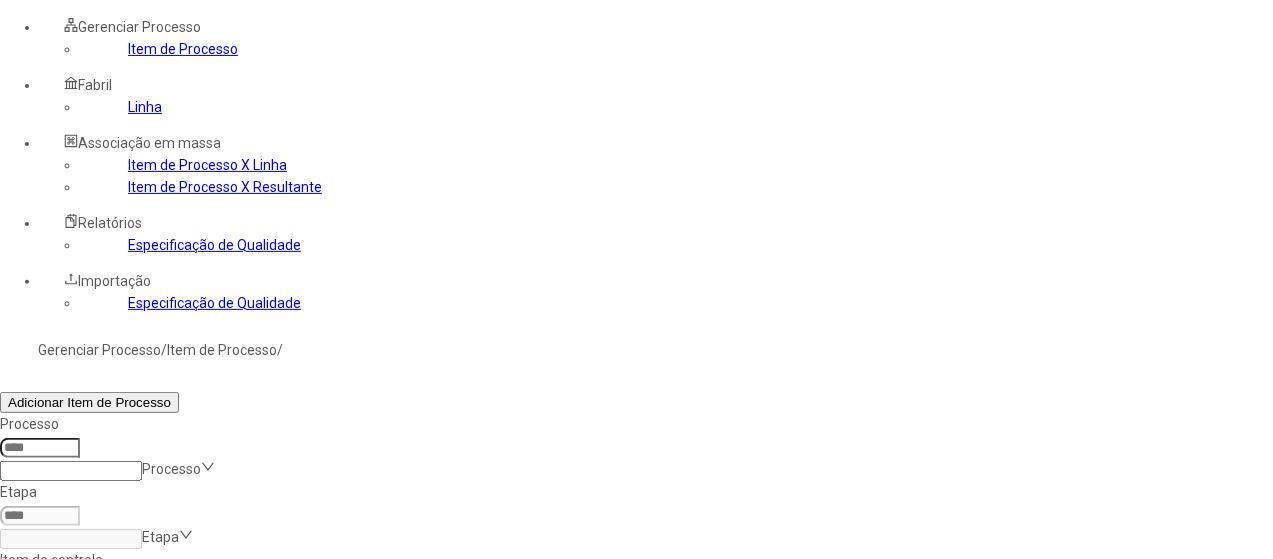 type on "*****" 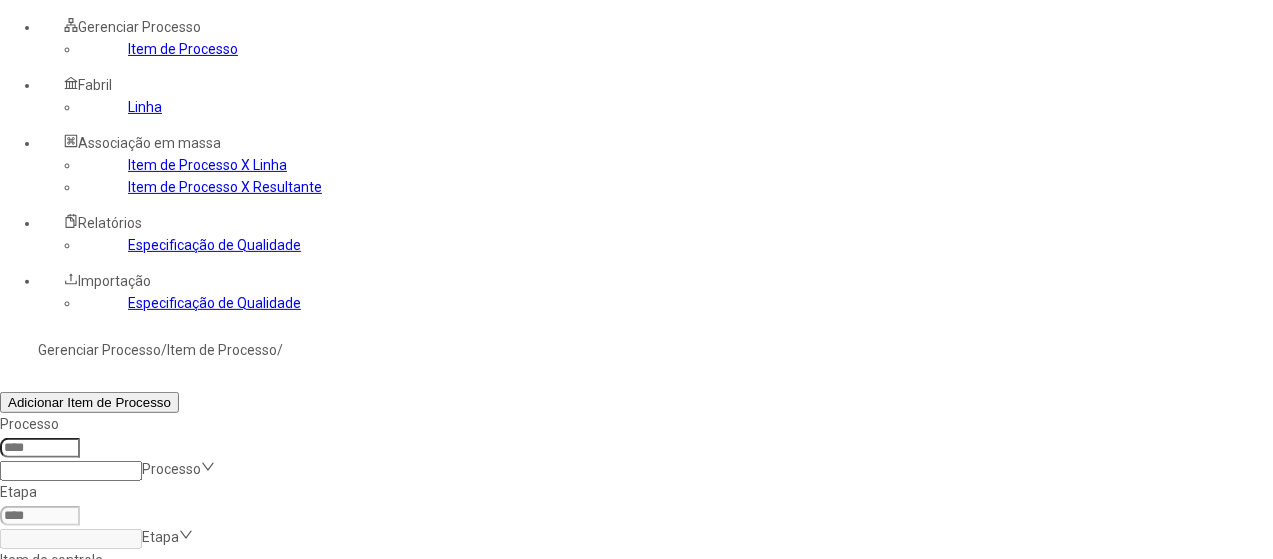 click on "Filtrar" 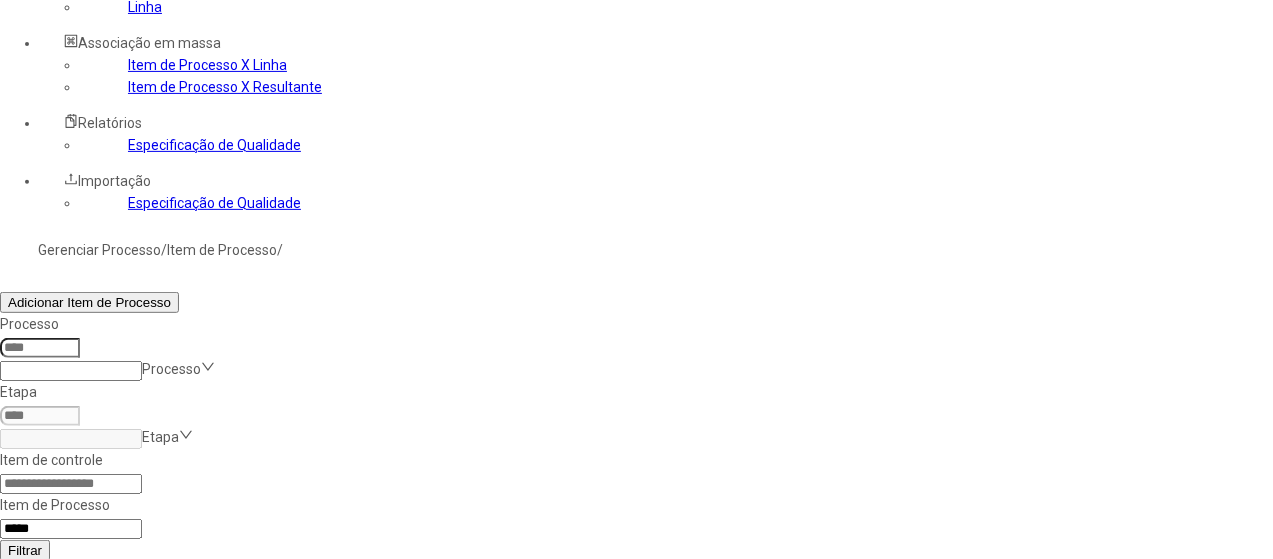 scroll, scrollTop: 272, scrollLeft: 0, axis: vertical 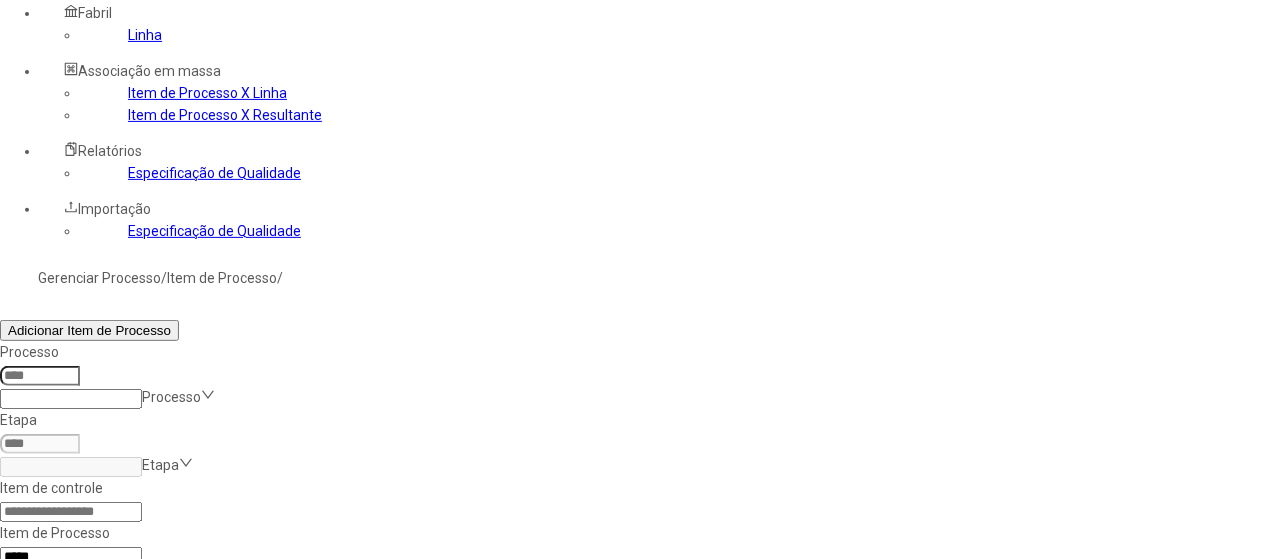 click 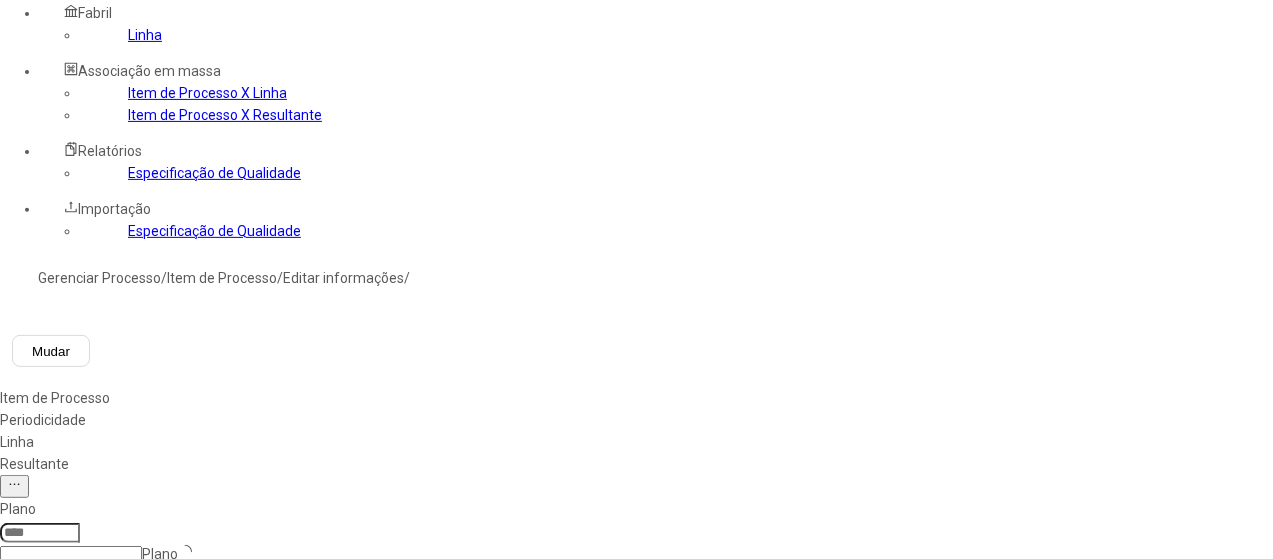 type on "****" 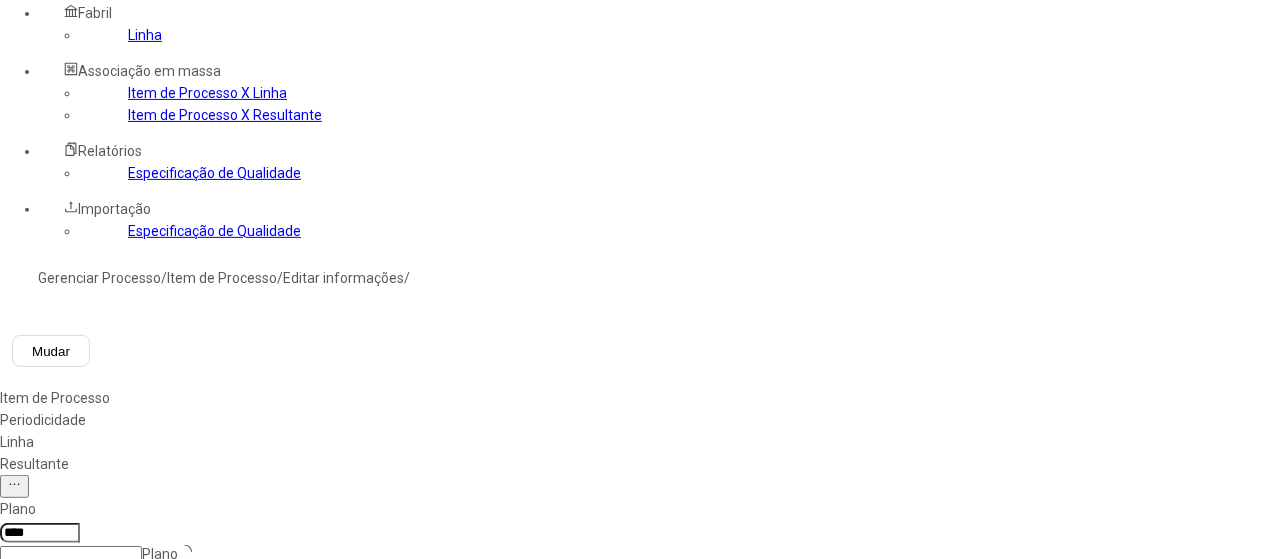 type on "*****" 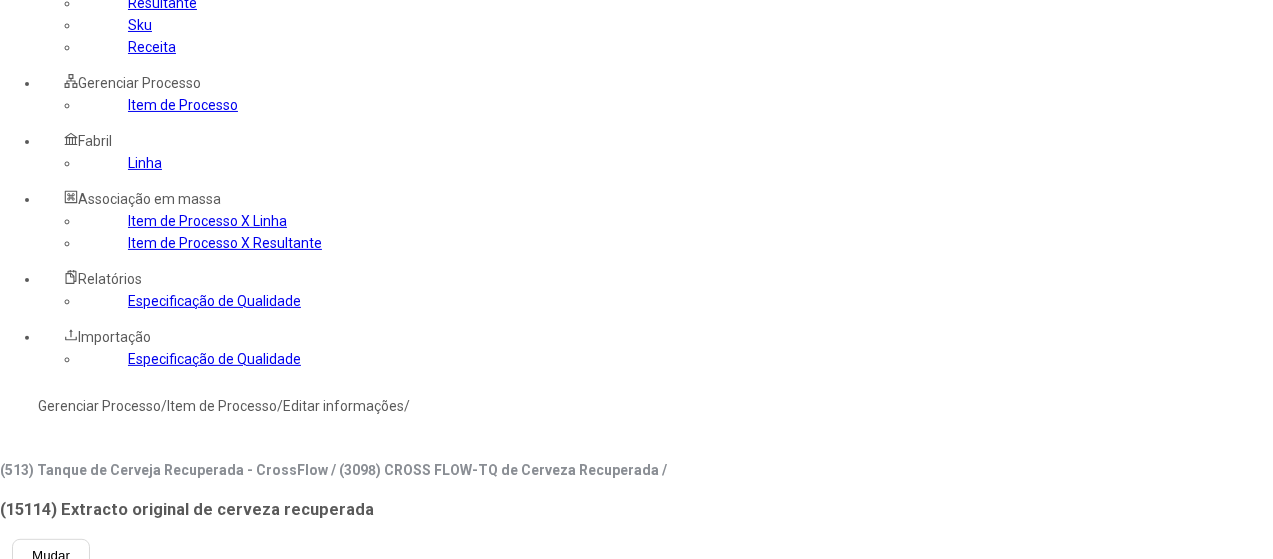 scroll, scrollTop: 72, scrollLeft: 0, axis: vertical 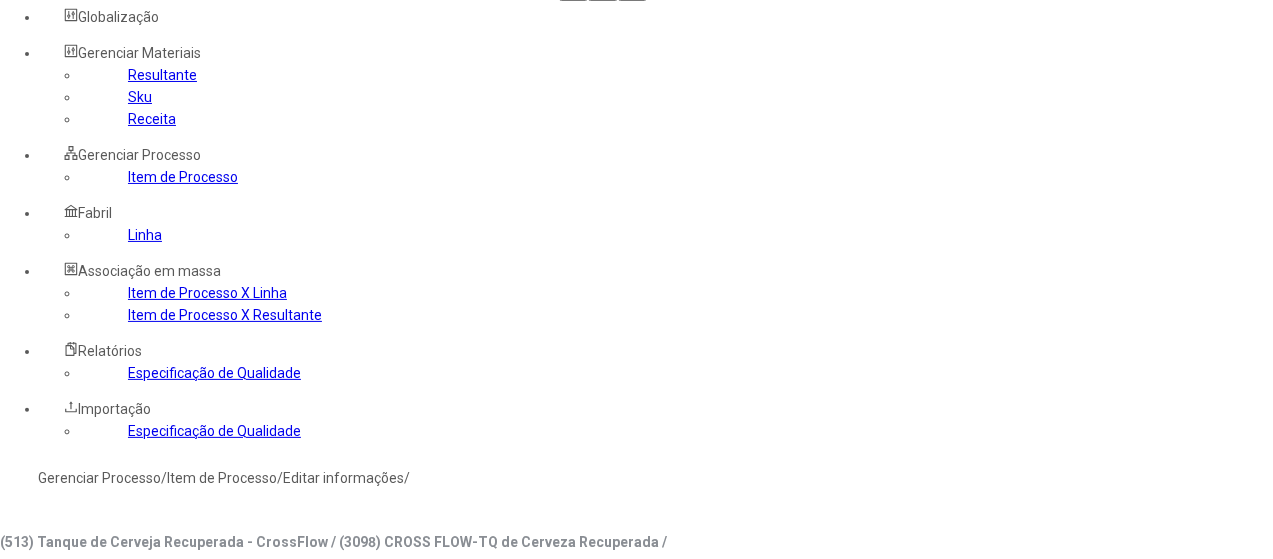 click on "es-ES" 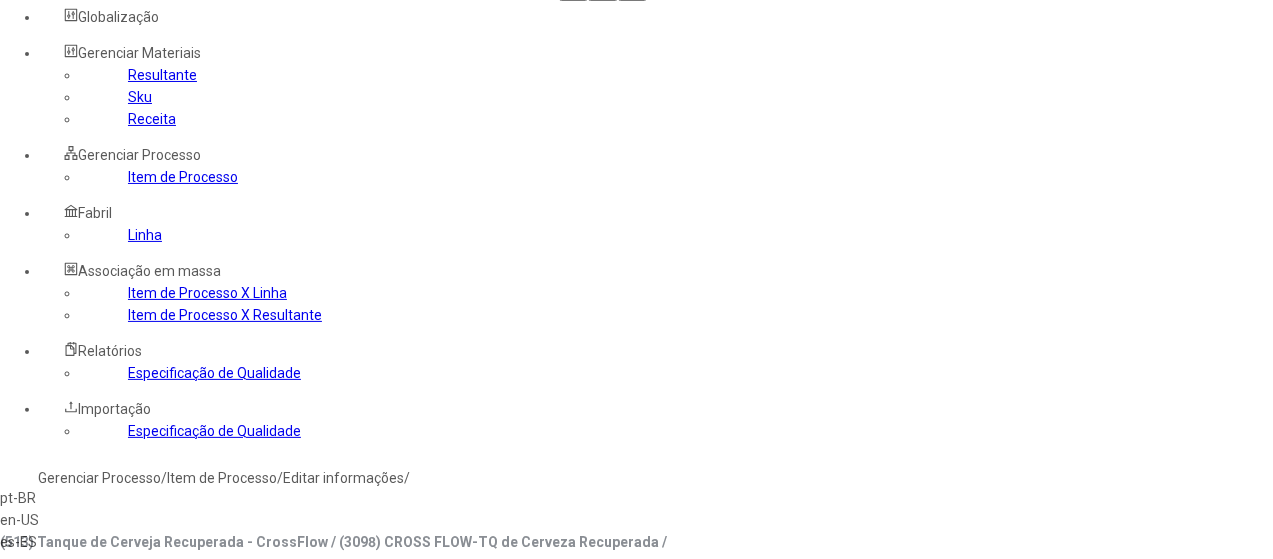 drag, startPoint x: 355, startPoint y: 377, endPoint x: 391, endPoint y: 367, distance: 37.363083 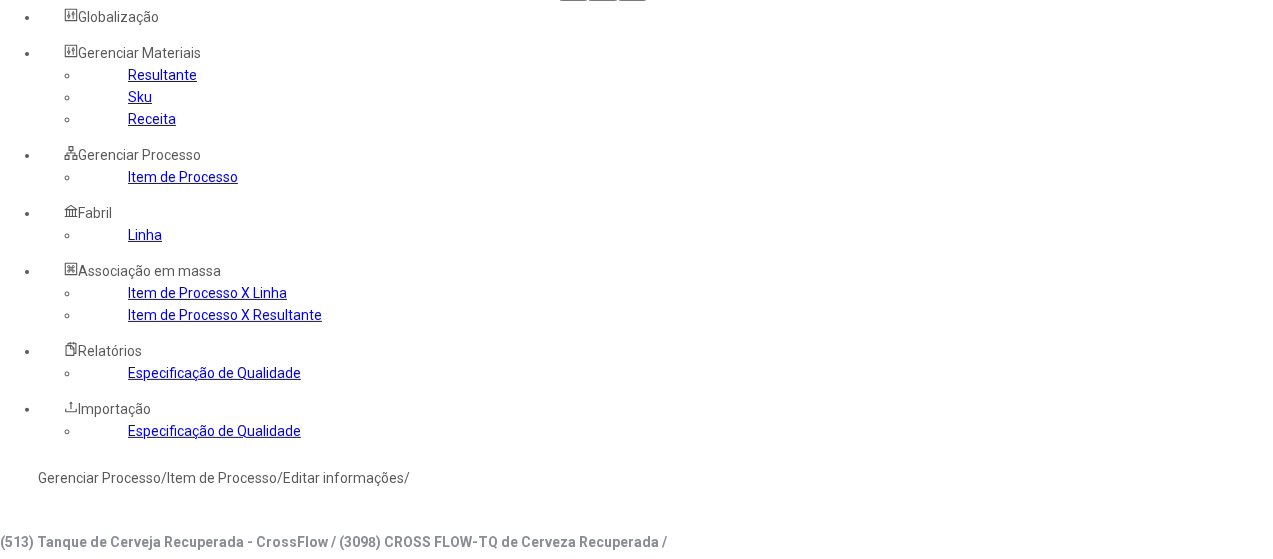 type on "**********" 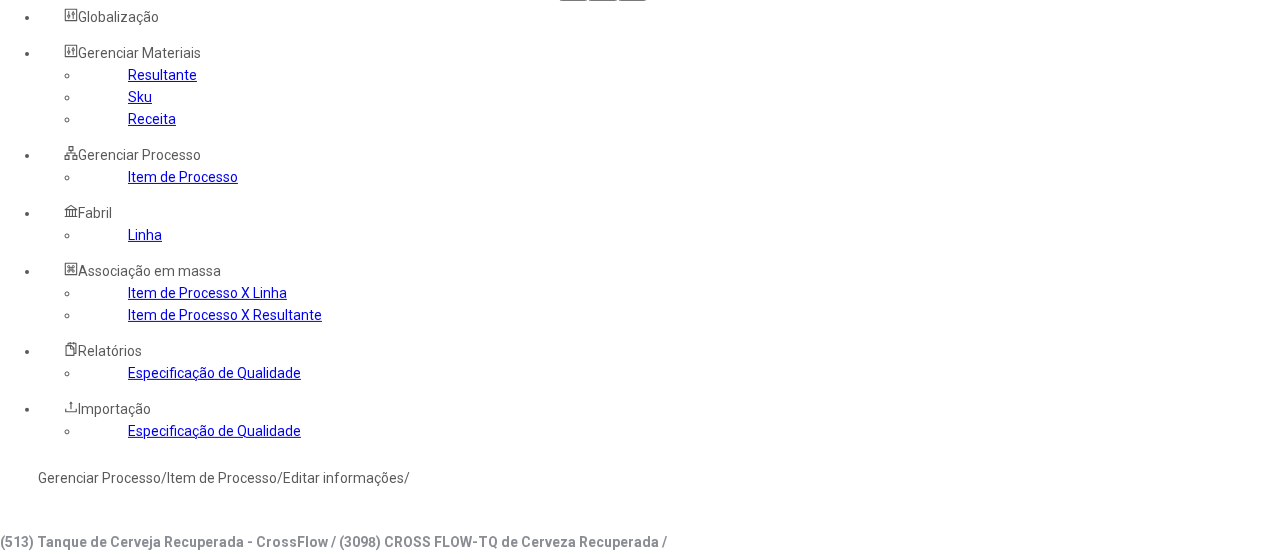drag, startPoint x: 671, startPoint y: 340, endPoint x: 347, endPoint y: 322, distance: 324.4996 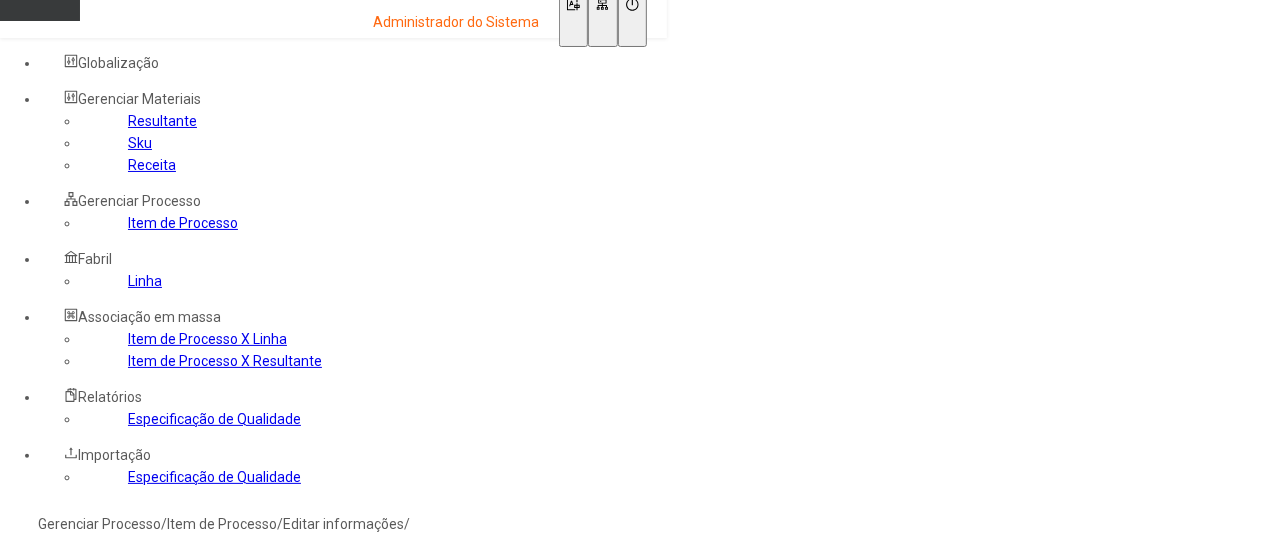 scroll, scrollTop: 0, scrollLeft: 0, axis: both 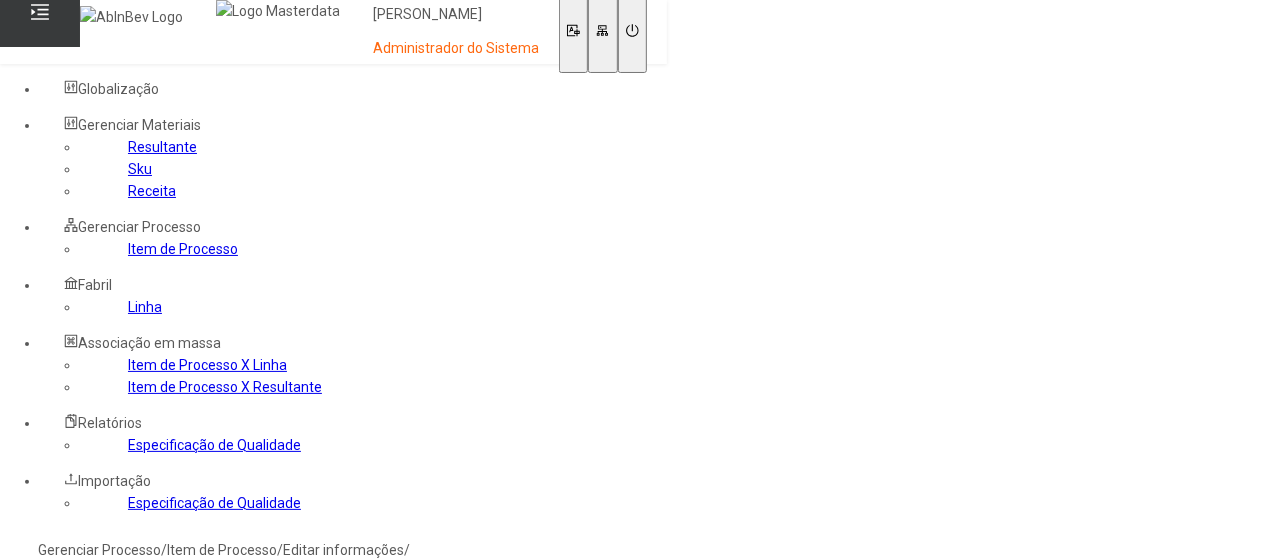click on "Gerenciar Processo" 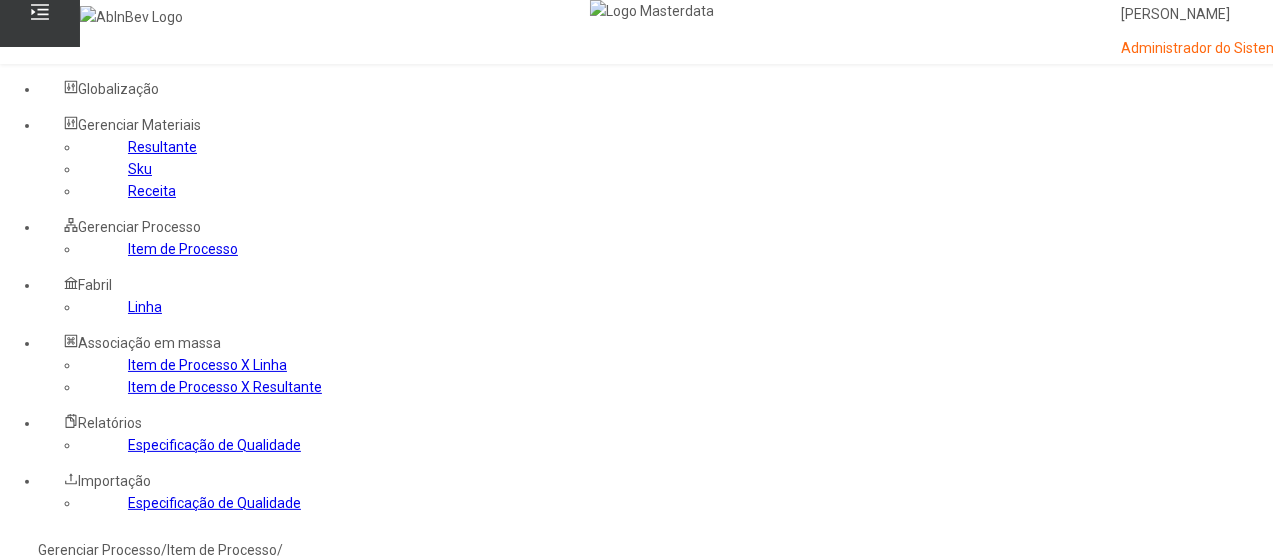 click 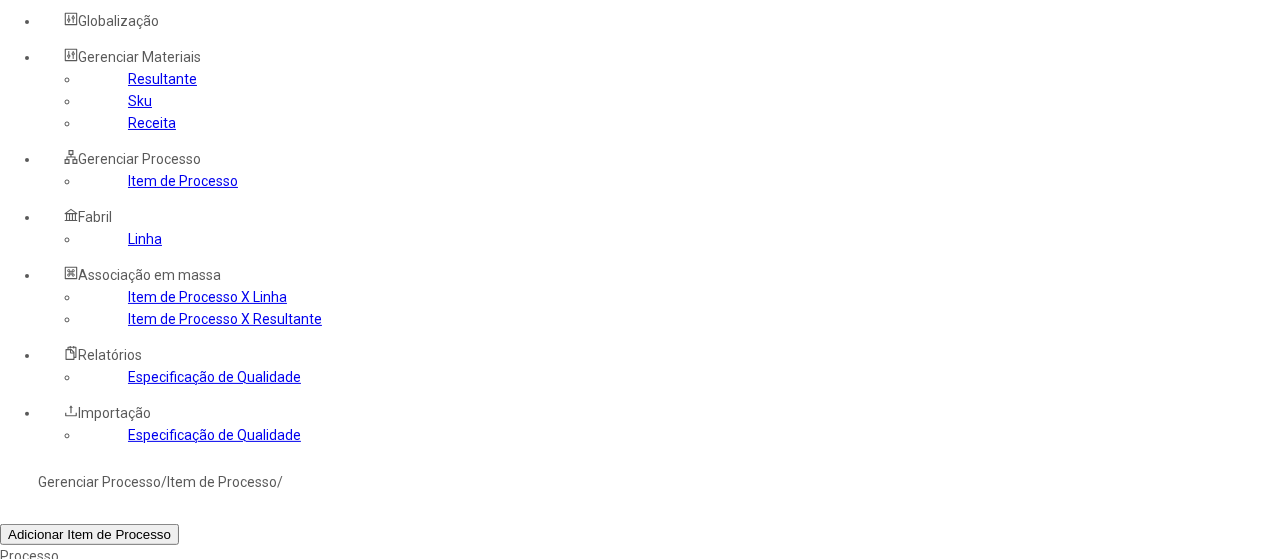 scroll, scrollTop: 100, scrollLeft: 0, axis: vertical 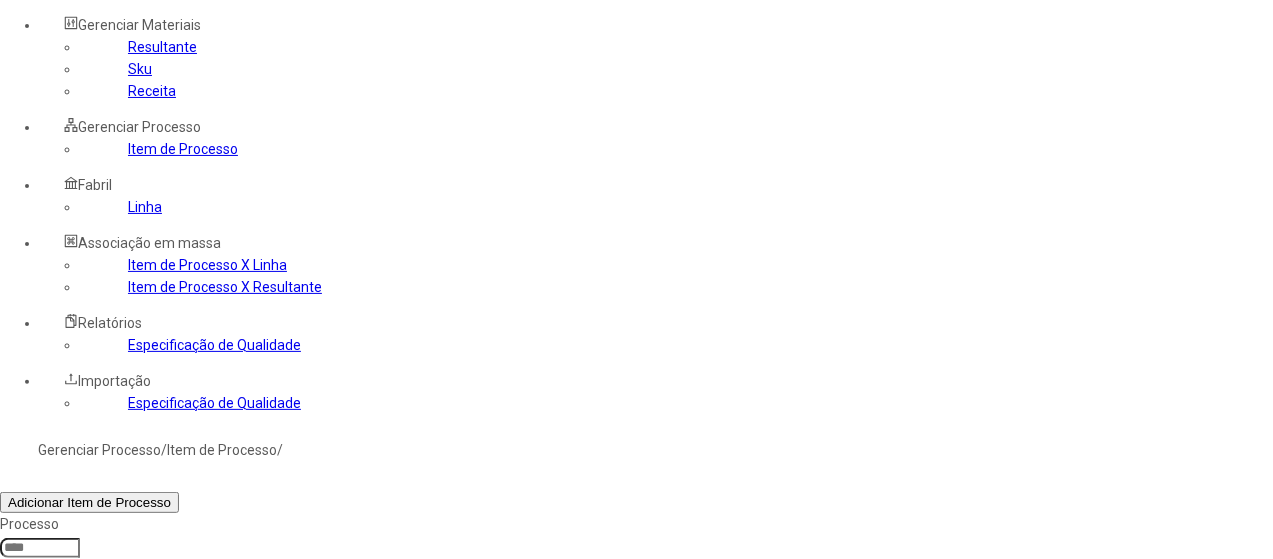 drag, startPoint x: 869, startPoint y: 430, endPoint x: 750, endPoint y: 401, distance: 122.48265 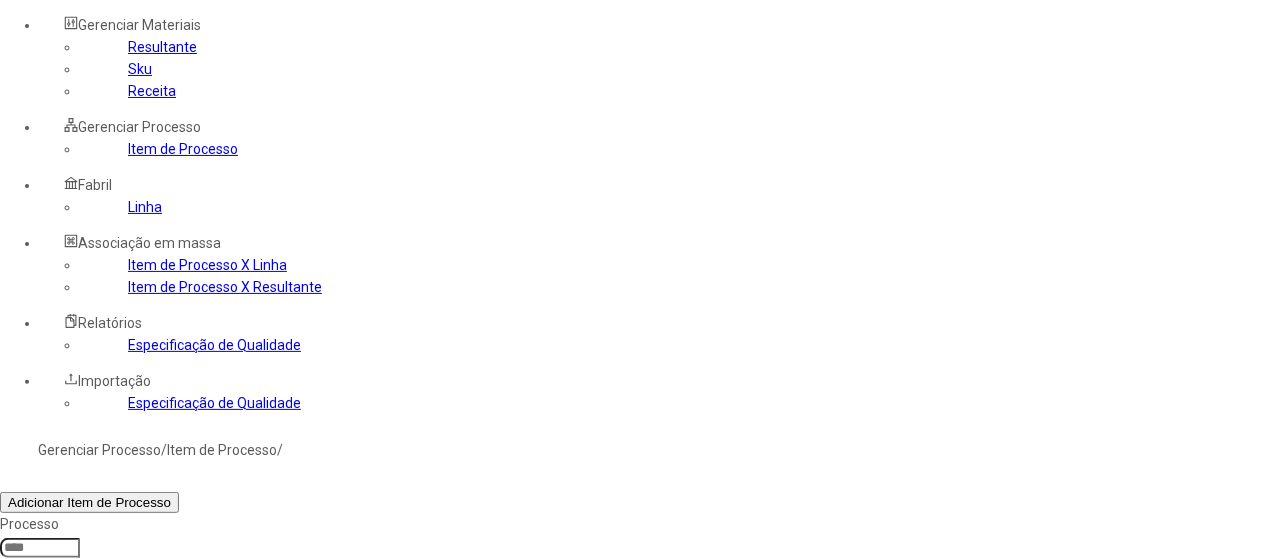 click on "Pressão de Sopro (SUR) - 552" 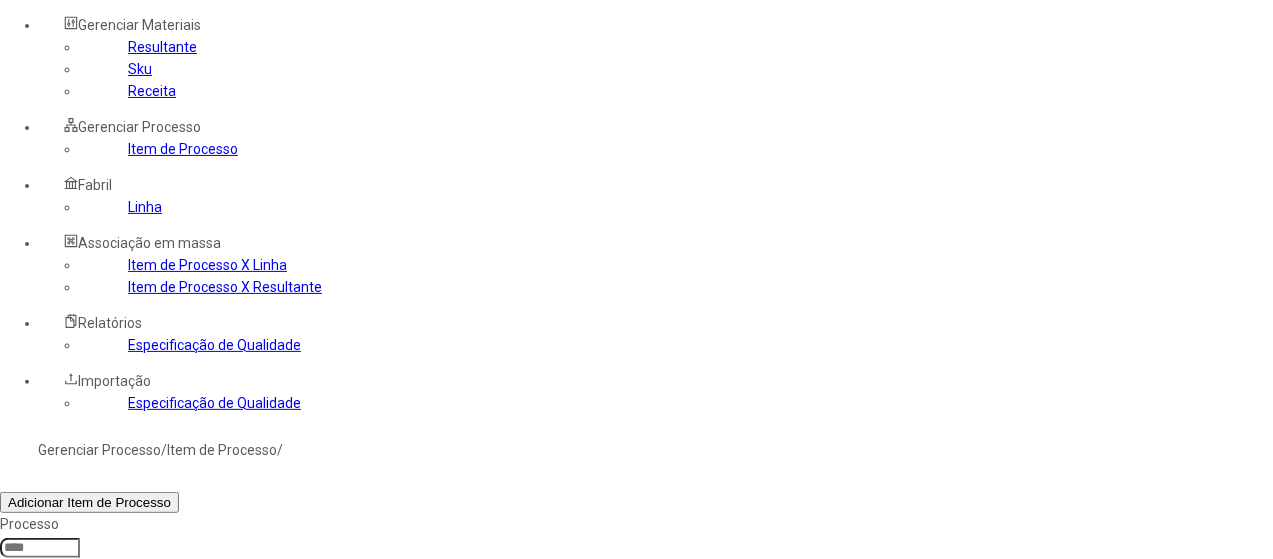 copy on "Pressão de Sopro (SUR) - 552" 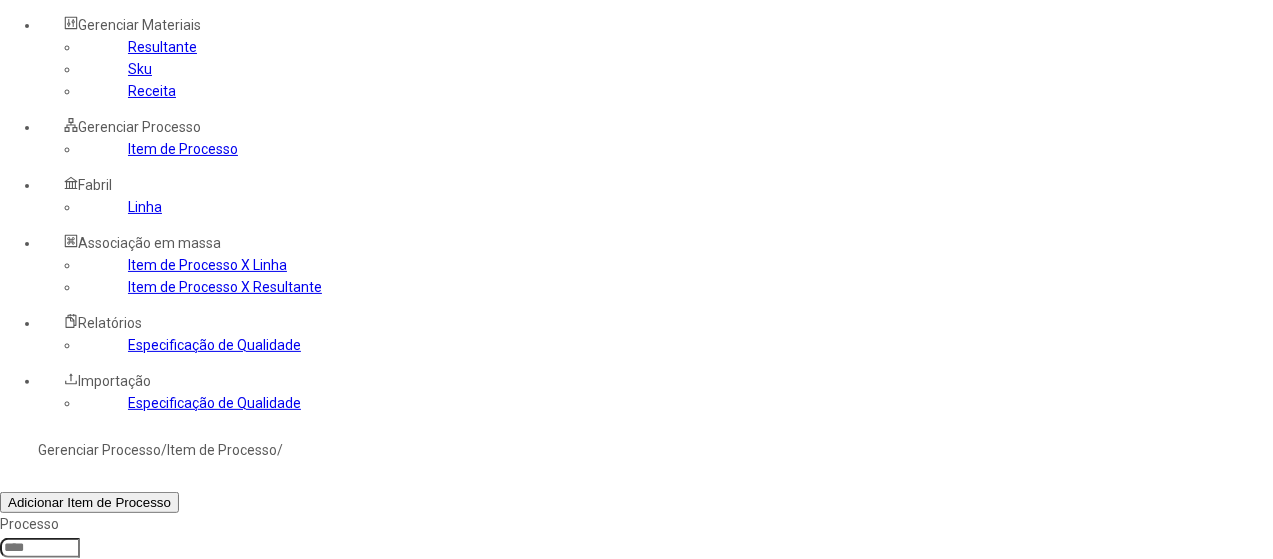 drag, startPoint x: 842, startPoint y: 225, endPoint x: 730, endPoint y: 222, distance: 112.04017 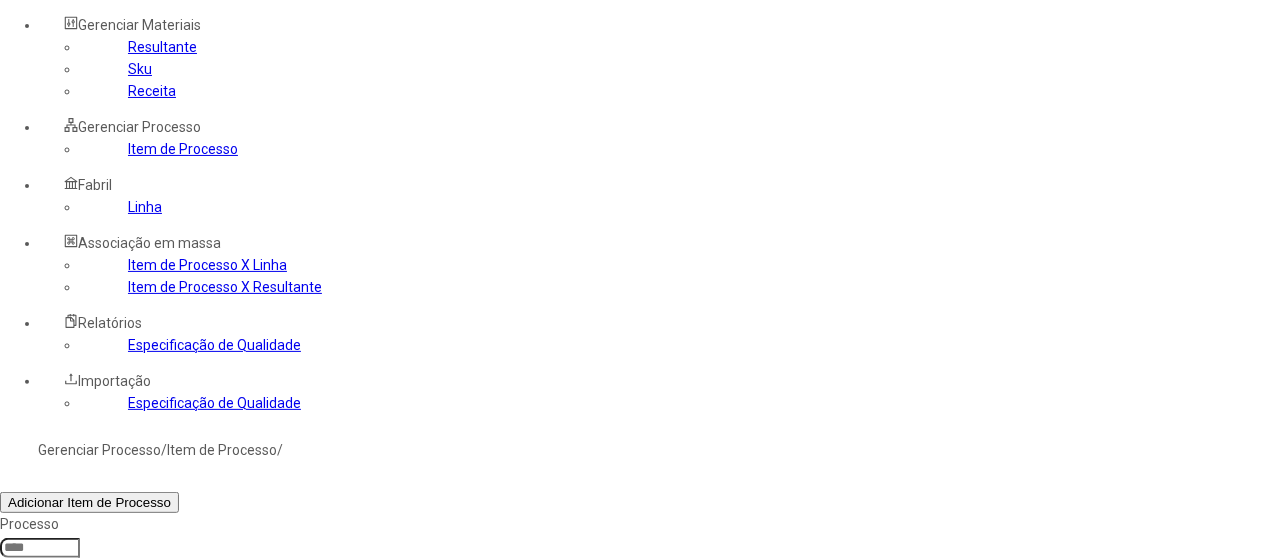 click on "Filtrar" 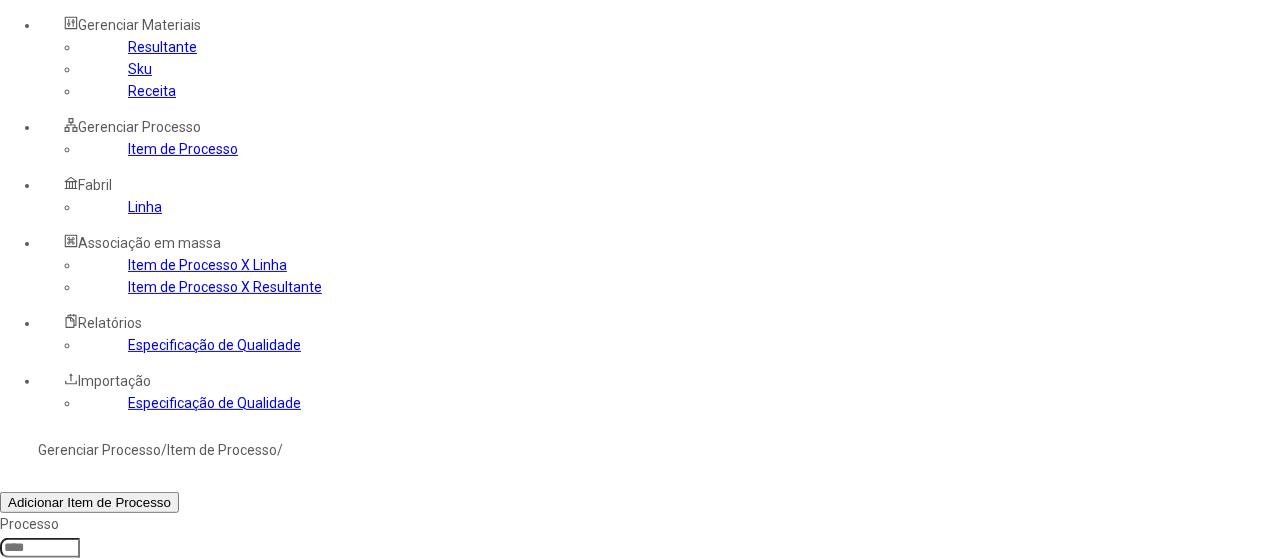 click on "*****" 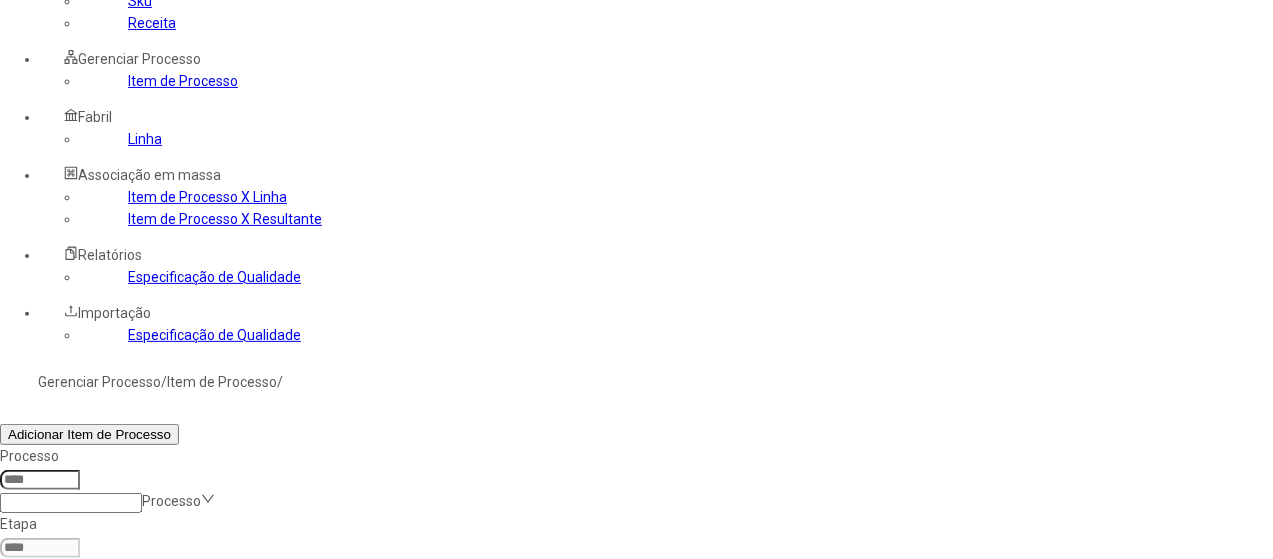 scroll, scrollTop: 200, scrollLeft: 0, axis: vertical 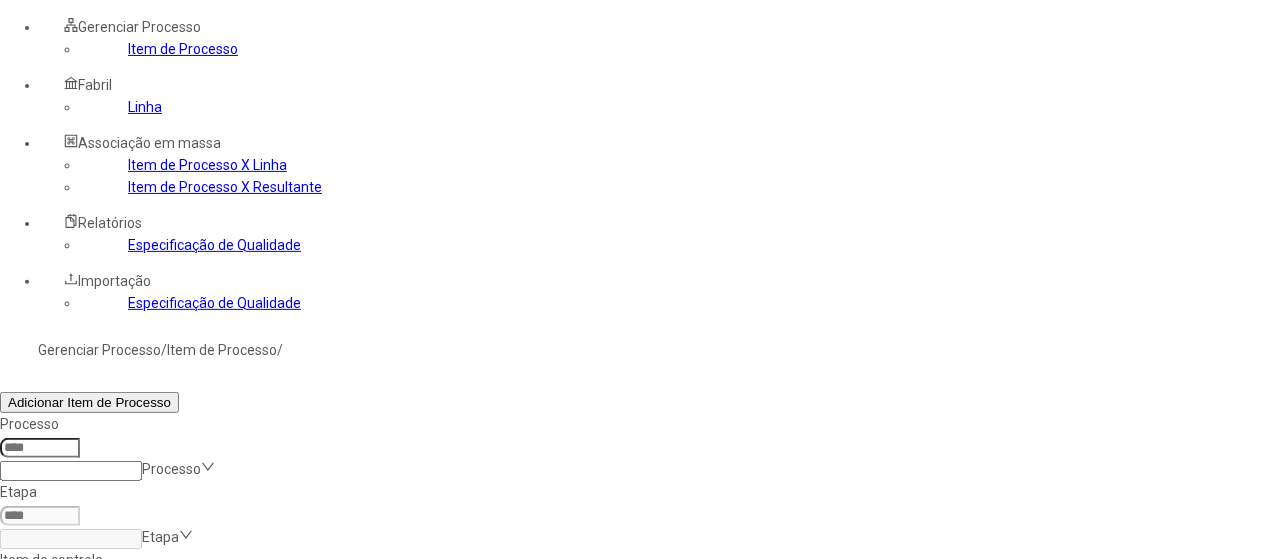 drag, startPoint x: 717, startPoint y: 320, endPoint x: 604, endPoint y: 333, distance: 113.74533 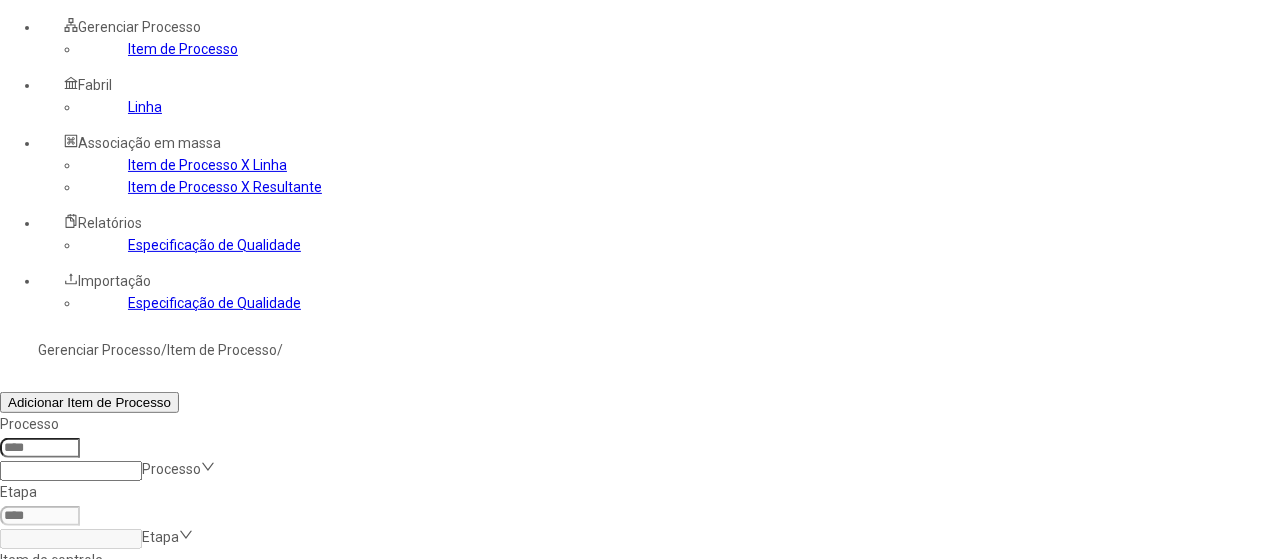 type on "*****" 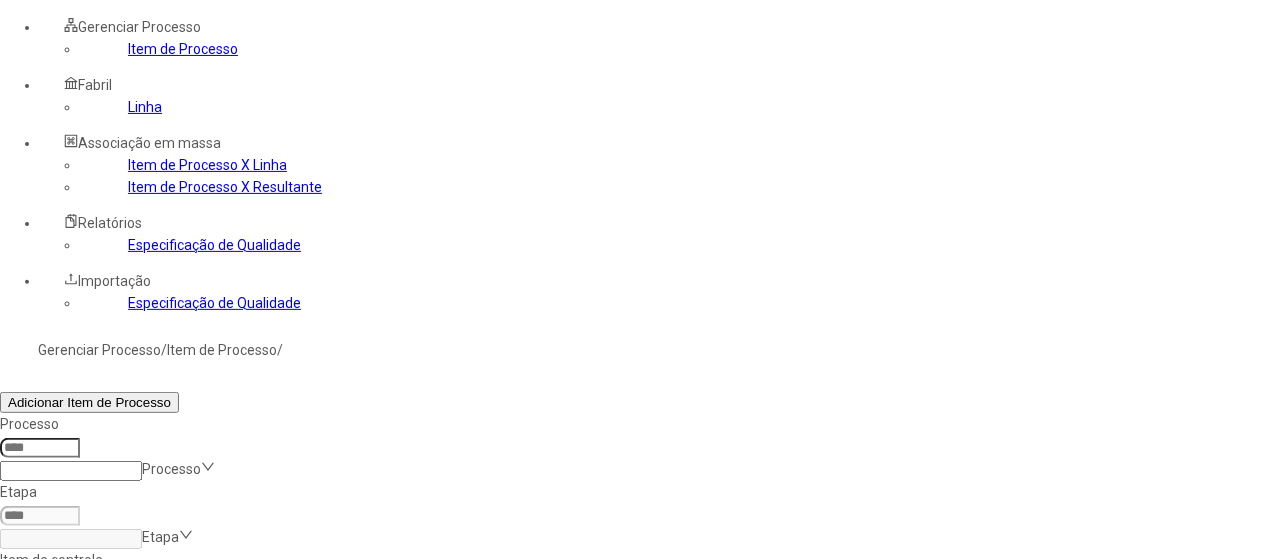 type 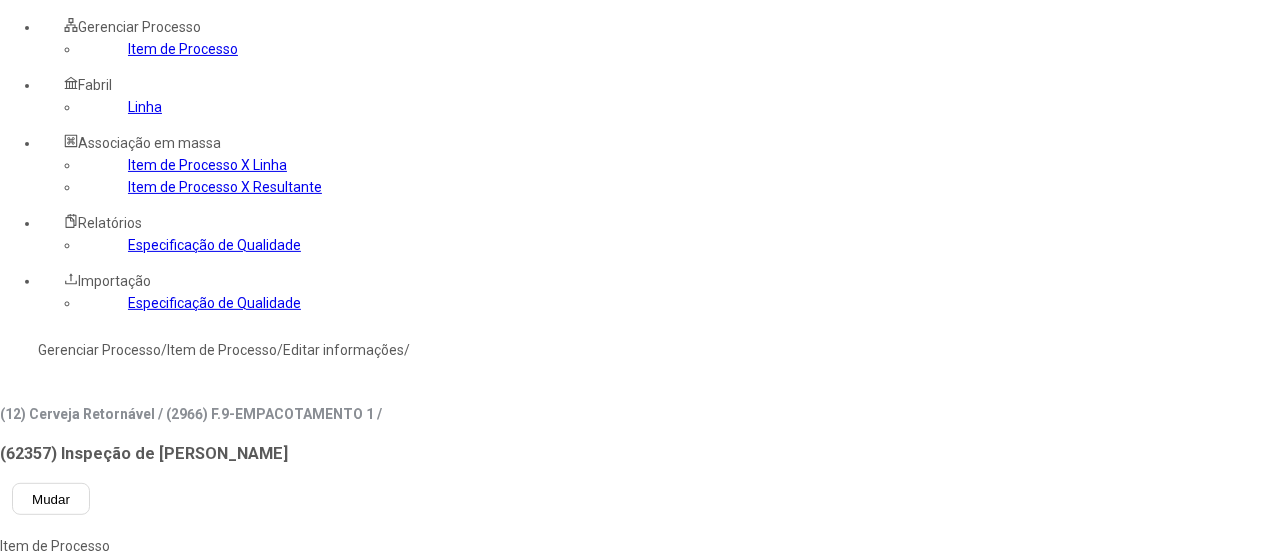 drag, startPoint x: 646, startPoint y: 206, endPoint x: 330, endPoint y: 233, distance: 317.1514 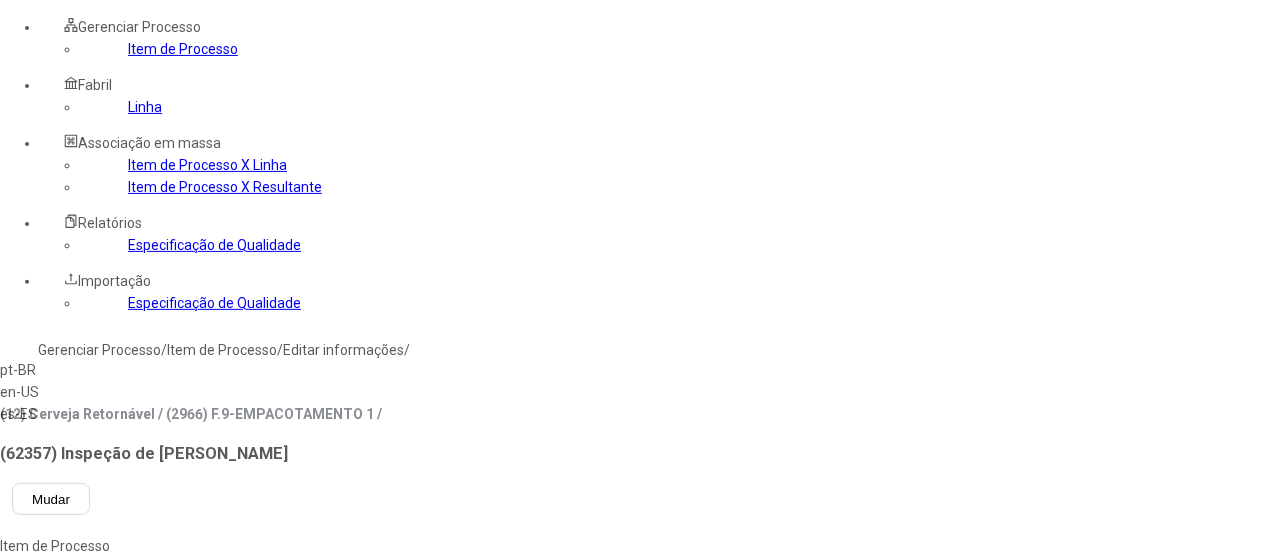 drag, startPoint x: 348, startPoint y: 305, endPoint x: 376, endPoint y: 283, distance: 35.608986 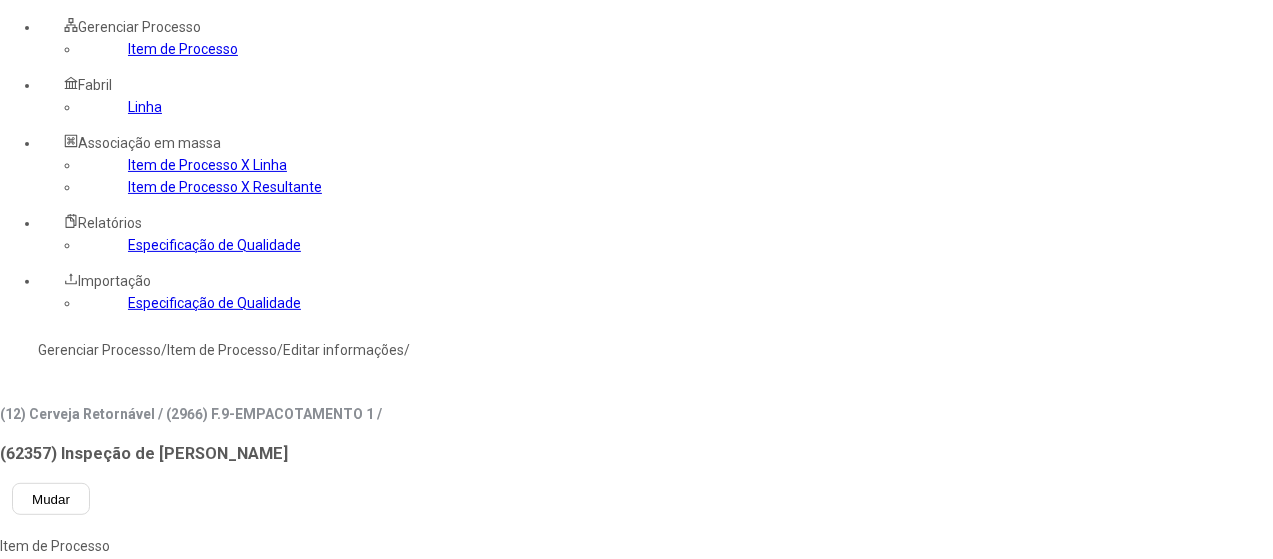 paste on "**********" 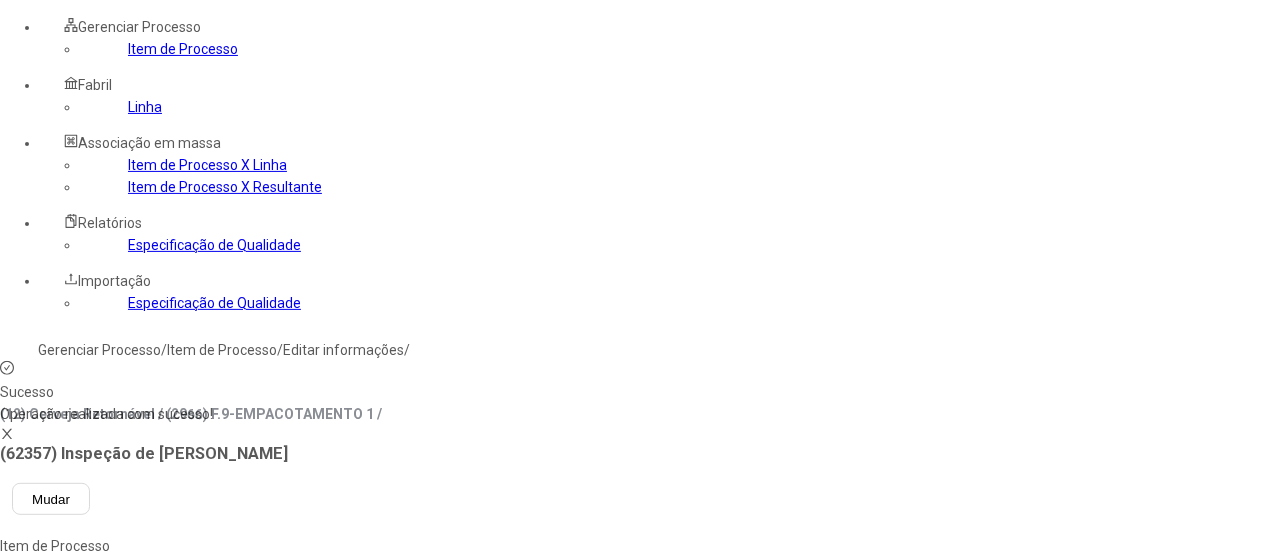 click on "Linha" 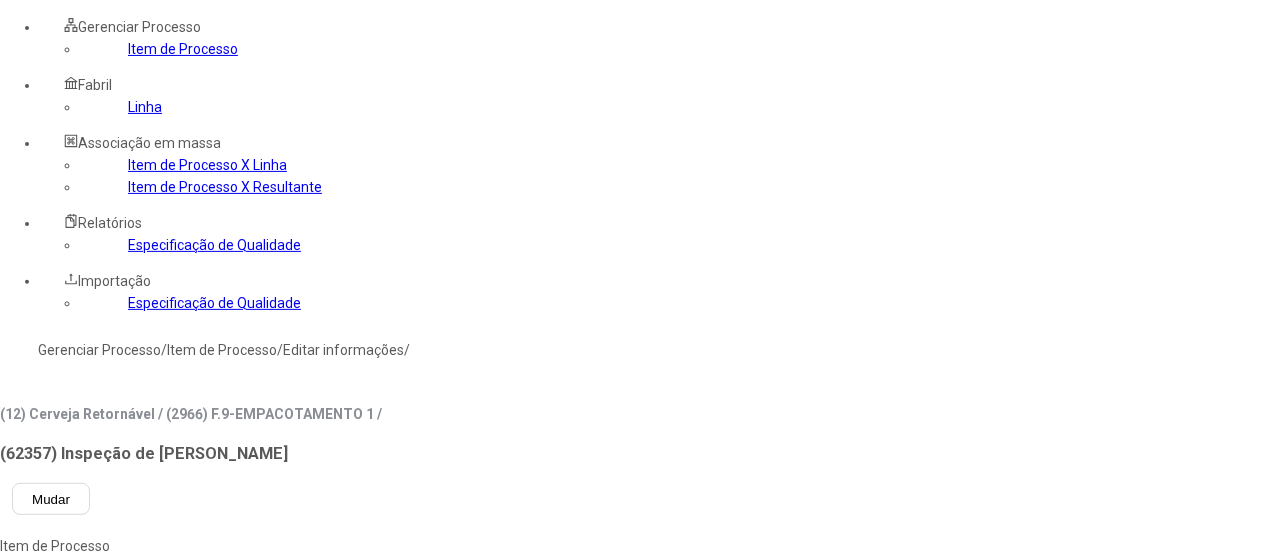 click 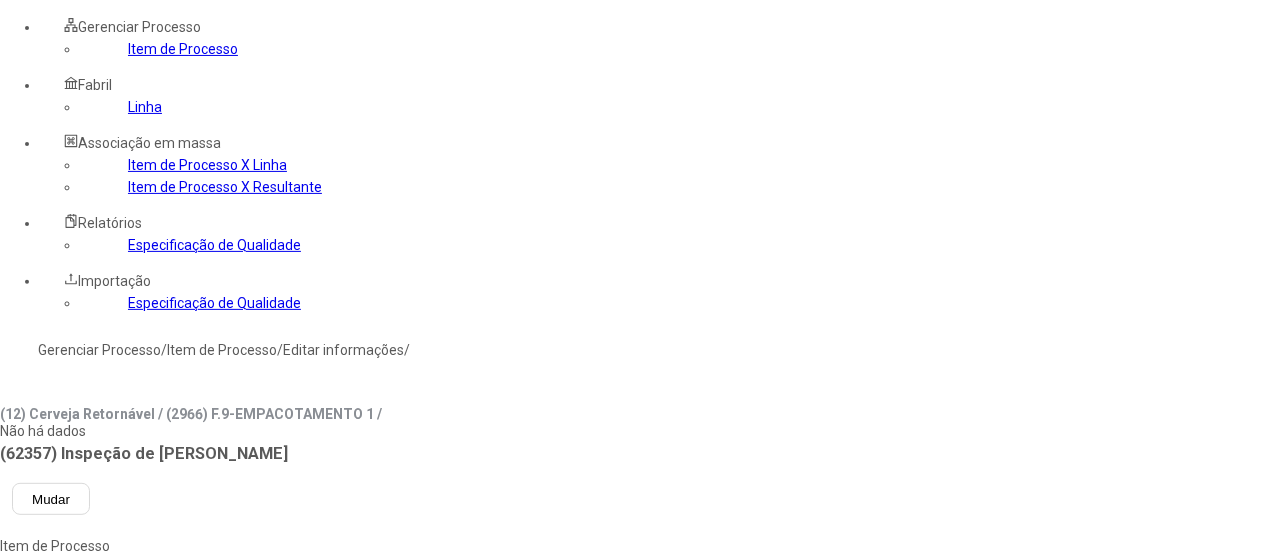 type on "****" 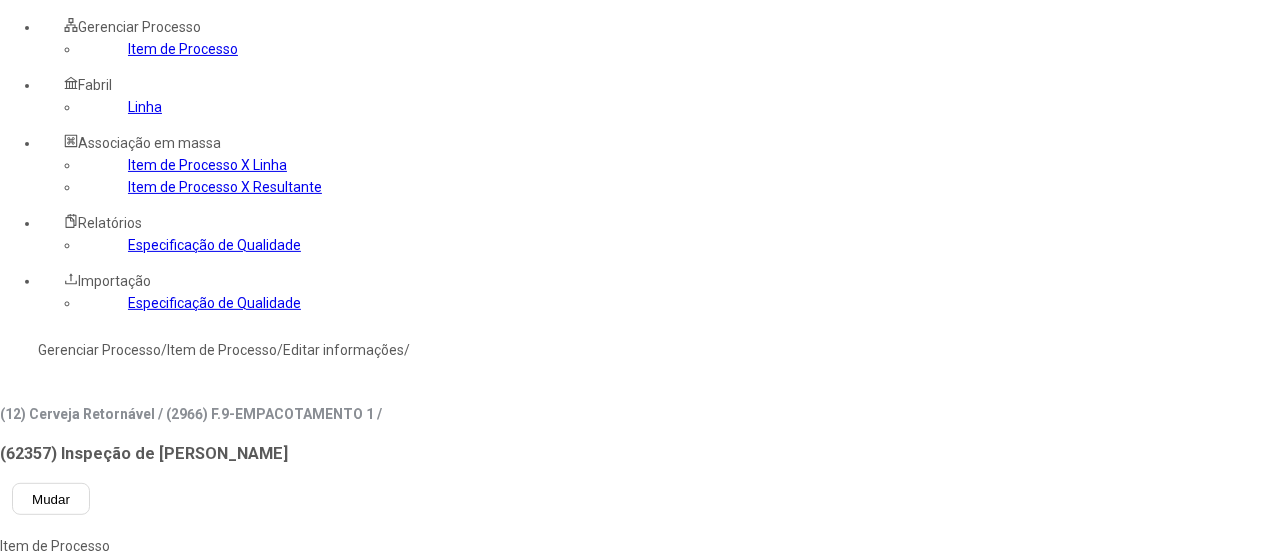 type on "***" 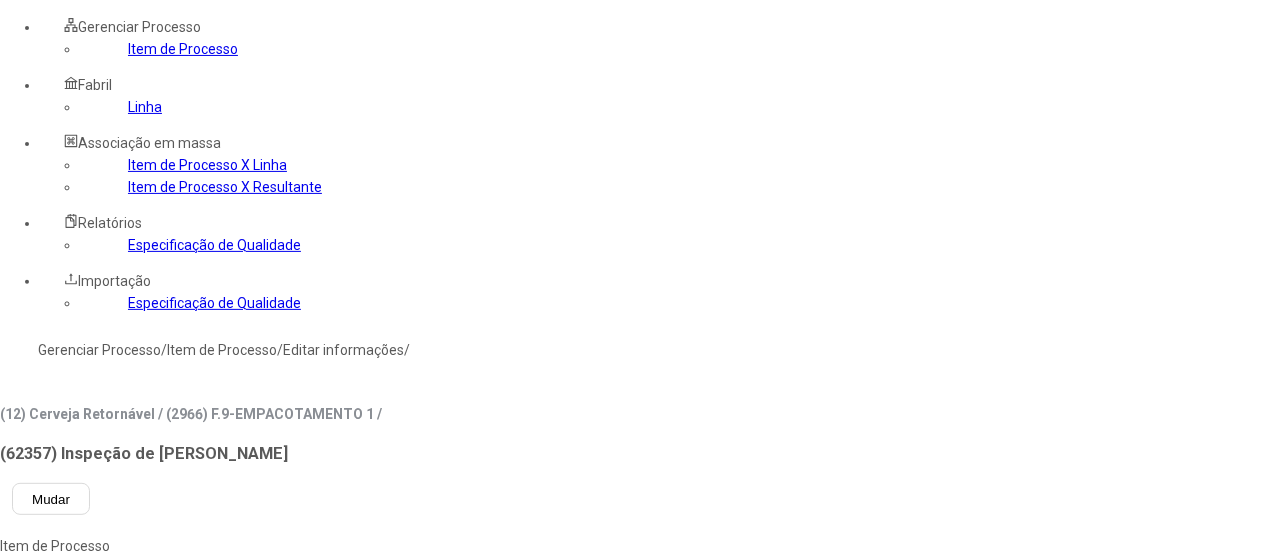 click 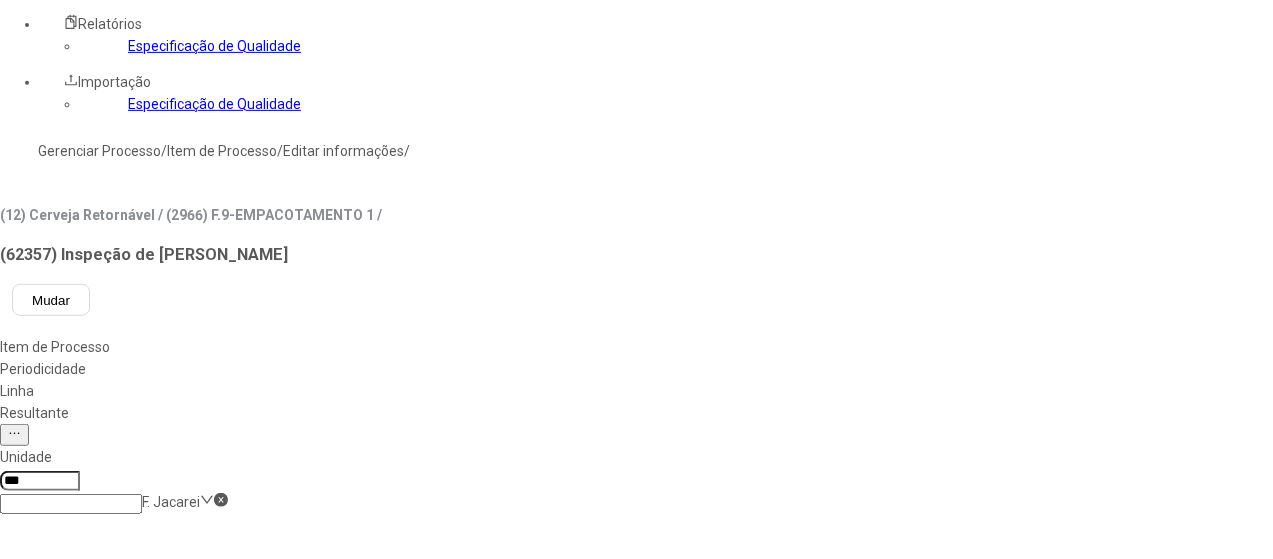 scroll, scrollTop: 400, scrollLeft: 0, axis: vertical 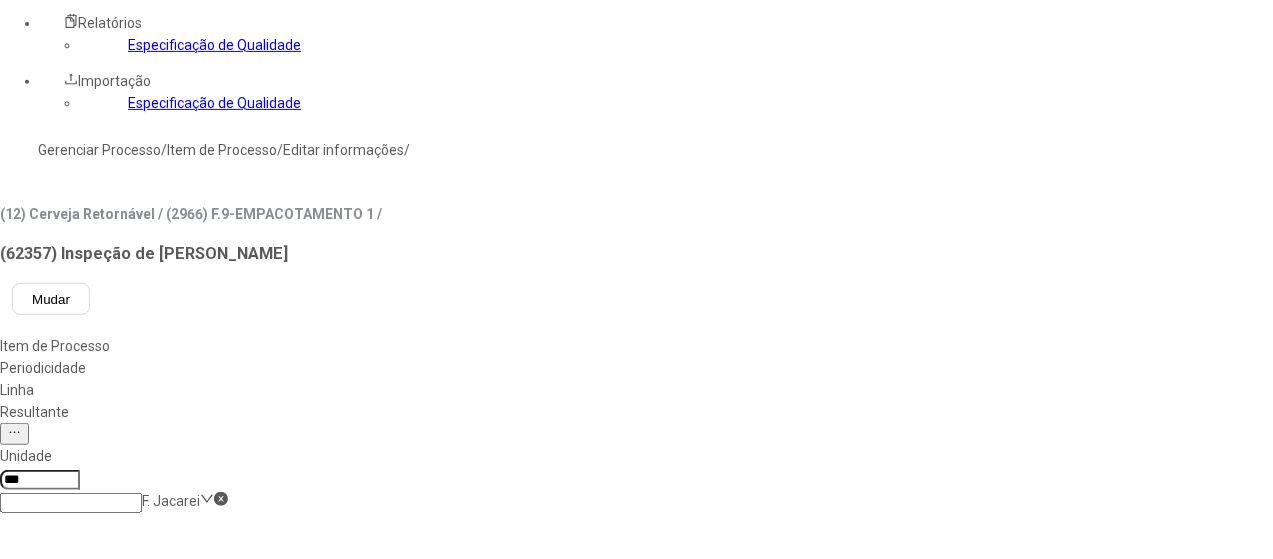 click 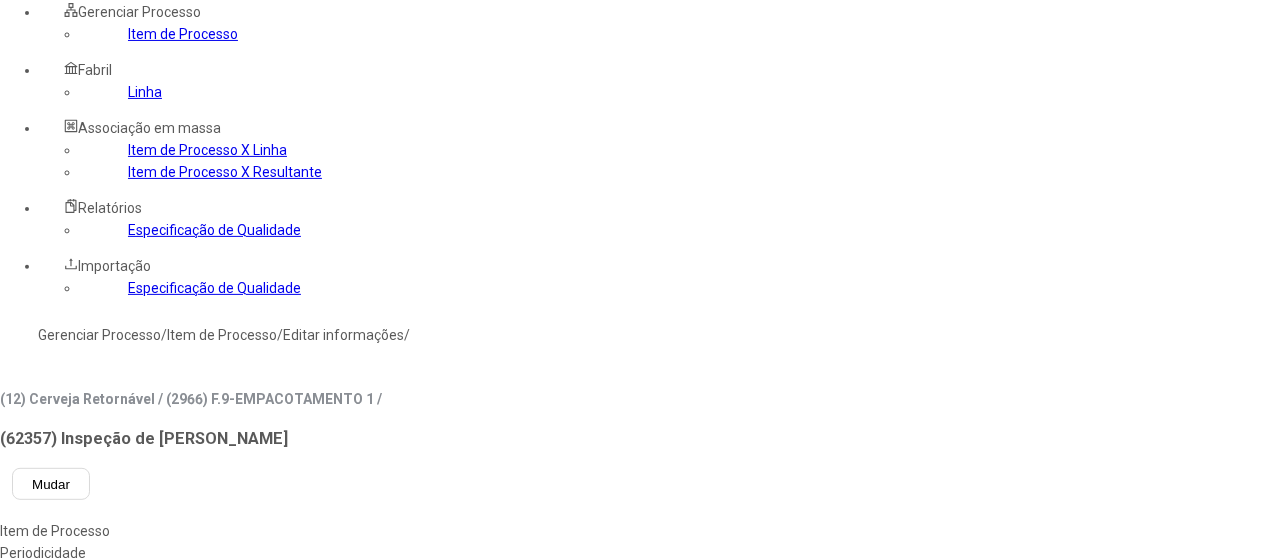 scroll, scrollTop: 0, scrollLeft: 0, axis: both 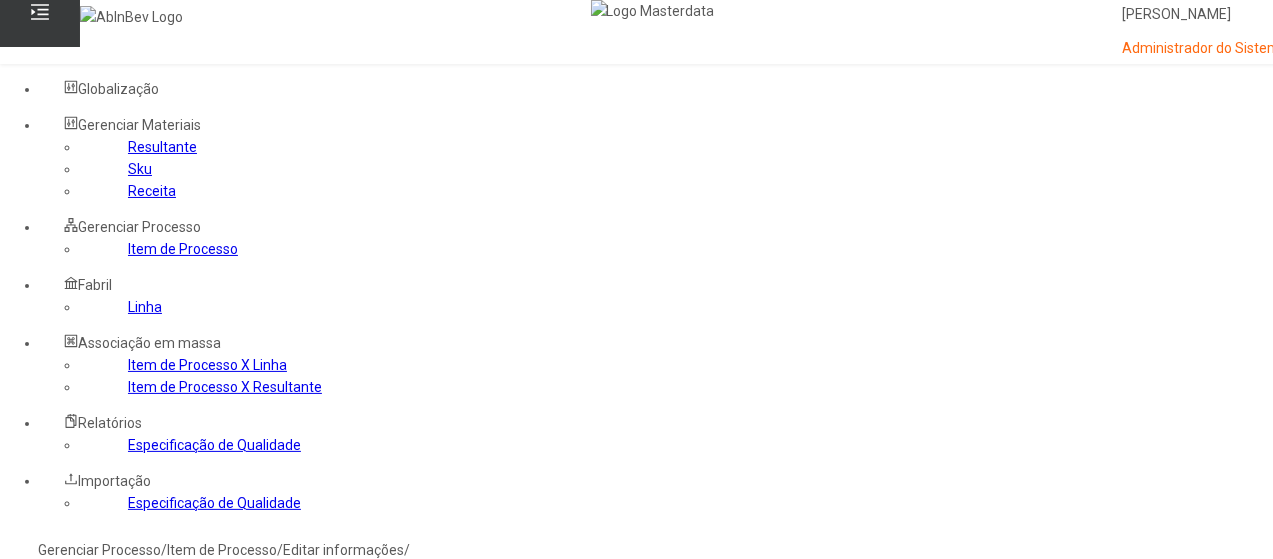 drag, startPoint x: 680, startPoint y: 255, endPoint x: 714, endPoint y: 264, distance: 35.17101 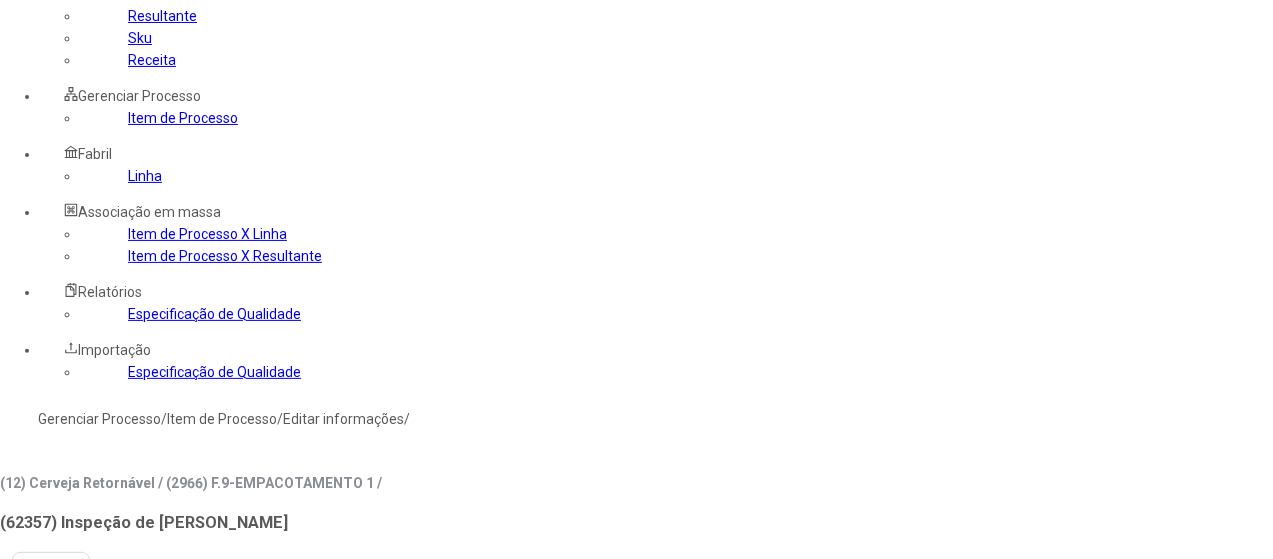 scroll, scrollTop: 200, scrollLeft: 0, axis: vertical 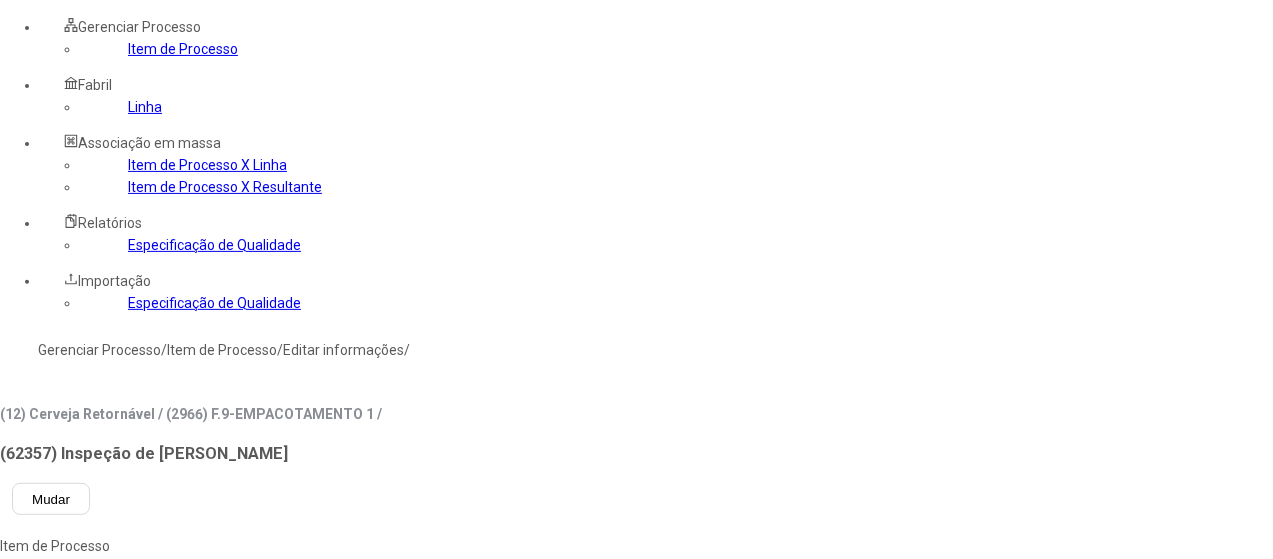 click 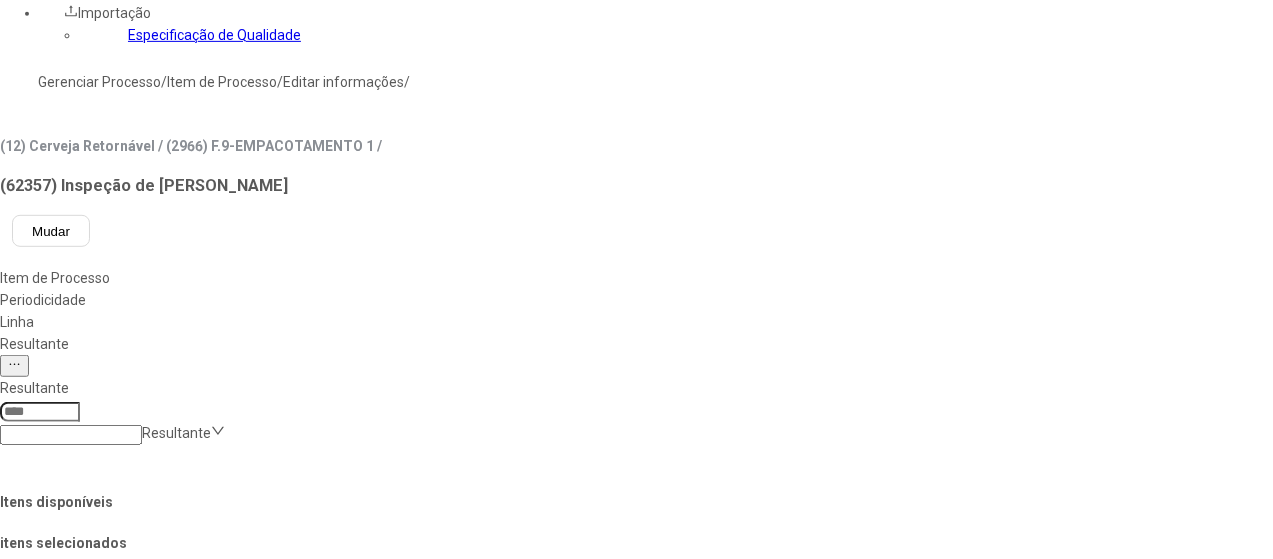 scroll, scrollTop: 500, scrollLeft: 0, axis: vertical 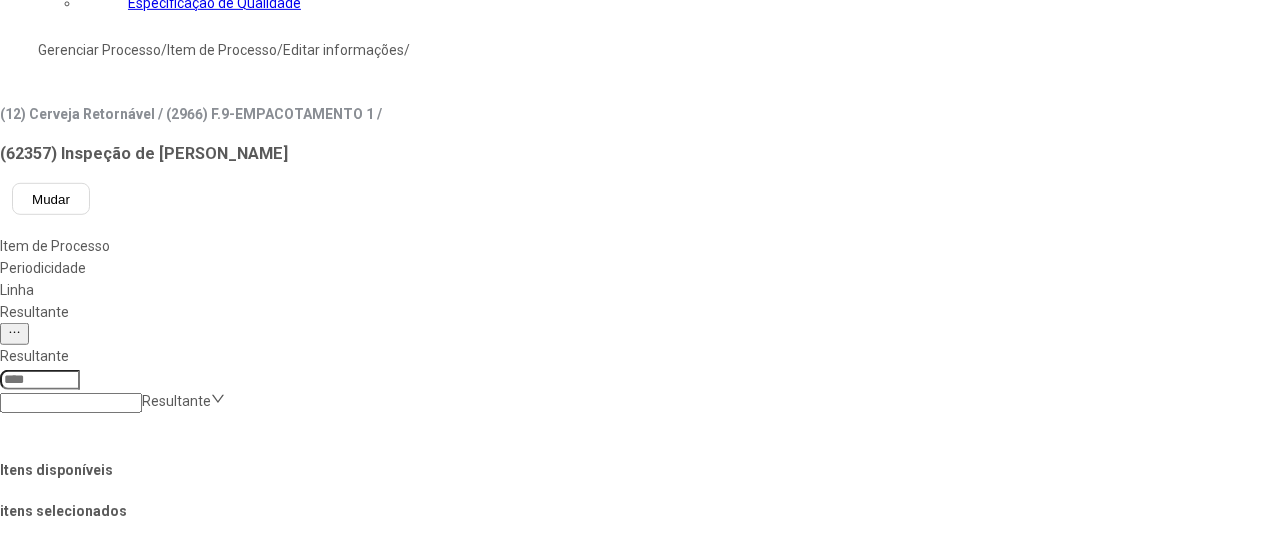 click 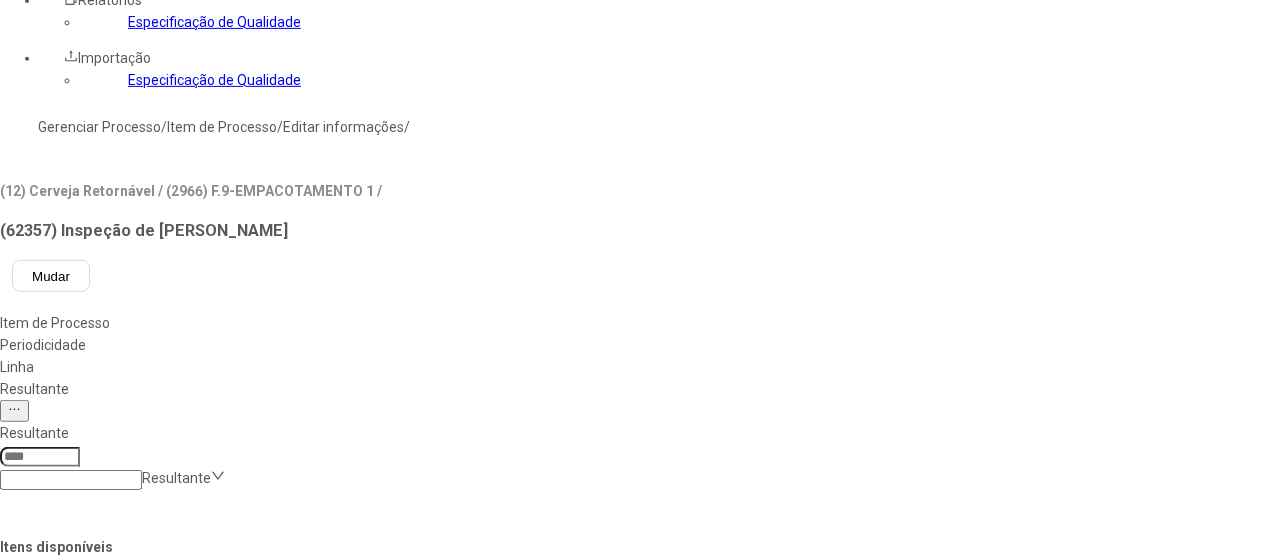 scroll, scrollTop: 300, scrollLeft: 0, axis: vertical 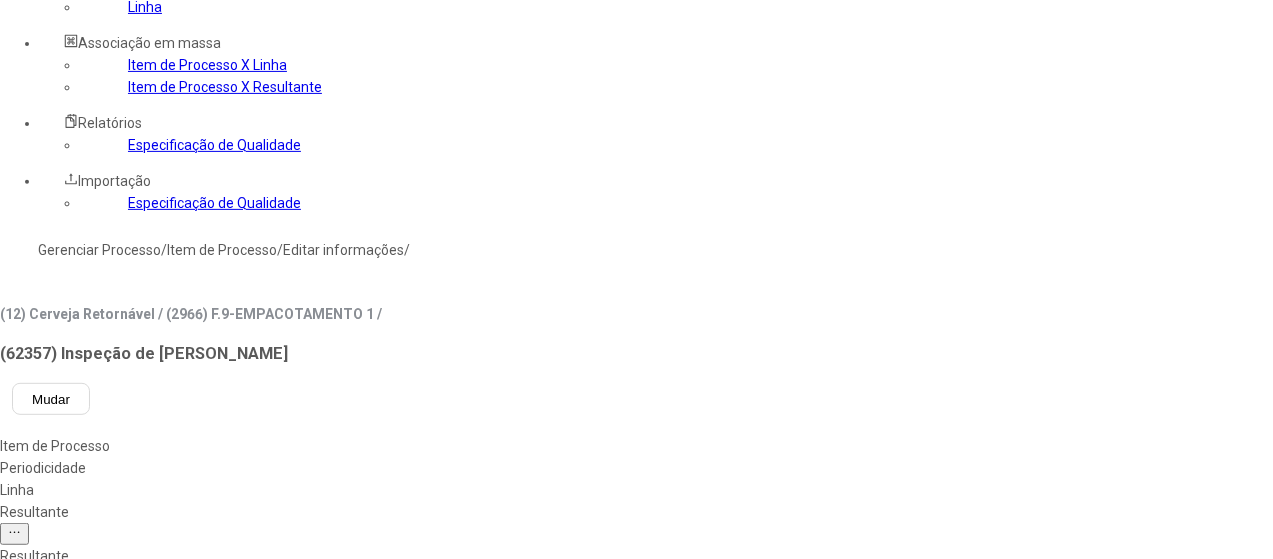 drag, startPoint x: 394, startPoint y: 190, endPoint x: 554, endPoint y: 173, distance: 160.90059 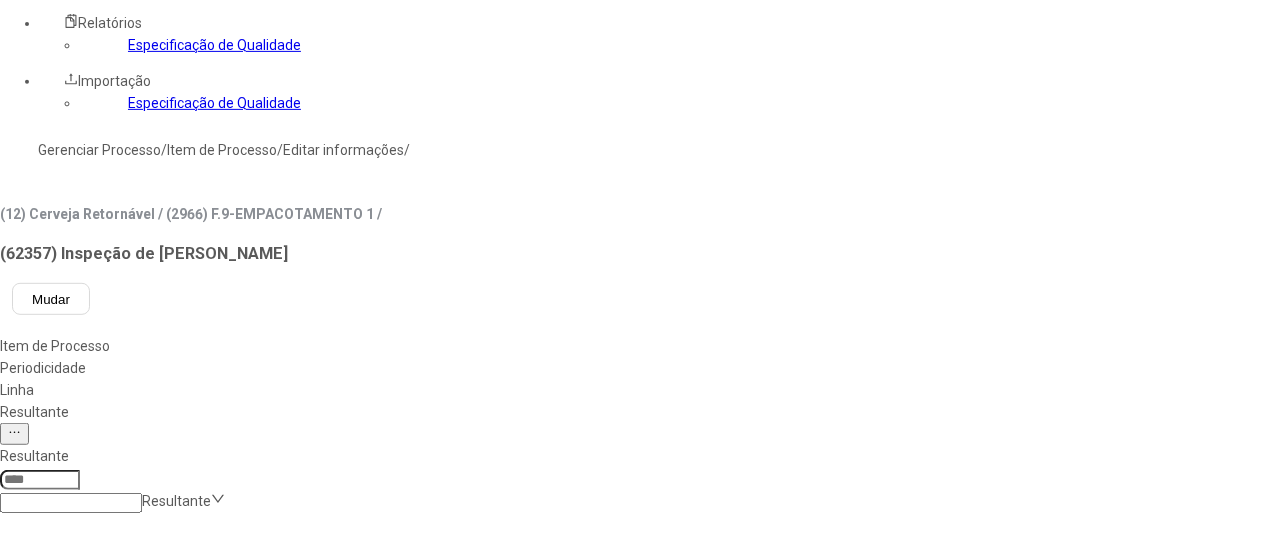 click on "Concluir associação" at bounding box center (124, 1399) 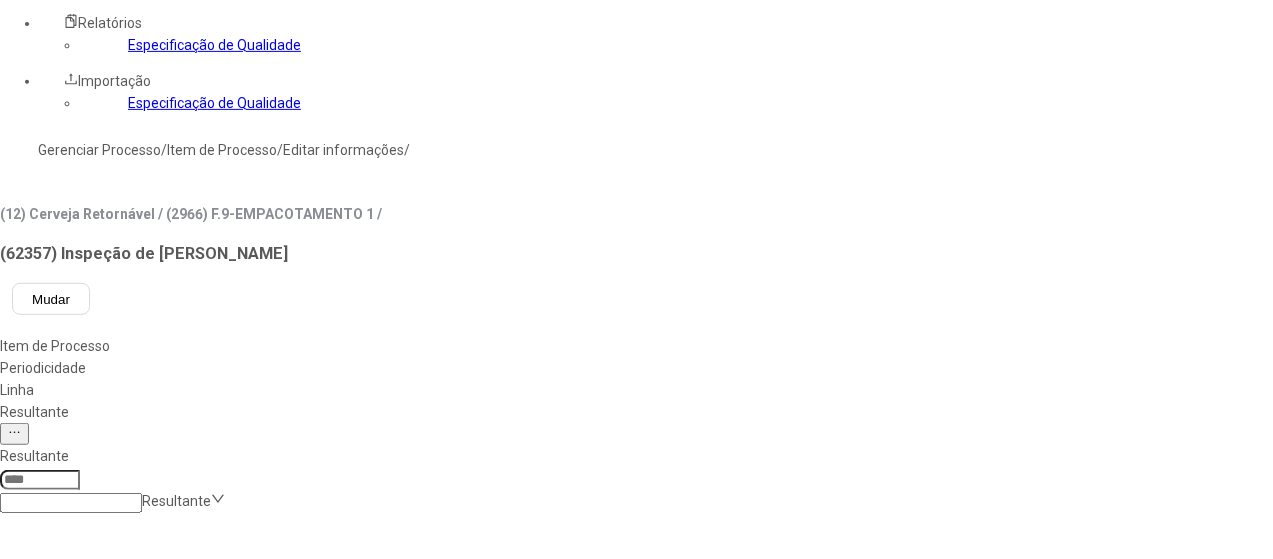 type on "****" 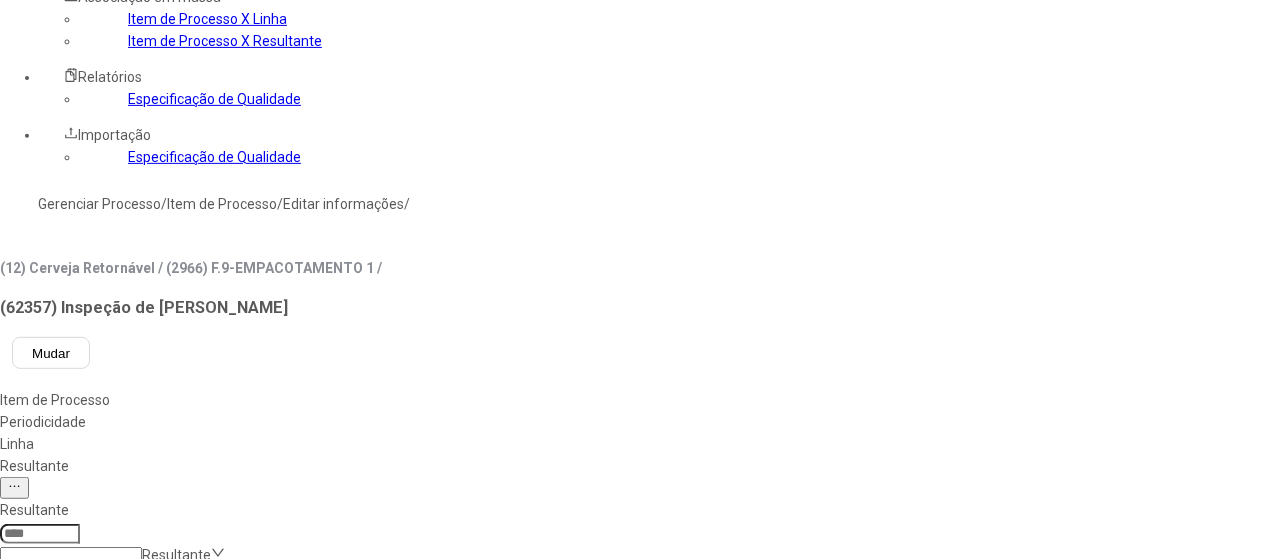 scroll, scrollTop: 500, scrollLeft: 0, axis: vertical 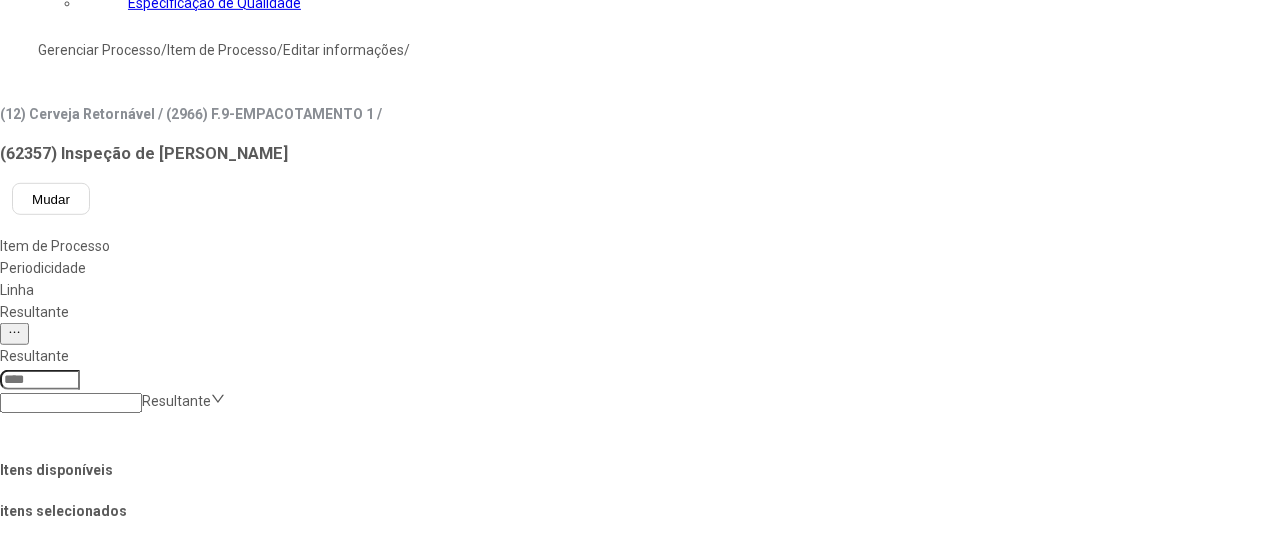 type on "***" 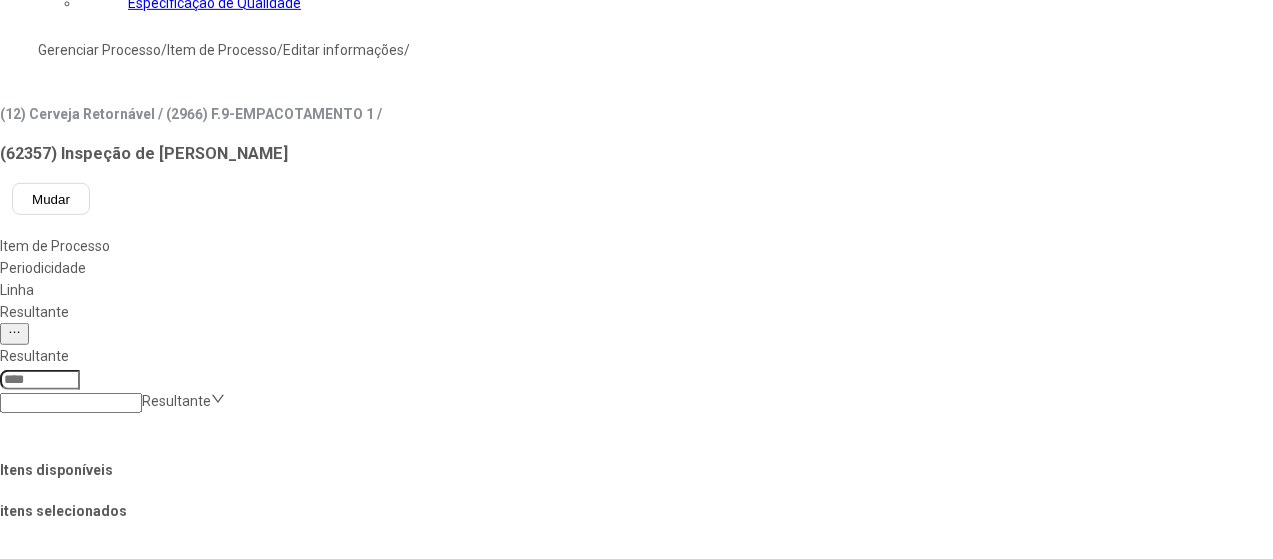 scroll, scrollTop: 0, scrollLeft: 0, axis: both 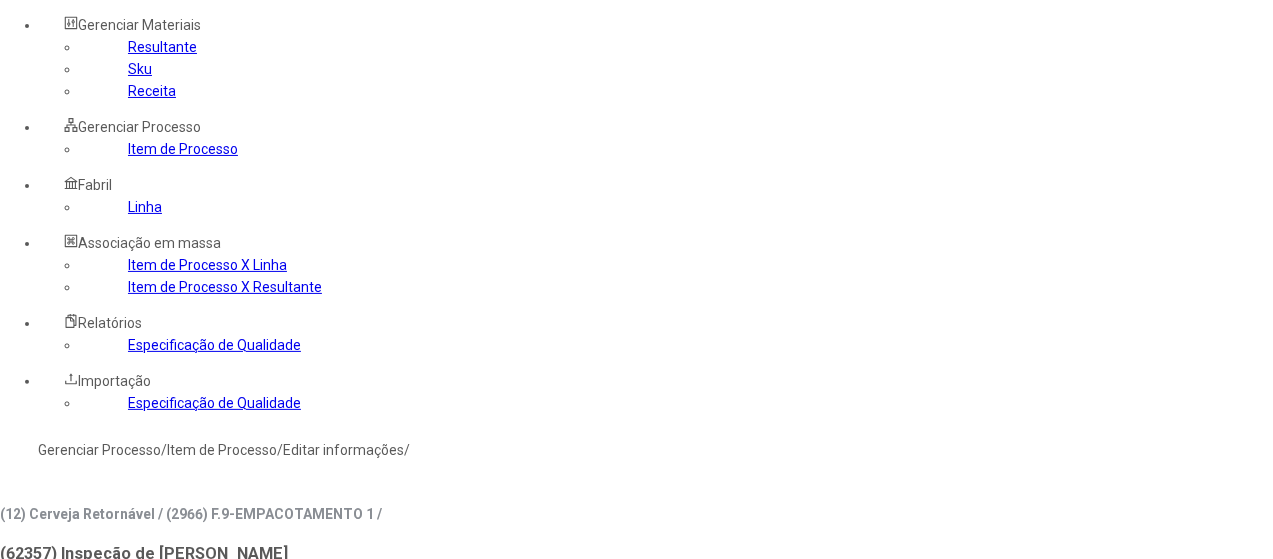drag, startPoint x: 74, startPoint y: 365, endPoint x: 166, endPoint y: 342, distance: 94.83143 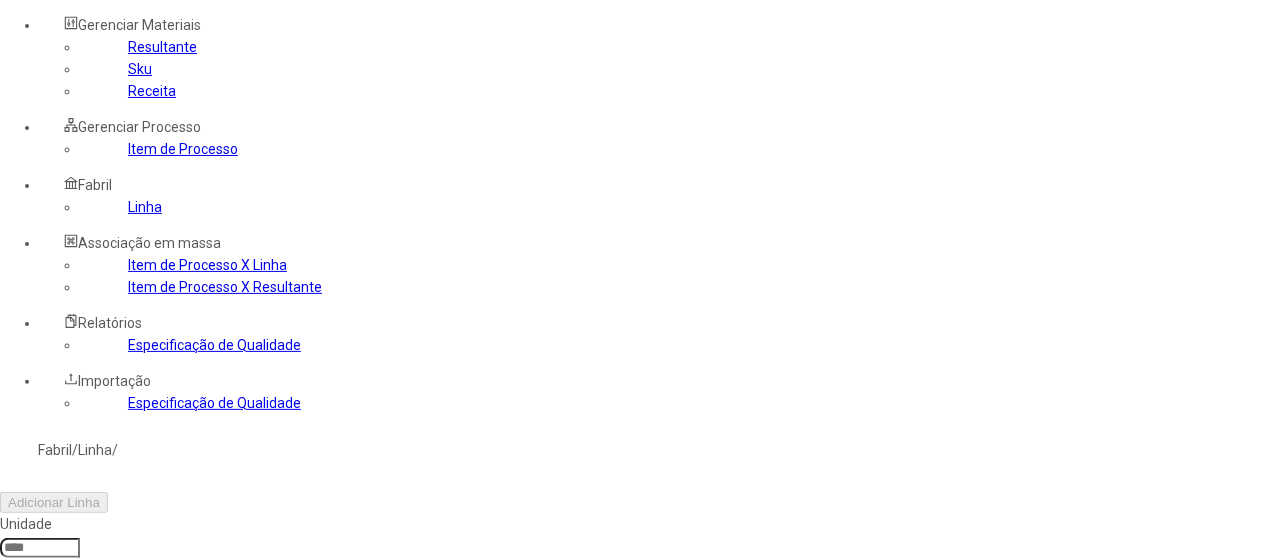 click at bounding box center [40, 548] 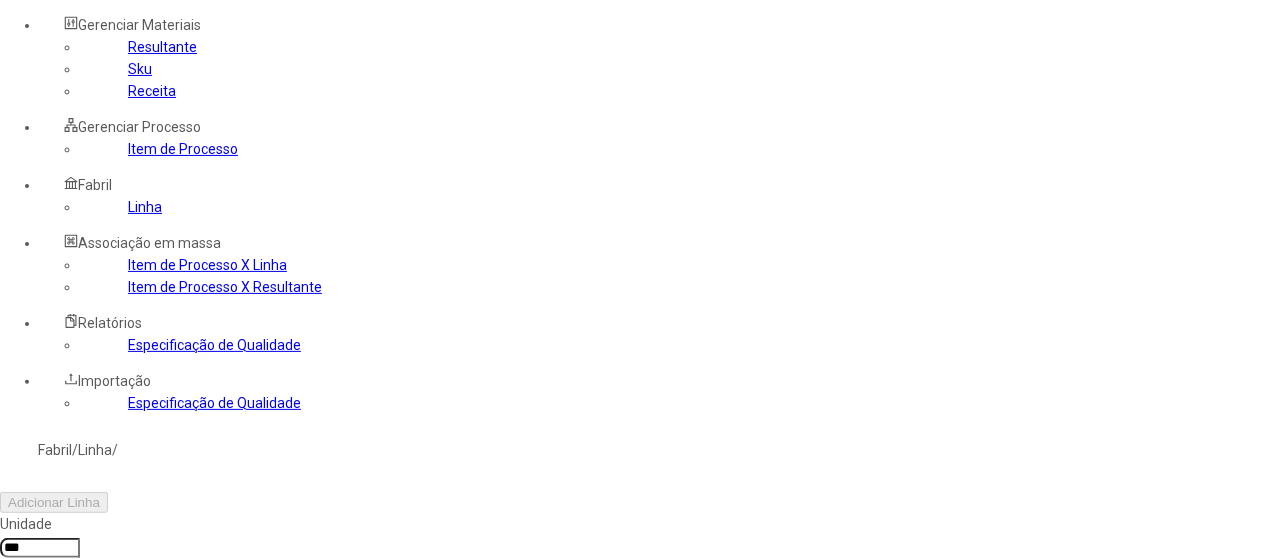 type on "***" 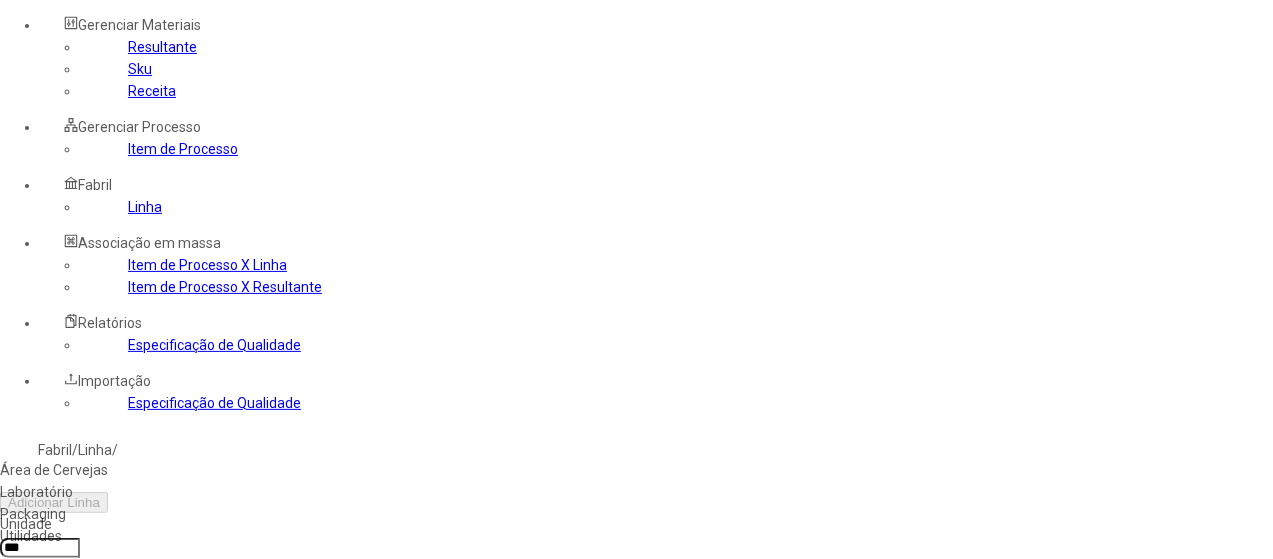 click on "Área de Cervejas" at bounding box center [113, 470] 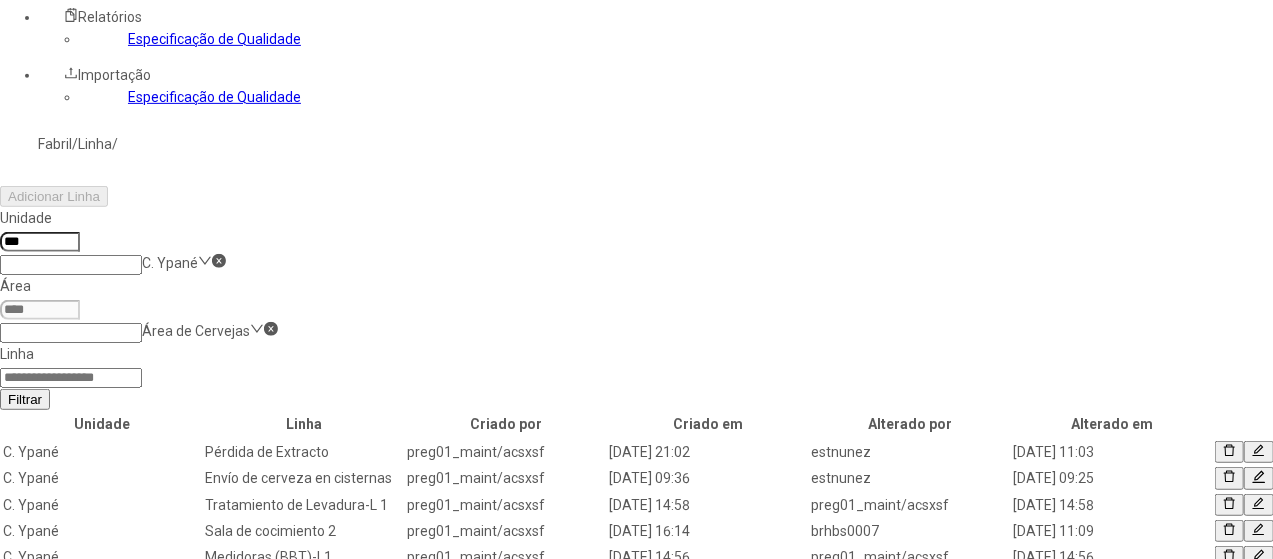 scroll, scrollTop: 500, scrollLeft: 0, axis: vertical 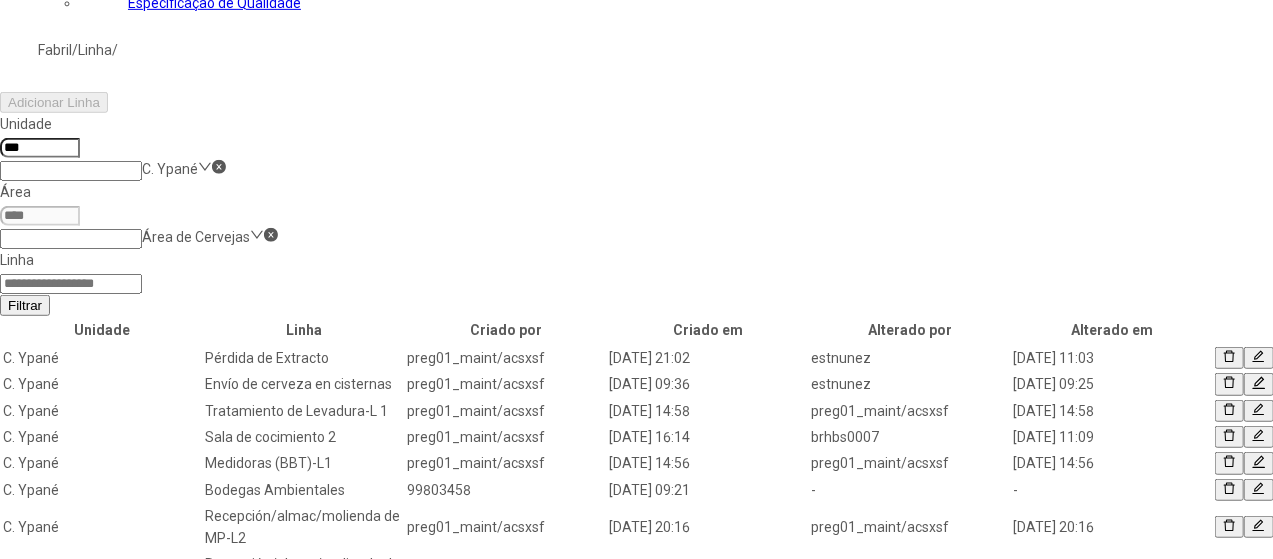 click on "2" 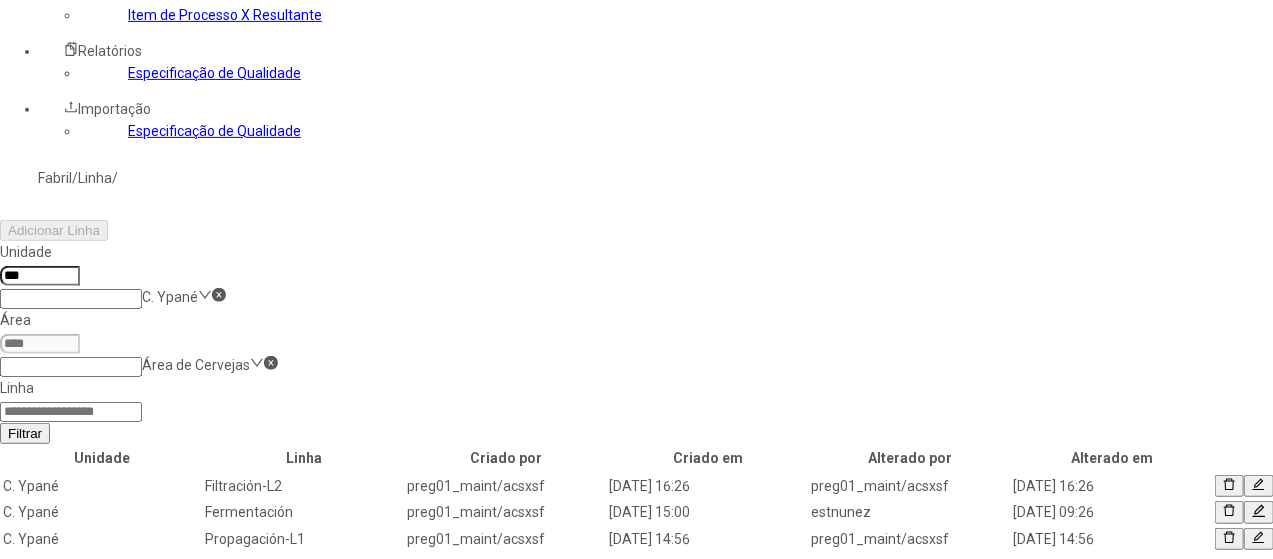 scroll, scrollTop: 300, scrollLeft: 0, axis: vertical 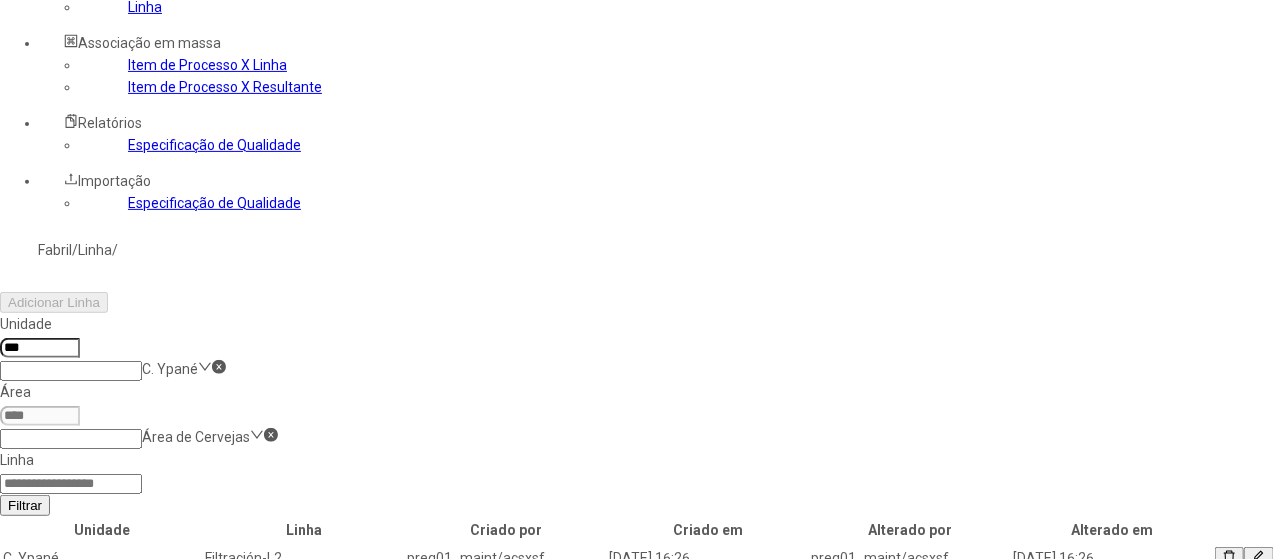 drag, startPoint x: 1164, startPoint y: 236, endPoint x: 1158, endPoint y: 245, distance: 10.816654 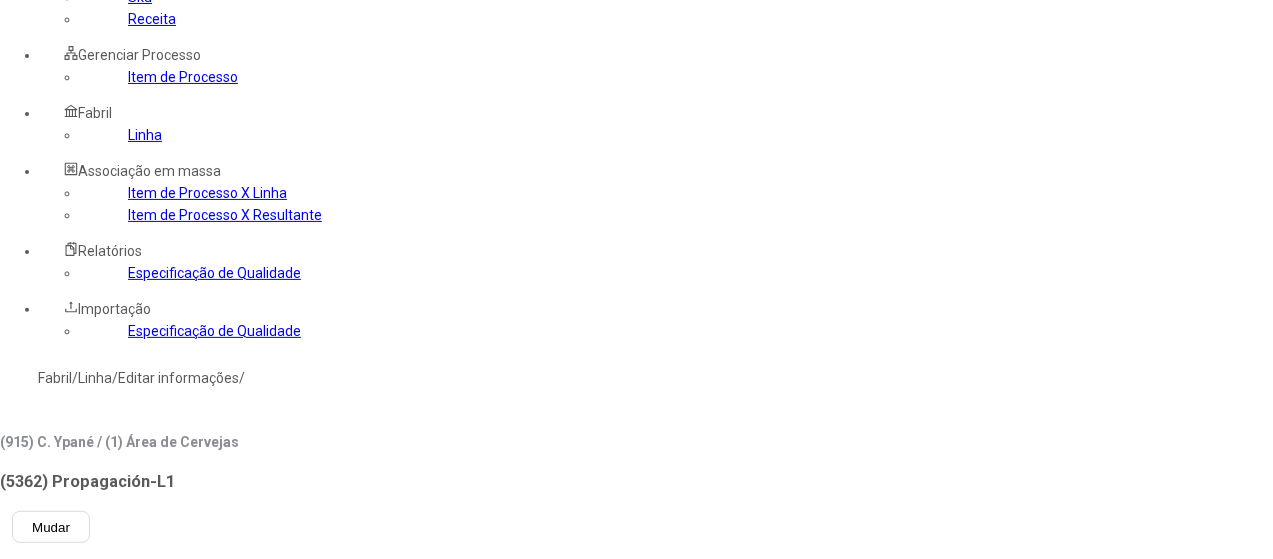 scroll, scrollTop: 100, scrollLeft: 0, axis: vertical 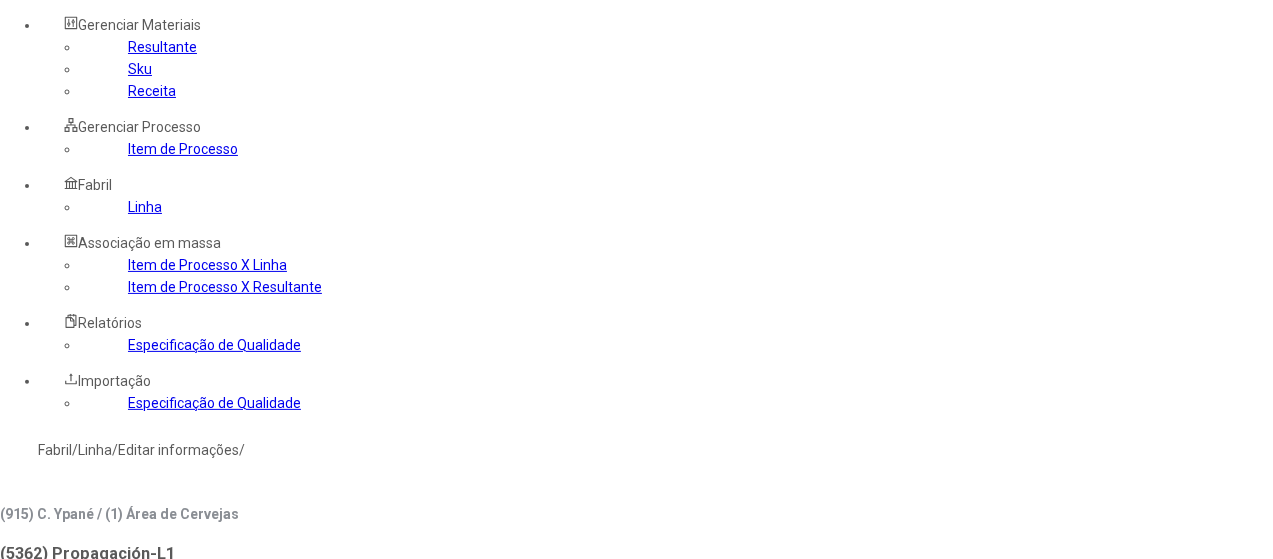 click on "Item de Processo" 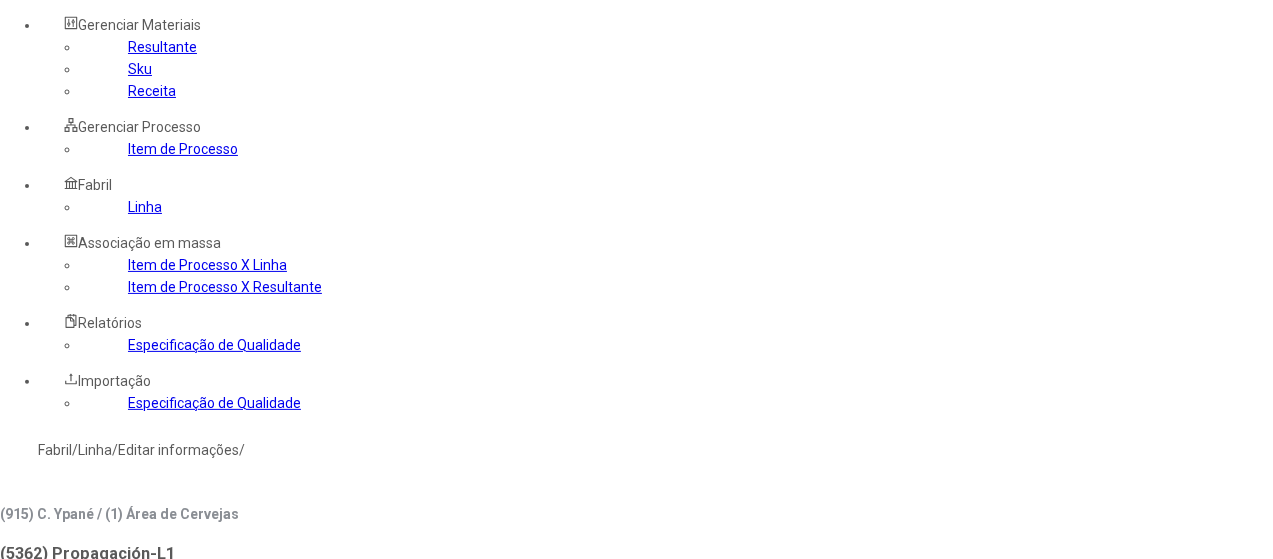 click at bounding box center (40, 795) 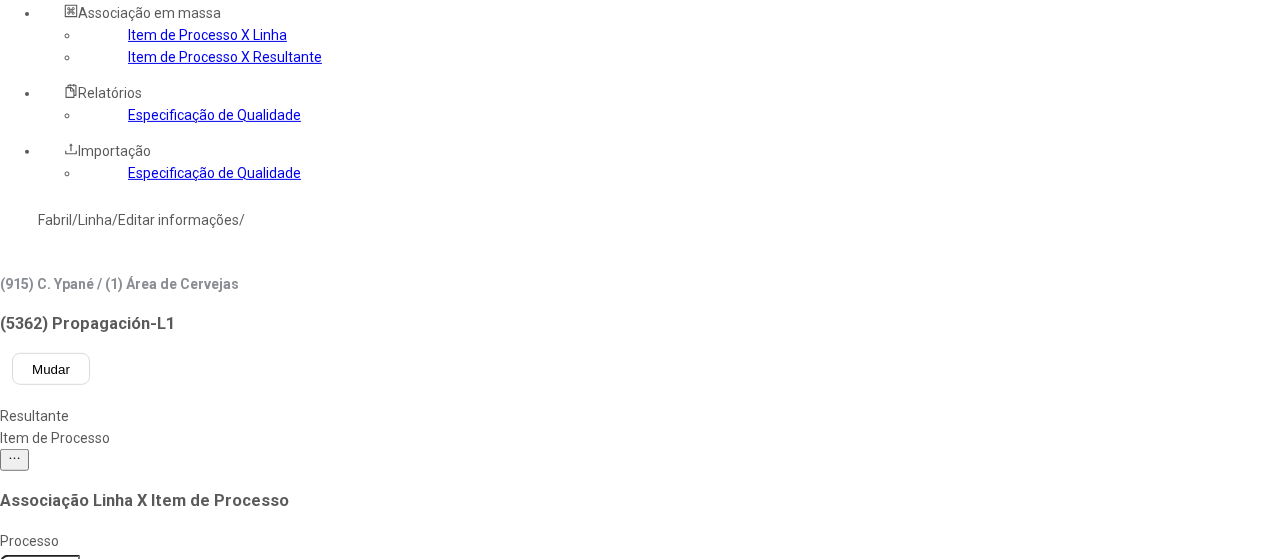 scroll, scrollTop: 300, scrollLeft: 0, axis: vertical 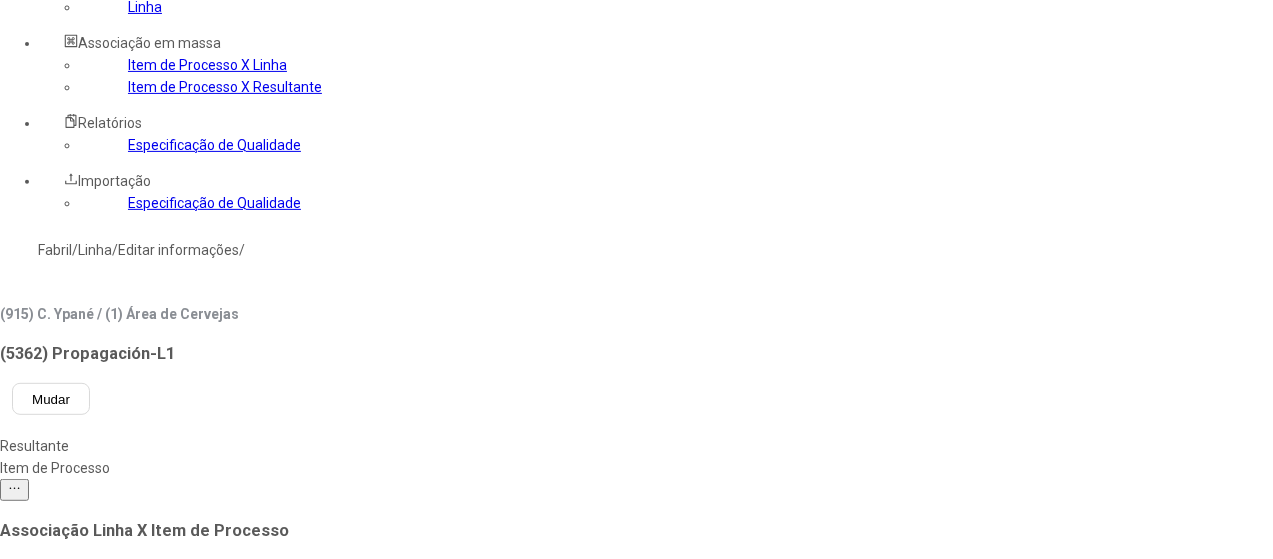 type on "***" 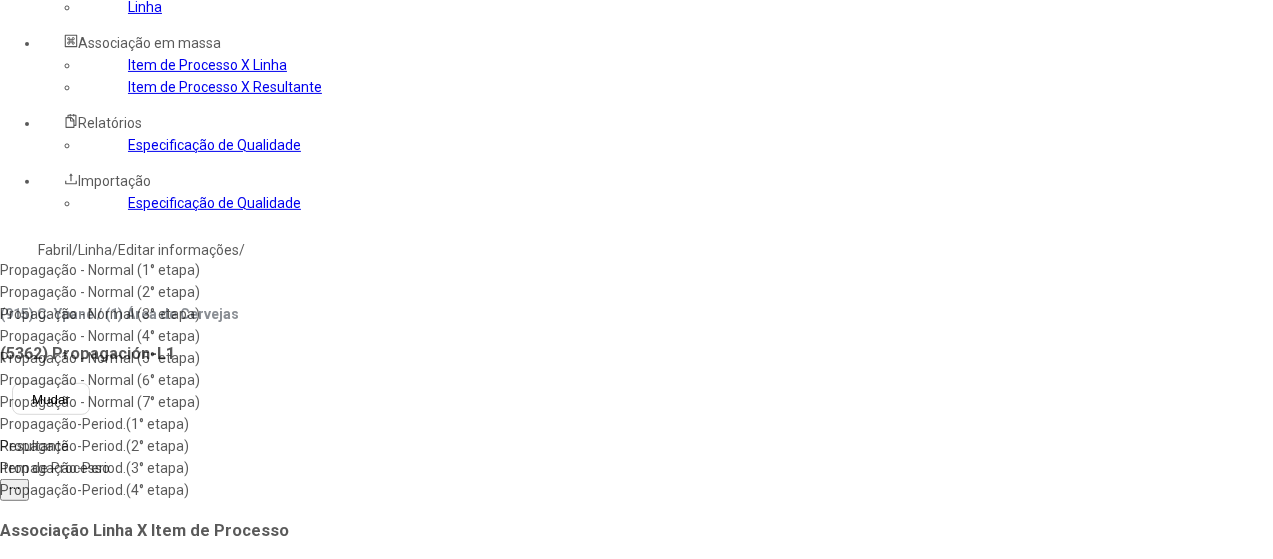 click on "Propagação - Normal (1° etapa)" at bounding box center (115, 270) 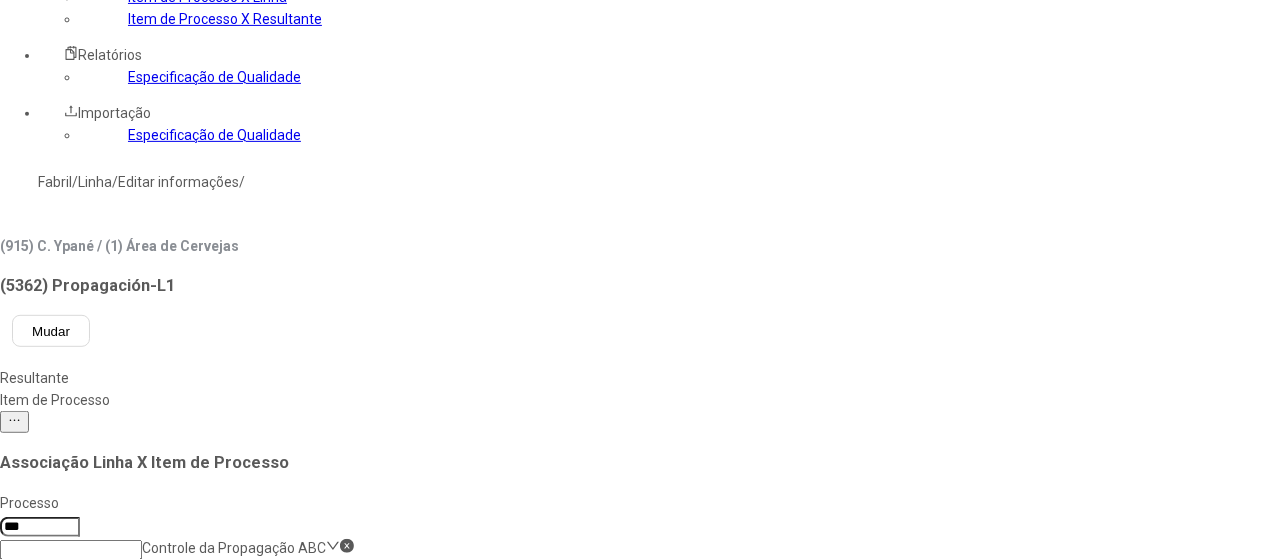 scroll, scrollTop: 400, scrollLeft: 0, axis: vertical 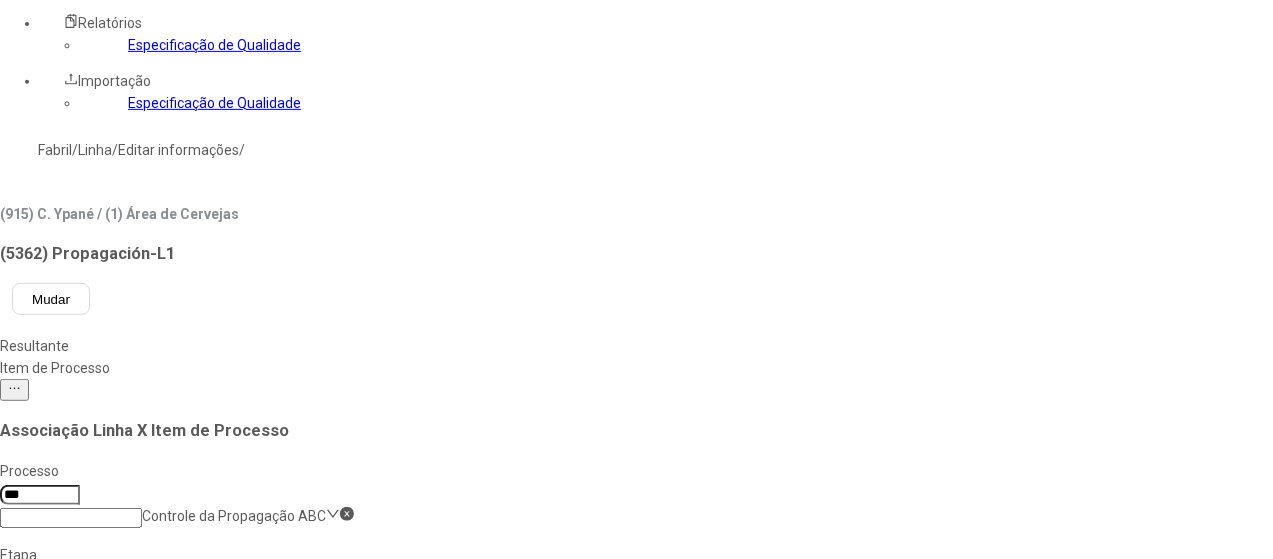 click on "Temperatura de propagação - 1º Etapa" 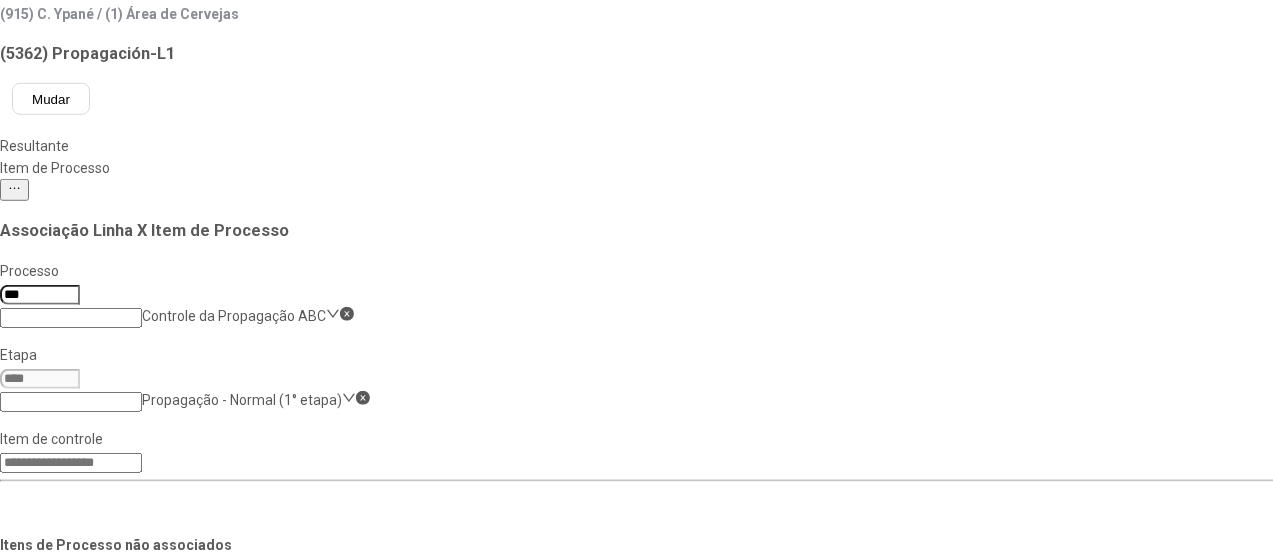 drag, startPoint x: 1110, startPoint y: 411, endPoint x: 1064, endPoint y: 413, distance: 46.043457 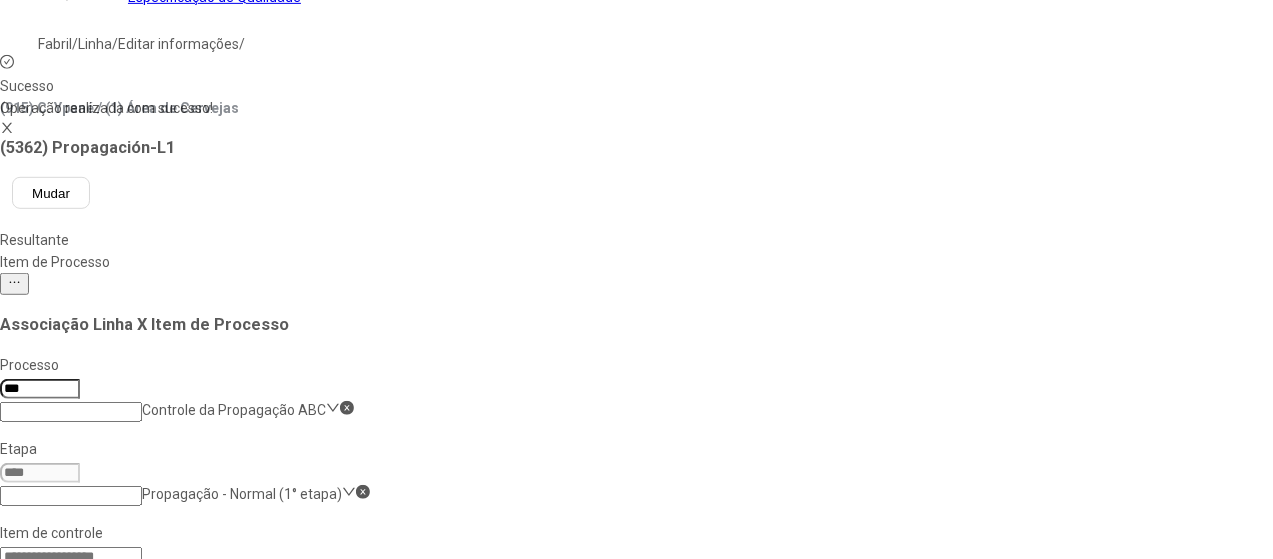scroll, scrollTop: 200, scrollLeft: 0, axis: vertical 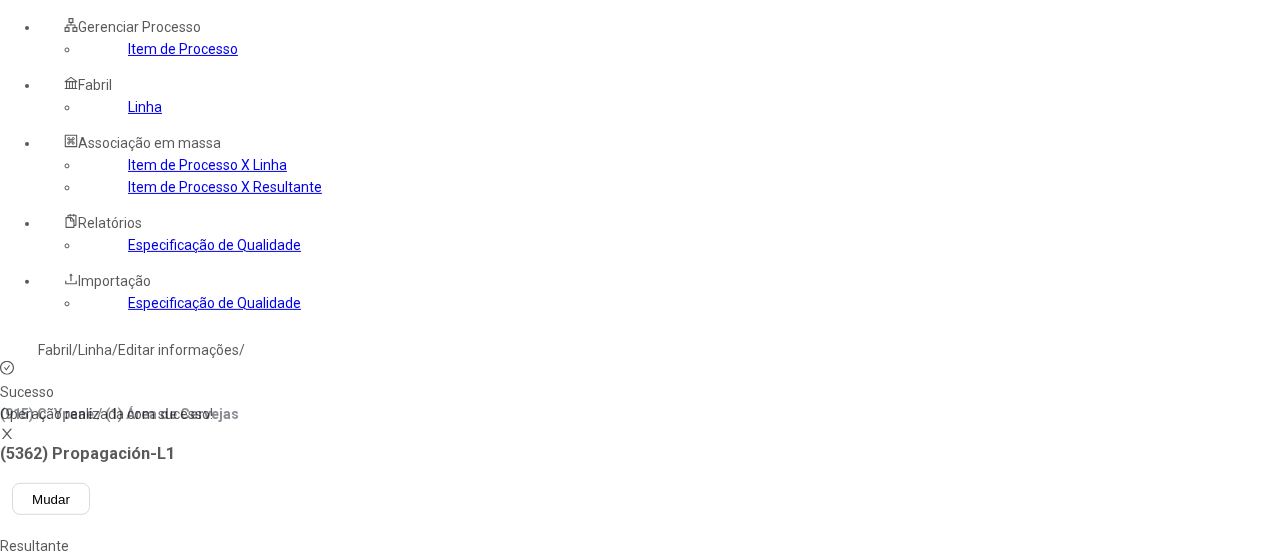 click on "Propagação - Normal (1° etapa)" 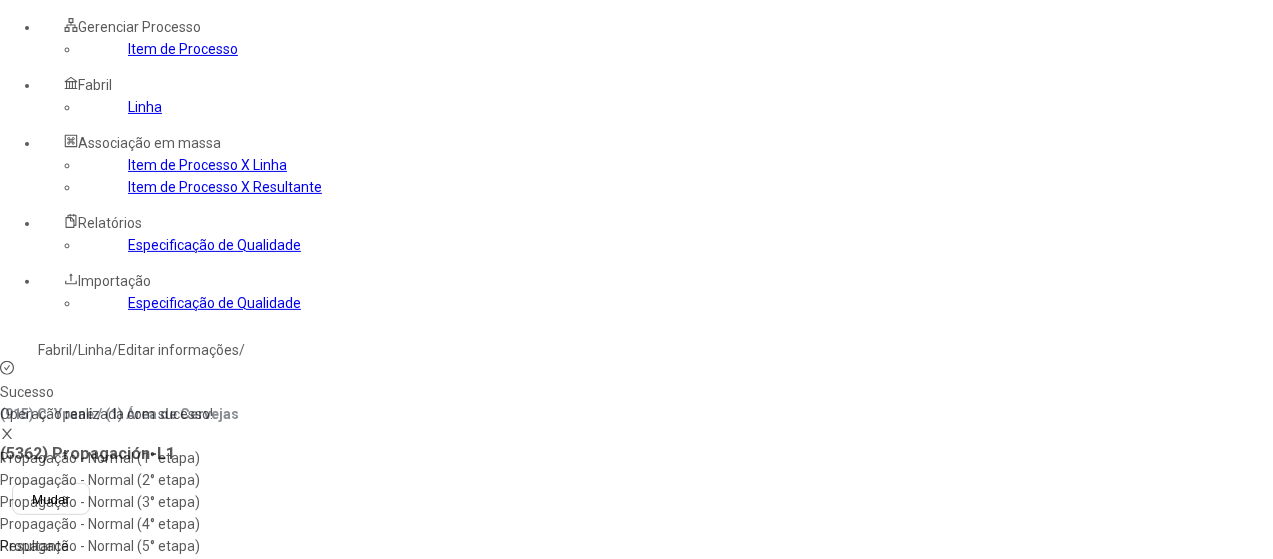 click on "Propagação - Normal (2° etapa)" at bounding box center (119, 480) 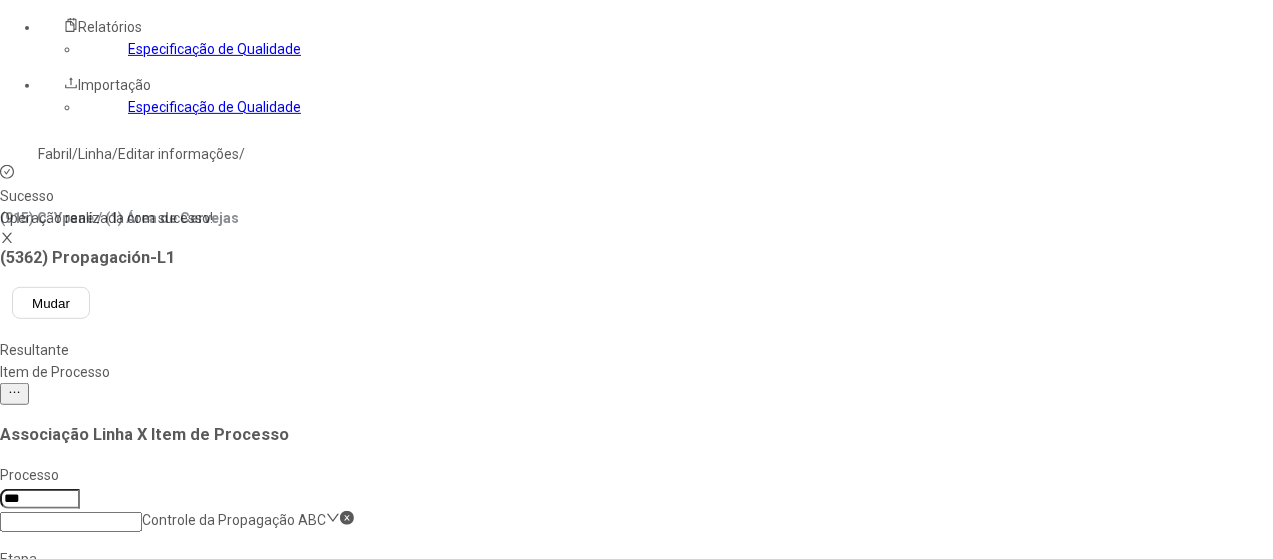 scroll, scrollTop: 400, scrollLeft: 0, axis: vertical 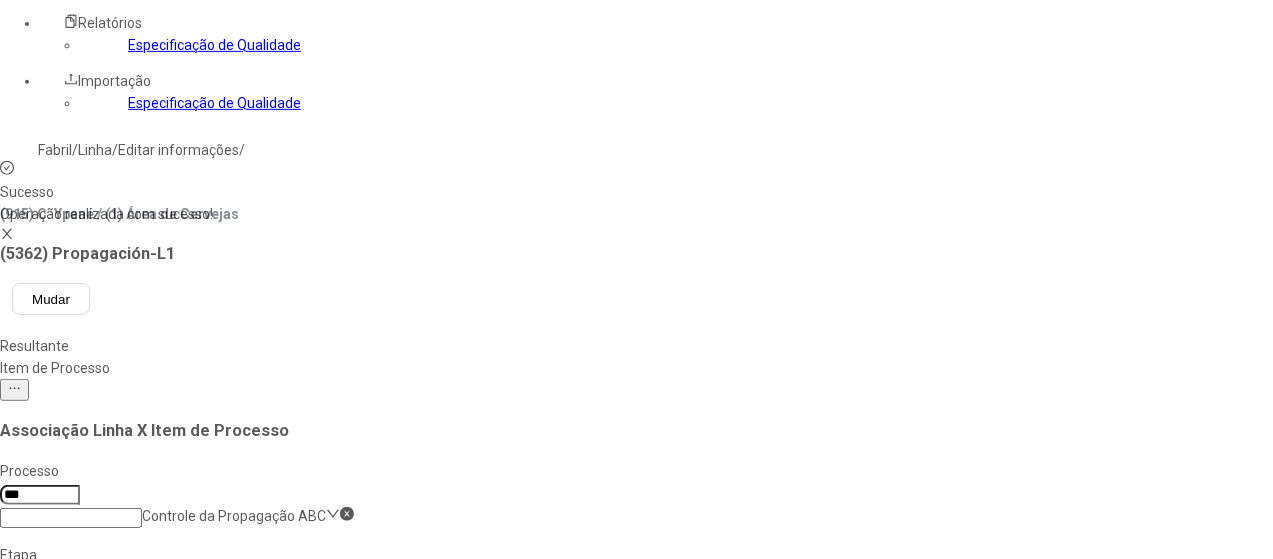 click on "Temperatura de propagação - 2.Etapa" 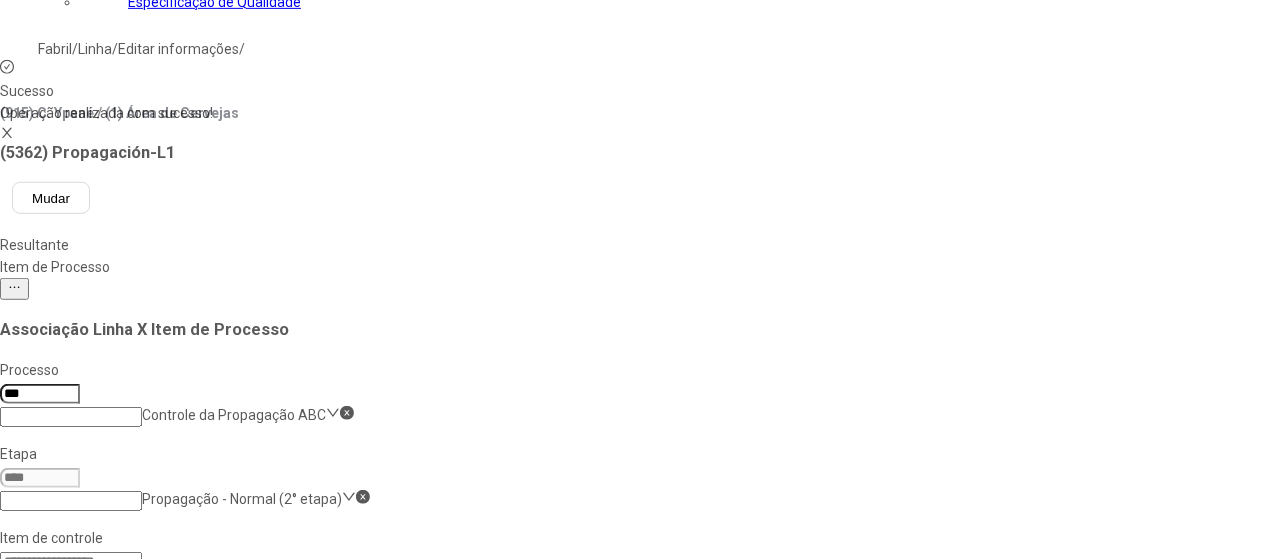 scroll, scrollTop: 600, scrollLeft: 0, axis: vertical 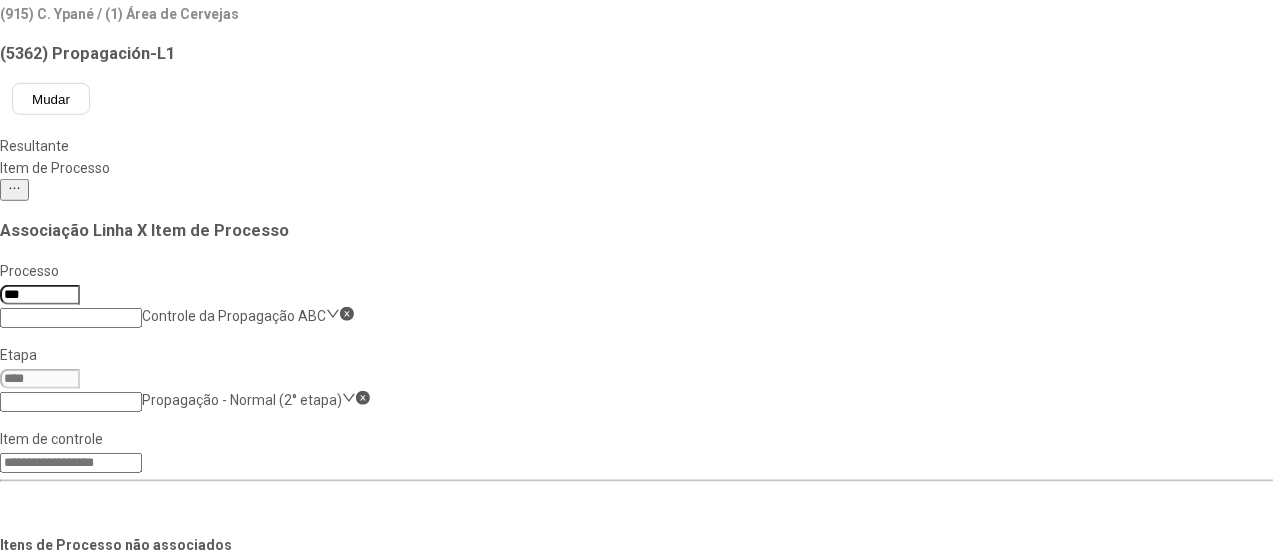 click on "Salvar Alterações" 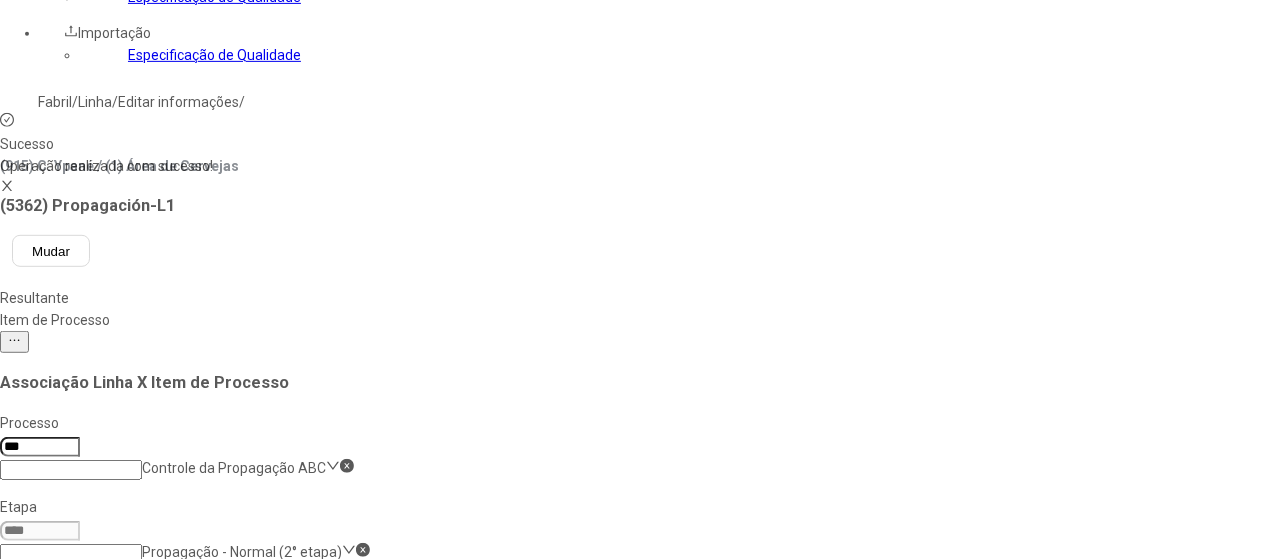 scroll, scrollTop: 300, scrollLeft: 0, axis: vertical 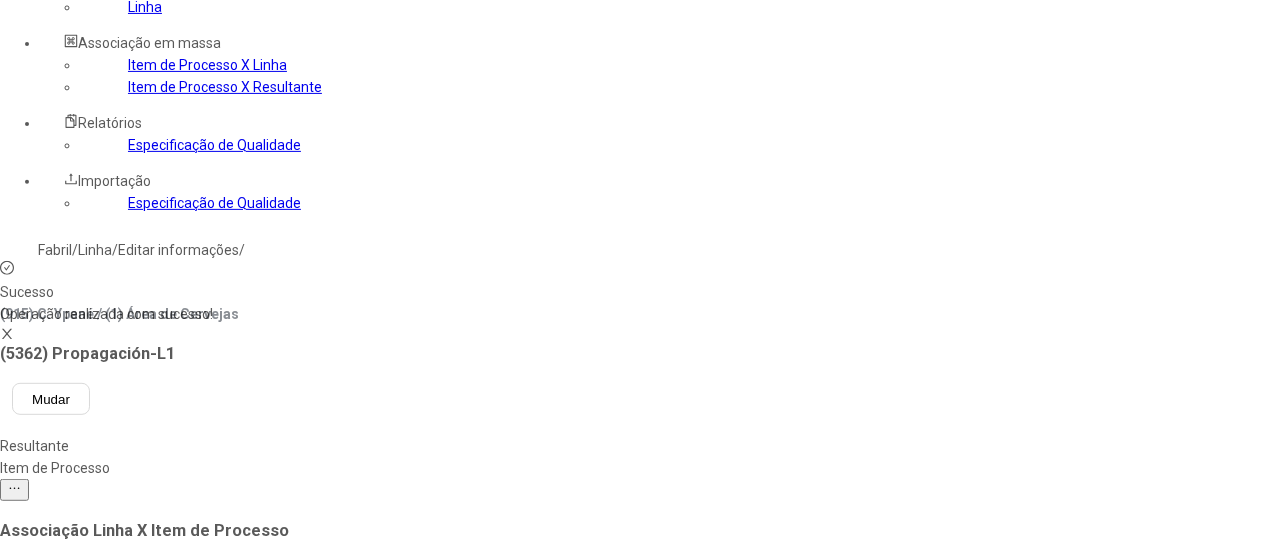click on "Propagação - Normal (2° etapa)" 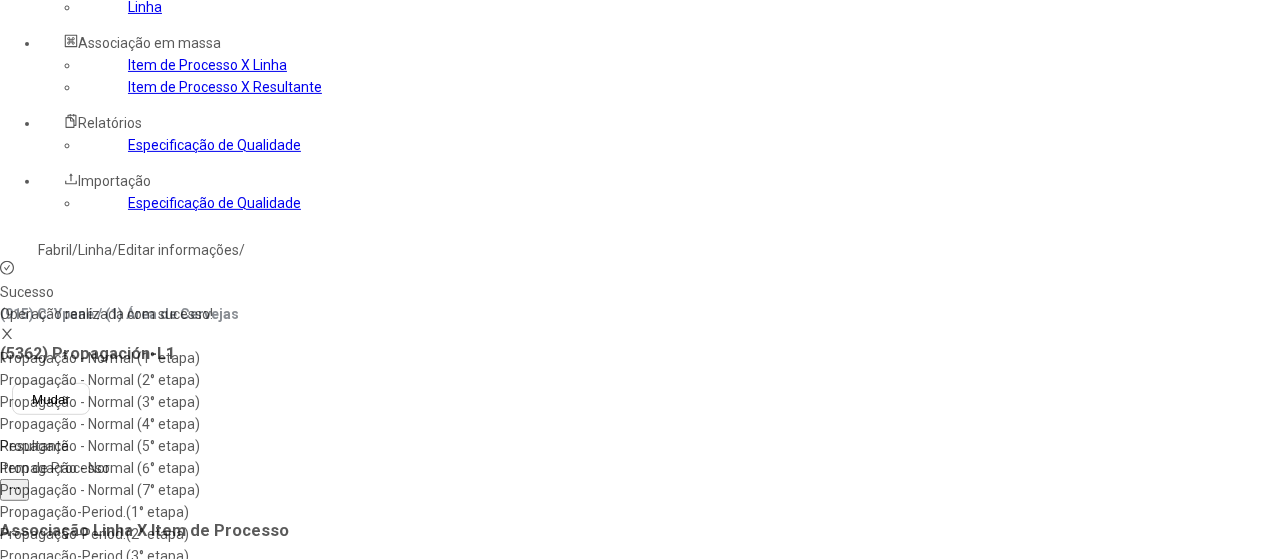 click on "Propagação - Normal (3° etapa)" at bounding box center (119, 402) 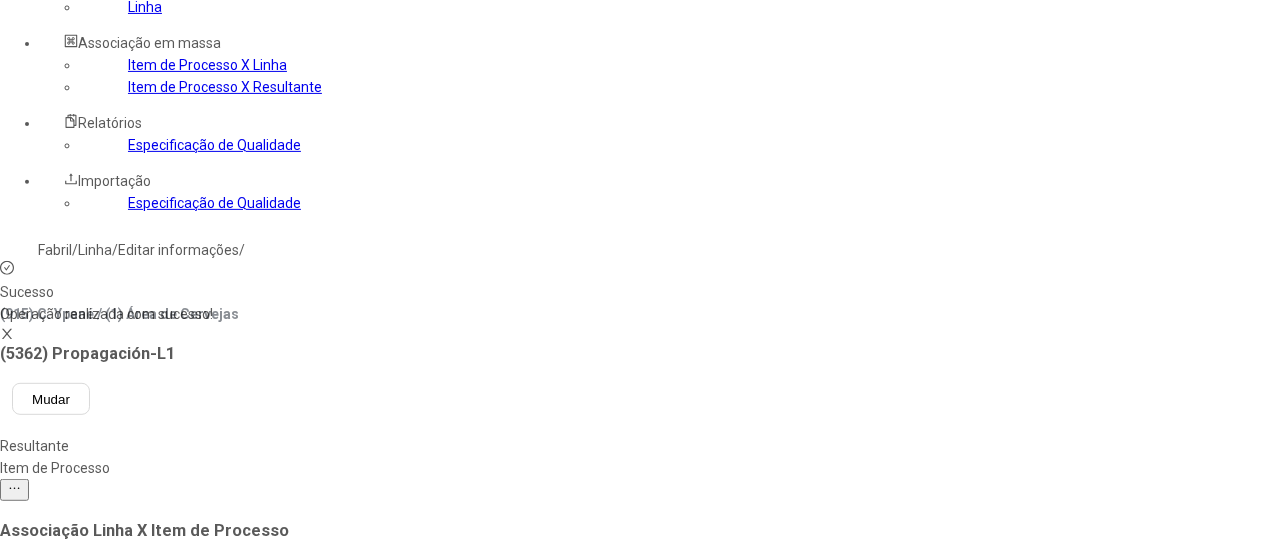 click on "Temperatura de propagação - 3.Etapa" 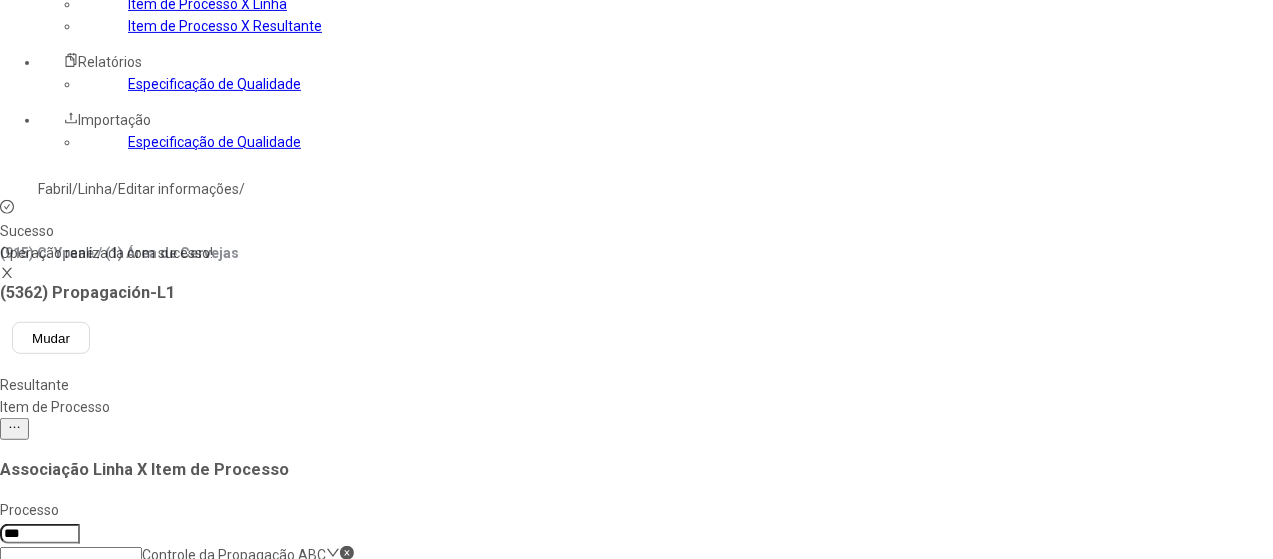 scroll, scrollTop: 500, scrollLeft: 0, axis: vertical 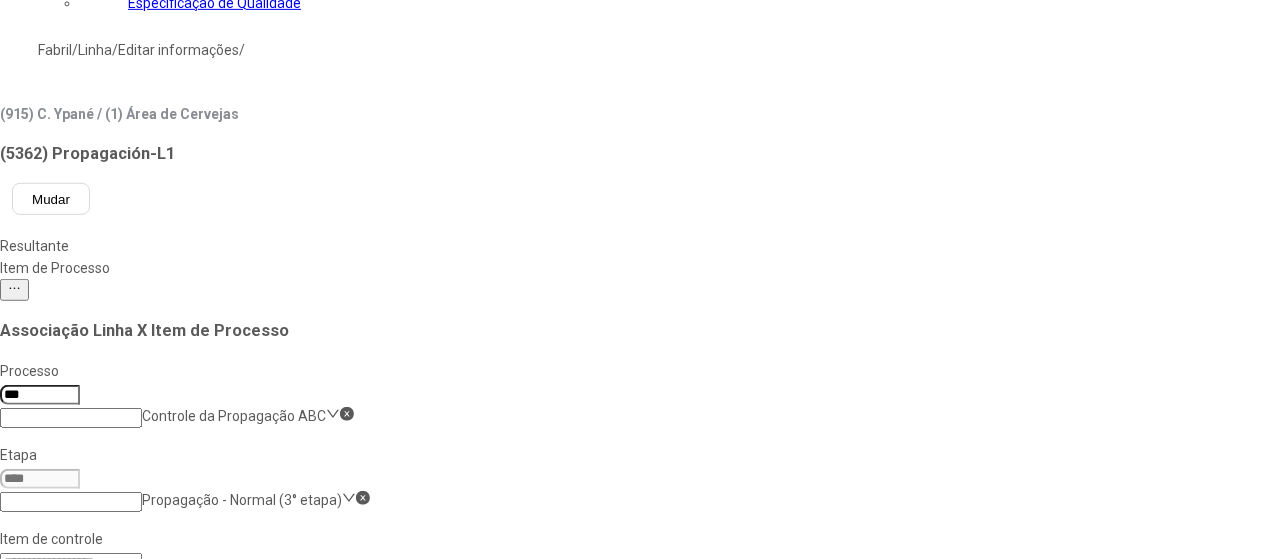 click on "Salvar Alterações" 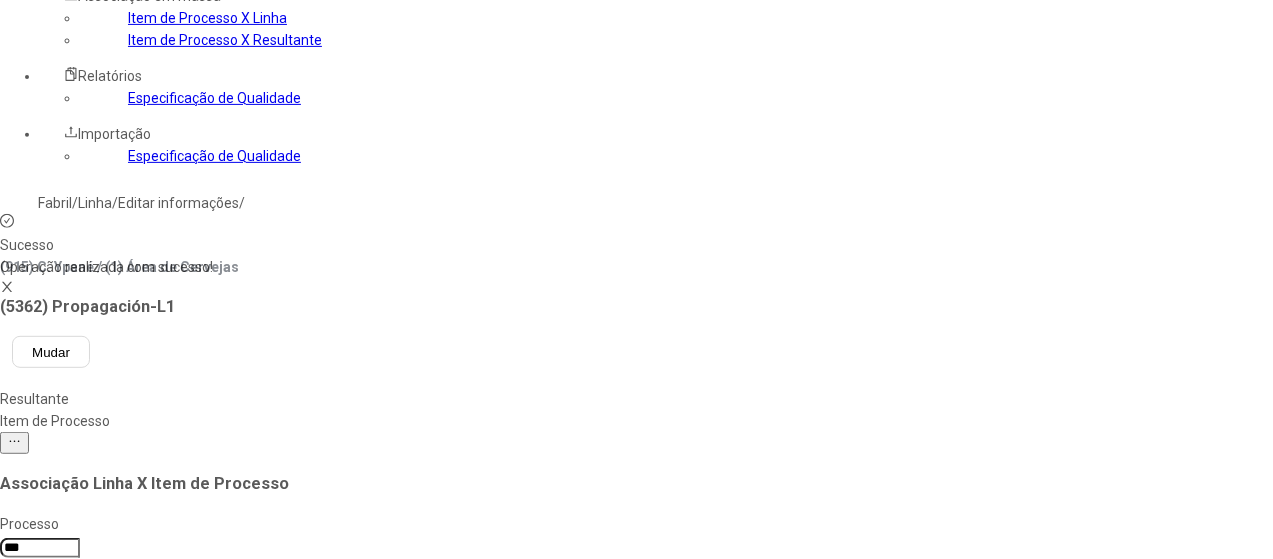 scroll, scrollTop: 200, scrollLeft: 0, axis: vertical 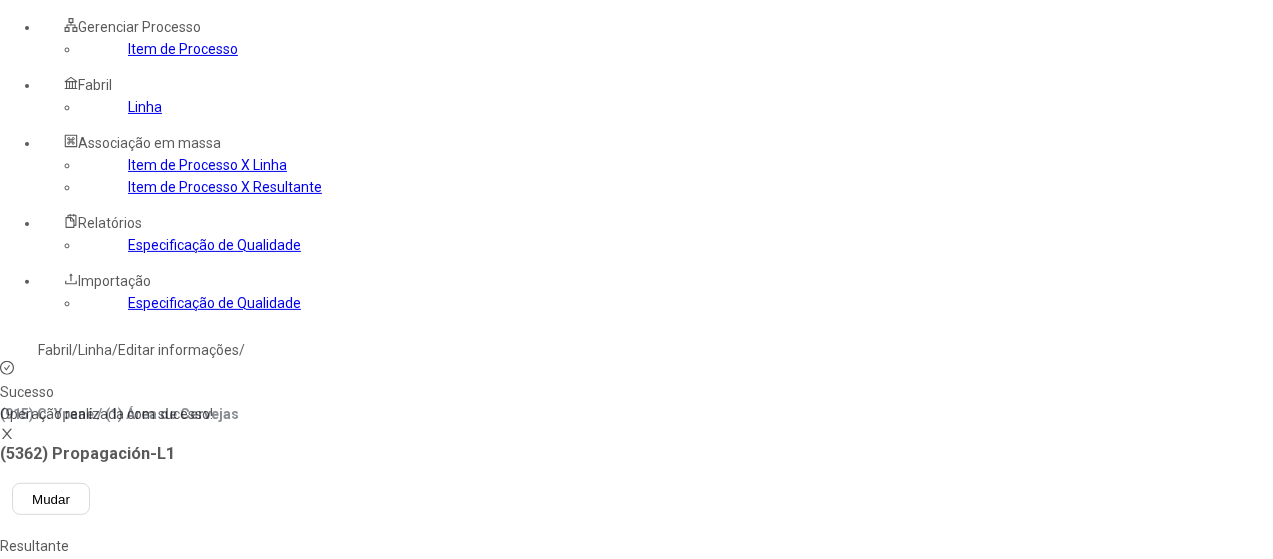 click on "Etapa Propagação - Normal (3° etapa)" 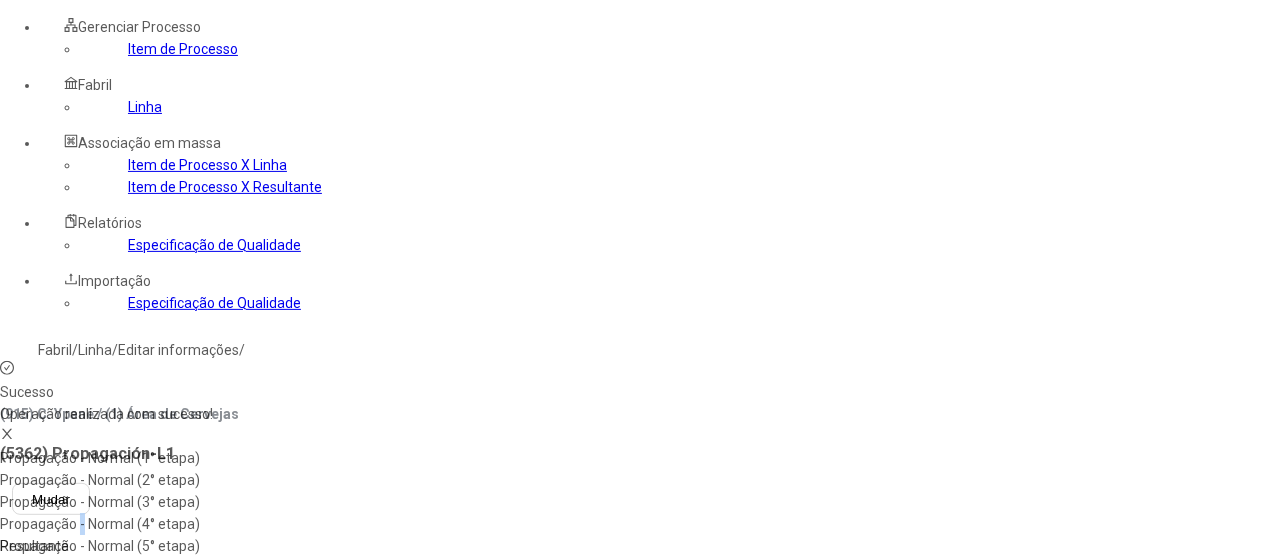 click on "Propagação - Normal (4° etapa)" at bounding box center (119, 524) 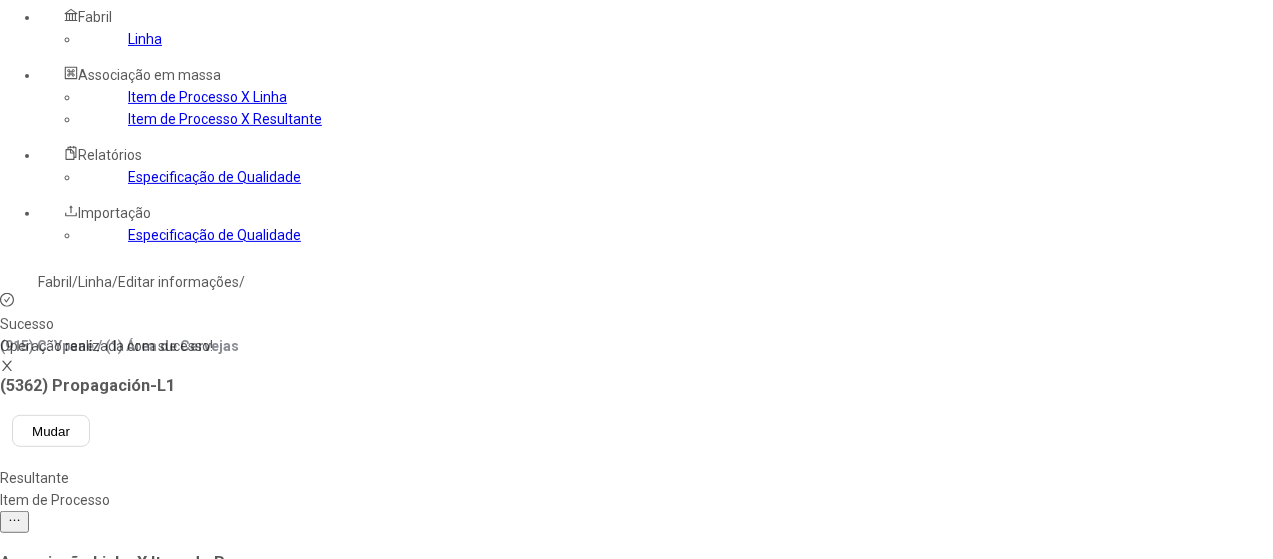 scroll, scrollTop: 300, scrollLeft: 0, axis: vertical 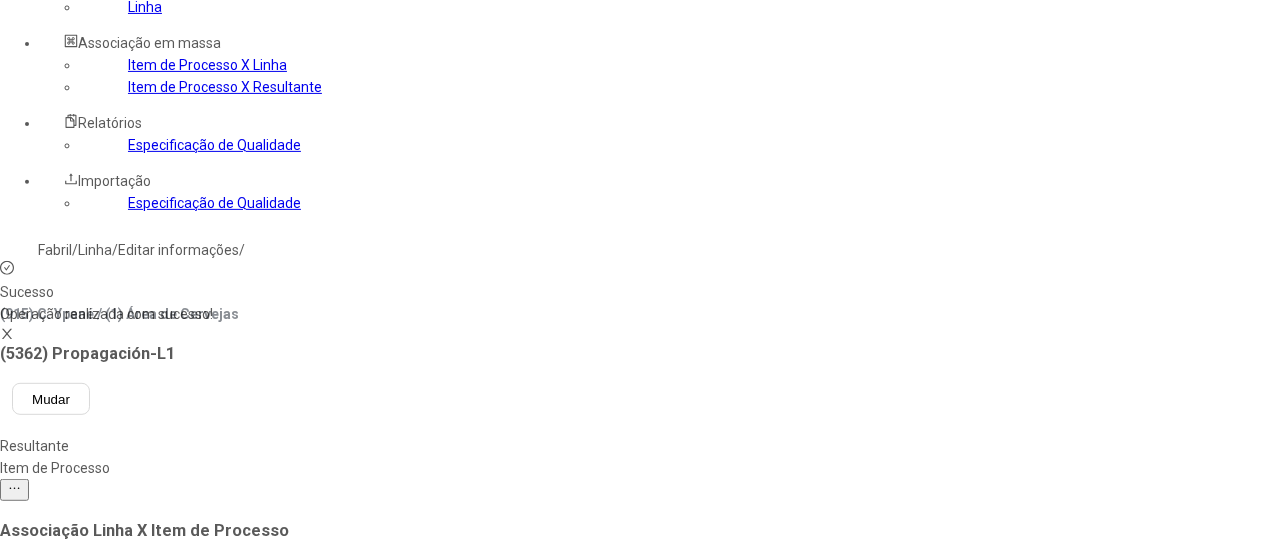 click on "Temperatura de propagação - 4.Etapa" 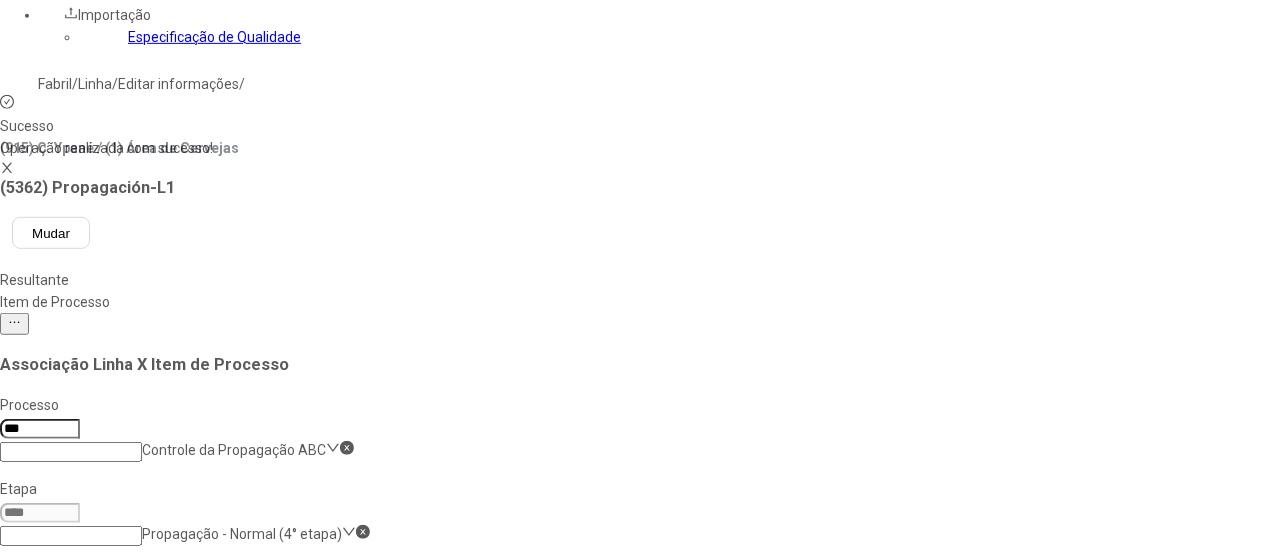 scroll, scrollTop: 600, scrollLeft: 0, axis: vertical 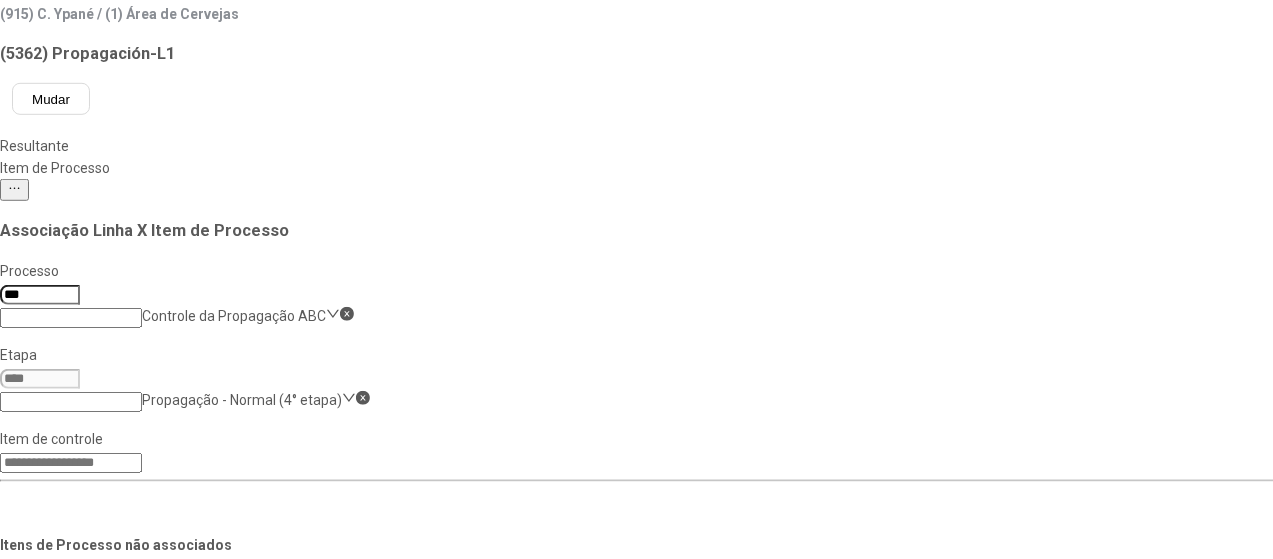 click on "Associação Linha X Item de Processo Processo *** Controle da Propagação ABC Etapa Propagação - Normal (4° etapa) Item de controle Itens de Processo não associados Itens de Processo associados  2 itens de processo  Código Descrição 54629 Viabilidad % 59314 Extracto Original Propagación - 4º Paso  12 itens de processo  Código Descrição 62361 Temperatura de propagação - 4.Etapa 44063 Volume do Mosto Frio-Propagação-4.Etapa 44064 Início da Inoculação do Fermento-4.Etapa 44065 Final da Propagação-4.Etapa 44066 Tempo da Propagação-4.Etapa 44079 Início da Aeração do mosto-4.Etapa 44080 Final da Aeração do mosto-4.Etapa 44081 Tempo de Aeração do mosto-4.Etapa 50436 Análise Sensorial no ar comprimido do Propagador 57531 Alcool - Propagação 4º Etapa 57924 PH Final da Propagação - 4º etapa 58203 Contagem de Células após Inoculação-4º Etapa (Normal) Descartar Alterações Salvar Alterações" 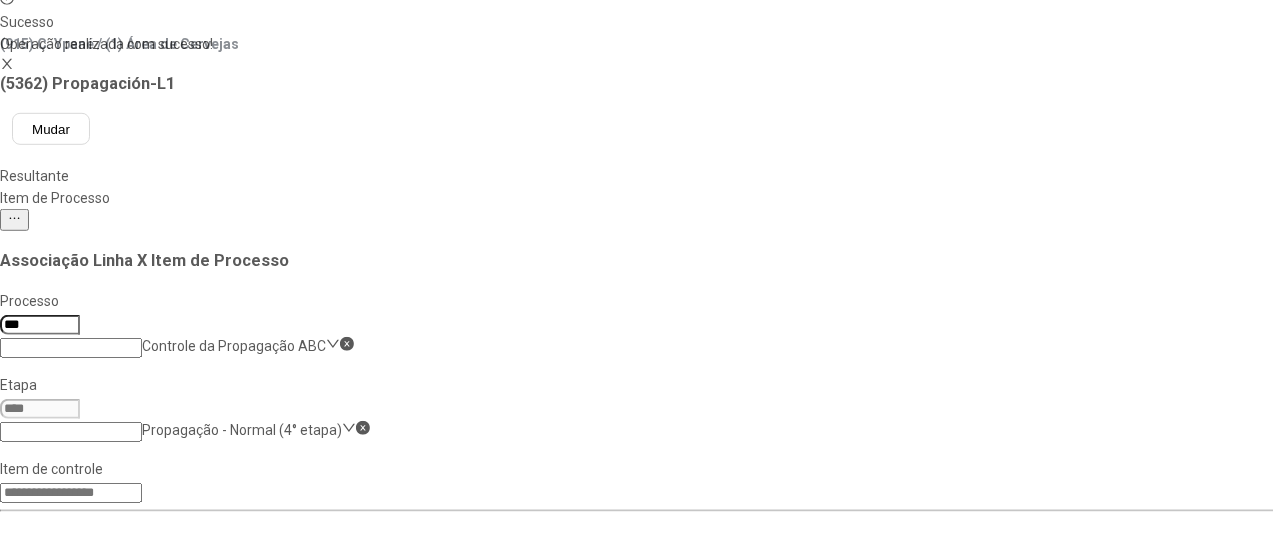 scroll, scrollTop: 300, scrollLeft: 0, axis: vertical 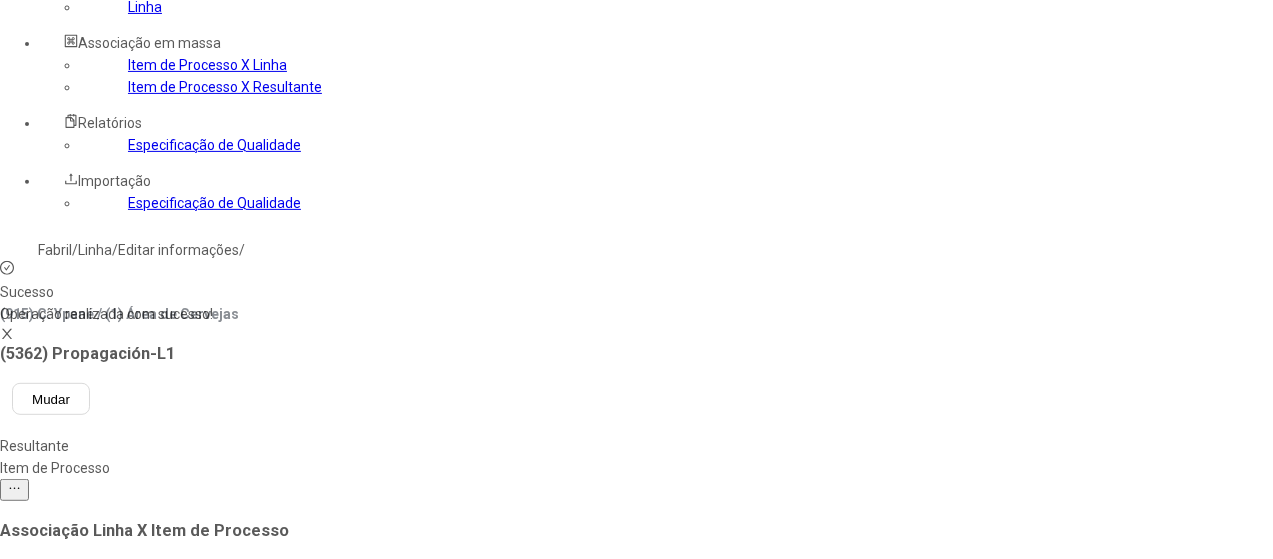 drag, startPoint x: 776, startPoint y: 69, endPoint x: 776, endPoint y: 86, distance: 17 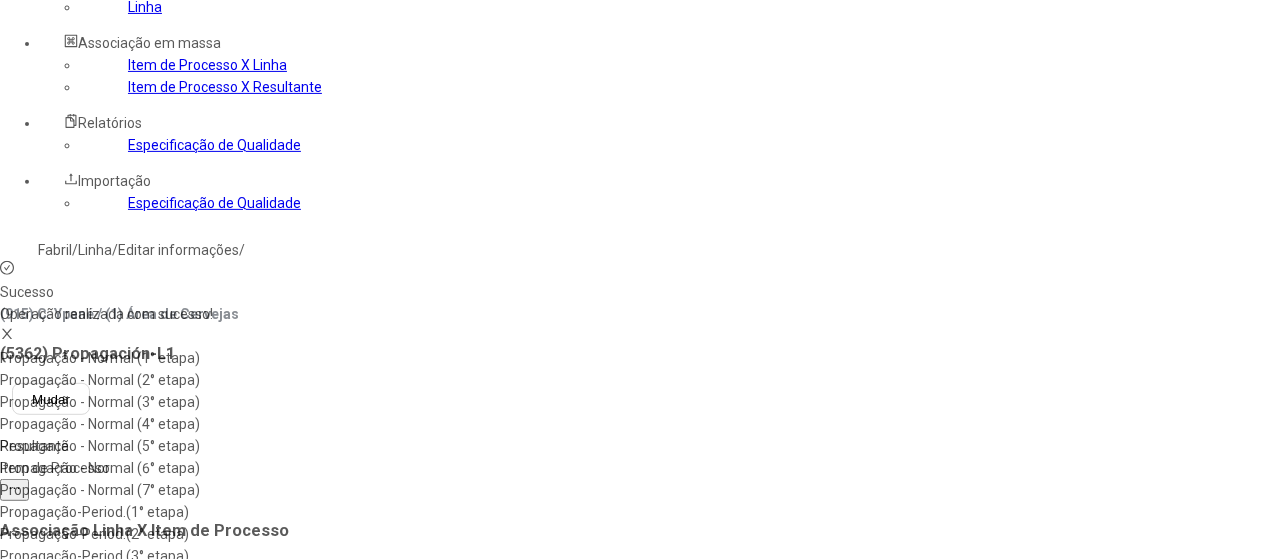 click on "Propagação - Normal (6° etapa)" at bounding box center [119, 468] 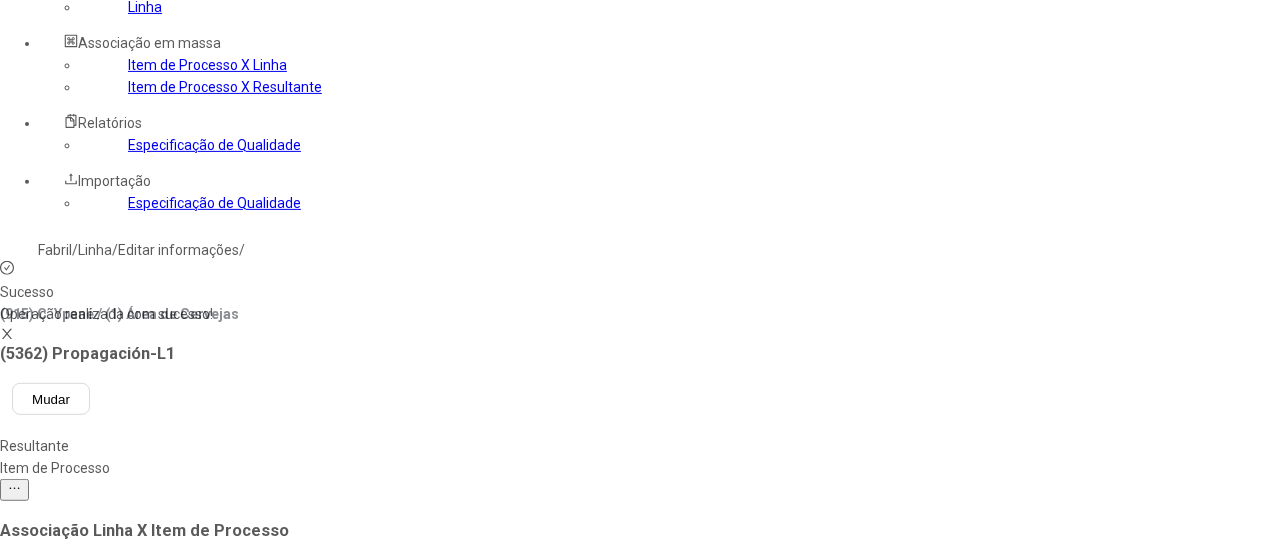 click on "Propagação - Normal (6° etapa)" 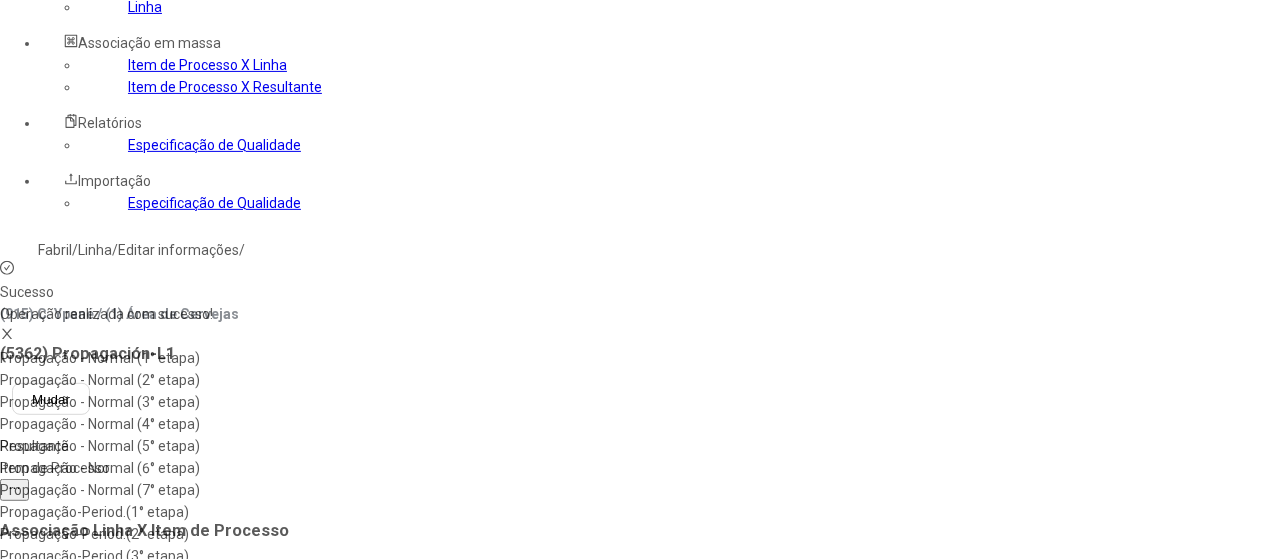 click on "Propagação - Normal (5° etapa)" at bounding box center (119, 446) 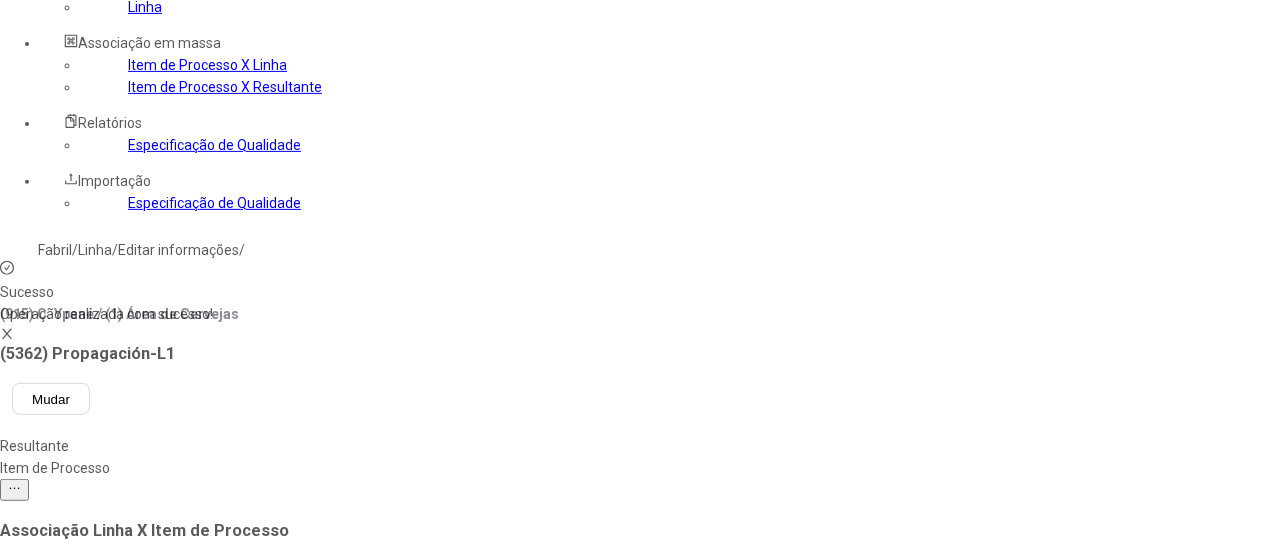 click on "Temperatura de propagação - 5.Etapa" 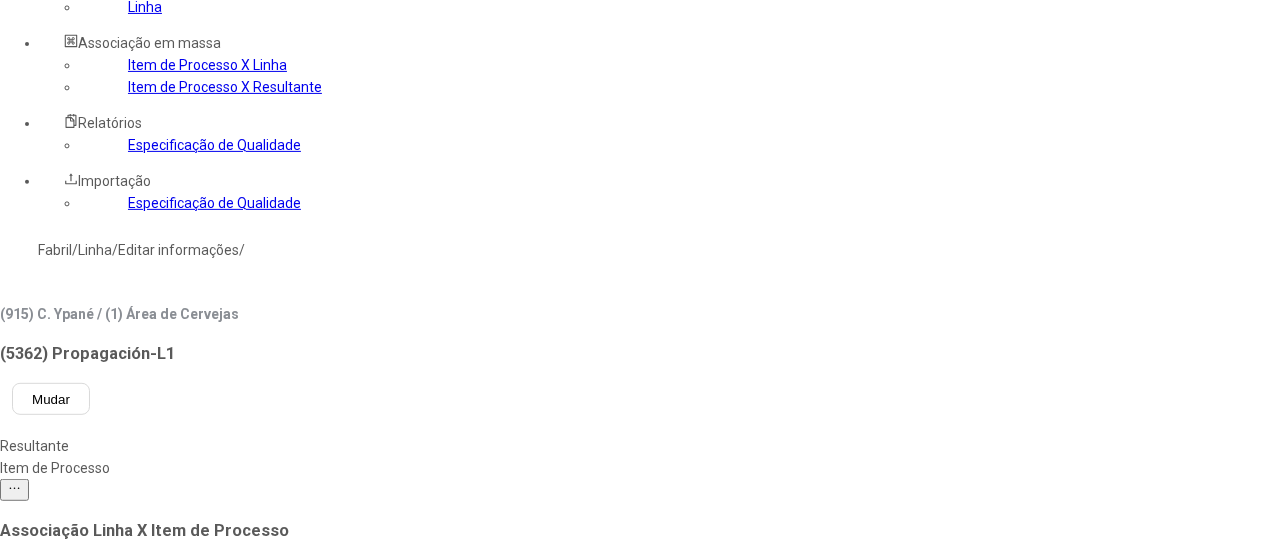 click 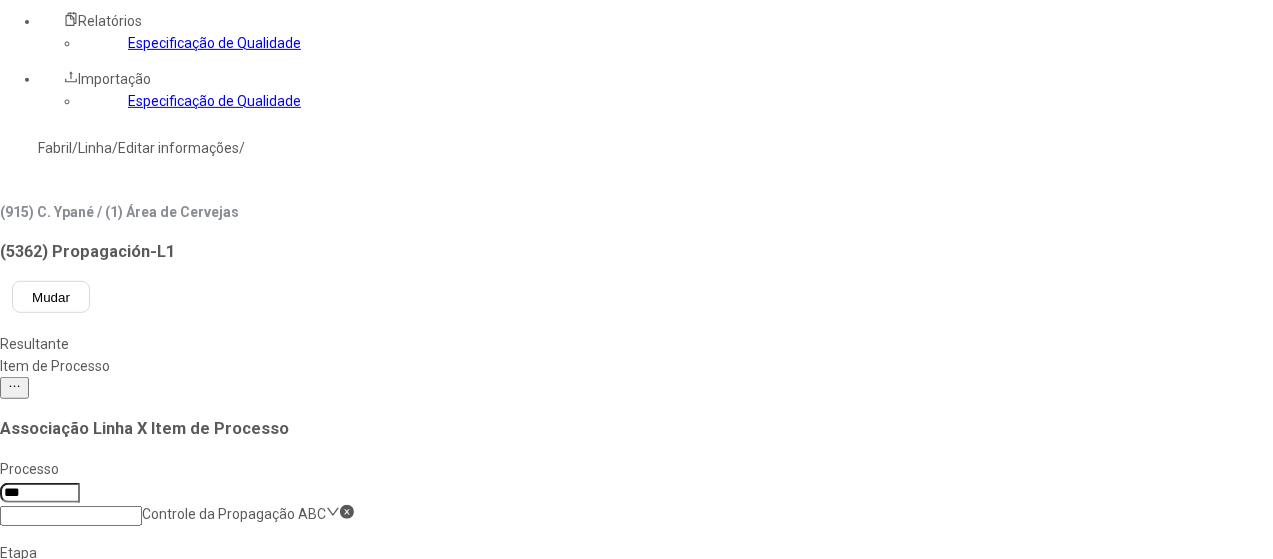 scroll, scrollTop: 500, scrollLeft: 0, axis: vertical 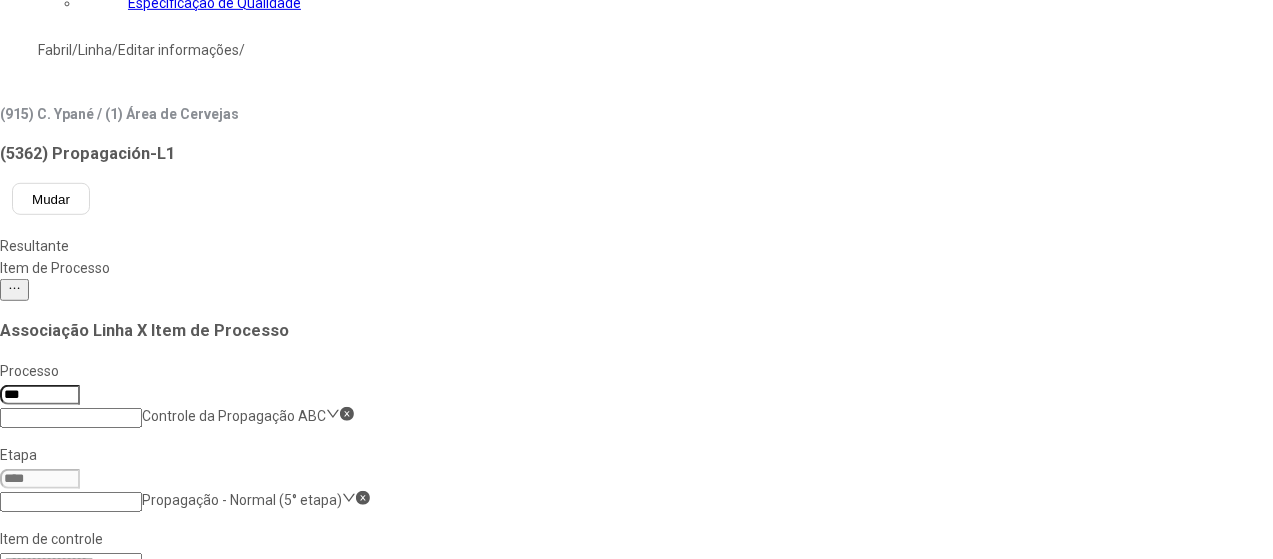 click on "Salvar Alterações" 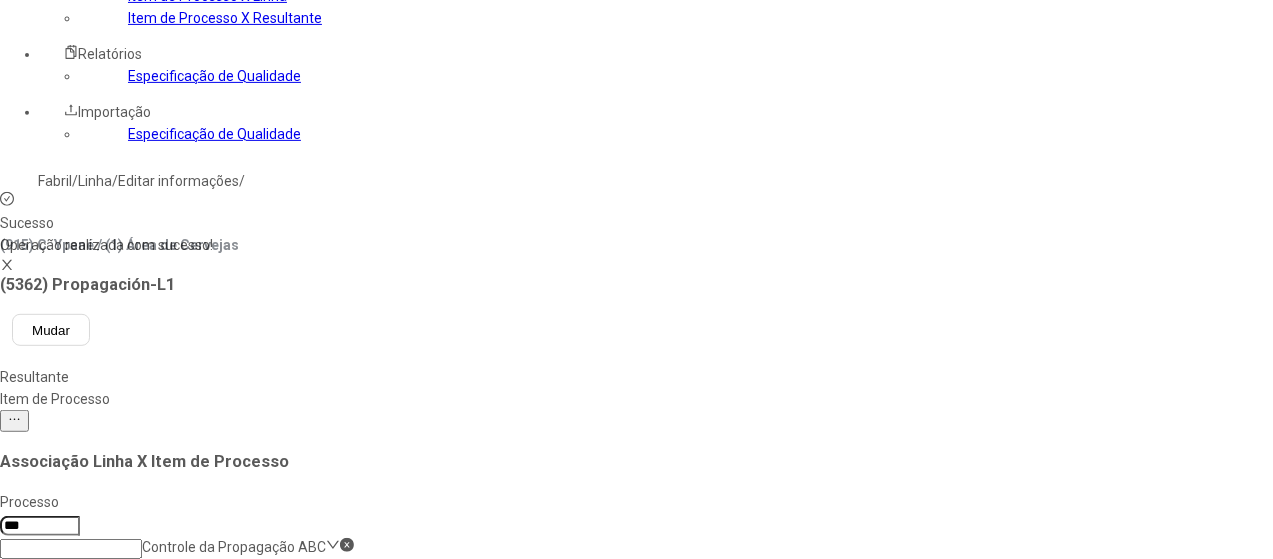 scroll, scrollTop: 300, scrollLeft: 0, axis: vertical 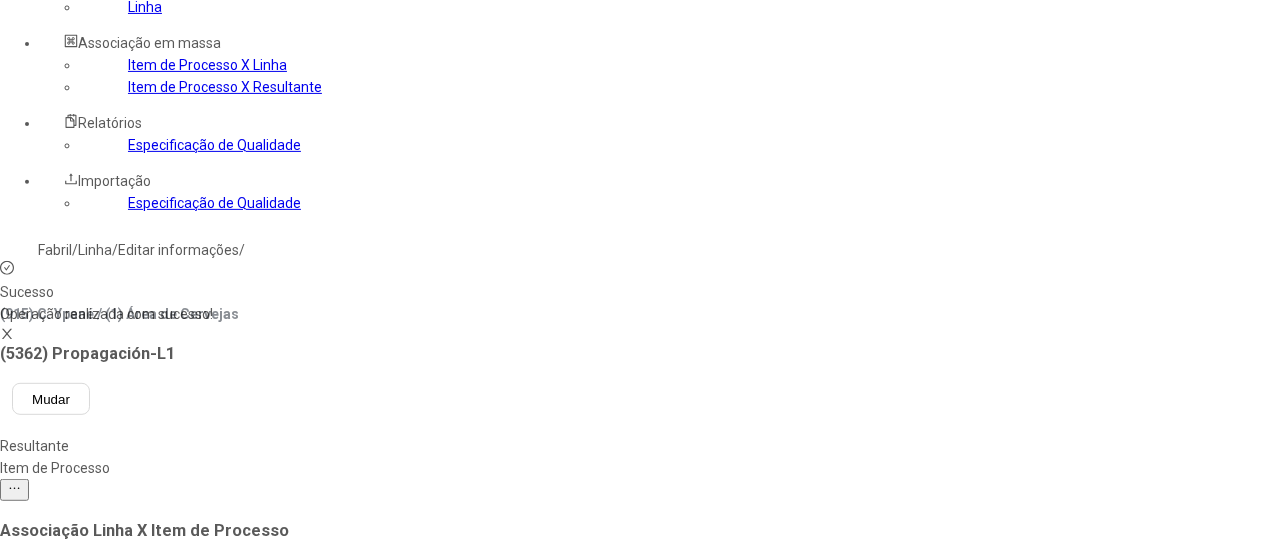 drag, startPoint x: 760, startPoint y: 82, endPoint x: 761, endPoint y: 93, distance: 11.045361 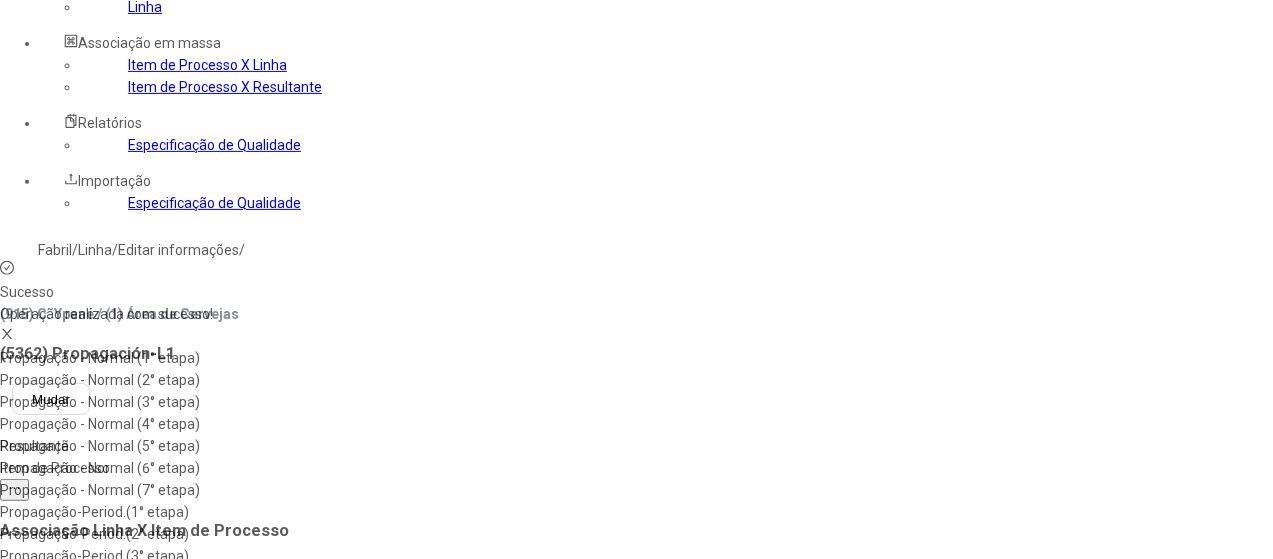 click on "Propagação - Normal (6° etapa)" at bounding box center [119, 468] 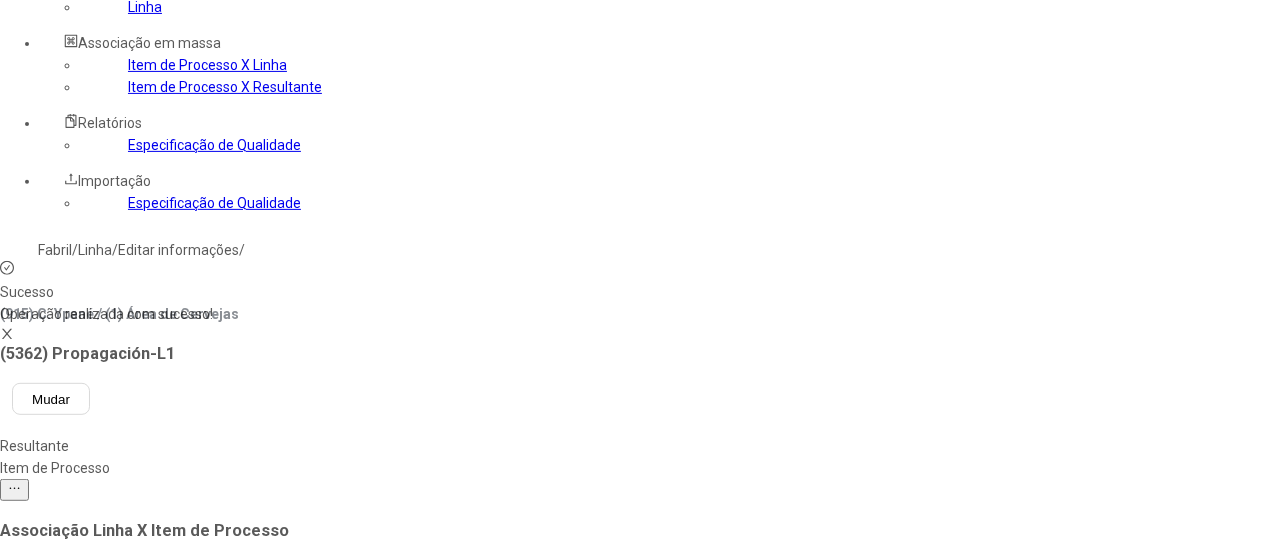 drag, startPoint x: 694, startPoint y: 391, endPoint x: 708, endPoint y: 393, distance: 14.142136 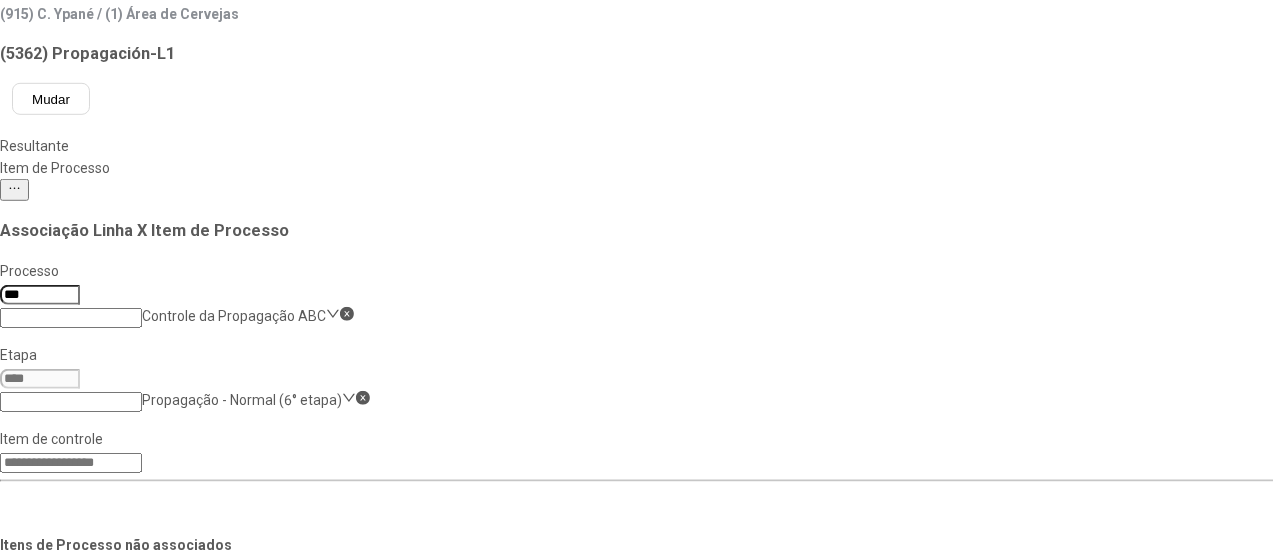 click on "Salvar Alterações" 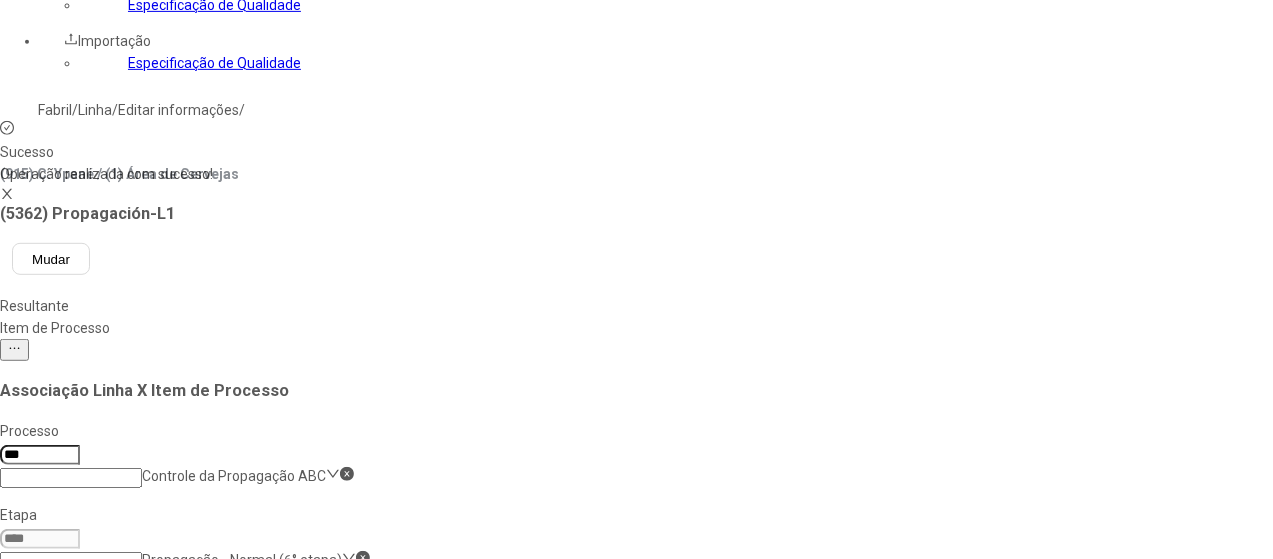 scroll, scrollTop: 300, scrollLeft: 0, axis: vertical 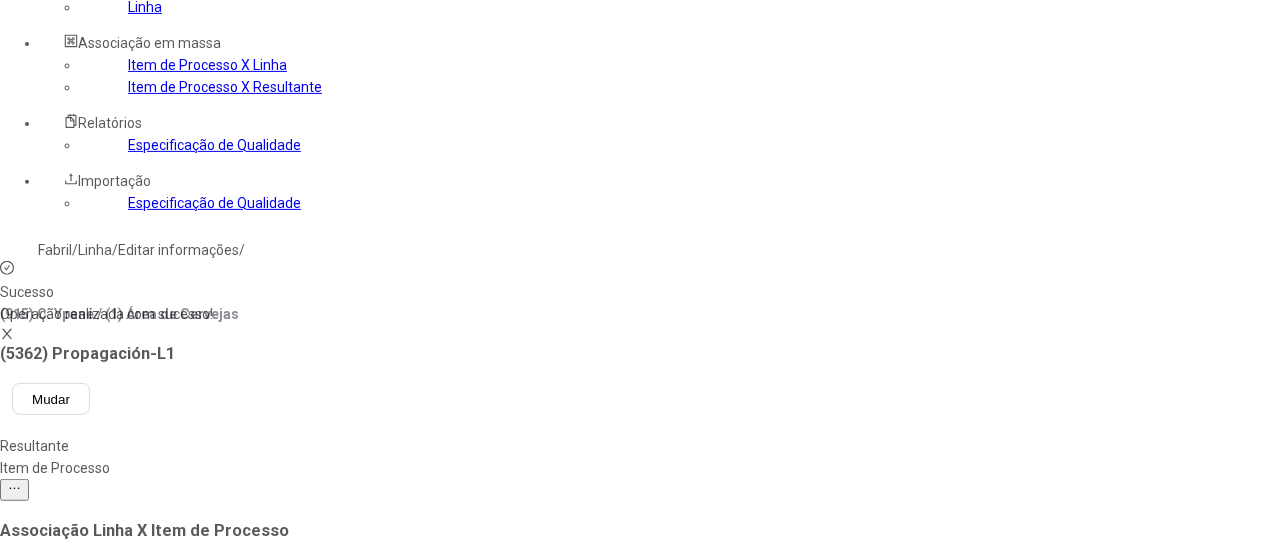 click on "Propagação - Normal (6° etapa)" 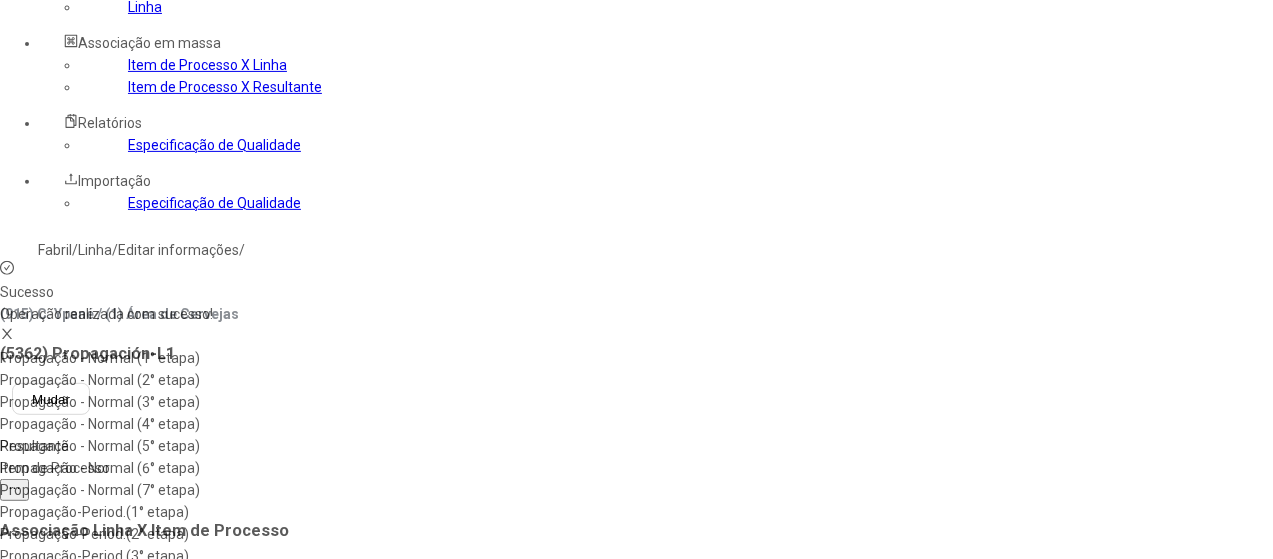 click on "Propagação - Normal (7° etapa)" at bounding box center (119, 490) 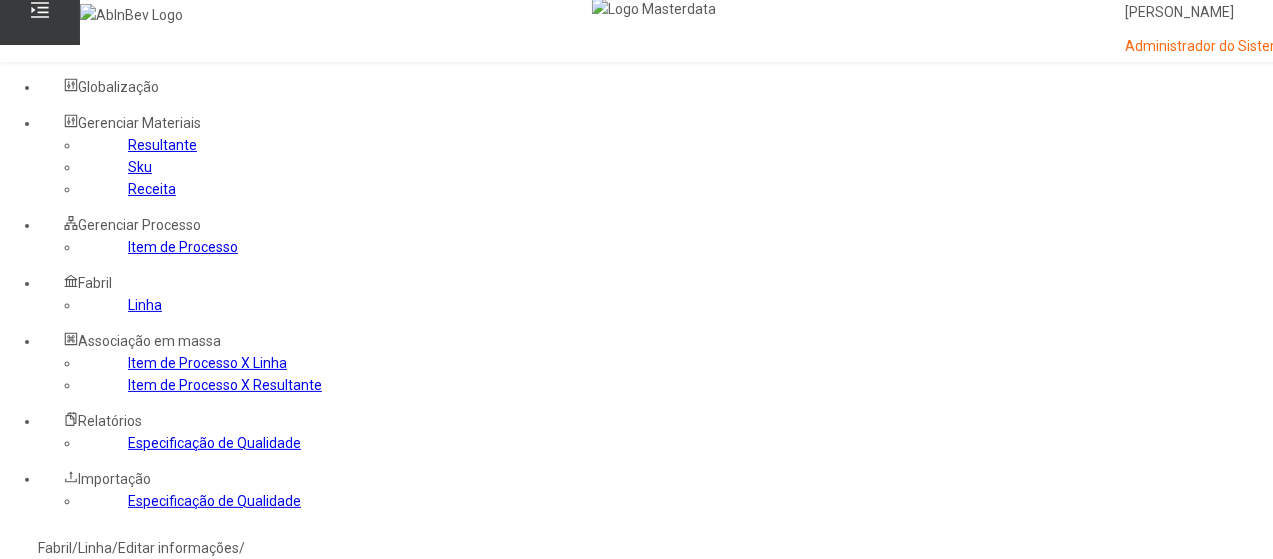 scroll, scrollTop: 0, scrollLeft: 0, axis: both 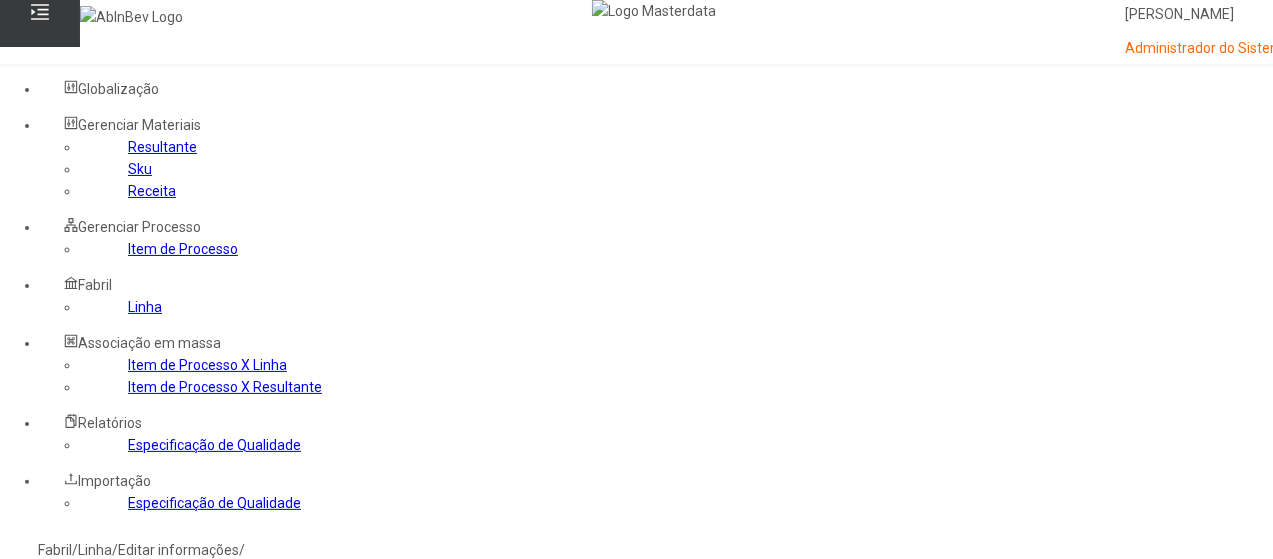 click on "Propagação - Normal (7° etapa)" 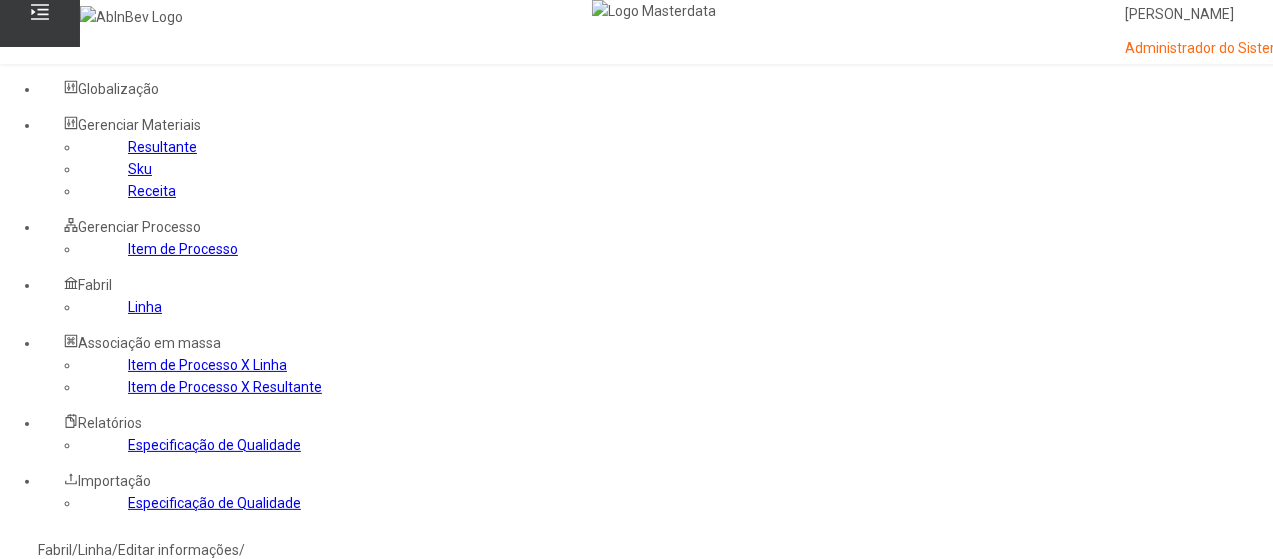 click on "Propagação - Normal (1° etapa)" at bounding box center [119, 570] 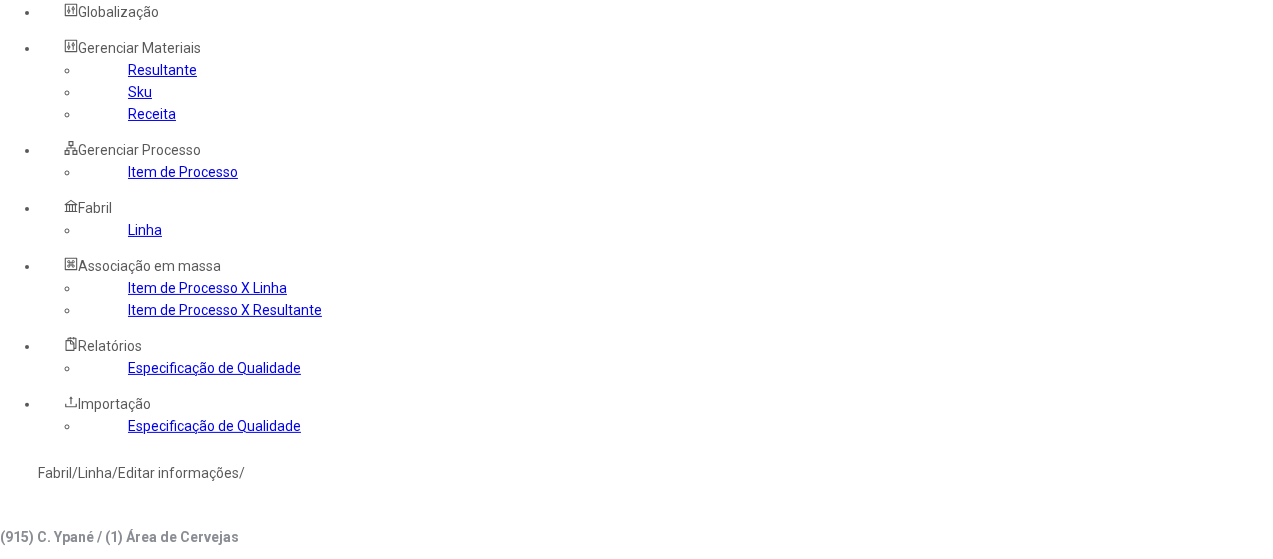 scroll, scrollTop: 400, scrollLeft: 0, axis: vertical 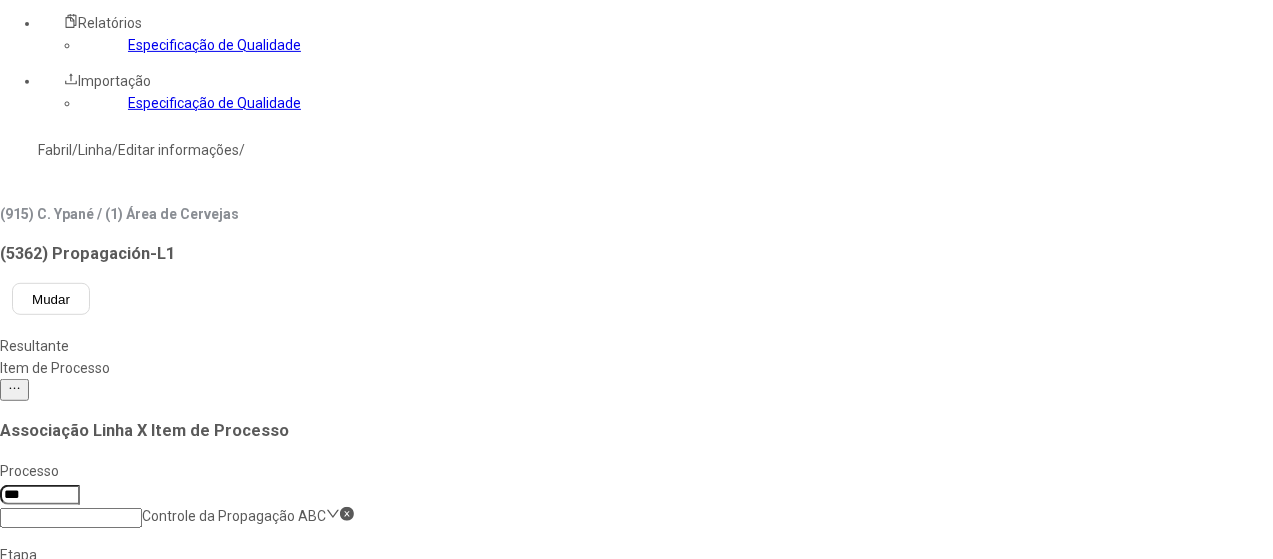 drag, startPoint x: 960, startPoint y: 464, endPoint x: 1174, endPoint y: 446, distance: 214.75568 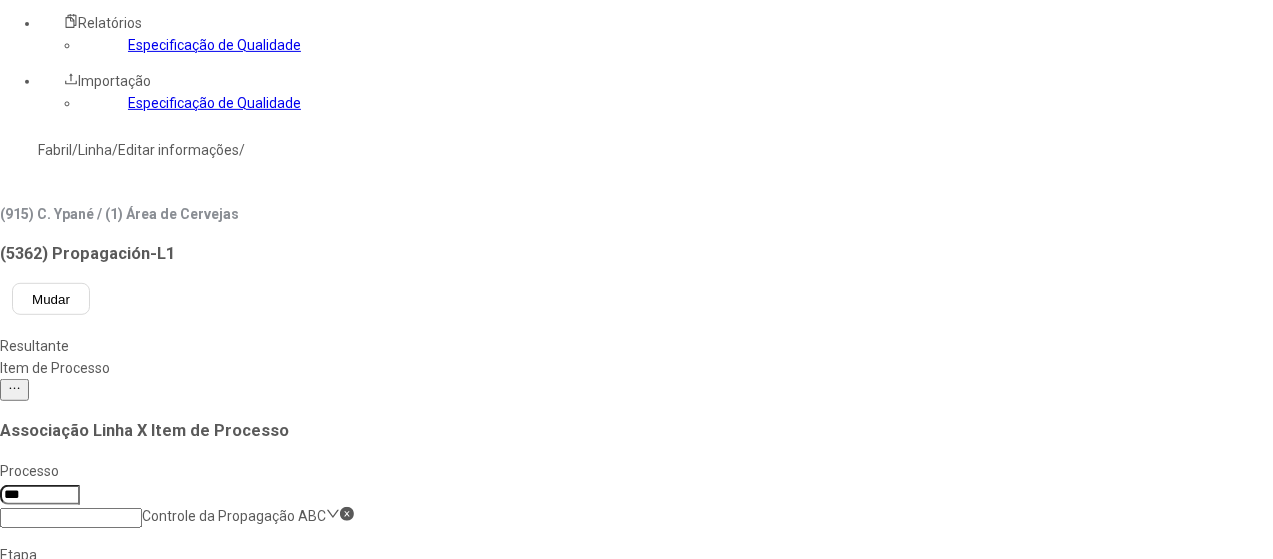 click on "PH Final da Propagação - 1º etapa" 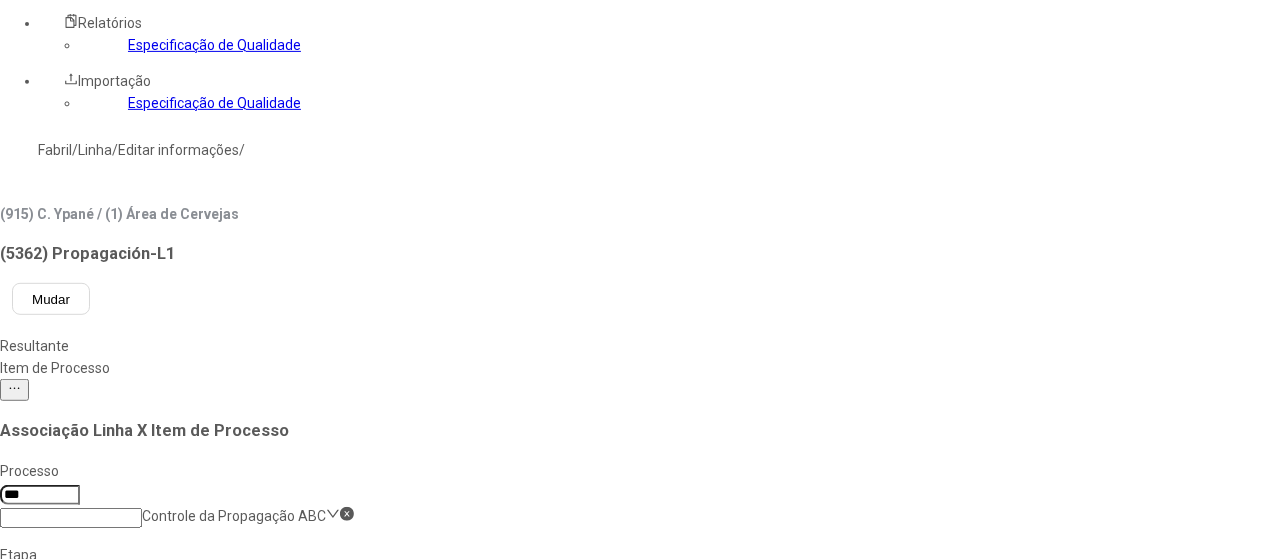 copy on "PH Final da Propagação - 1º etapa" 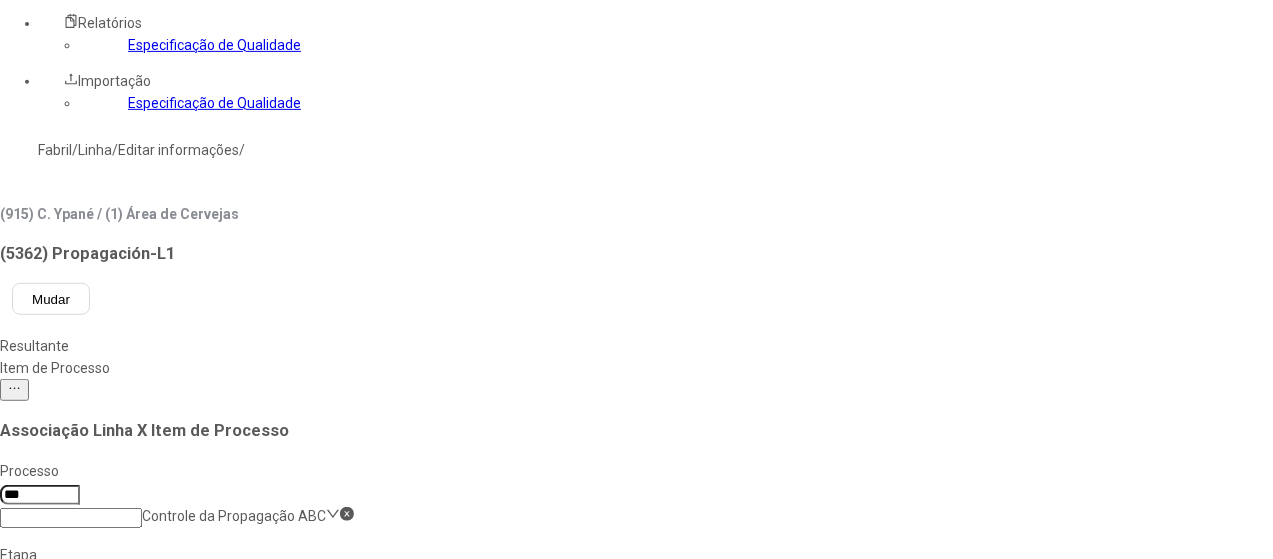 drag, startPoint x: 112, startPoint y: 417, endPoint x: 141, endPoint y: 411, distance: 29.614185 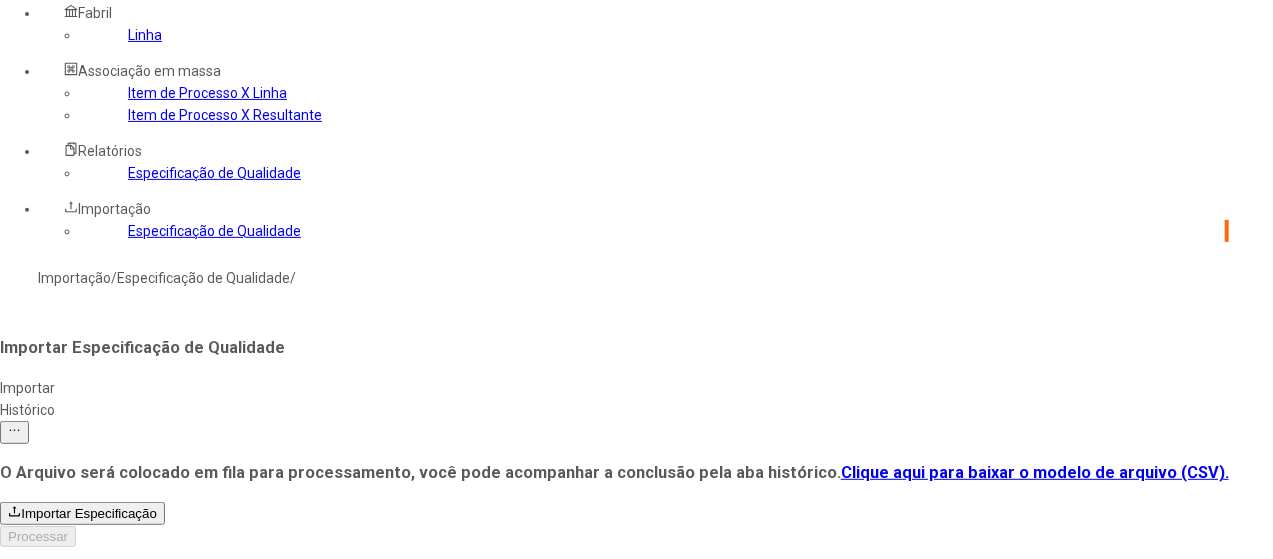 click on "Importar Especificação" 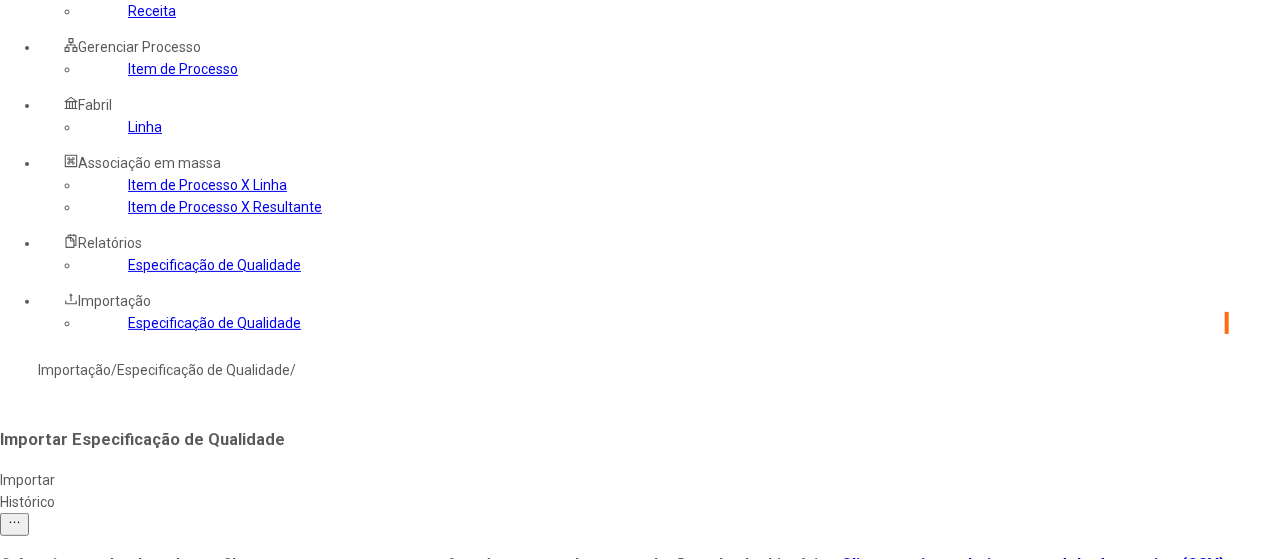 scroll, scrollTop: 0, scrollLeft: 0, axis: both 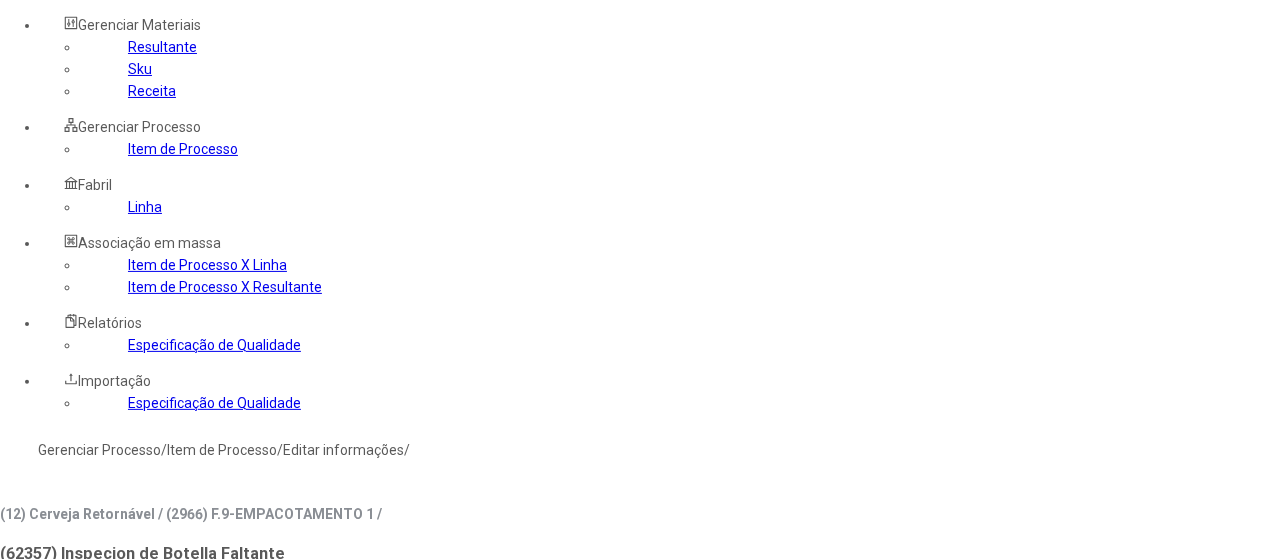 type on "*****" 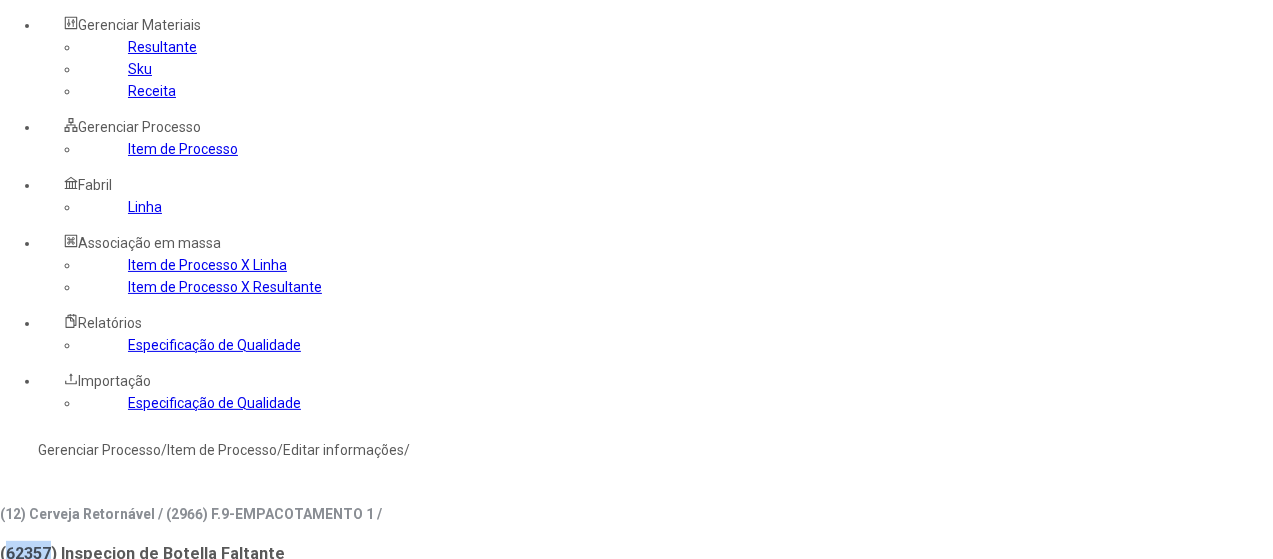 click on "(62357) Inspecion de Botella Faltante" 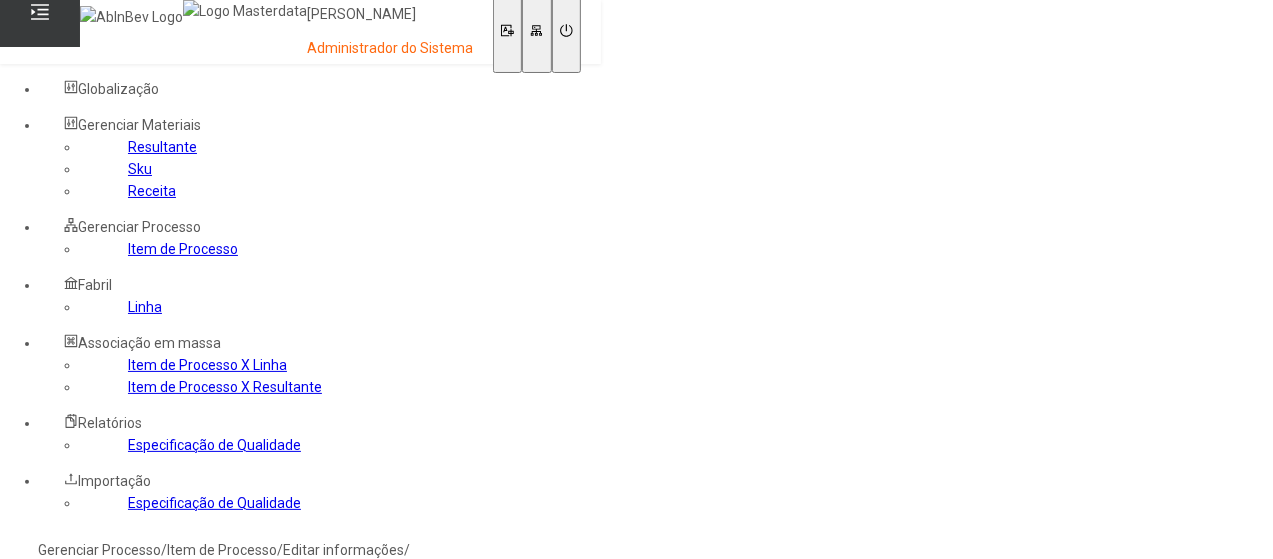 click on "Gerenciar Processo" 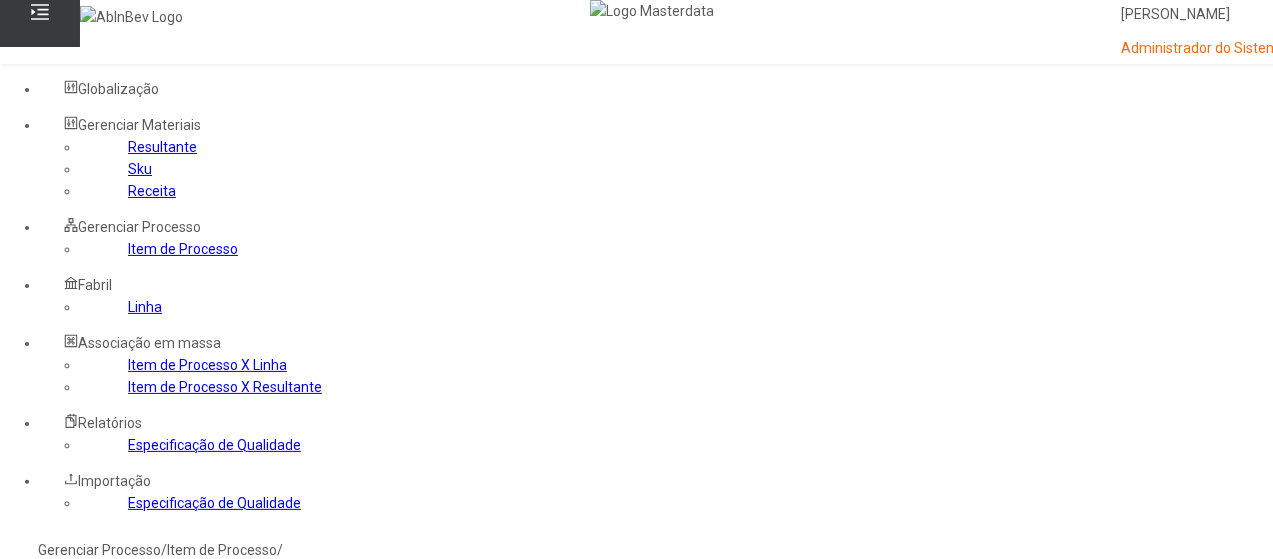 click 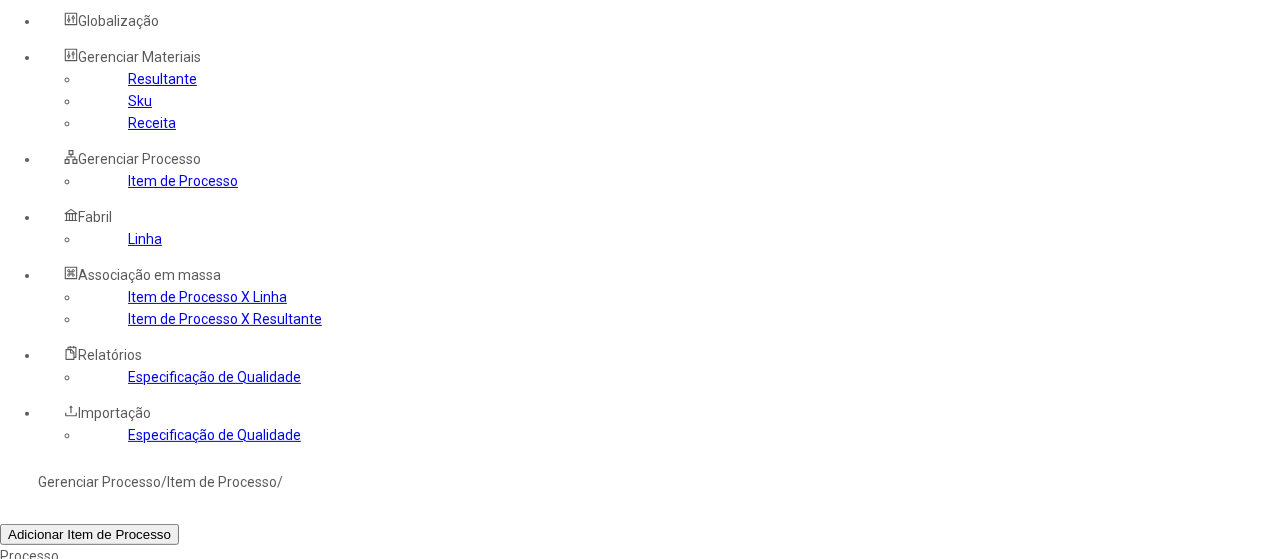 scroll, scrollTop: 100, scrollLeft: 0, axis: vertical 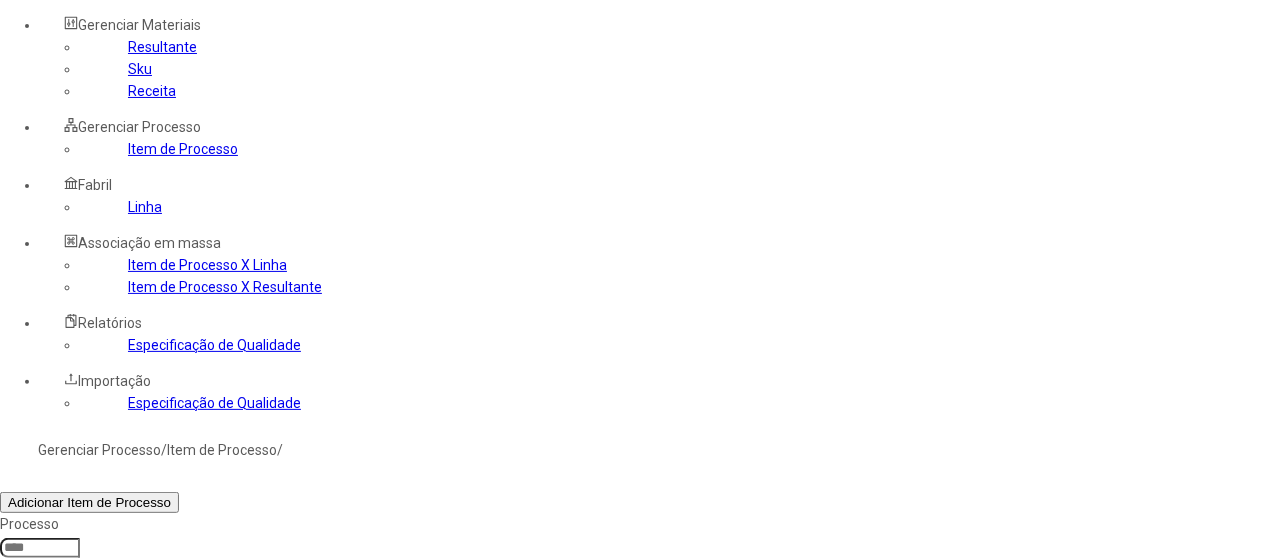 click at bounding box center (1302, 825) 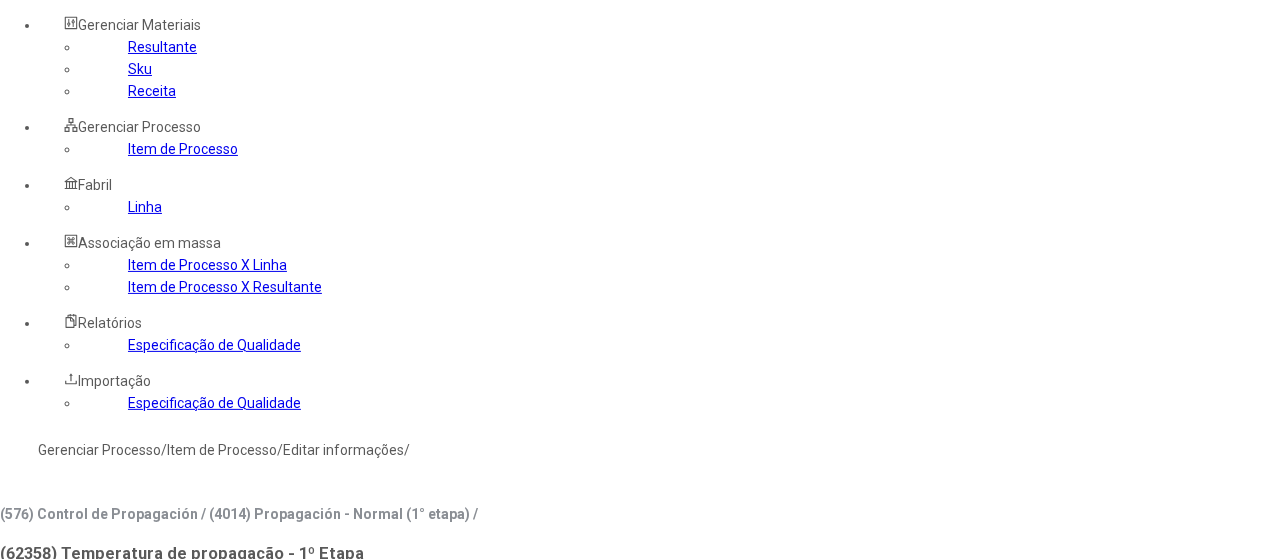 type on "****" 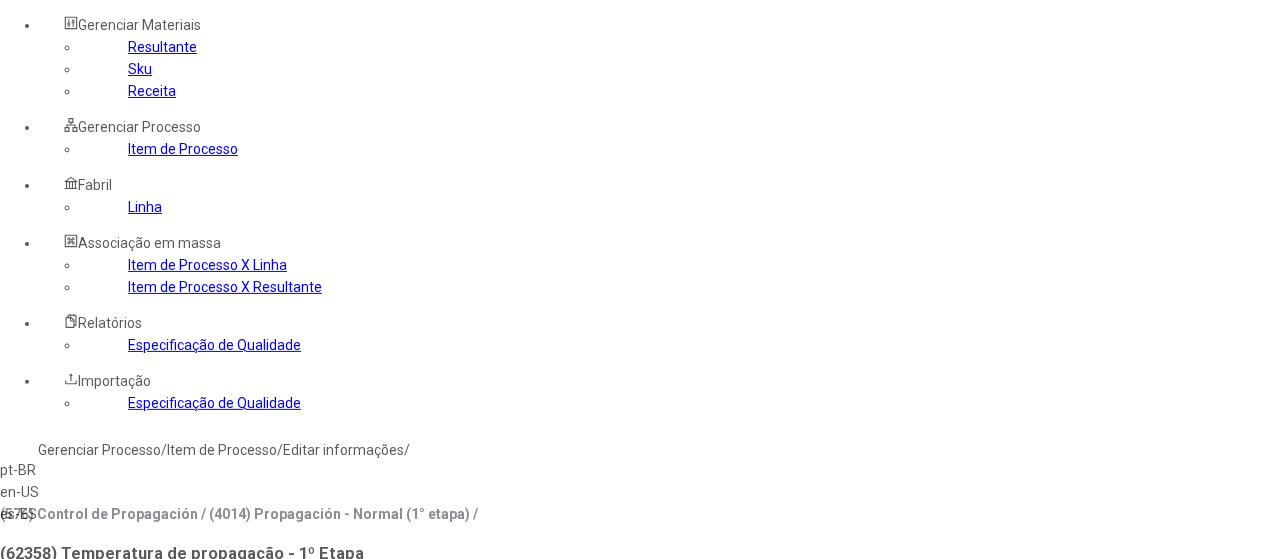 click on "es-ES" at bounding box center (57, 514) 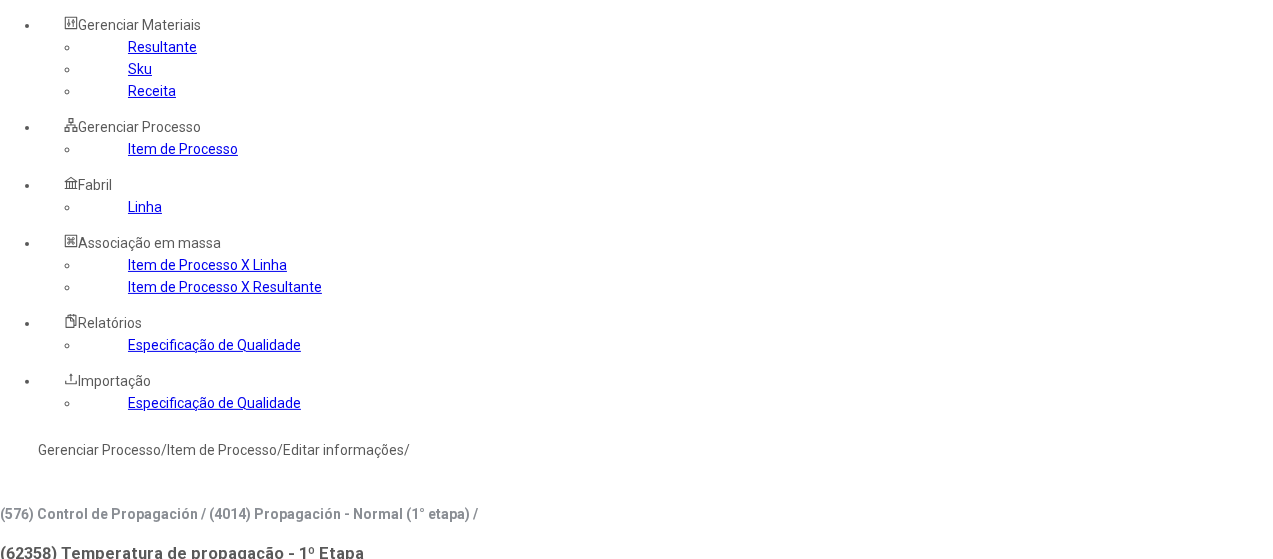 type on "**********" 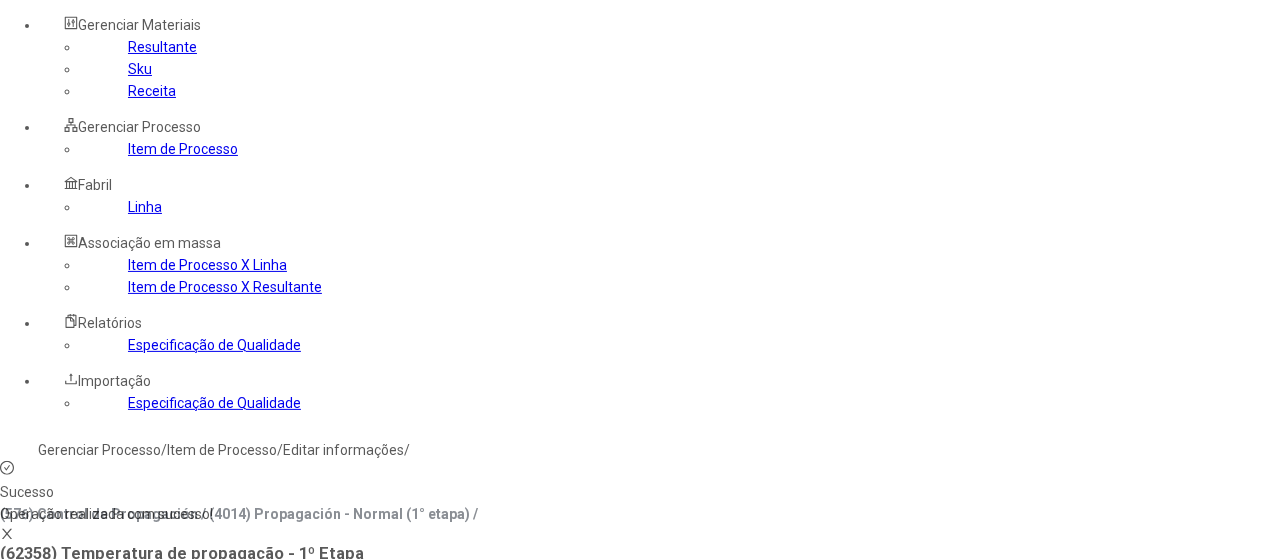 click on "Resultante" 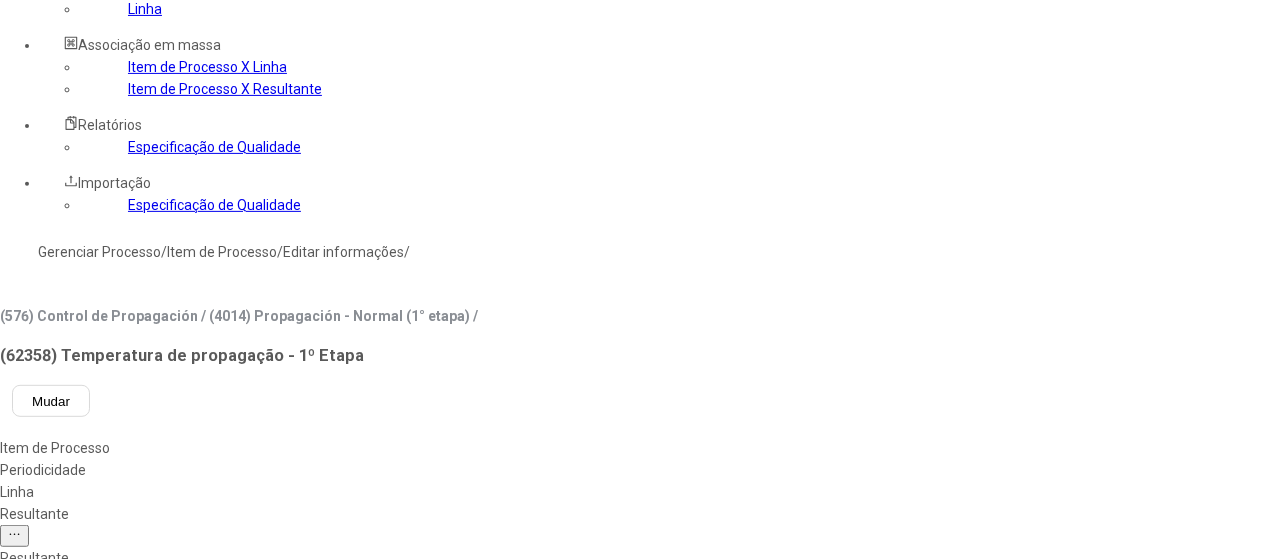scroll, scrollTop: 300, scrollLeft: 0, axis: vertical 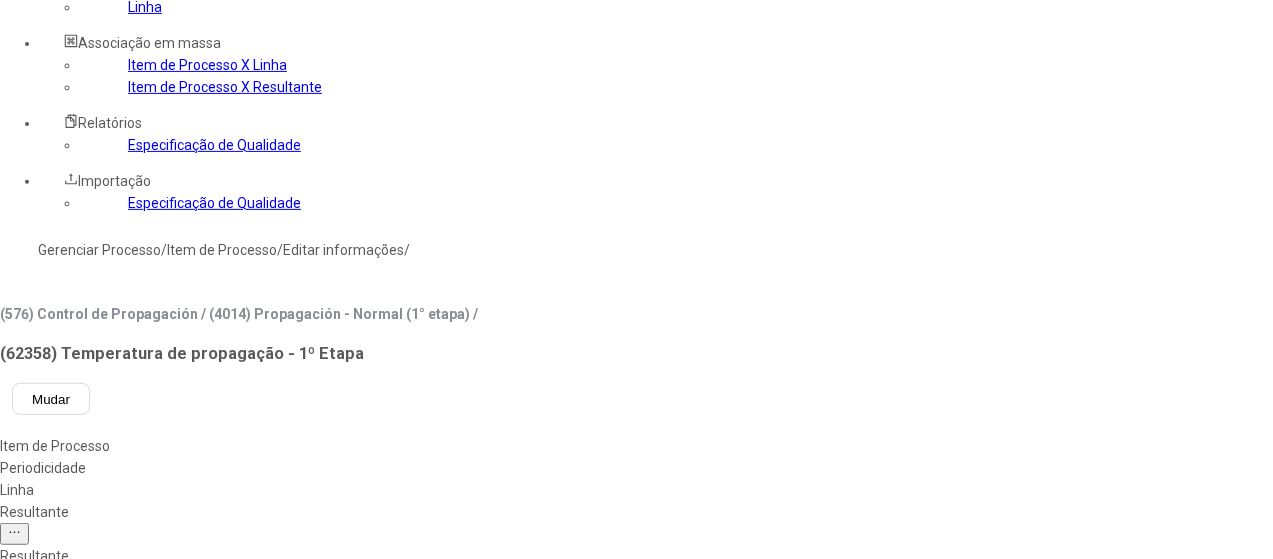 drag, startPoint x: 400, startPoint y: 181, endPoint x: 456, endPoint y: 186, distance: 56.22277 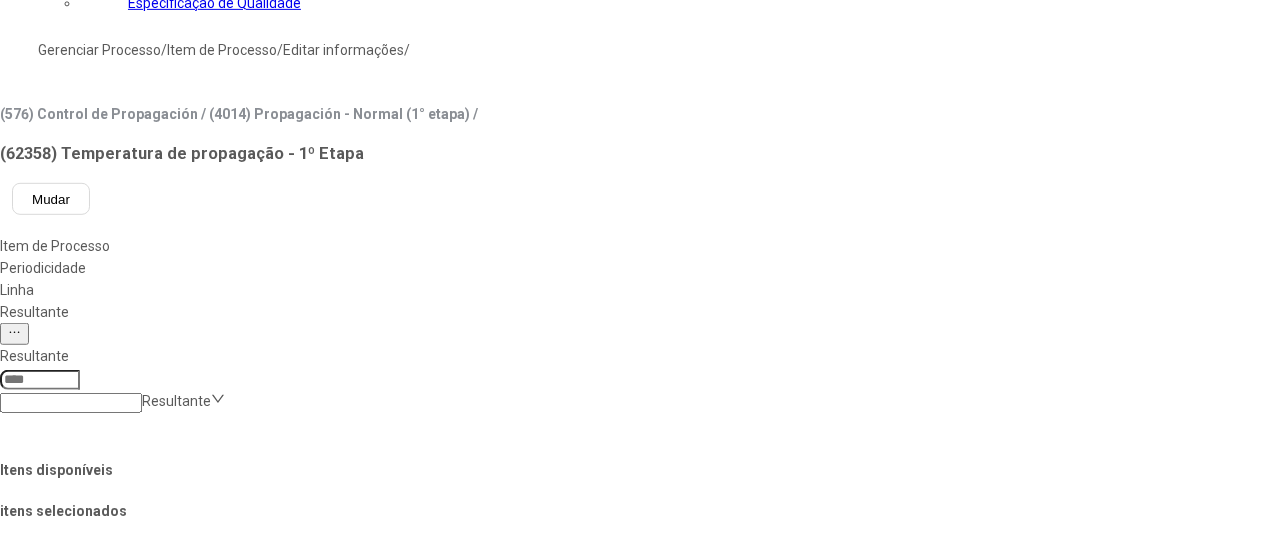 drag, startPoint x: 1183, startPoint y: 439, endPoint x: 1170, endPoint y: 444, distance: 13.928389 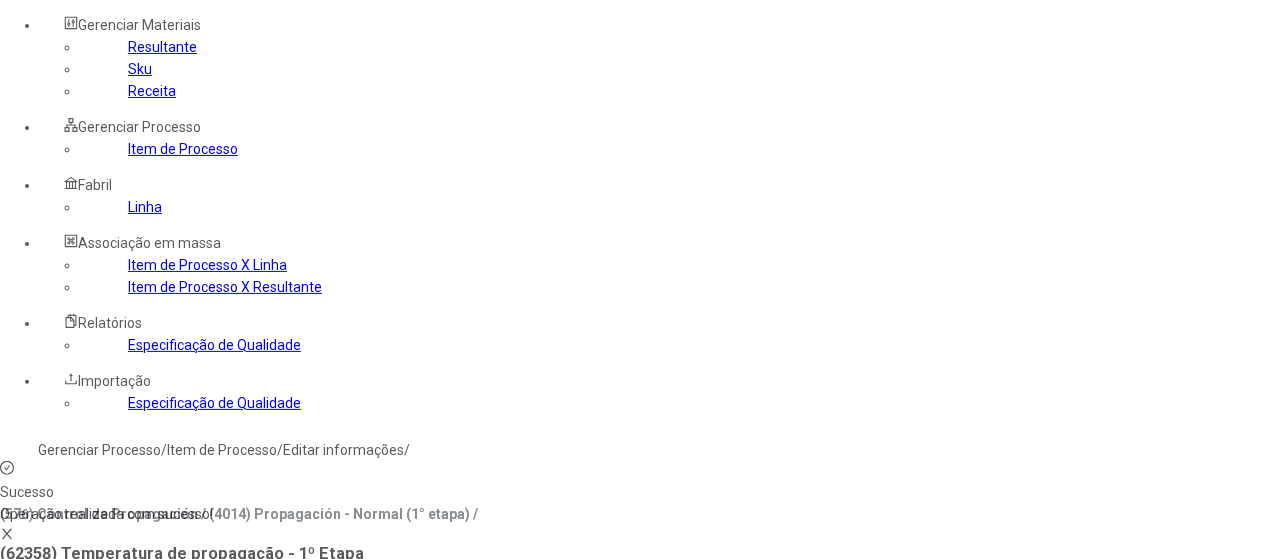 scroll, scrollTop: 0, scrollLeft: 0, axis: both 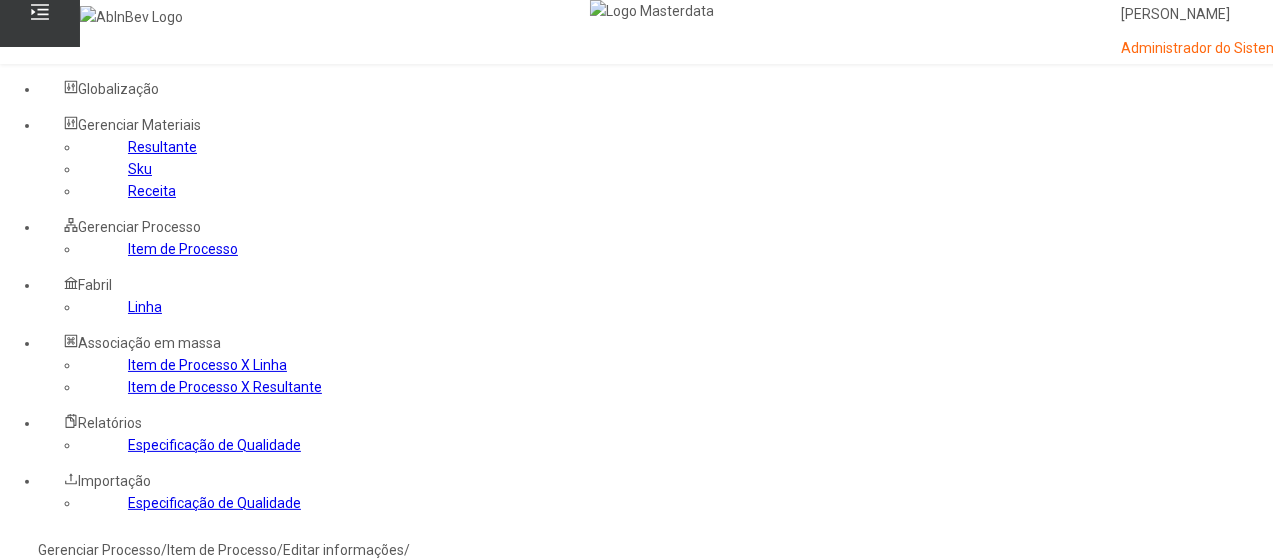 click on "Gerenciar Processo" 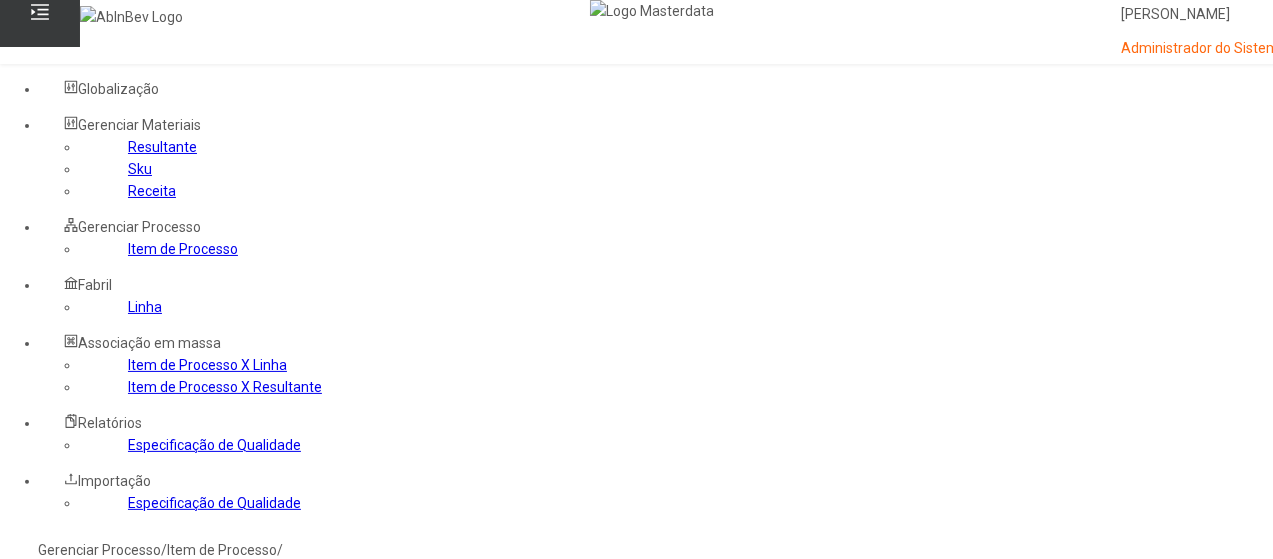 click 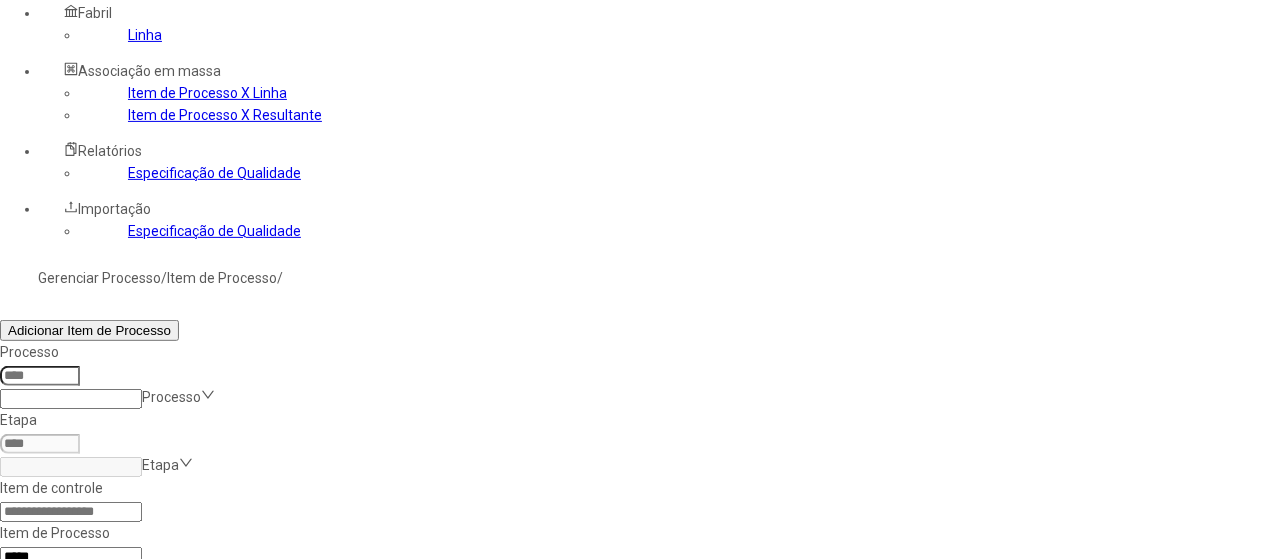 scroll, scrollTop: 172, scrollLeft: 0, axis: vertical 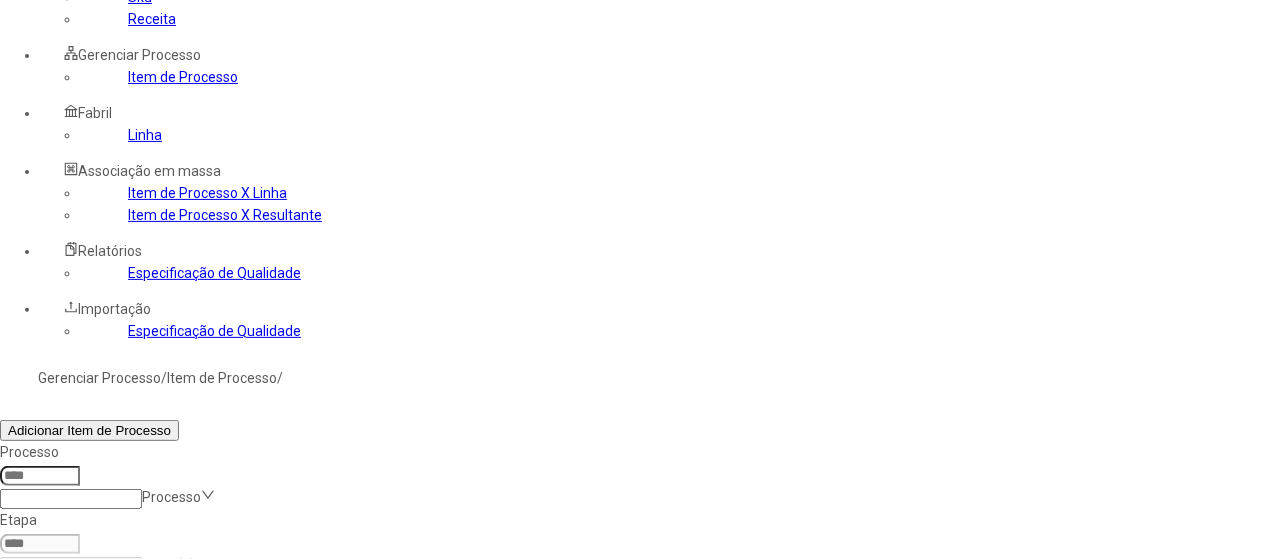 type 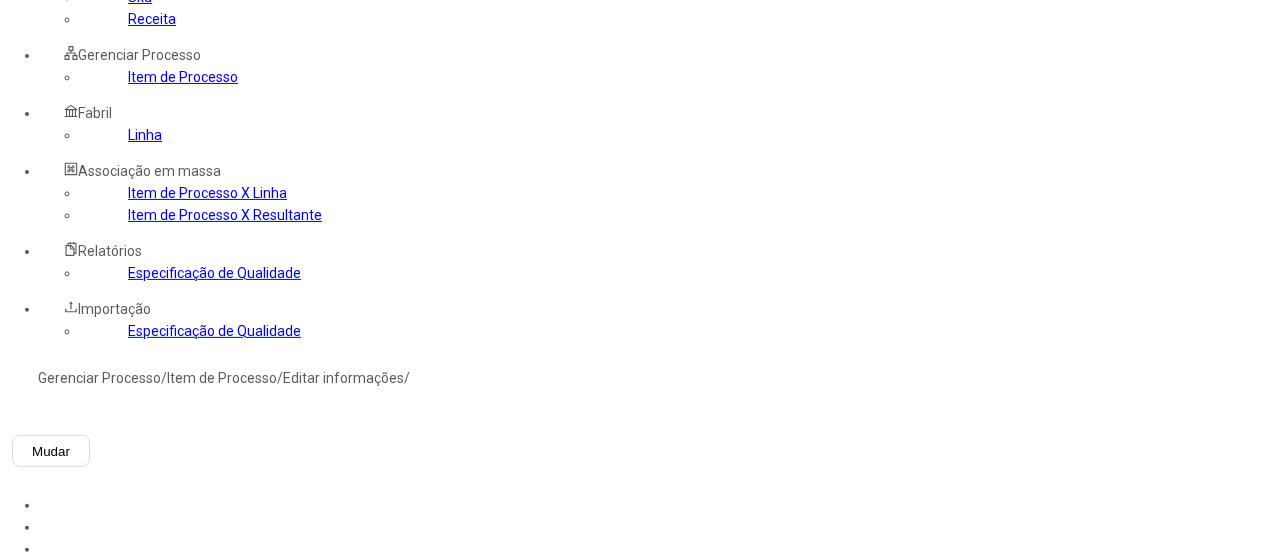 scroll, scrollTop: 0, scrollLeft: 0, axis: both 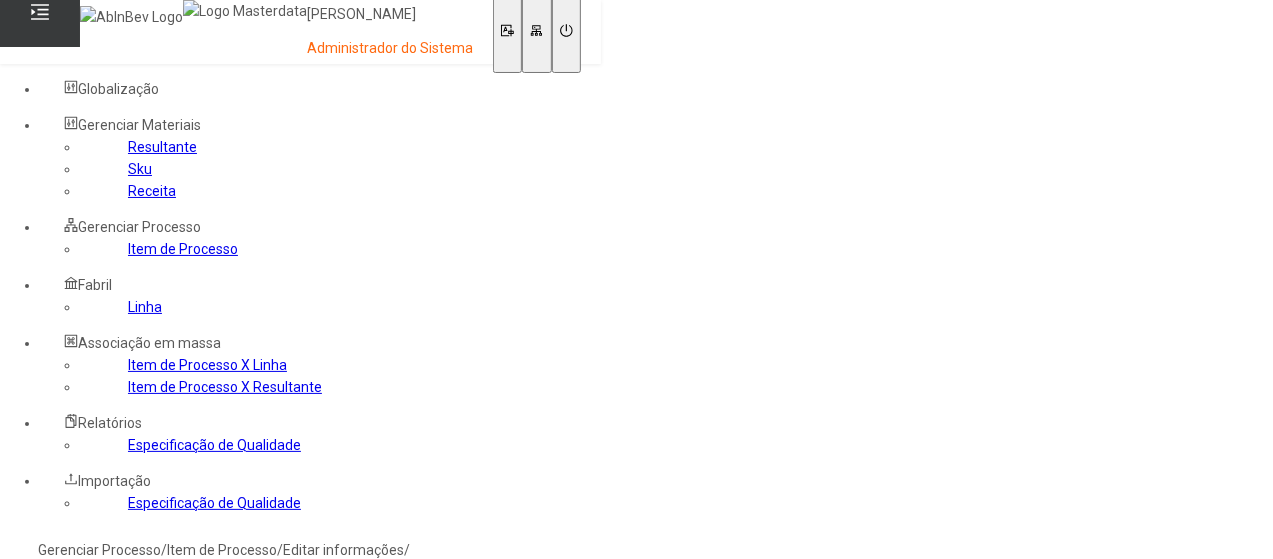 click on "Gerenciar Processo" 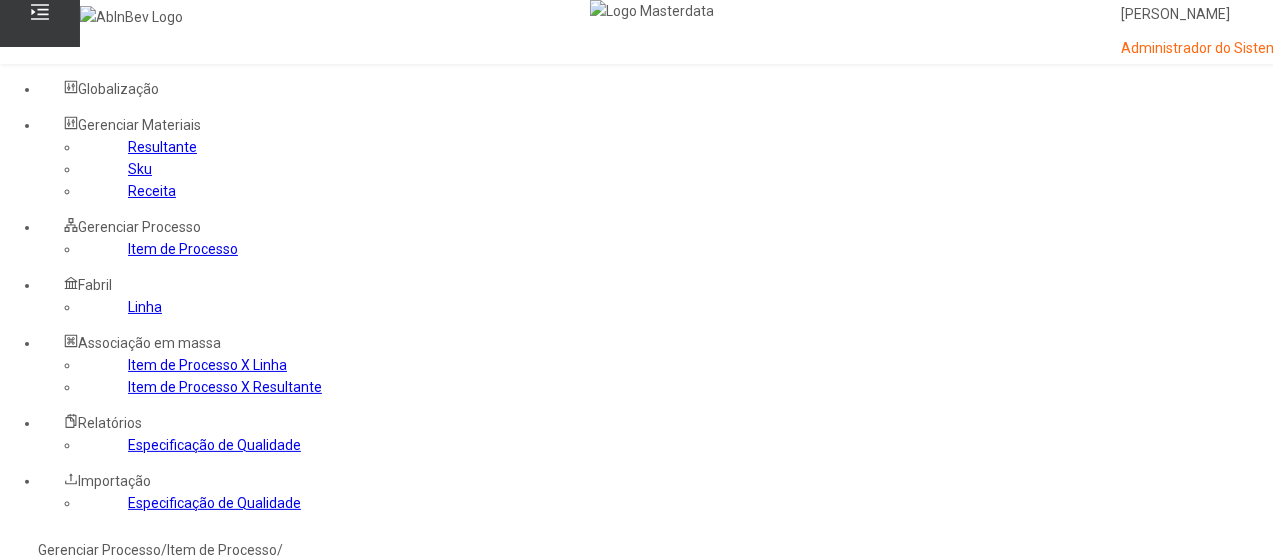 click 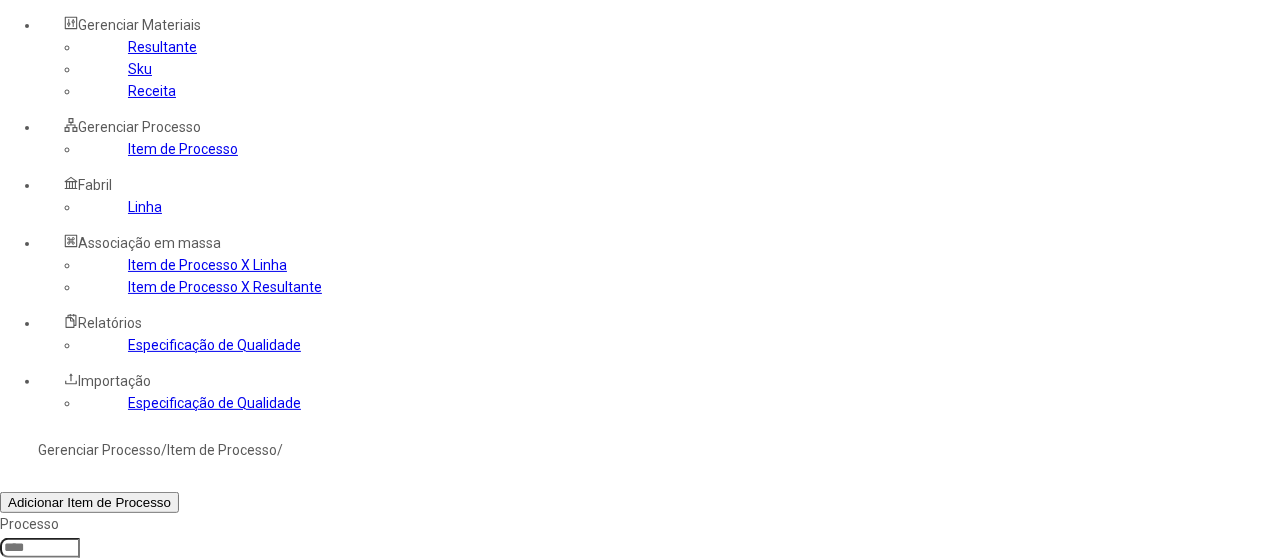 drag, startPoint x: 1192, startPoint y: 434, endPoint x: 1118, endPoint y: 440, distance: 74.24284 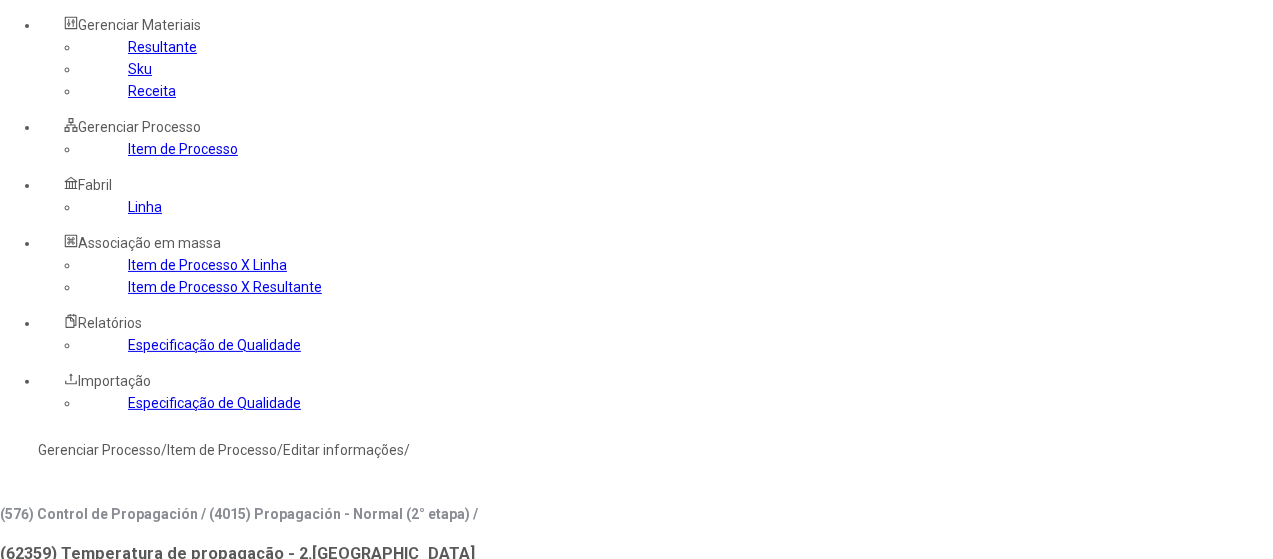 type on "****" 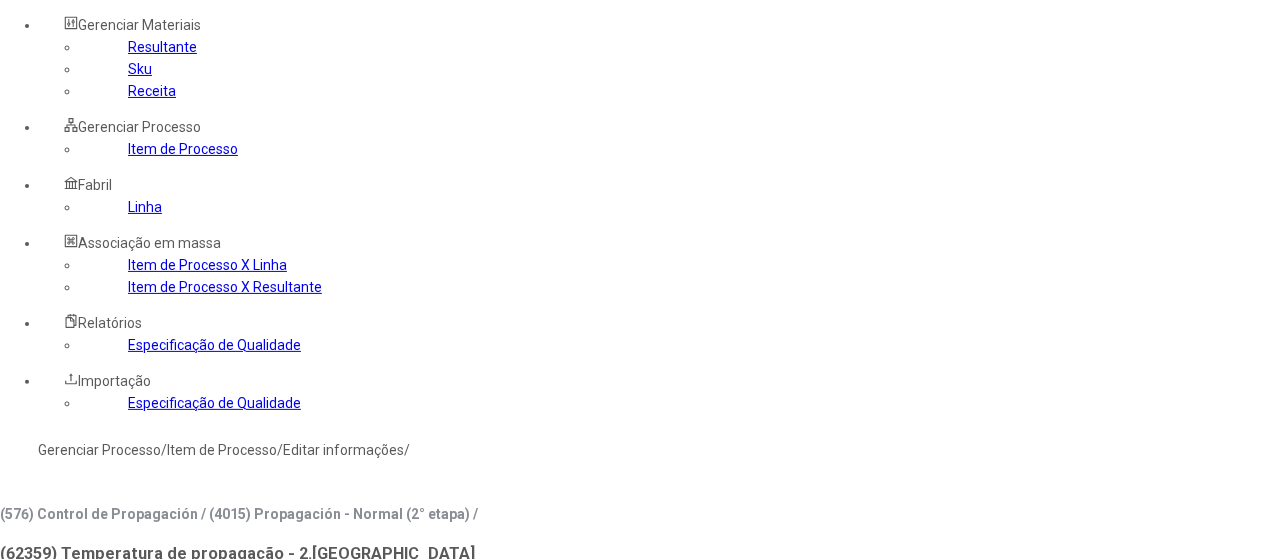 drag, startPoint x: 340, startPoint y: 300, endPoint x: 346, endPoint y: 319, distance: 19.924858 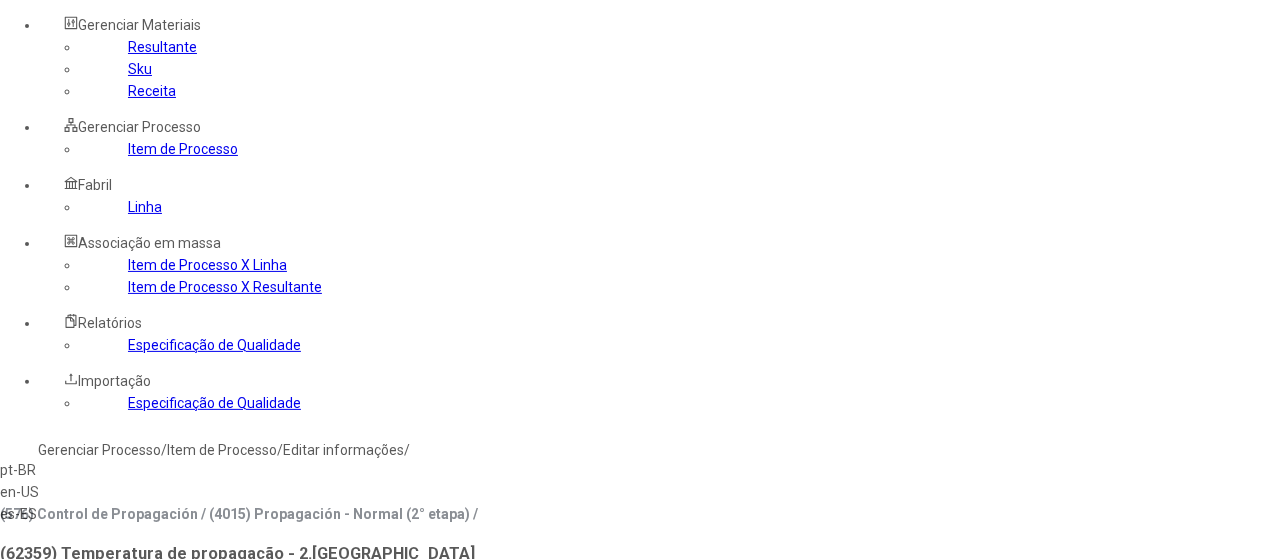 drag, startPoint x: 374, startPoint y: 406, endPoint x: 465, endPoint y: 339, distance: 113.004425 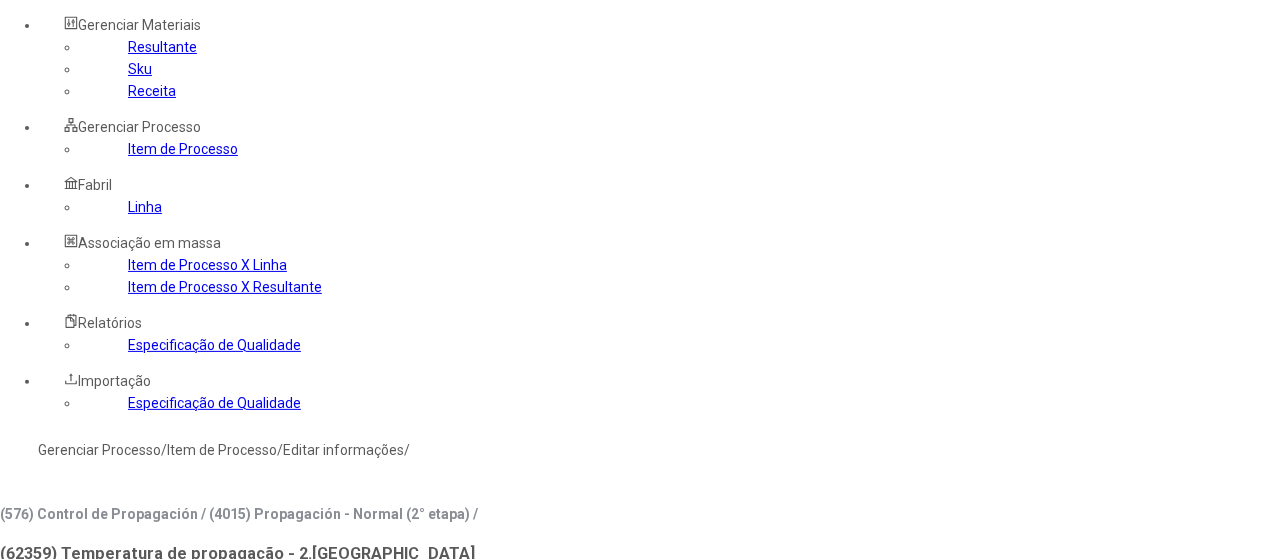 click 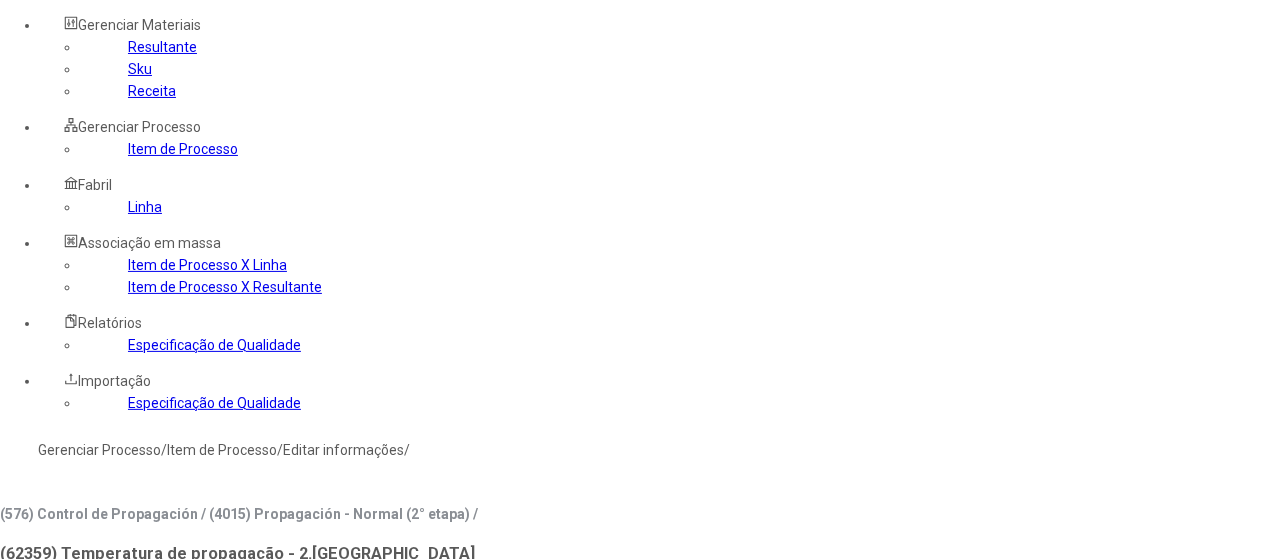paste on "**********" 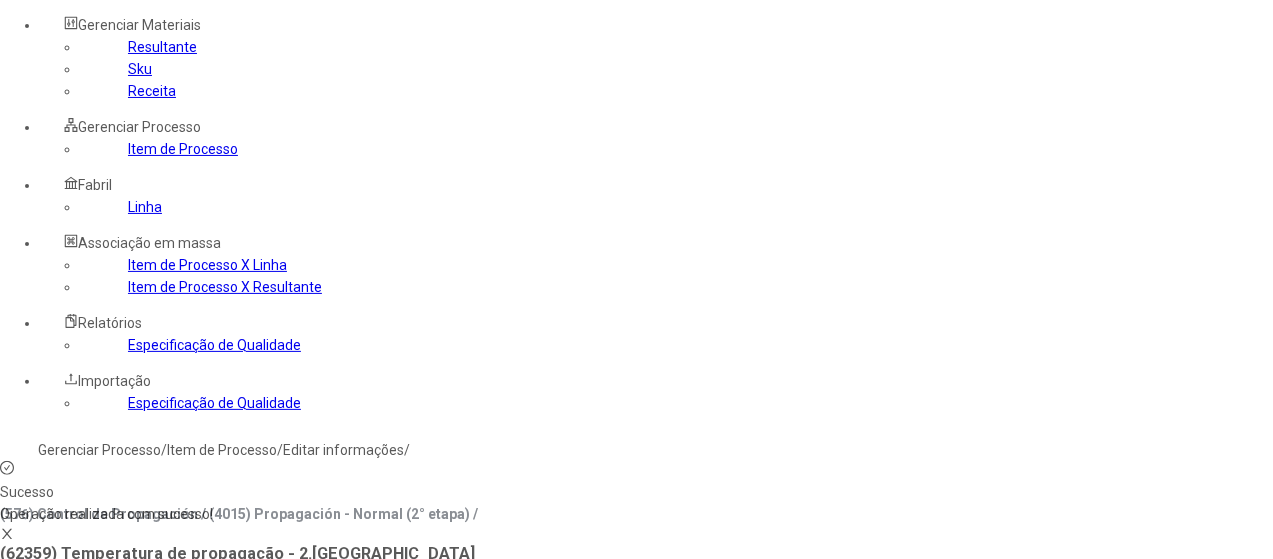 click on "Linha" 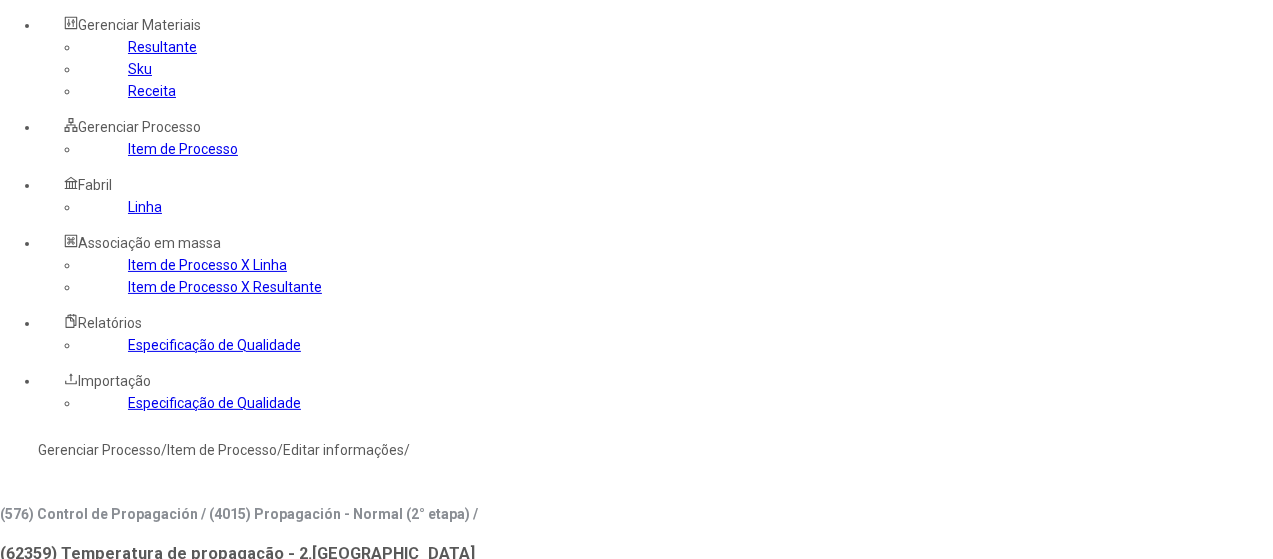 click 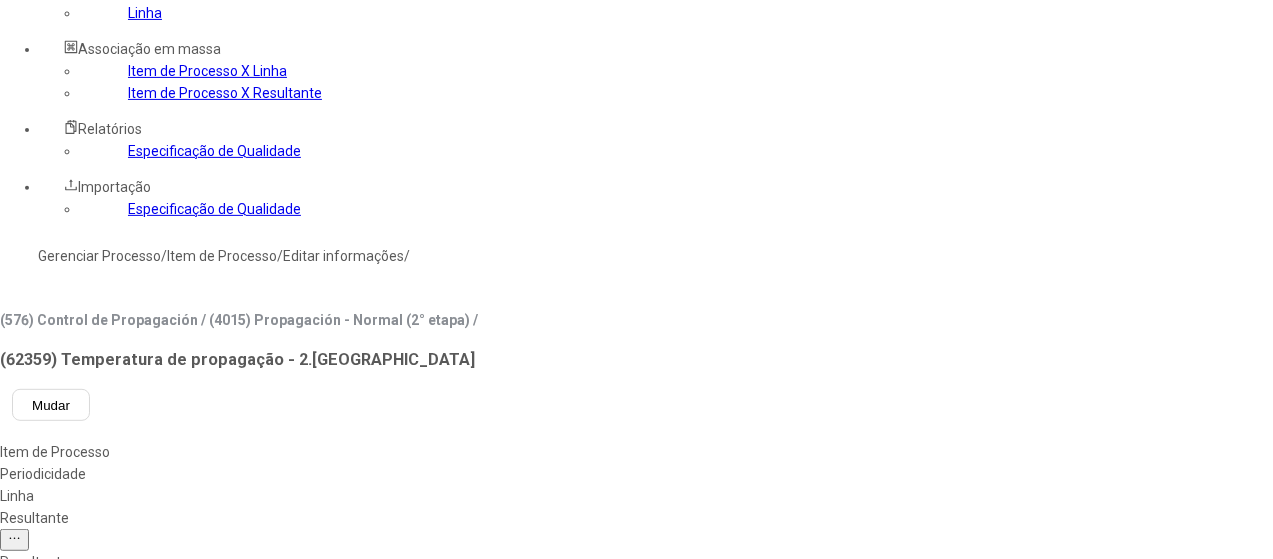 scroll, scrollTop: 300, scrollLeft: 0, axis: vertical 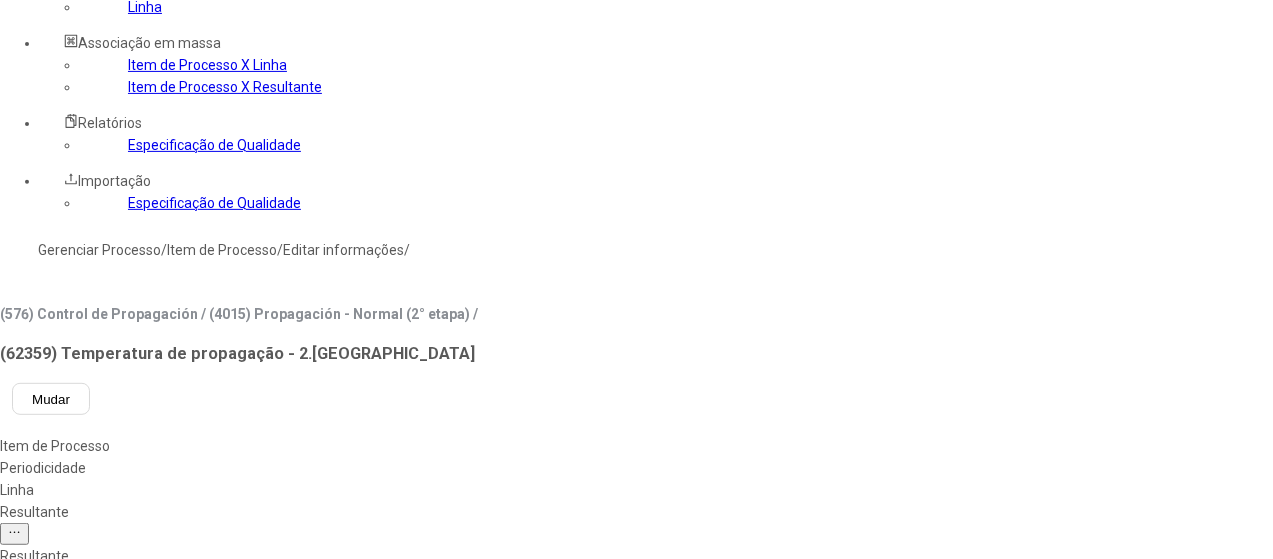 type on "**********" 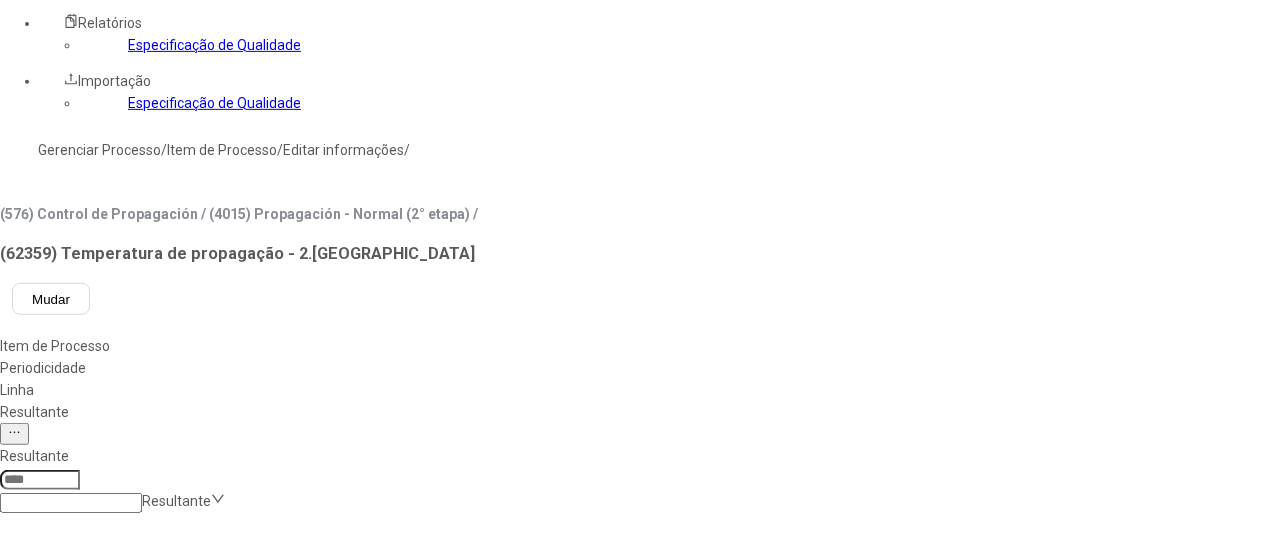 scroll, scrollTop: 500, scrollLeft: 0, axis: vertical 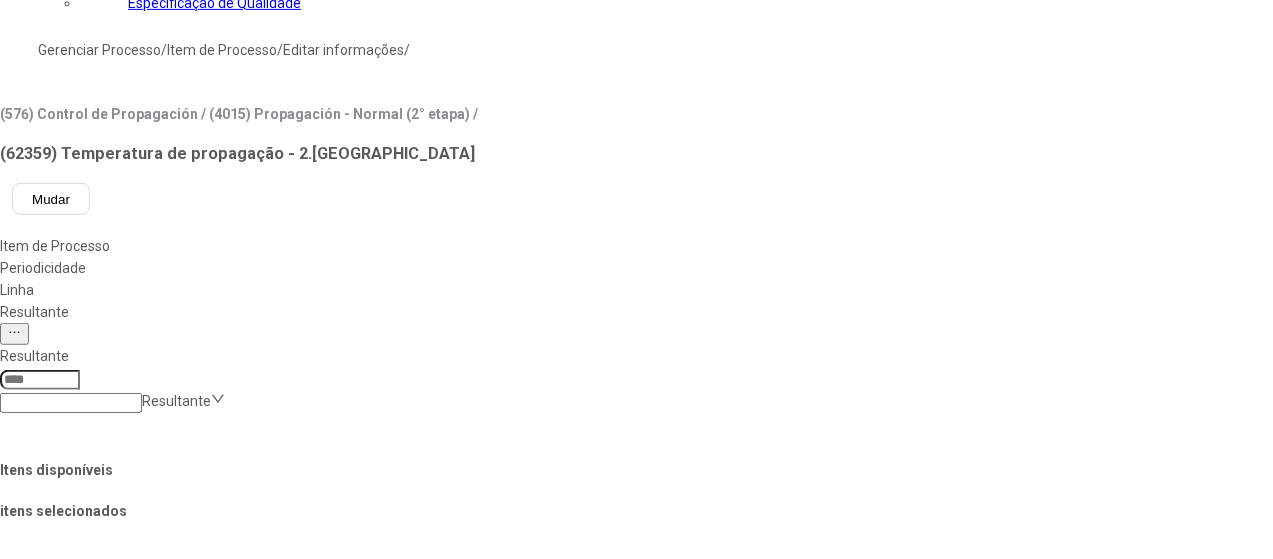drag, startPoint x: 1156, startPoint y: 441, endPoint x: 1114, endPoint y: 451, distance: 43.174065 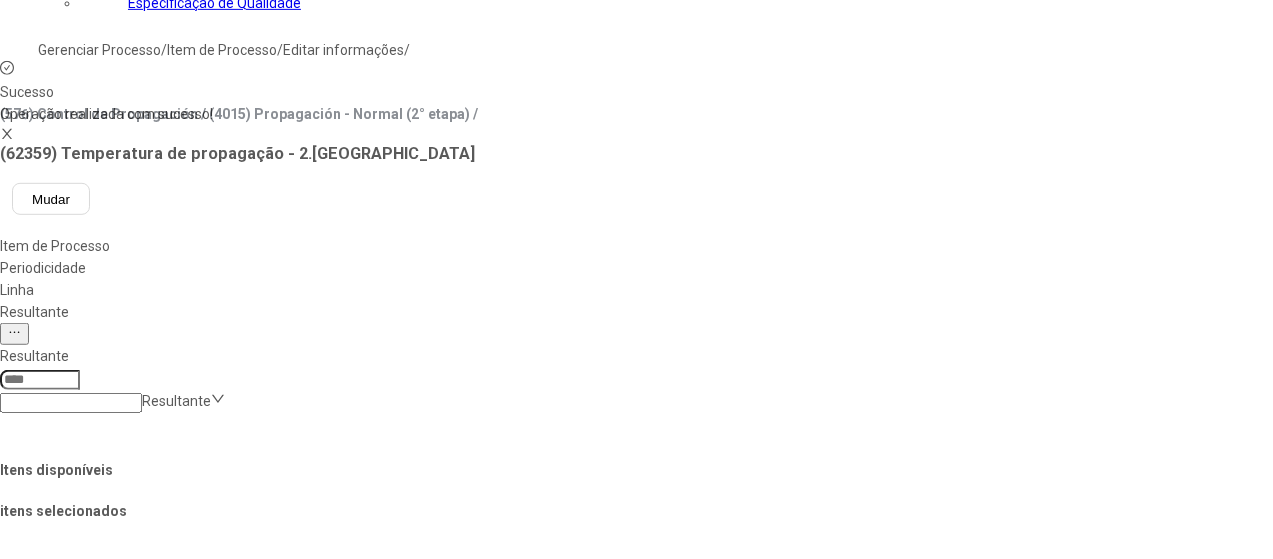 scroll, scrollTop: 0, scrollLeft: 0, axis: both 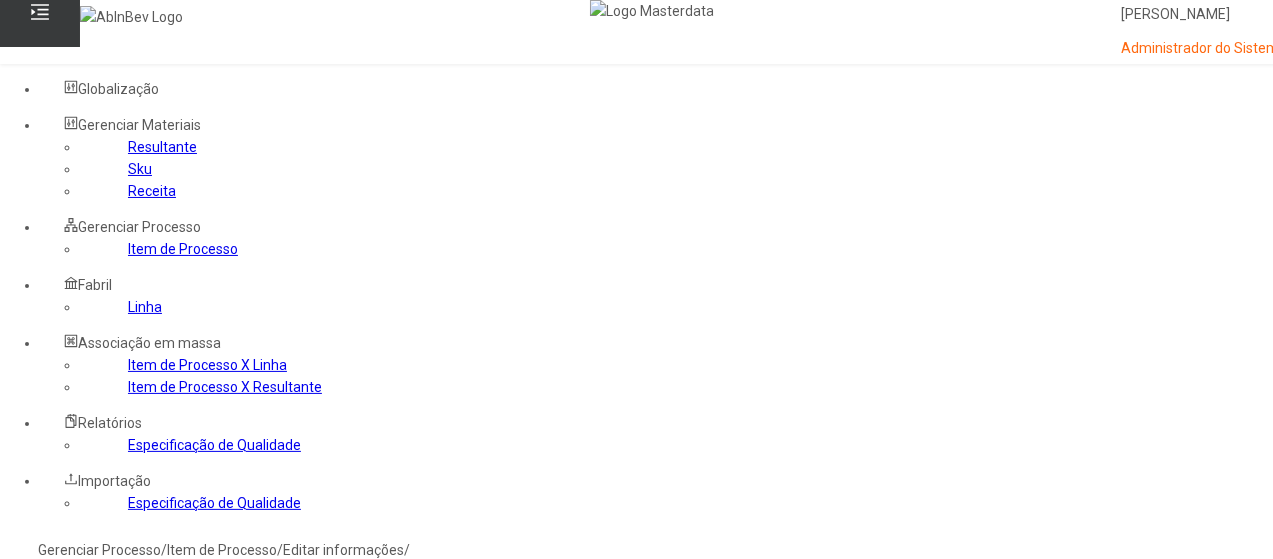 click on "Gerenciar Processo" 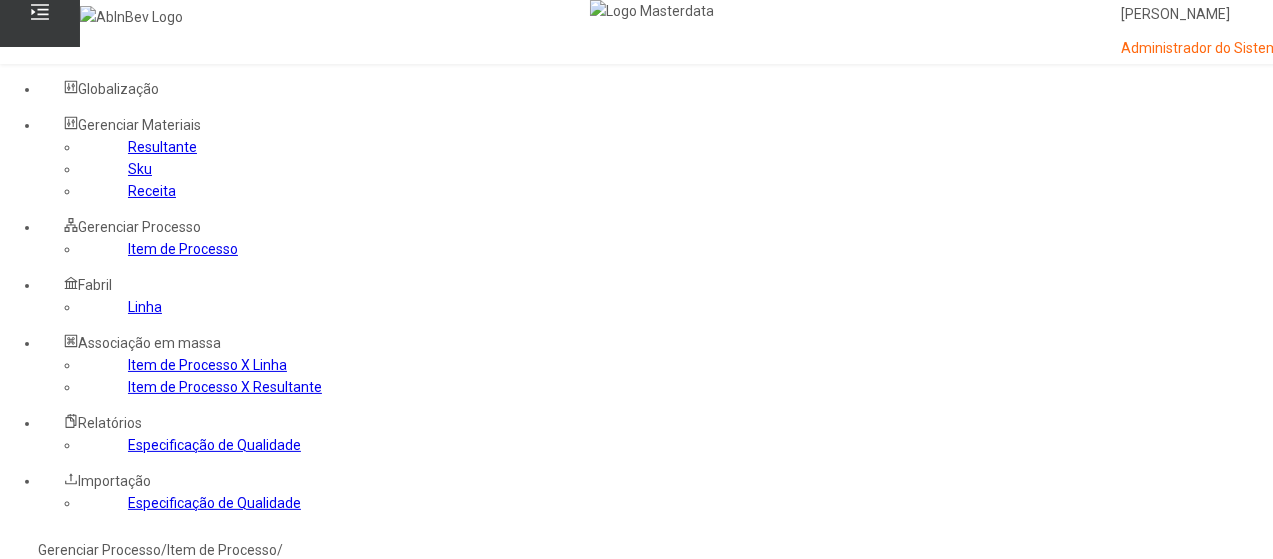 click 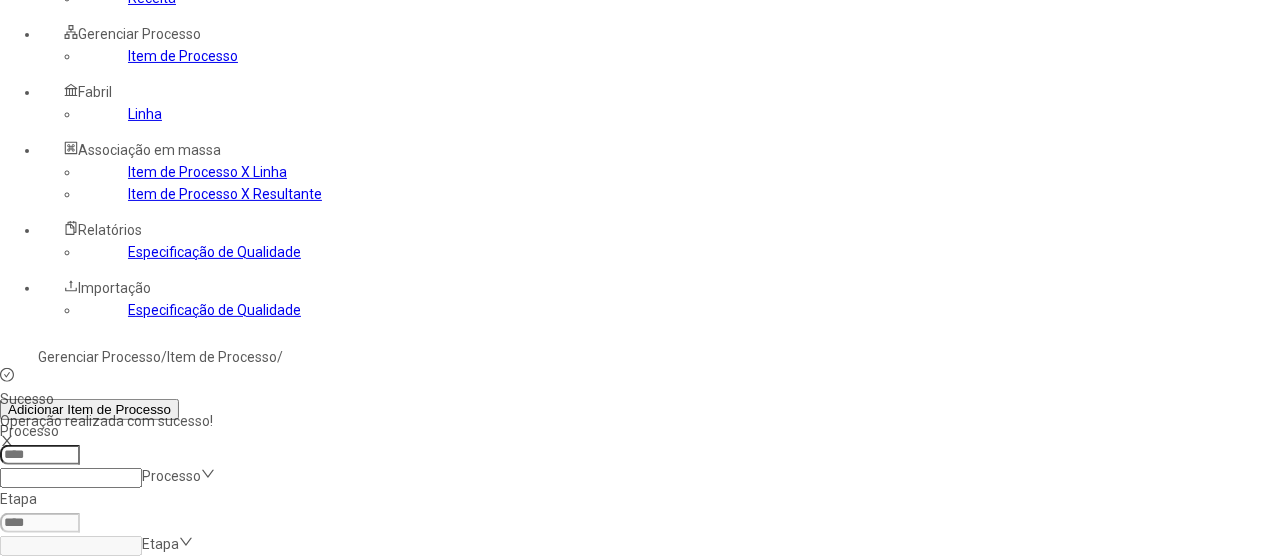 scroll, scrollTop: 200, scrollLeft: 0, axis: vertical 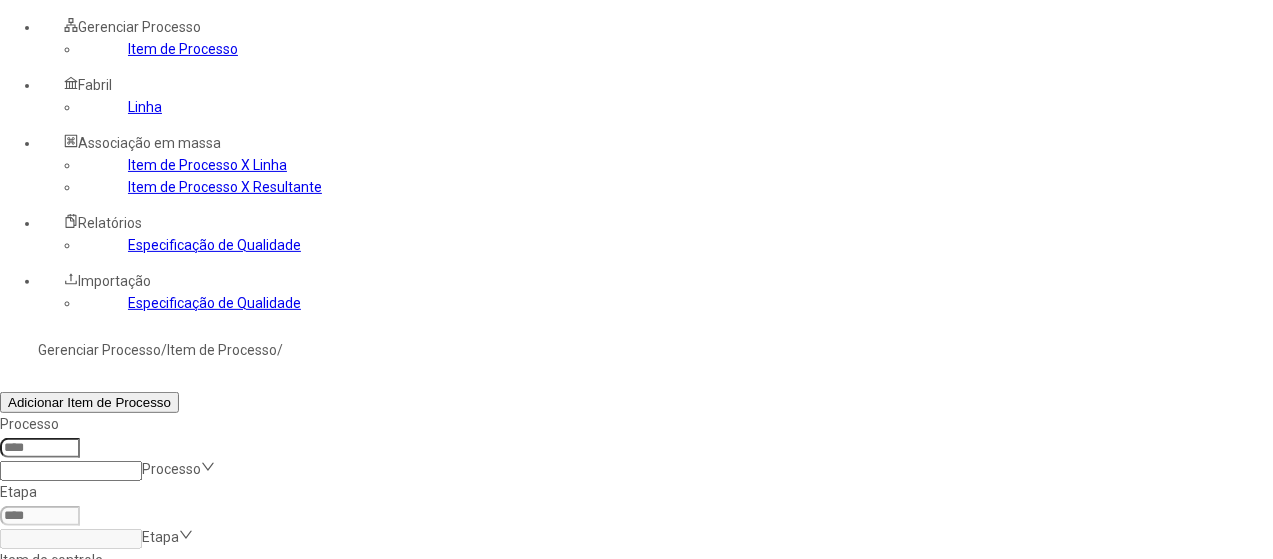 click 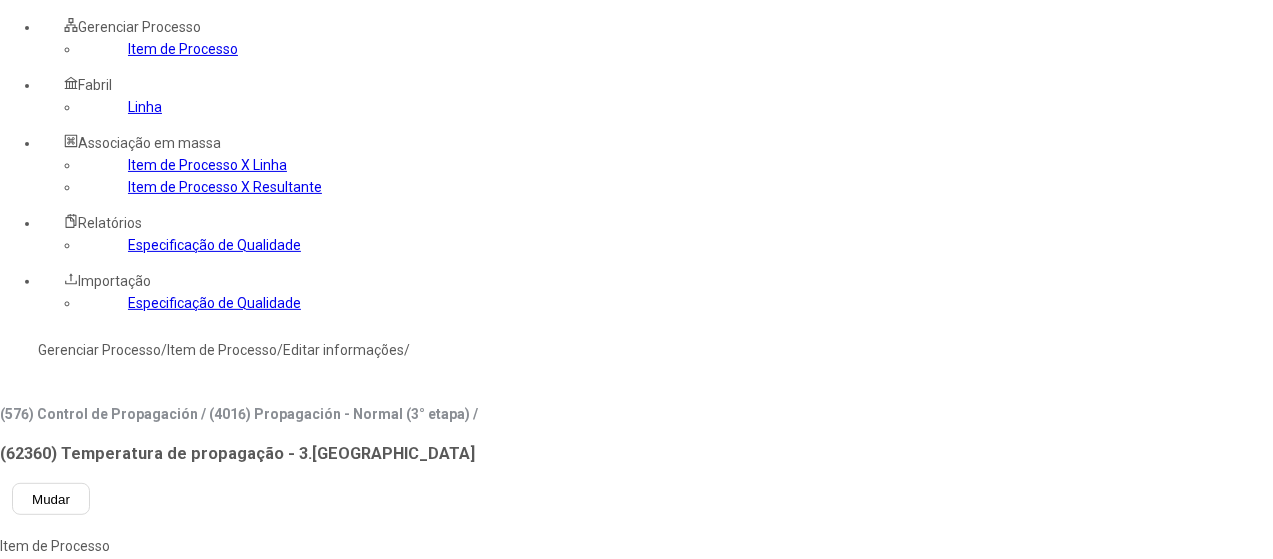 type on "****" 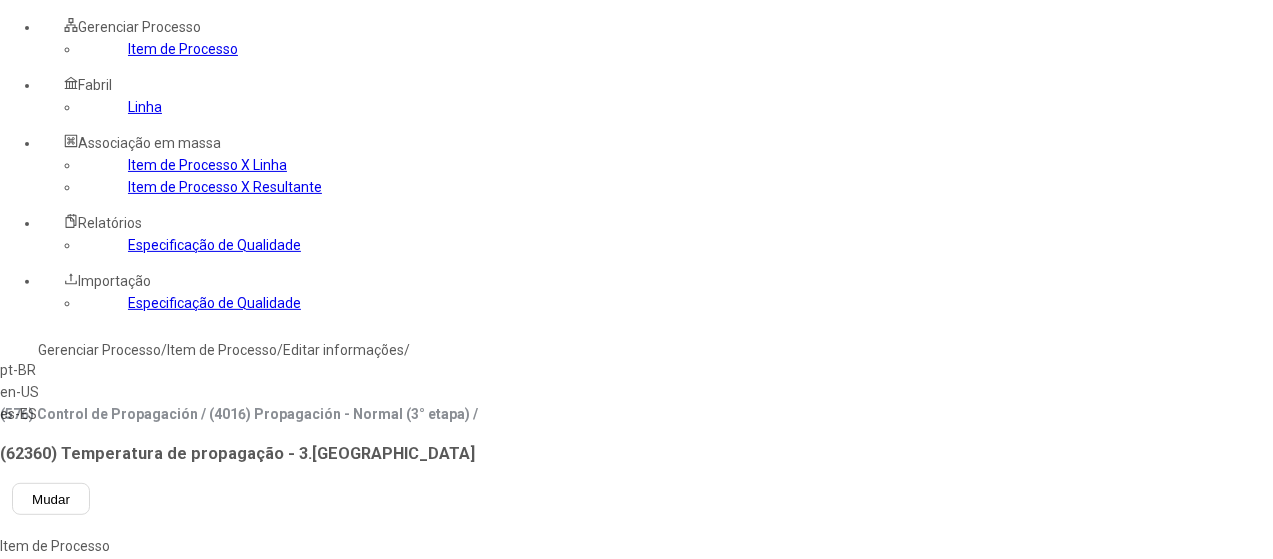 click on "es-ES" at bounding box center [57, 414] 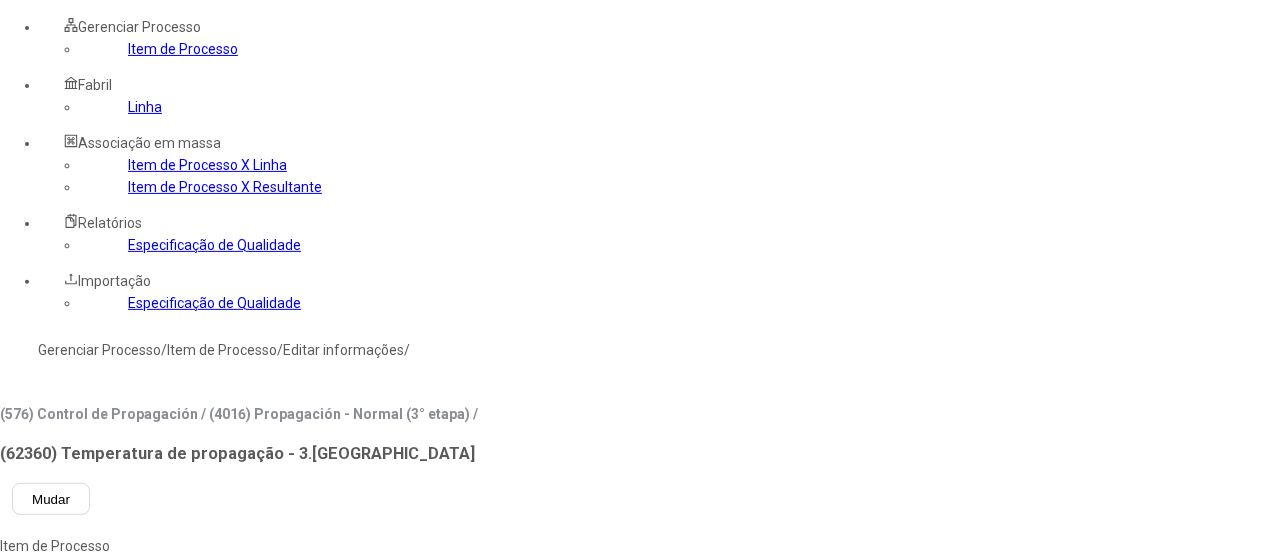 click 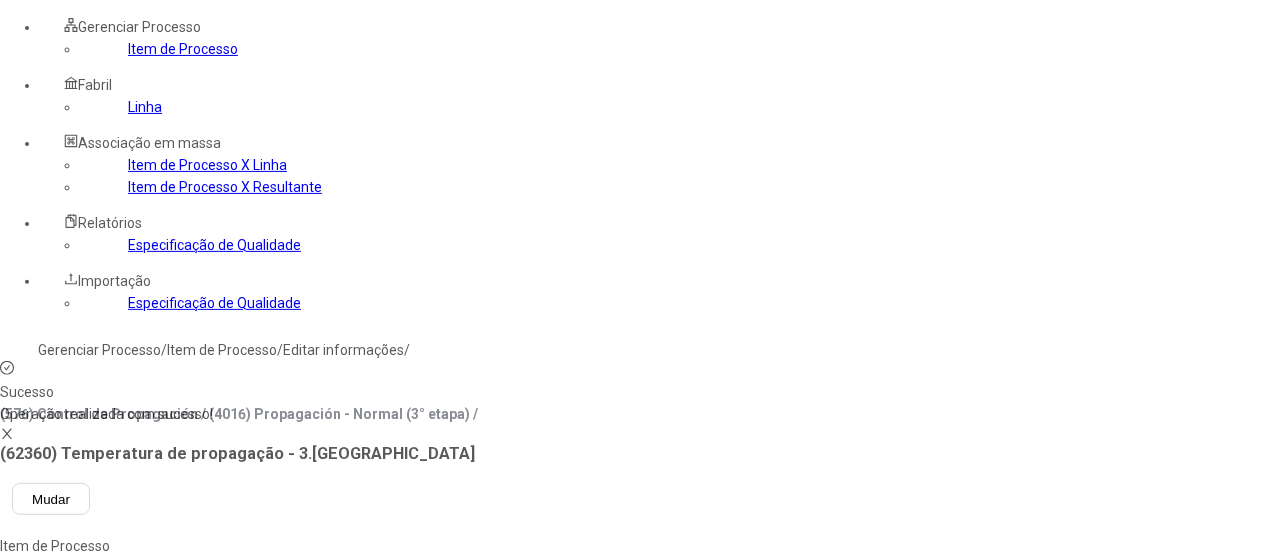 click on "Resultante" 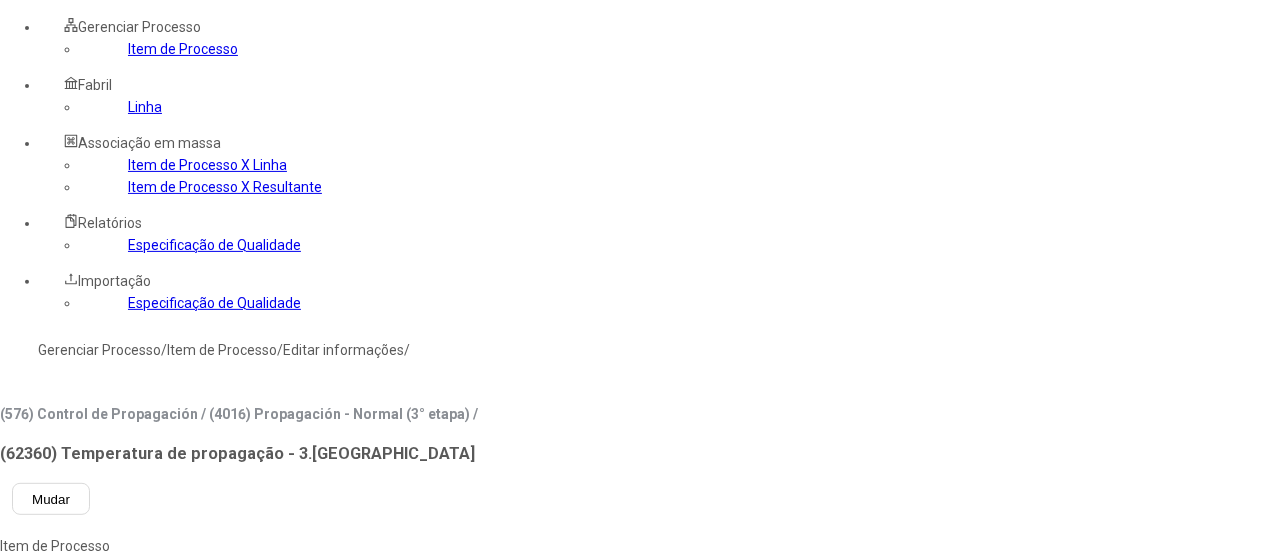 type on "**********" 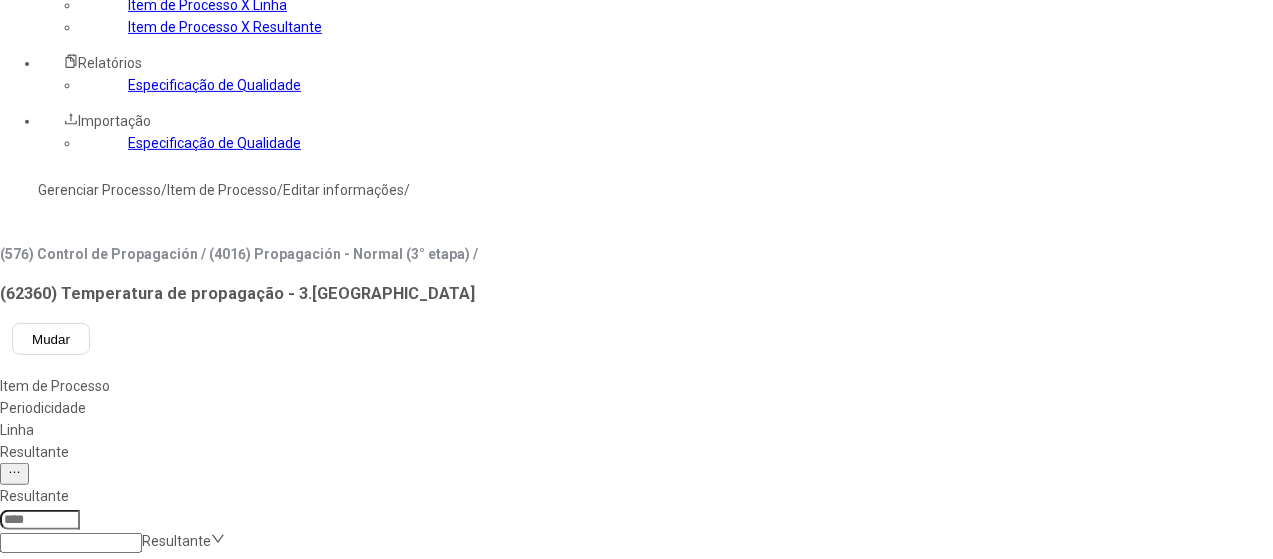 scroll, scrollTop: 400, scrollLeft: 0, axis: vertical 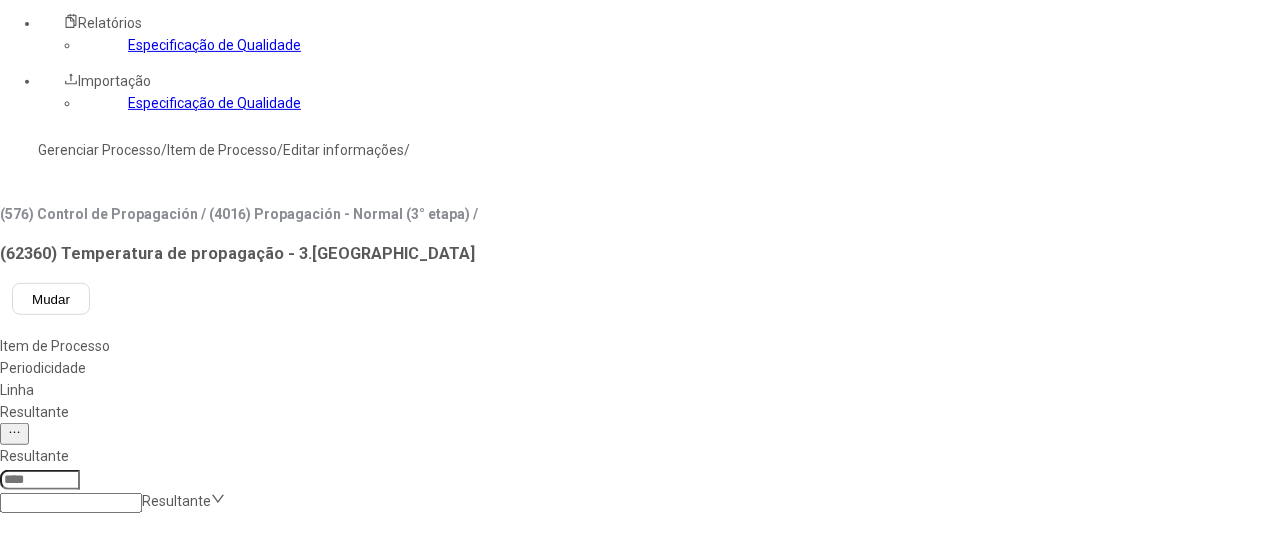 click 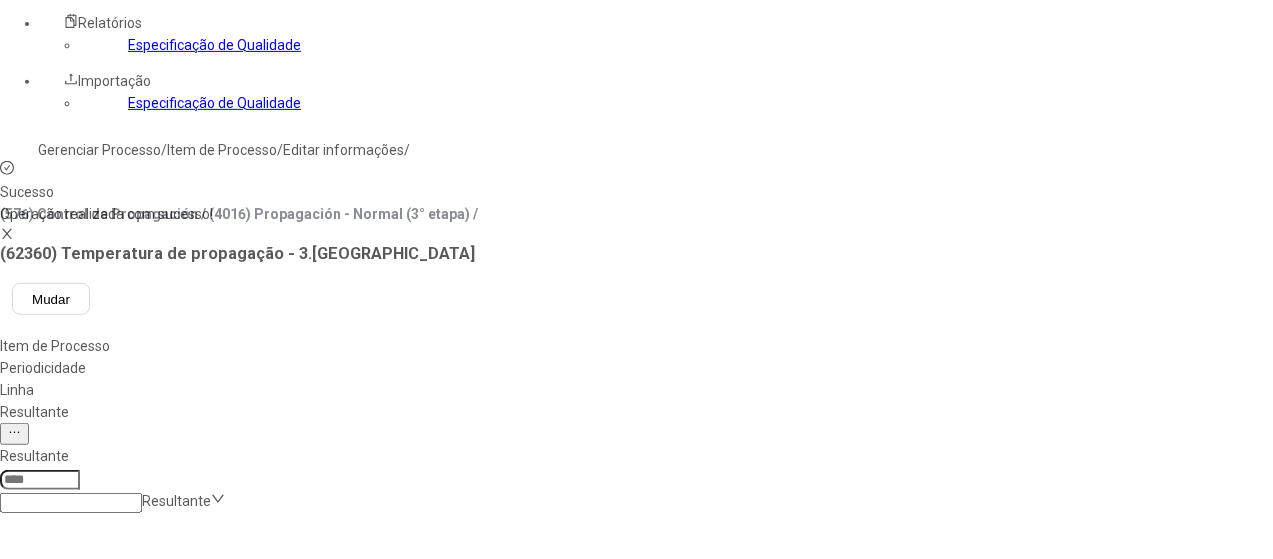 scroll, scrollTop: 100, scrollLeft: 0, axis: vertical 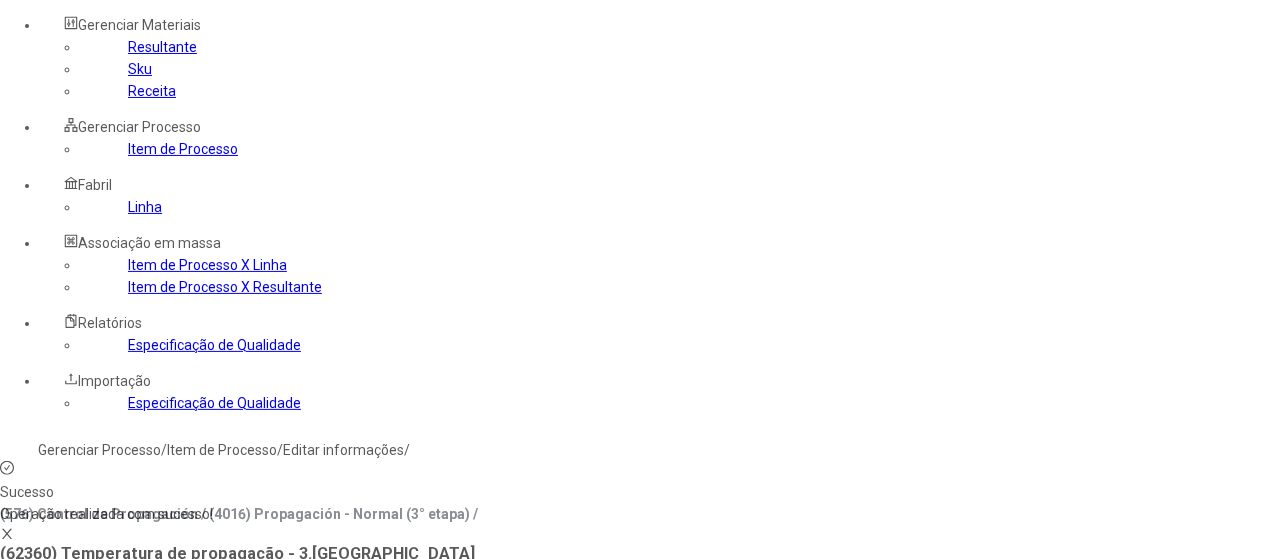 click on "Gerenciar Processo" 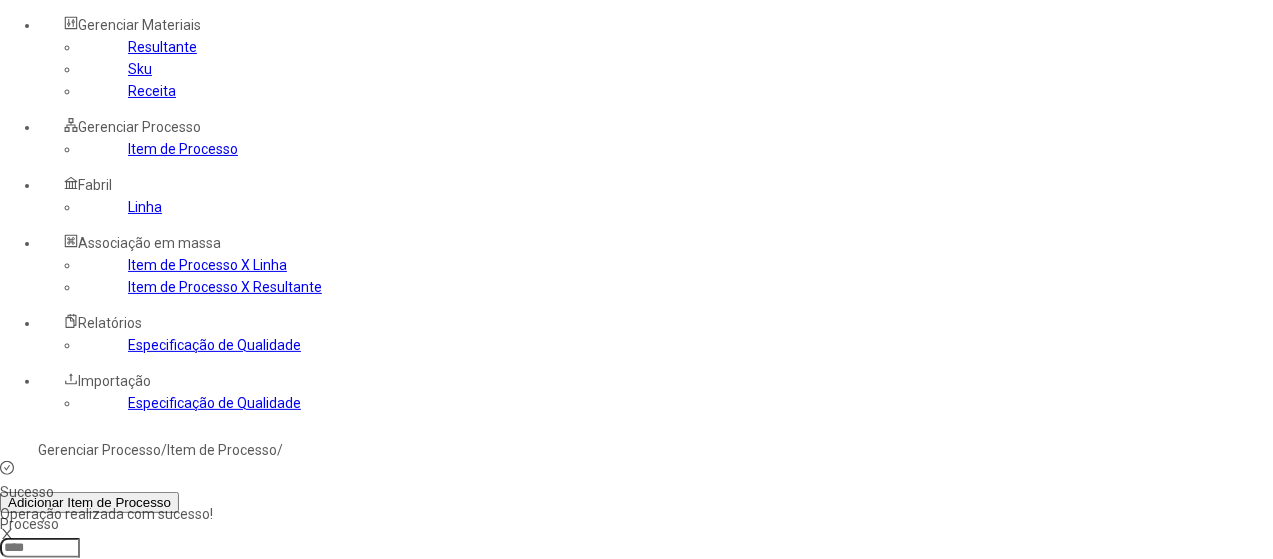 click 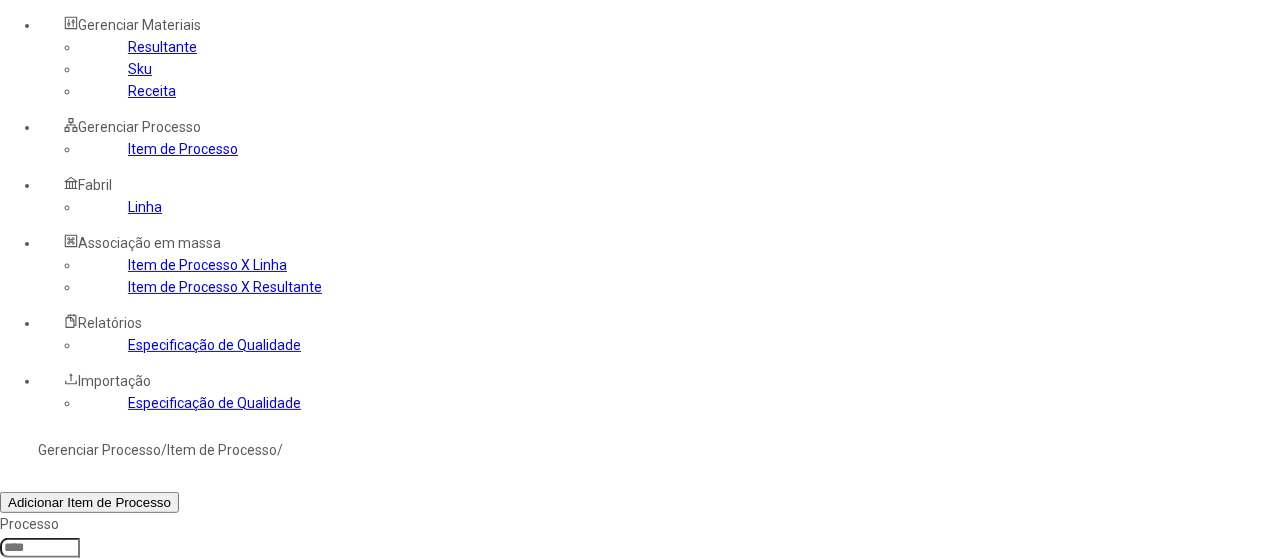type on "*****" 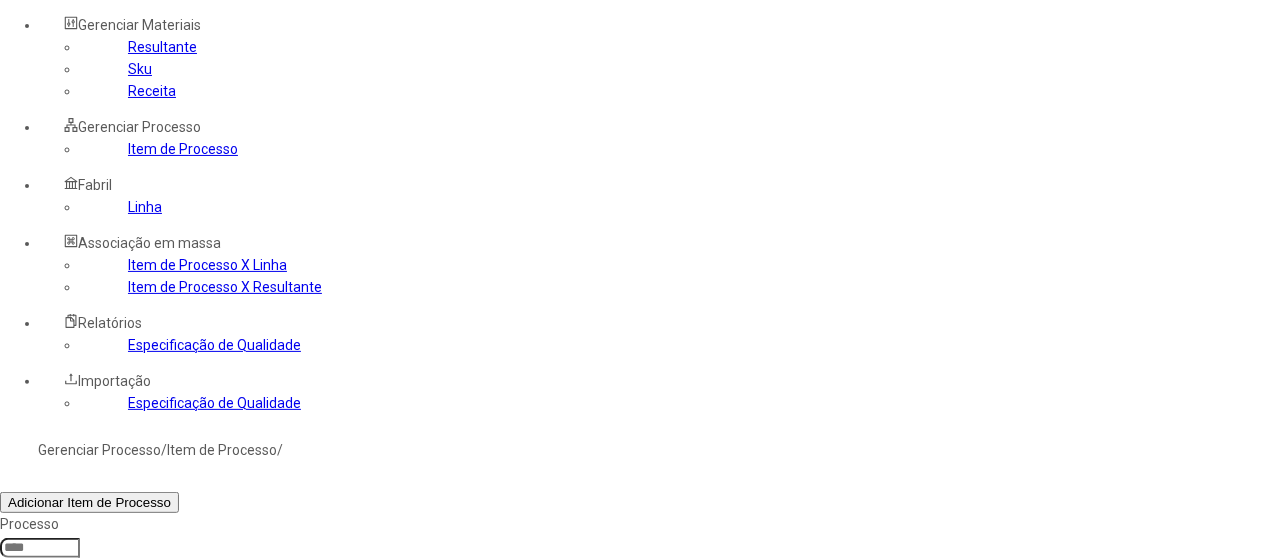 click on "Filtrar" 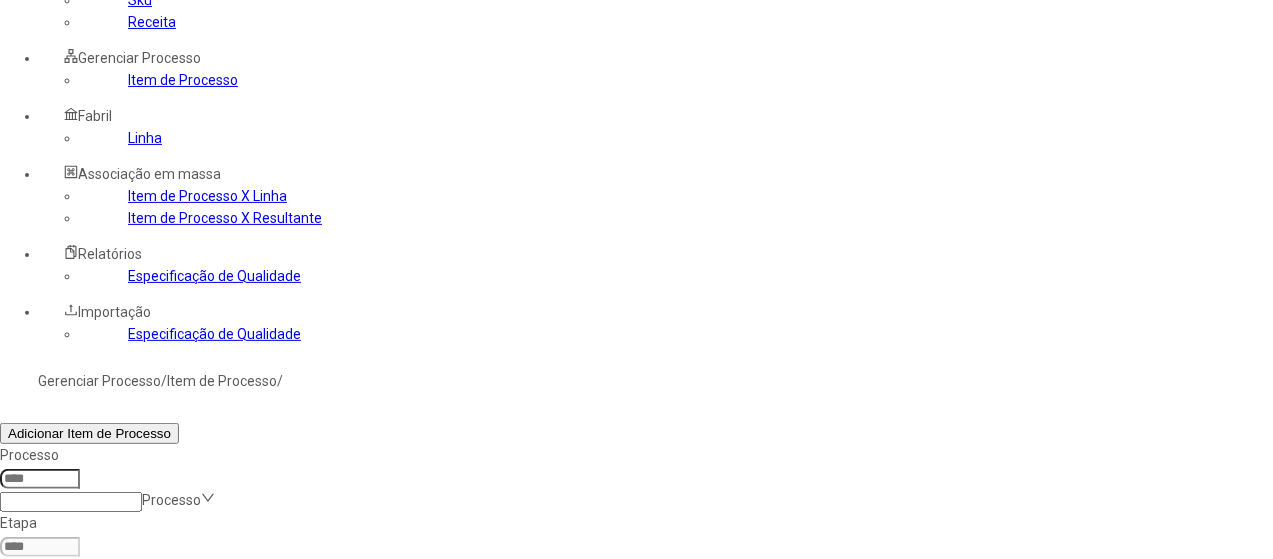 scroll, scrollTop: 200, scrollLeft: 0, axis: vertical 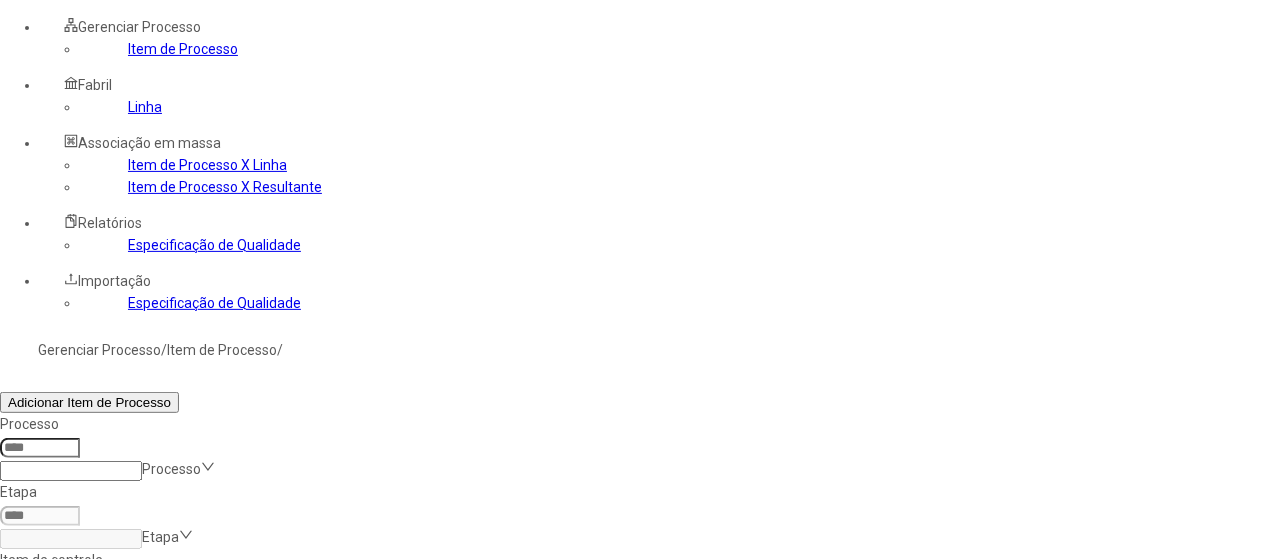 click 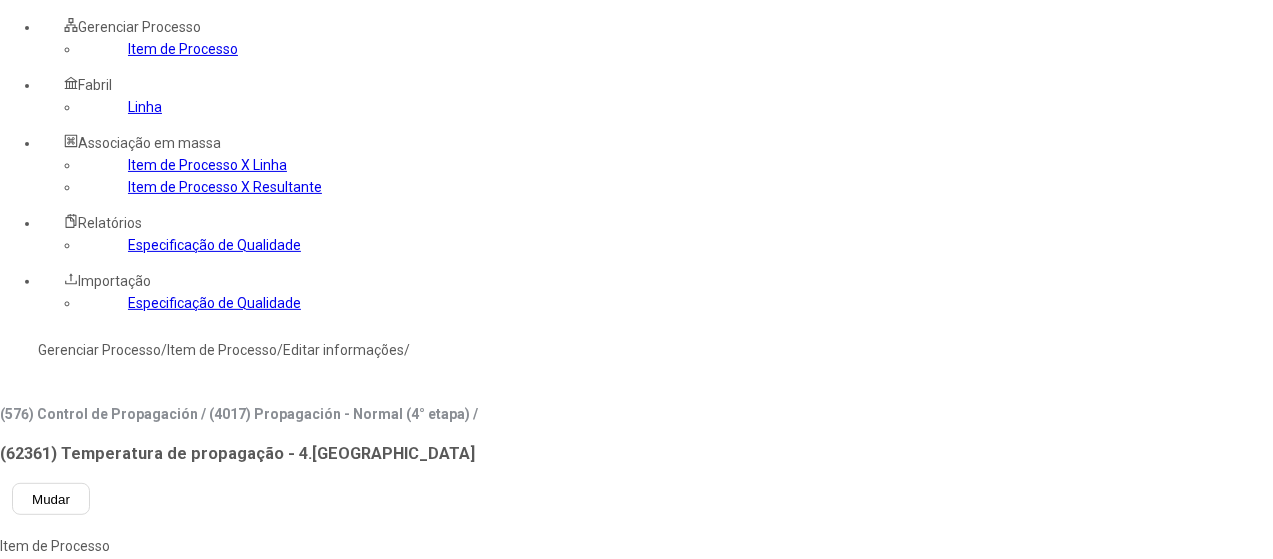 type on "****" 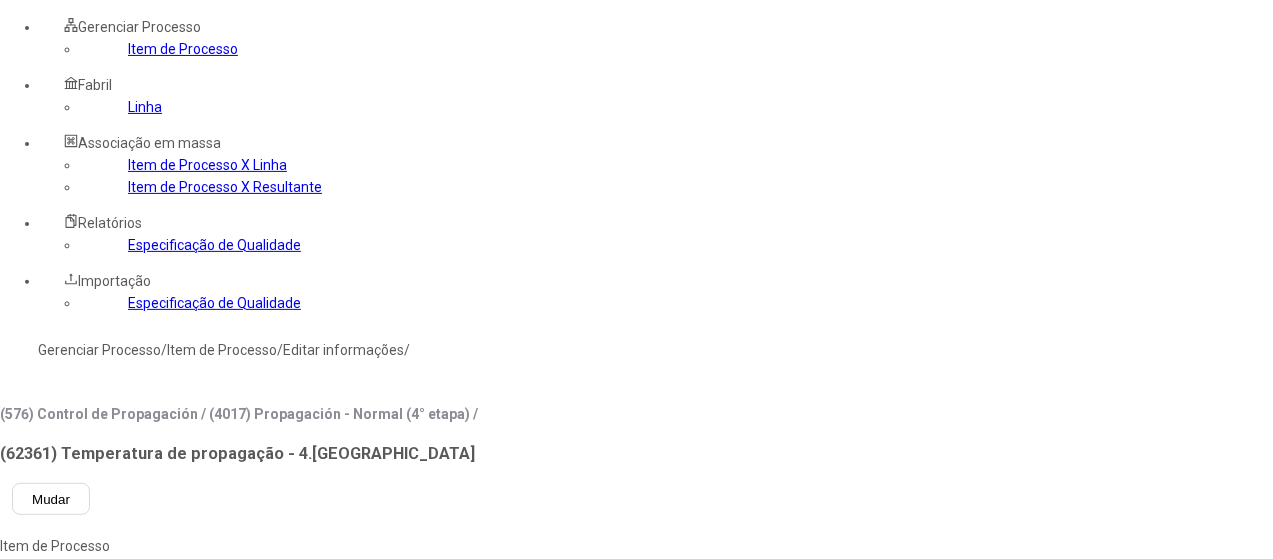 click on "pt-BR" 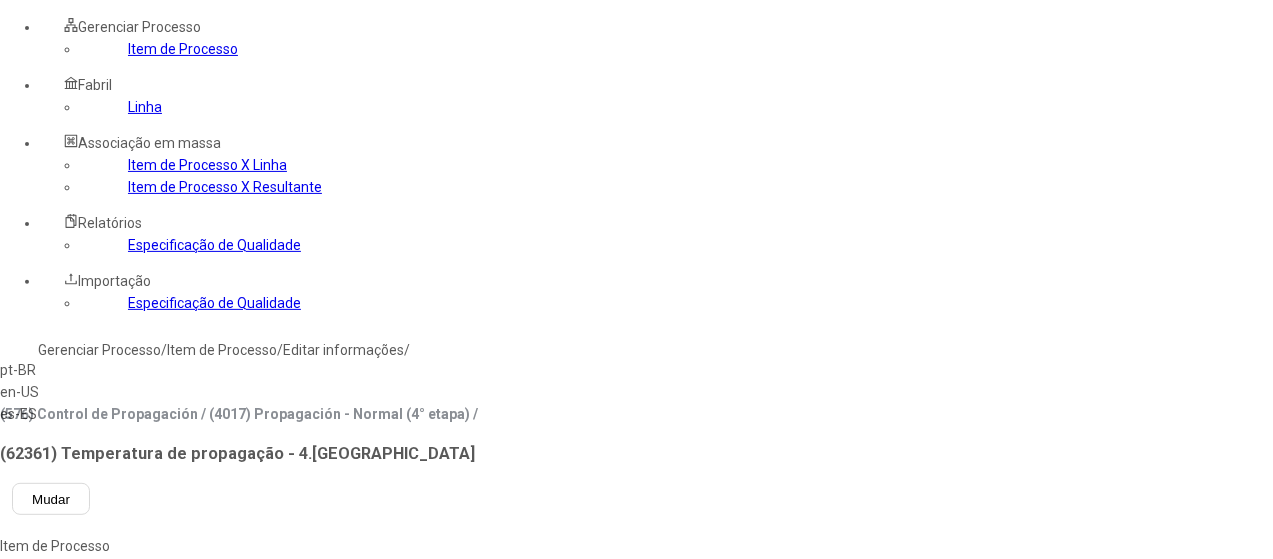 drag, startPoint x: 354, startPoint y: 307, endPoint x: 441, endPoint y: 231, distance: 115.52056 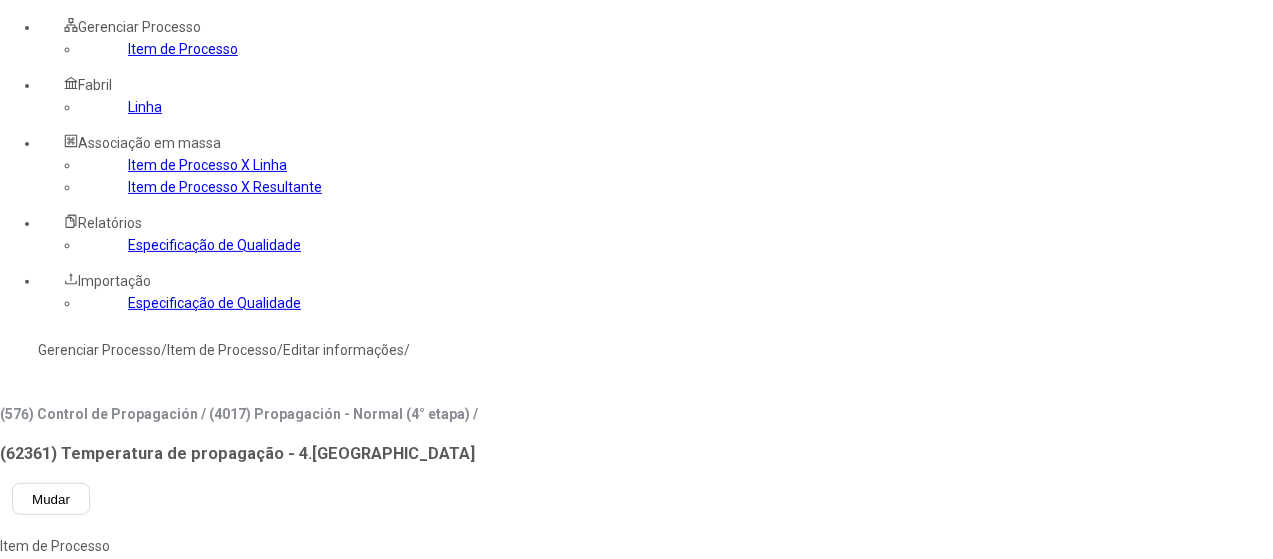 paste on "**********" 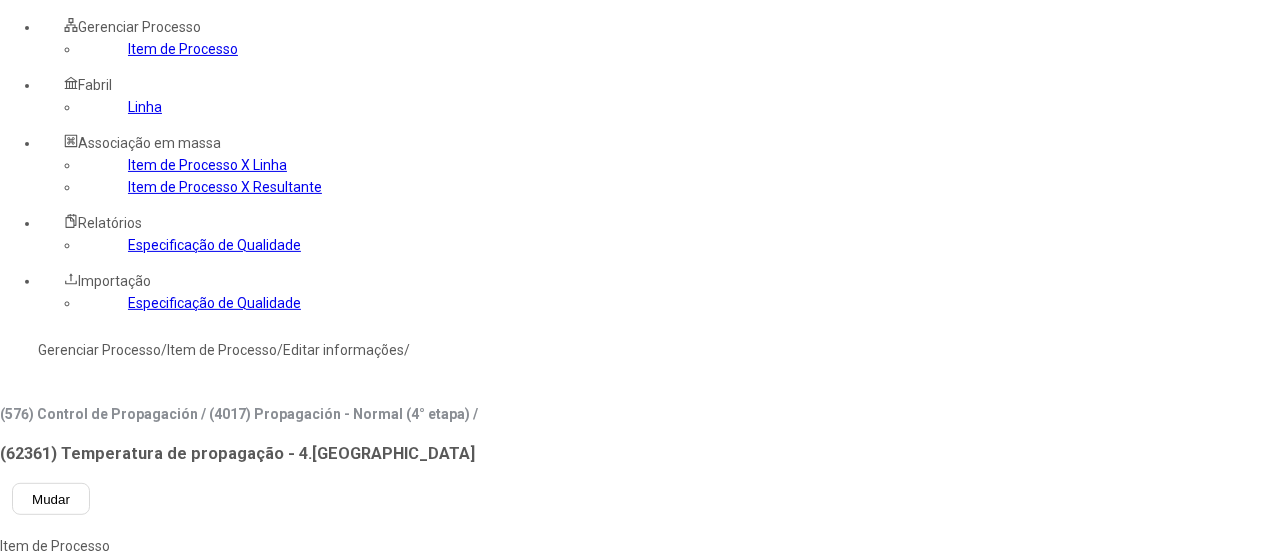 click on "**********" 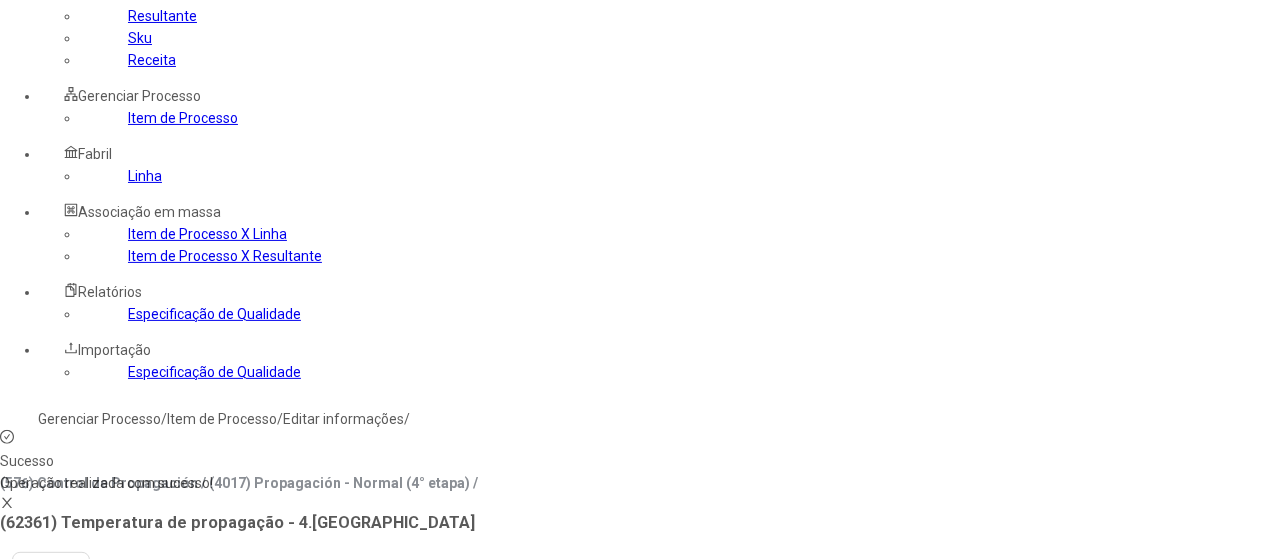 scroll, scrollTop: 100, scrollLeft: 0, axis: vertical 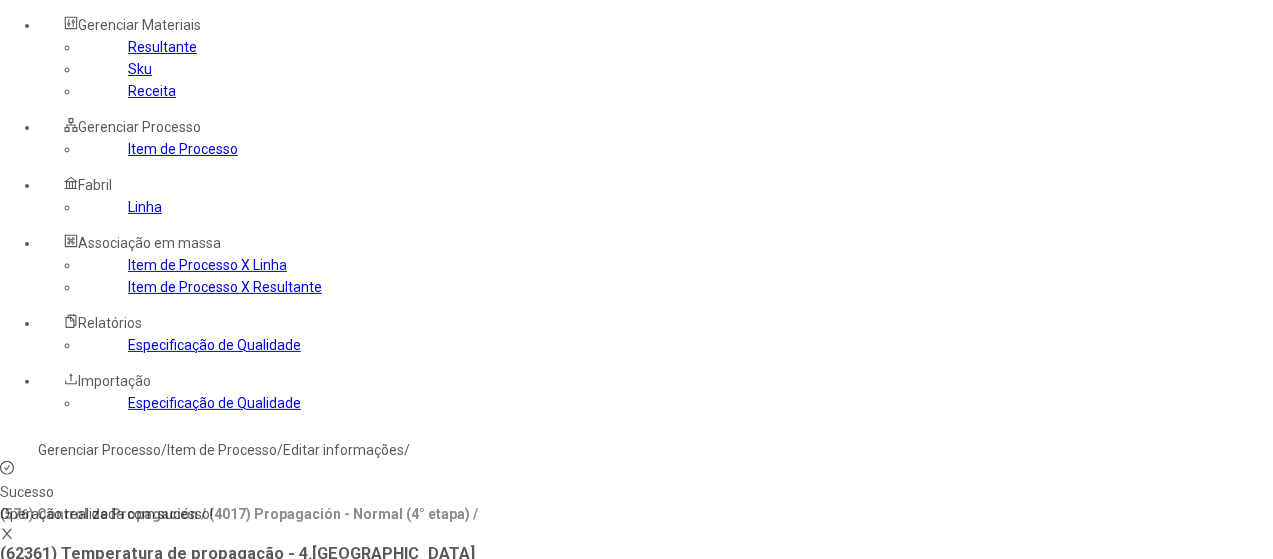 click on "Resultante" 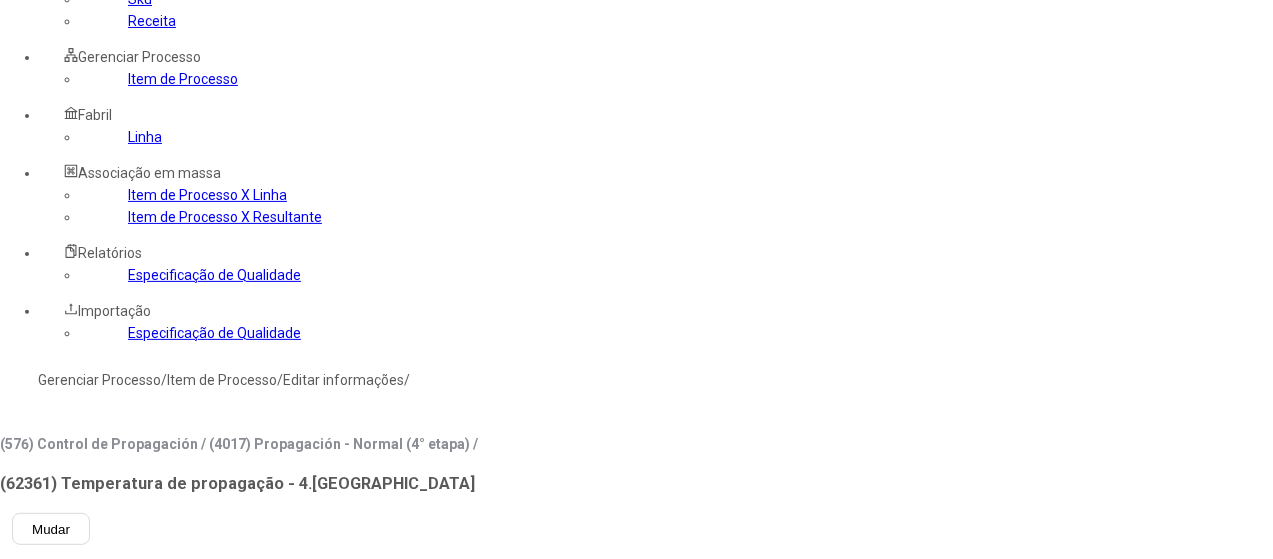scroll, scrollTop: 200, scrollLeft: 0, axis: vertical 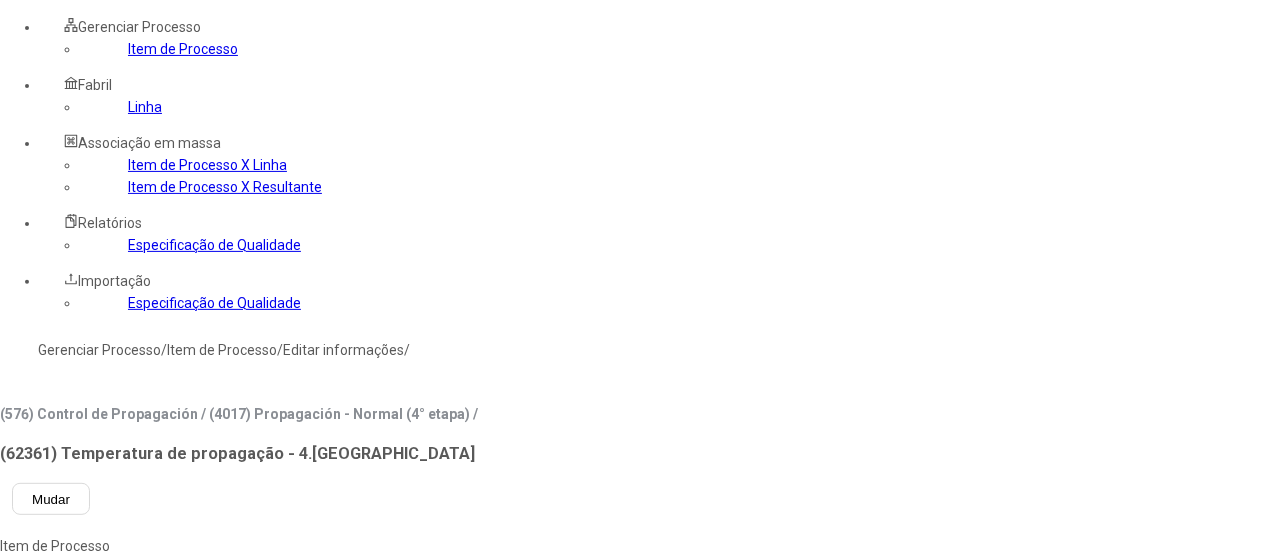 type on "**********" 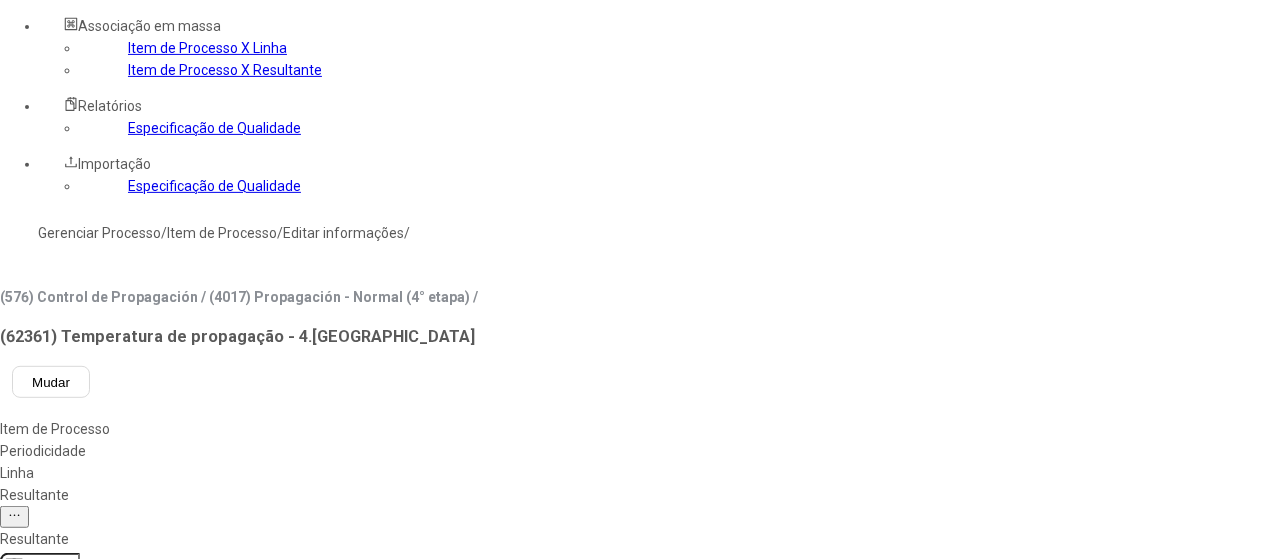 scroll, scrollTop: 500, scrollLeft: 0, axis: vertical 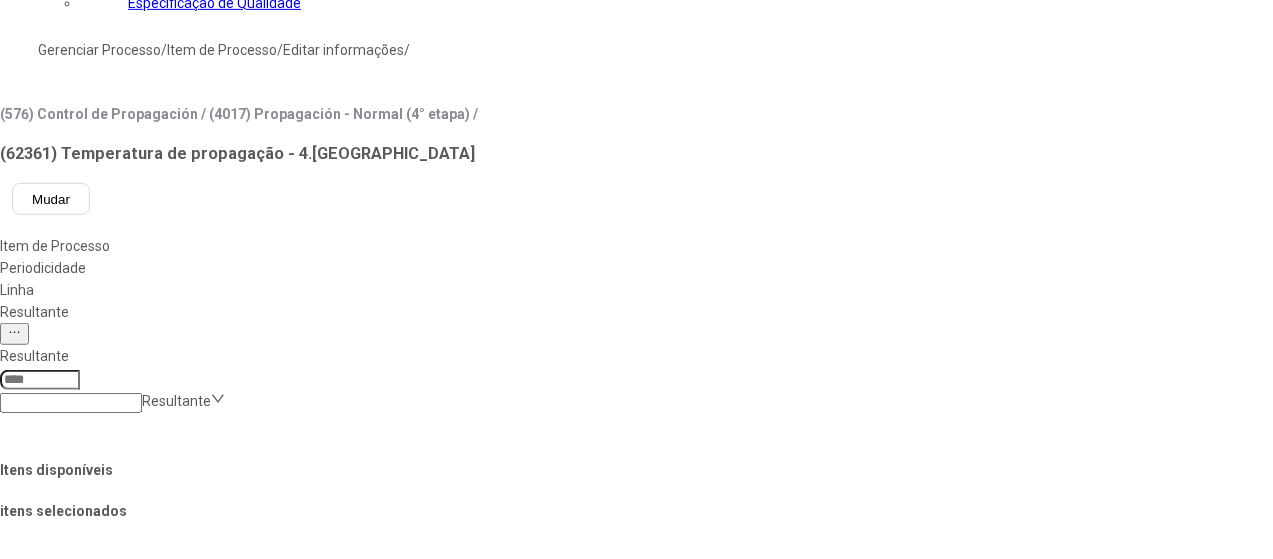 drag, startPoint x: 767, startPoint y: 172, endPoint x: 783, endPoint y: 182, distance: 18.867962 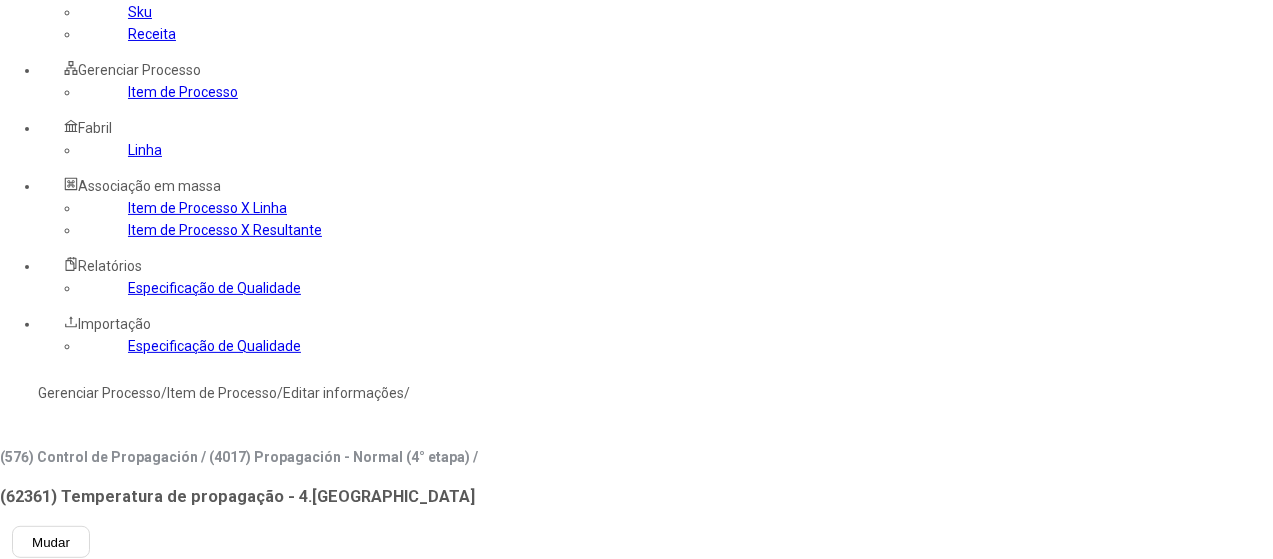 scroll, scrollTop: 100, scrollLeft: 0, axis: vertical 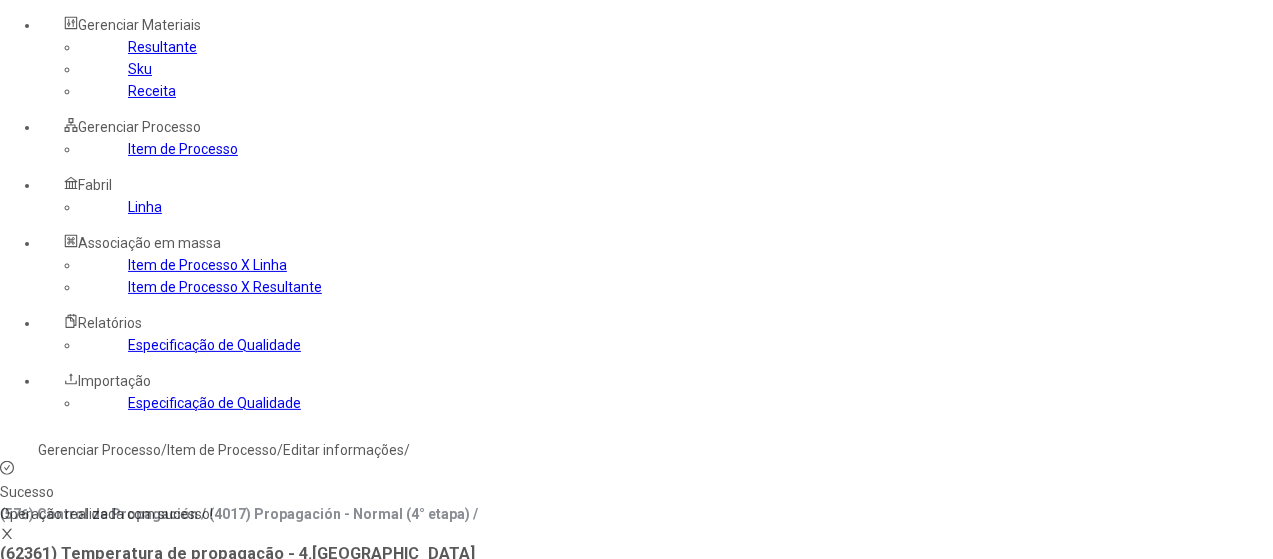 drag, startPoint x: 350, startPoint y: 147, endPoint x: 372, endPoint y: 153, distance: 22.803509 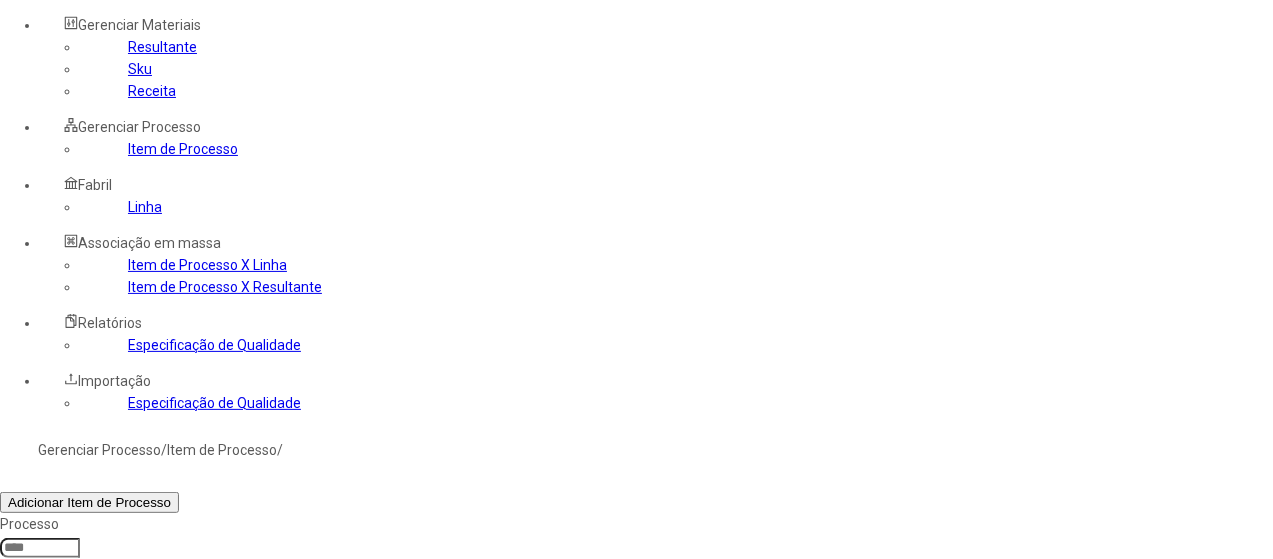 click 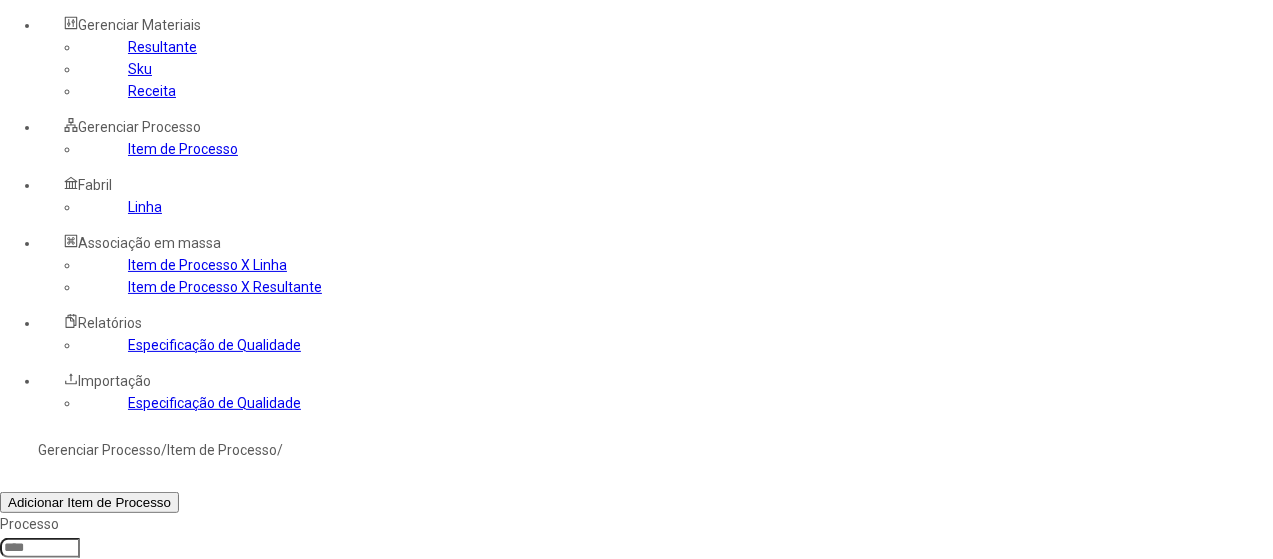 click on "Filtrar" 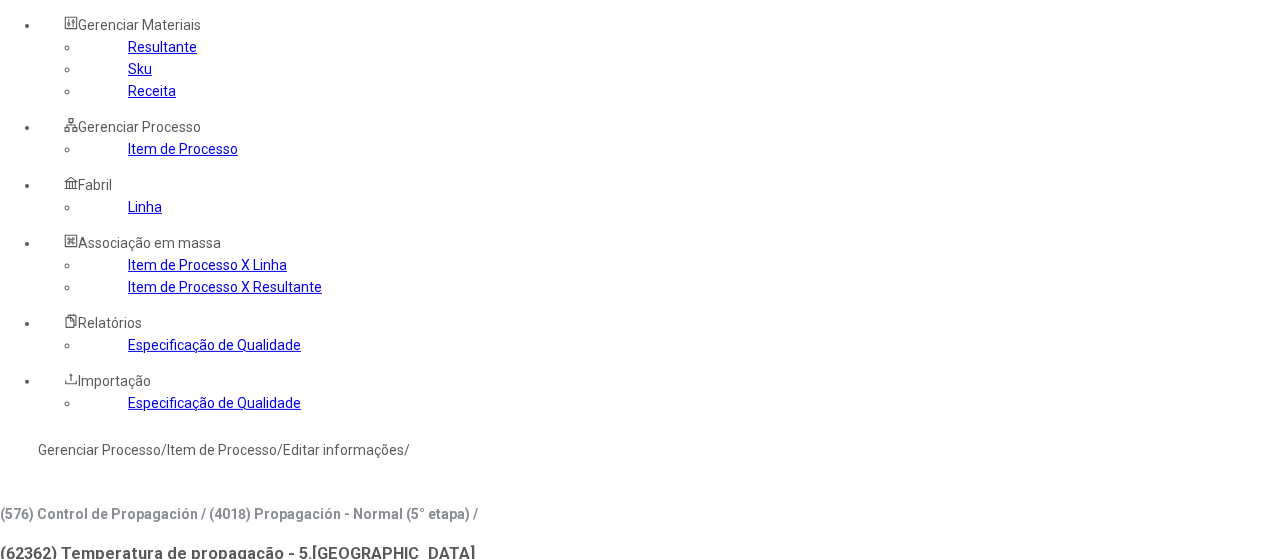 type on "*****" 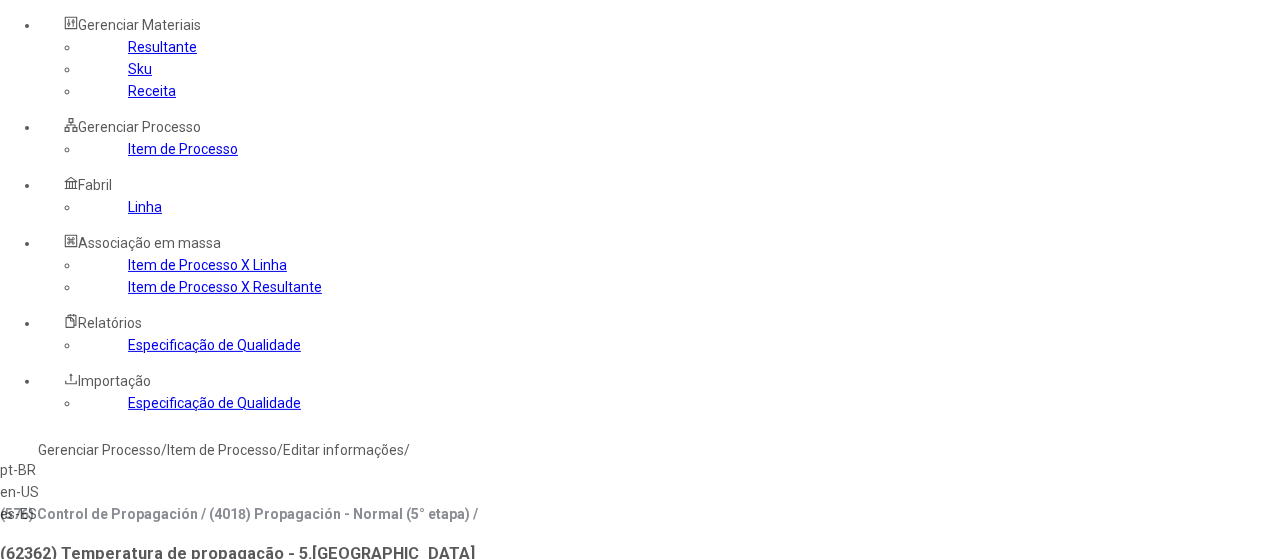 click on "es-ES" at bounding box center (57, 514) 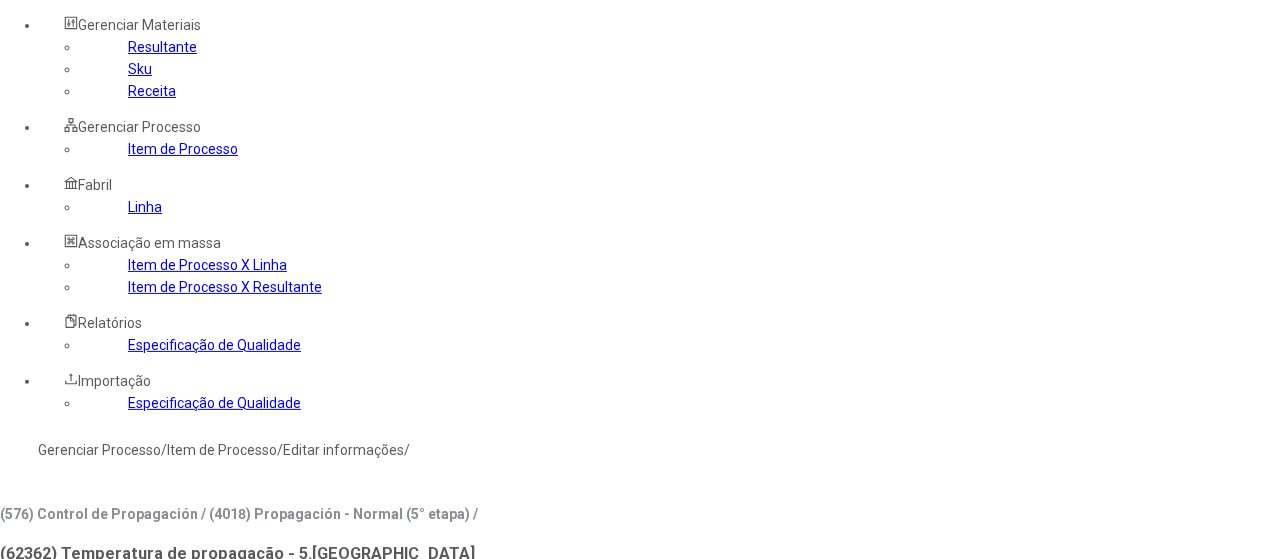 drag, startPoint x: 516, startPoint y: 313, endPoint x: 614, endPoint y: 293, distance: 100.02 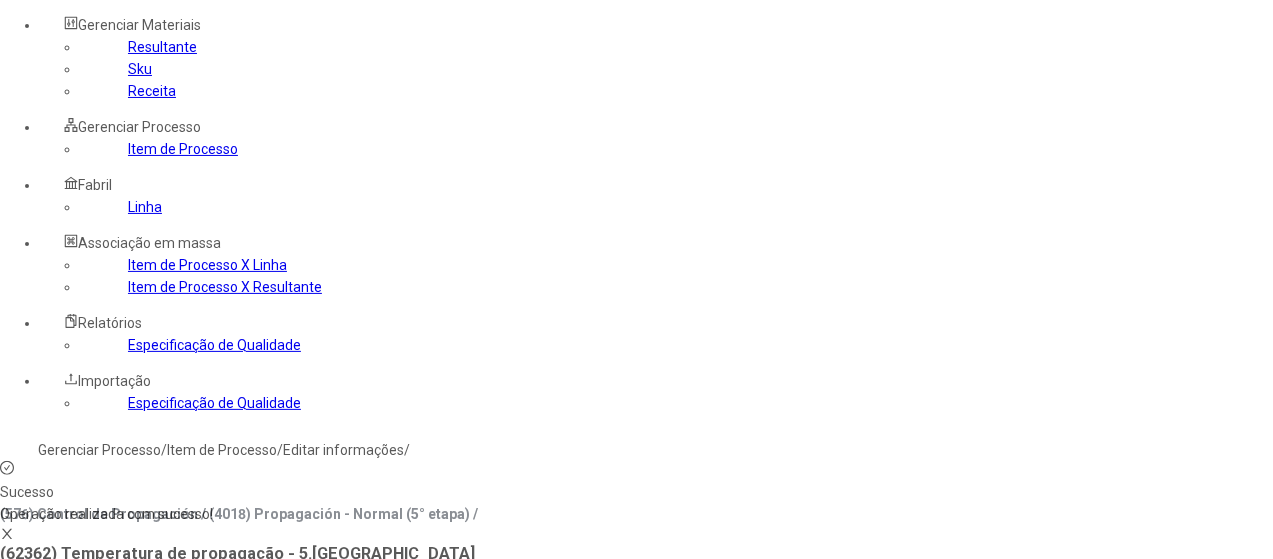 click on "Resultante" 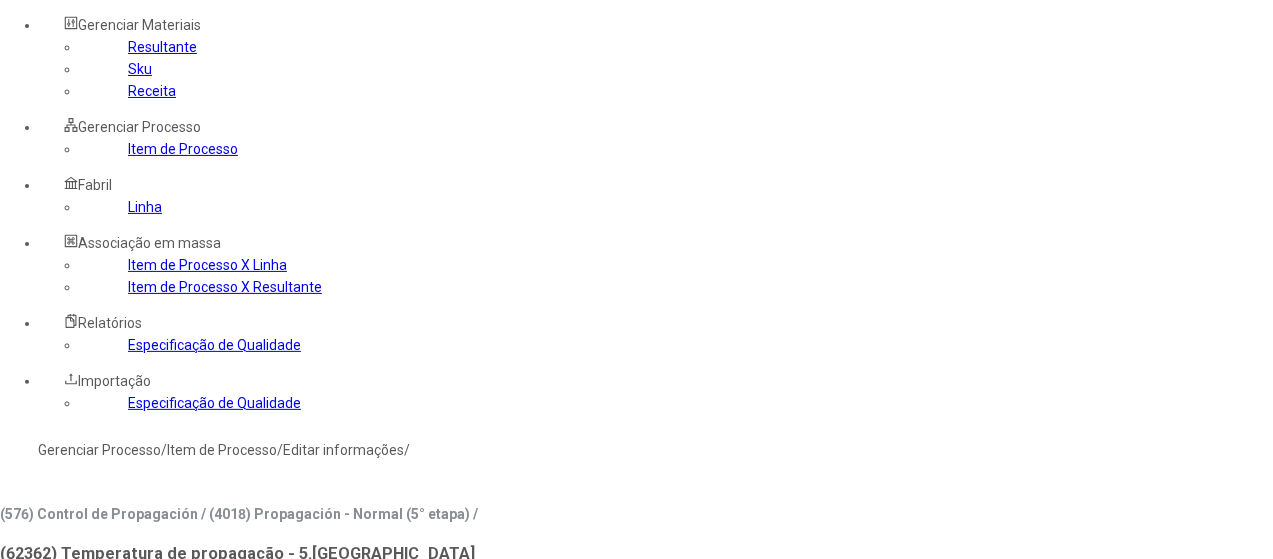 type on "**********" 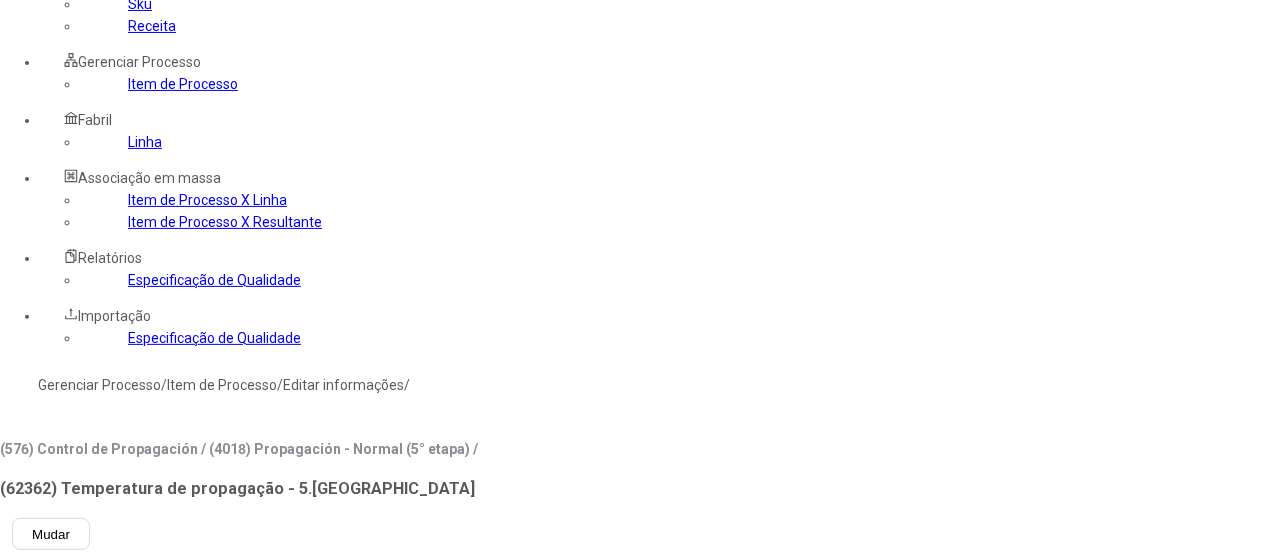 scroll, scrollTop: 300, scrollLeft: 0, axis: vertical 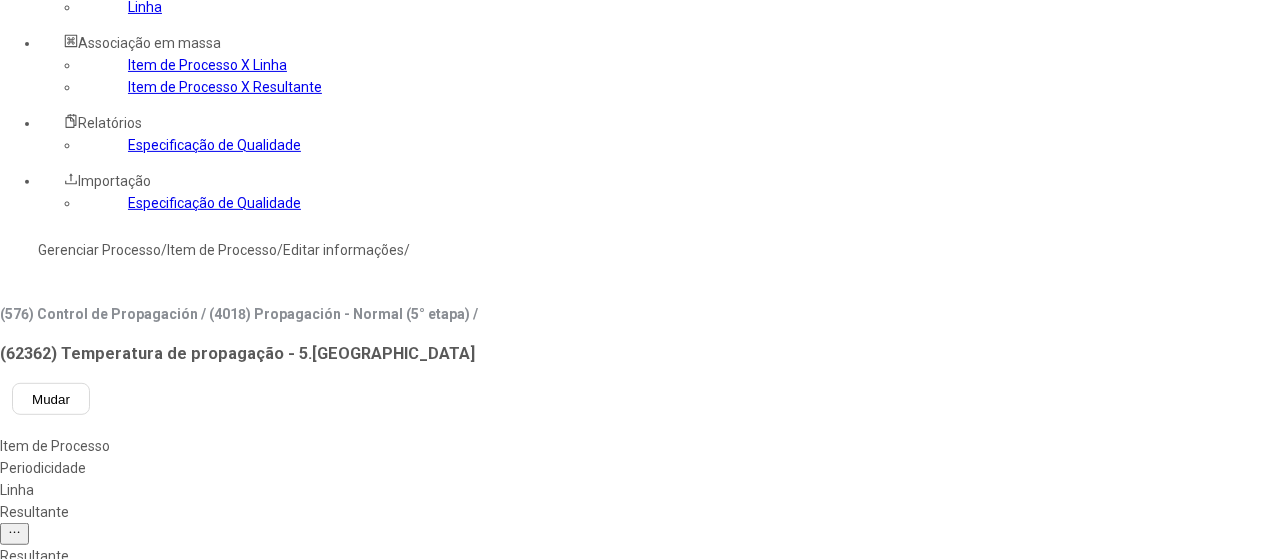 click 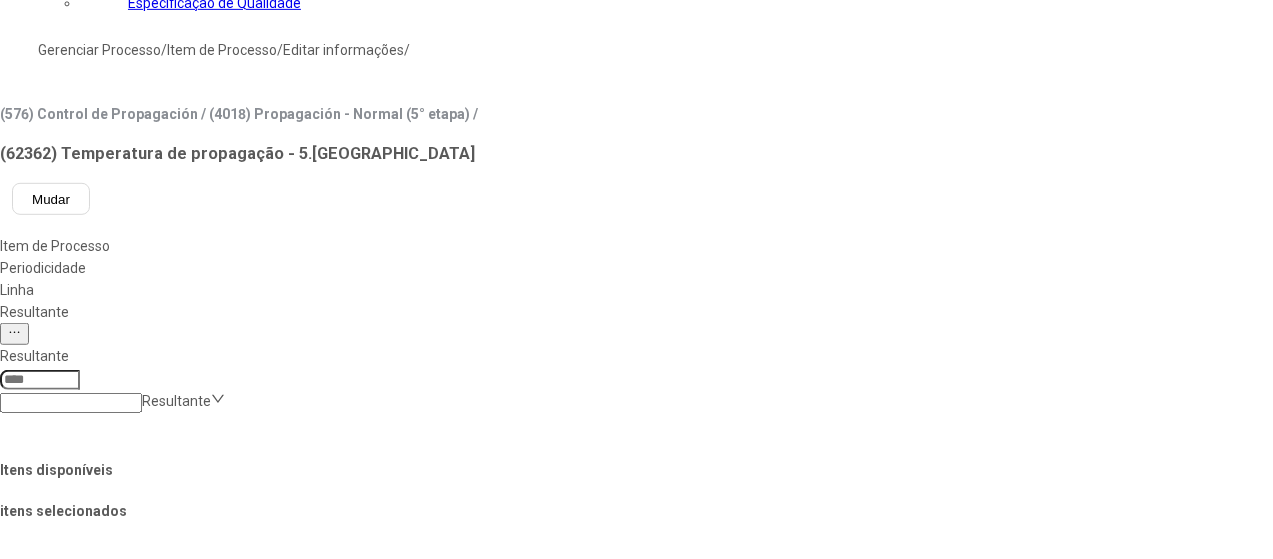 click on "Concluir associação" at bounding box center (124, 1299) 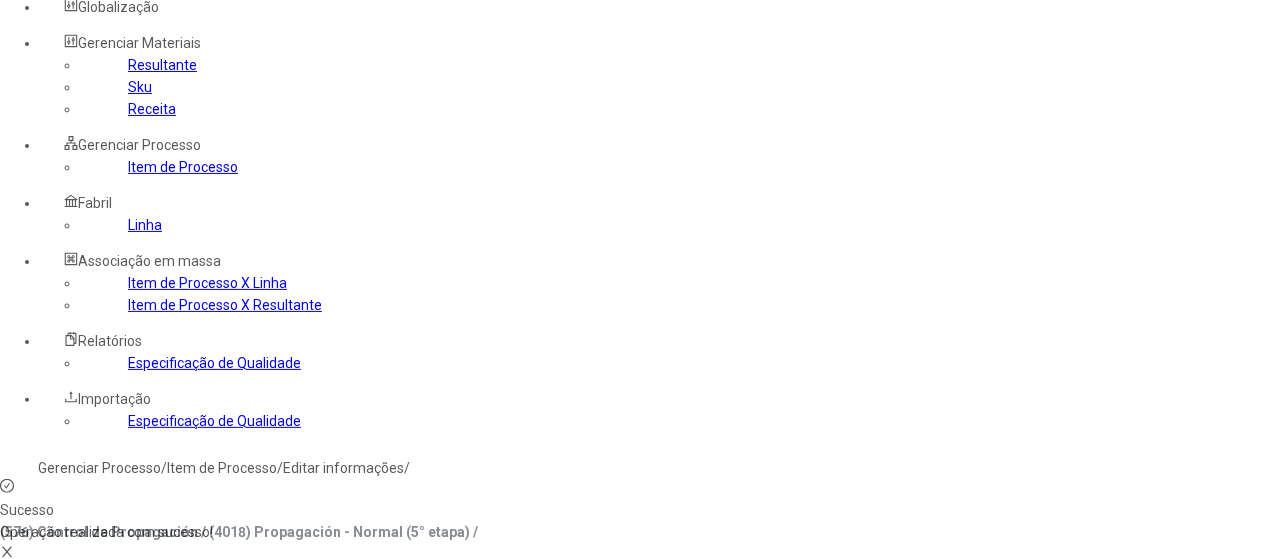 scroll, scrollTop: 0, scrollLeft: 0, axis: both 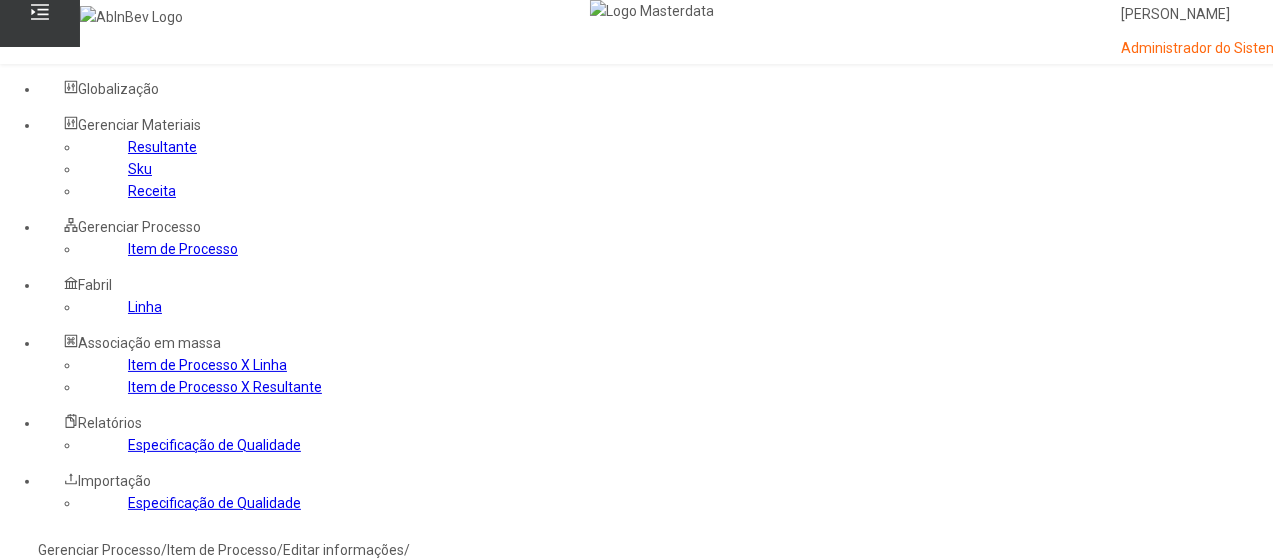 click on "Gerenciar Processo" 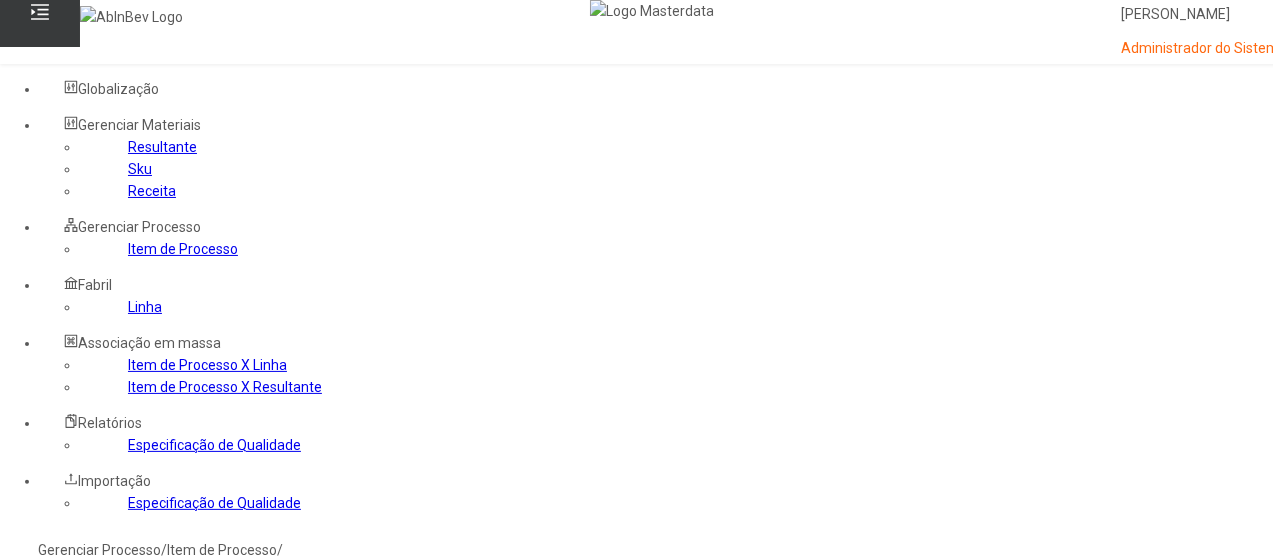 click 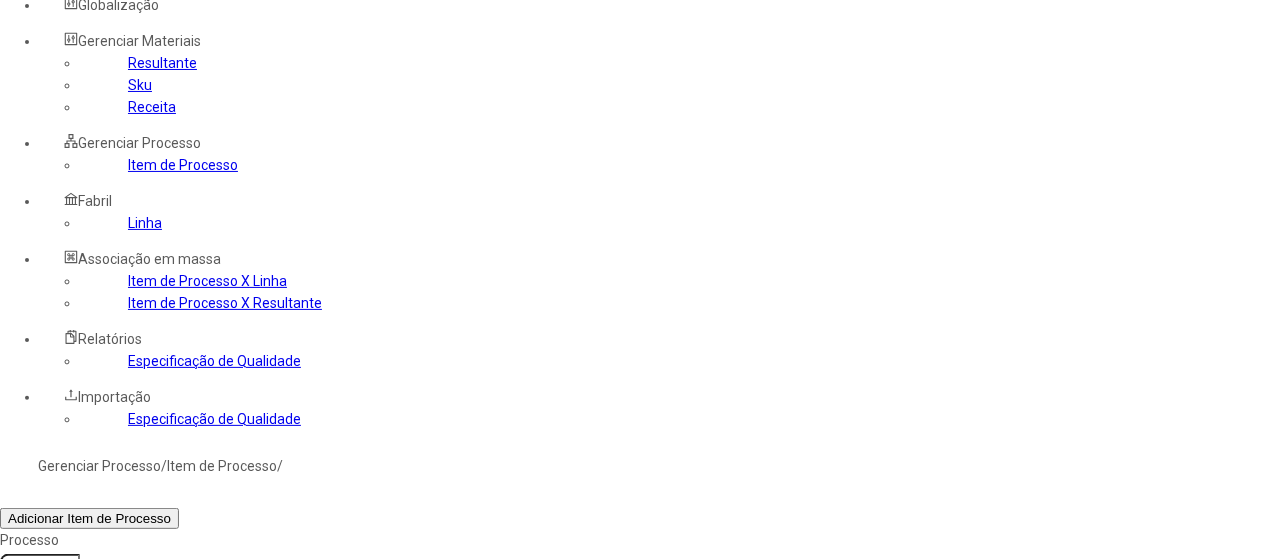 scroll, scrollTop: 200, scrollLeft: 0, axis: vertical 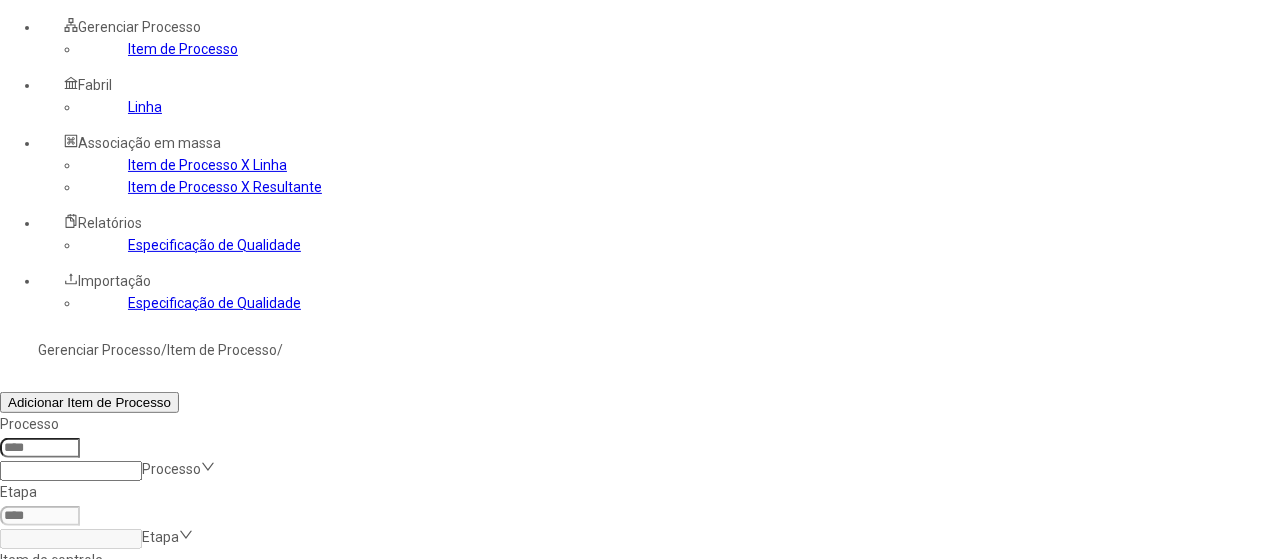 click at bounding box center [1302, 736] 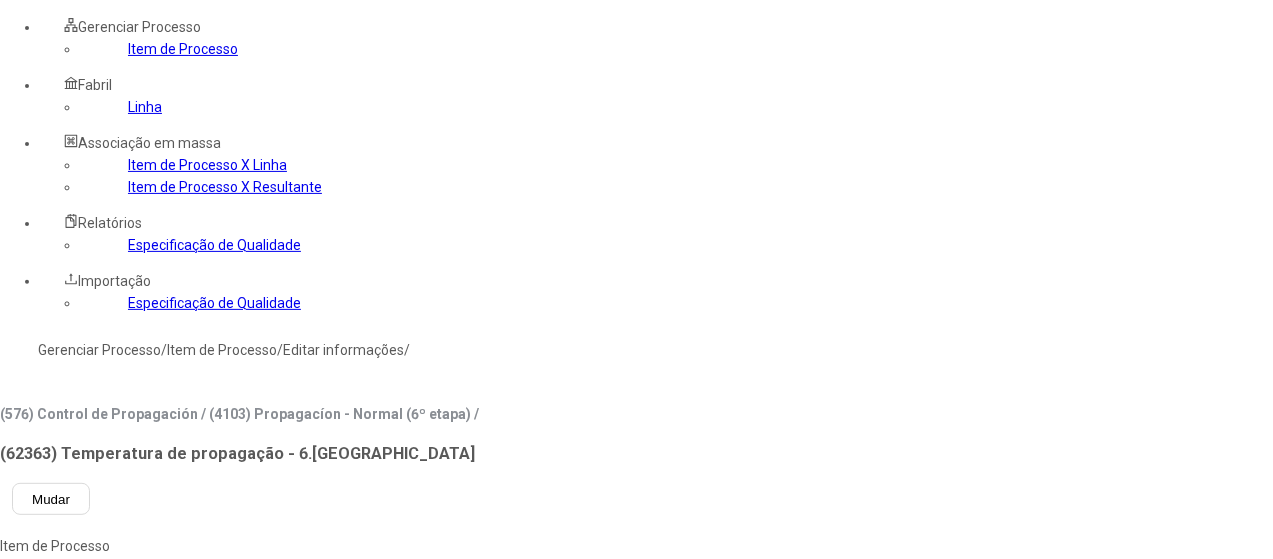 type on "****" 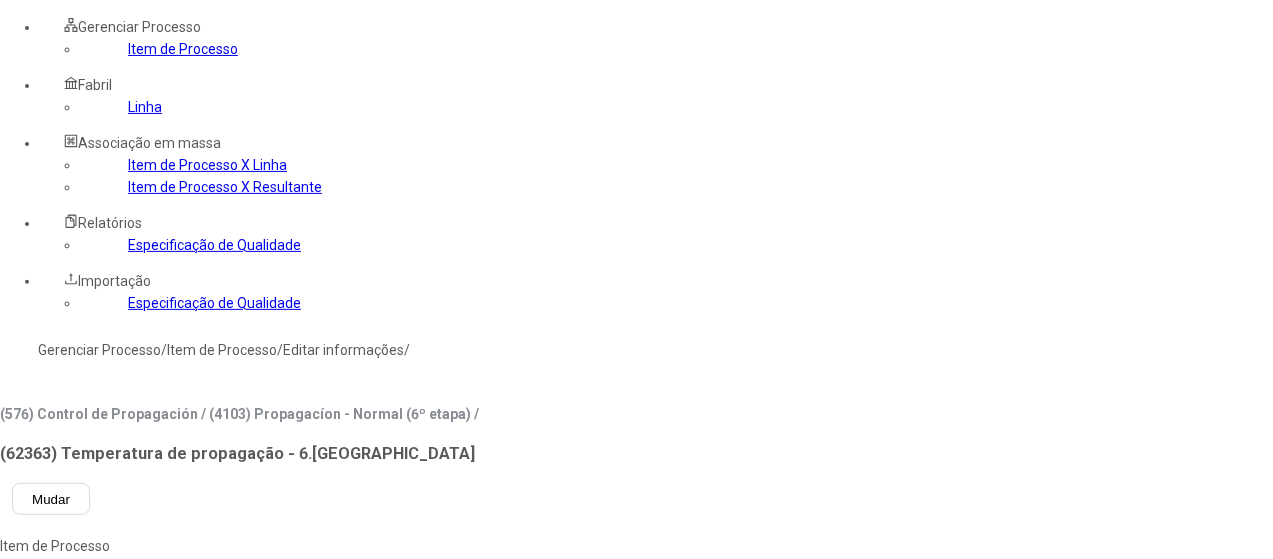 click on "pt-BR" 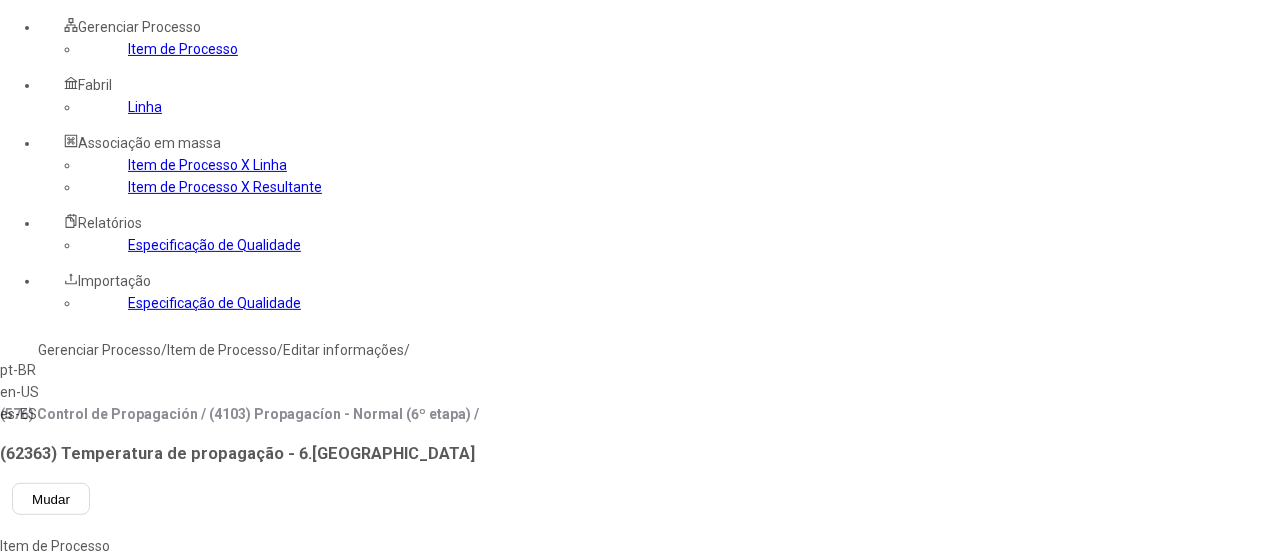 click on "es-ES" at bounding box center [57, 414] 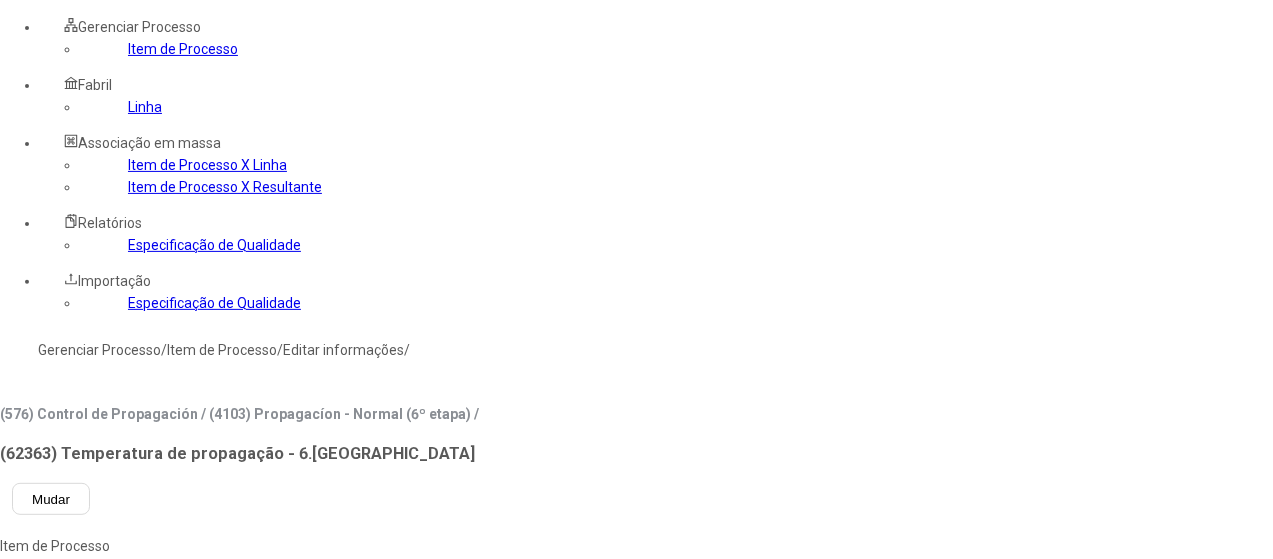 click 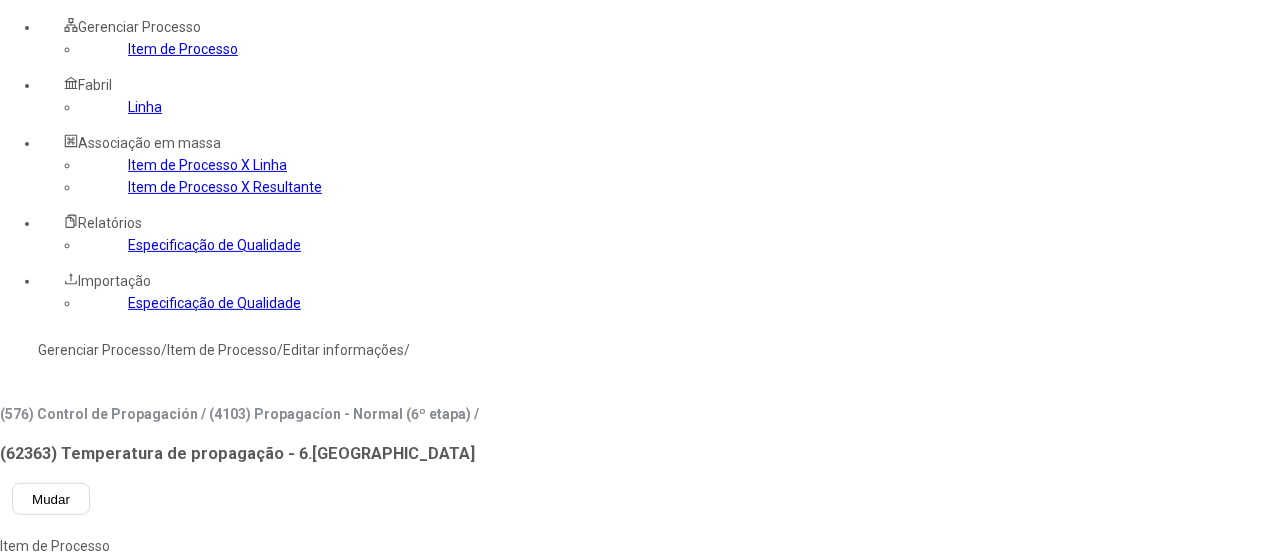 click on "**********" 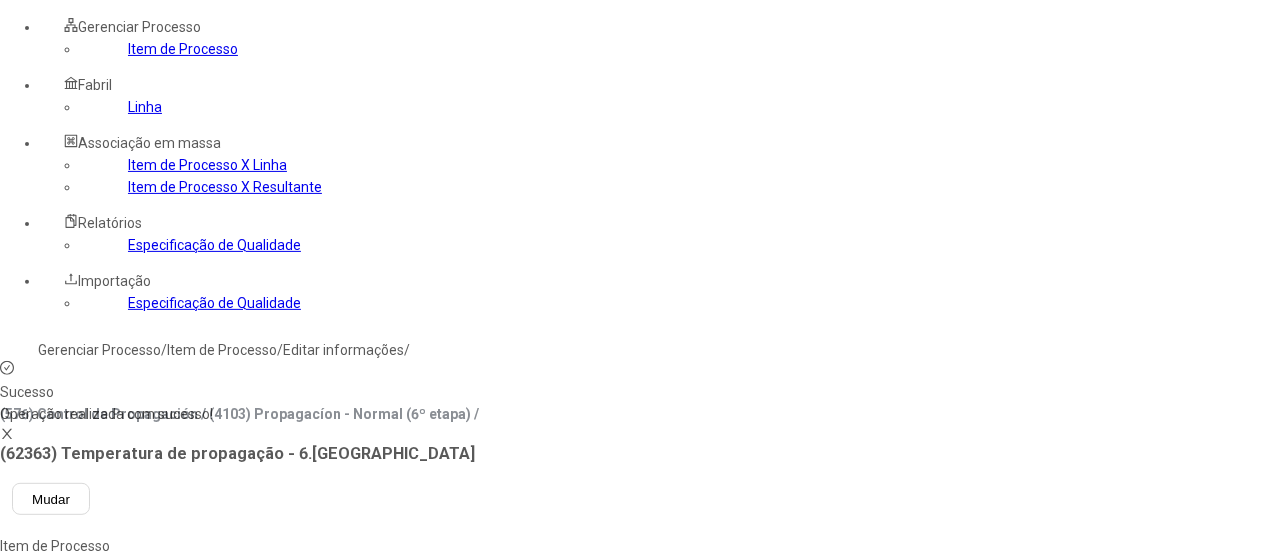 click on "Resultante" 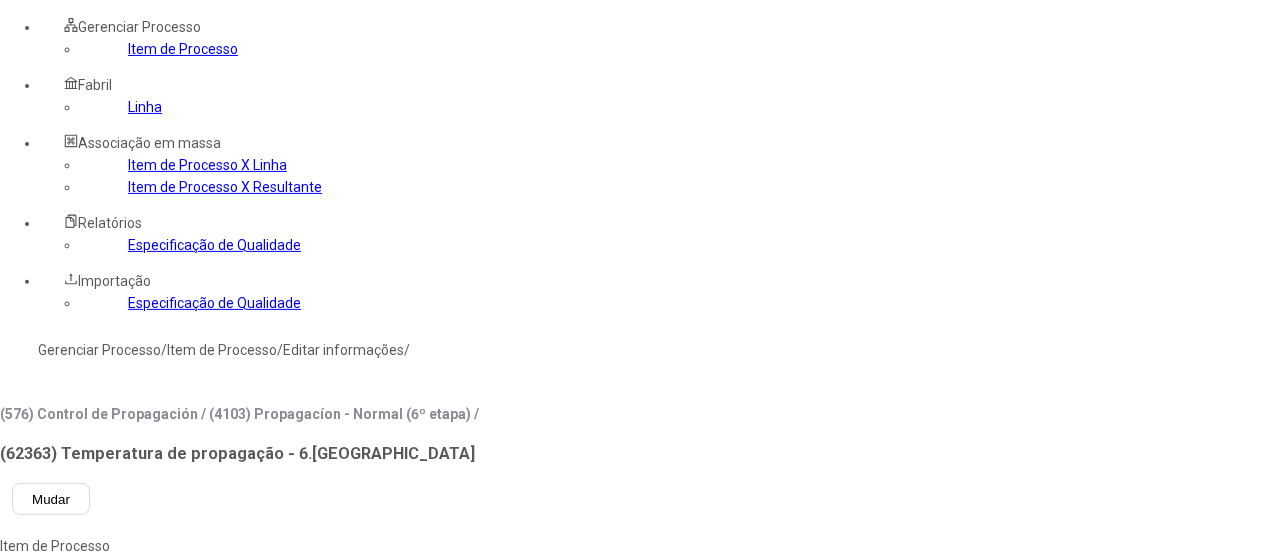 type on "**********" 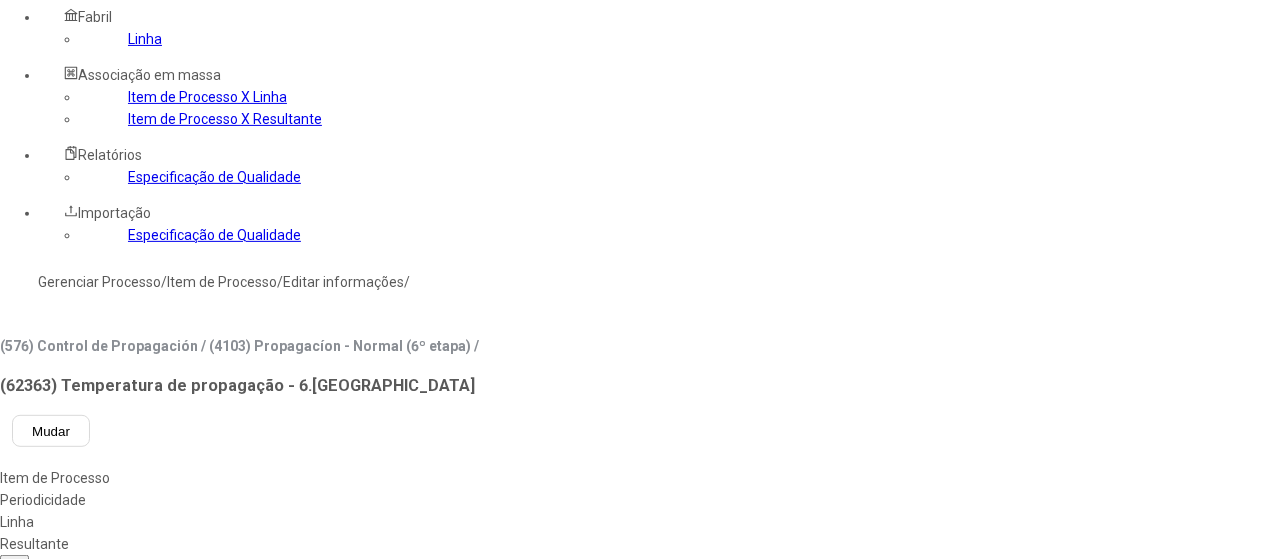 scroll, scrollTop: 300, scrollLeft: 0, axis: vertical 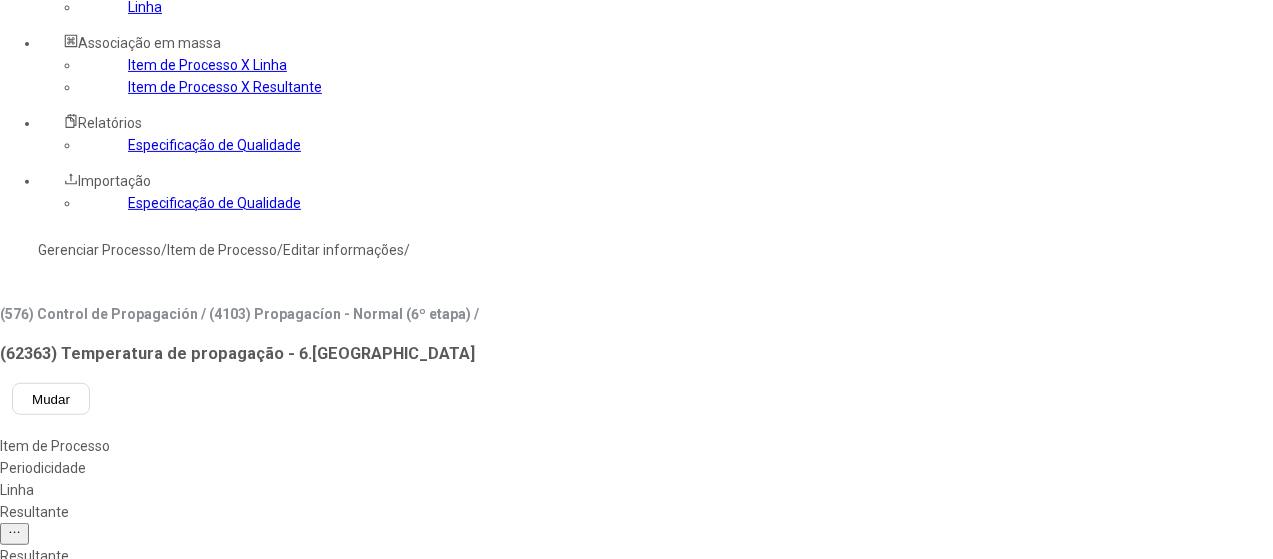 click 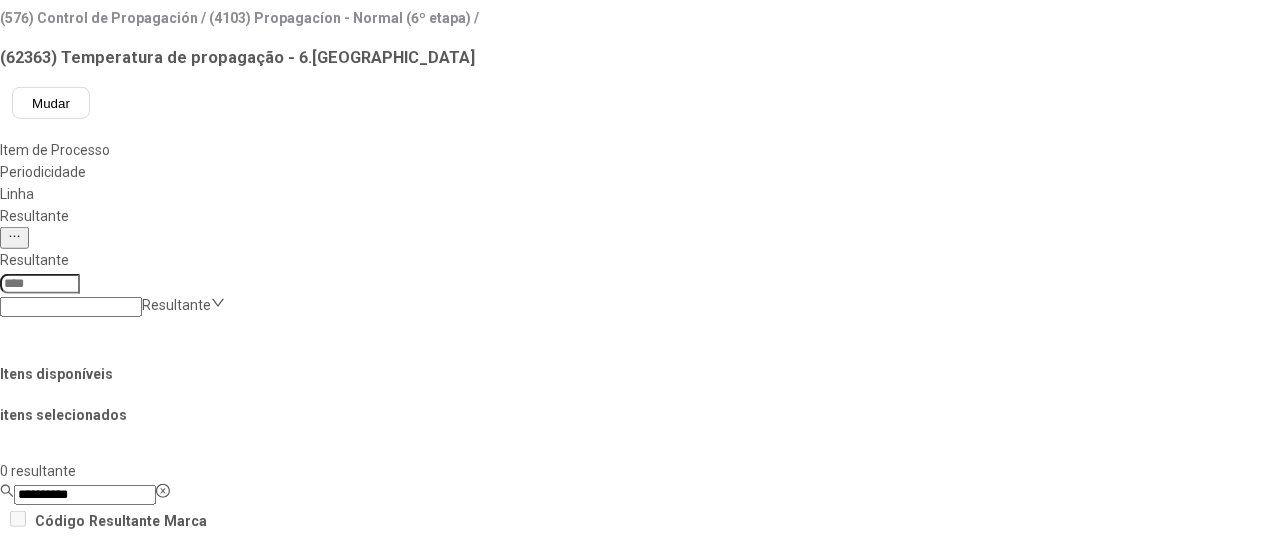 scroll, scrollTop: 600, scrollLeft: 0, axis: vertical 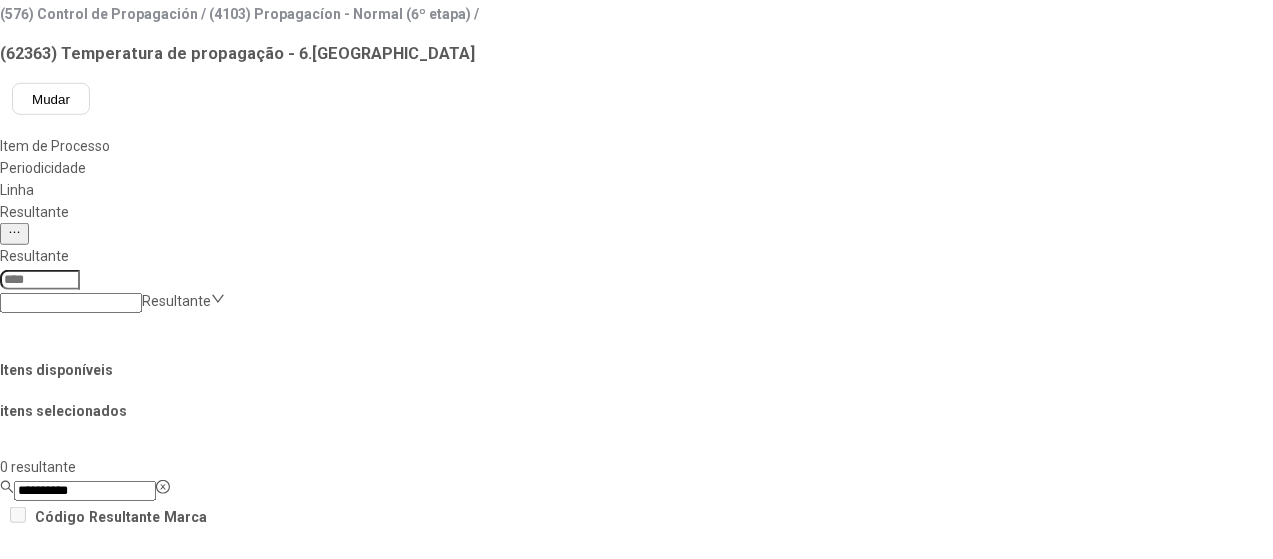 drag, startPoint x: 1184, startPoint y: 335, endPoint x: 1156, endPoint y: 347, distance: 30.463093 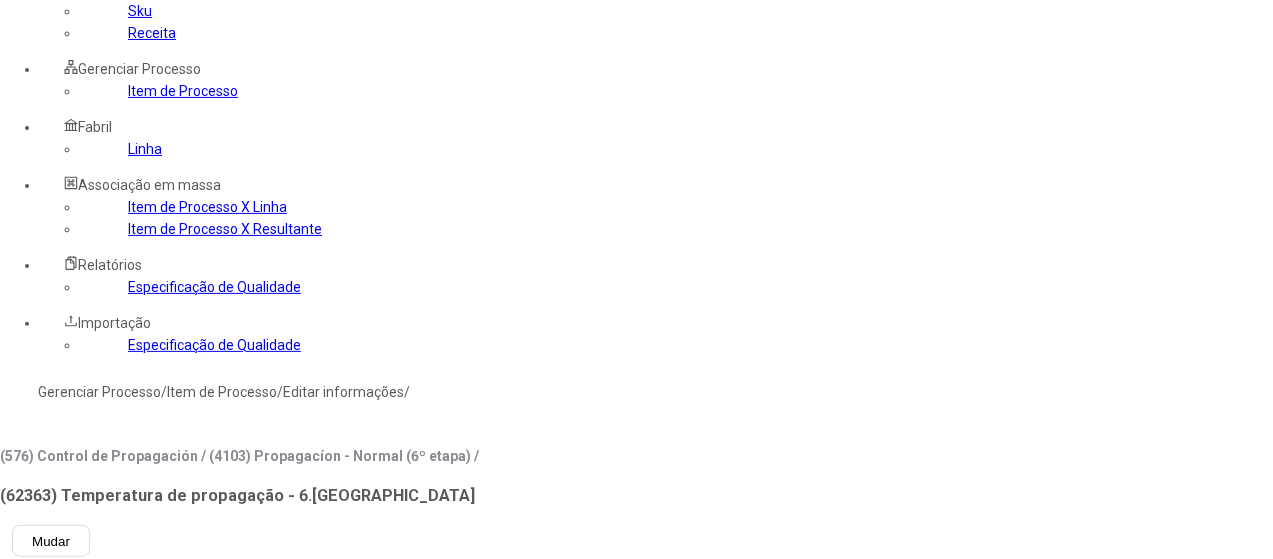 scroll, scrollTop: 0, scrollLeft: 0, axis: both 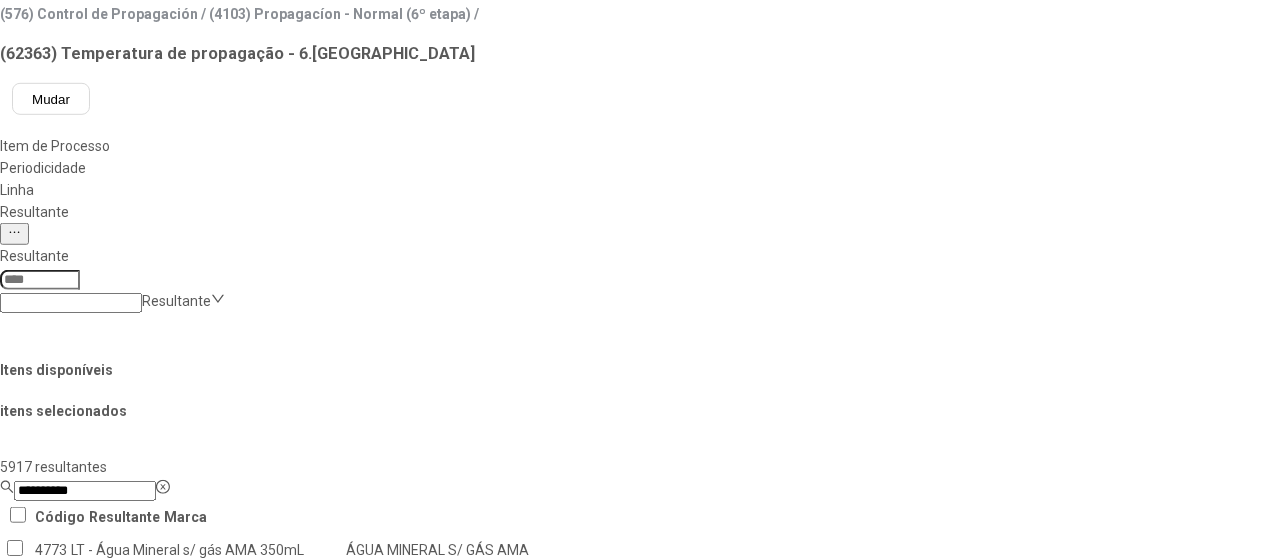 click on "Especificação de Qualidade" 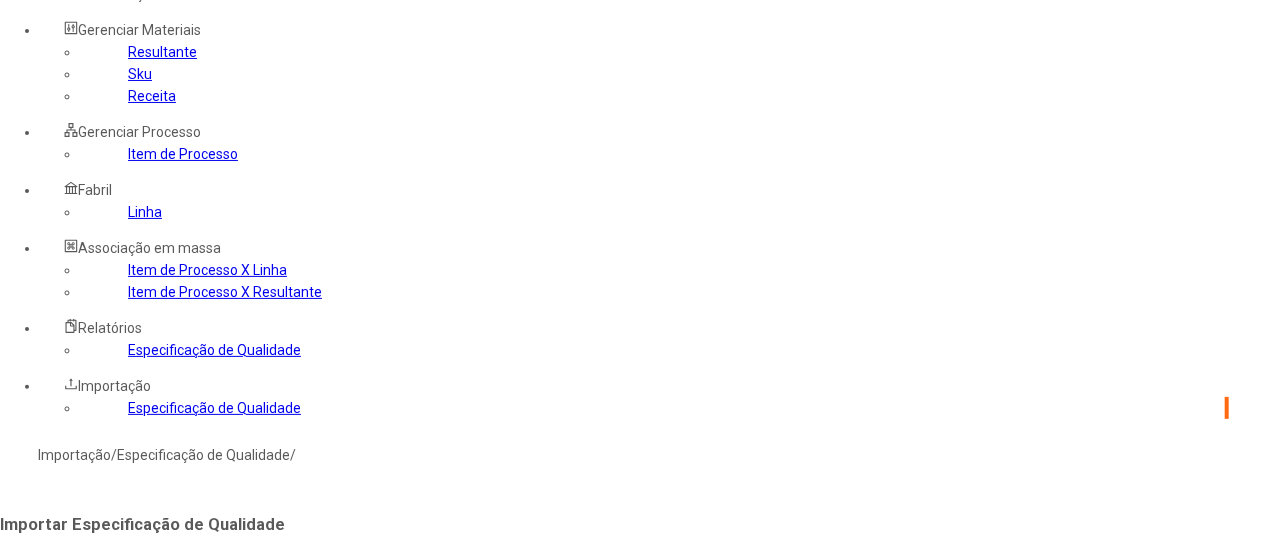 scroll, scrollTop: 0, scrollLeft: 0, axis: both 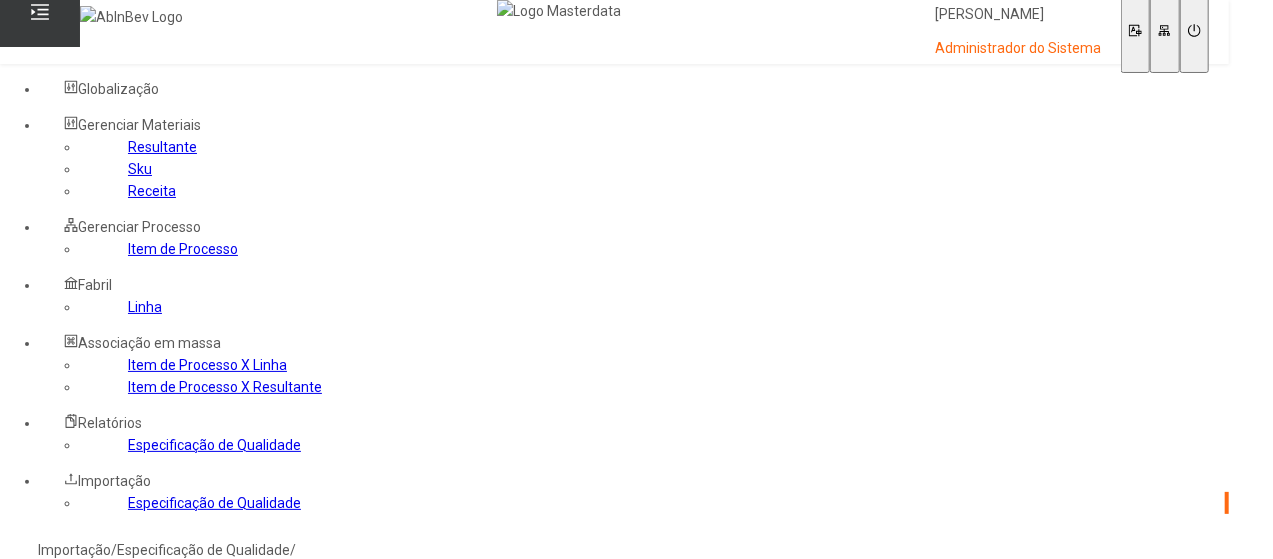 click on "Importar Especificação" 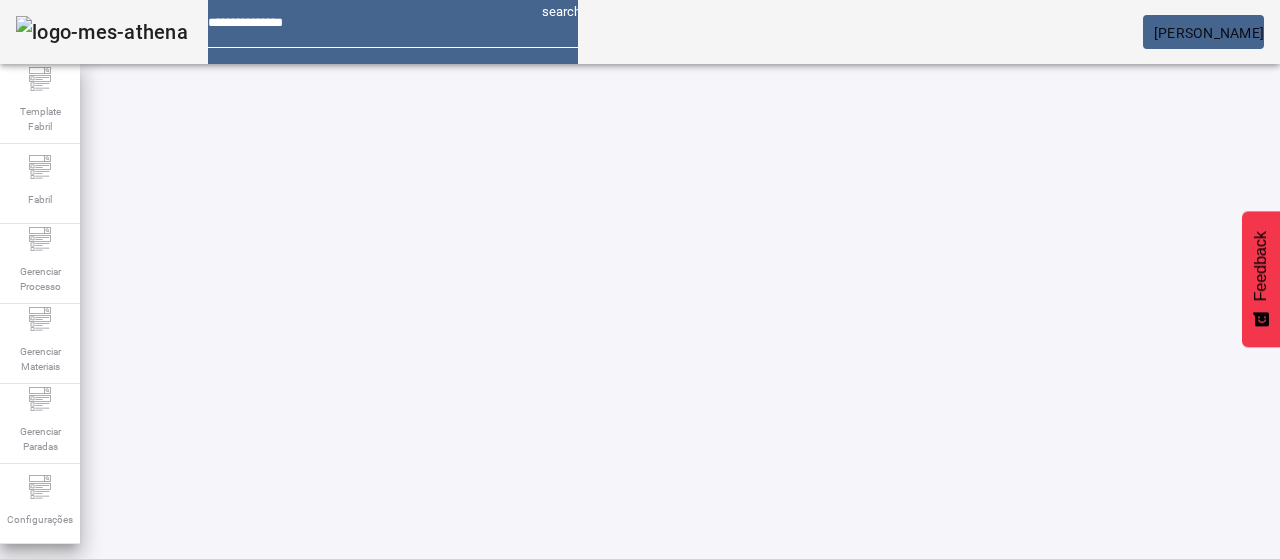 scroll, scrollTop: 0, scrollLeft: 0, axis: both 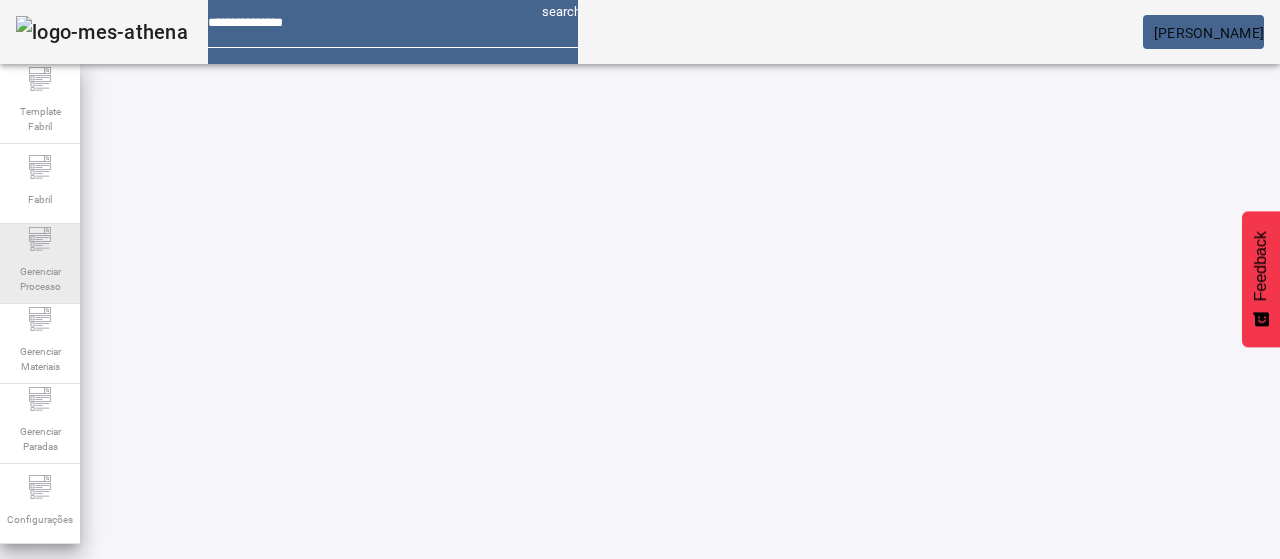 click on "Gerenciar Processo" 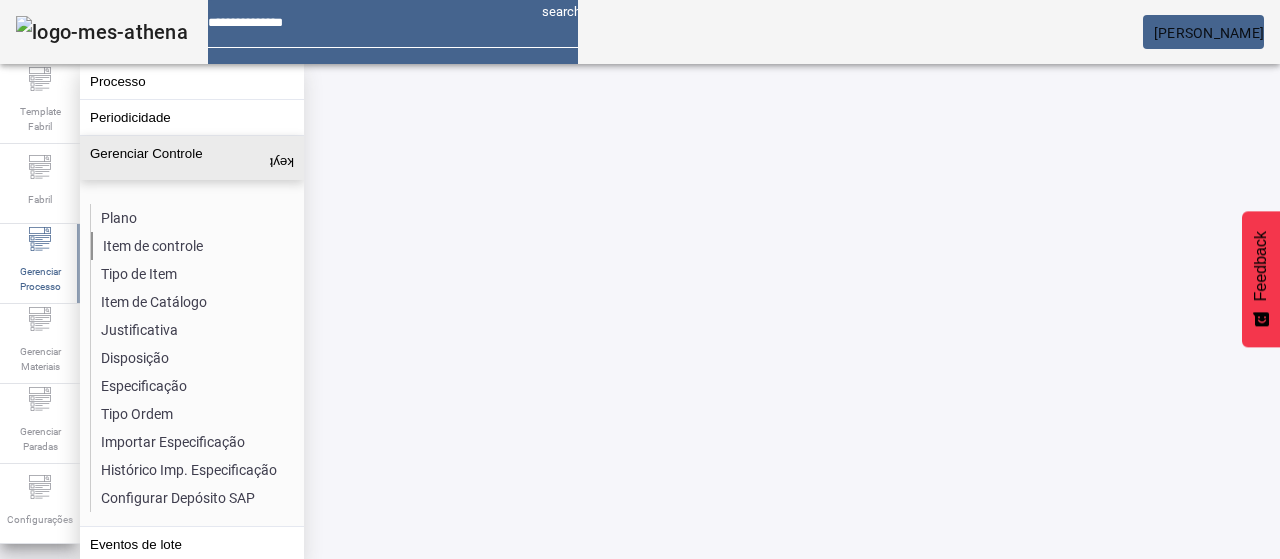 click on "Item de controle" 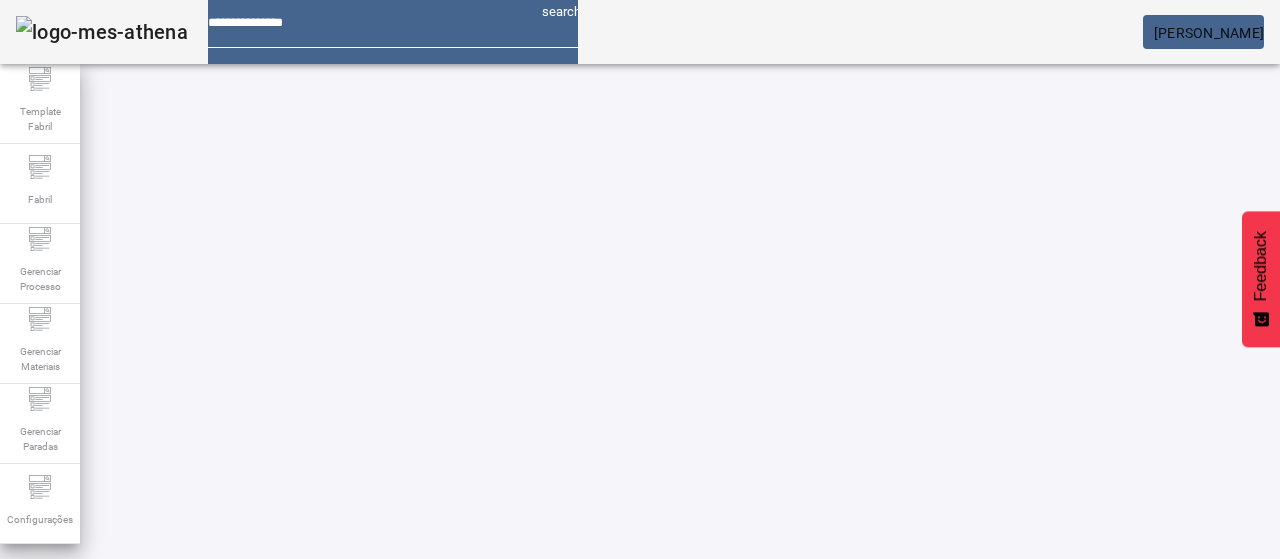 click on "ABRIR FILTROS" 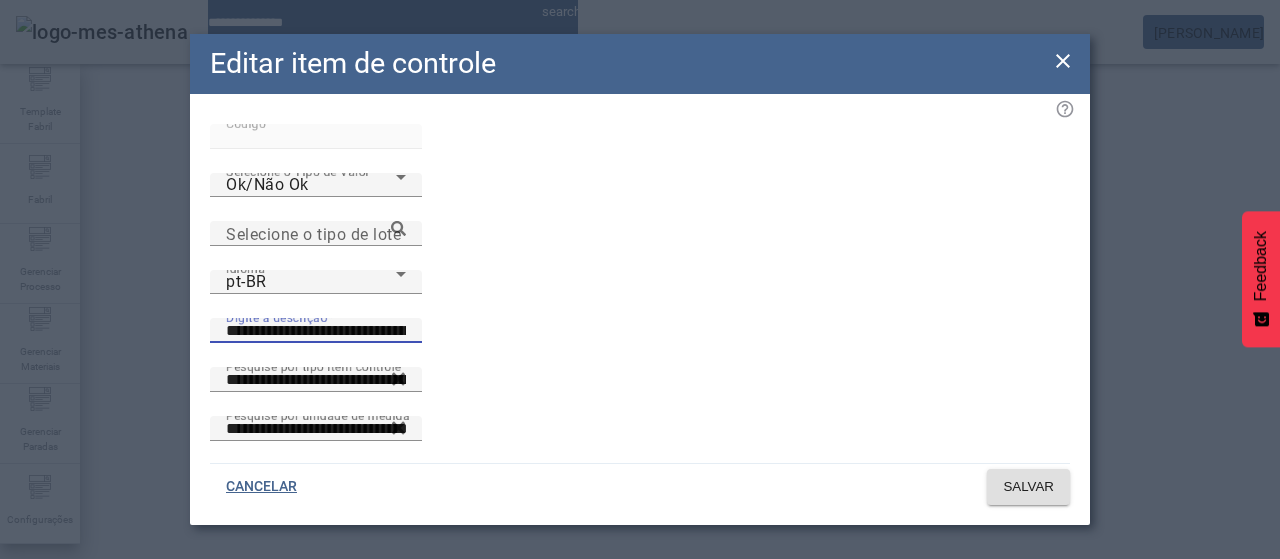 click on "**********" at bounding box center [316, 331] 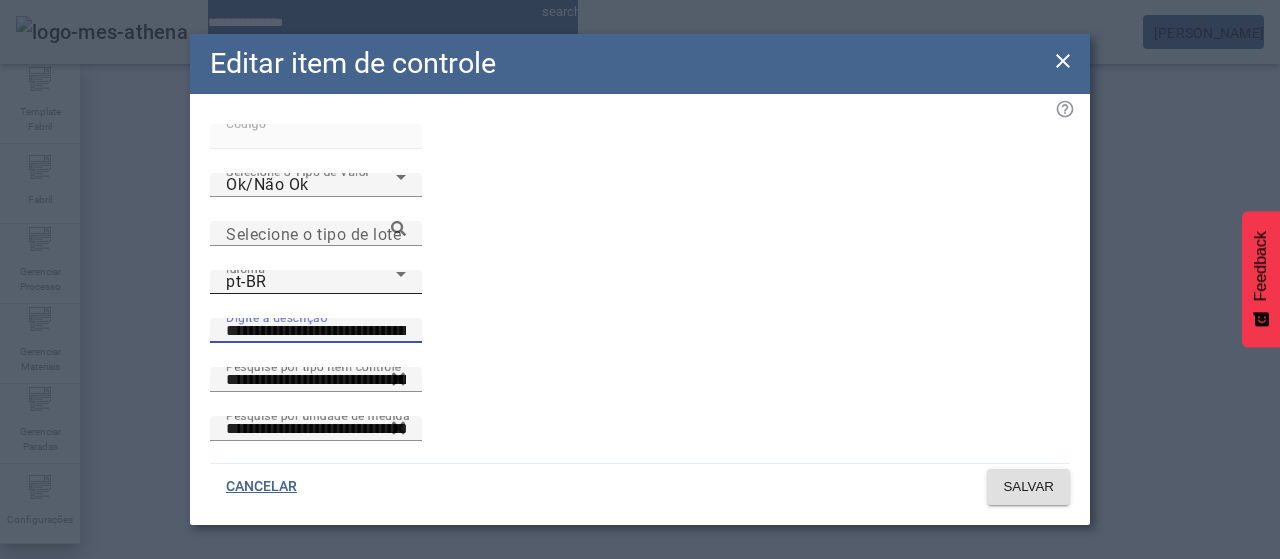 click on "pt-BR" at bounding box center (311, 282) 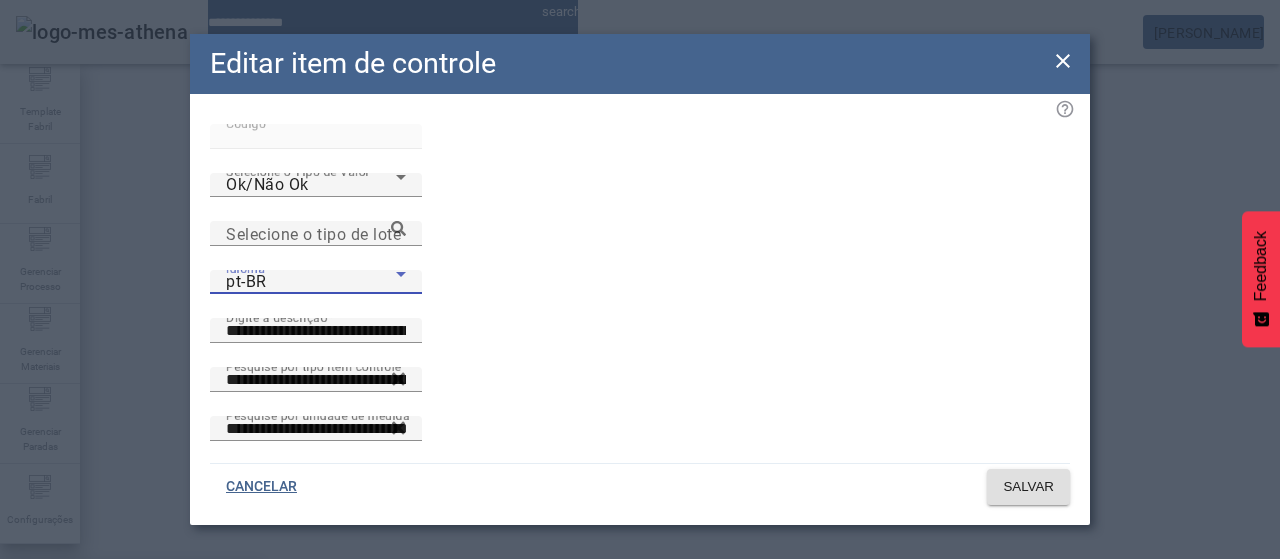click on "es-ES" at bounding box center (131, 687) 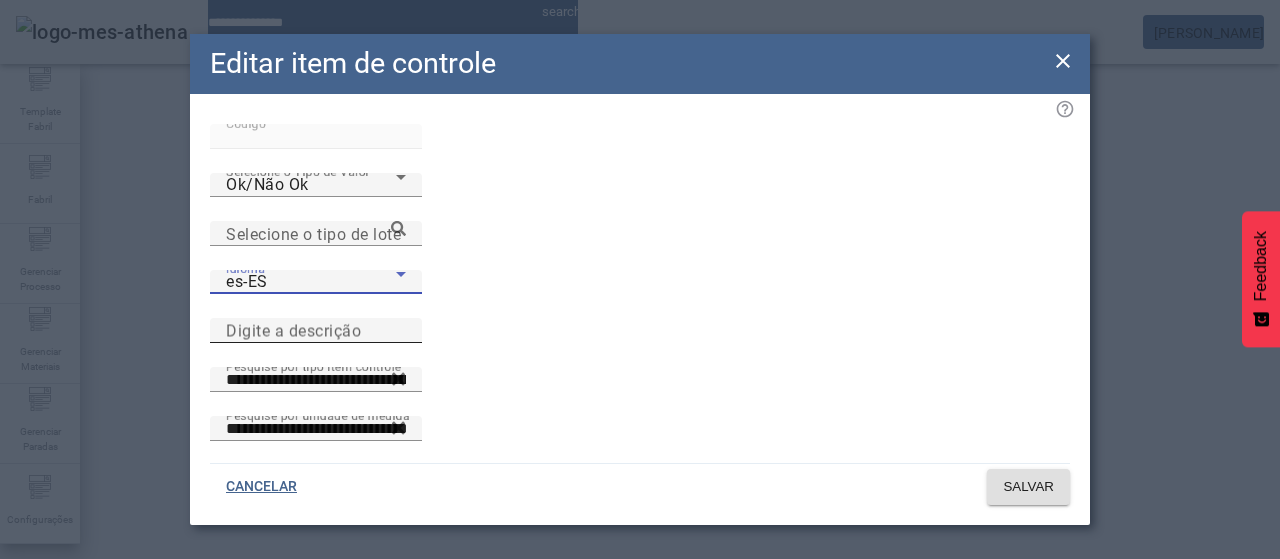 click on "Digite a descrição" at bounding box center [316, 331] 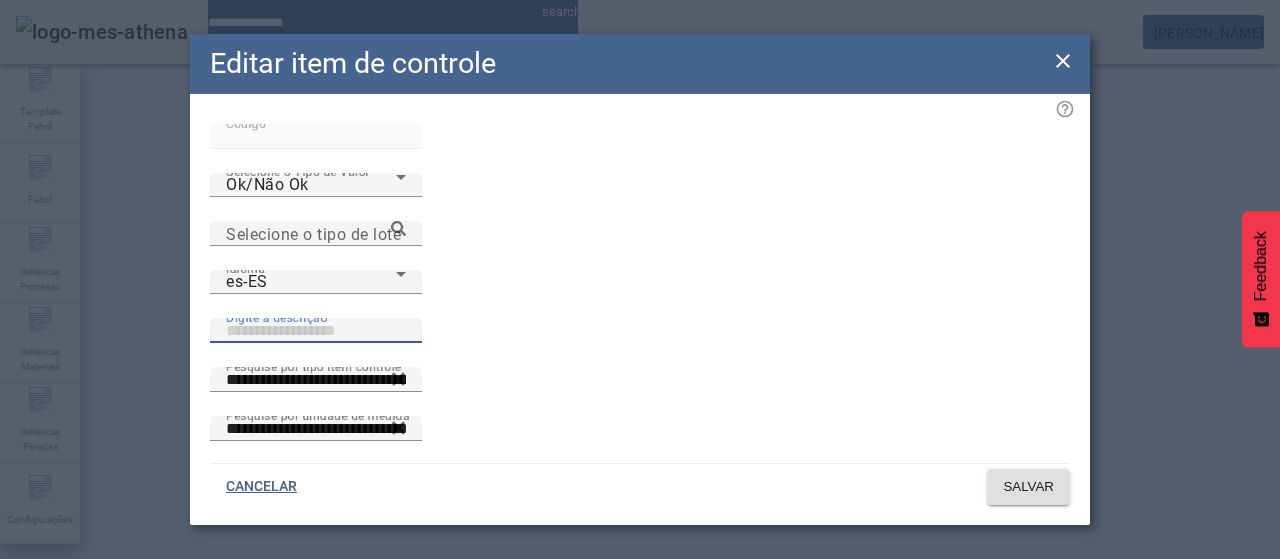 paste on "**********" 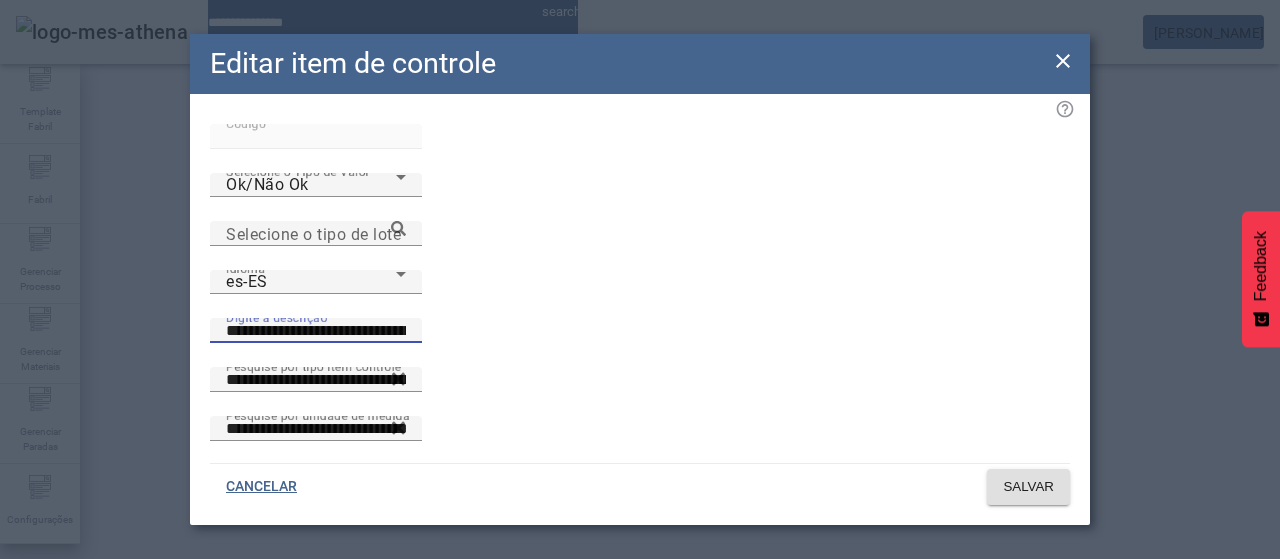 click on "**********" at bounding box center (316, 331) 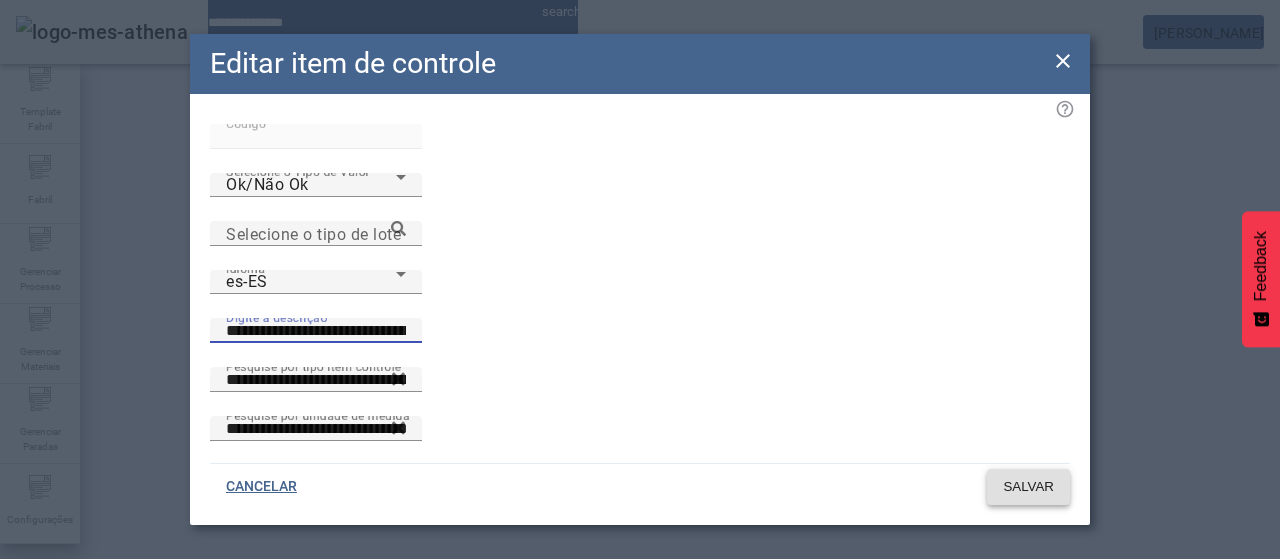 type on "**********" 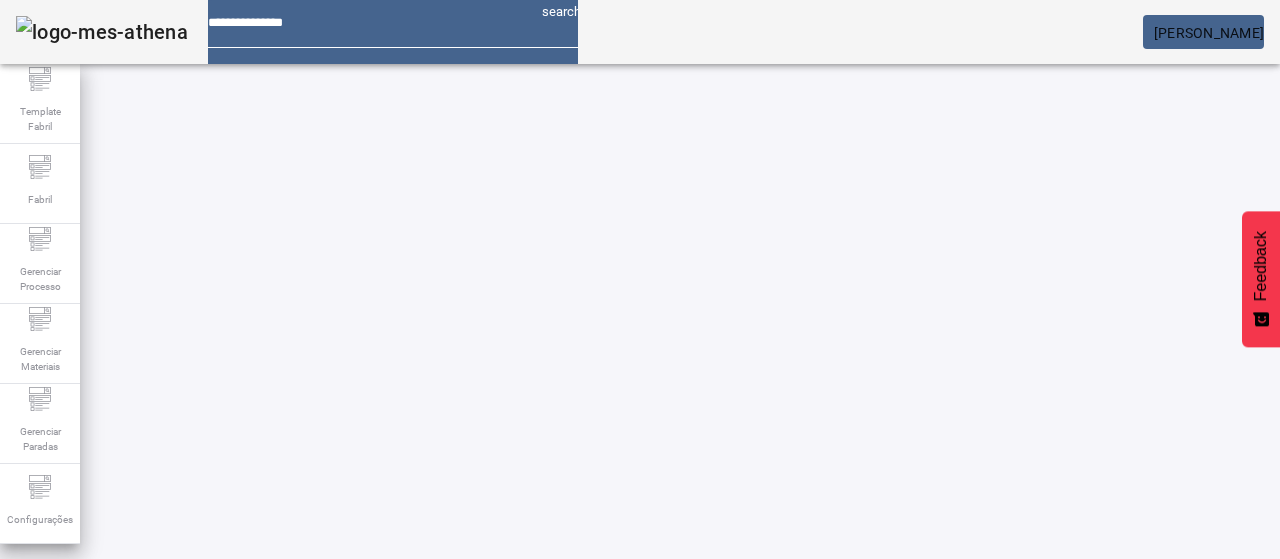 click at bounding box center [572, 828] 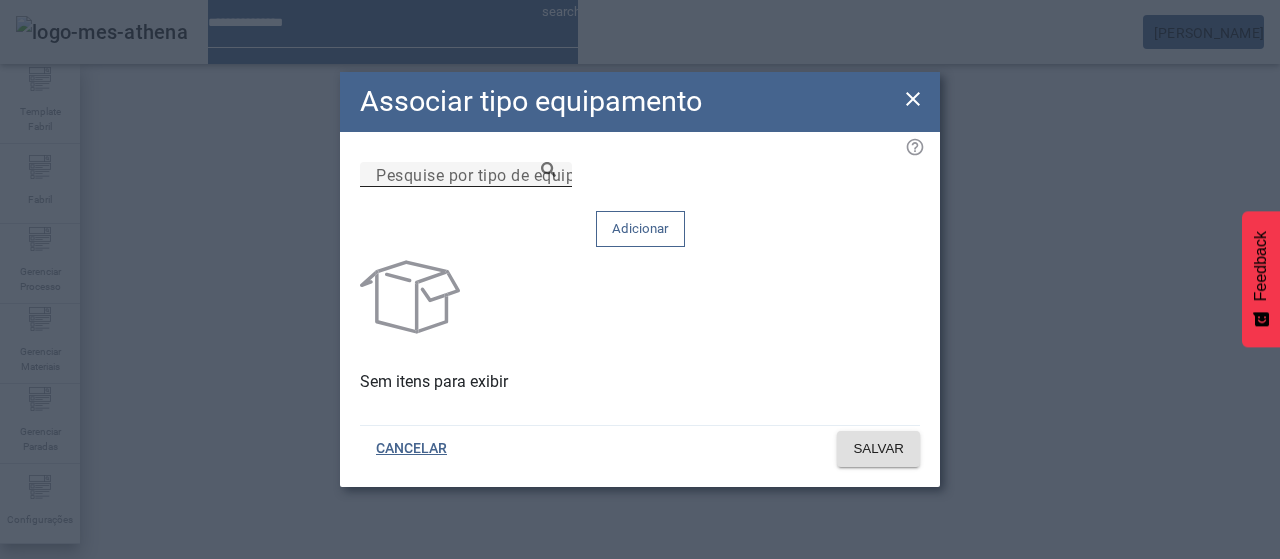 click on "Pesquise por tipo de equipamento" at bounding box center [466, 175] 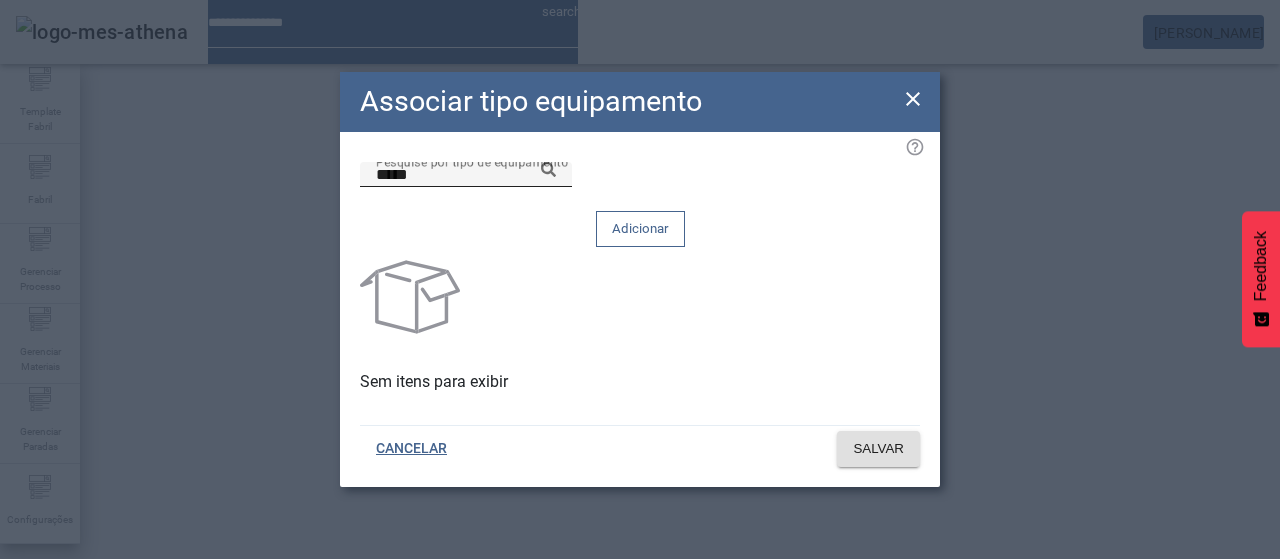 click 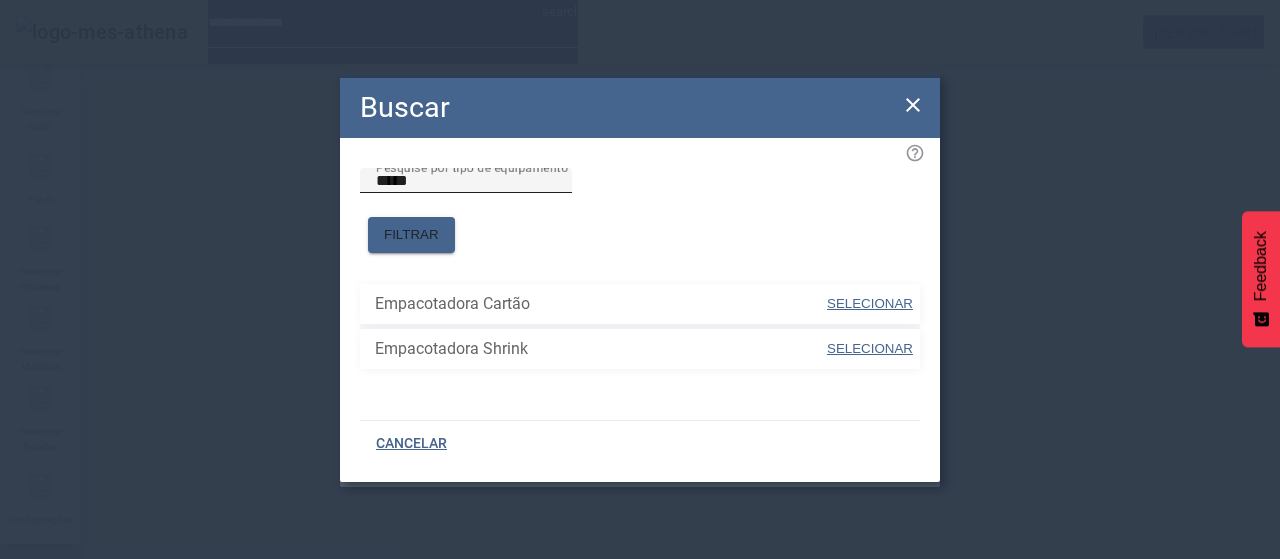 click on "Pesquise por tipo de equipamento *****" 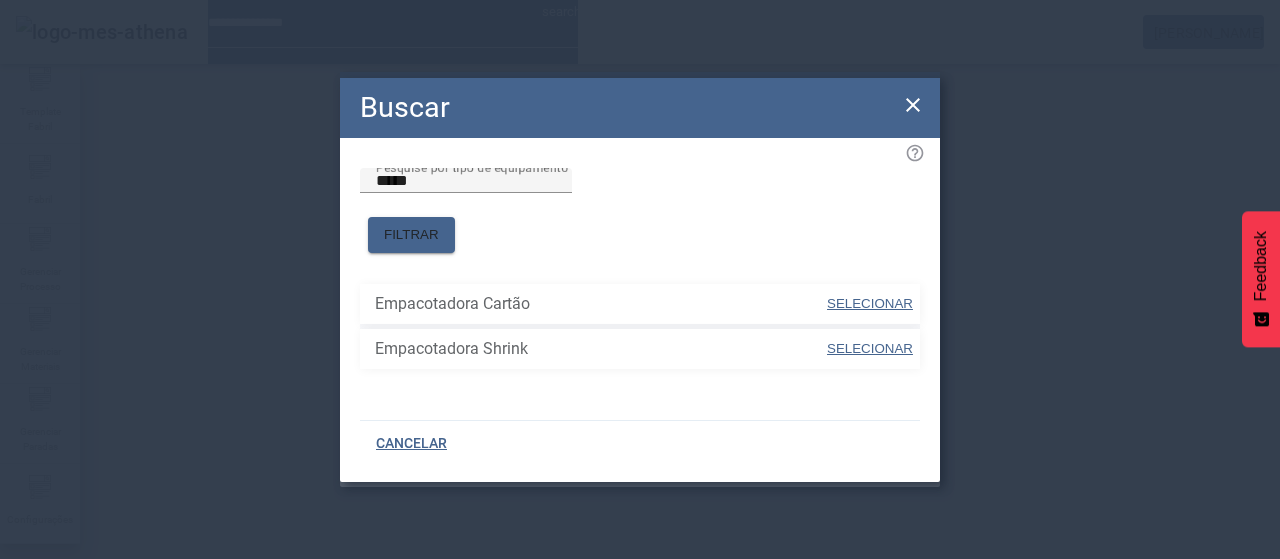 click on "SELECIONAR" at bounding box center [870, 303] 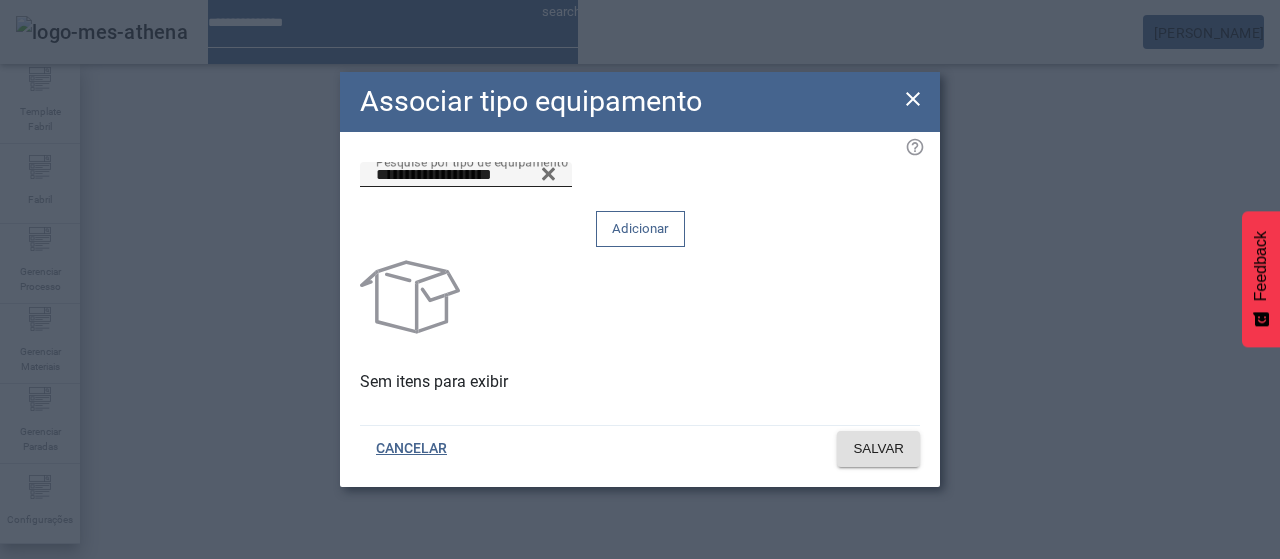 click 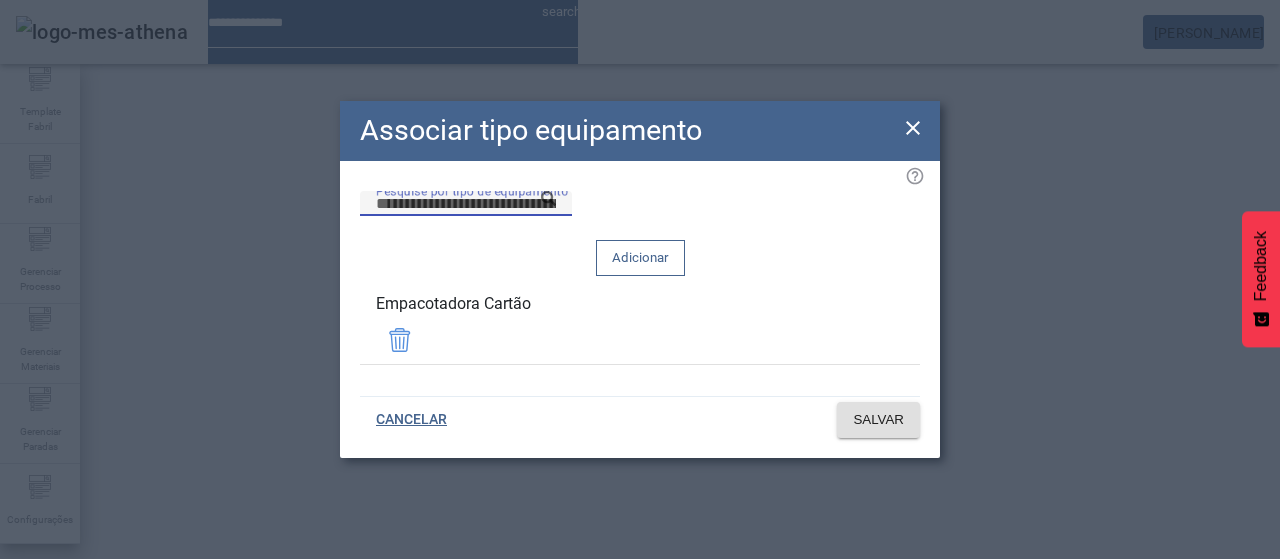 click on "Pesquise por tipo de equipamento" at bounding box center [466, 204] 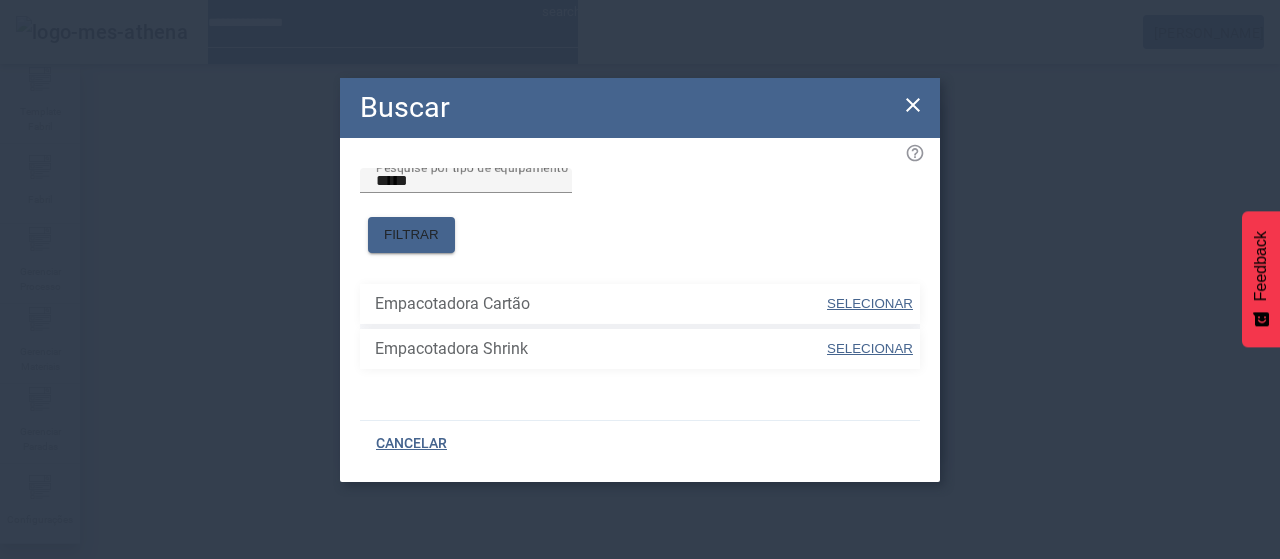click on "SELECIONAR" at bounding box center (870, 348) 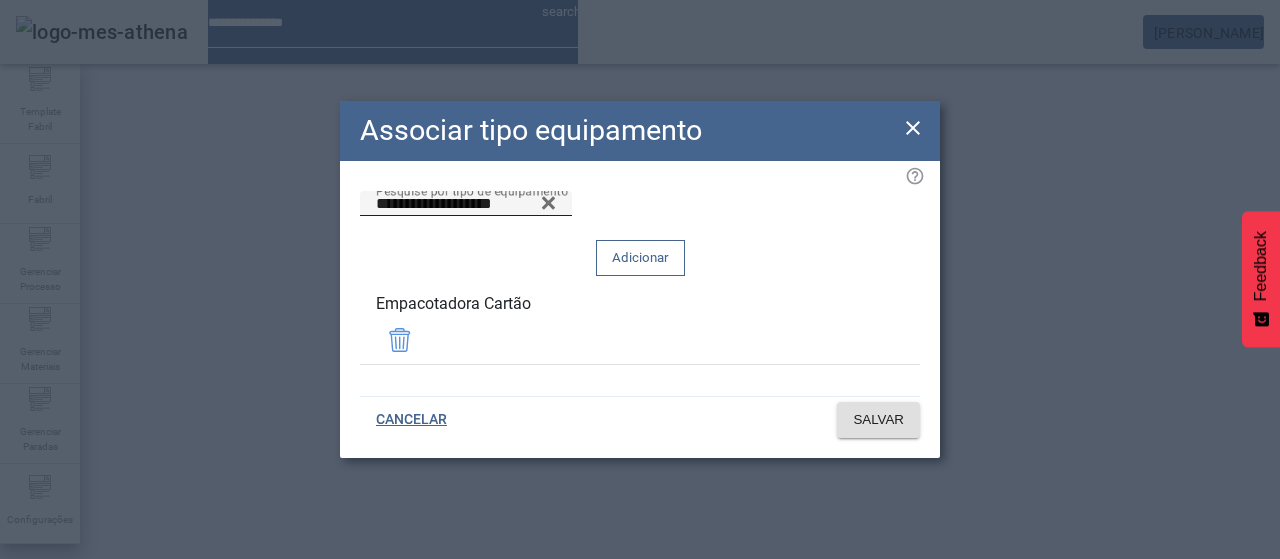 click on "Adicionar" 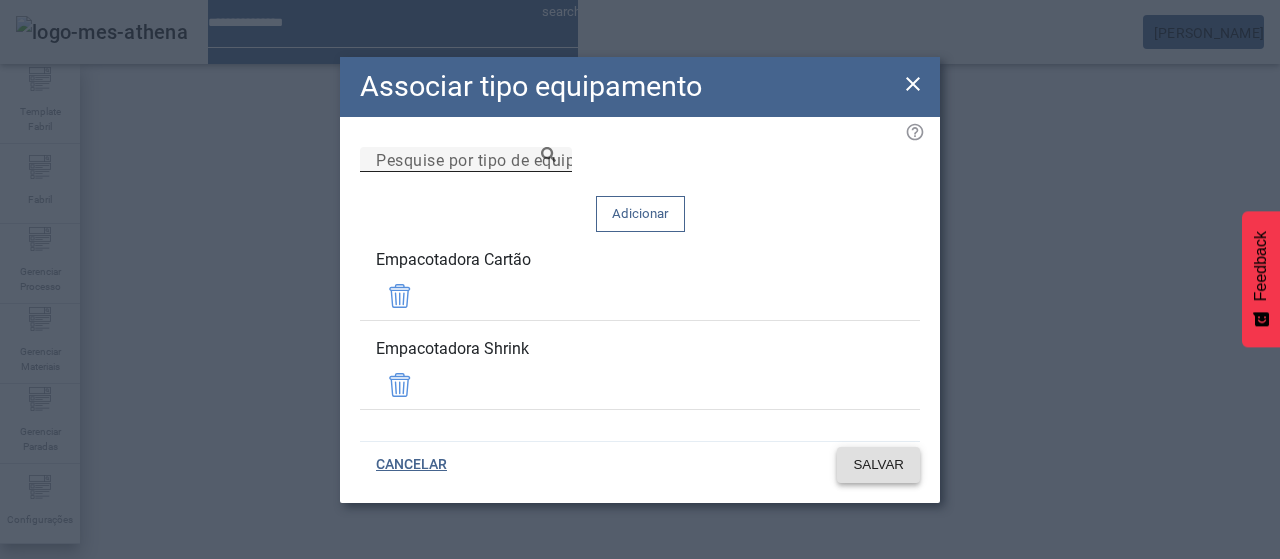 click on "SALVAR" 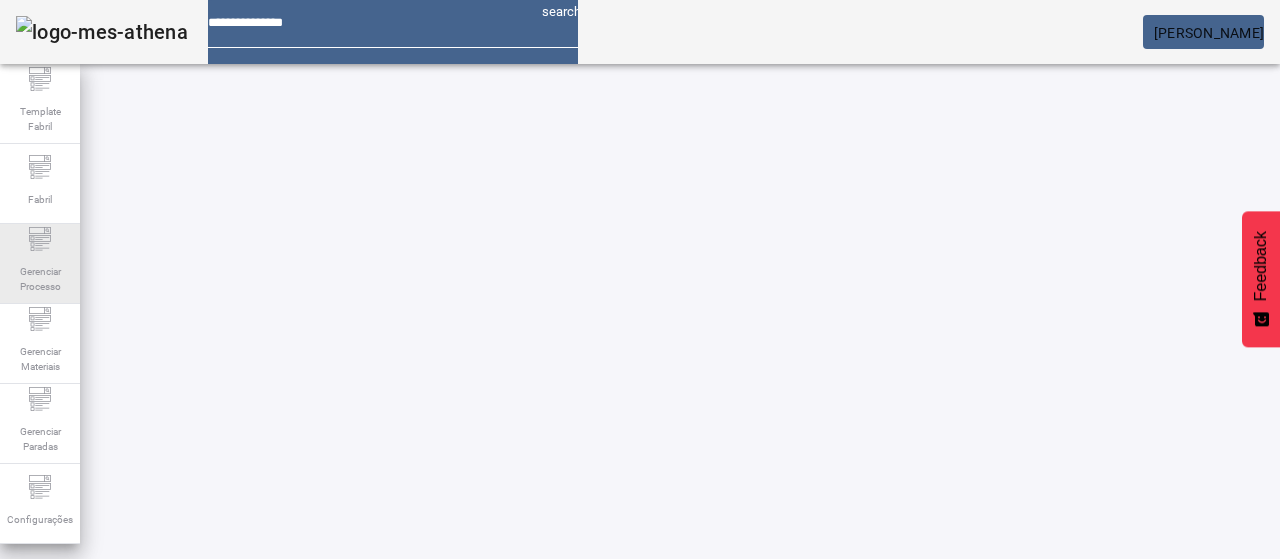 drag, startPoint x: 30, startPoint y: 265, endPoint x: 30, endPoint y: 286, distance: 21 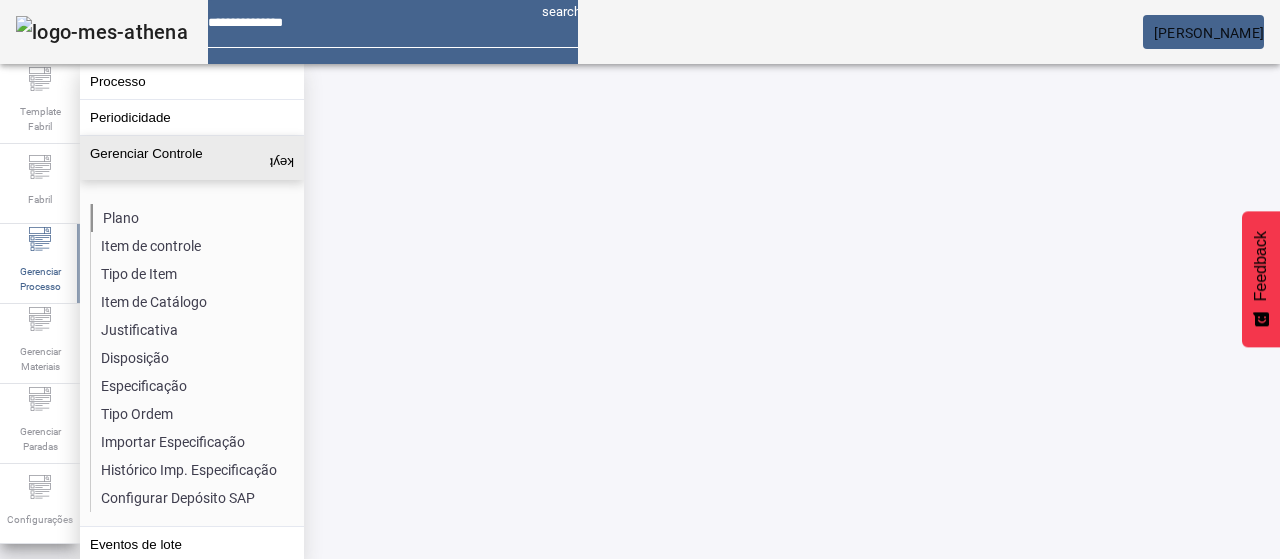 click on "Plano" 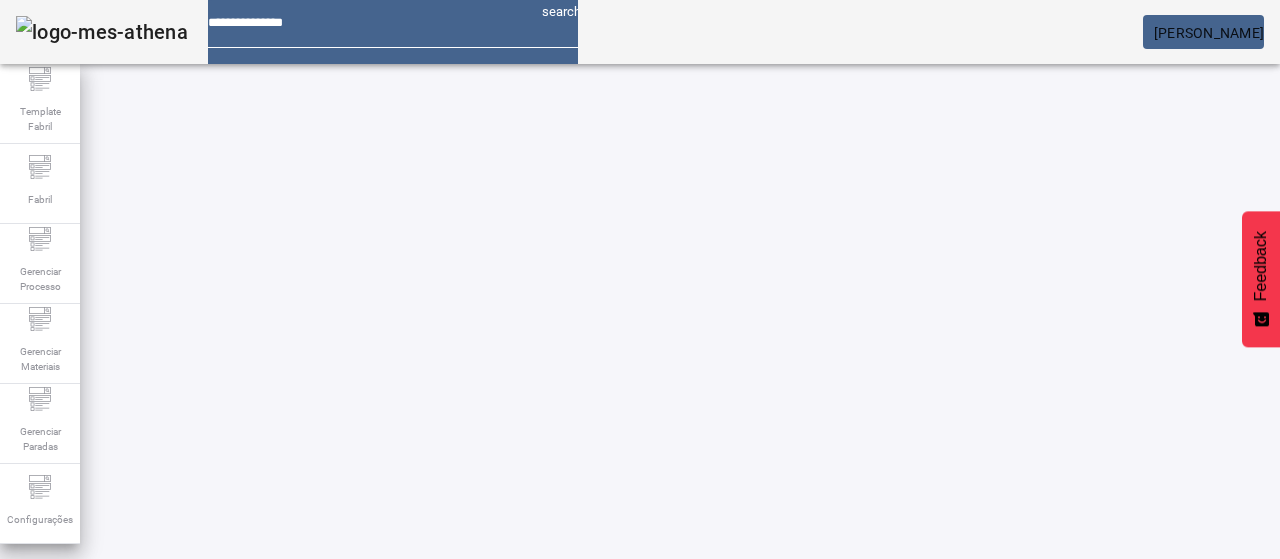 click on "ABRIR FILTROS" 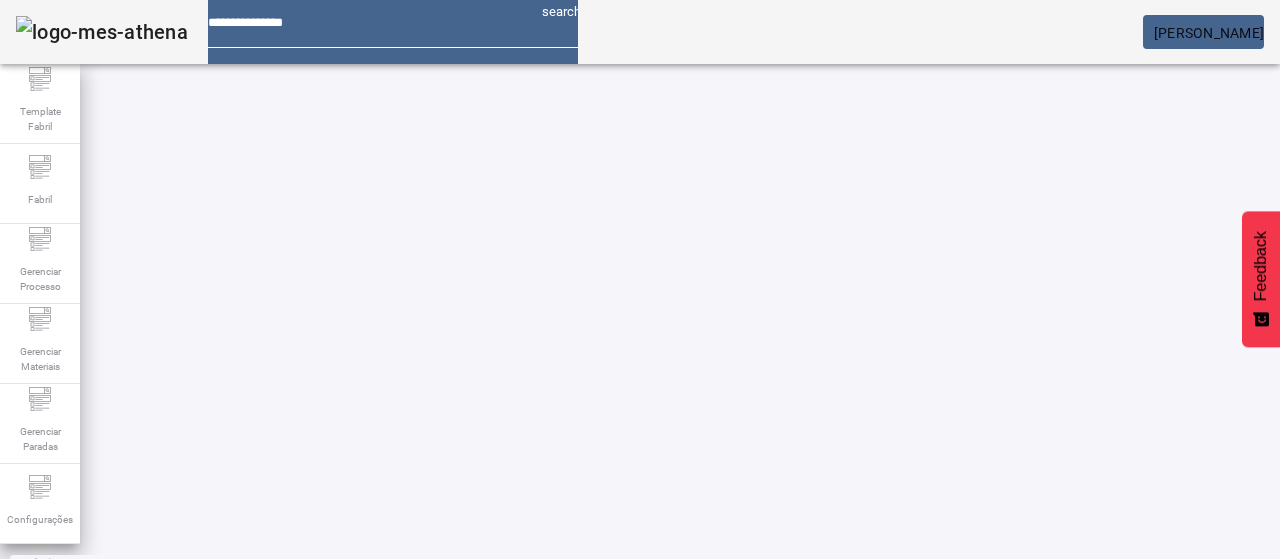 scroll, scrollTop: 100, scrollLeft: 0, axis: vertical 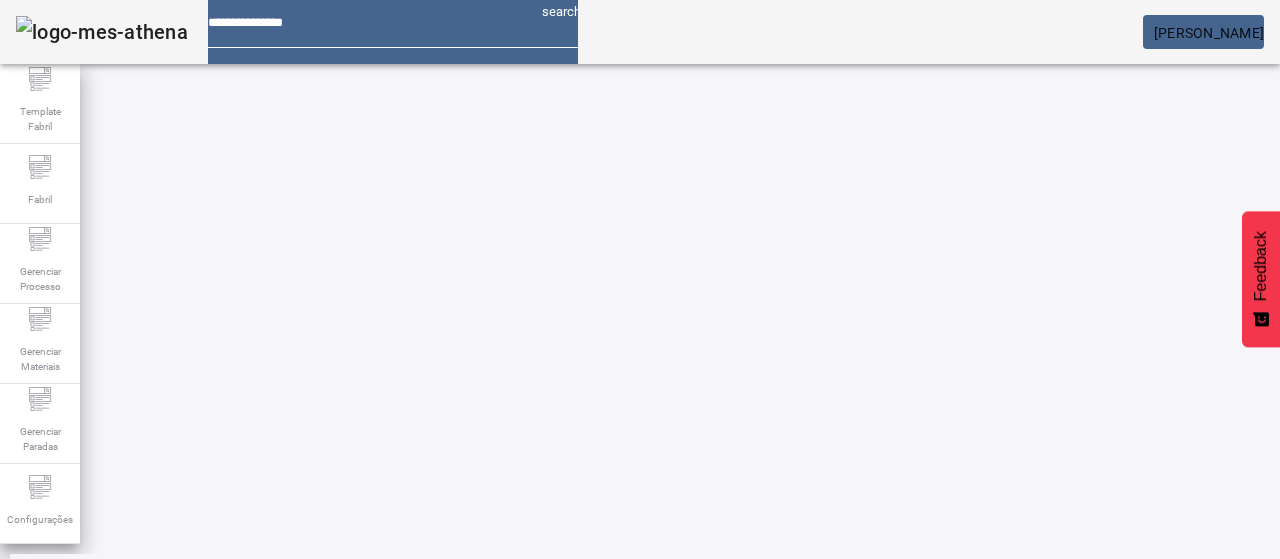 click on "53871 / Eficiência na Detecção de Caixa Incompleta-Empacotamento" at bounding box center [432, 613] 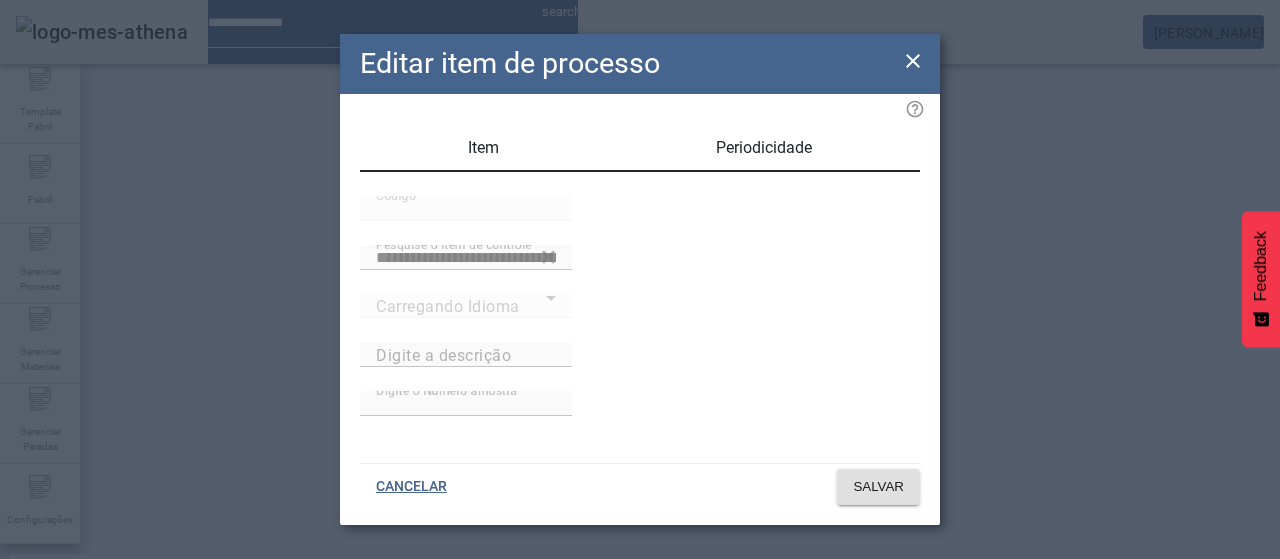 type on "**********" 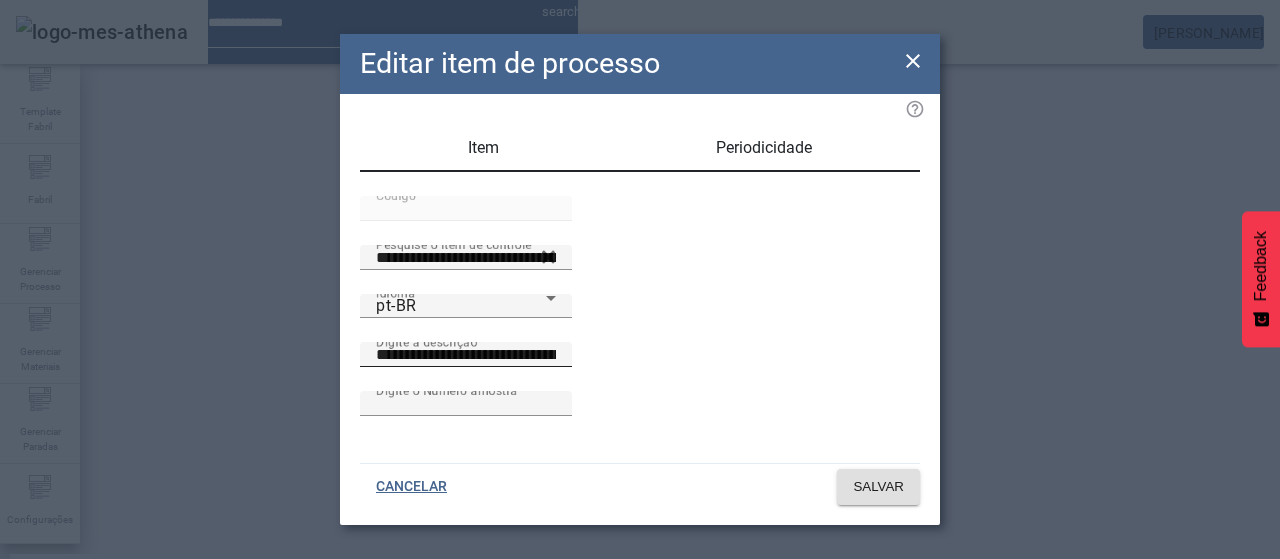 click on "**********" at bounding box center (466, 355) 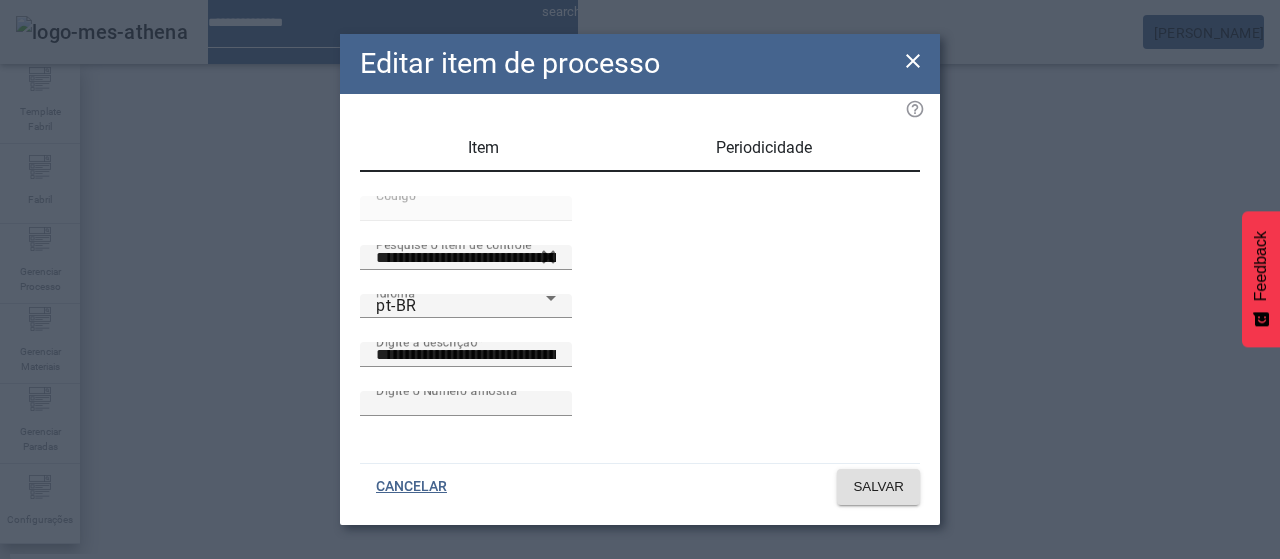 click 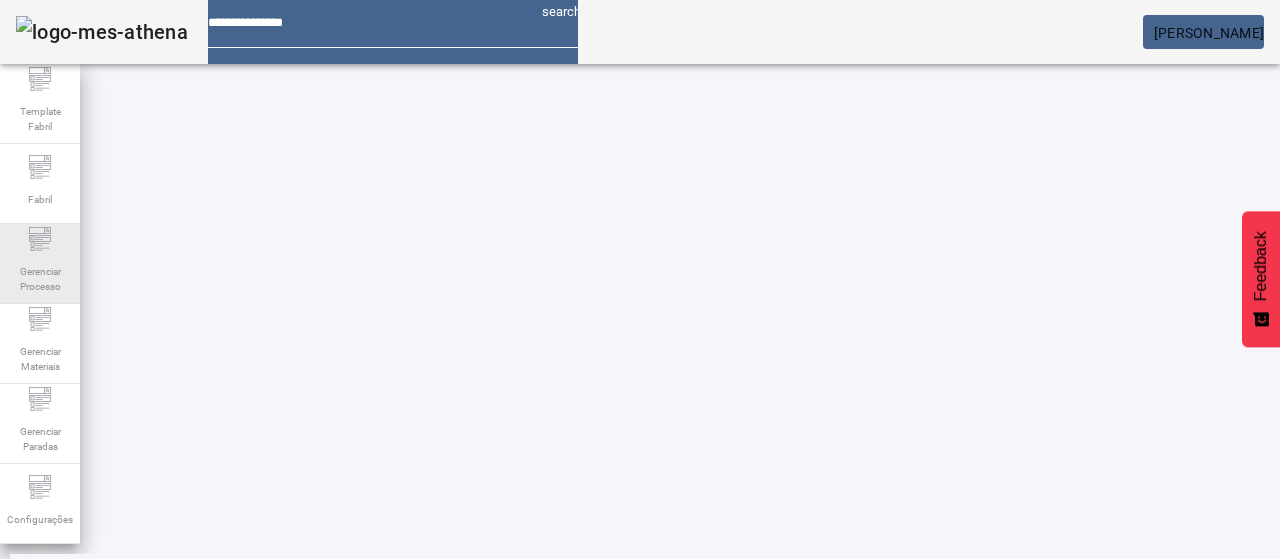 click on "Gerenciar Processo" 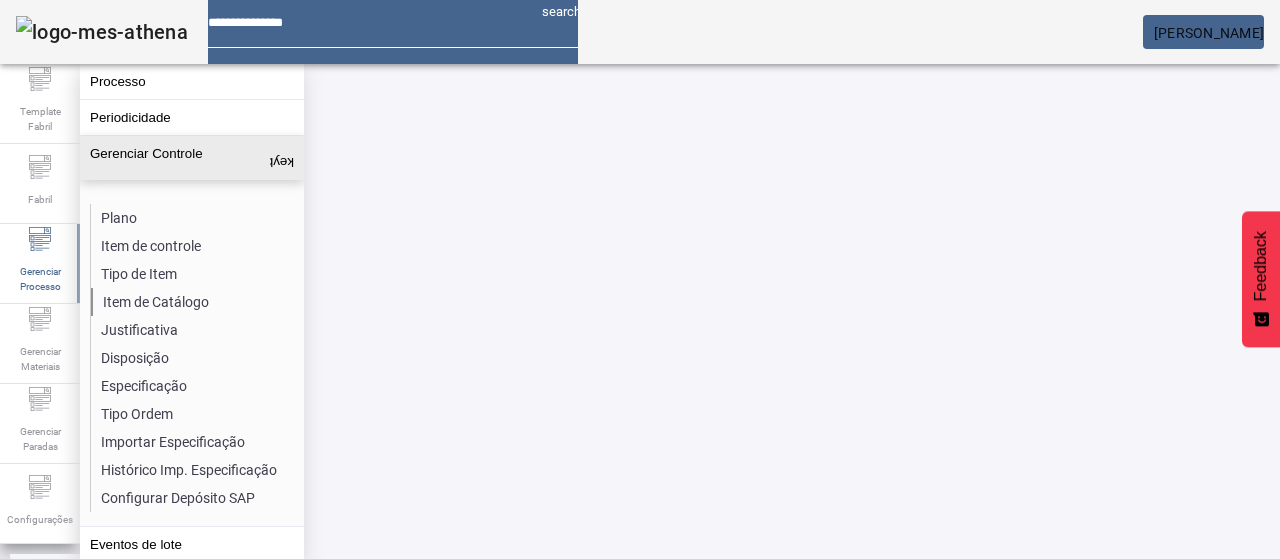 click on "Item de Catálogo" 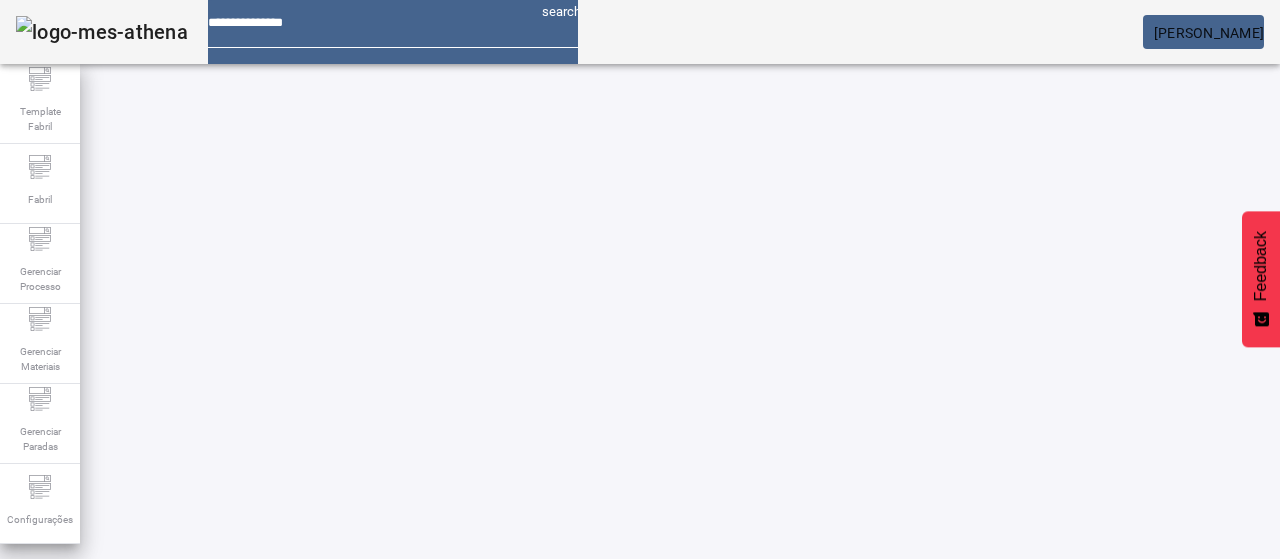 drag, startPoint x: 1161, startPoint y: 129, endPoint x: 1084, endPoint y: 147, distance: 79.07591 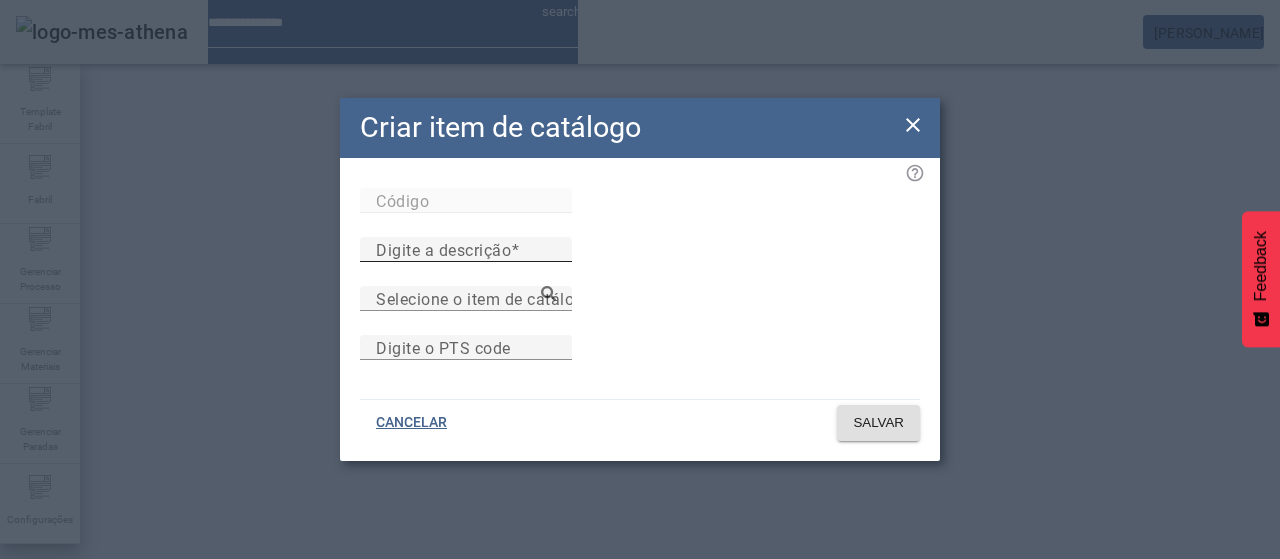 click on "Digite a descrição" at bounding box center [443, 249] 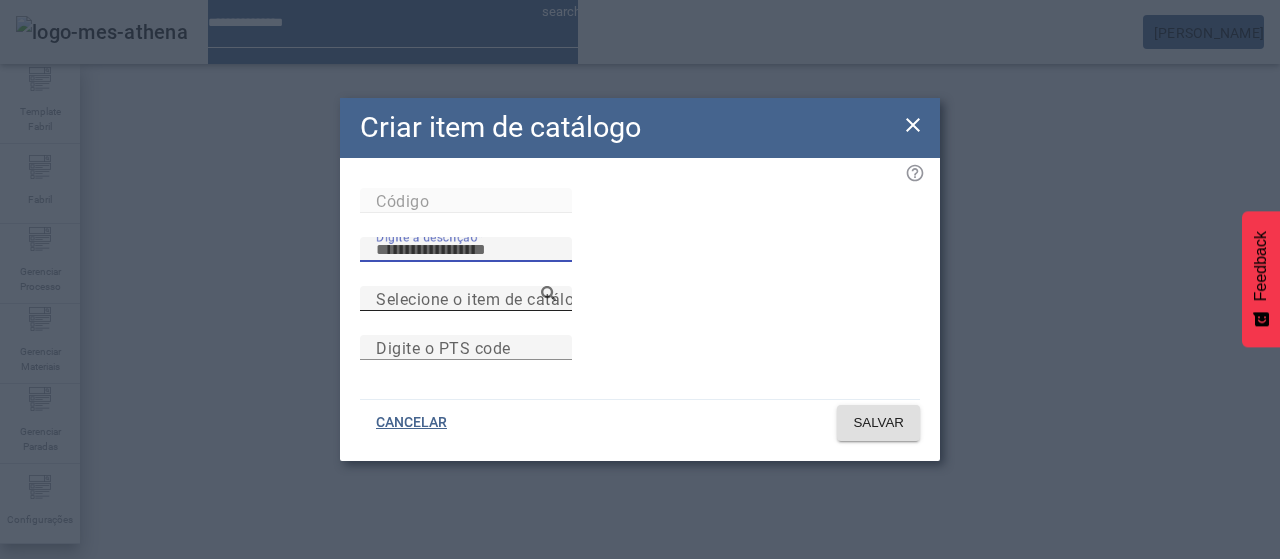 paste on "**********" 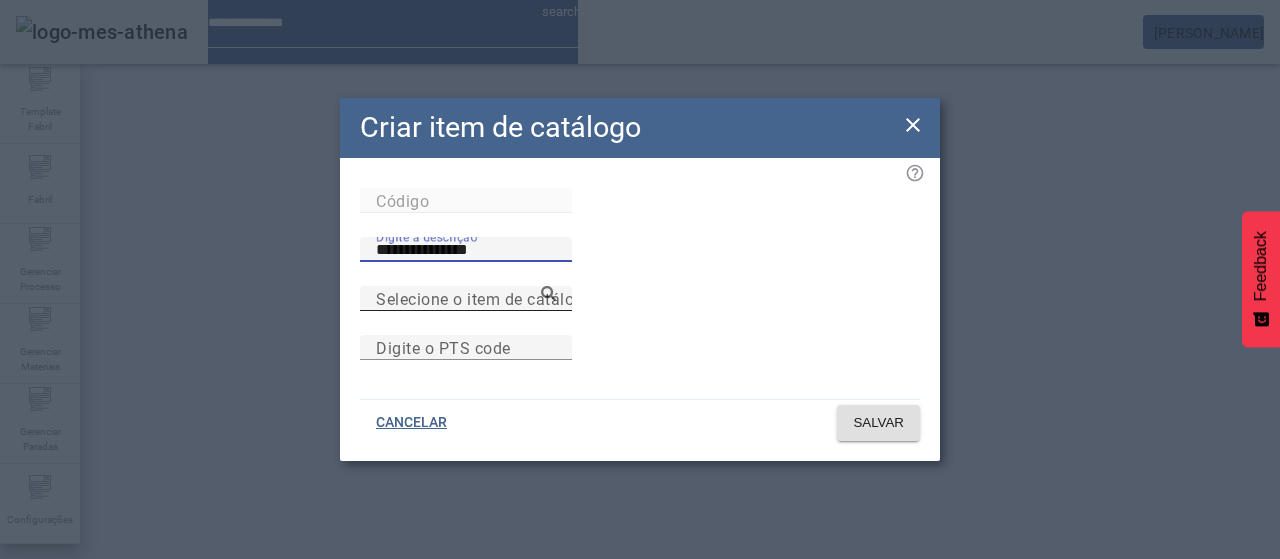 type on "**********" 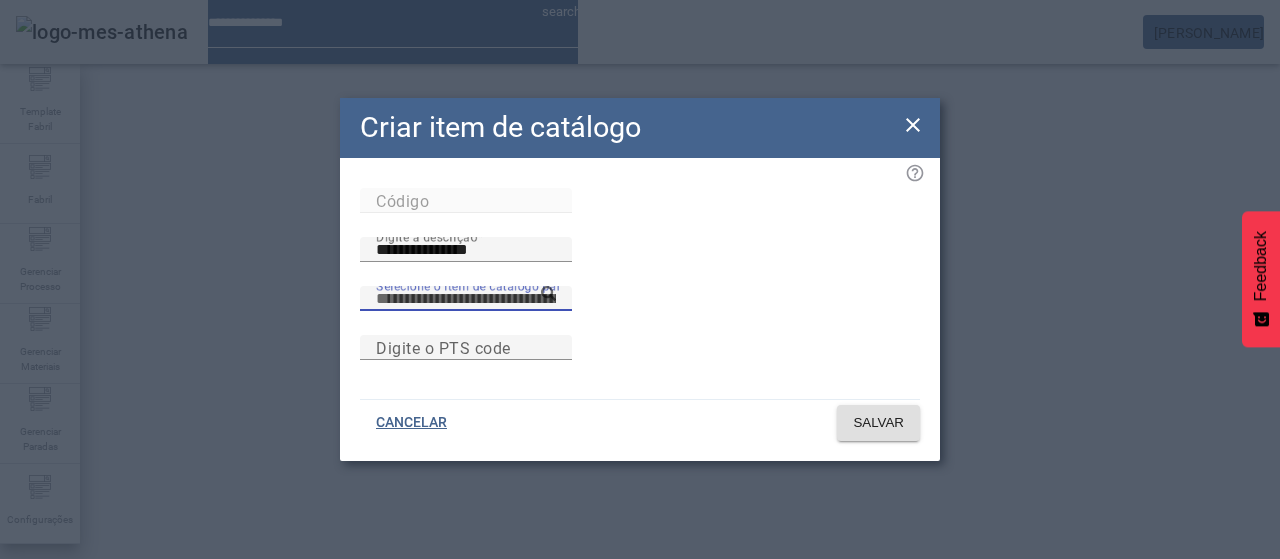 click on "Selecione o item de catálogo pai" at bounding box center (466, 299) 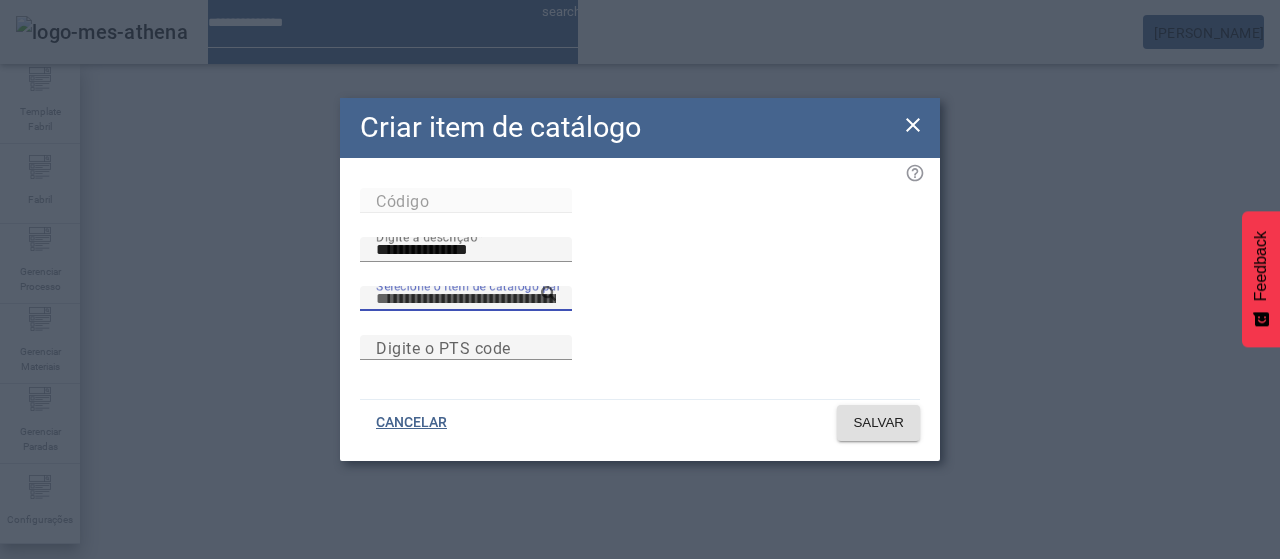 paste on "**********" 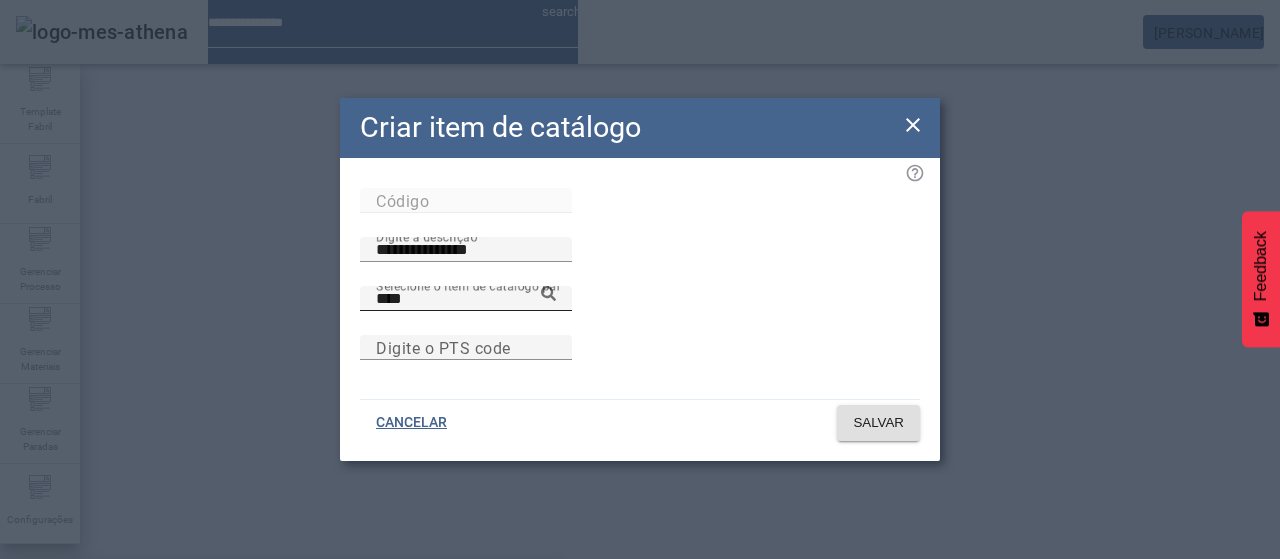 click on "Selecione o item de catálogo pai ***" 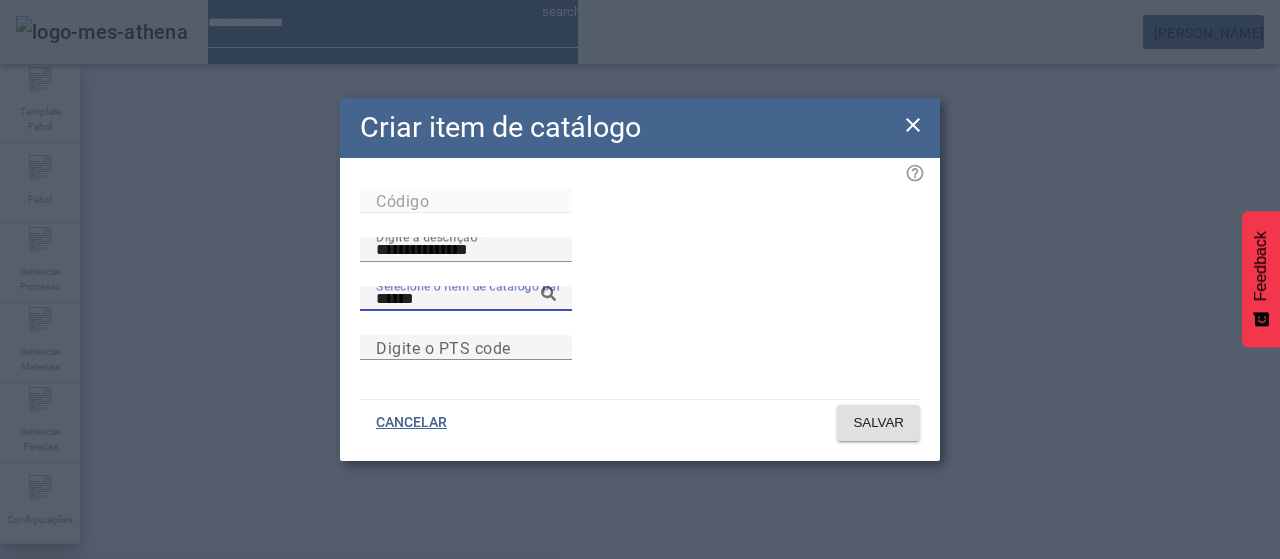 click on "PTK F - RET 13" at bounding box center (280, 591) 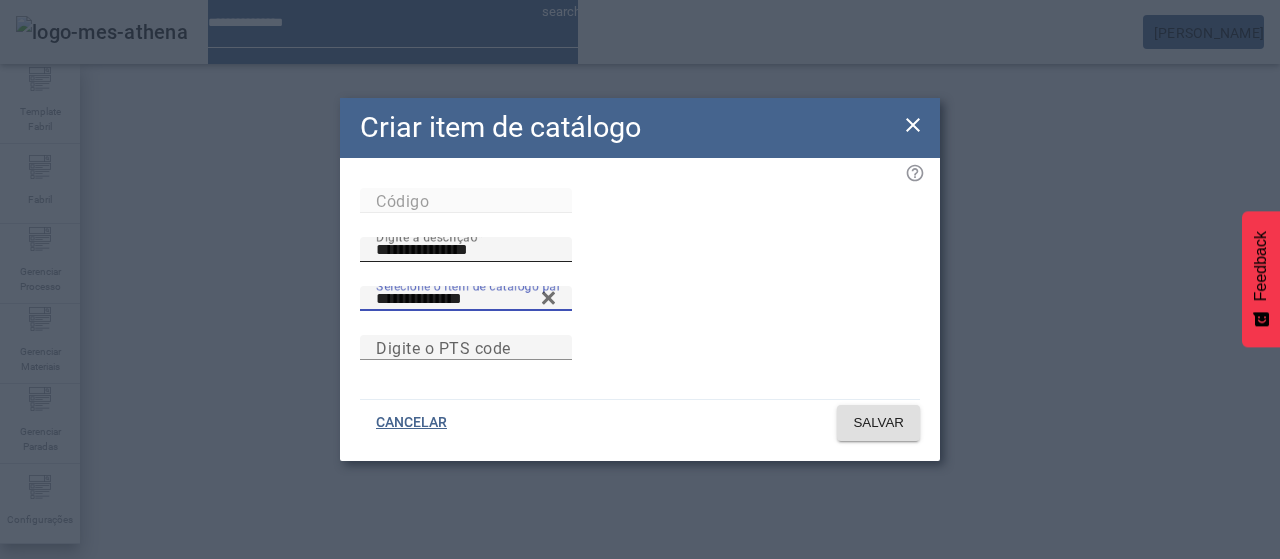 click on "**********" at bounding box center [466, 250] 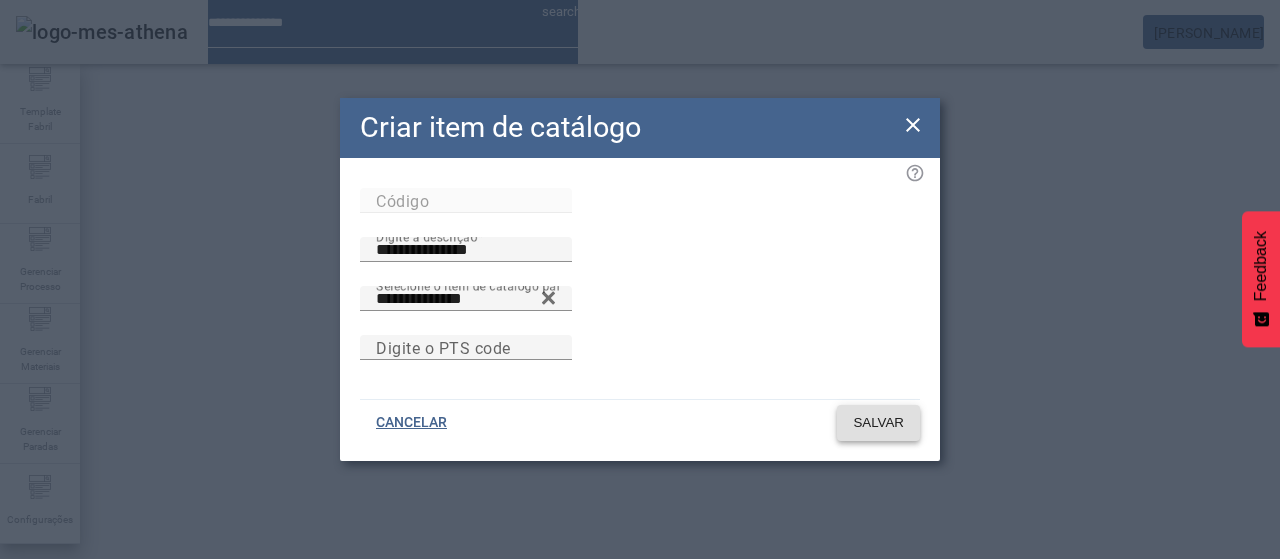 click on "SALVAR" 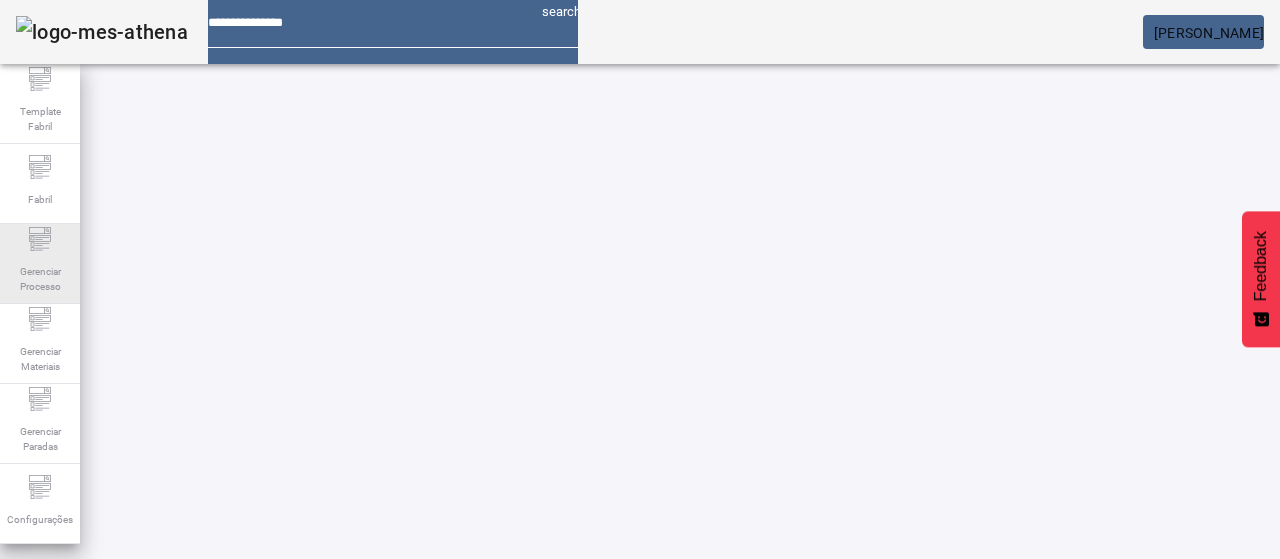 click on "Gerenciar Processo" 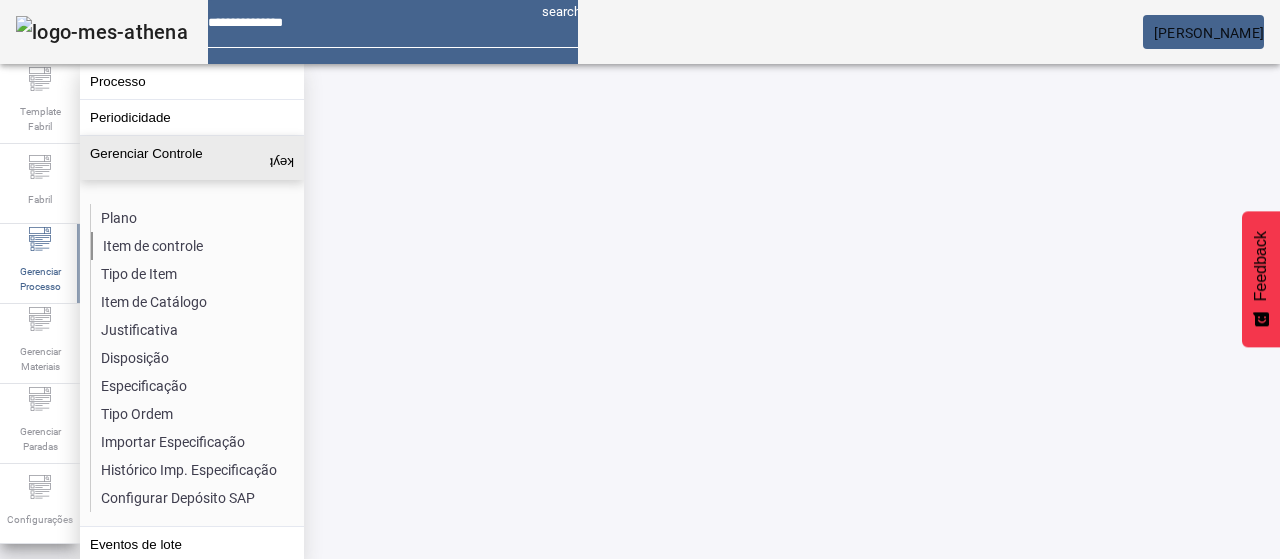 click on "Item de controle" 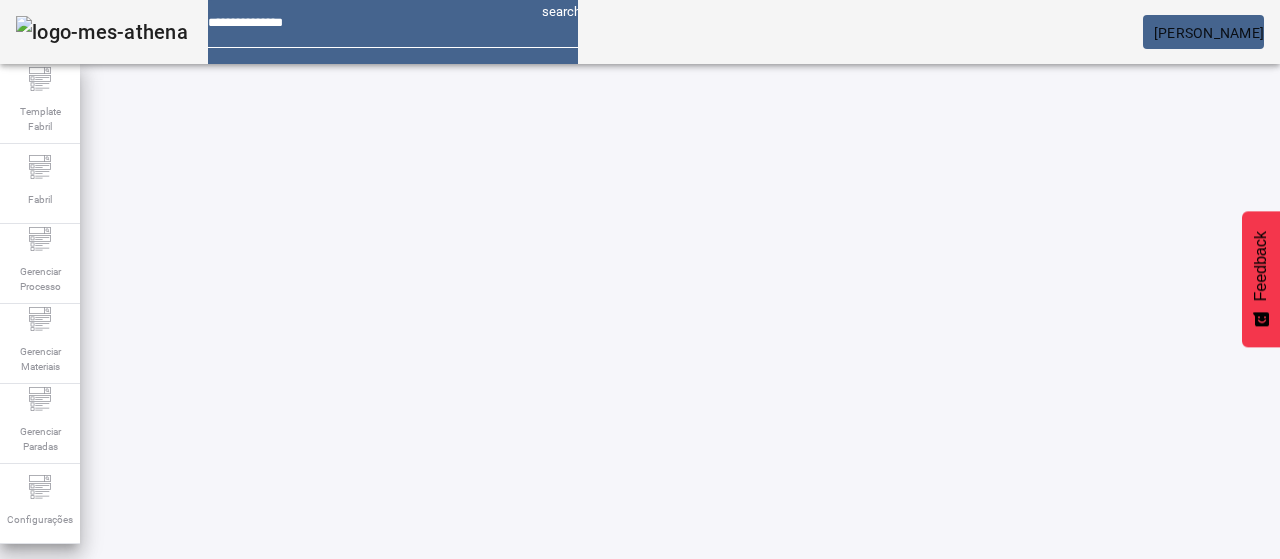 drag, startPoint x: 1152, startPoint y: 112, endPoint x: 1043, endPoint y: 166, distance: 121.64292 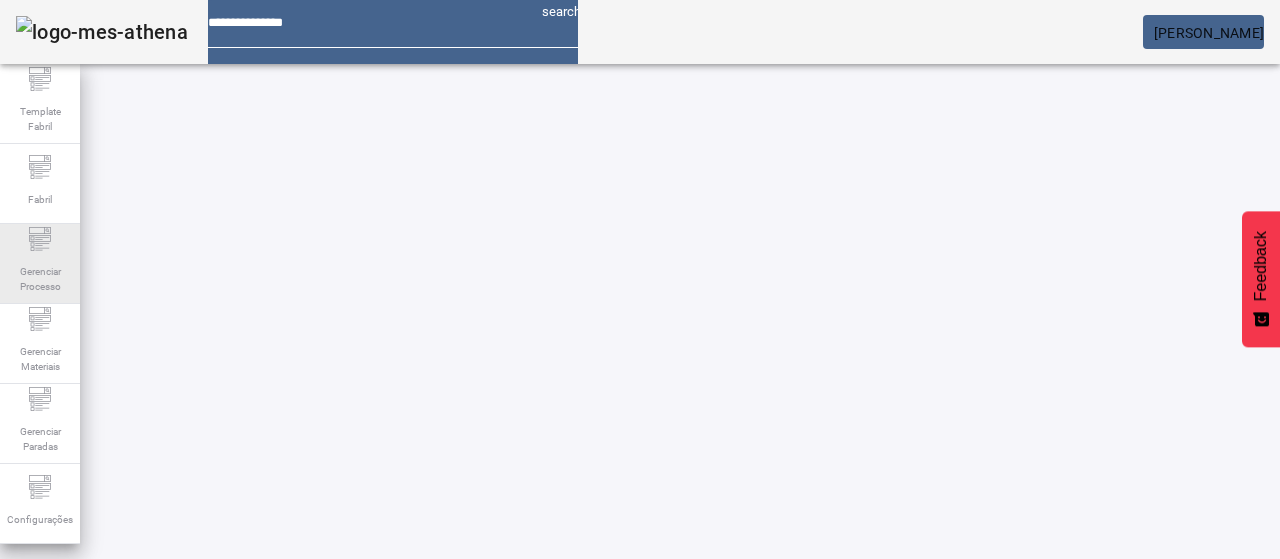 drag, startPoint x: 36, startPoint y: 259, endPoint x: 58, endPoint y: 253, distance: 22.803509 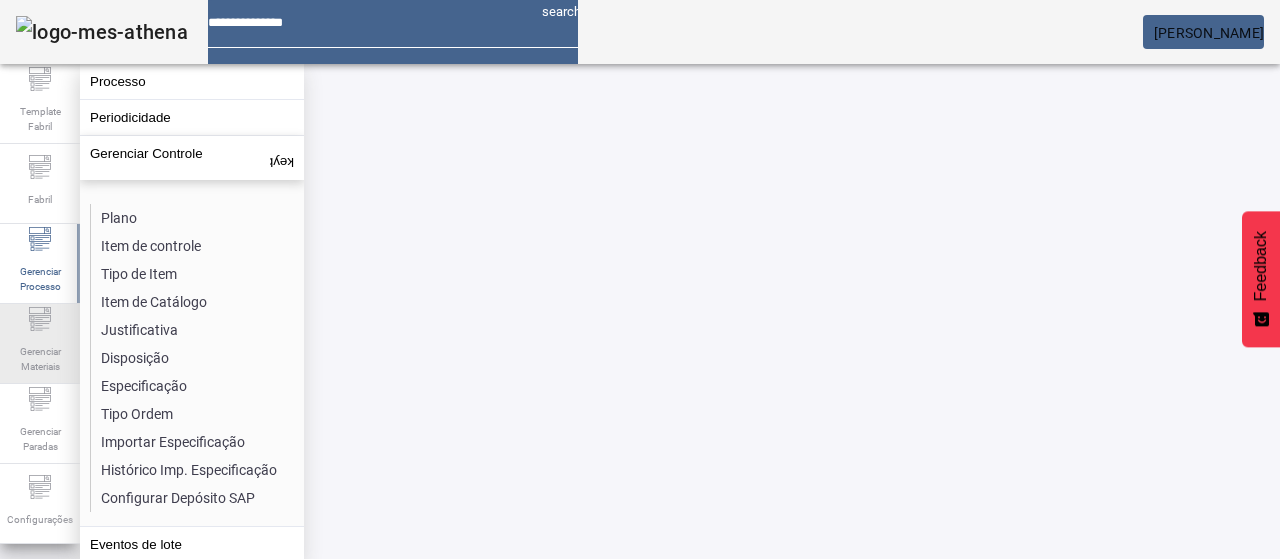 drag, startPoint x: 67, startPoint y: 343, endPoint x: 71, endPoint y: 329, distance: 14.56022 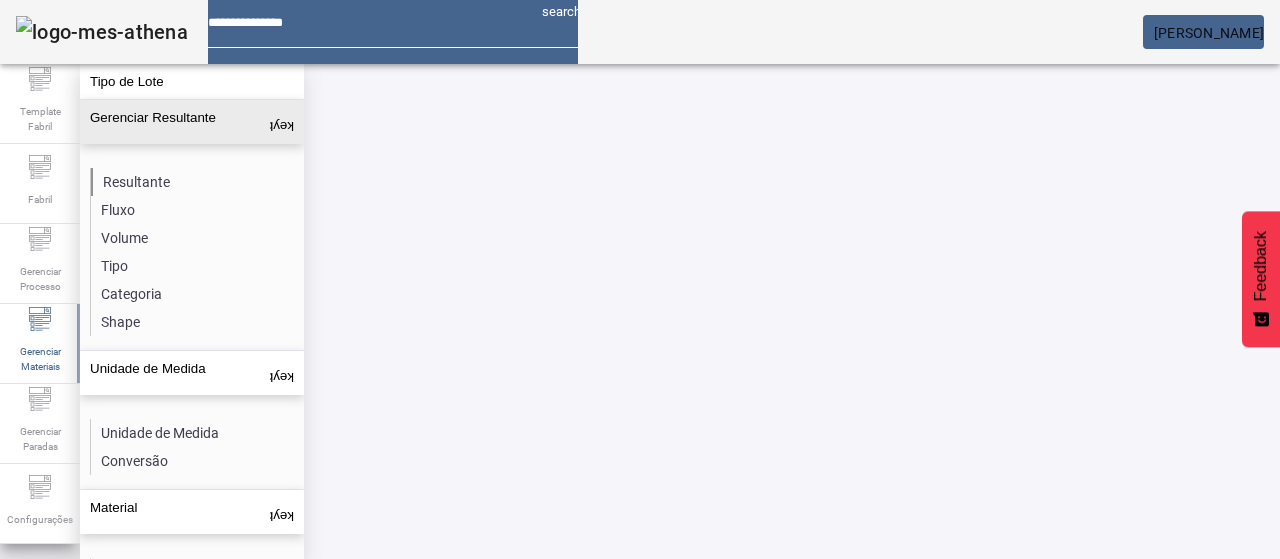 click on "Resultante" 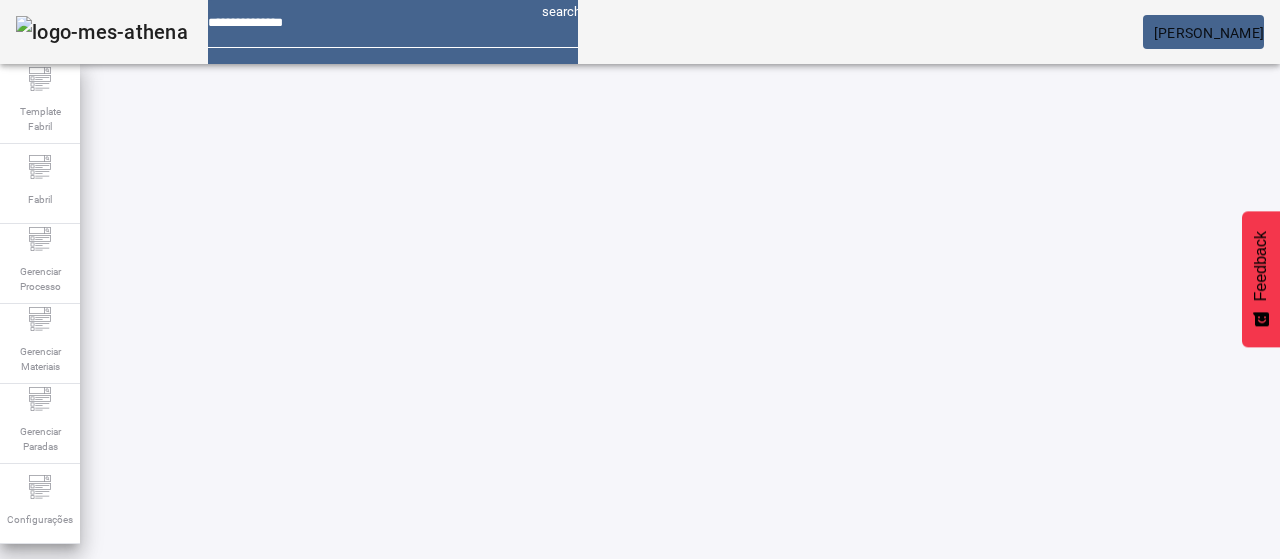 click 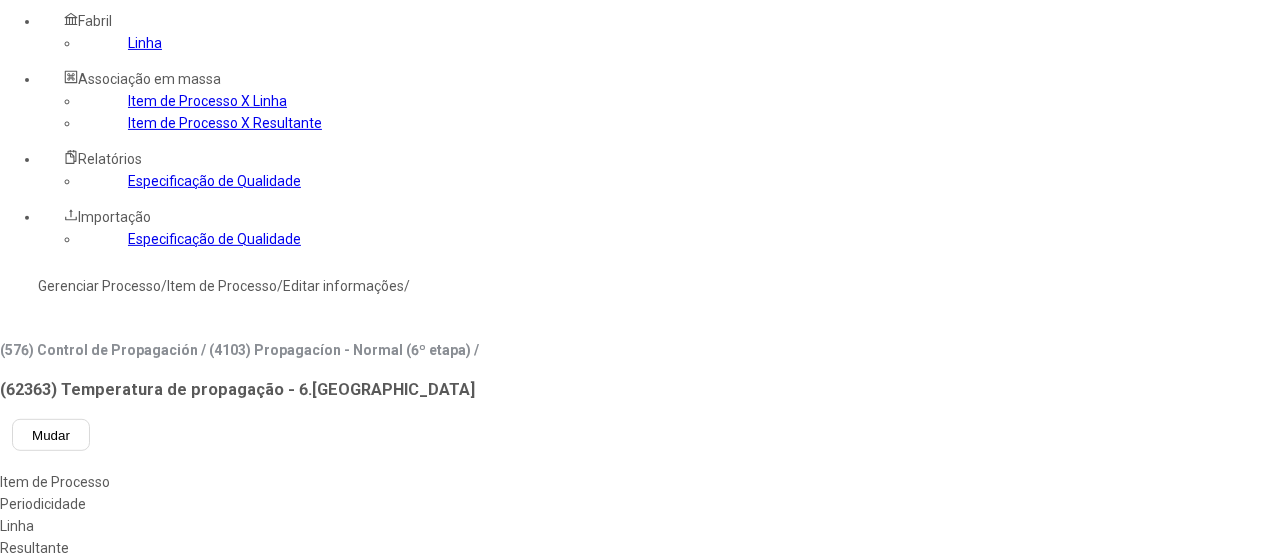 scroll, scrollTop: 272, scrollLeft: 0, axis: vertical 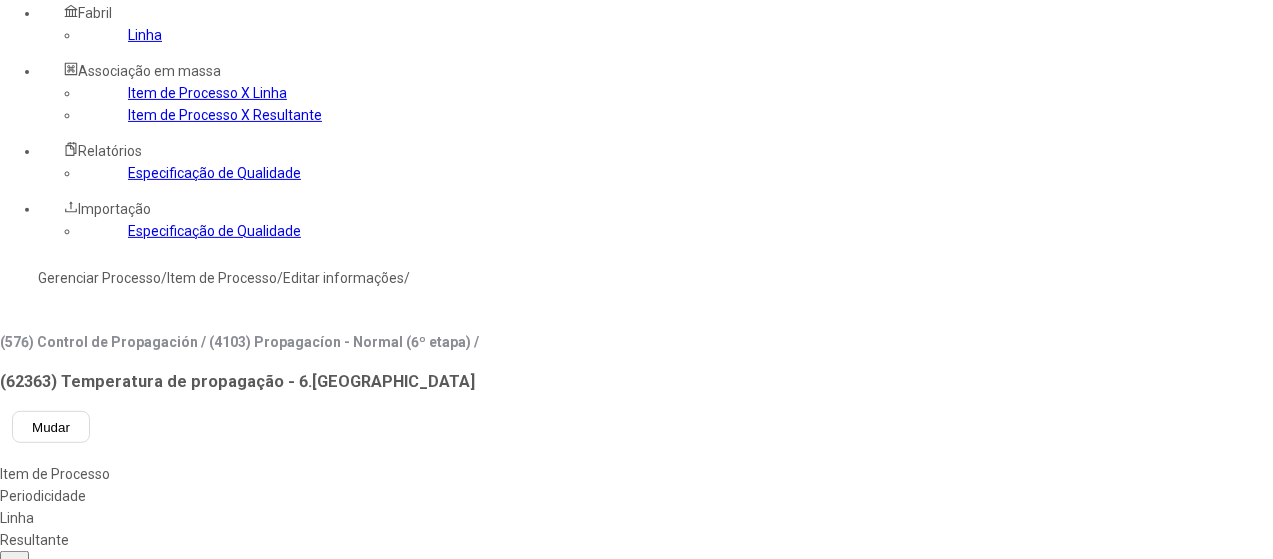 drag, startPoint x: 150, startPoint y: 531, endPoint x: 214, endPoint y: 450, distance: 103.23275 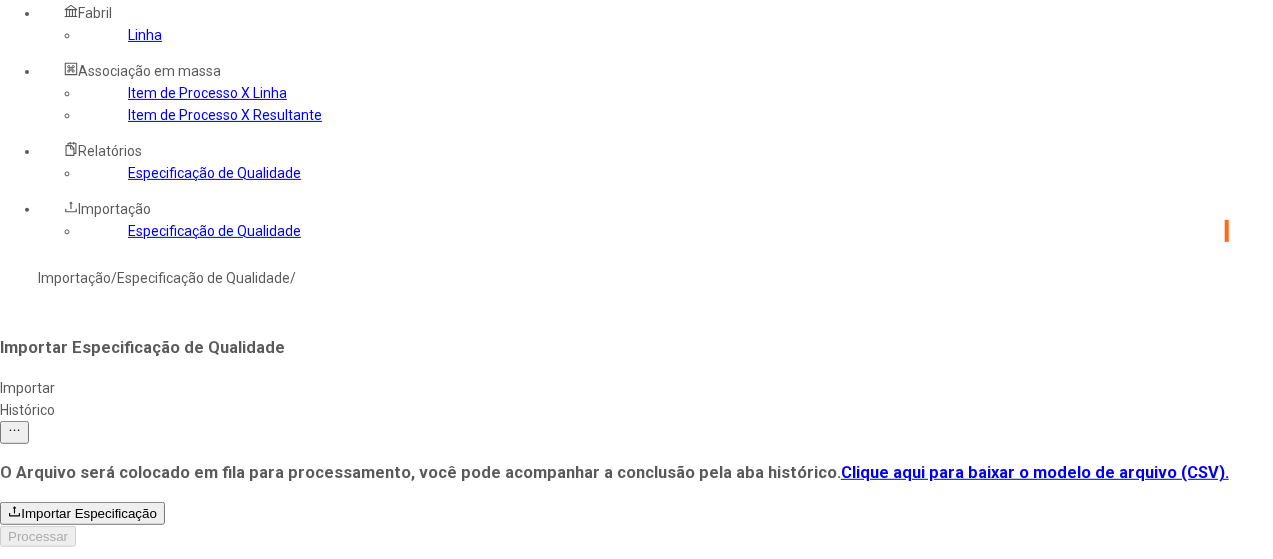 click on "Importar Especificação" 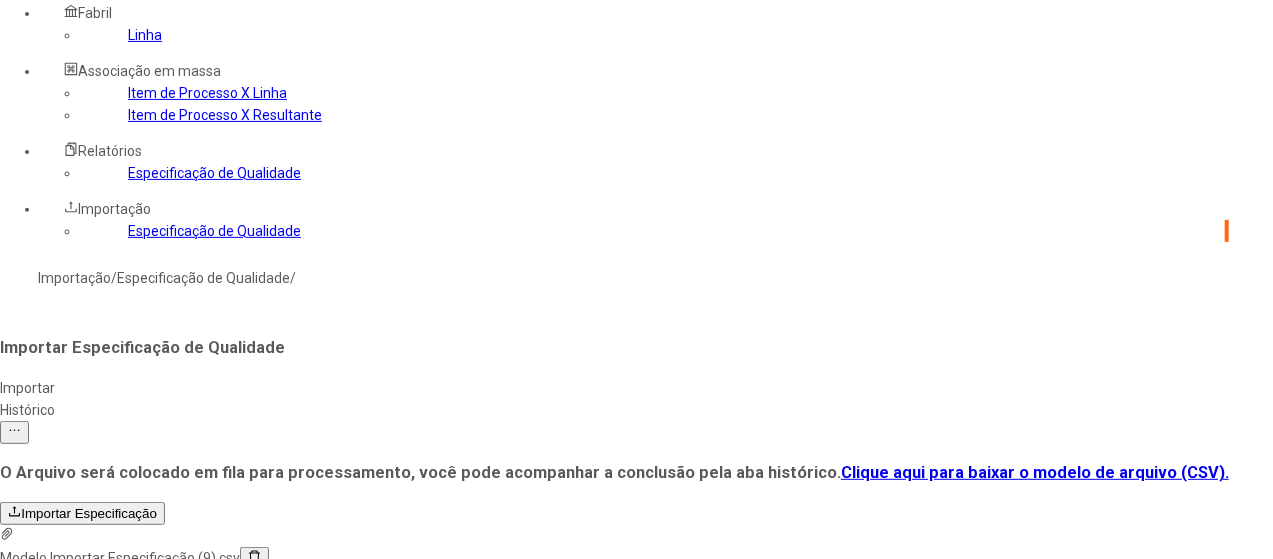 click on "Processar" at bounding box center [38, 580] 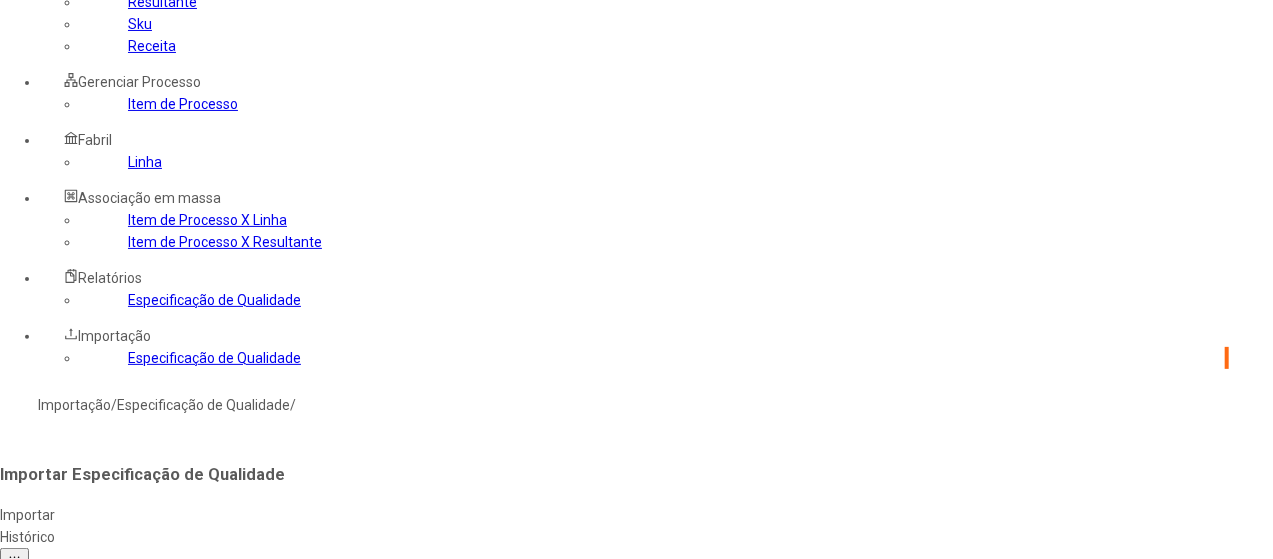 scroll, scrollTop: 72, scrollLeft: 0, axis: vertical 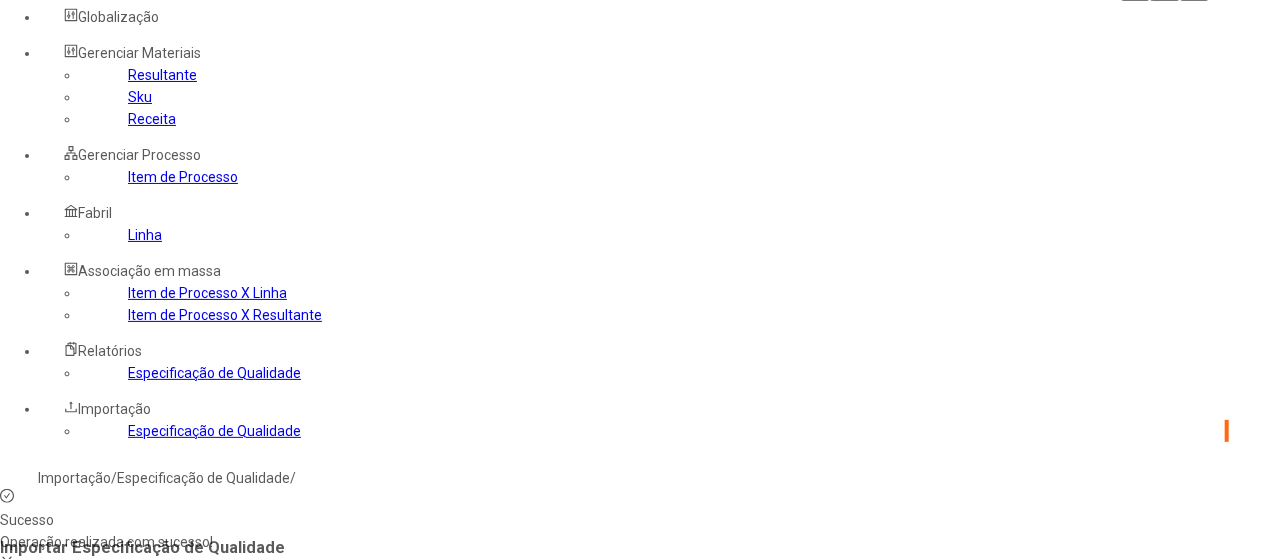 click on "Histórico" 